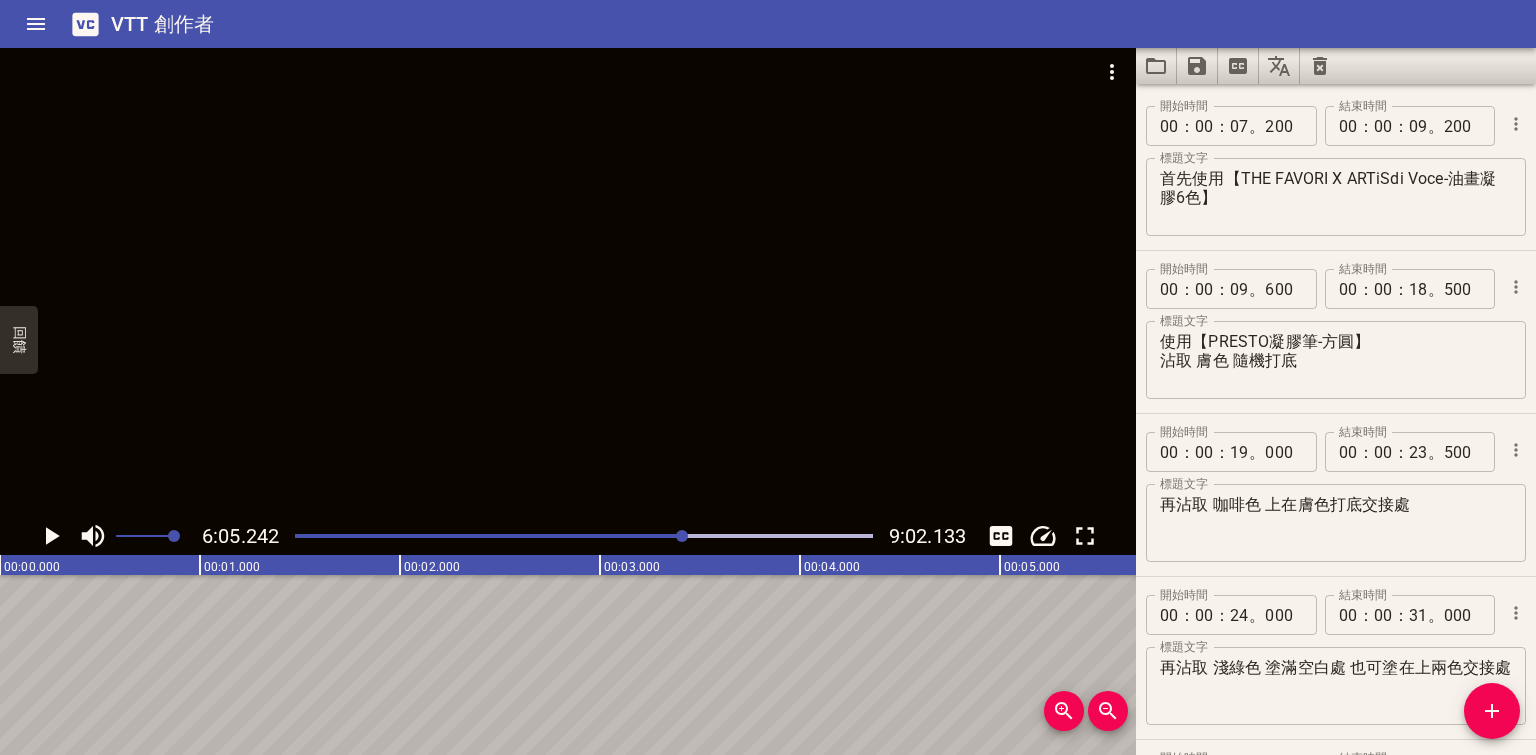 scroll, scrollTop: 0, scrollLeft: 0, axis: both 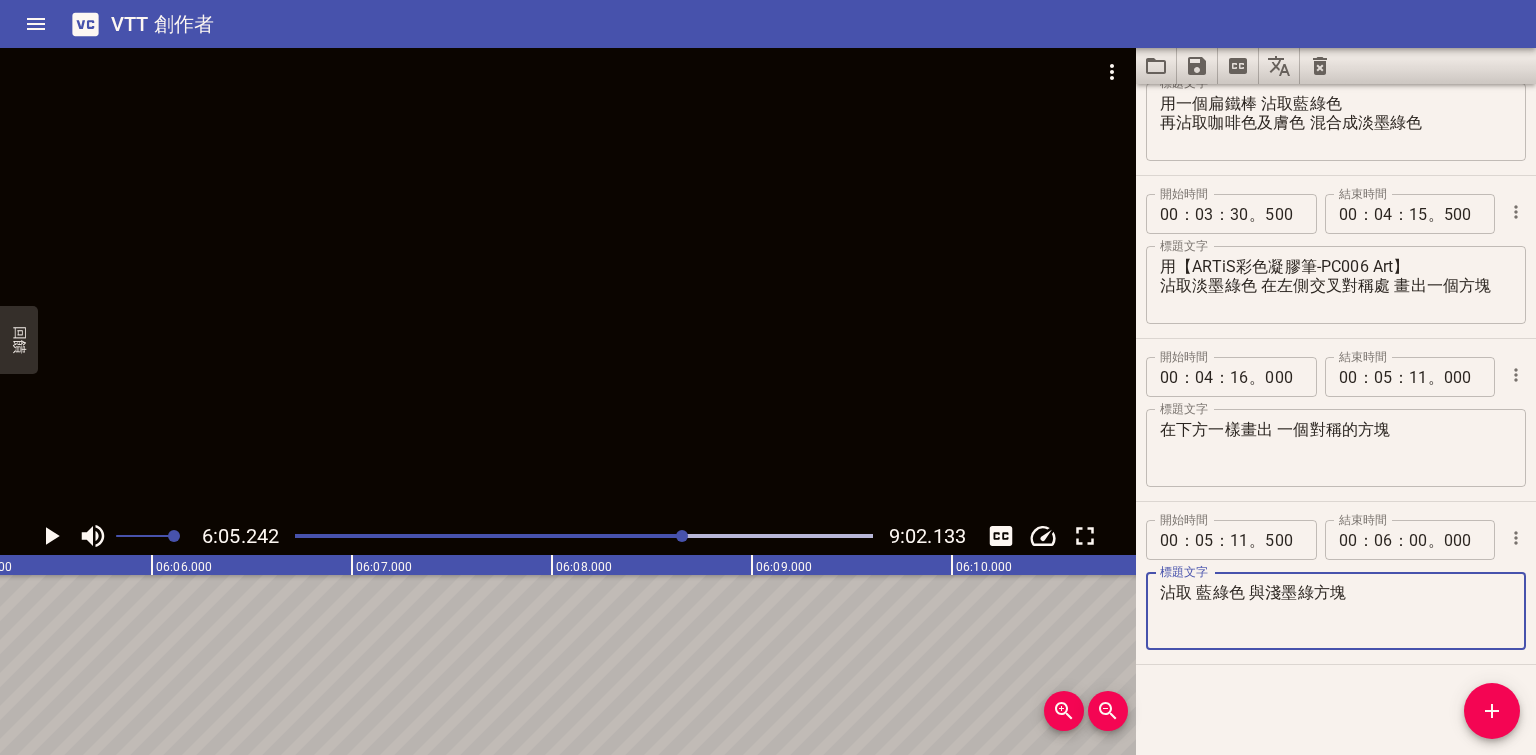 click on "沾取 藍綠色 與淺墨綠方塊" at bounding box center [1336, 611] 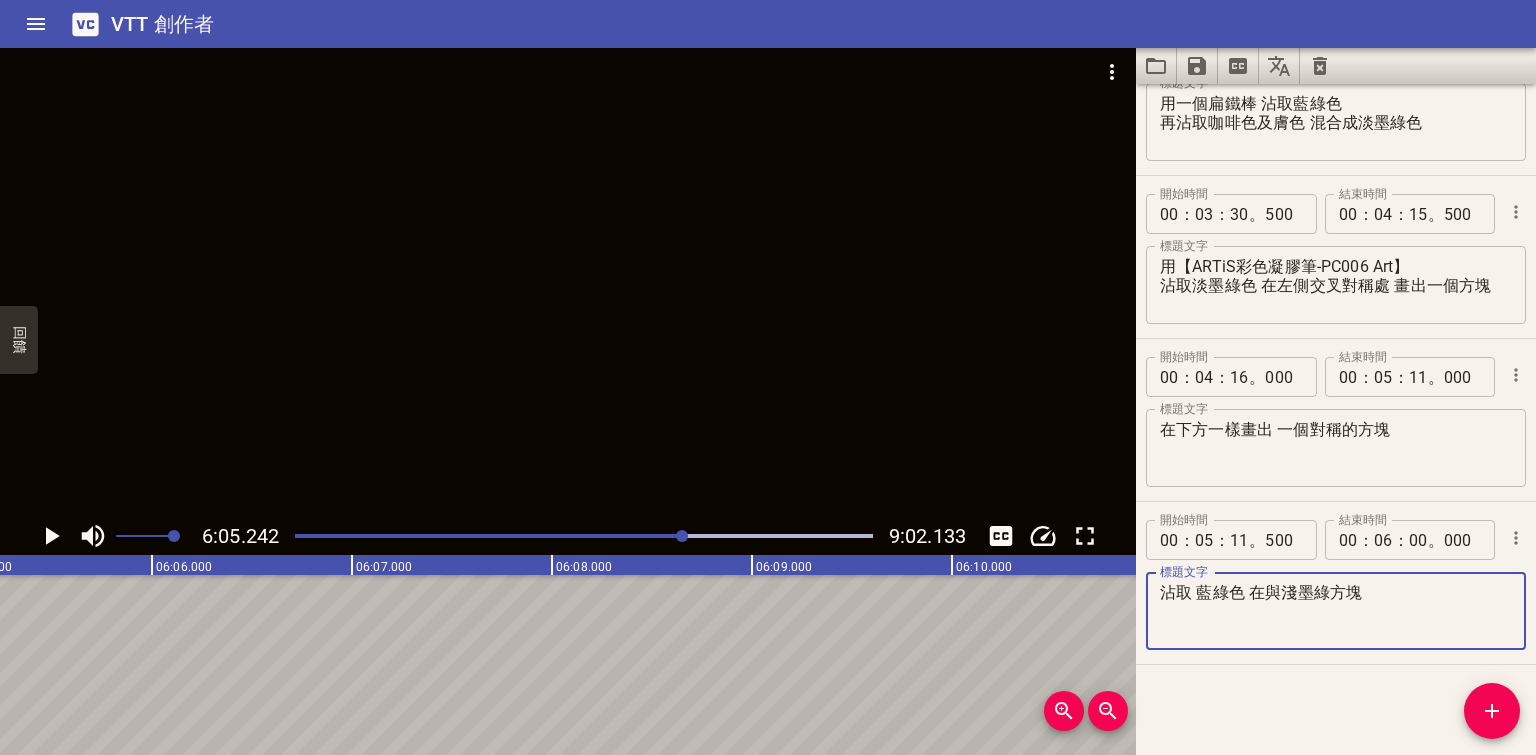 scroll, scrollTop: 5, scrollLeft: 0, axis: vertical 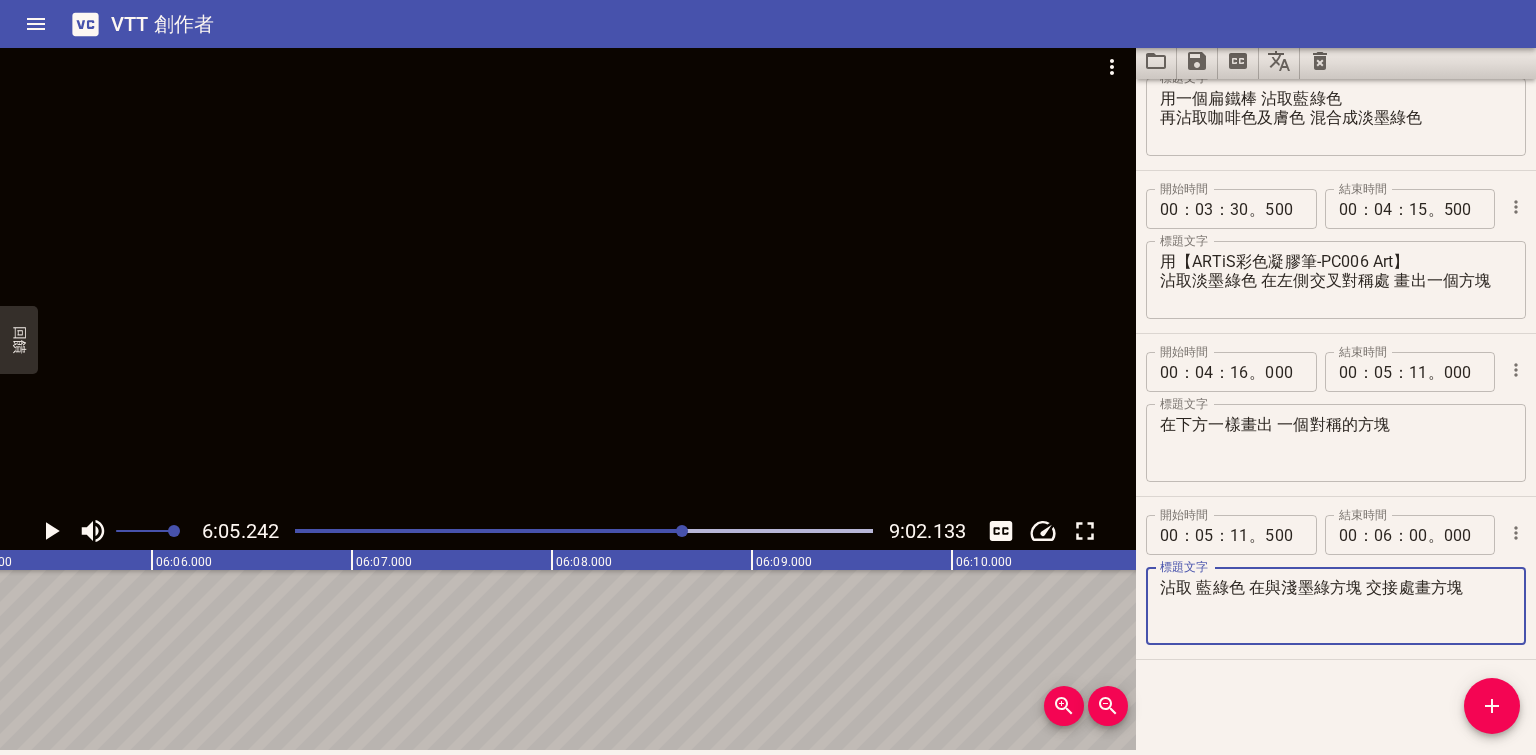 type on "沾取 藍綠色 在與淺墨綠方塊 交接處畫方塊" 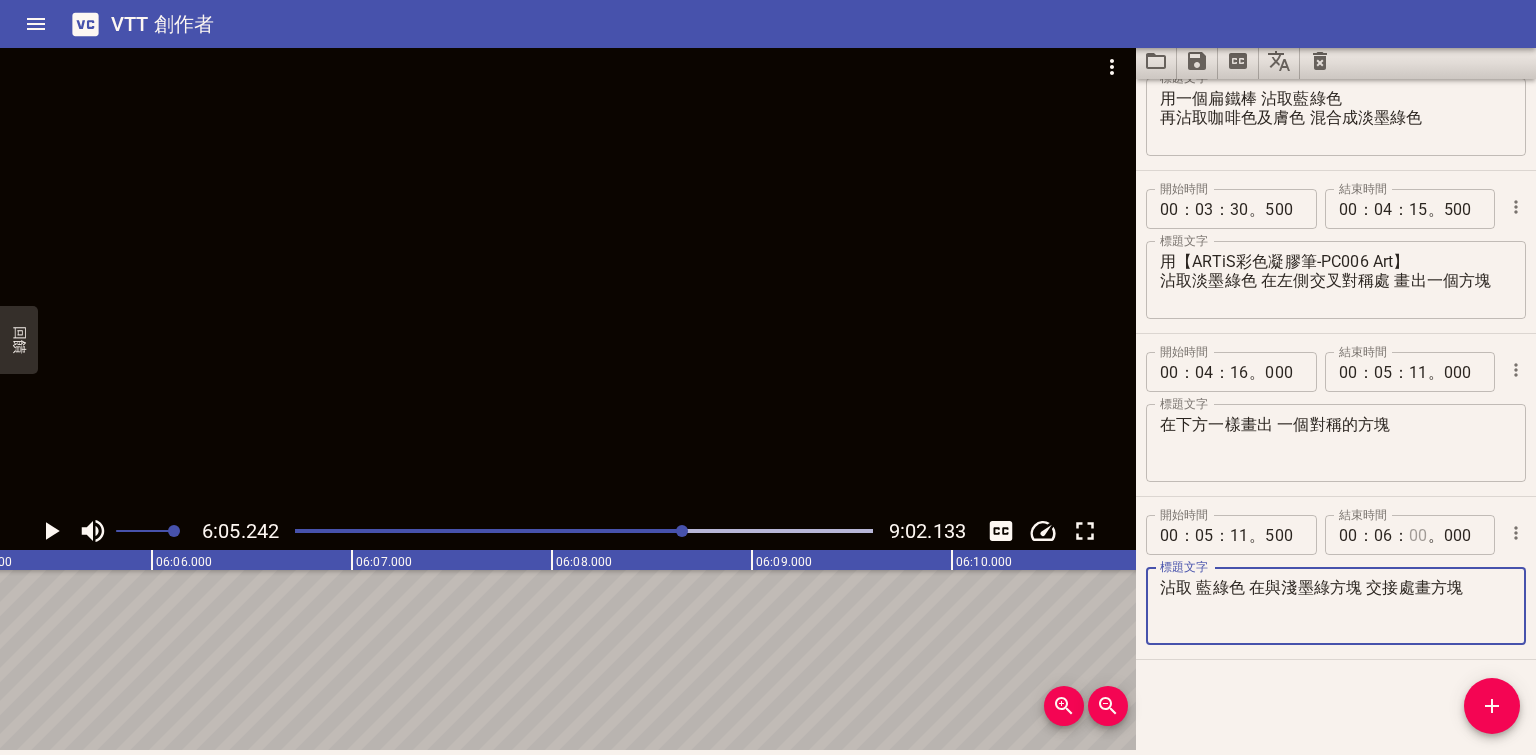 click at bounding box center (1418, 535) 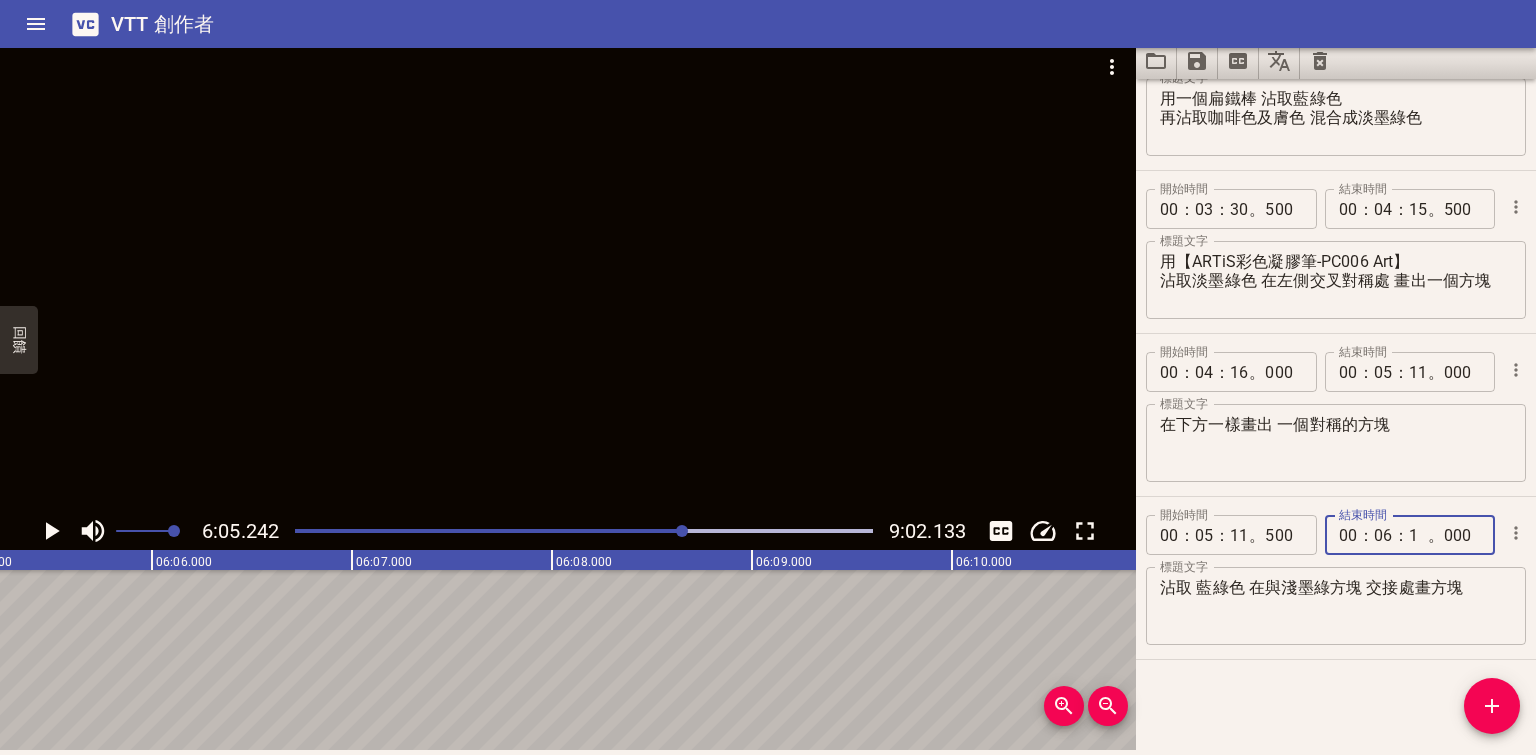 type on "10" 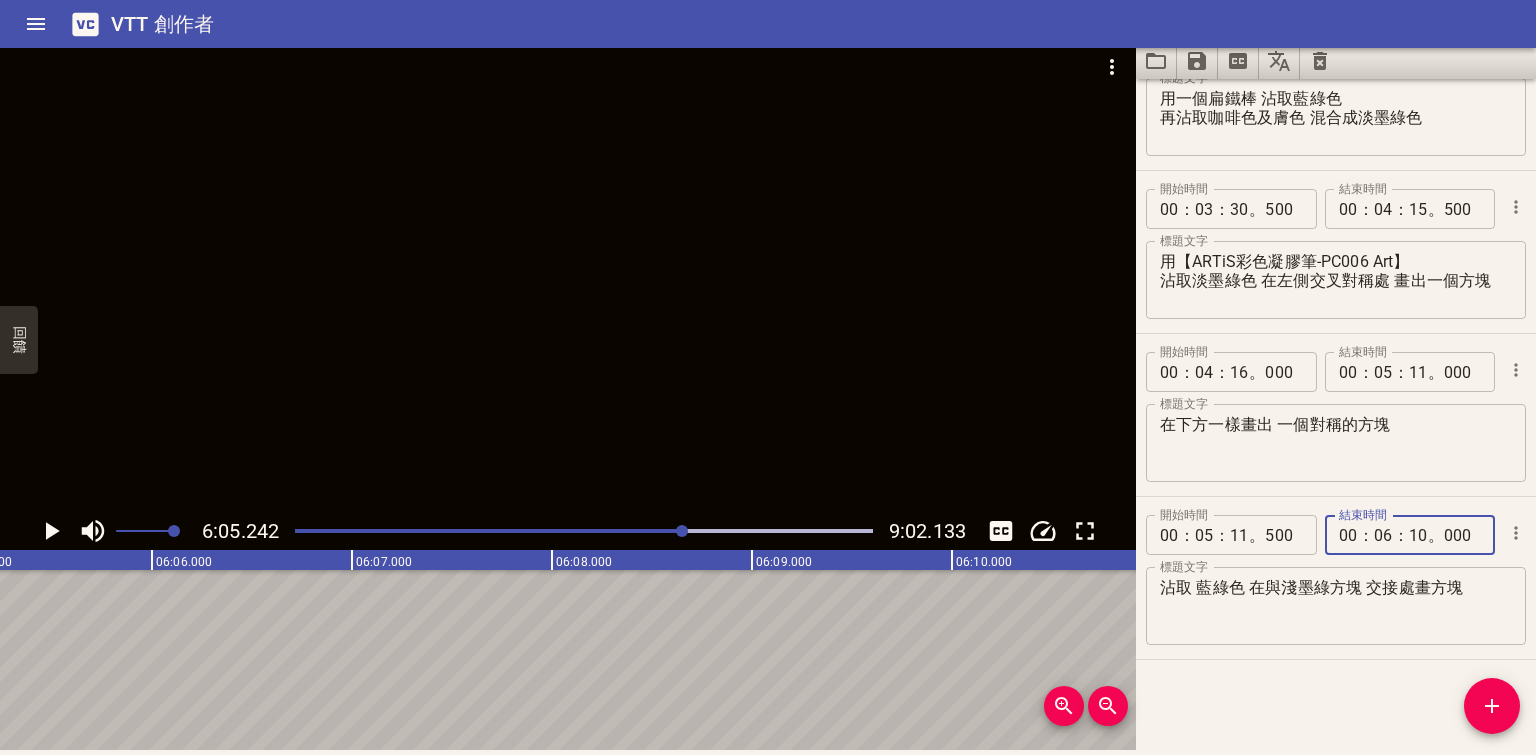 type on "000" 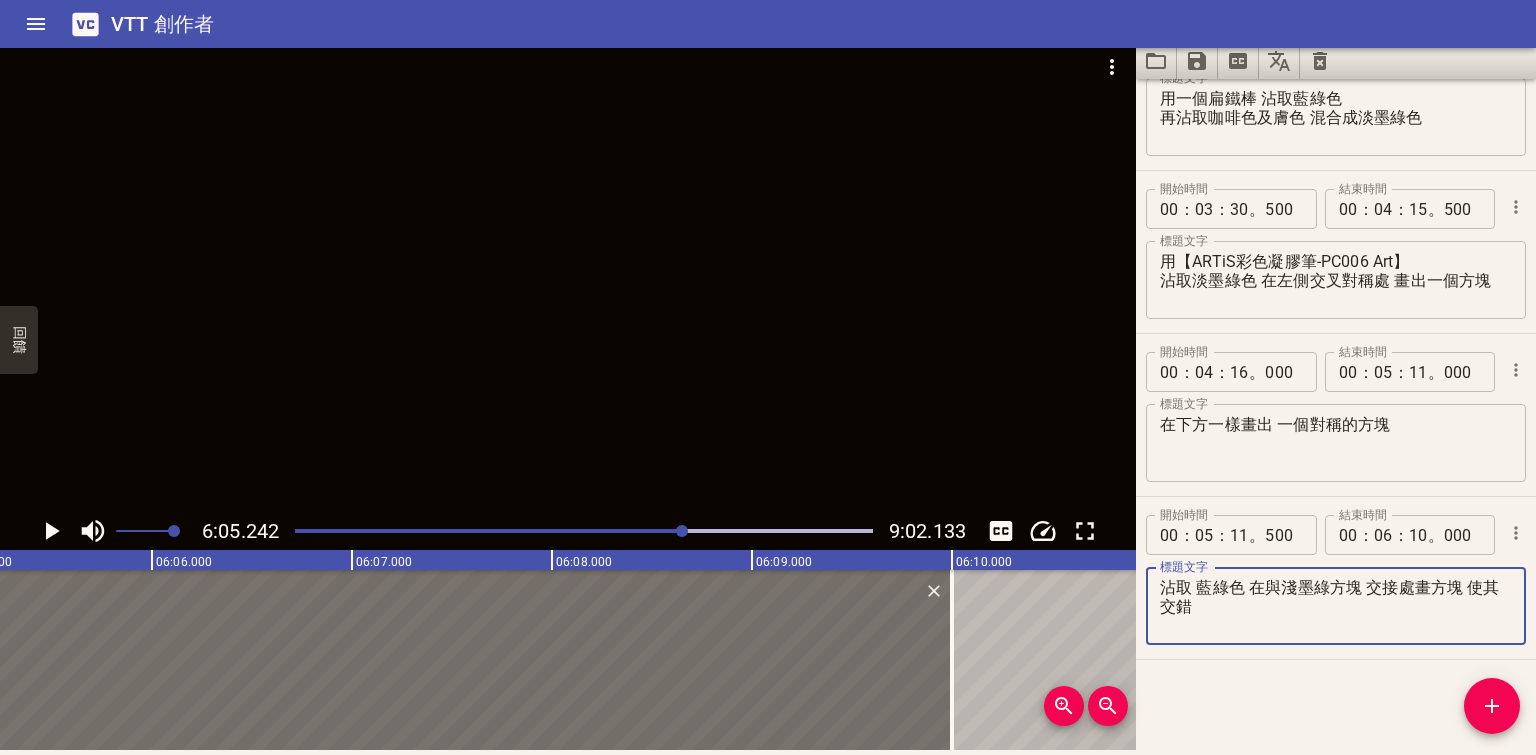 type on "沾取 藍綠色 在與淺墨綠方塊 交接處畫方塊 使其交錯" 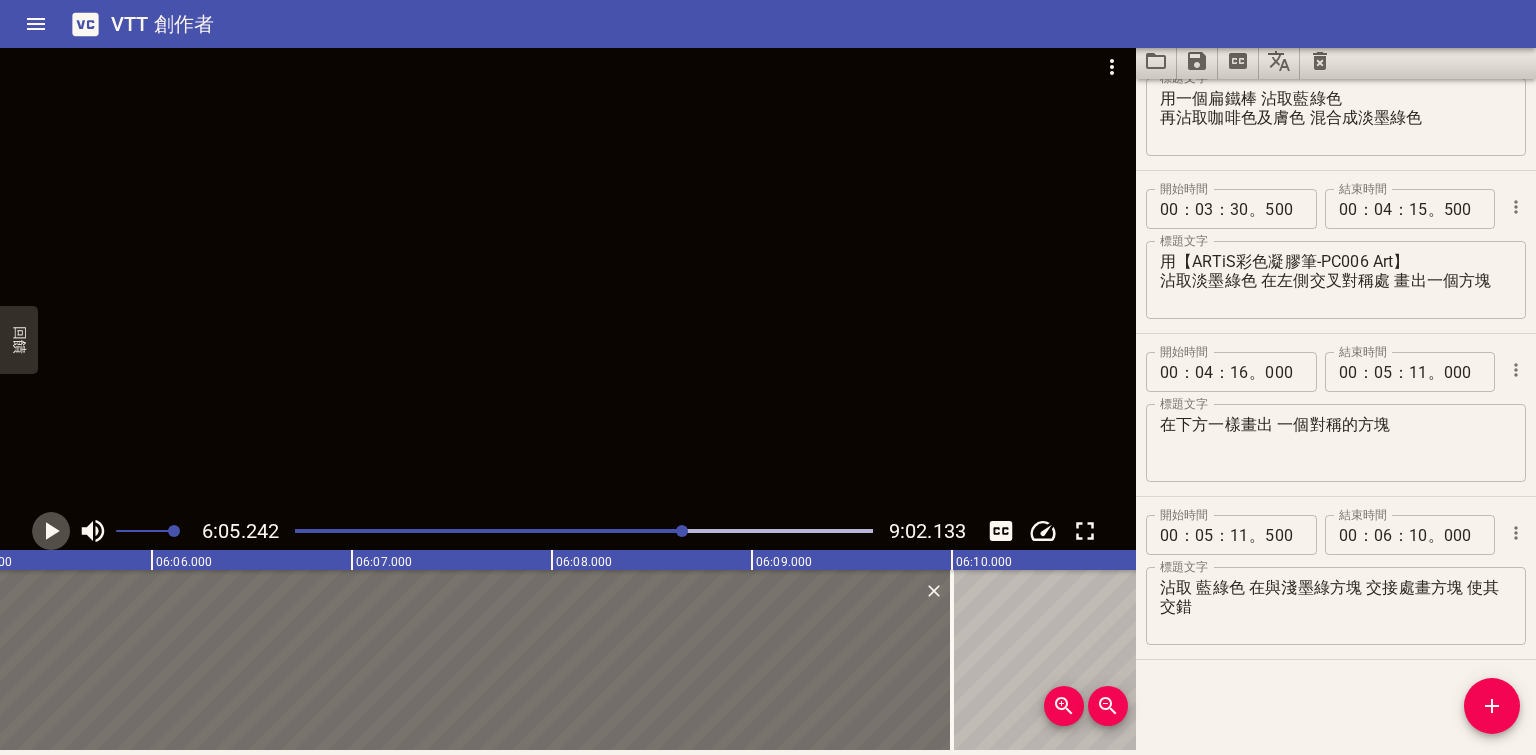 click 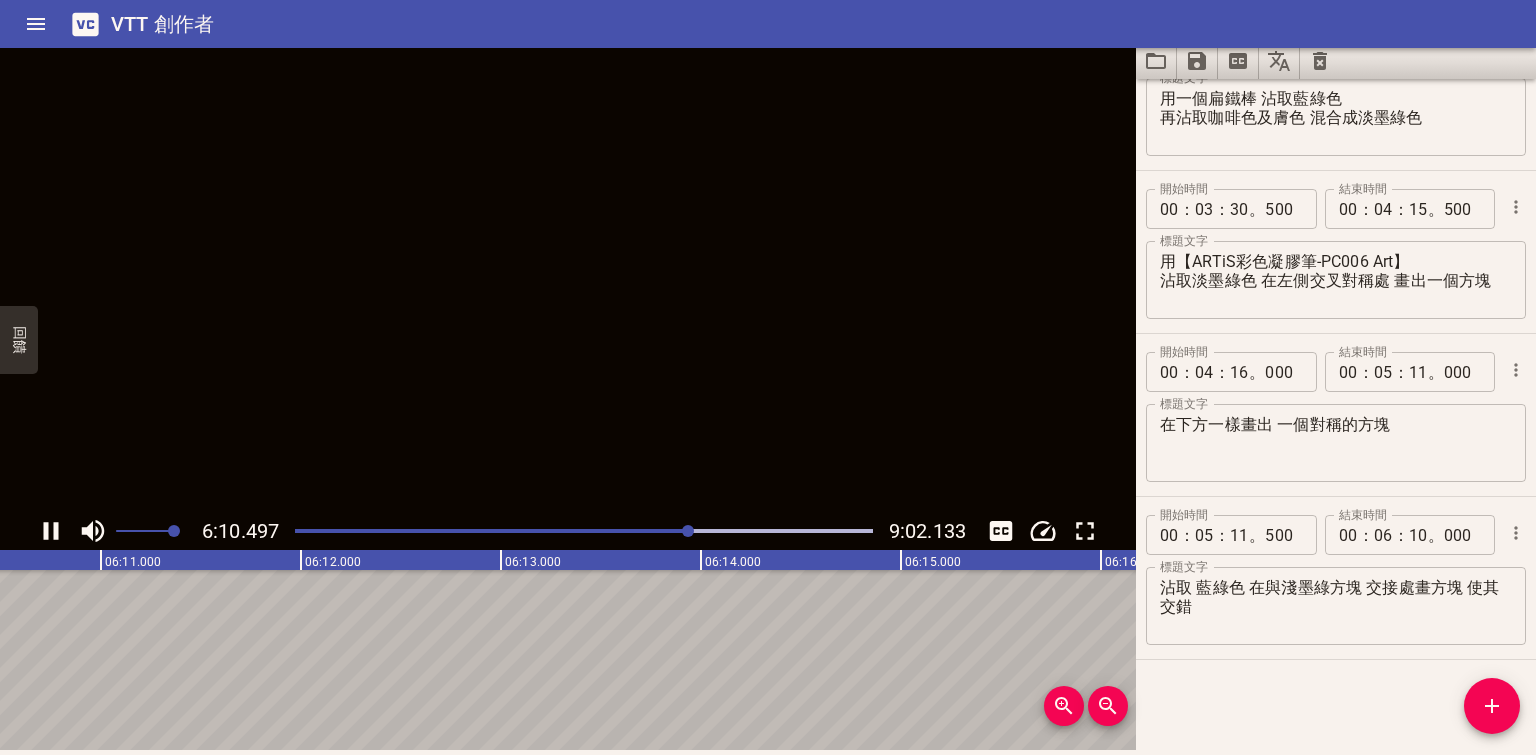 click 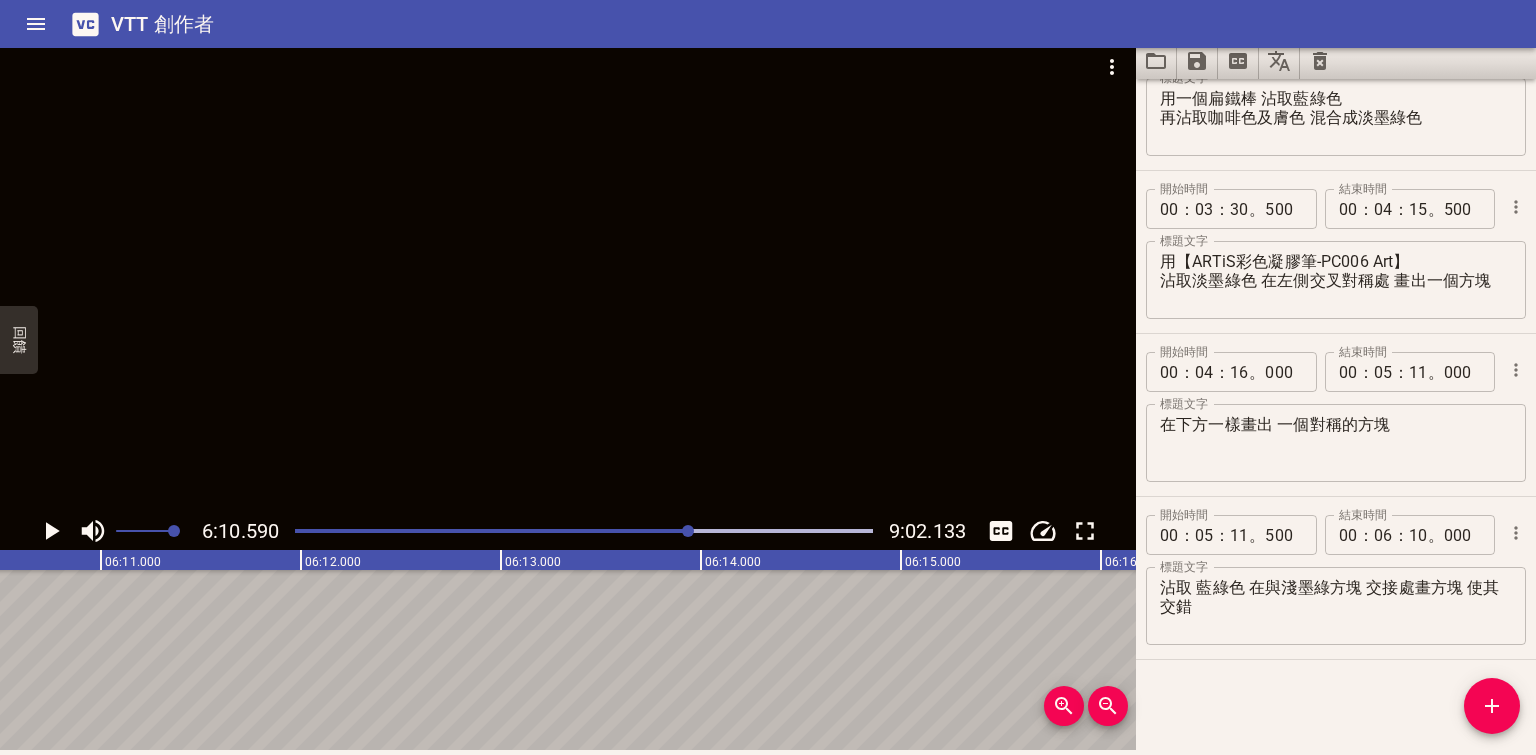 scroll, scrollTop: 0, scrollLeft: 74117, axis: horizontal 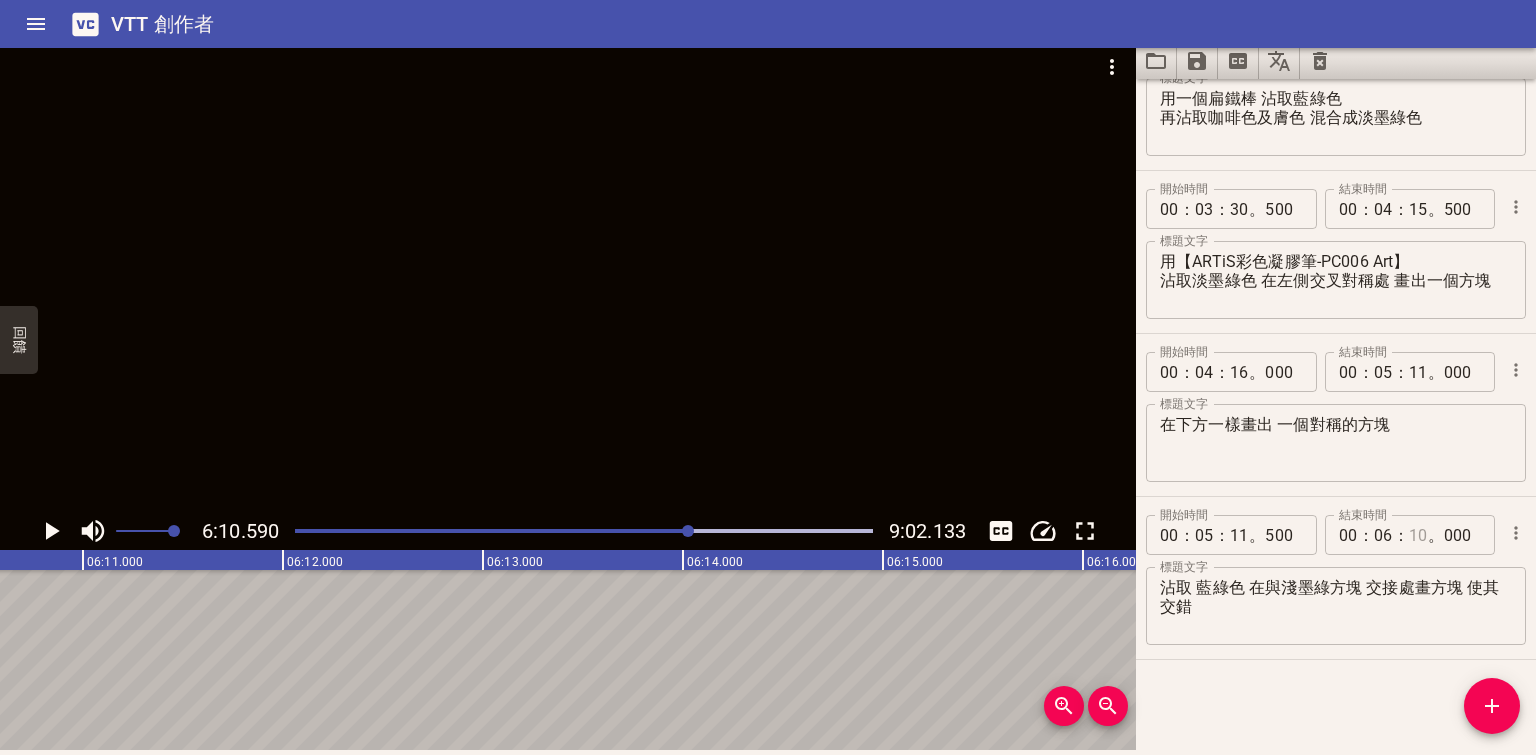 click at bounding box center [1418, 535] 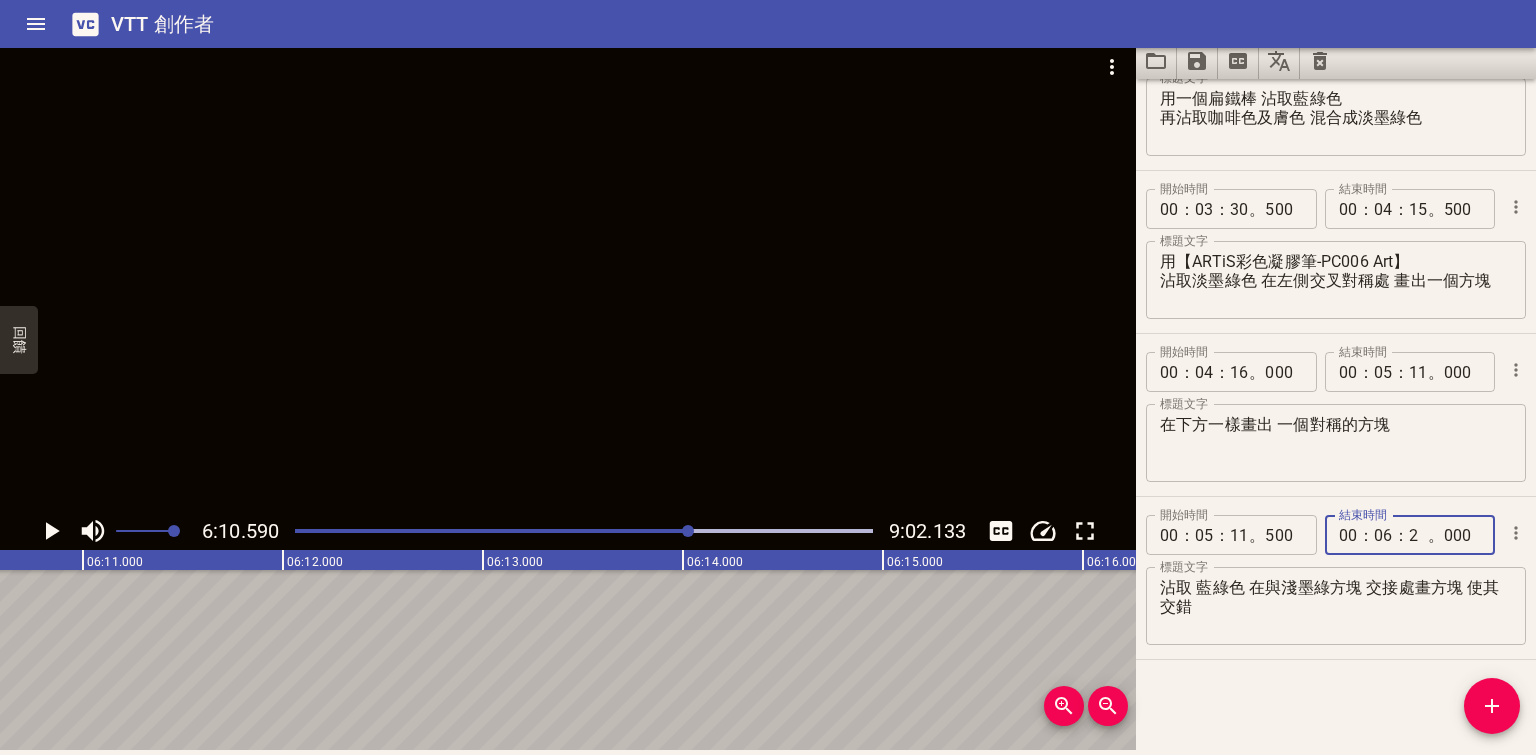 type on "20" 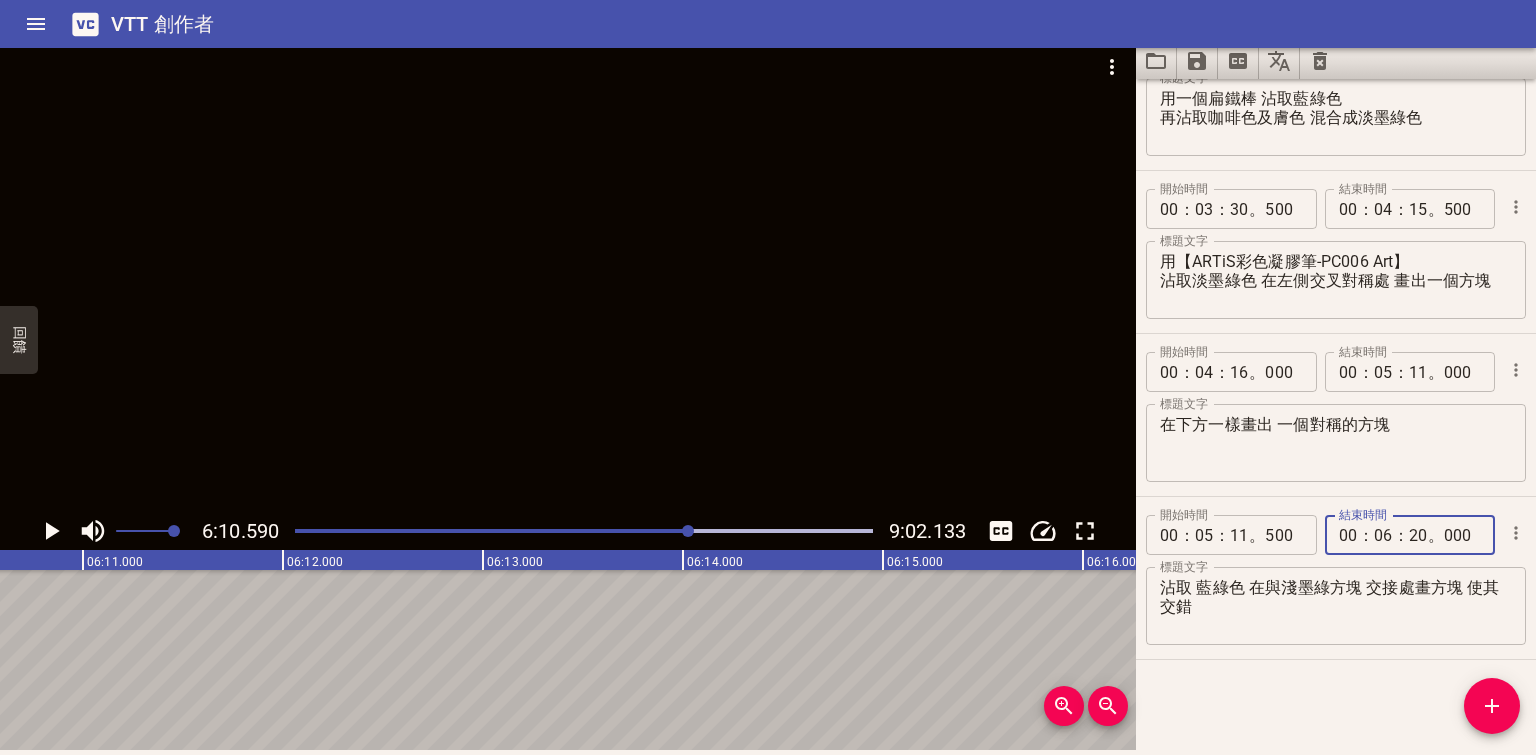 type on "000" 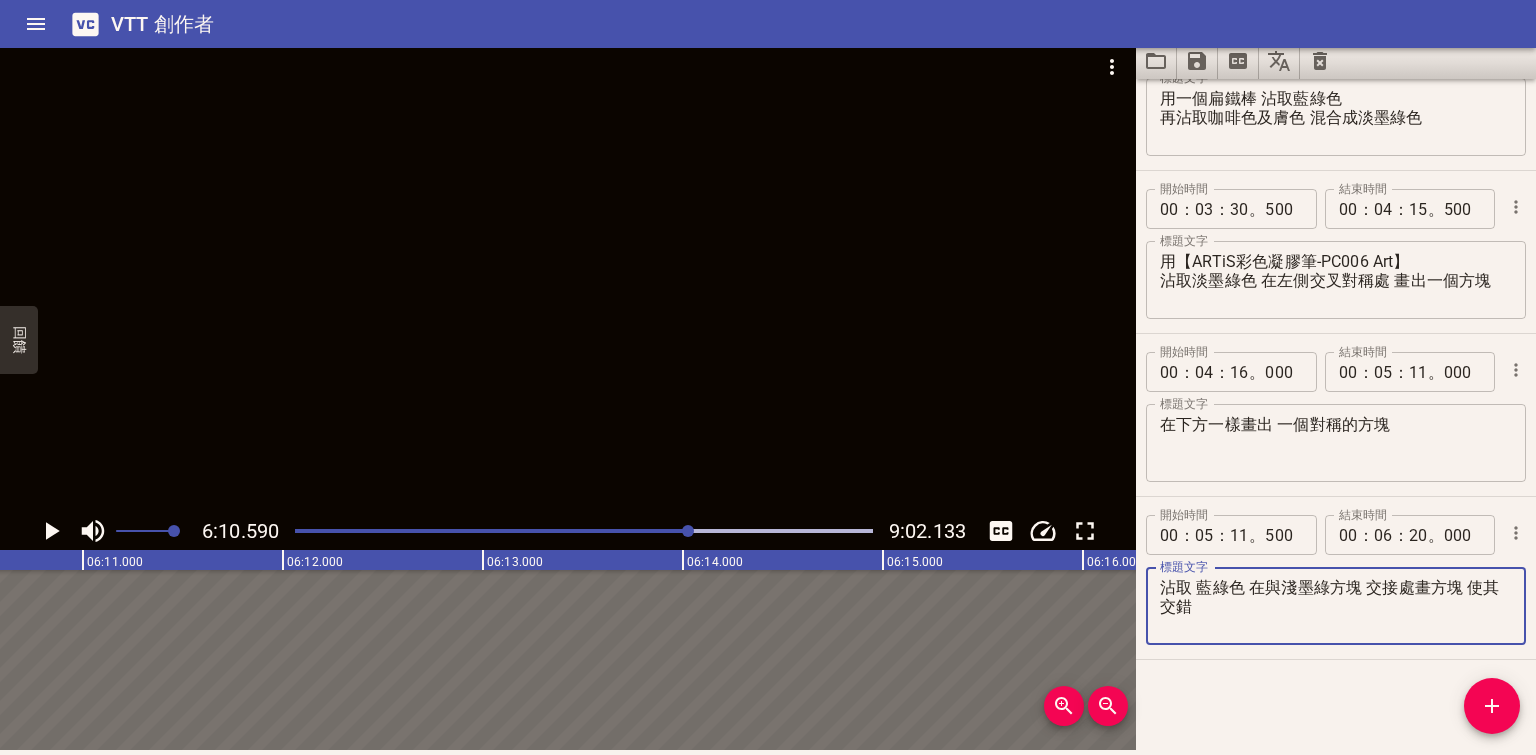 click 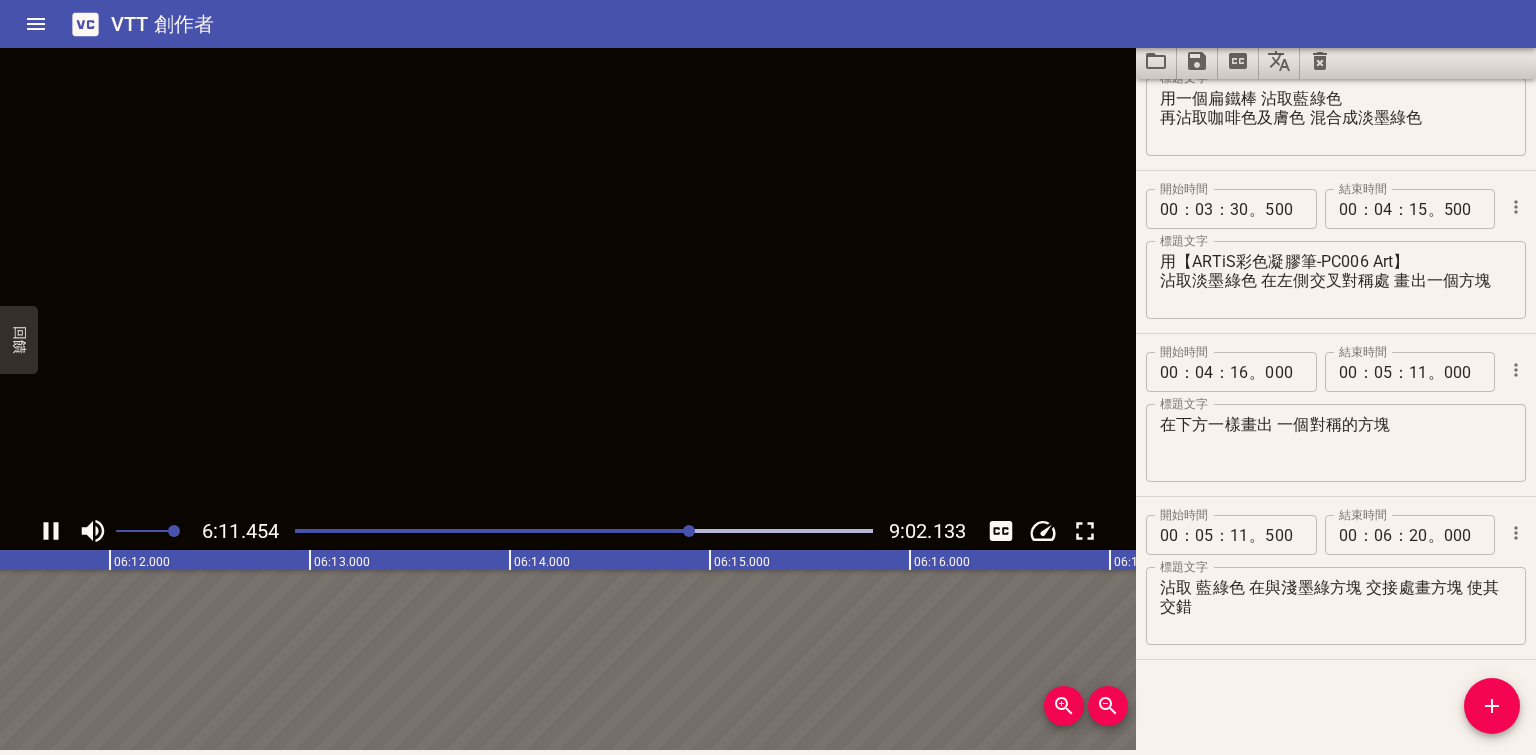 type 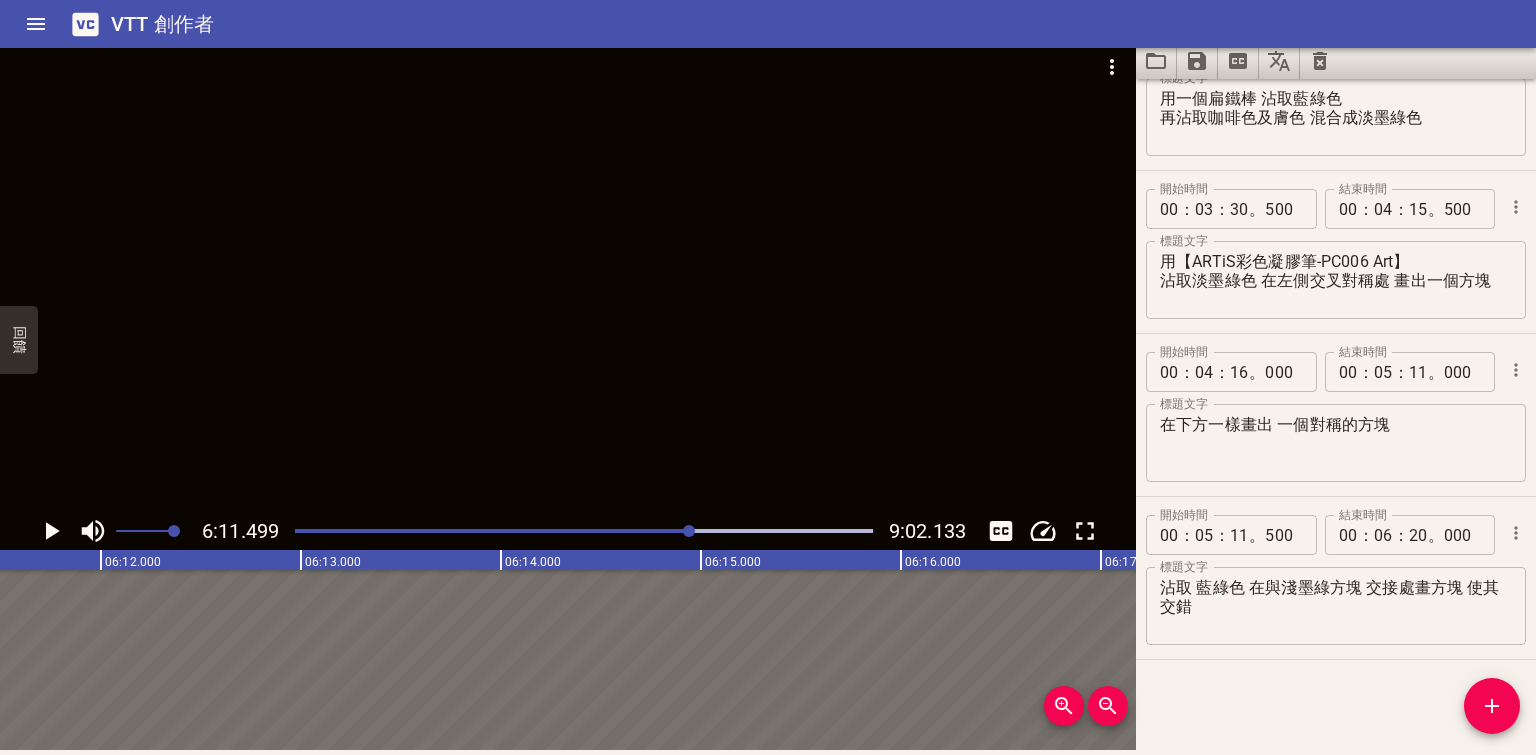 click at bounding box center [51, 531] 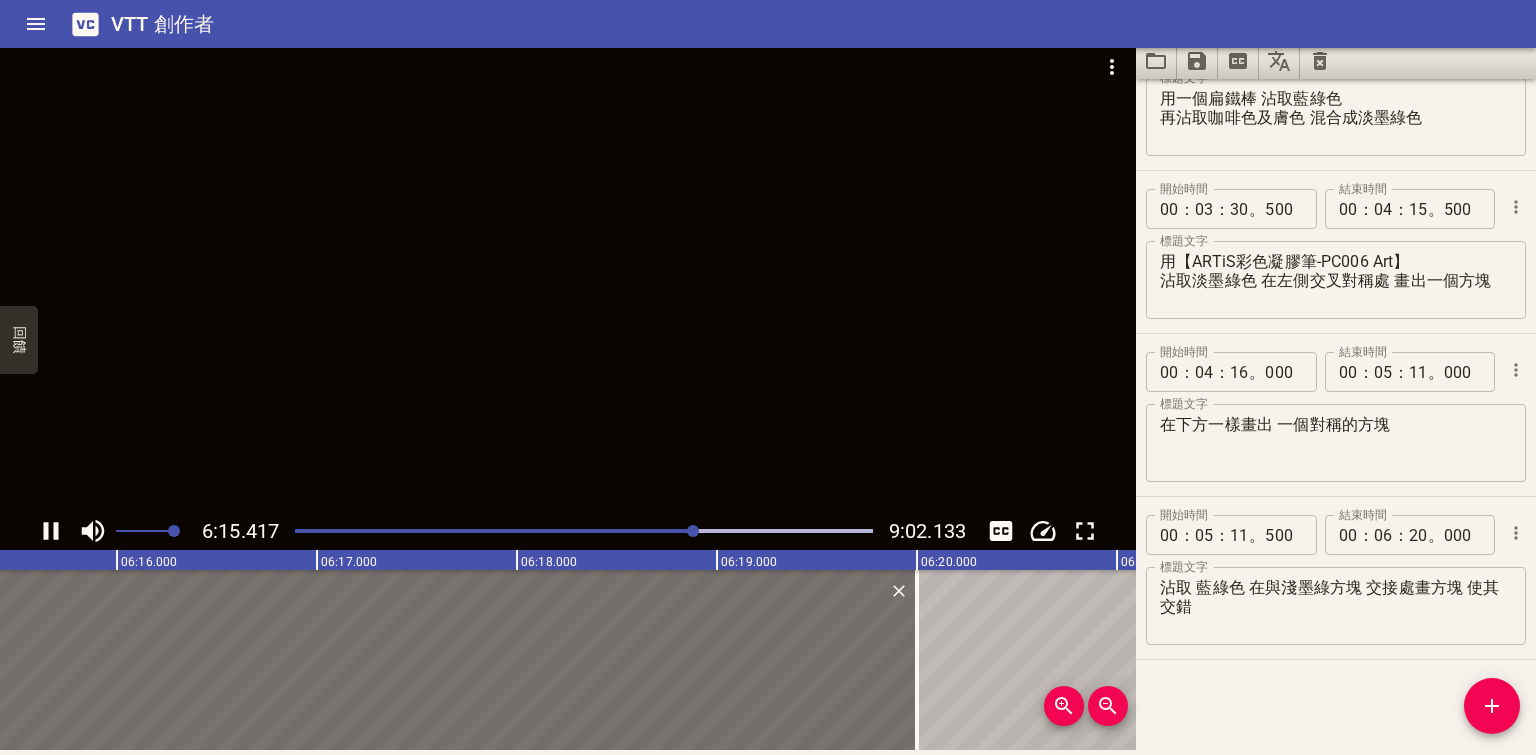 scroll, scrollTop: 0, scrollLeft: 75096, axis: horizontal 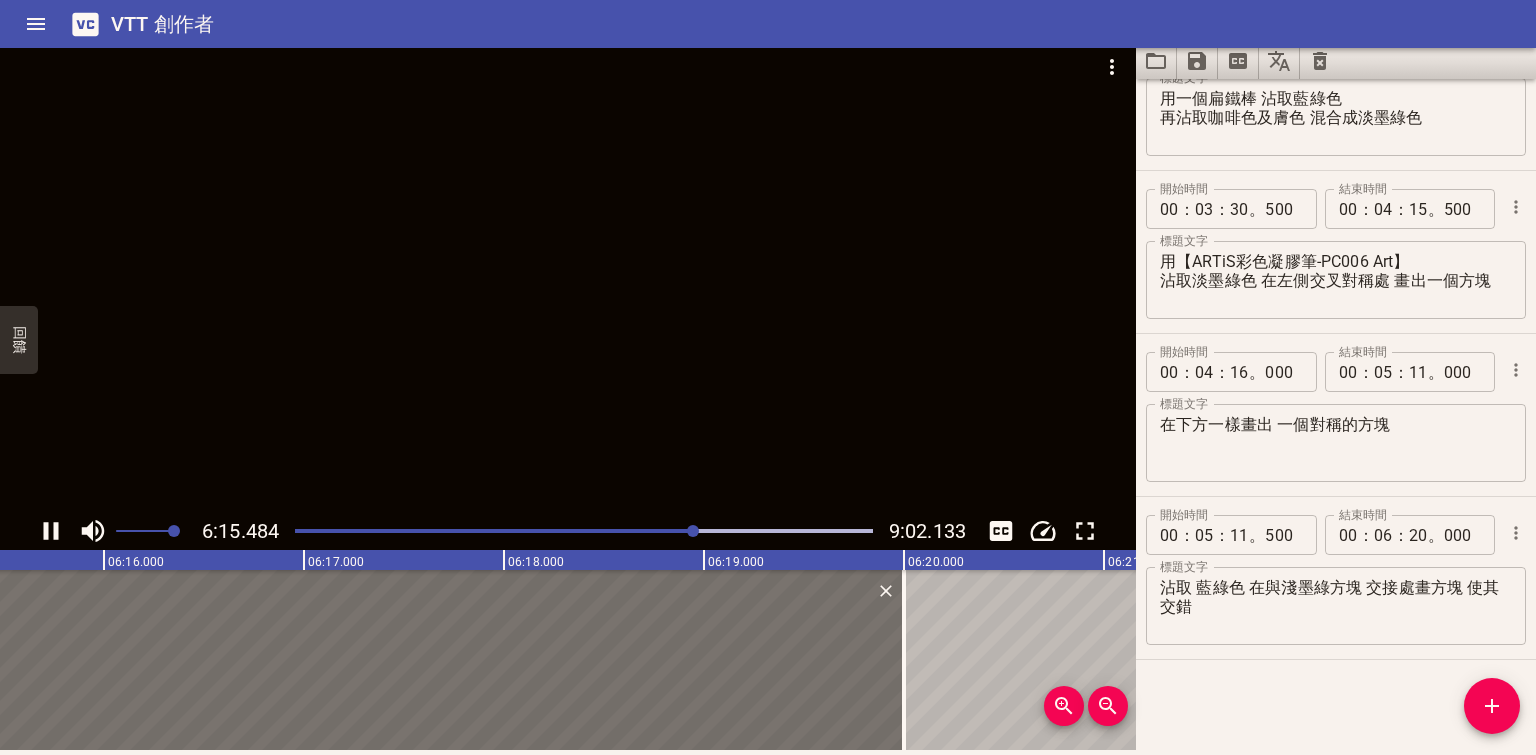 click at bounding box center (693, 531) 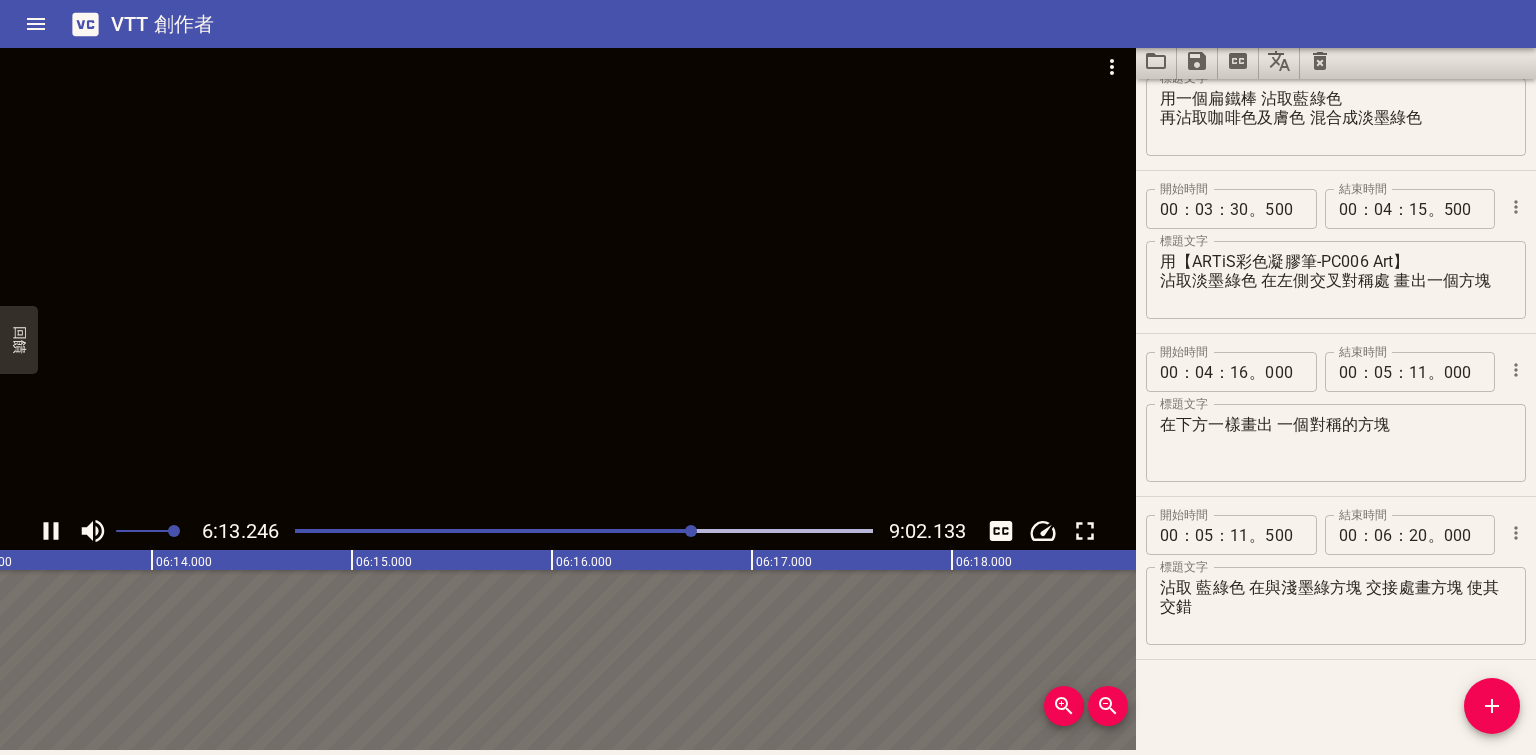 click at bounding box center (691, 531) 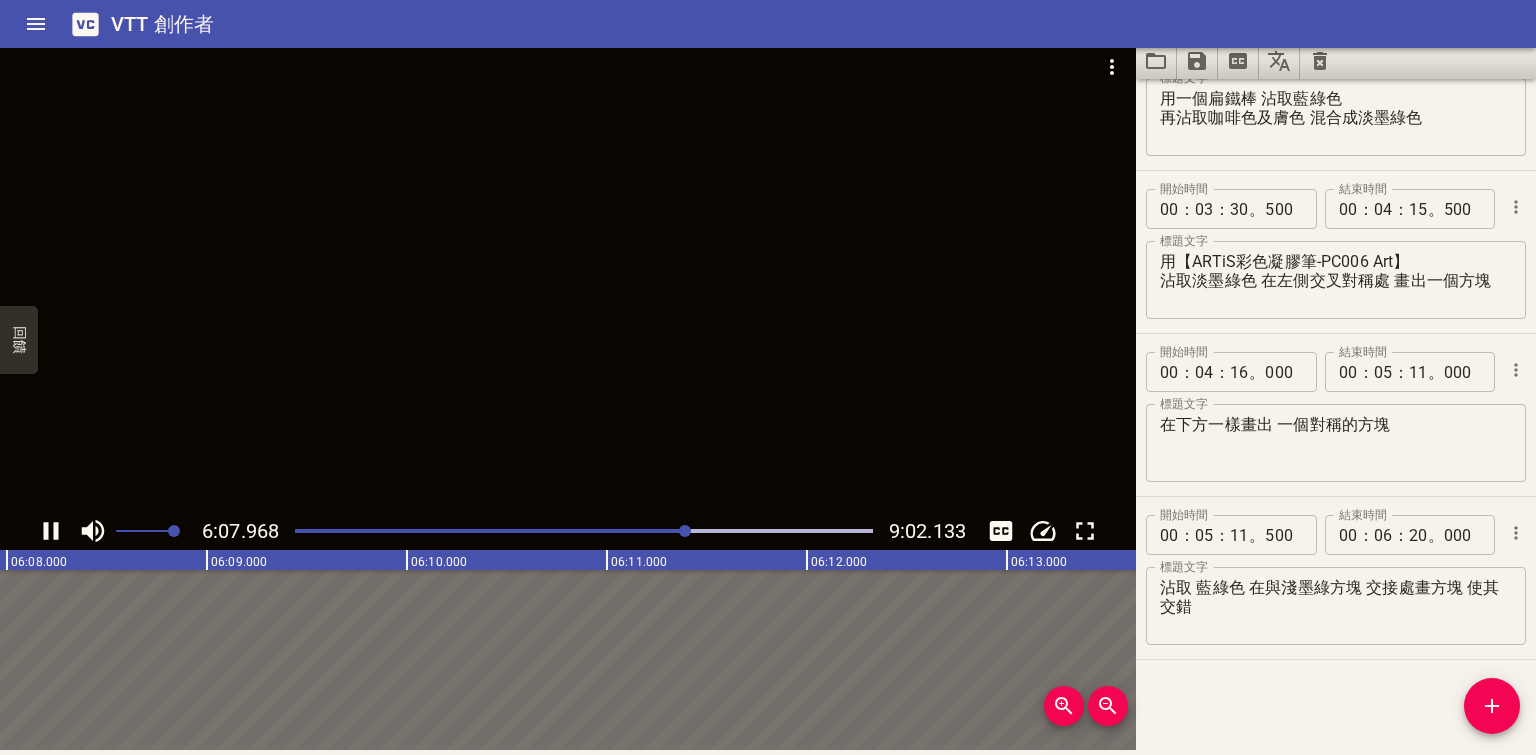 click 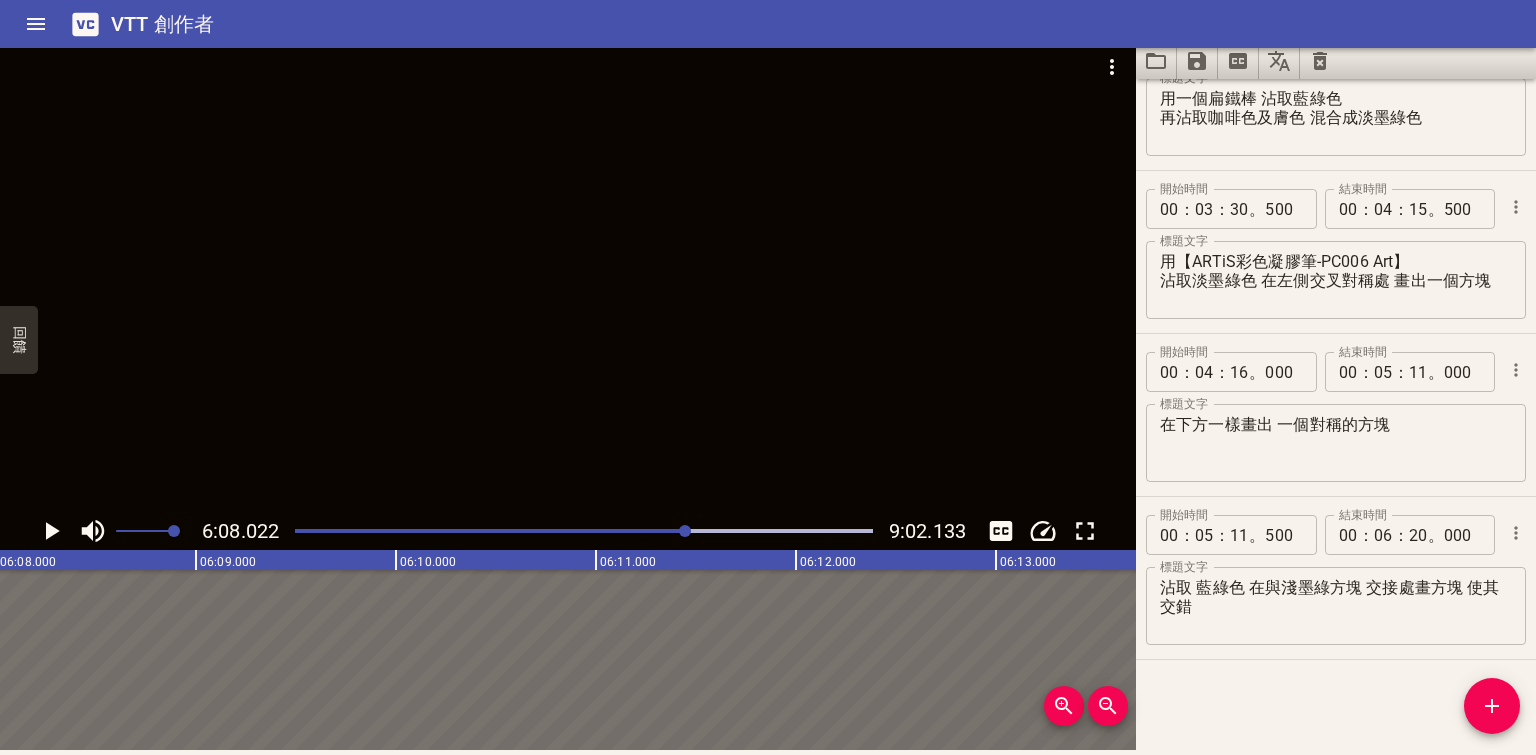 click 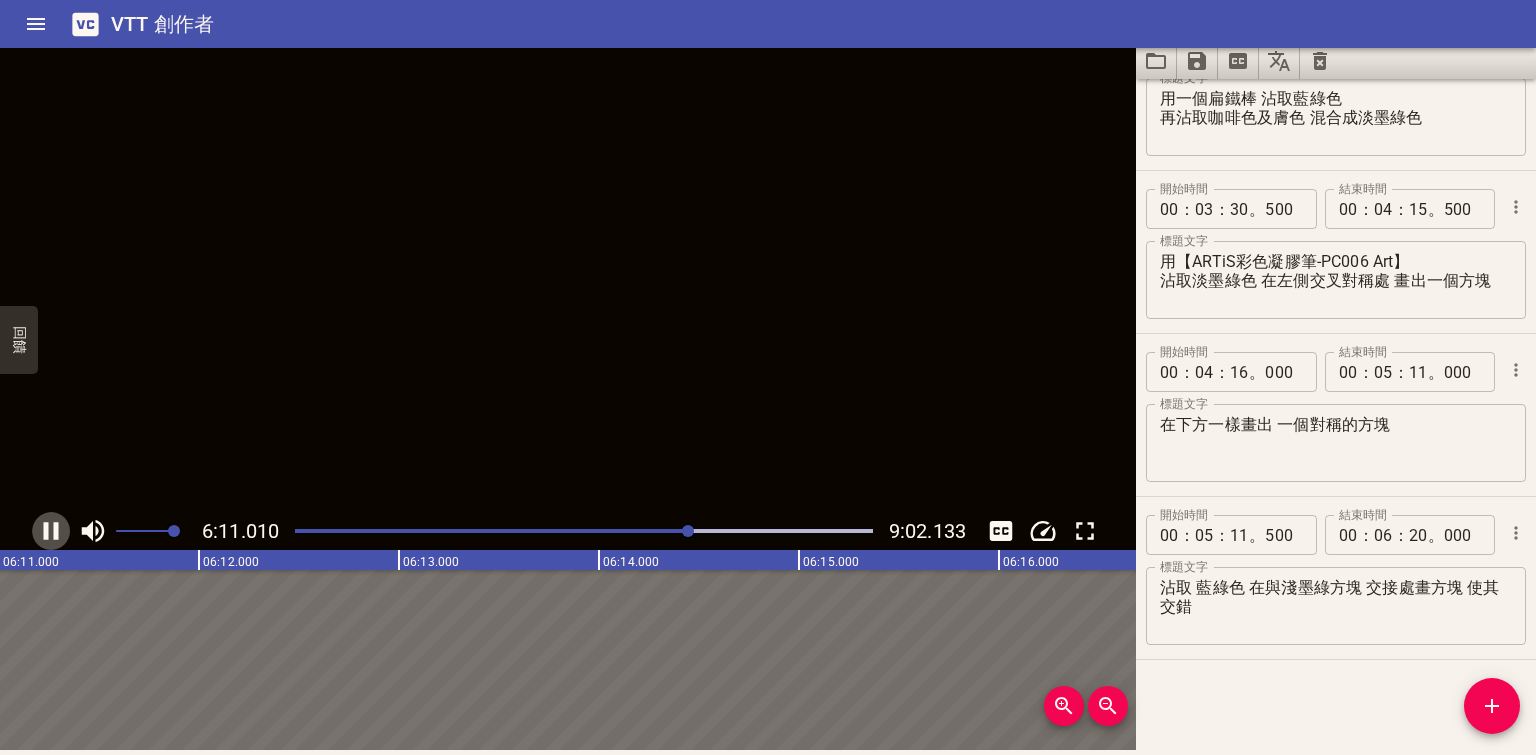click 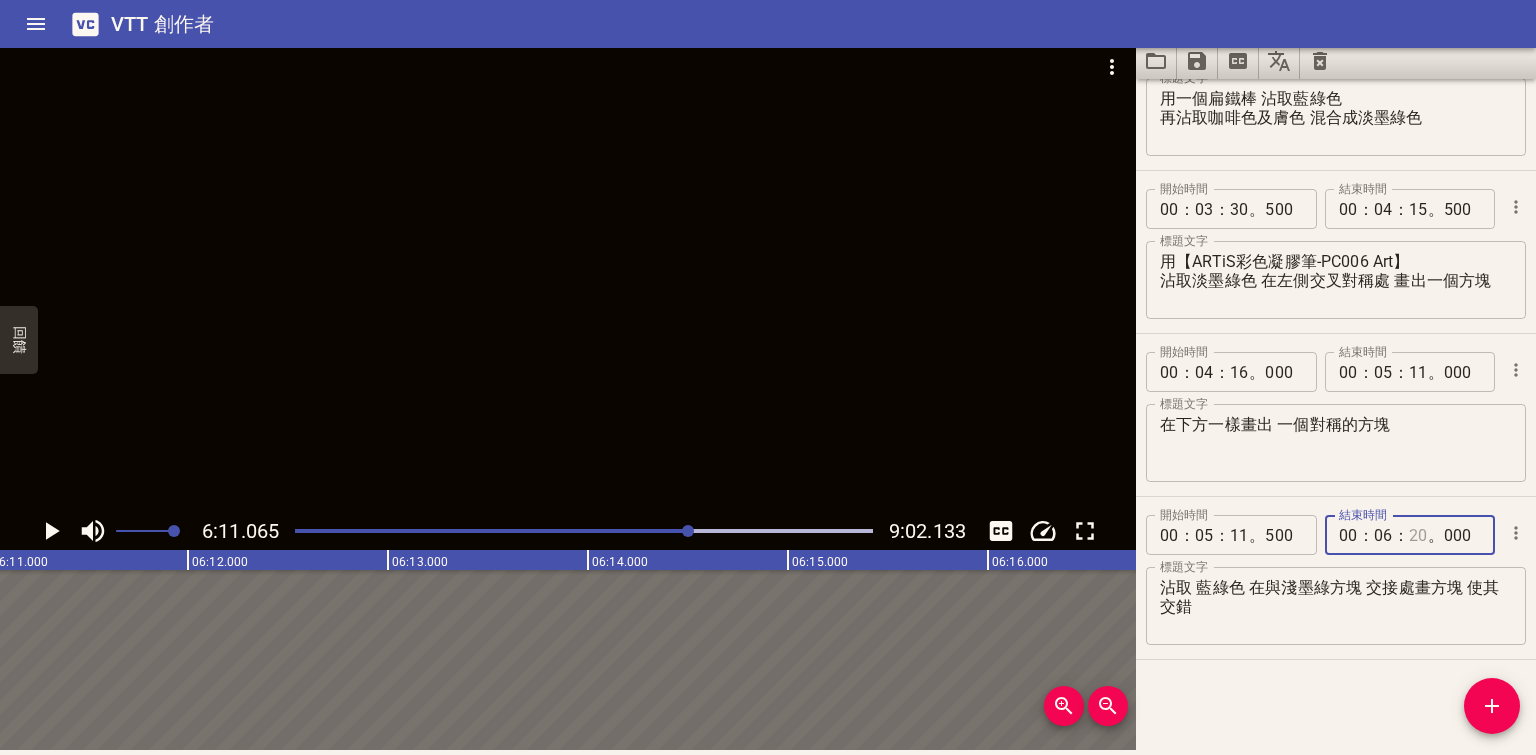 click at bounding box center [1418, 535] 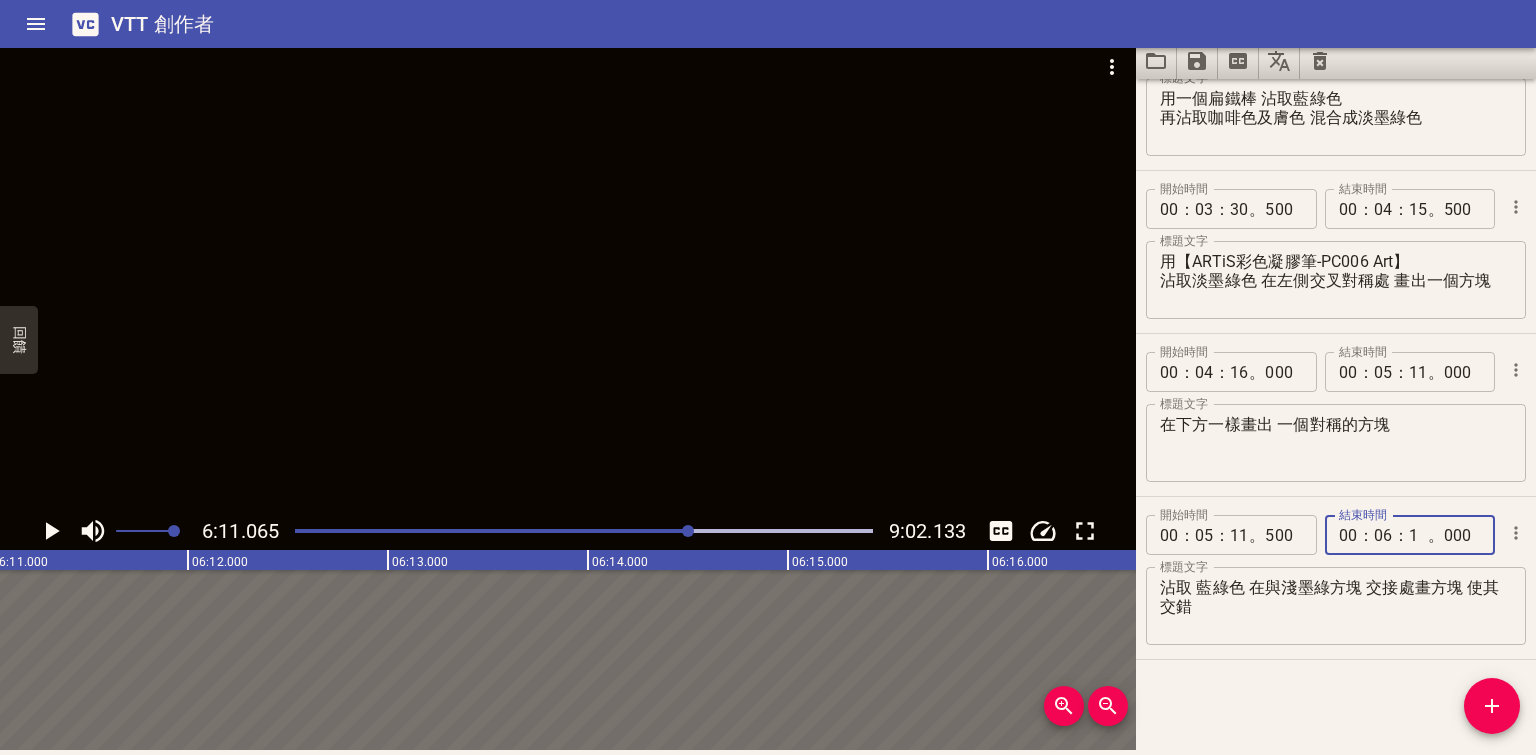 type on "10" 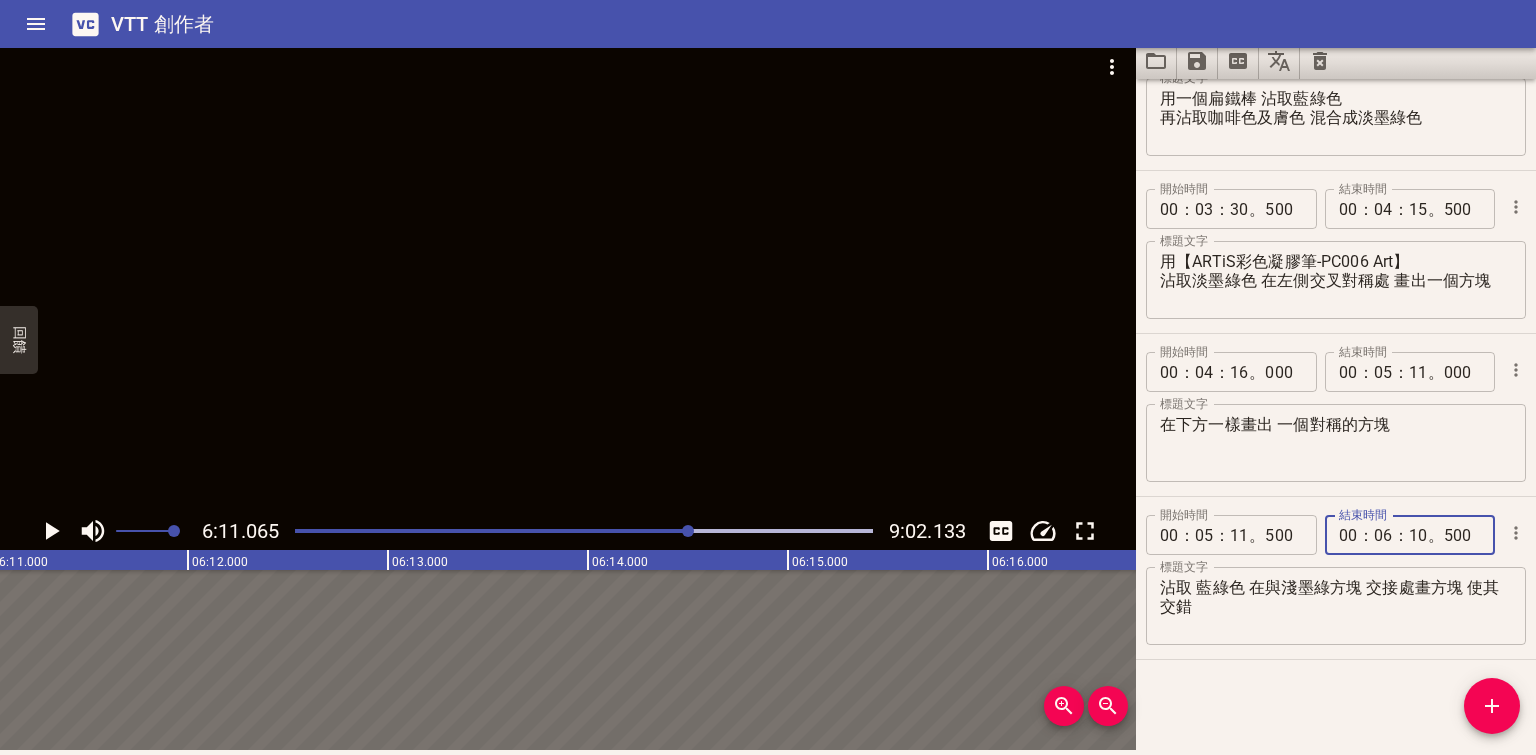 type on "500" 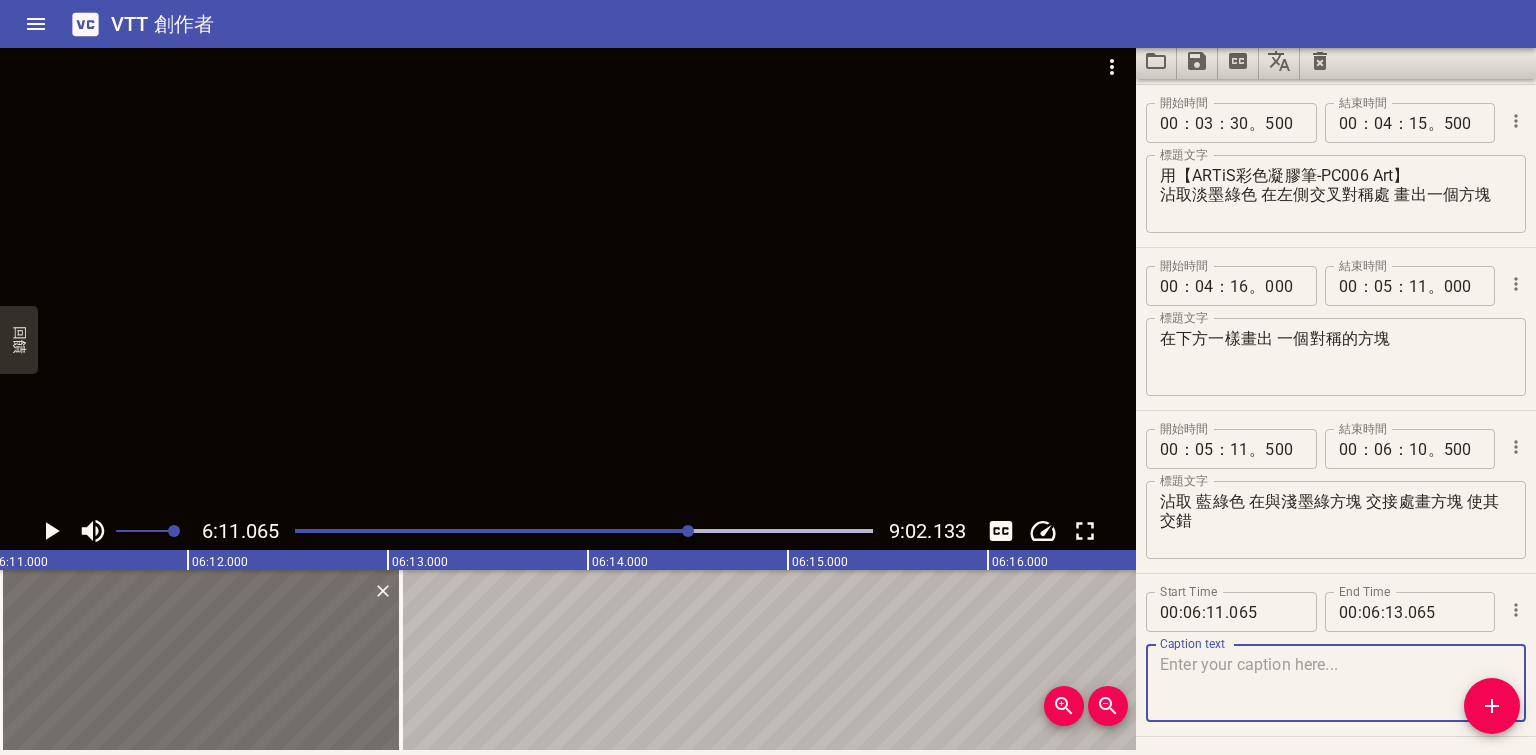 scroll, scrollTop: 2193, scrollLeft: 0, axis: vertical 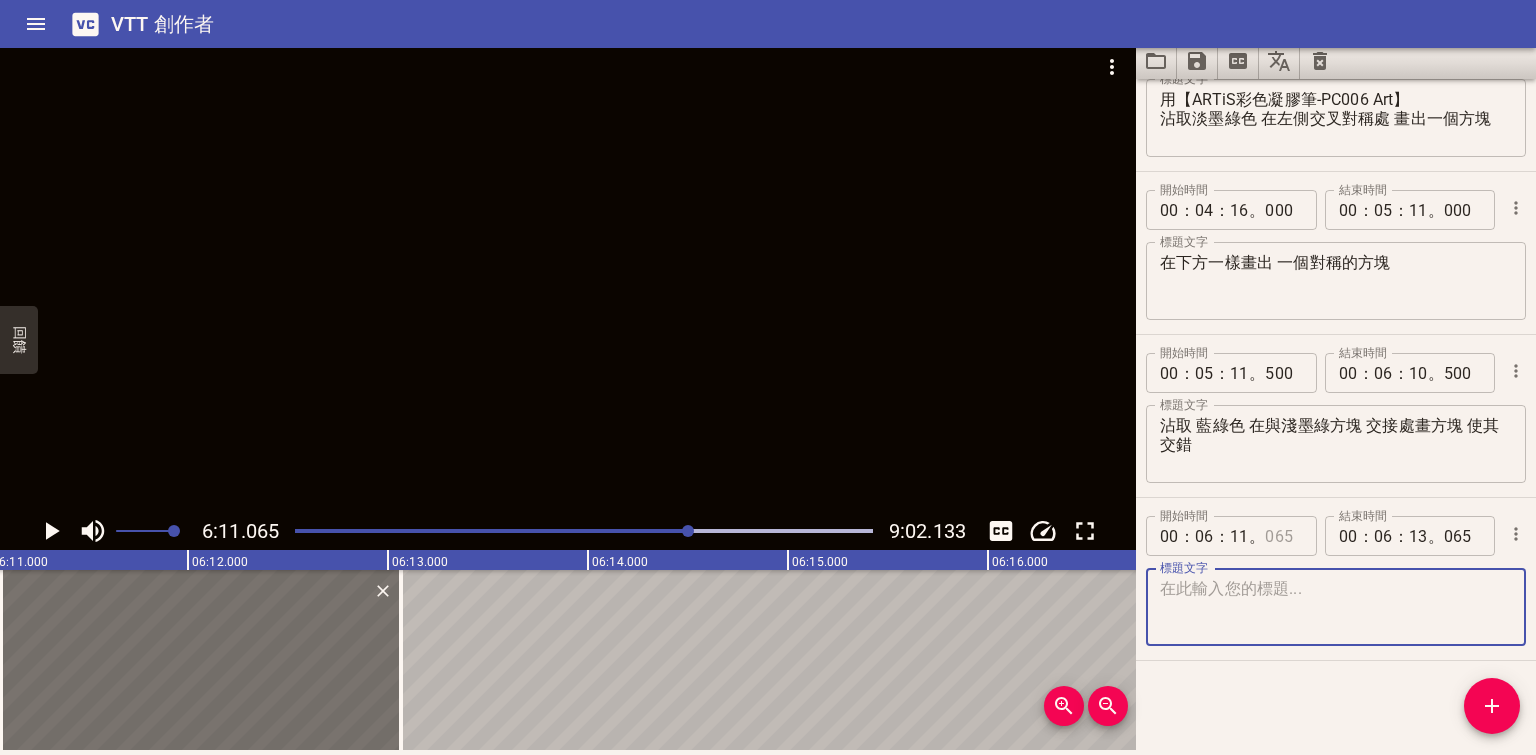 click at bounding box center [1283, 536] 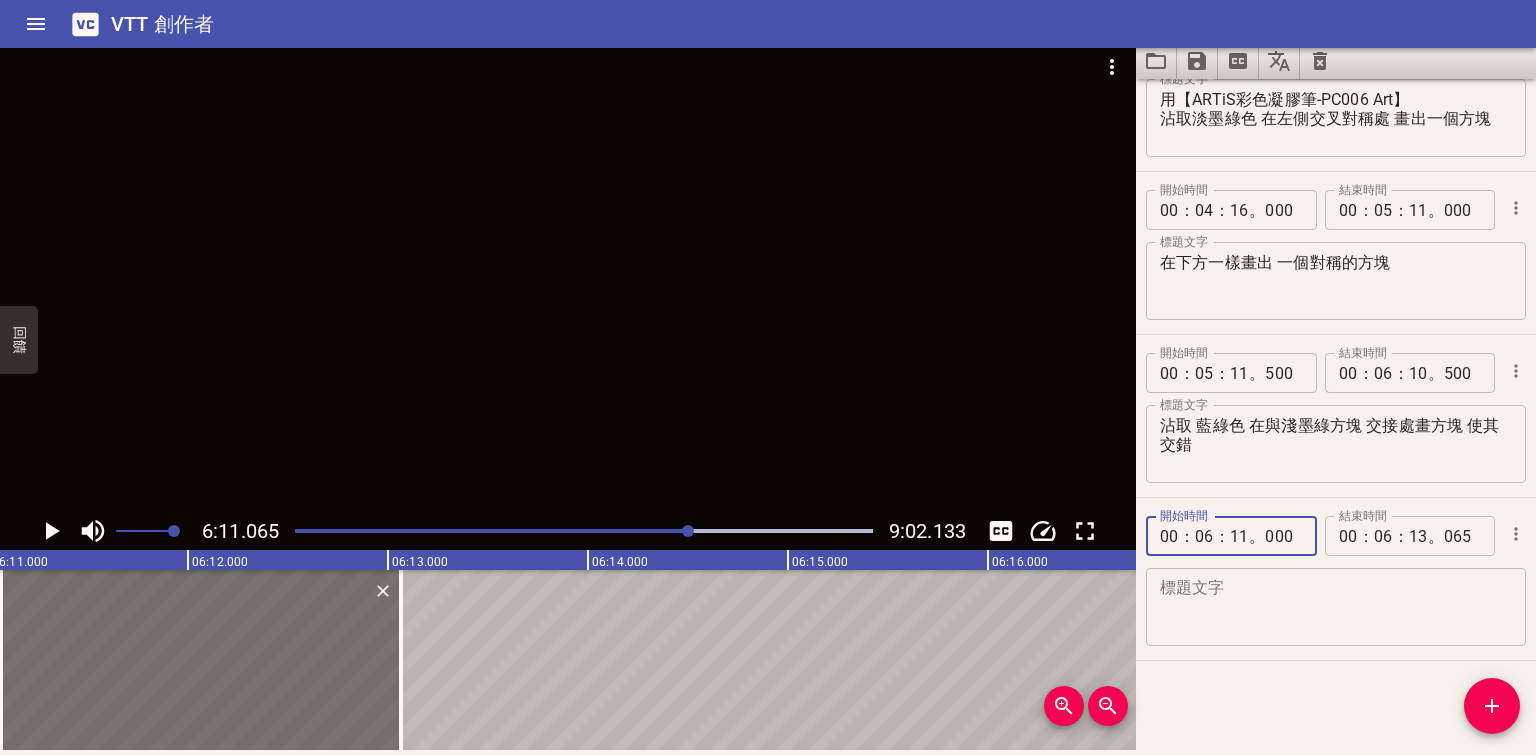type on "000" 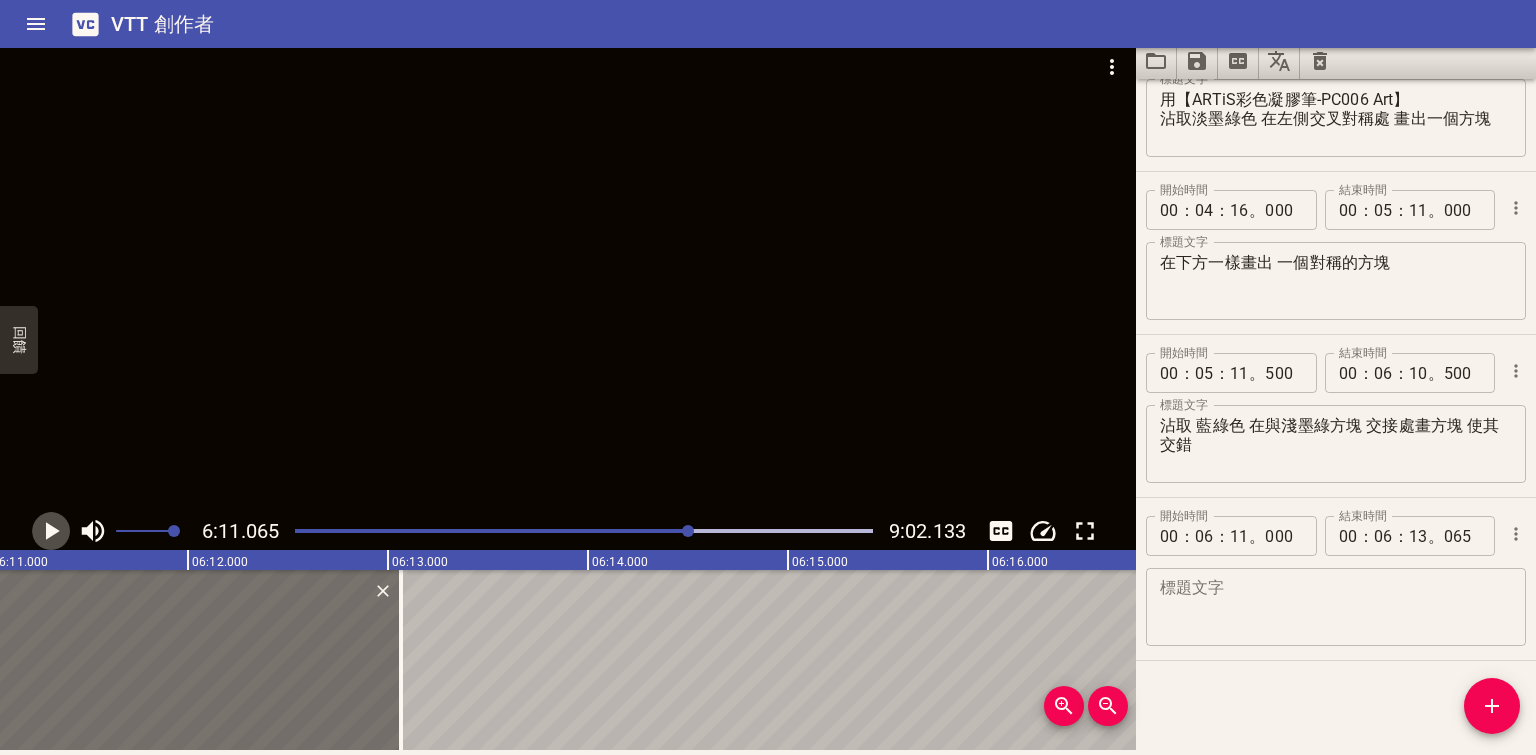 click 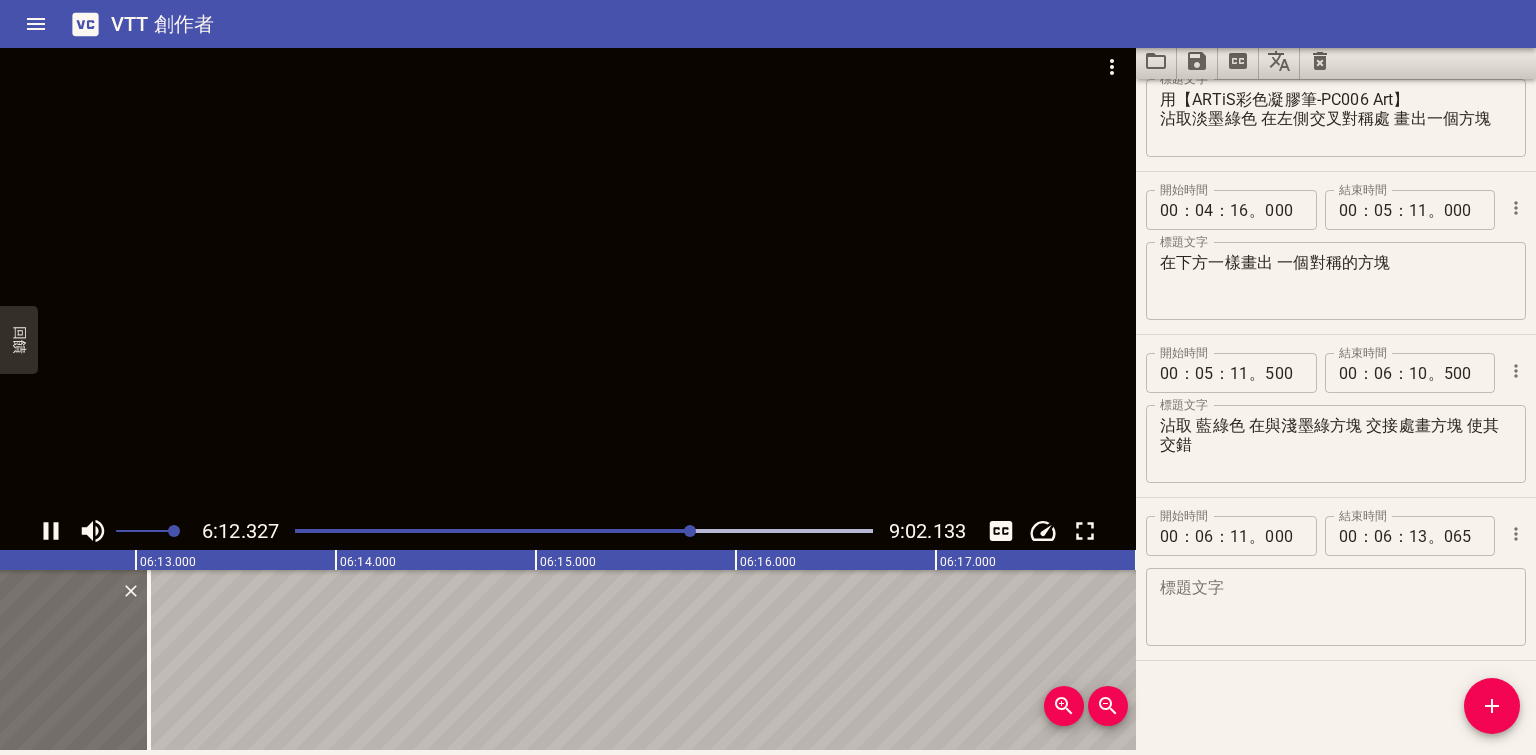 click 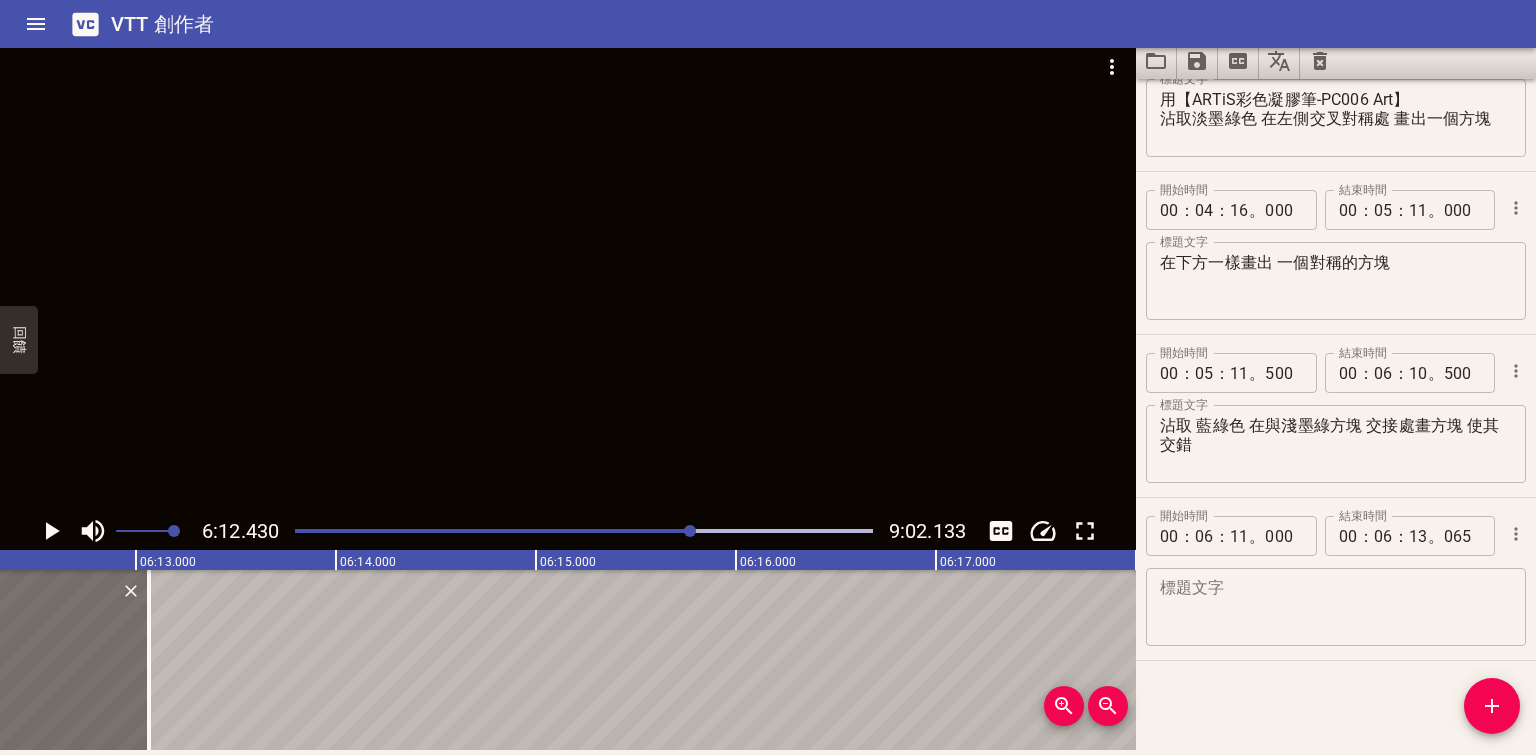 scroll, scrollTop: 0, scrollLeft: 74485, axis: horizontal 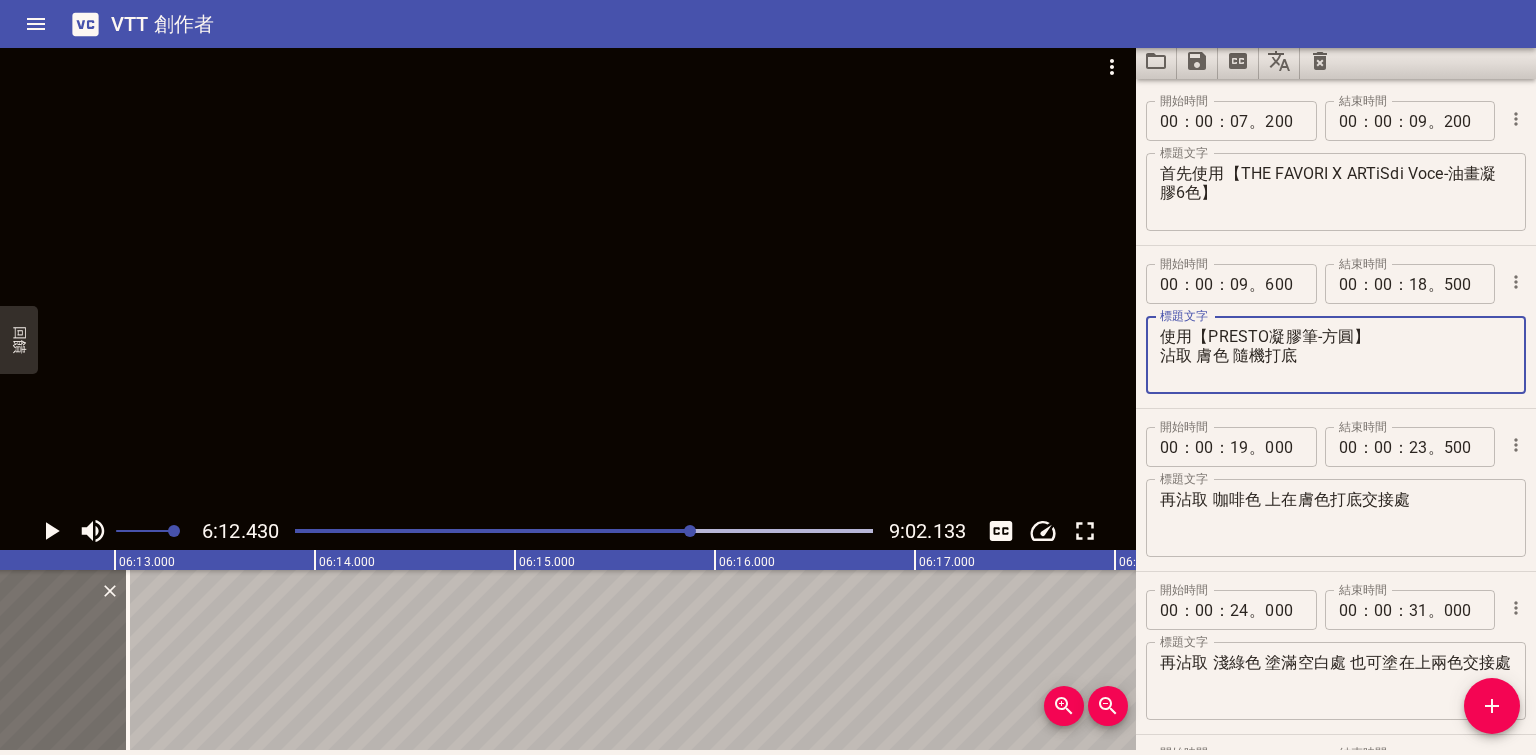 drag, startPoint x: 1372, startPoint y: 337, endPoint x: 1199, endPoint y: 330, distance: 173.14156 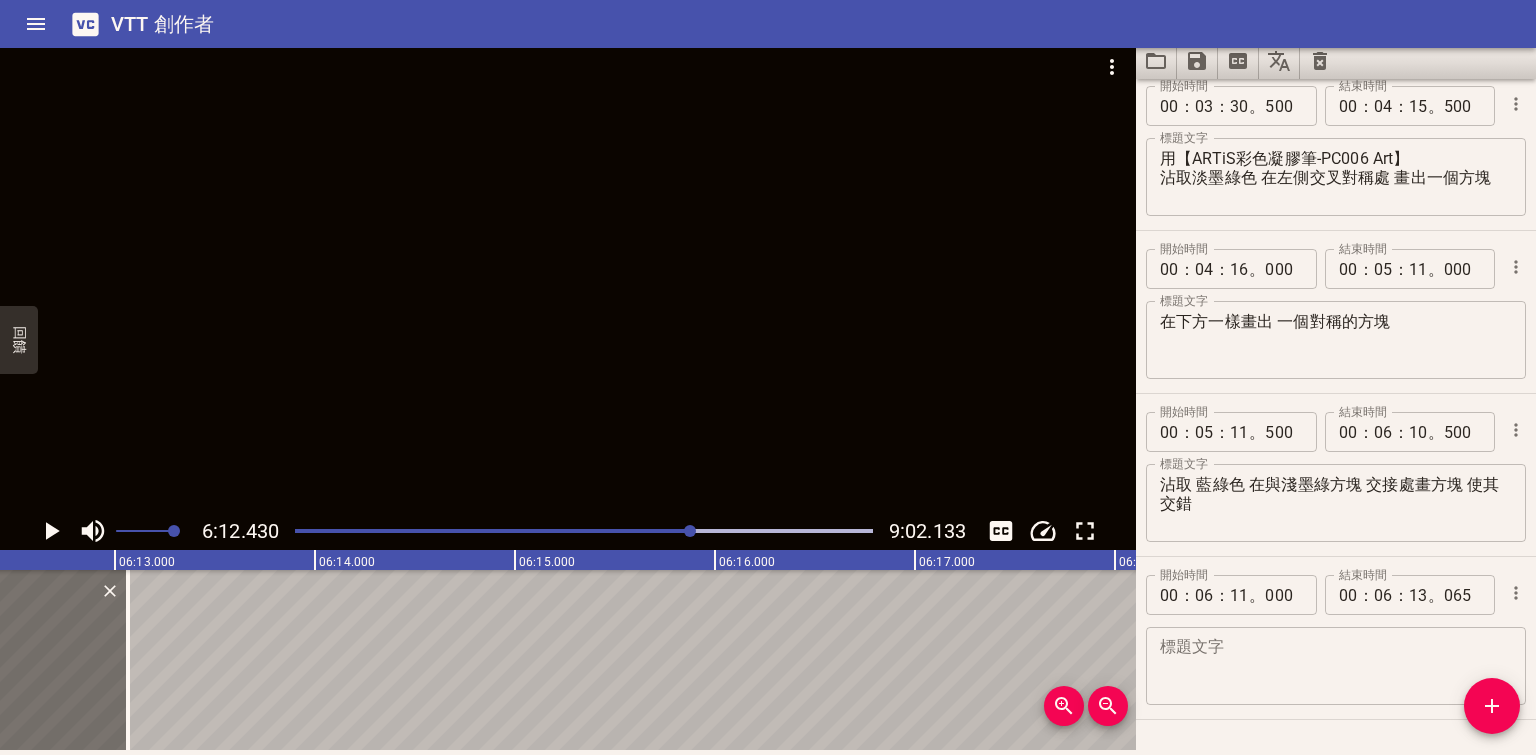 scroll, scrollTop: 2193, scrollLeft: 0, axis: vertical 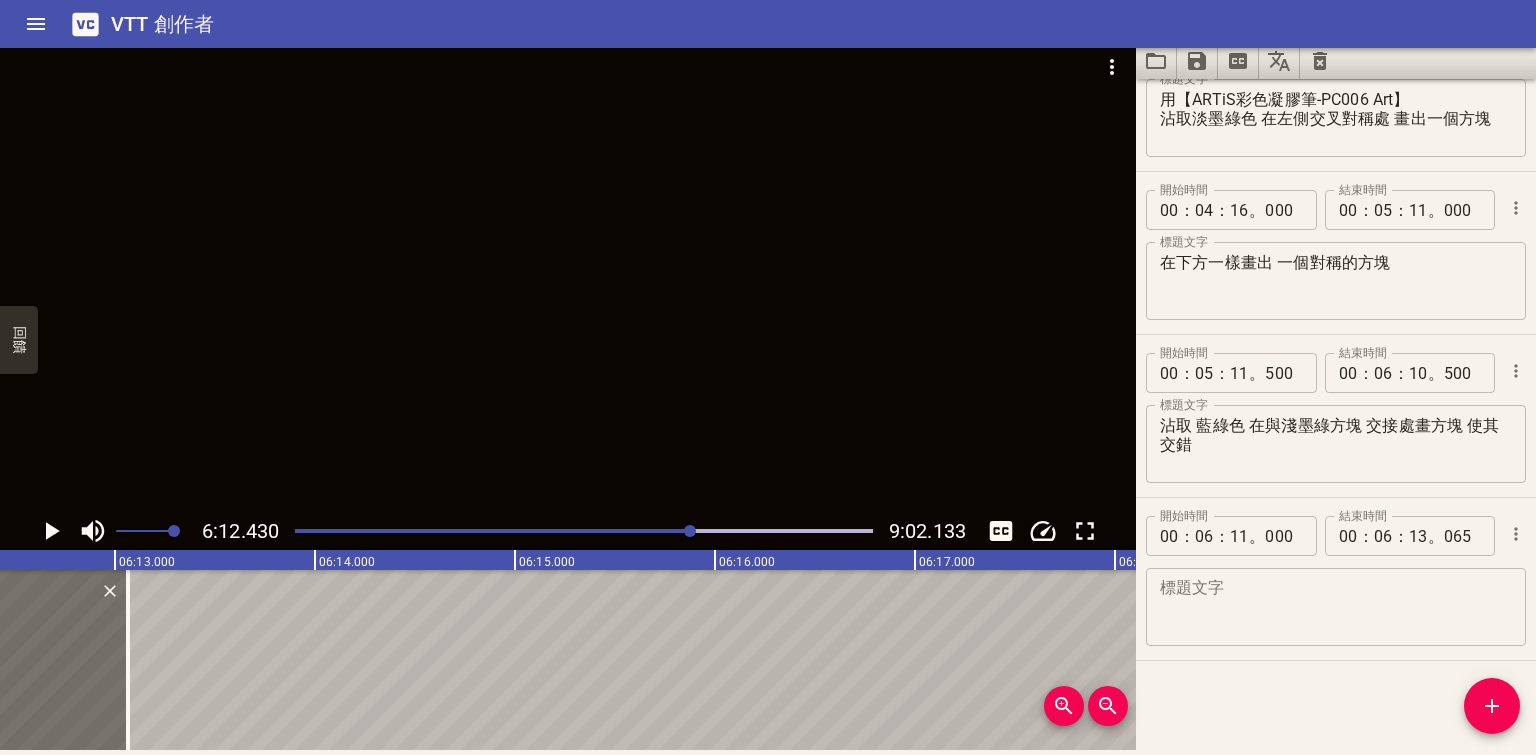 click at bounding box center (1336, 607) 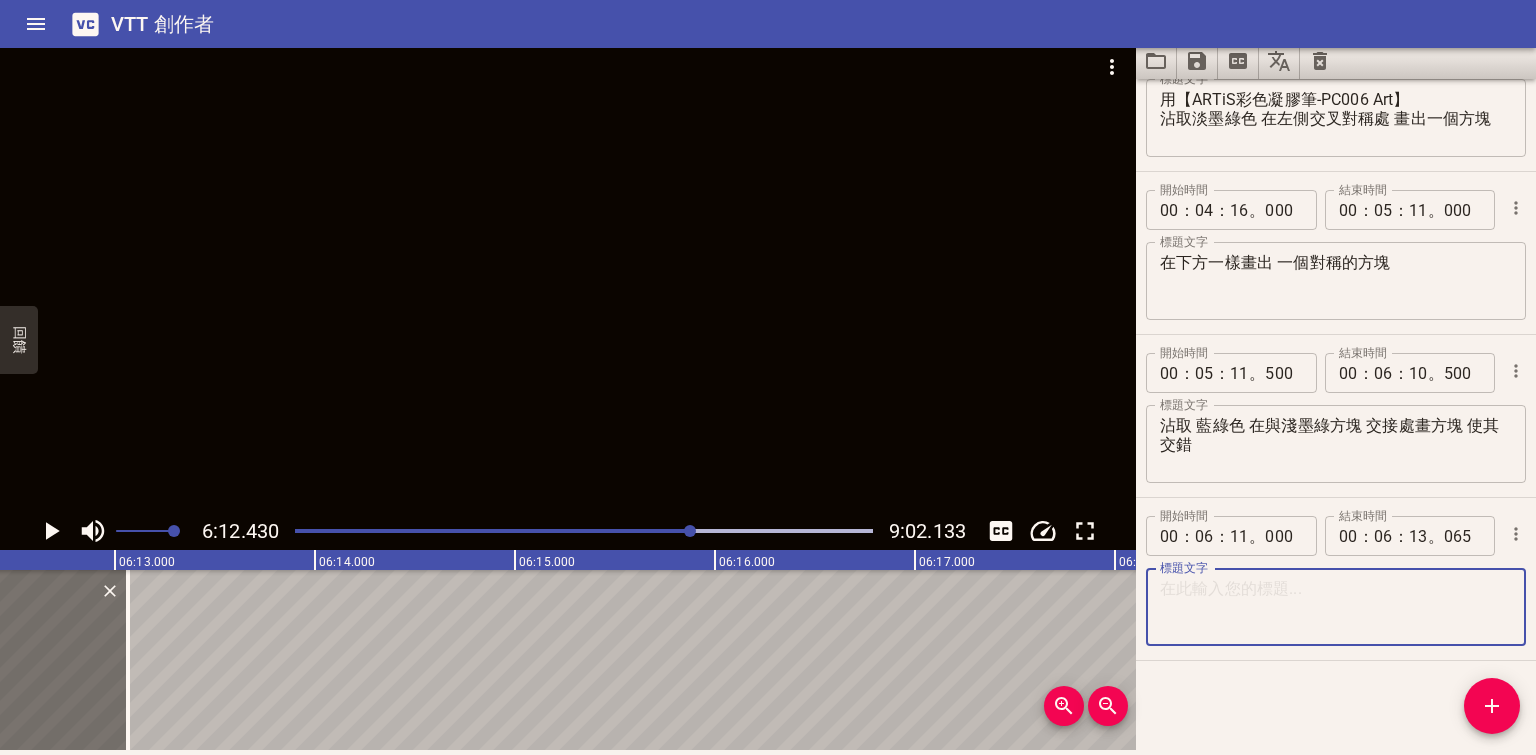 paste on "【PRESTO凝膠筆-方圓】" 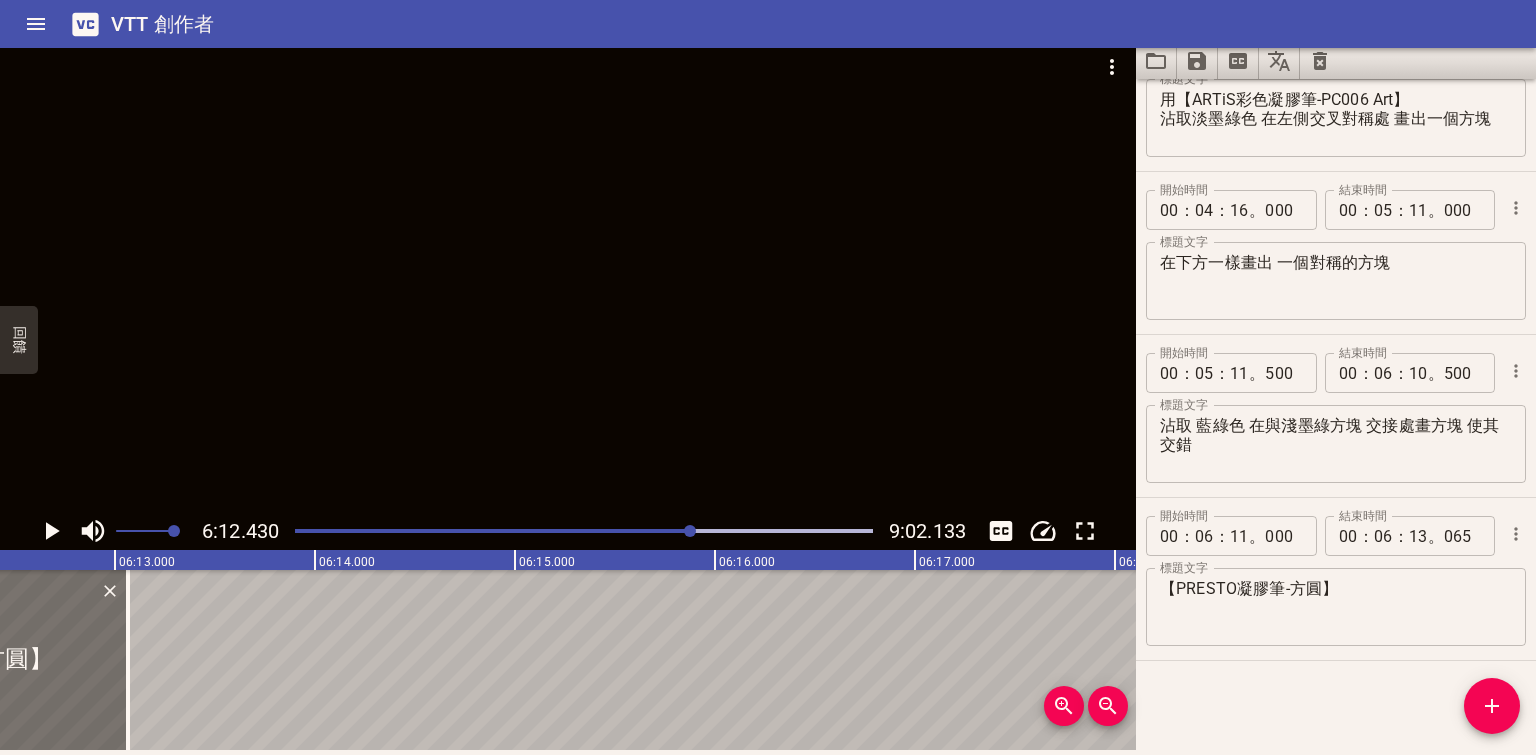 click on "【PRESTO凝膠筆-方圓】 標題文字" at bounding box center [1336, 607] 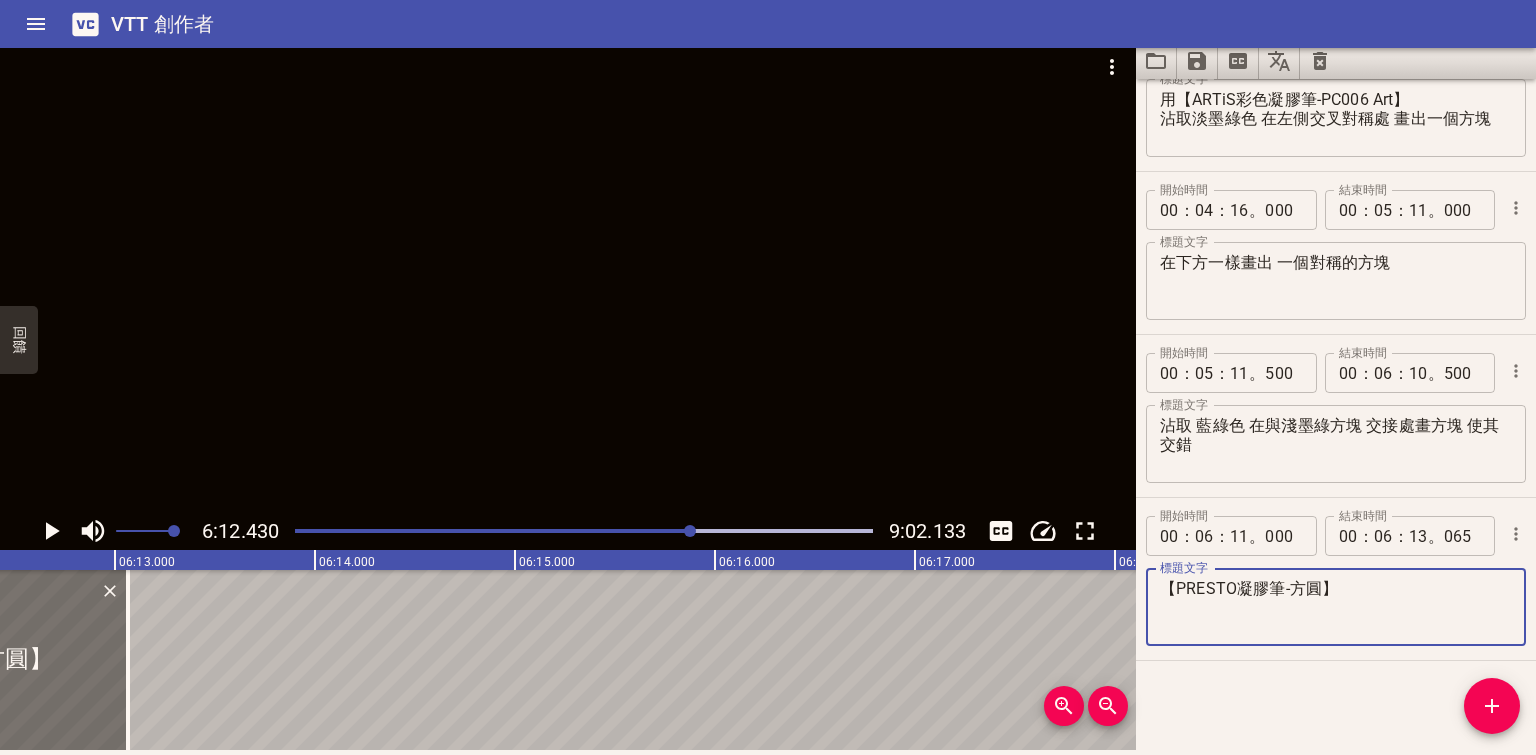click on "【PRESTO凝膠筆-方圓】 標題文字" at bounding box center (1336, 607) 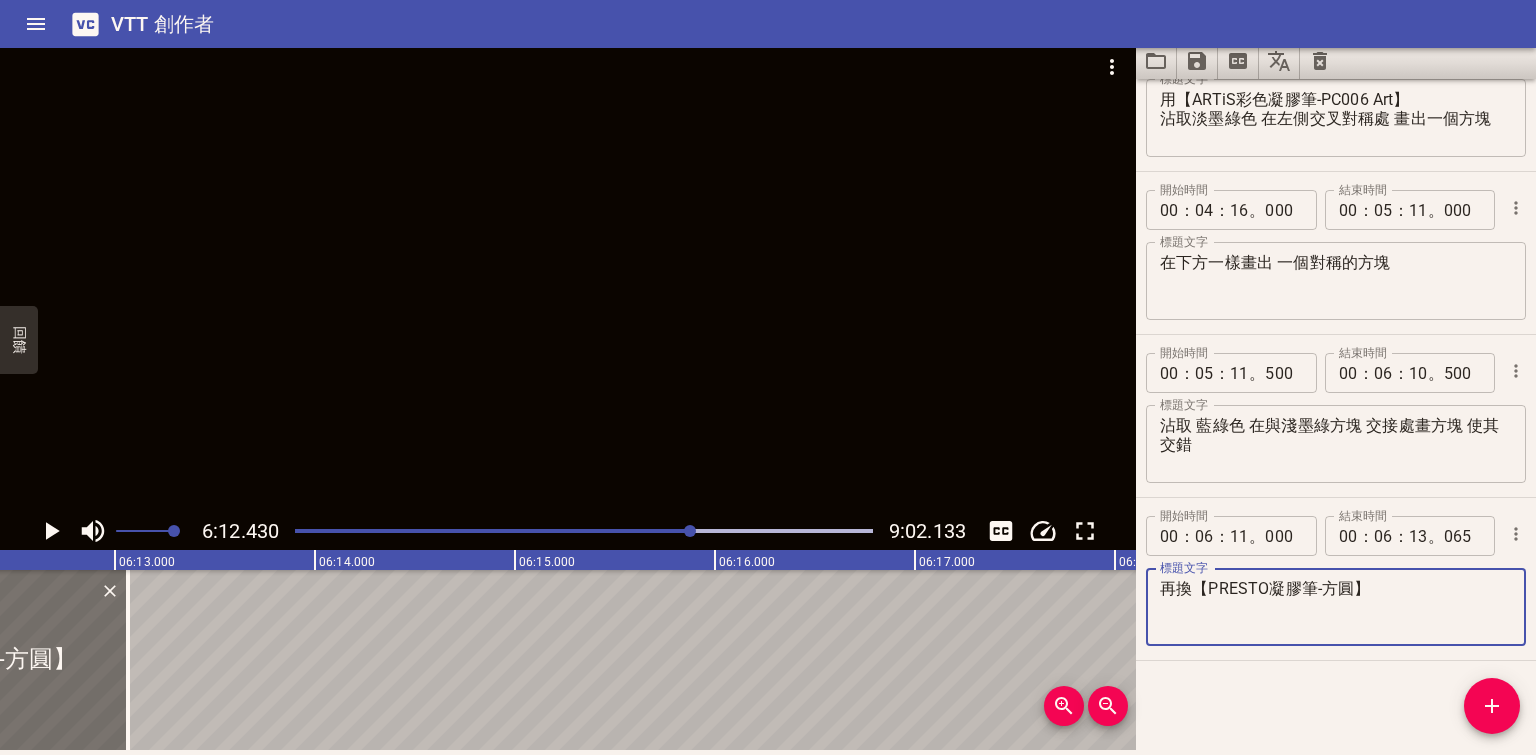 click on "再換【PRESTO凝膠筆-方圓】" at bounding box center (1336, 607) 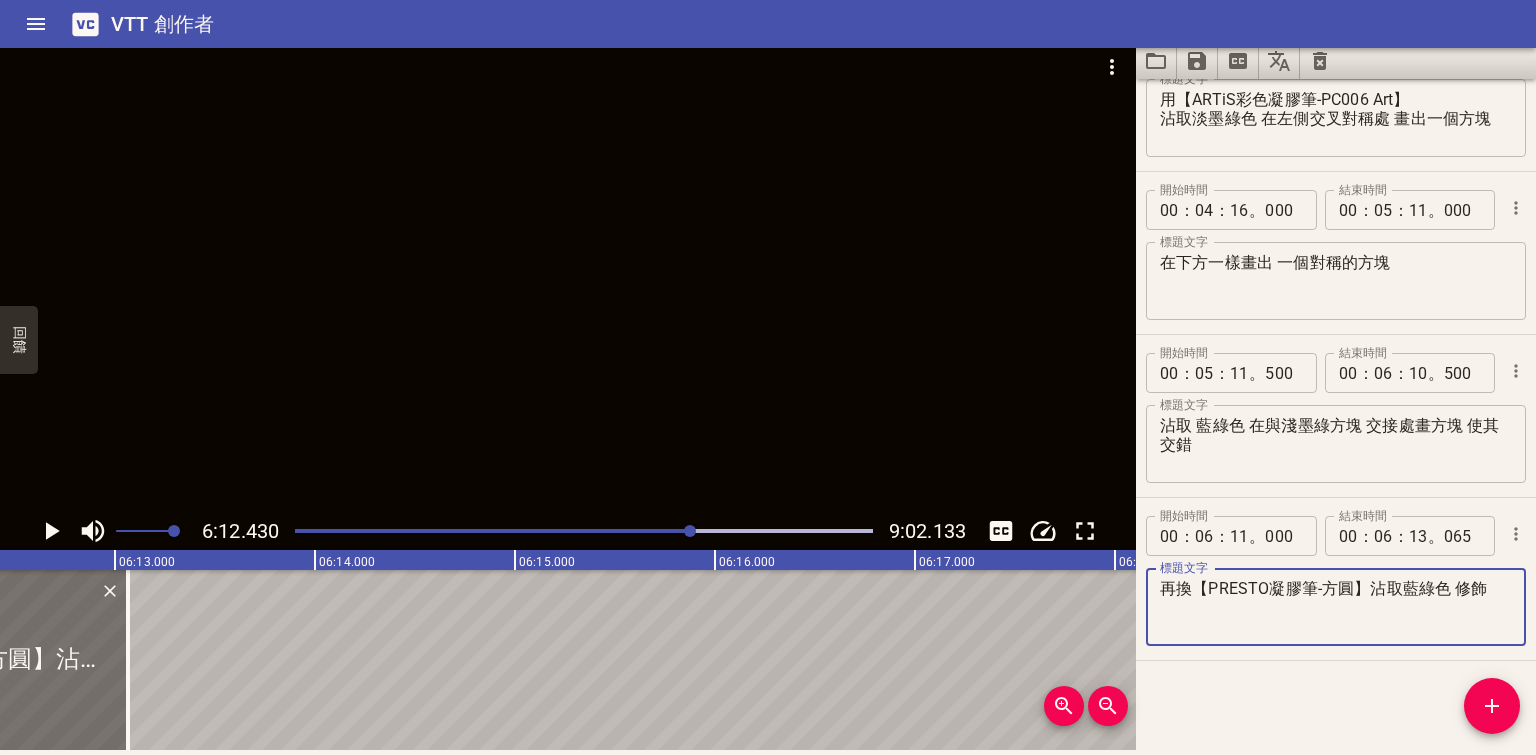 type on "再換【PRESTO凝膠筆-方圓】沾取藍綠色 修飾" 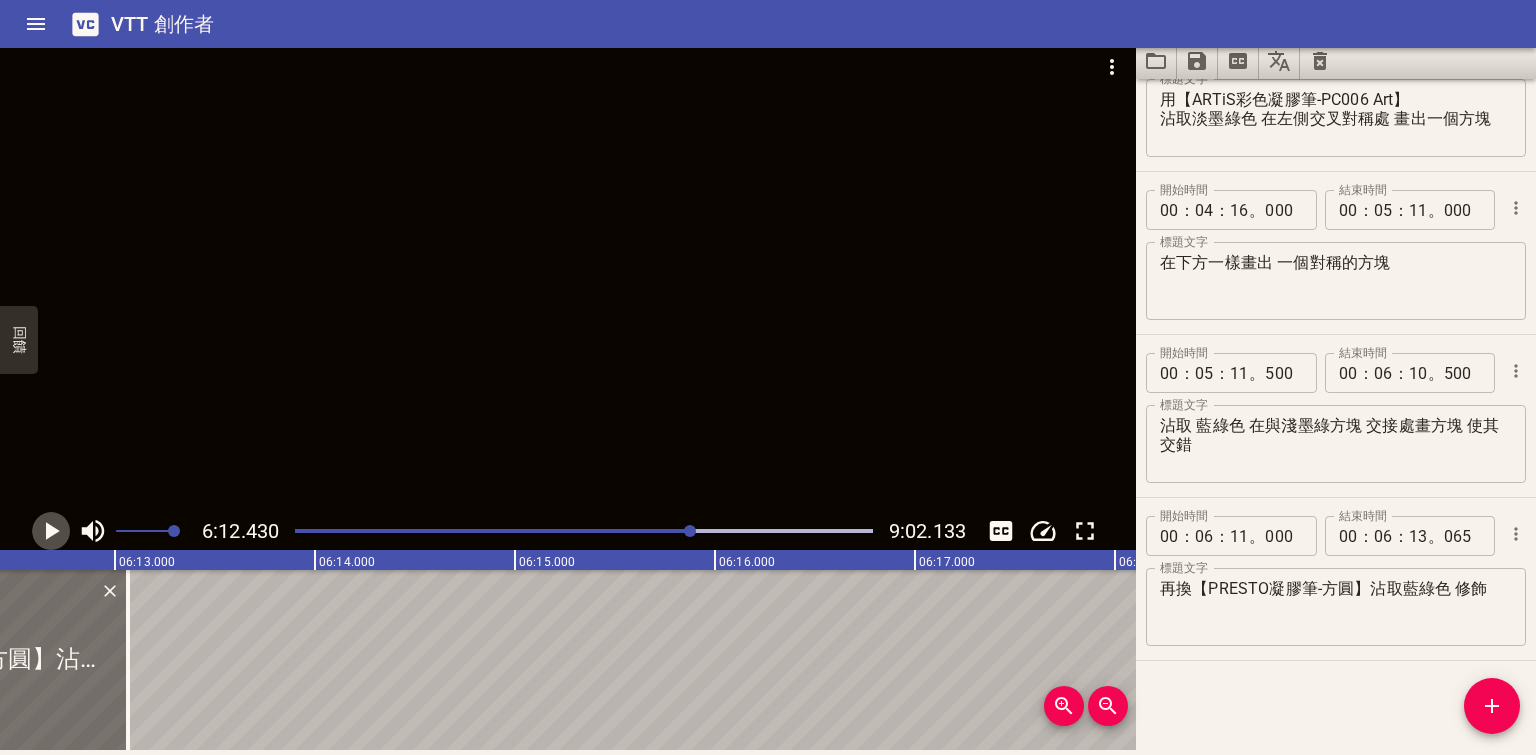 click 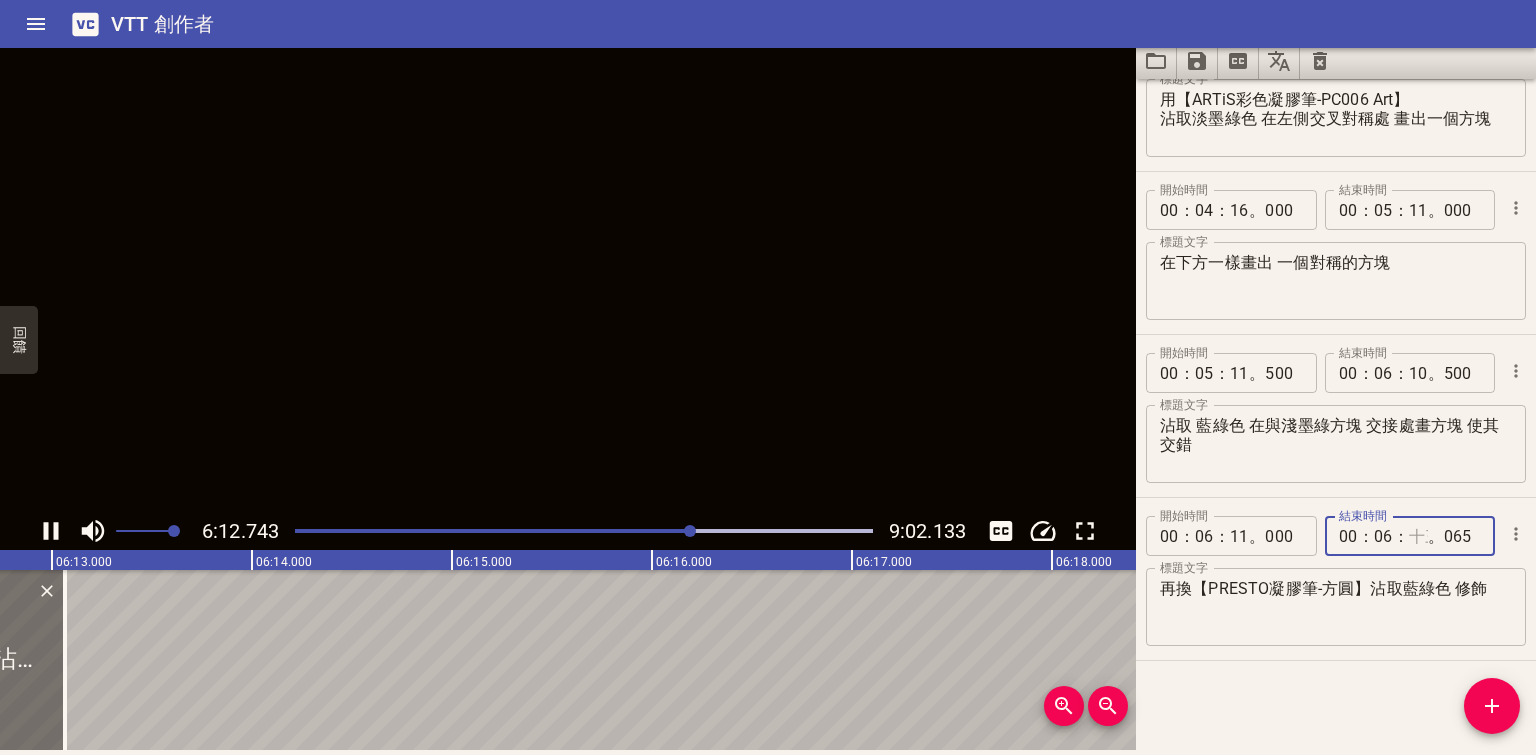 drag, startPoint x: 1412, startPoint y: 537, endPoint x: 1414, endPoint y: 548, distance: 11.18034 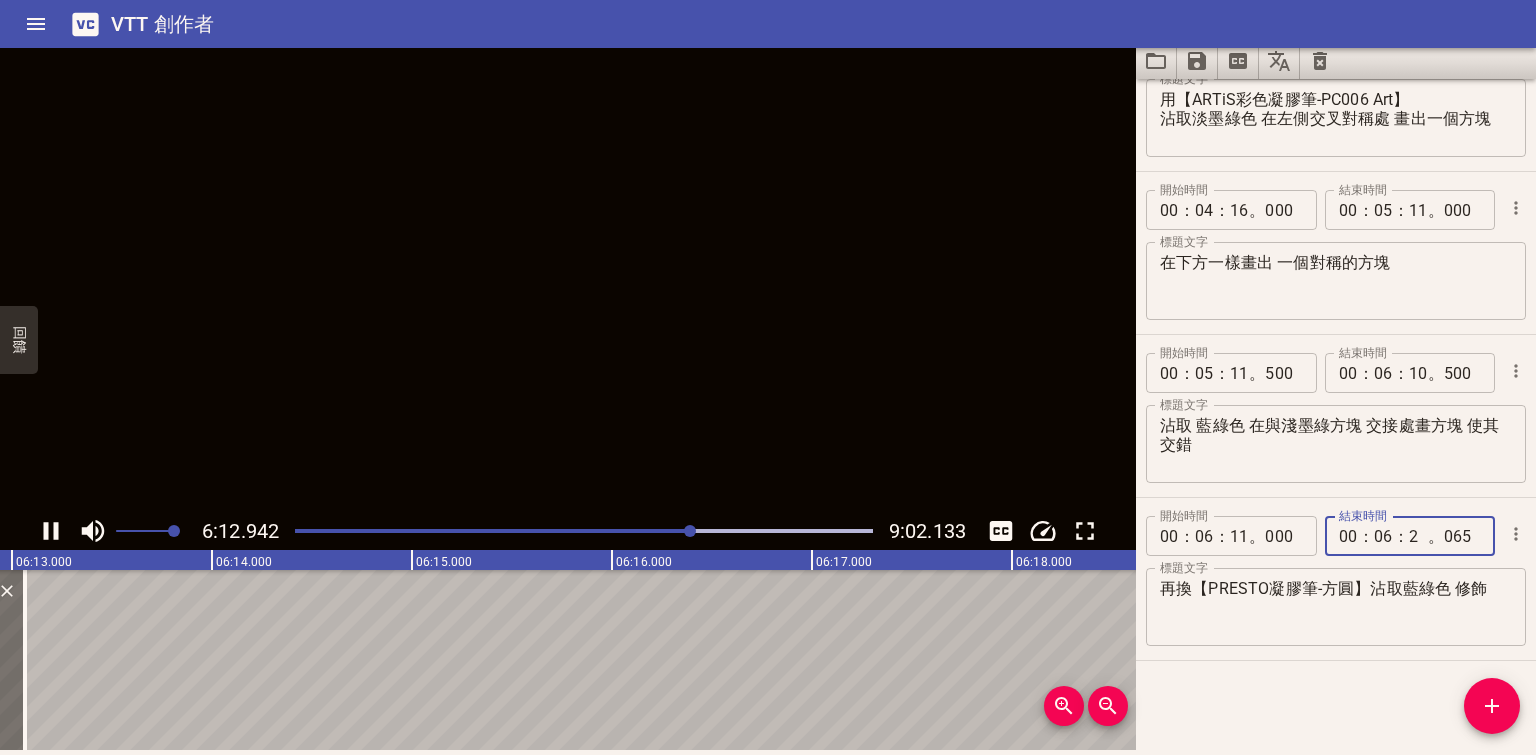 type on "20" 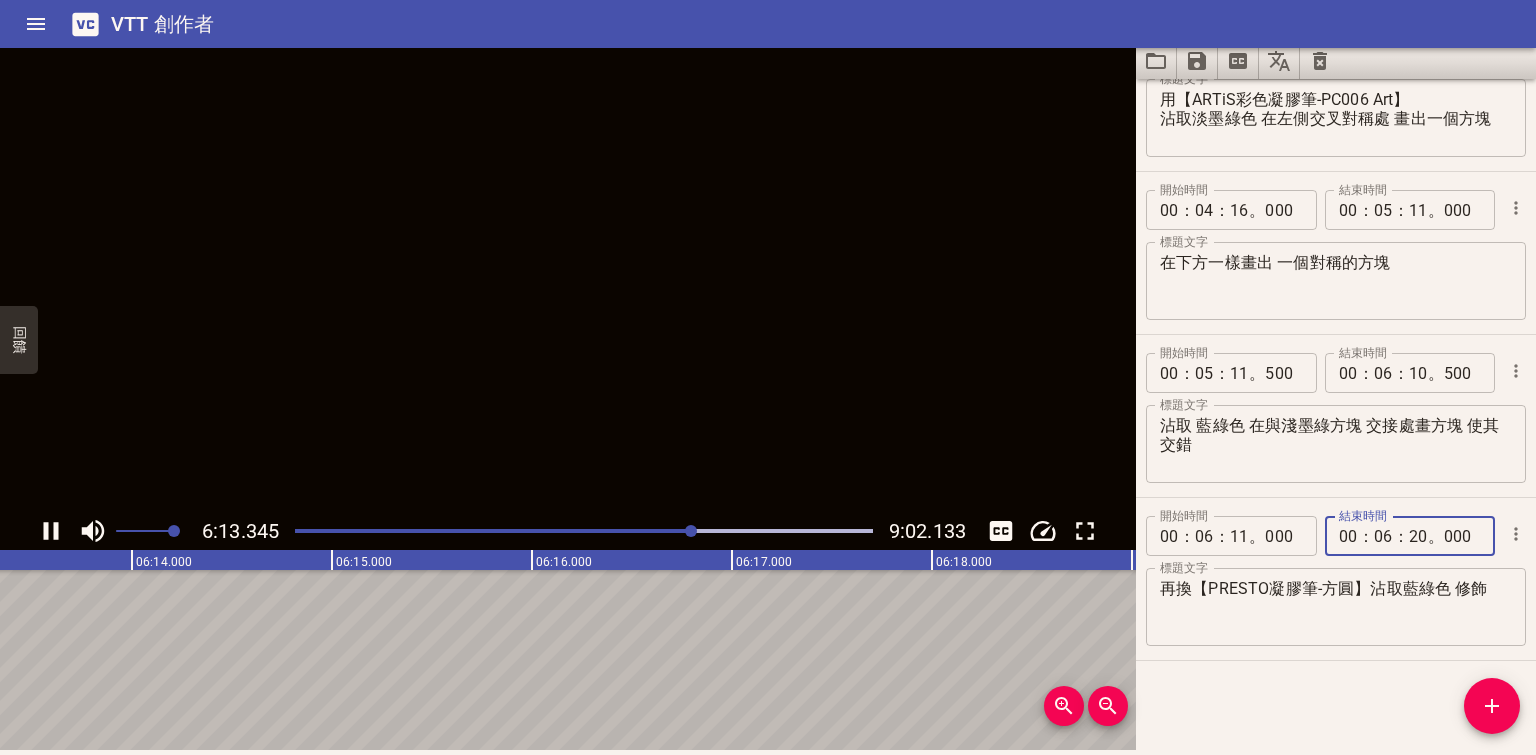type on "000" 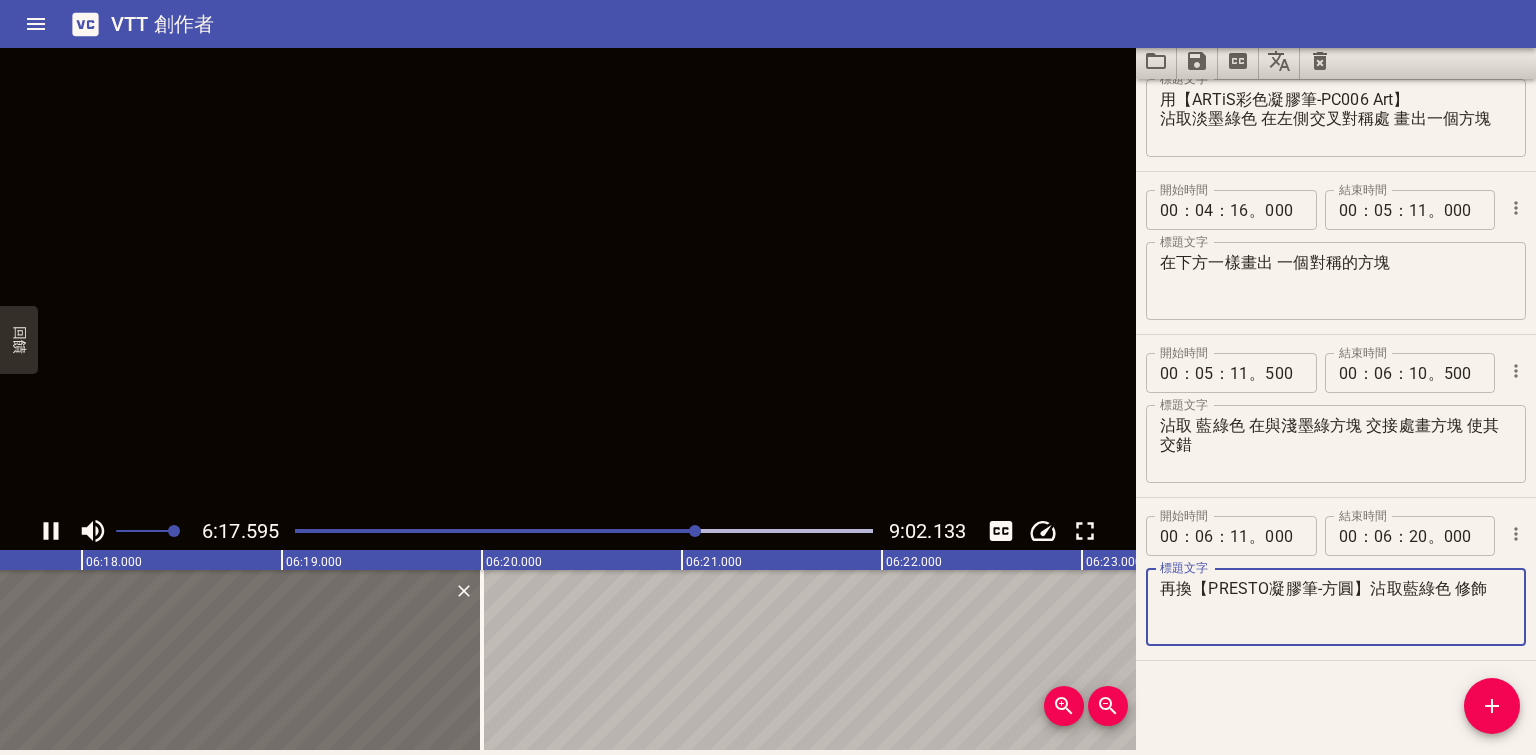click 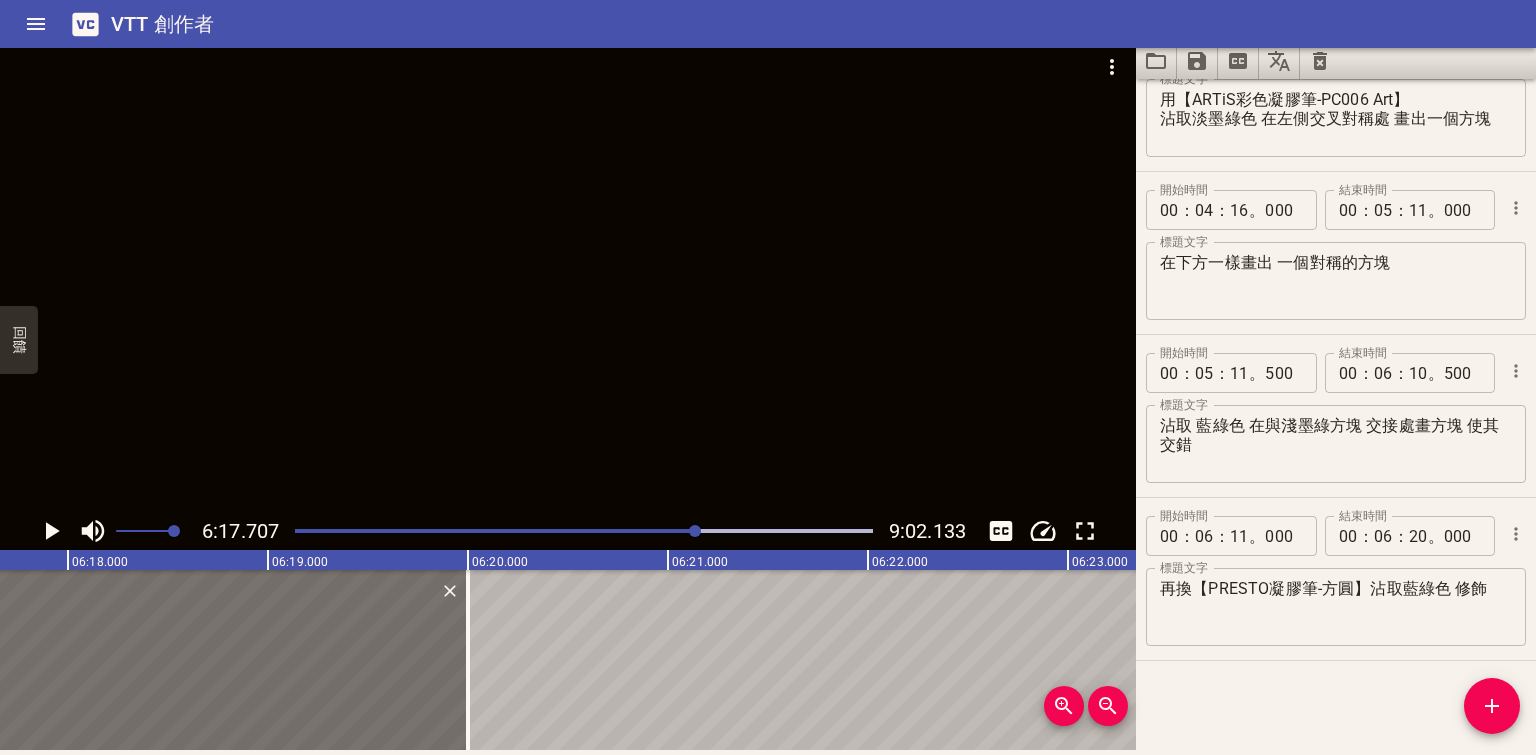 scroll, scrollTop: 0, scrollLeft: 75540, axis: horizontal 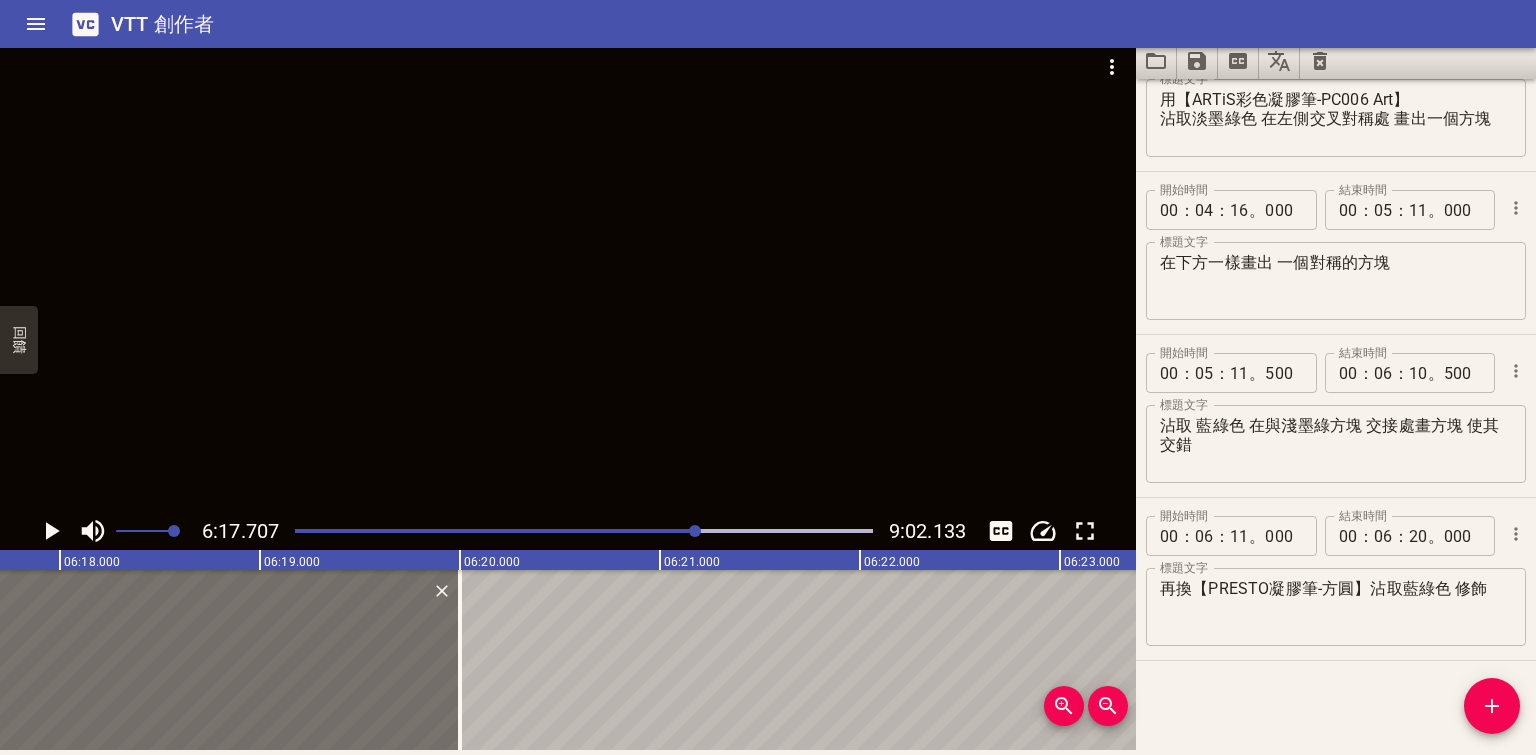 click 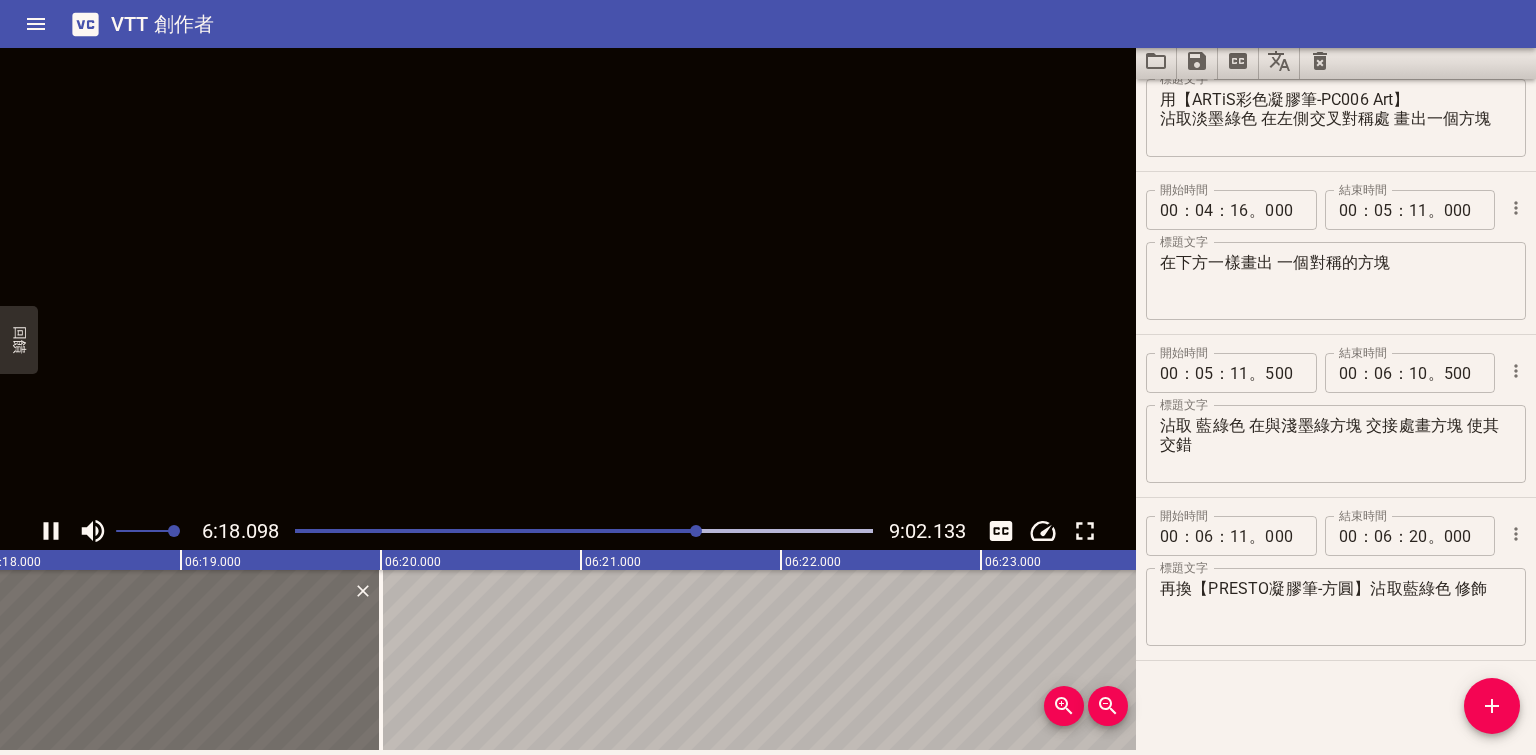 click 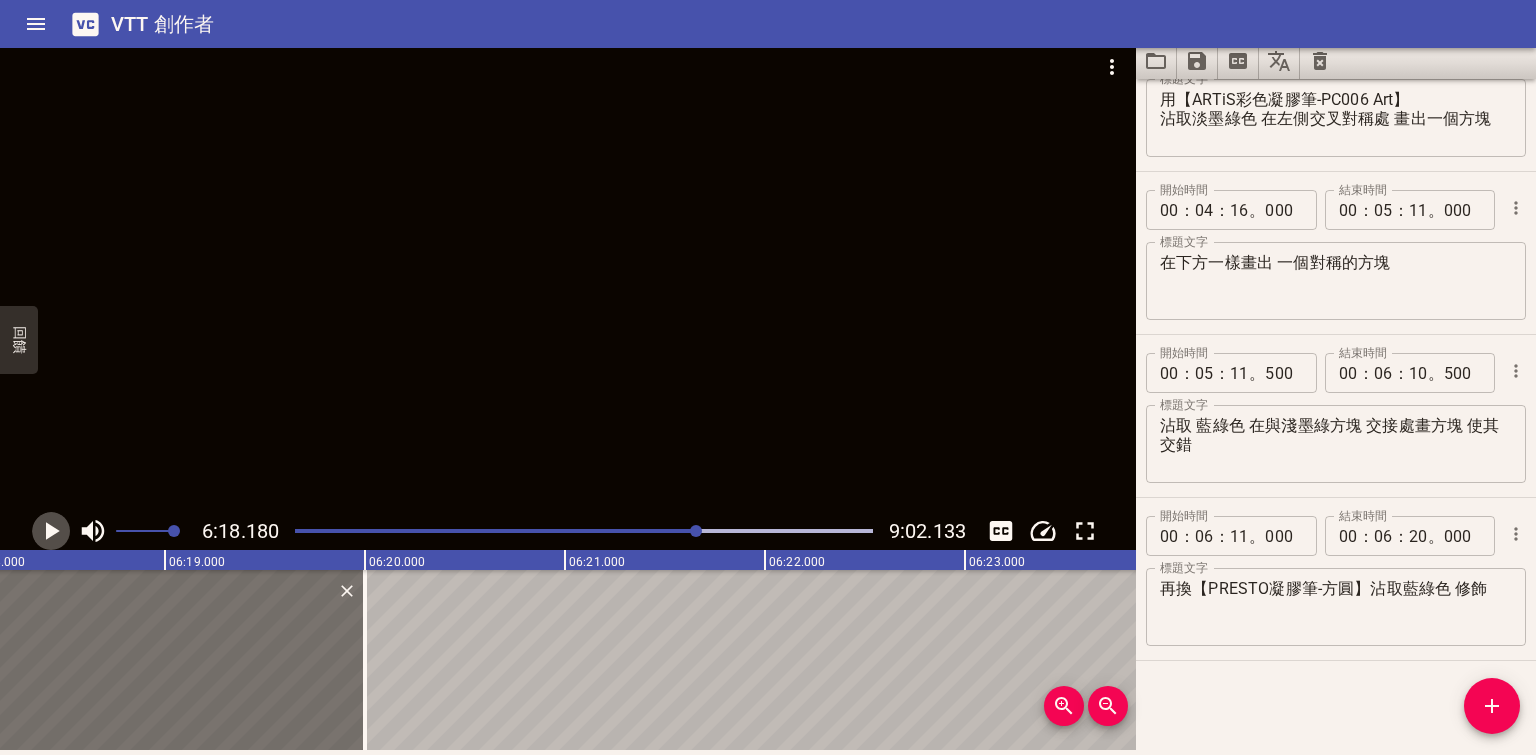 click 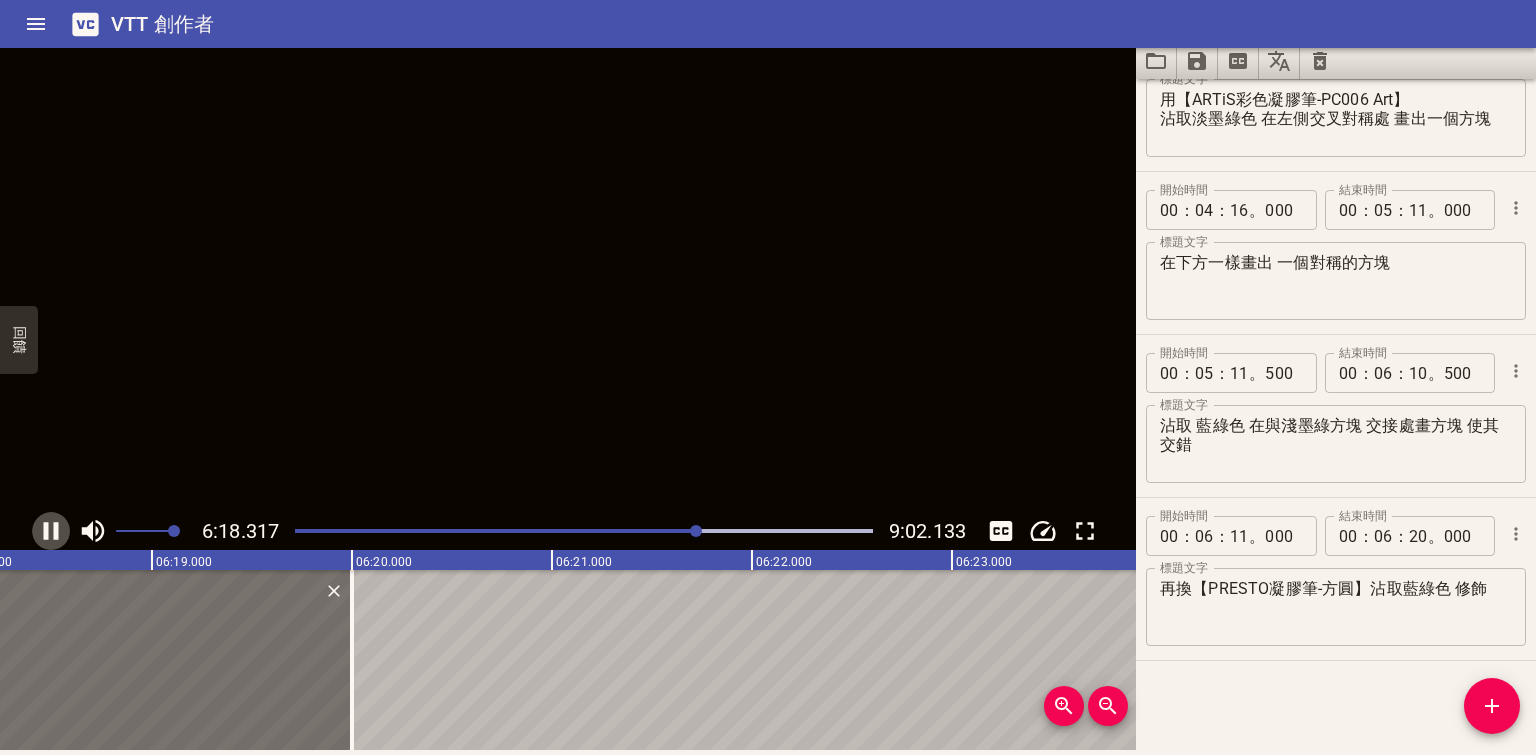click 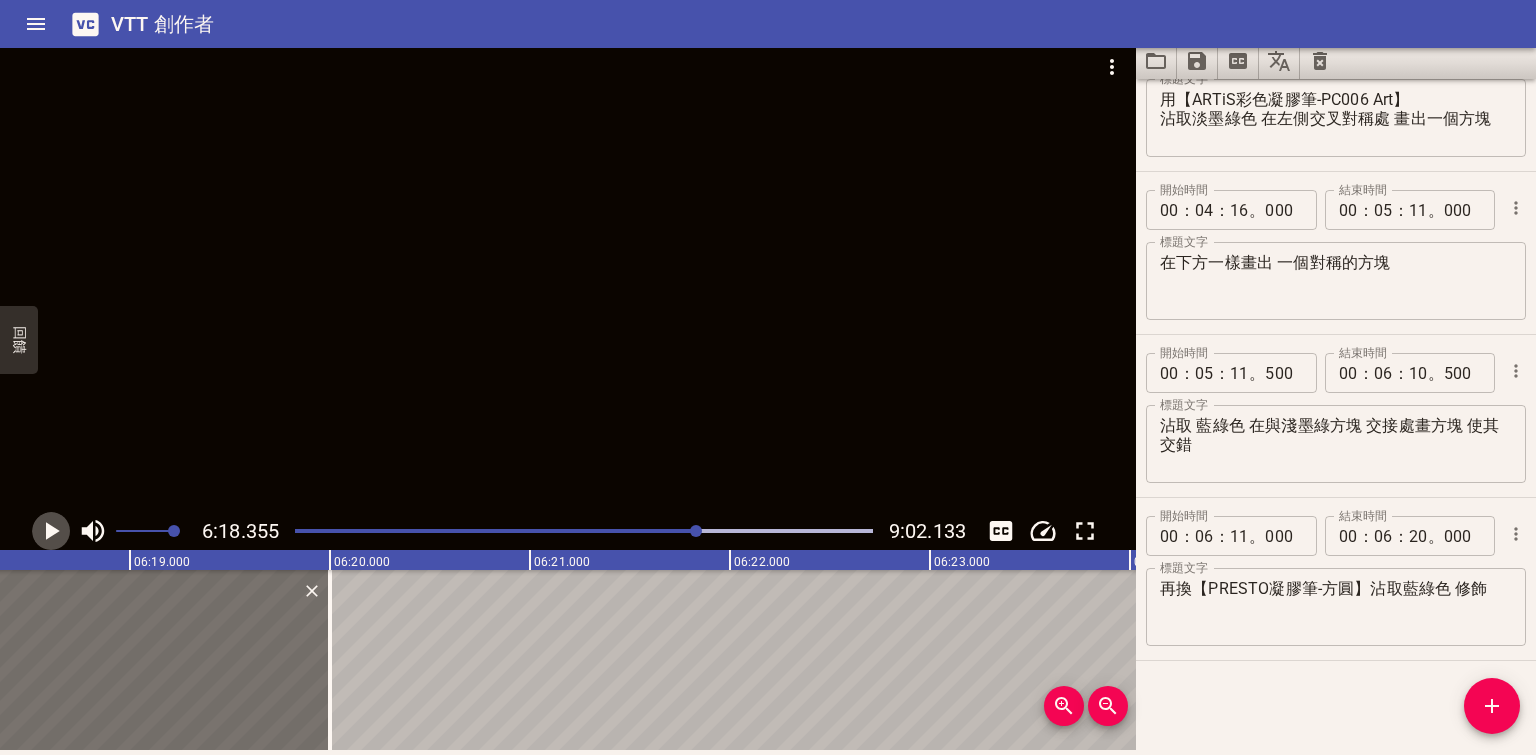 click 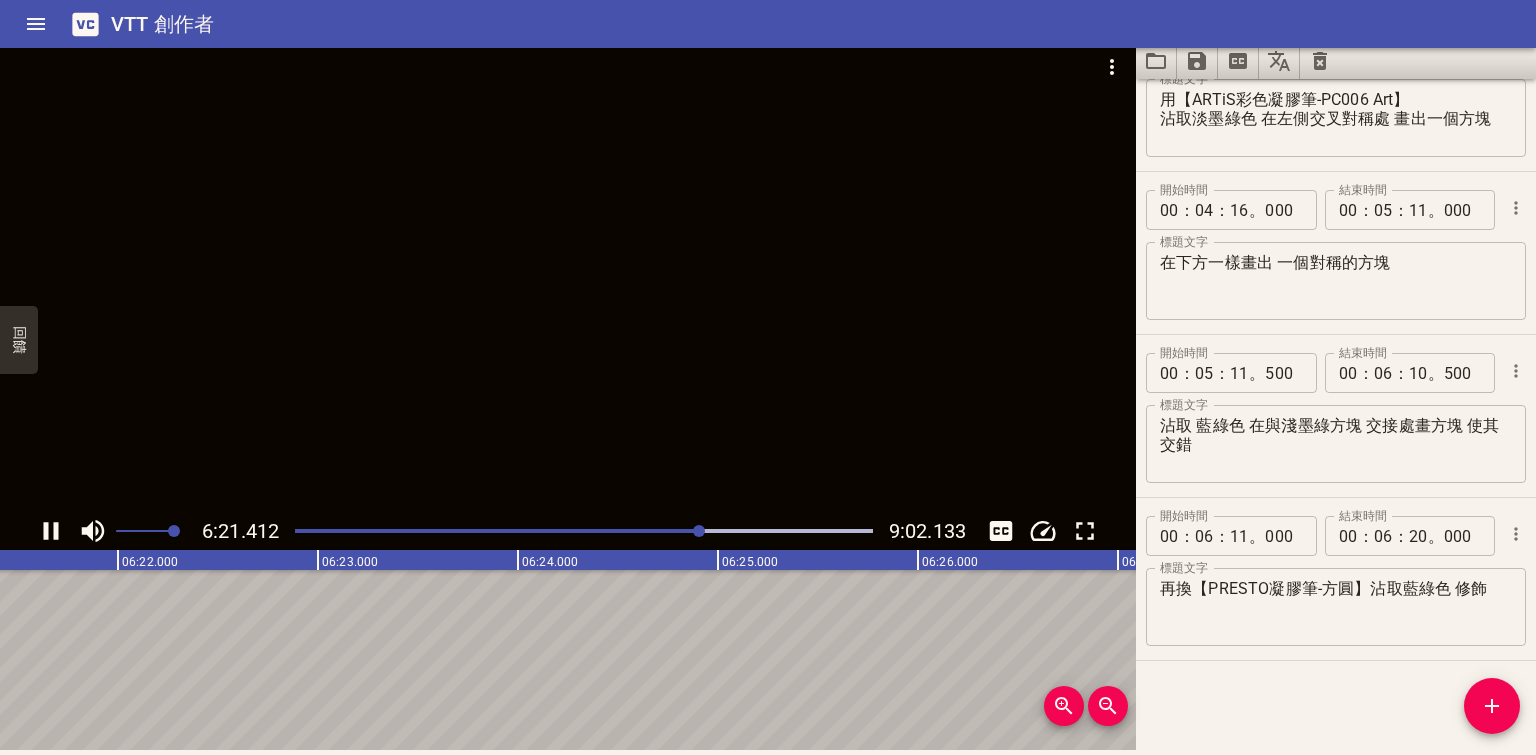 click 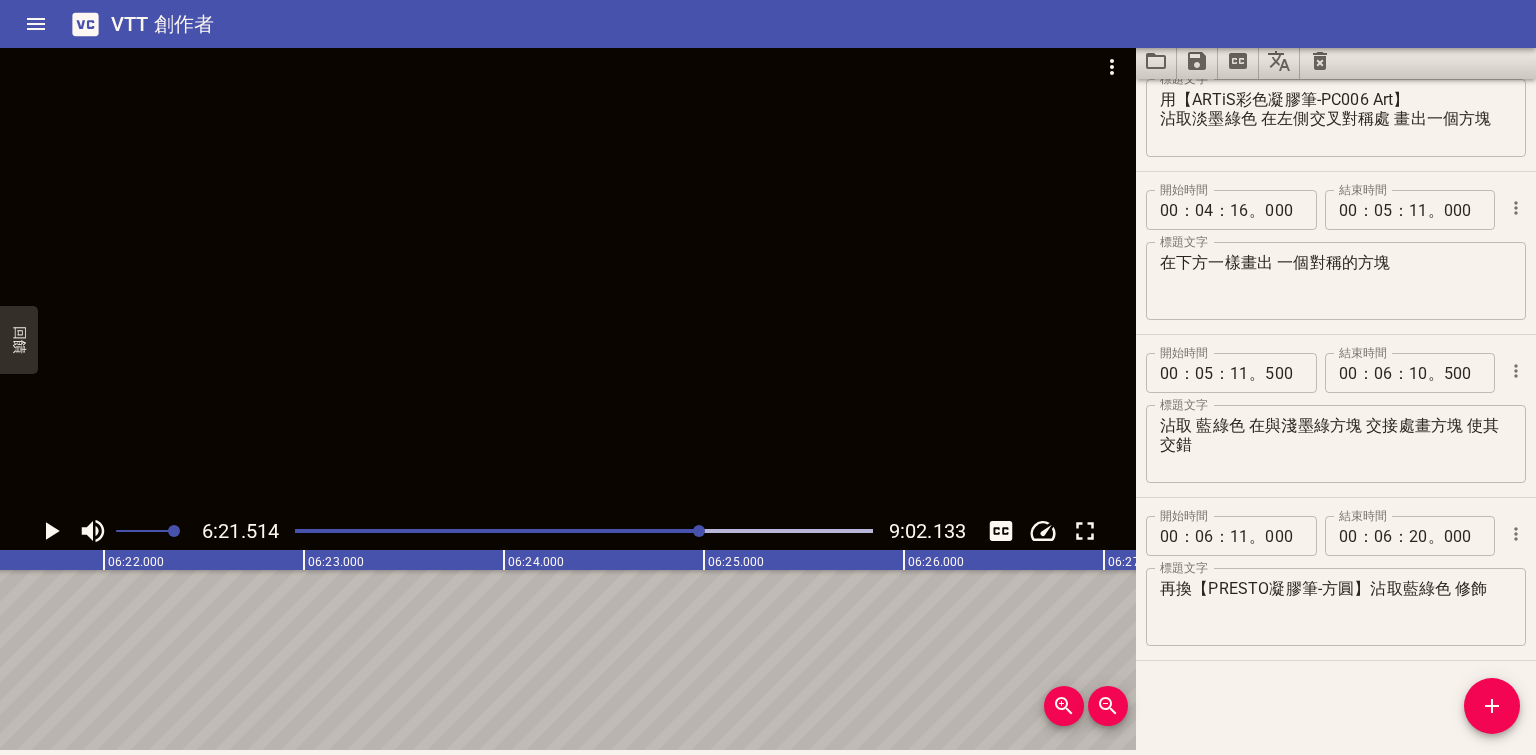 scroll, scrollTop: 0, scrollLeft: 76302, axis: horizontal 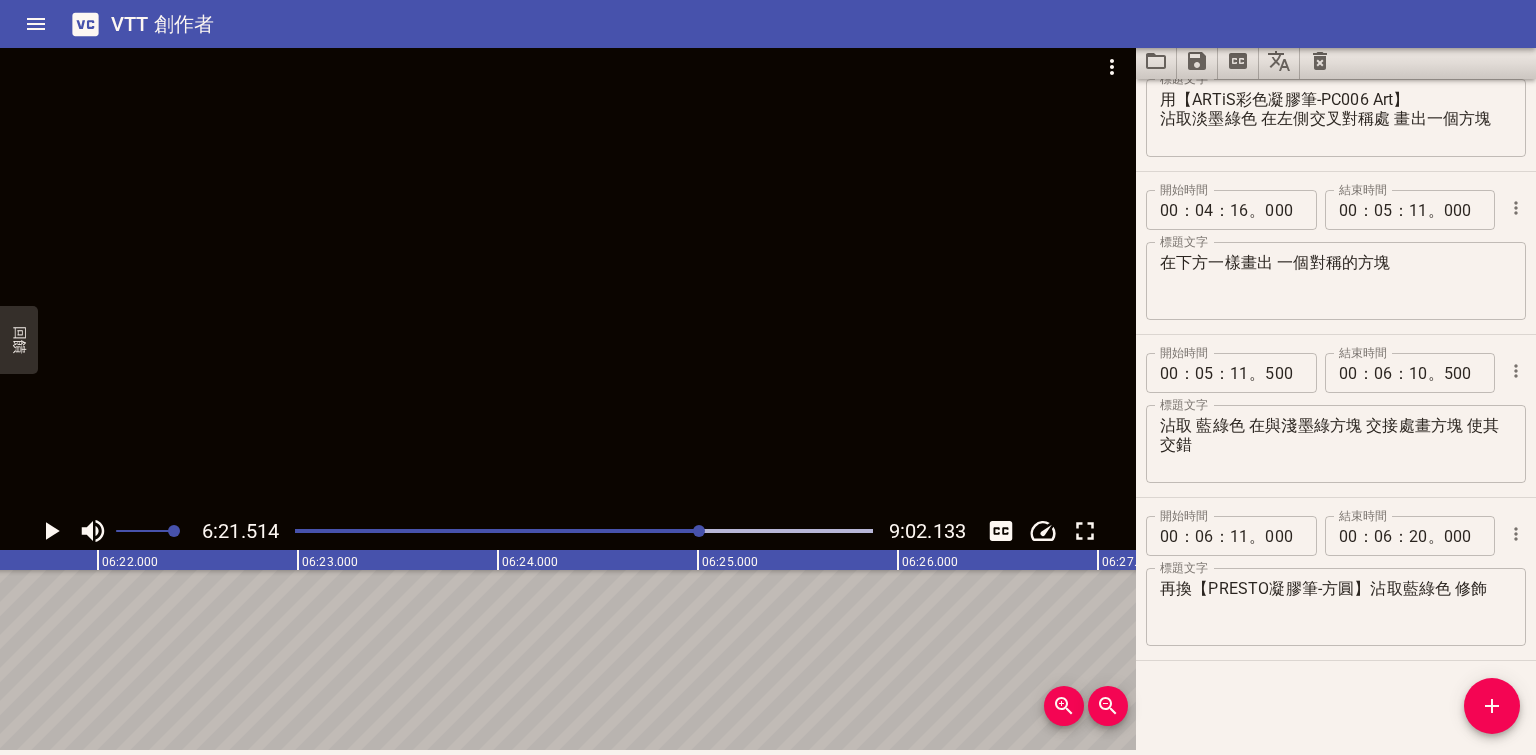 click at bounding box center [699, 531] 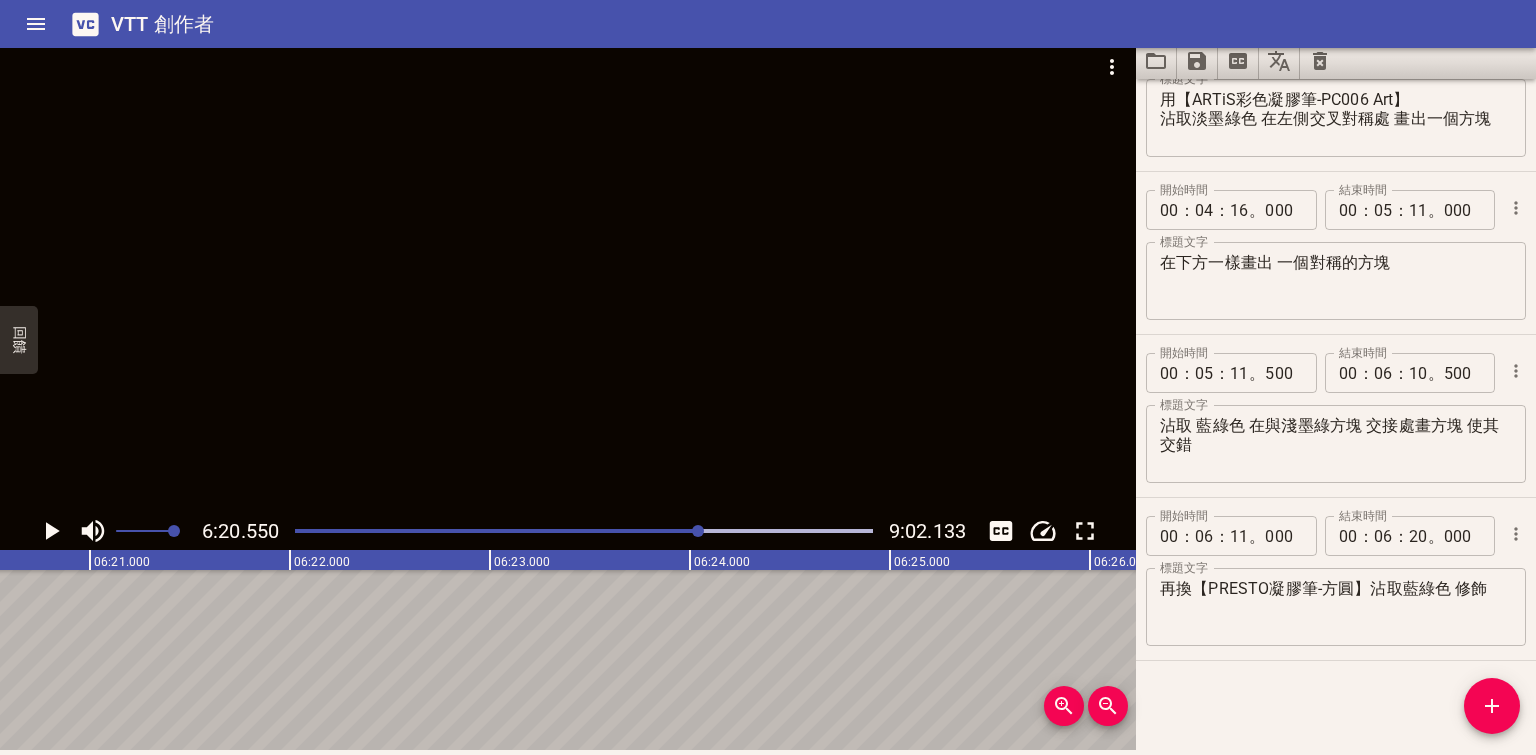 scroll, scrollTop: 0, scrollLeft: 76109, axis: horizontal 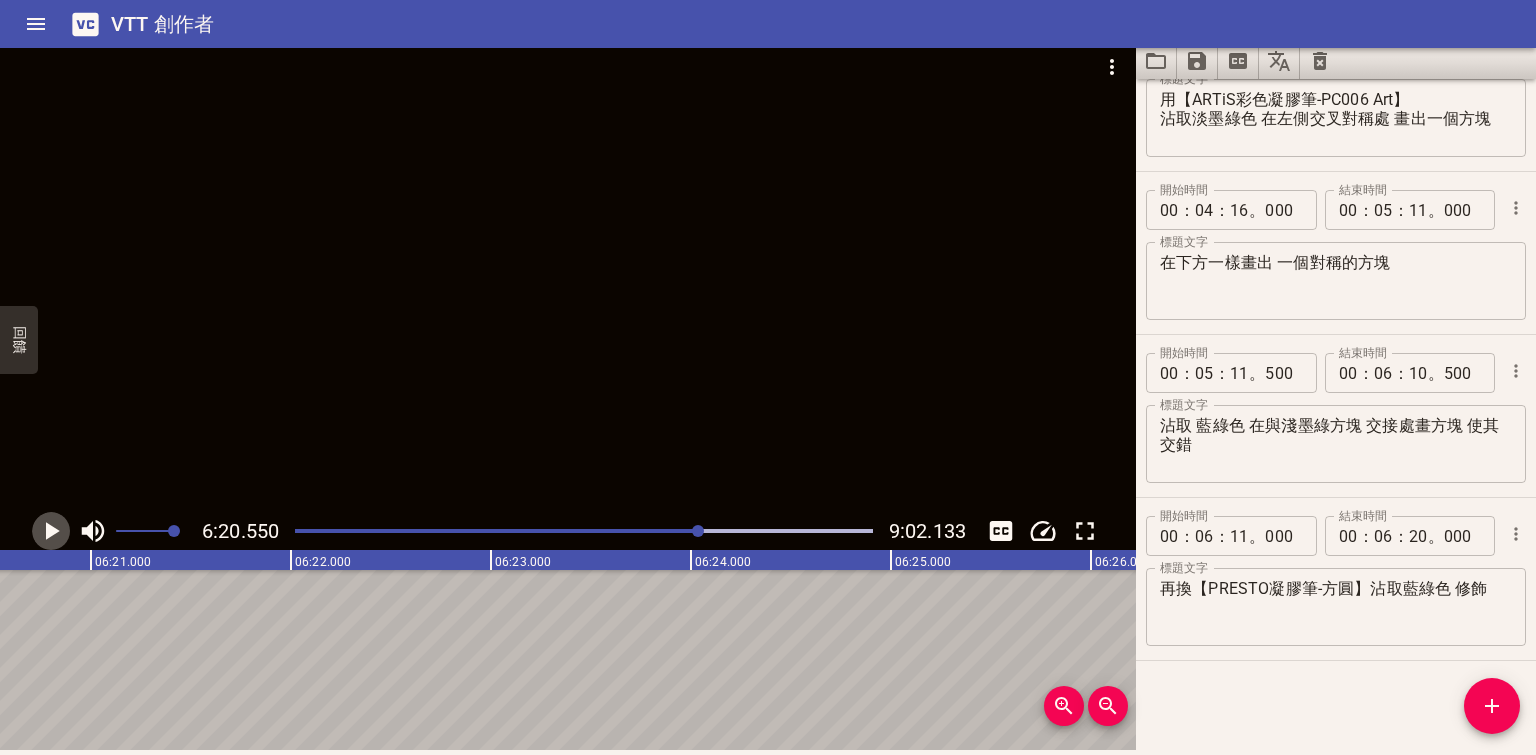 click 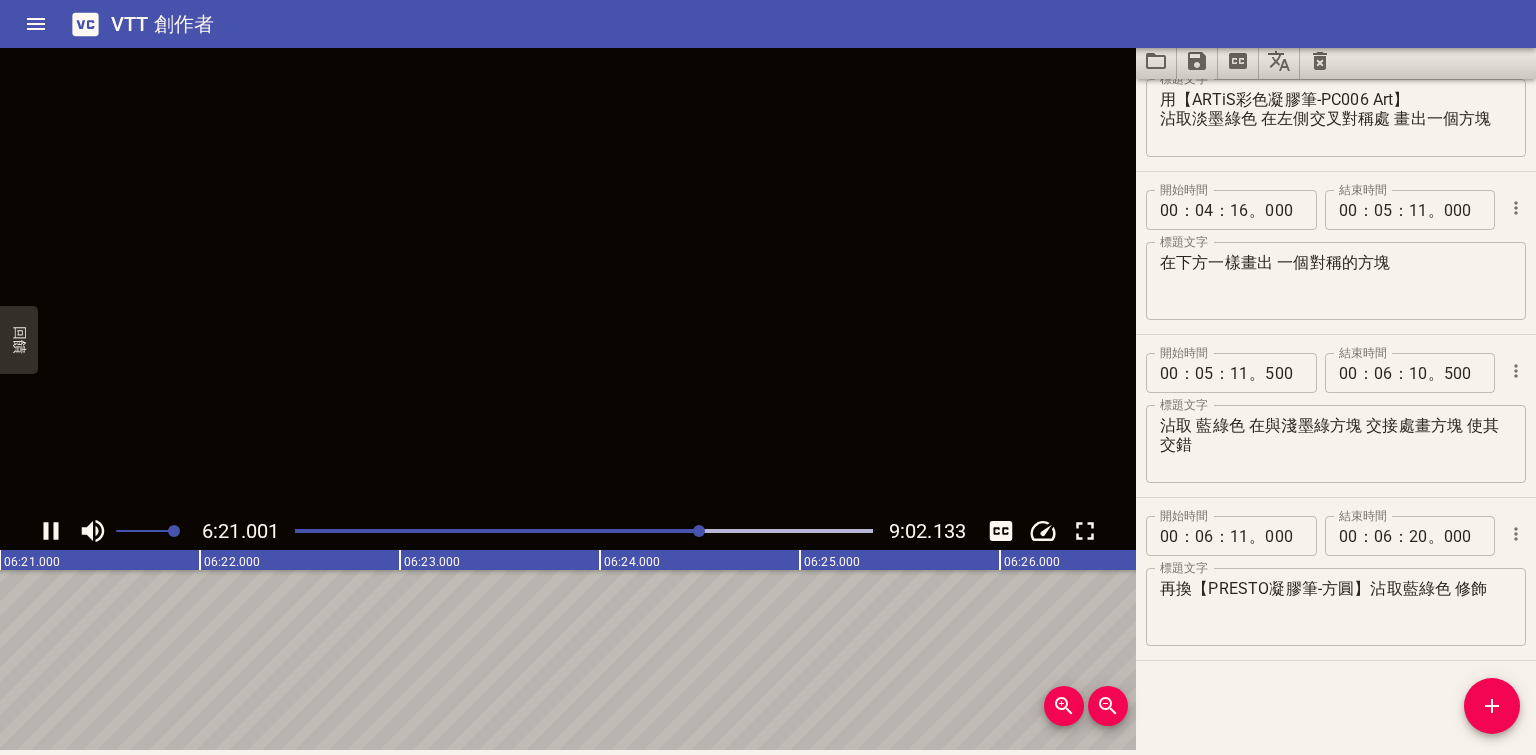 click 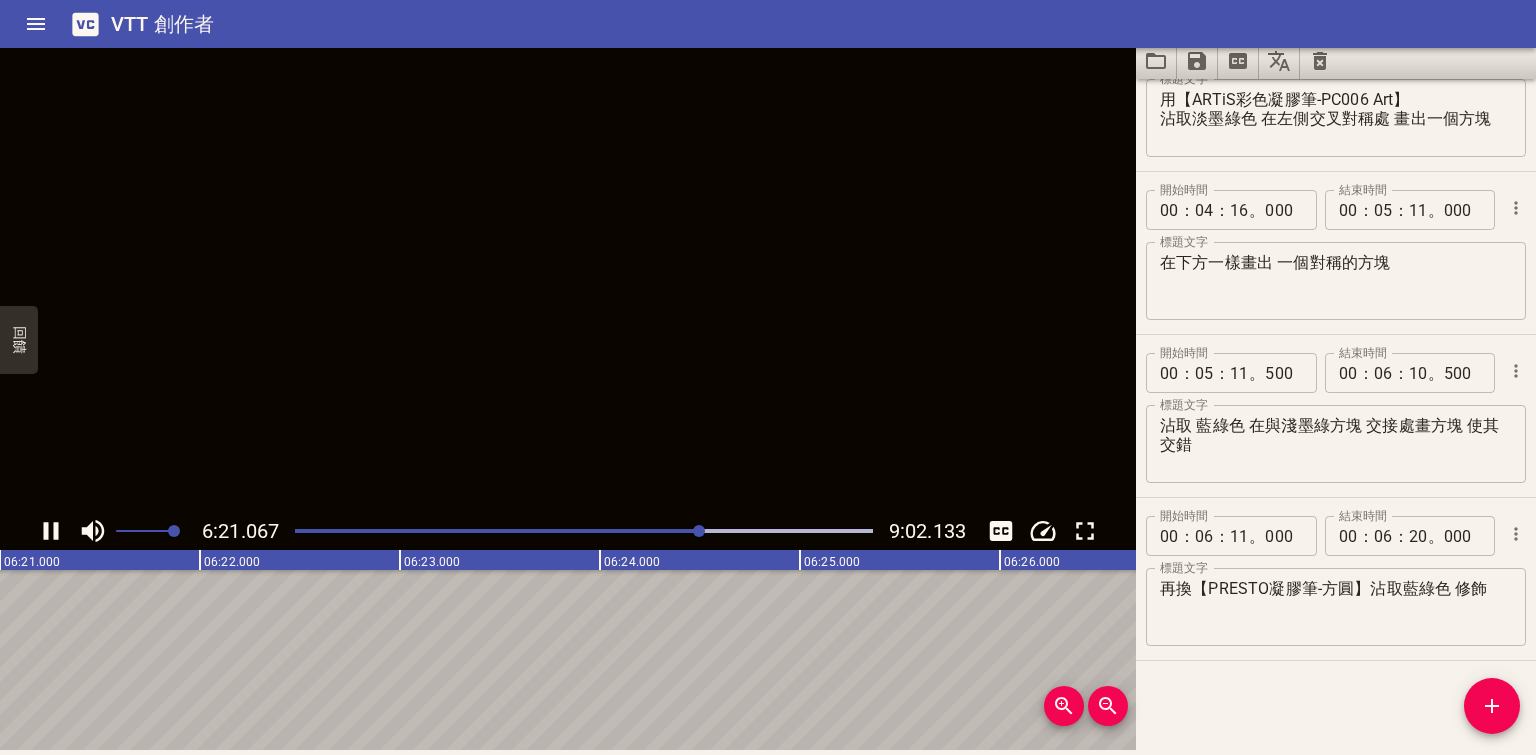 scroll, scrollTop: 0, scrollLeft: 76216, axis: horizontal 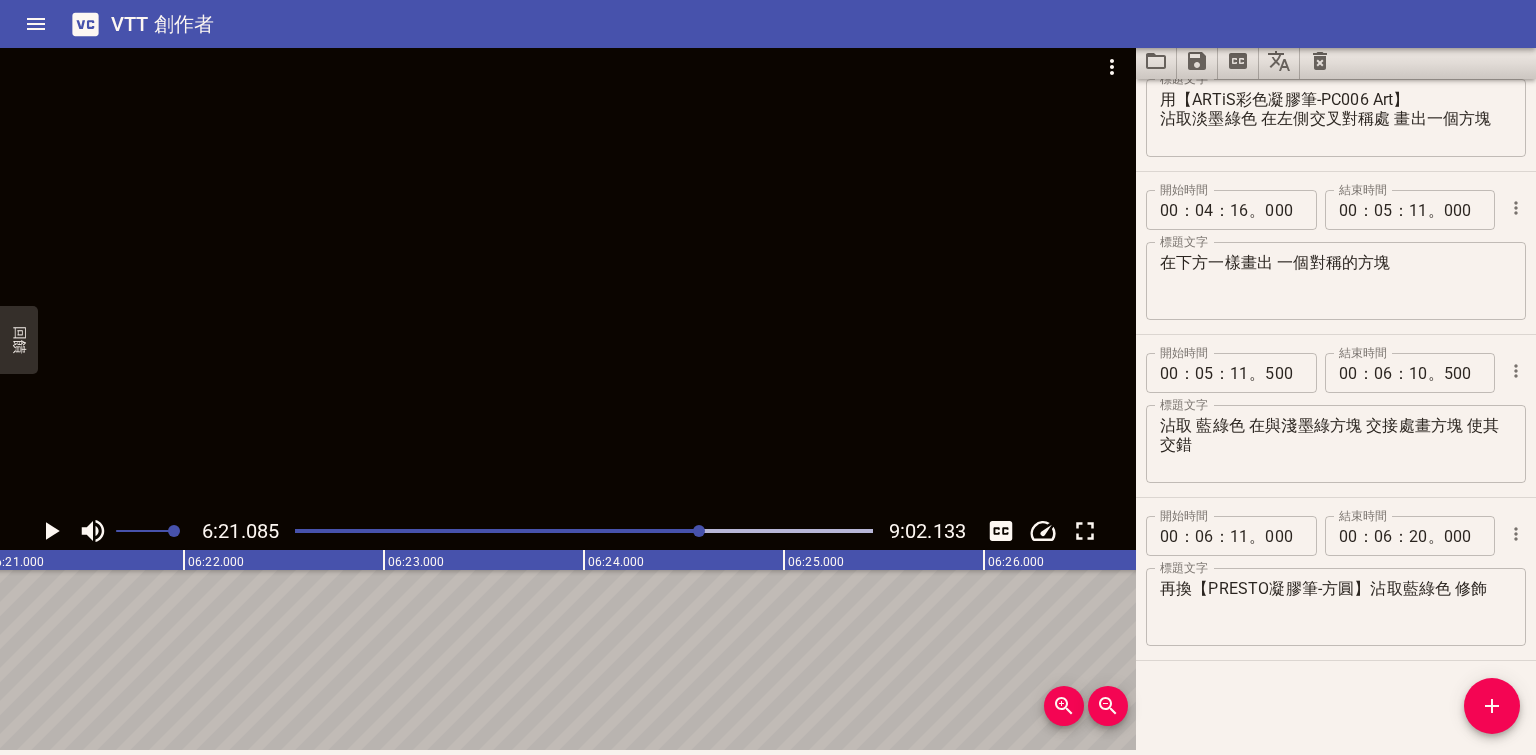 click 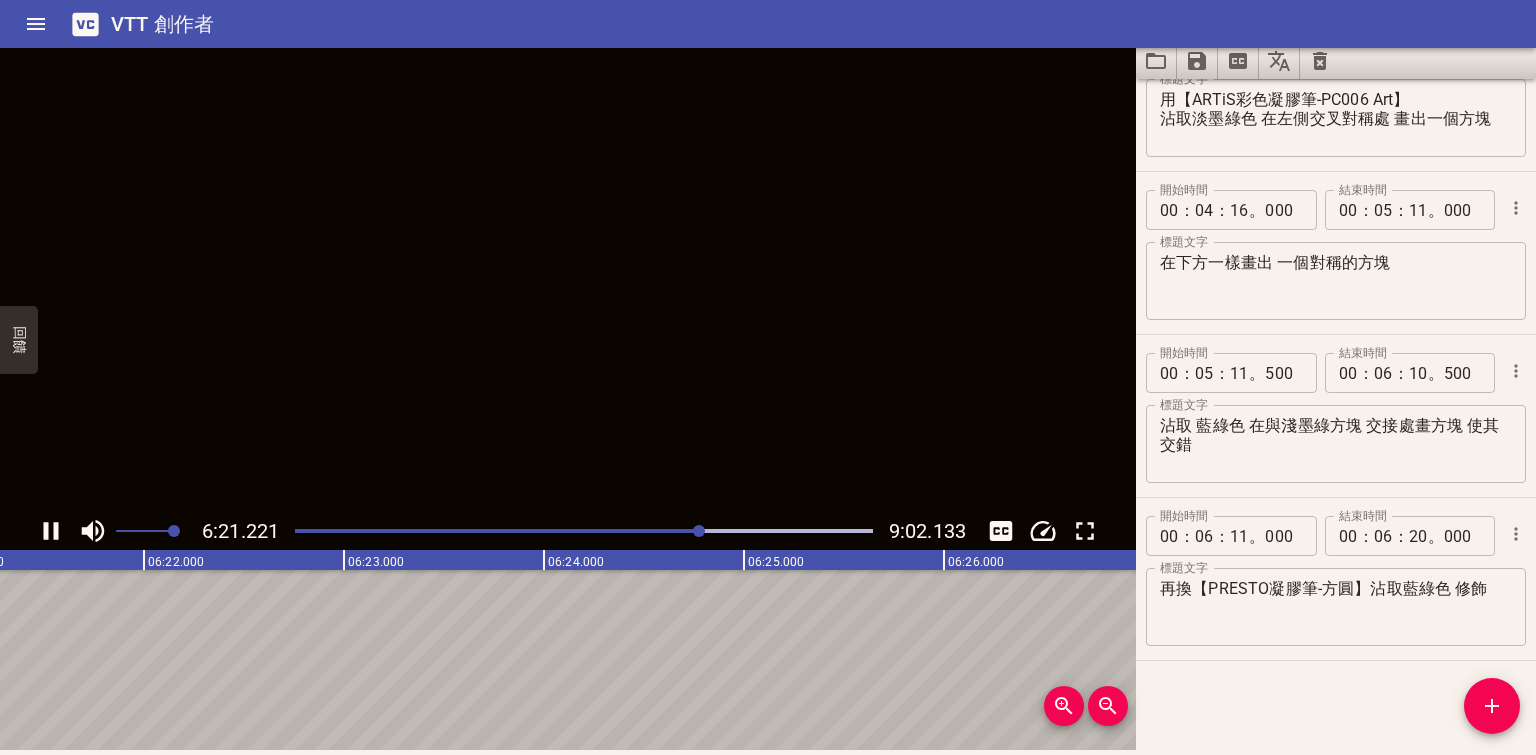 click 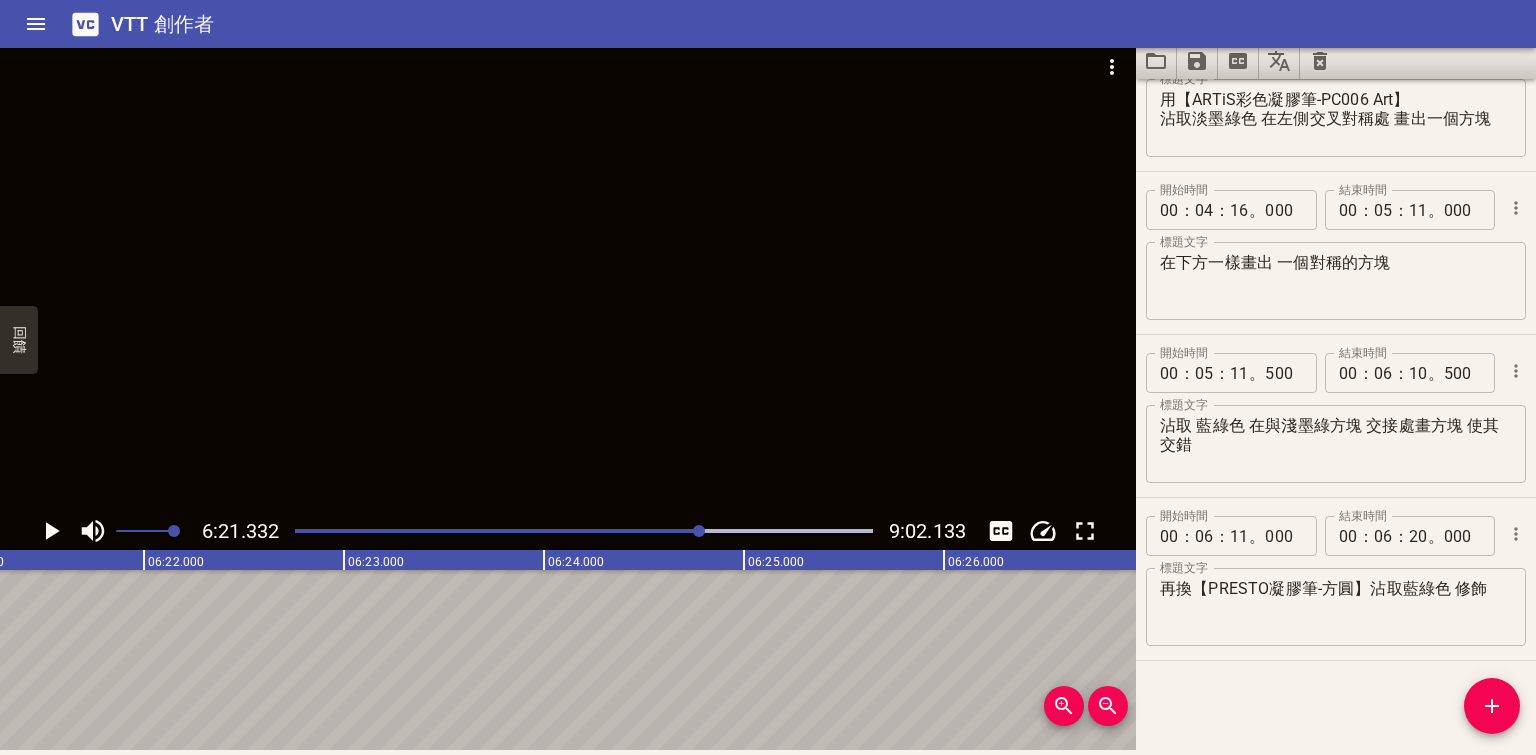 scroll, scrollTop: 0, scrollLeft: 76265, axis: horizontal 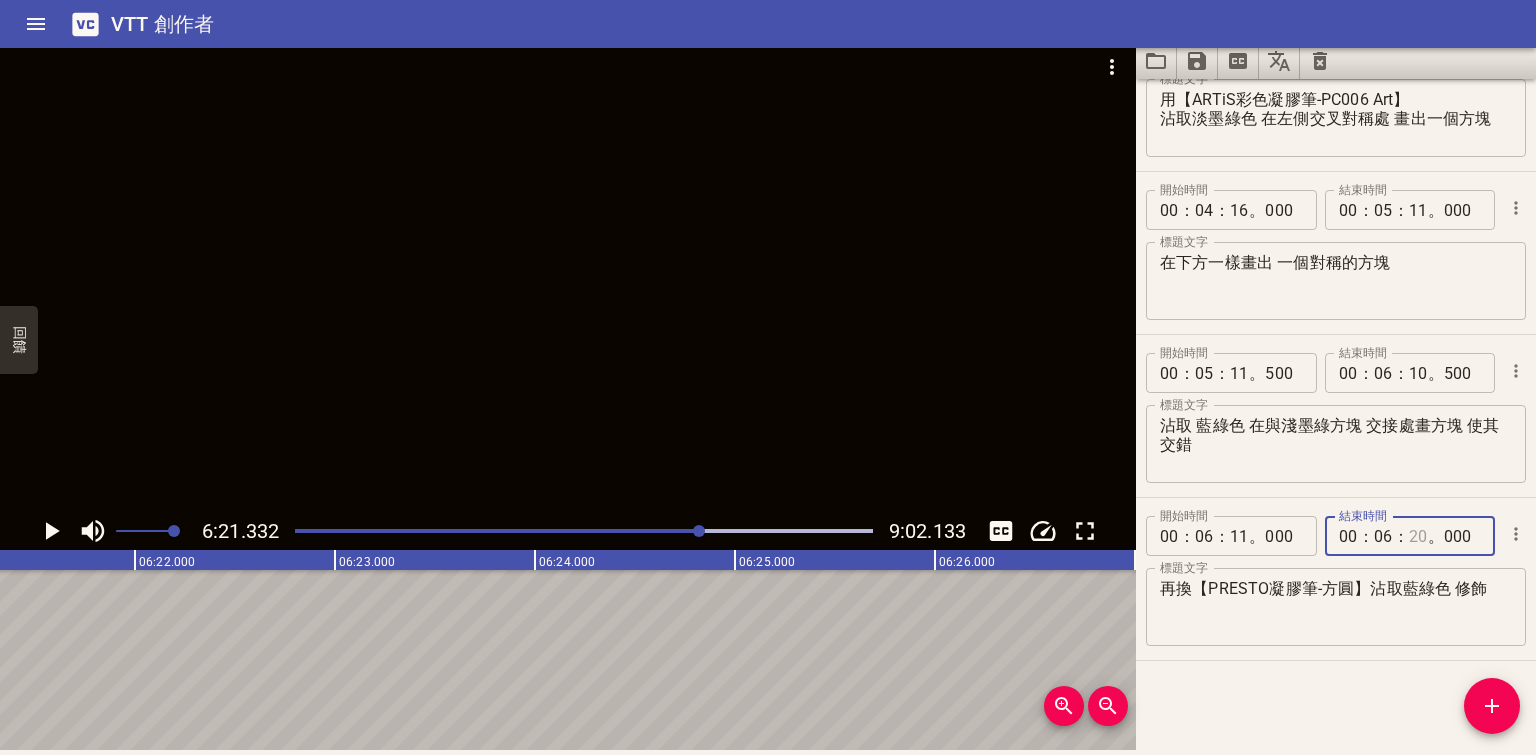 click at bounding box center (1418, 536) 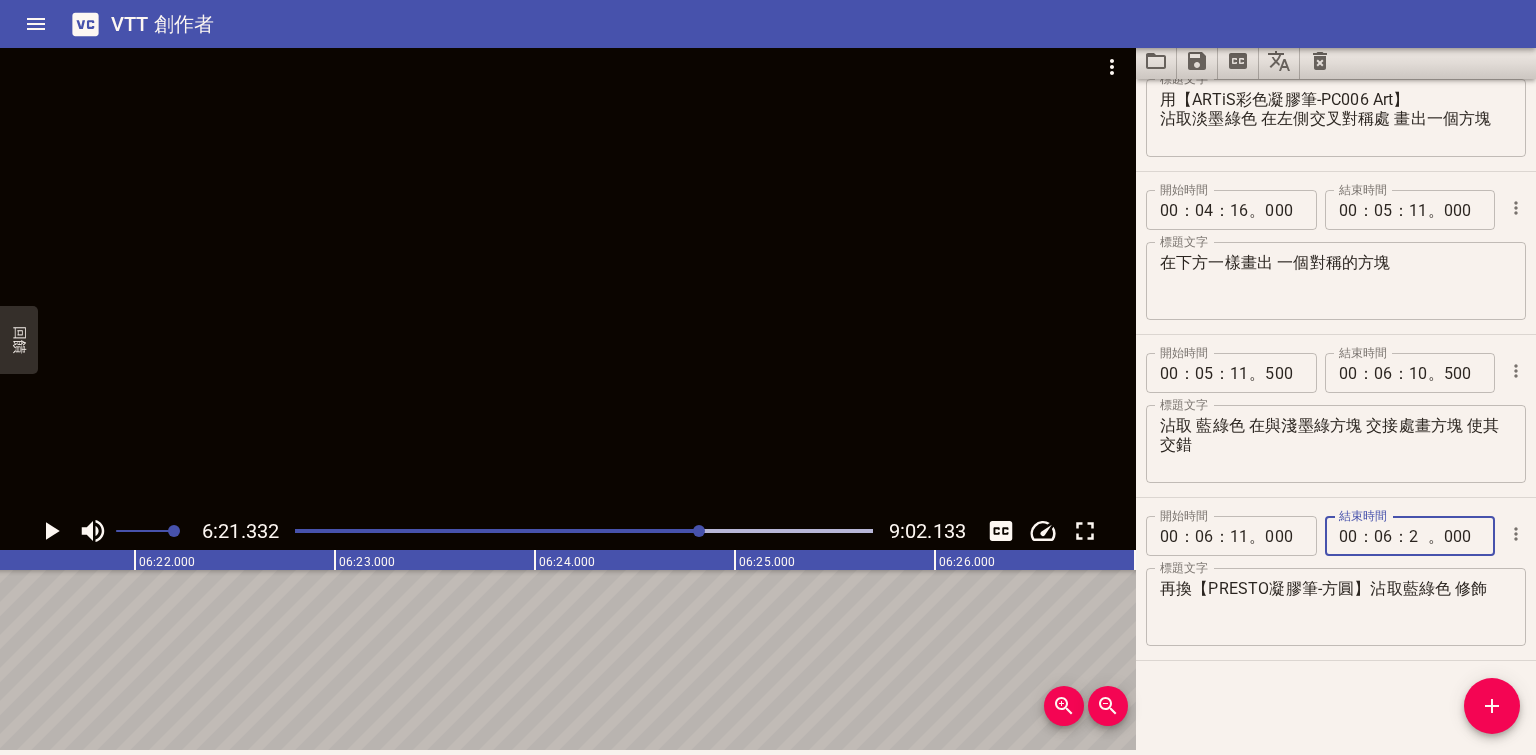 type on "20" 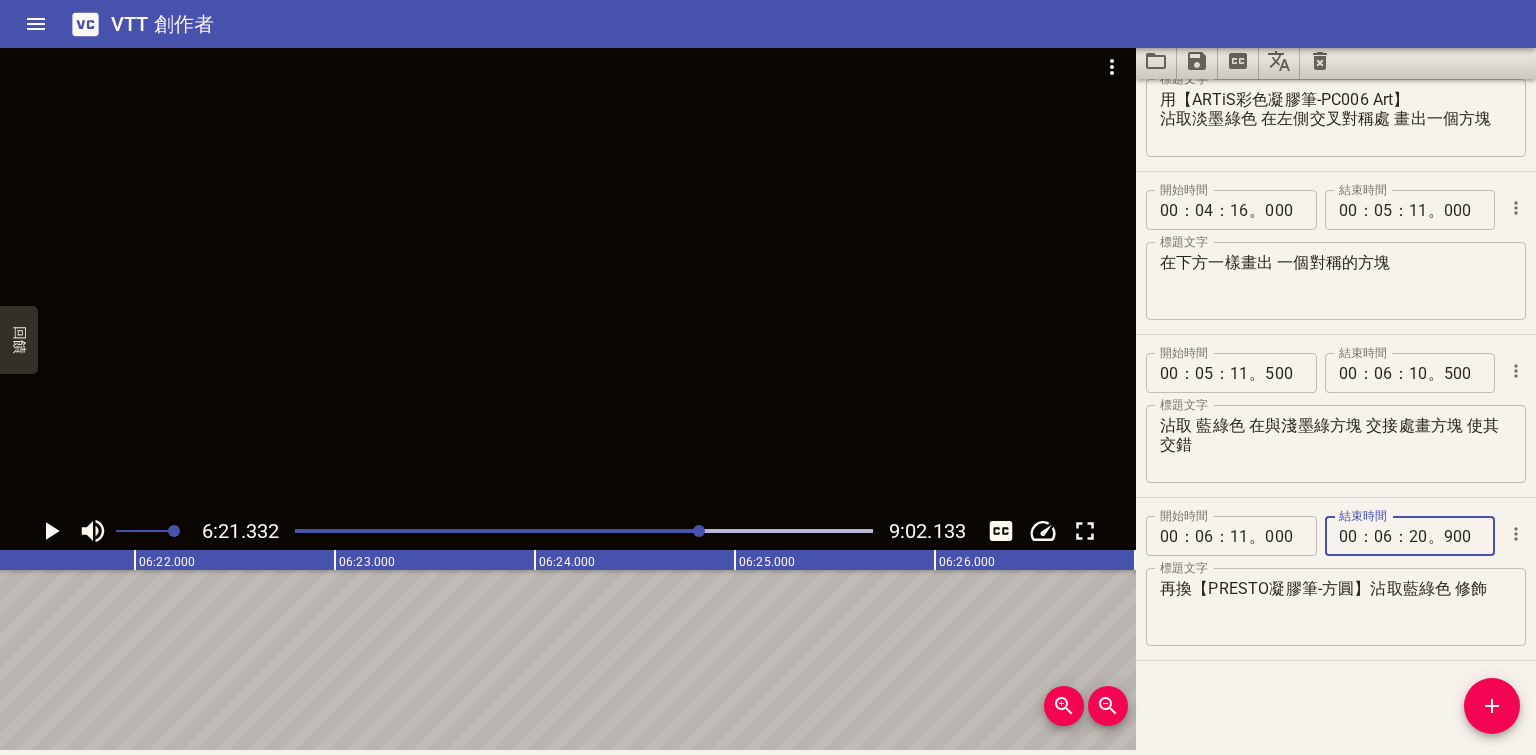 type on "900" 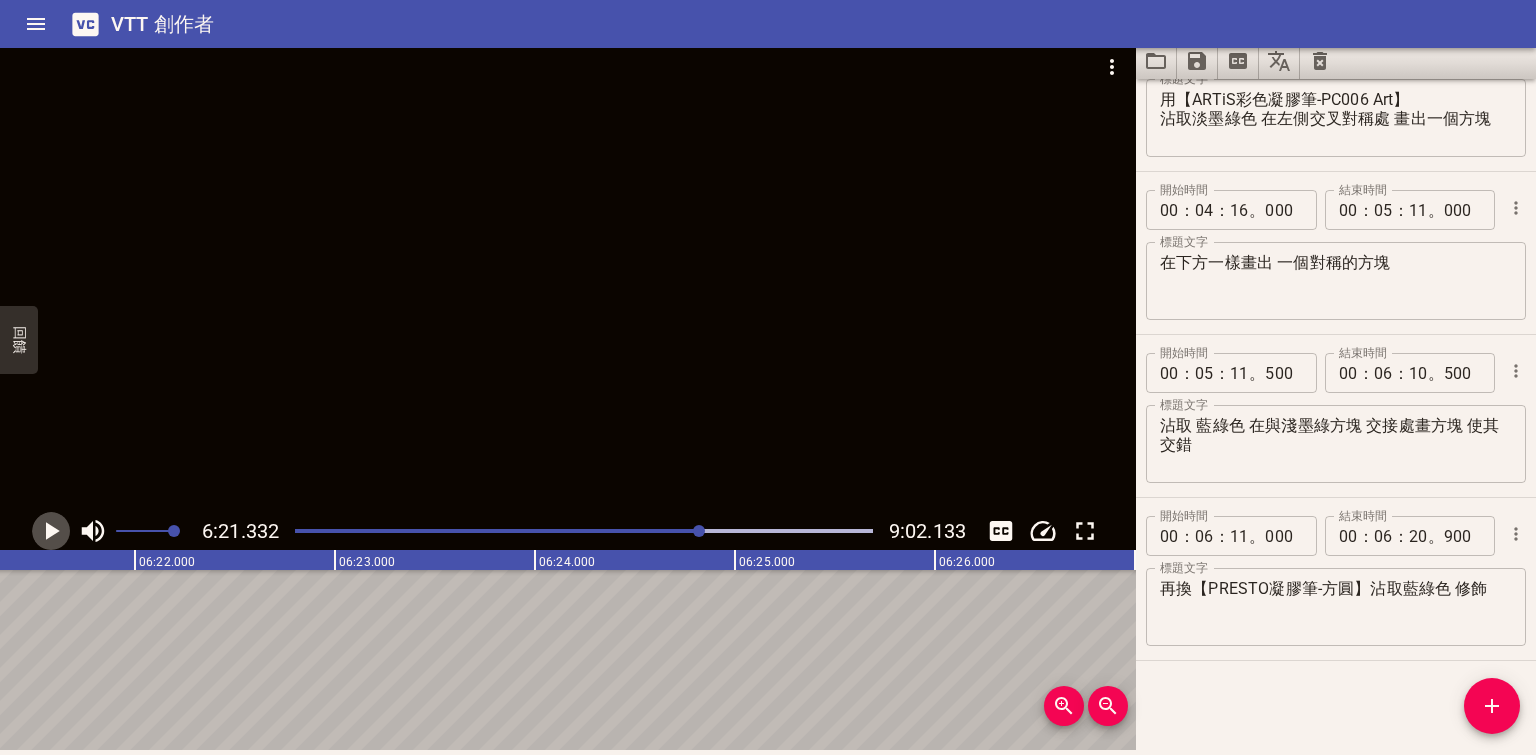 click 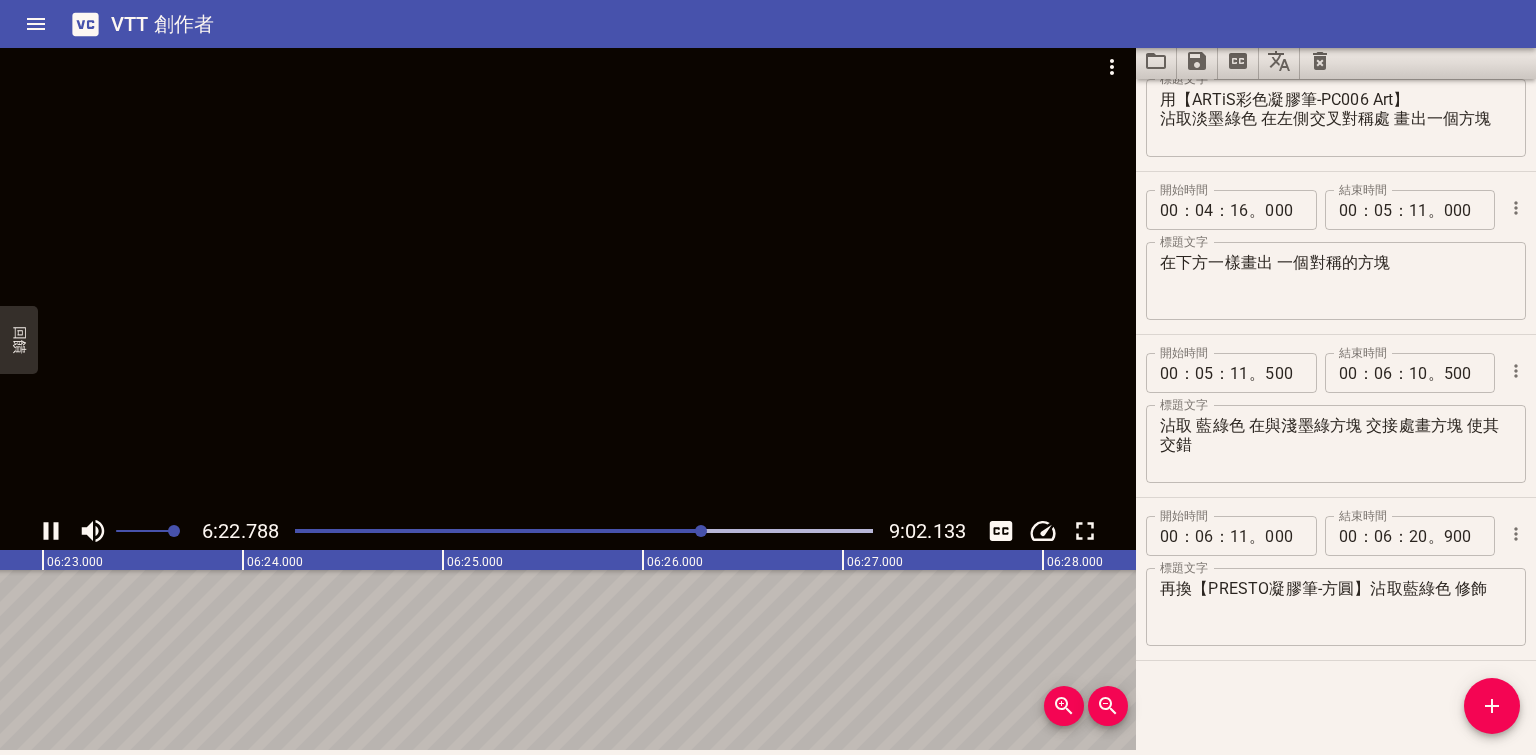 click 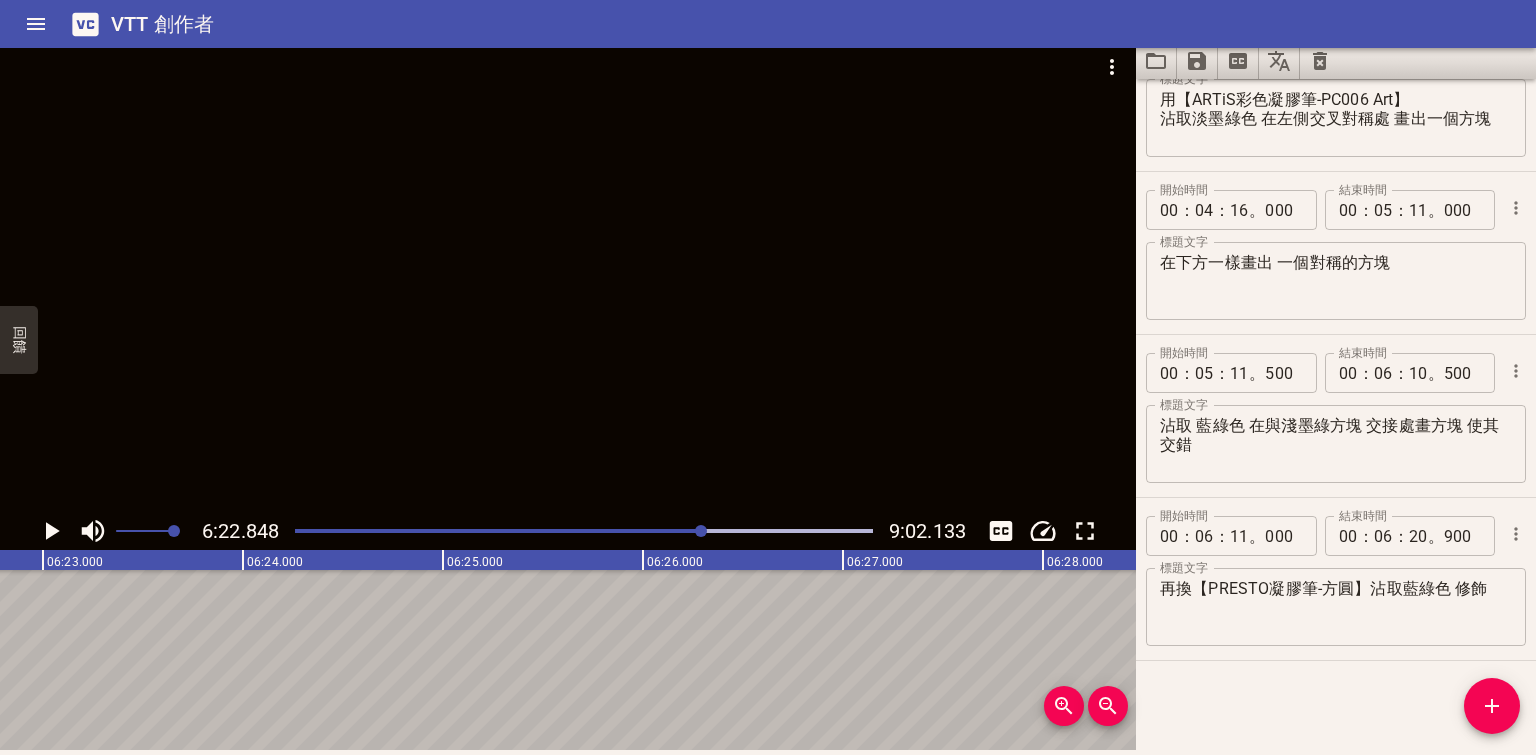 scroll, scrollTop: 0, scrollLeft: 76569, axis: horizontal 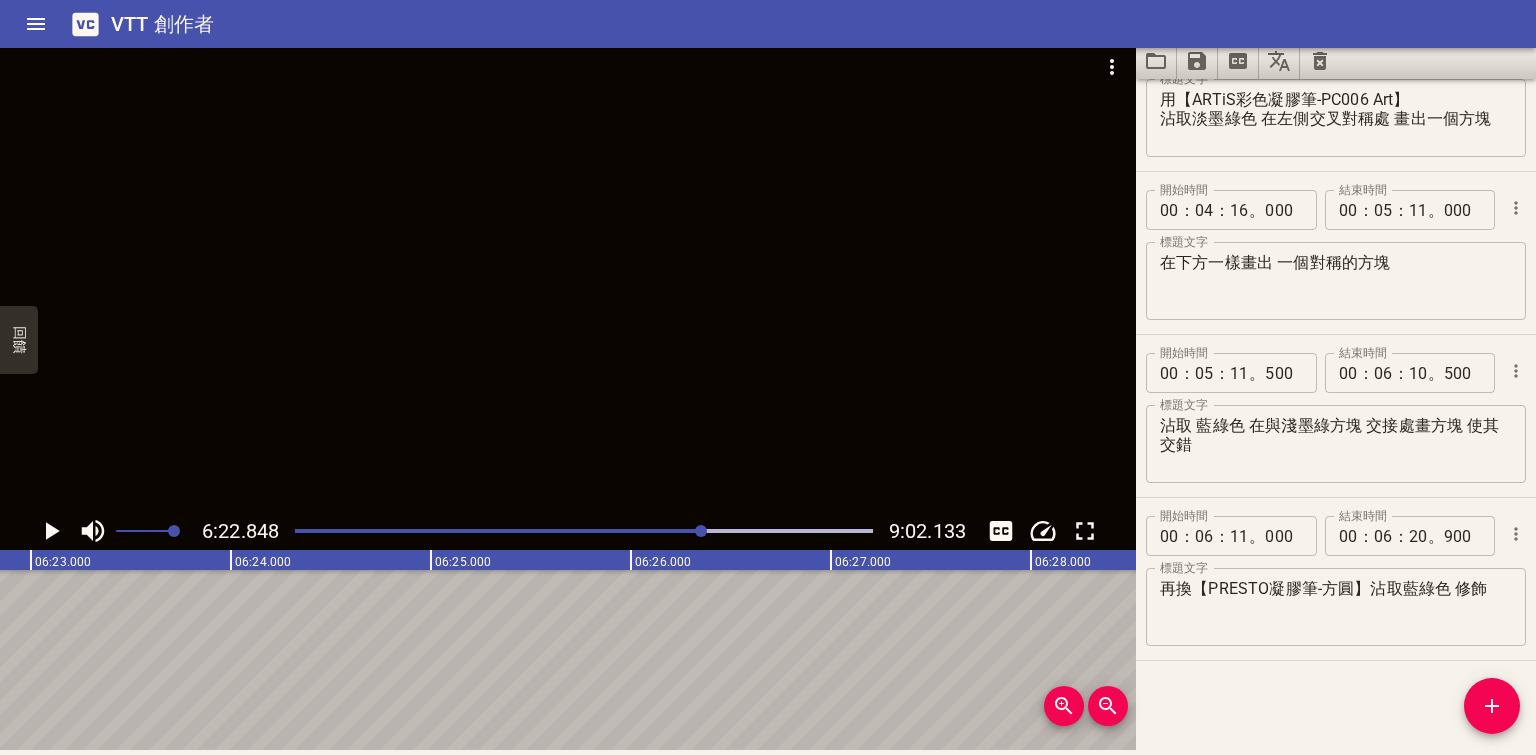 click 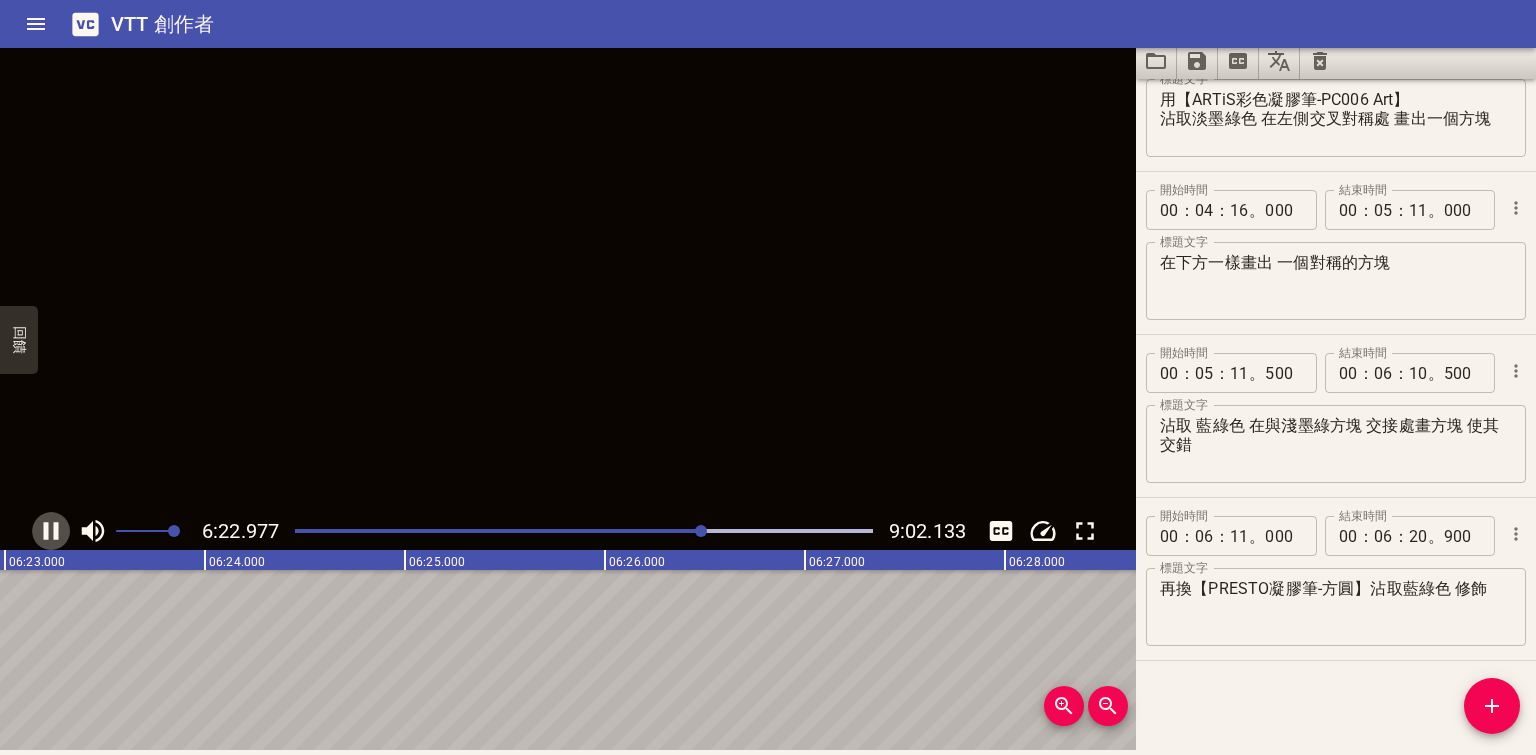 click 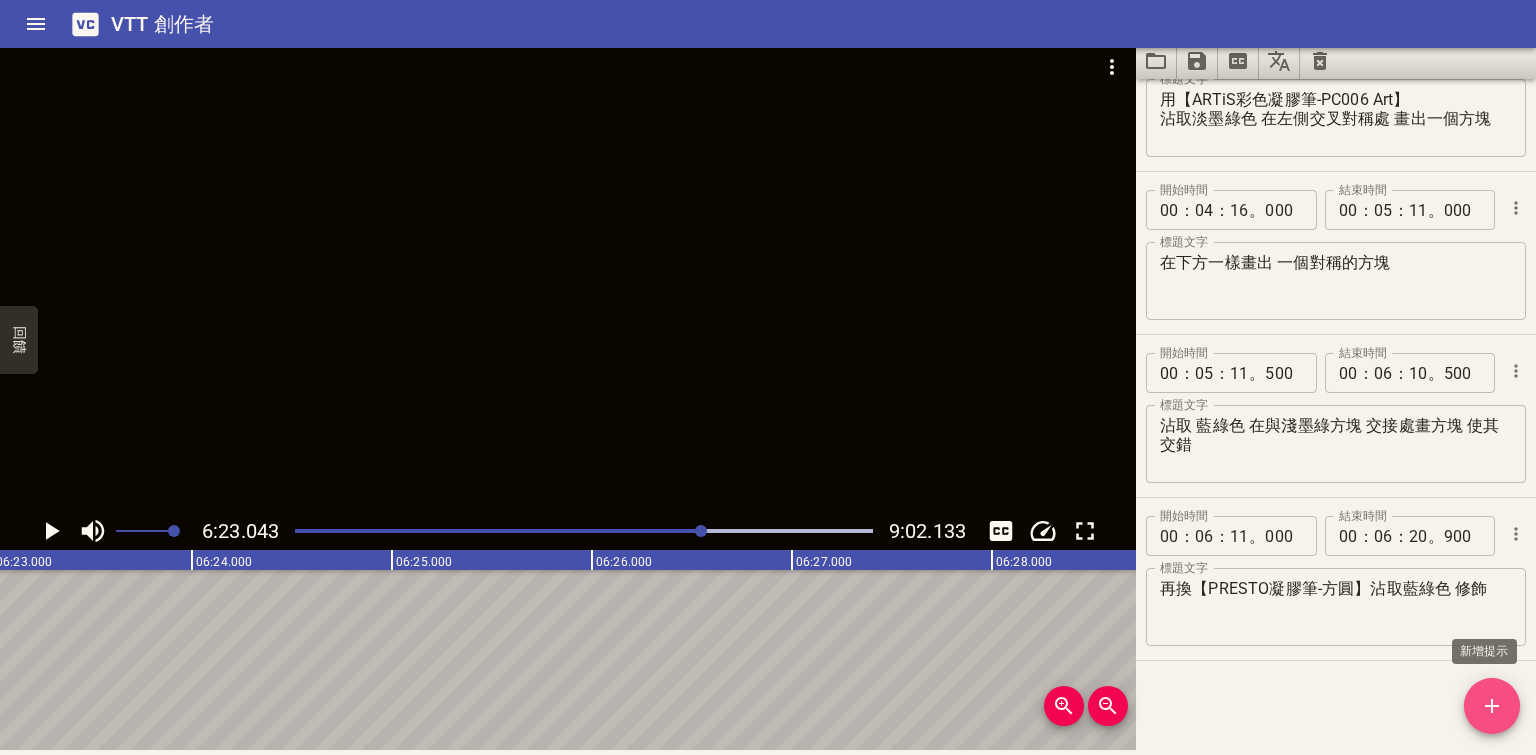 click at bounding box center [1492, 706] 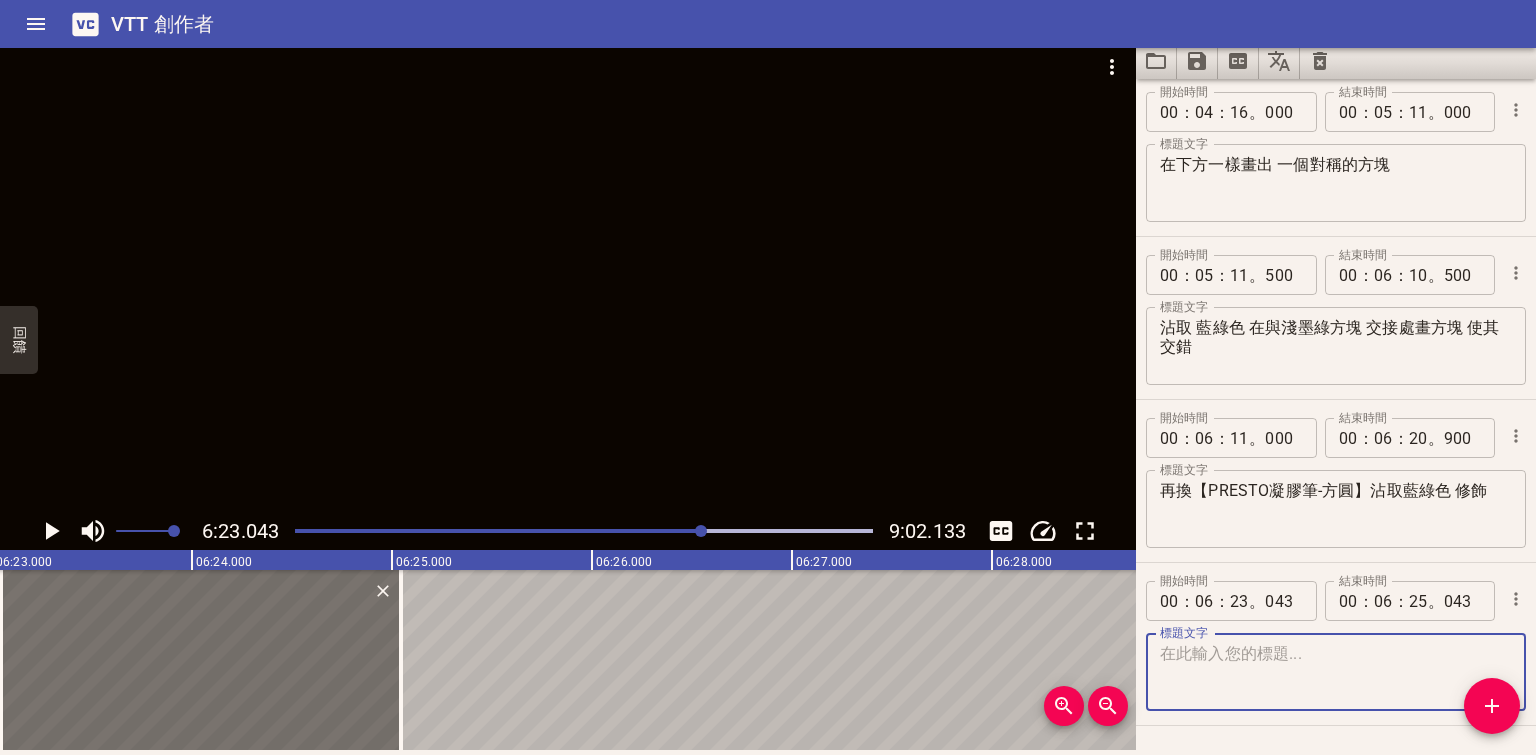 scroll, scrollTop: 2356, scrollLeft: 0, axis: vertical 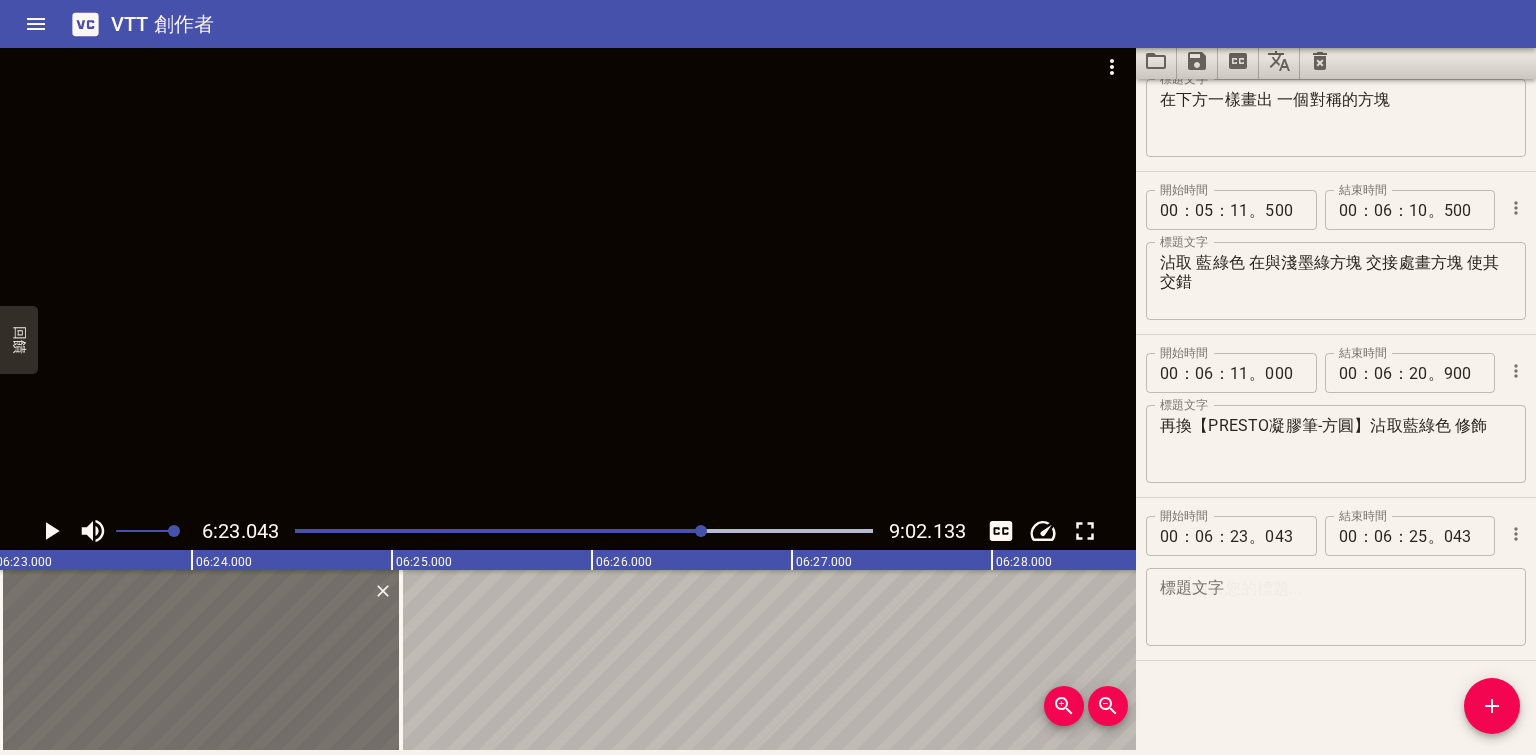 click on "標題文字" at bounding box center [1336, 607] 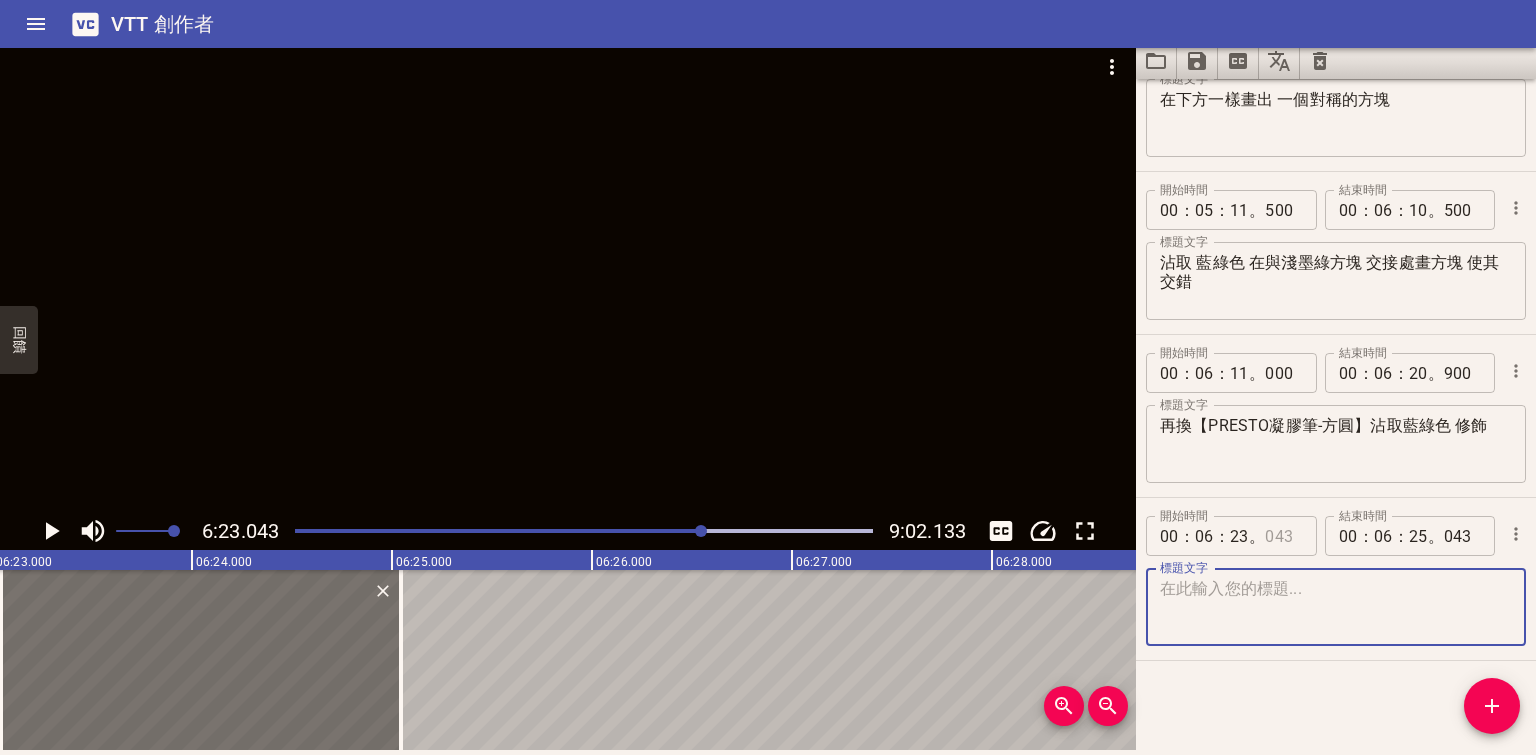 click at bounding box center (1283, 536) 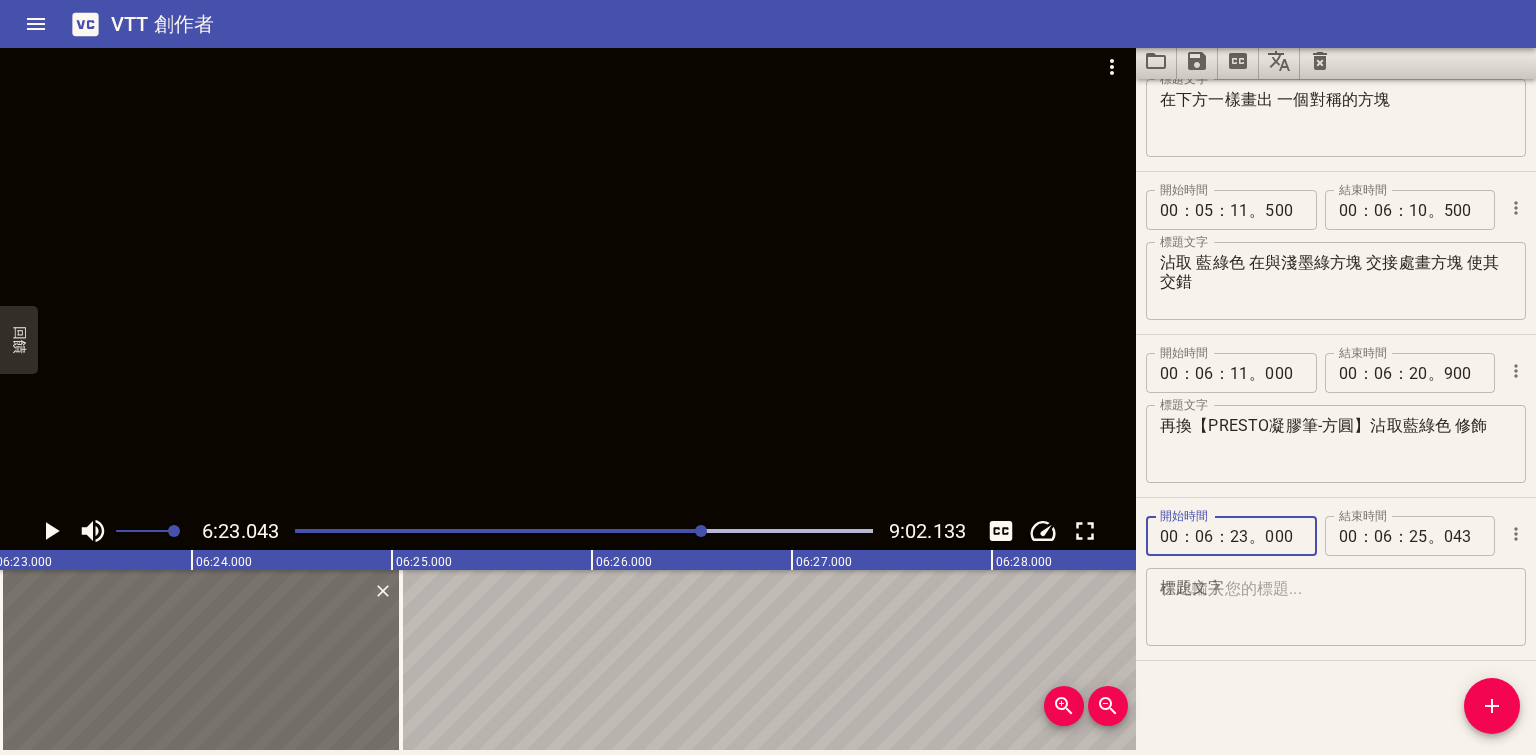 type on "000" 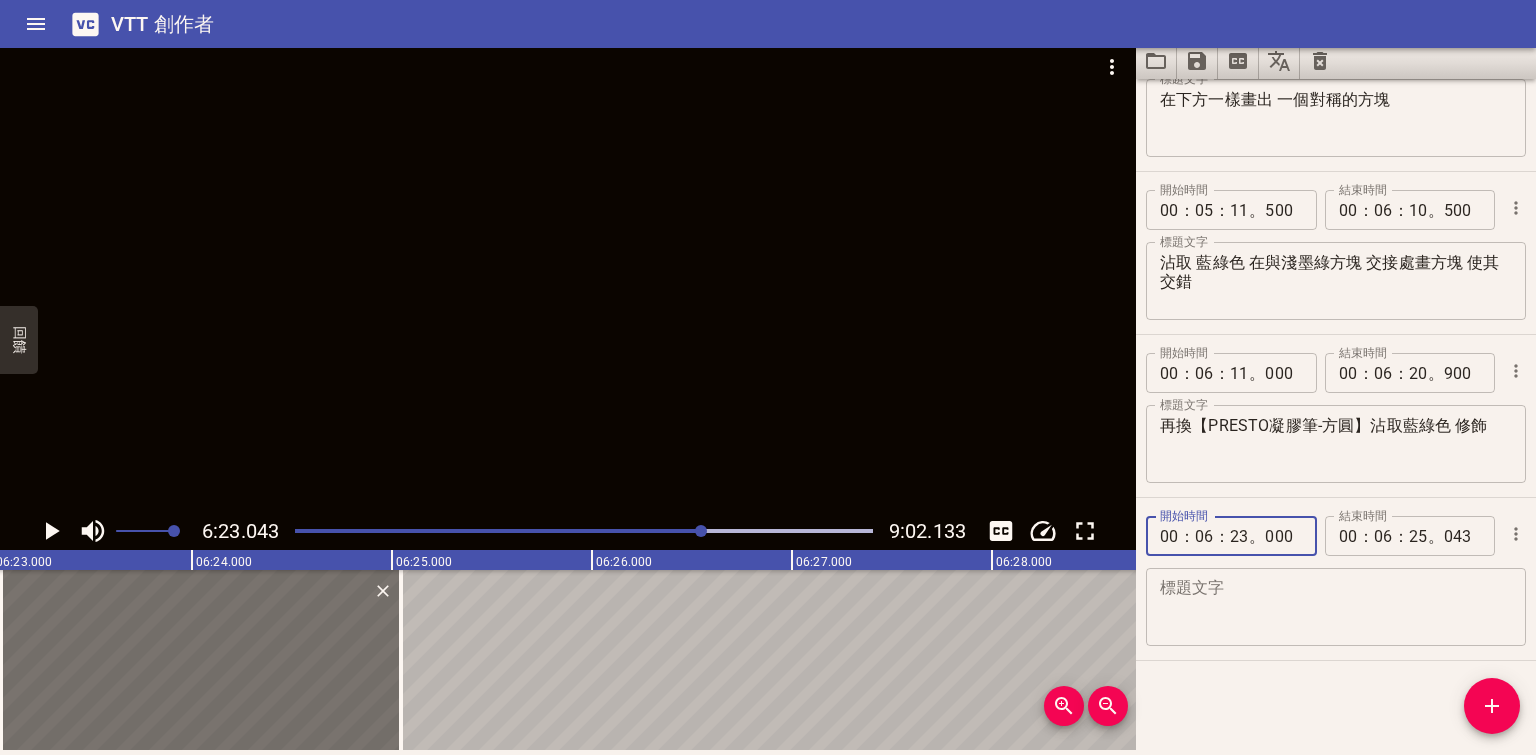 click at bounding box center (1336, 607) 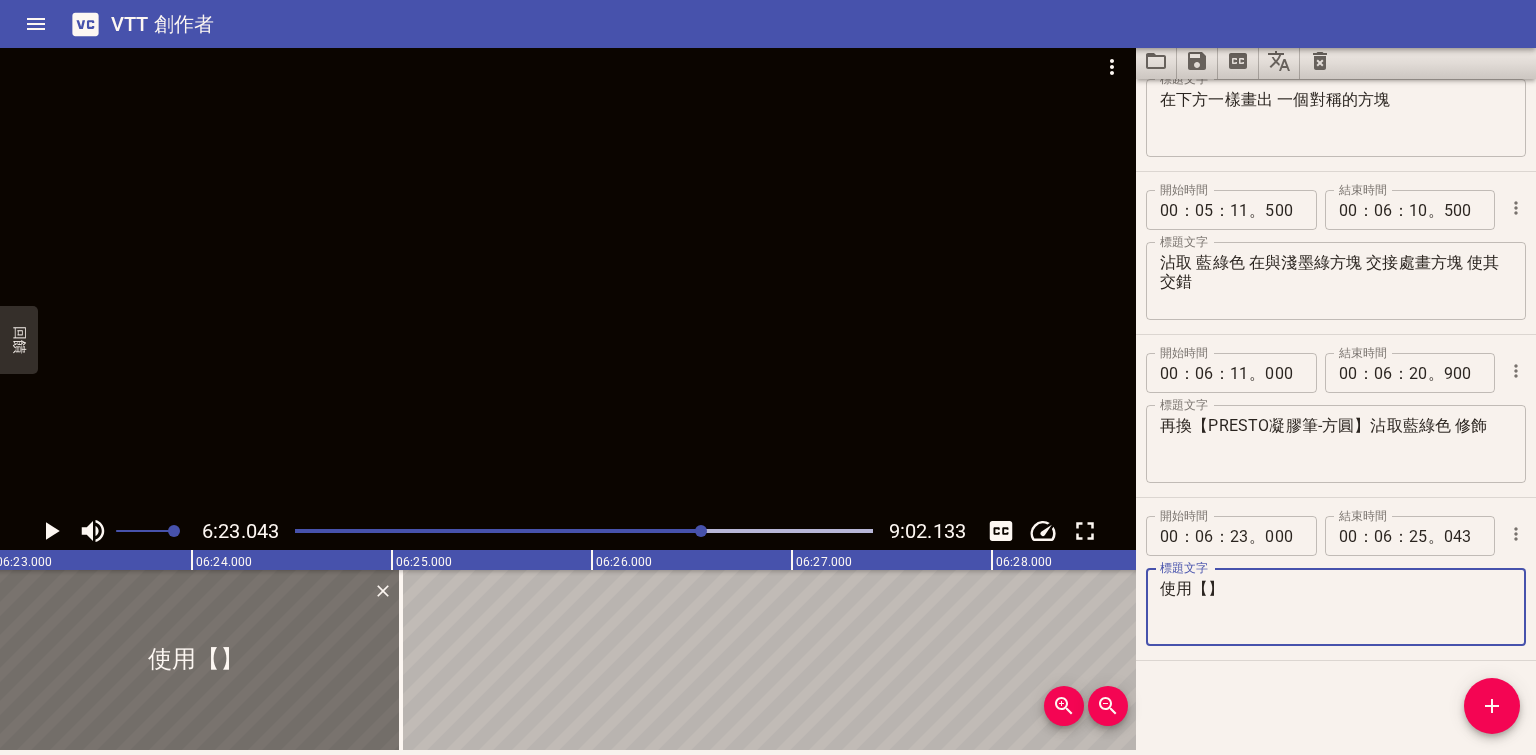 click on "使用【】" at bounding box center [1336, 607] 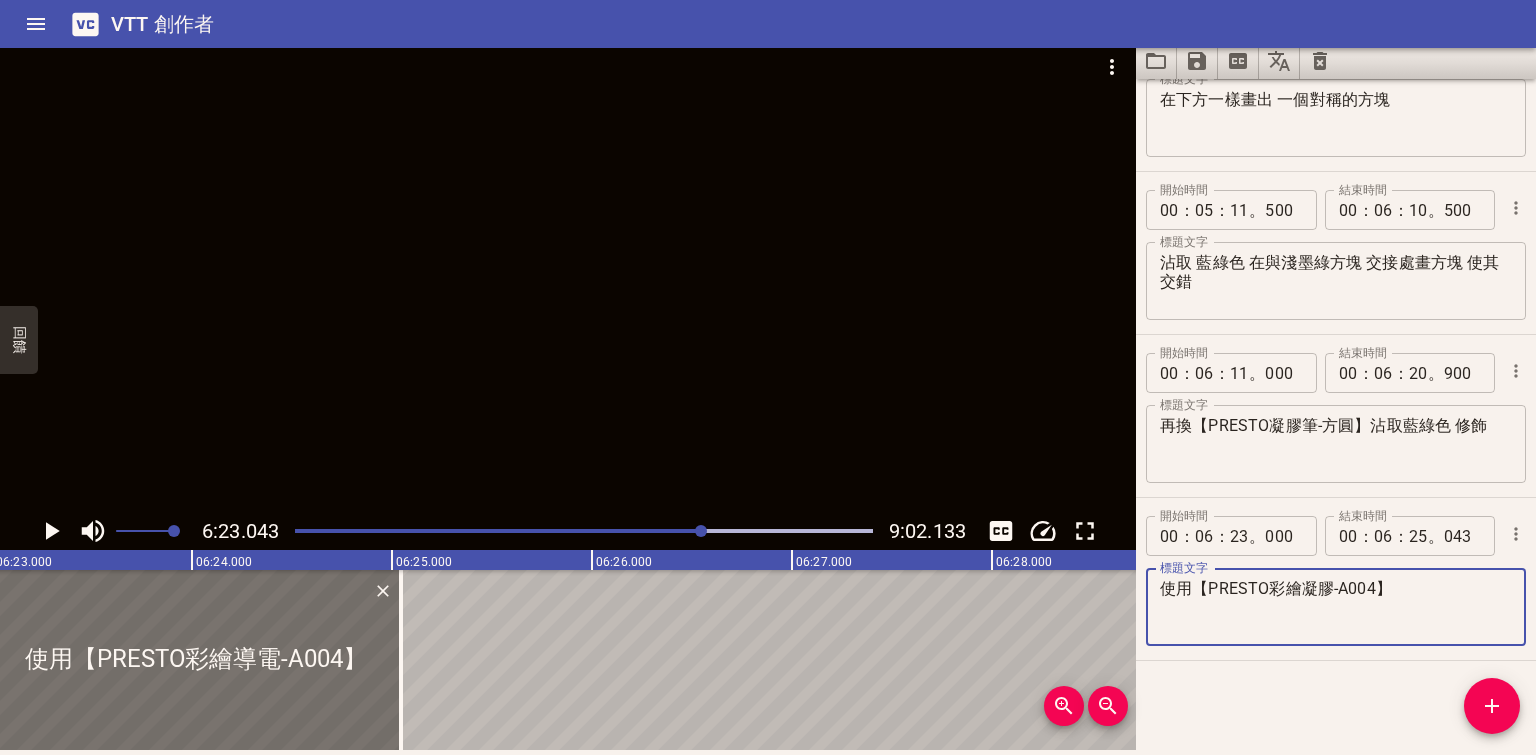 type on "使用【PRESTO彩繪凝膠-A004】" 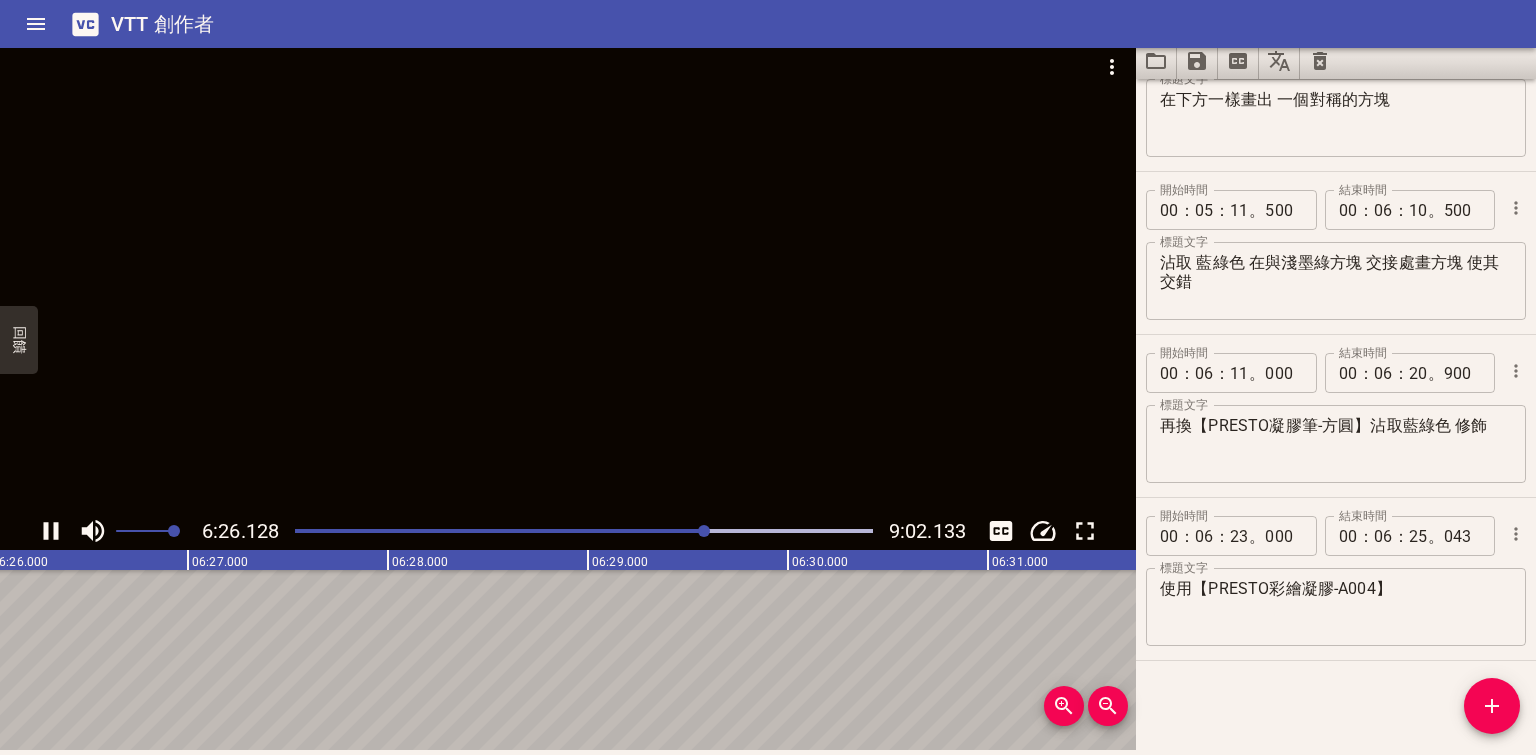 click at bounding box center [704, 531] 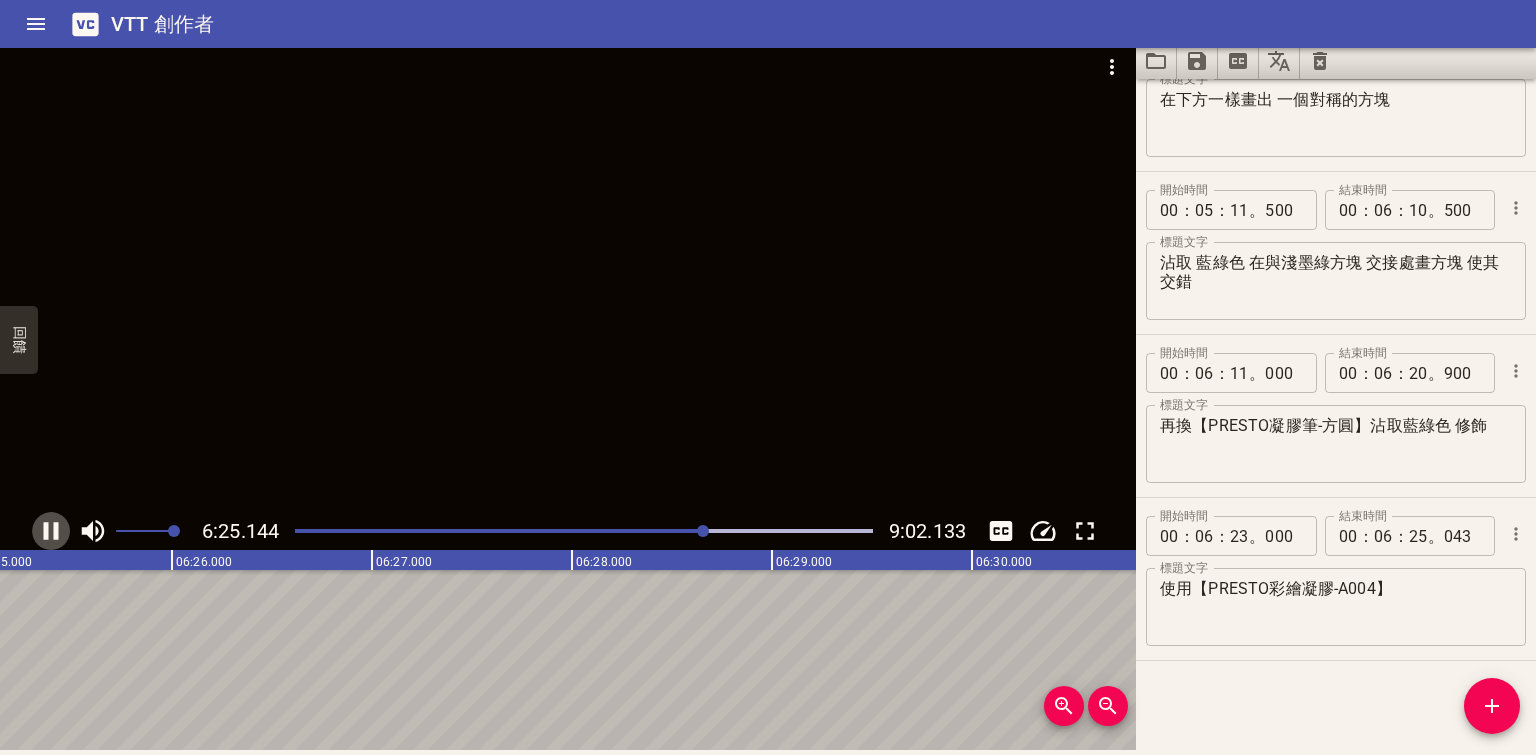 click 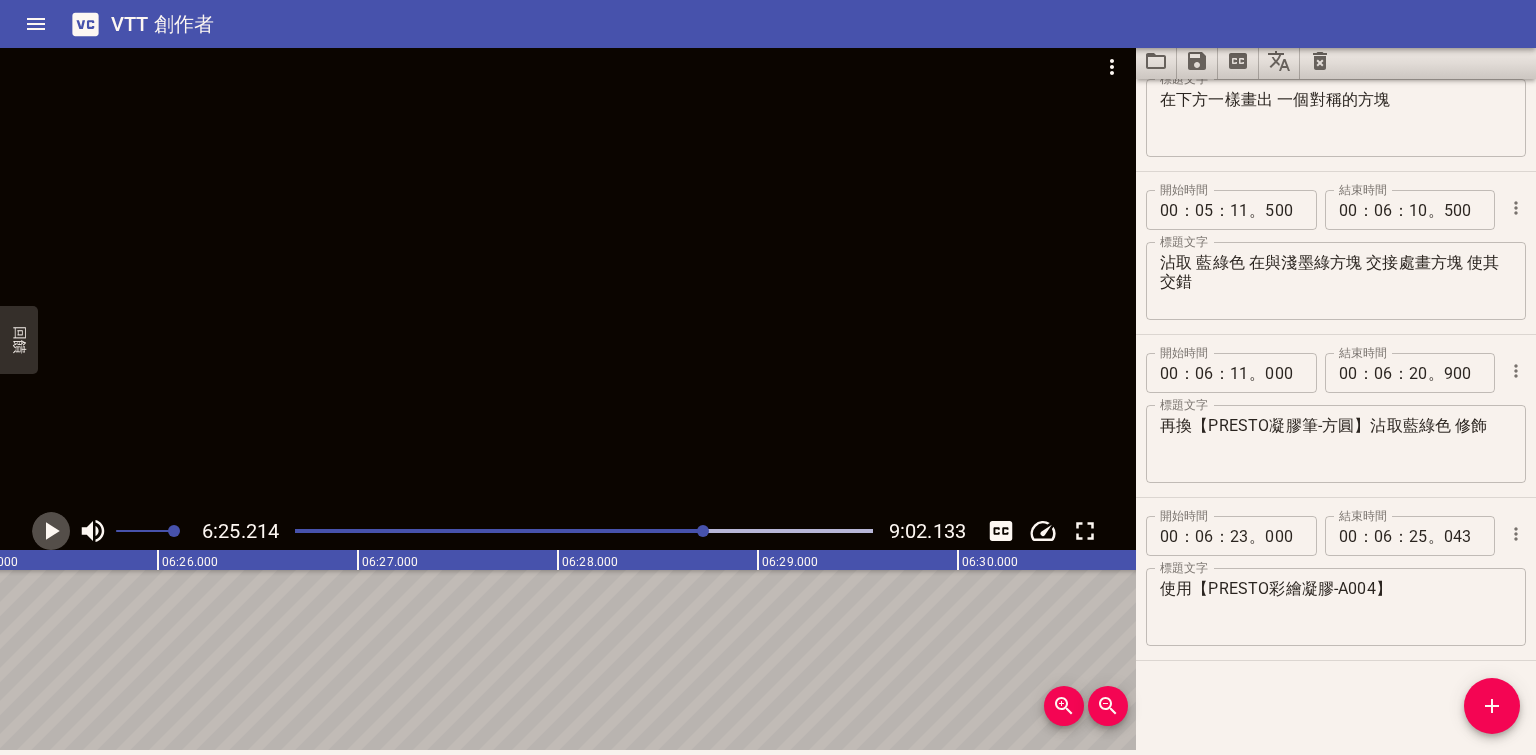 click 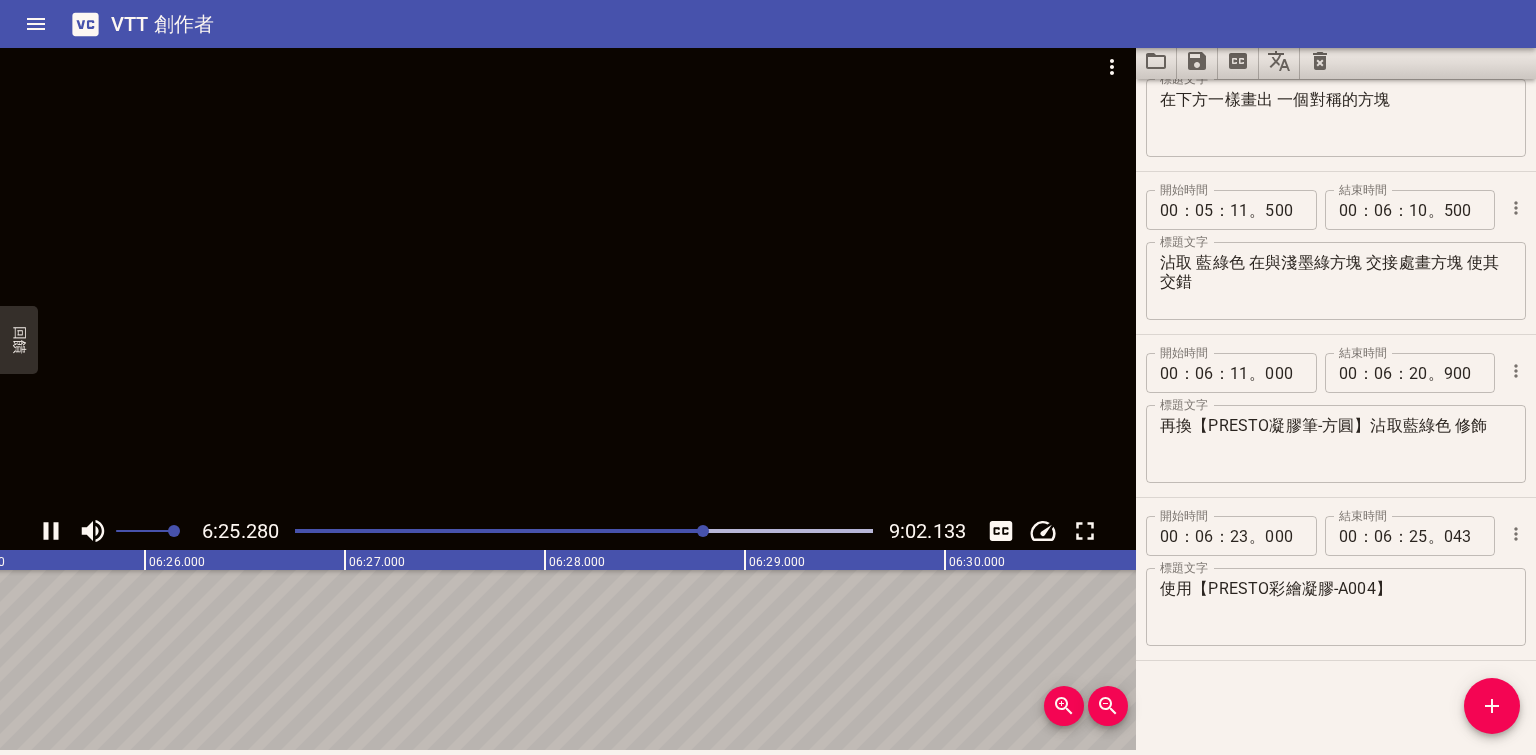 click 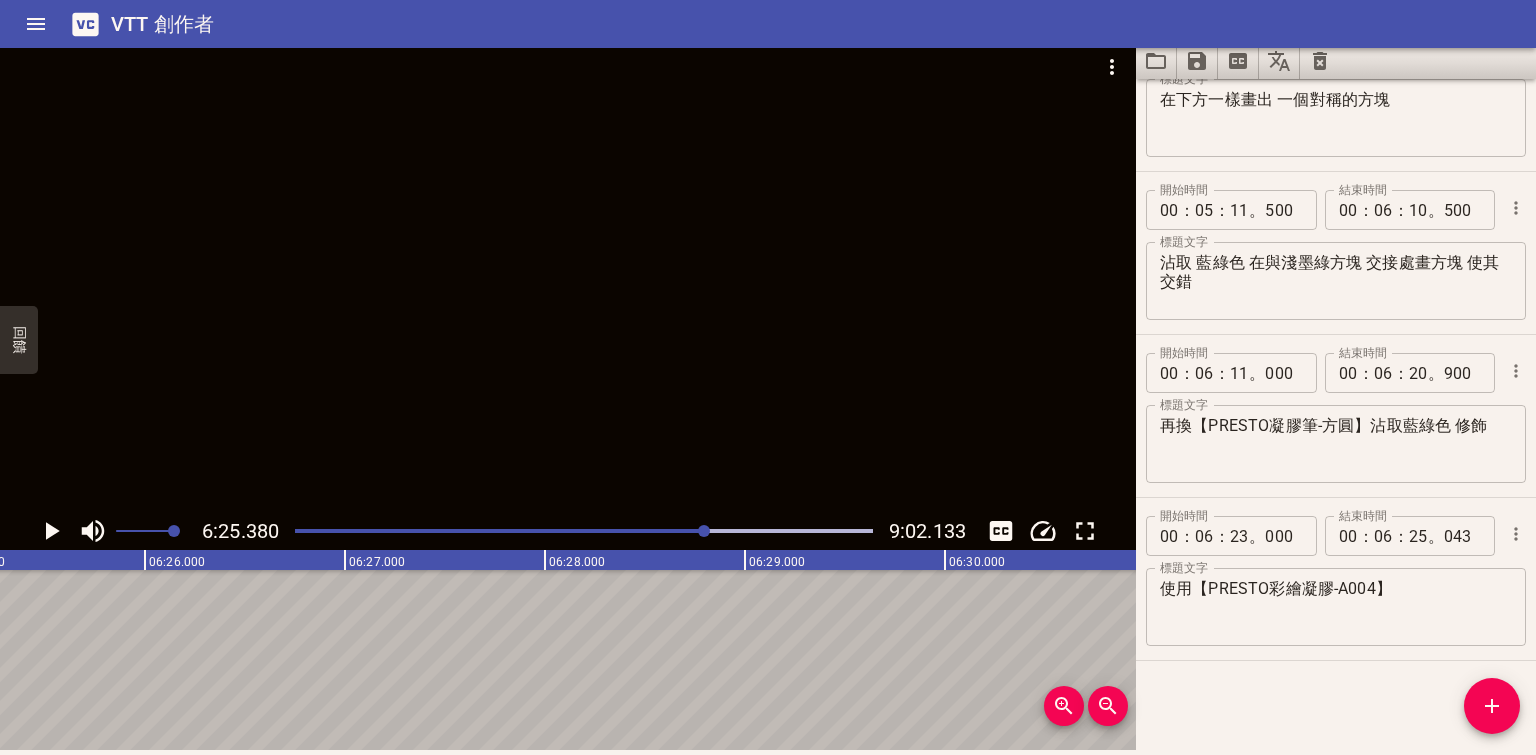 scroll, scrollTop: 0, scrollLeft: 77076, axis: horizontal 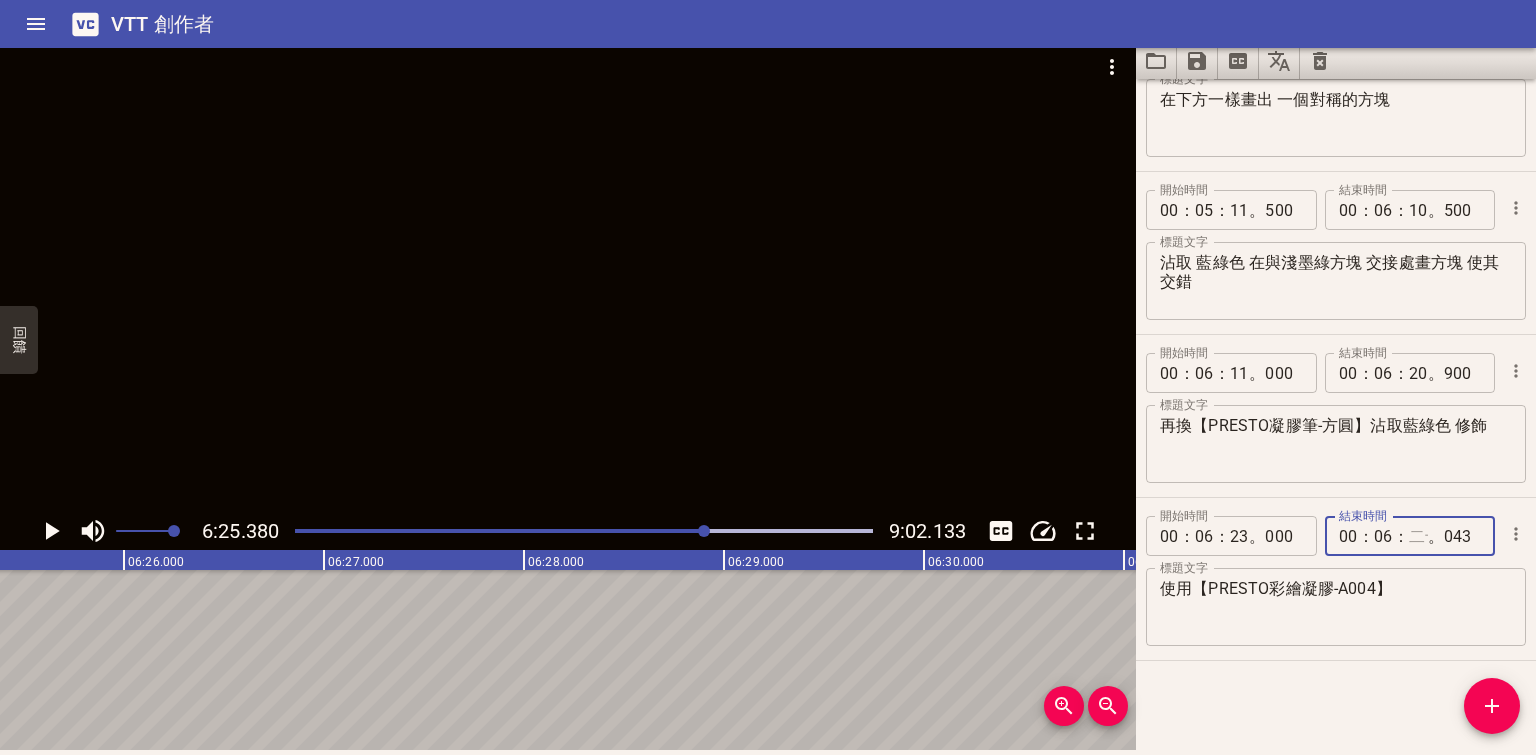 click at bounding box center [1418, 536] 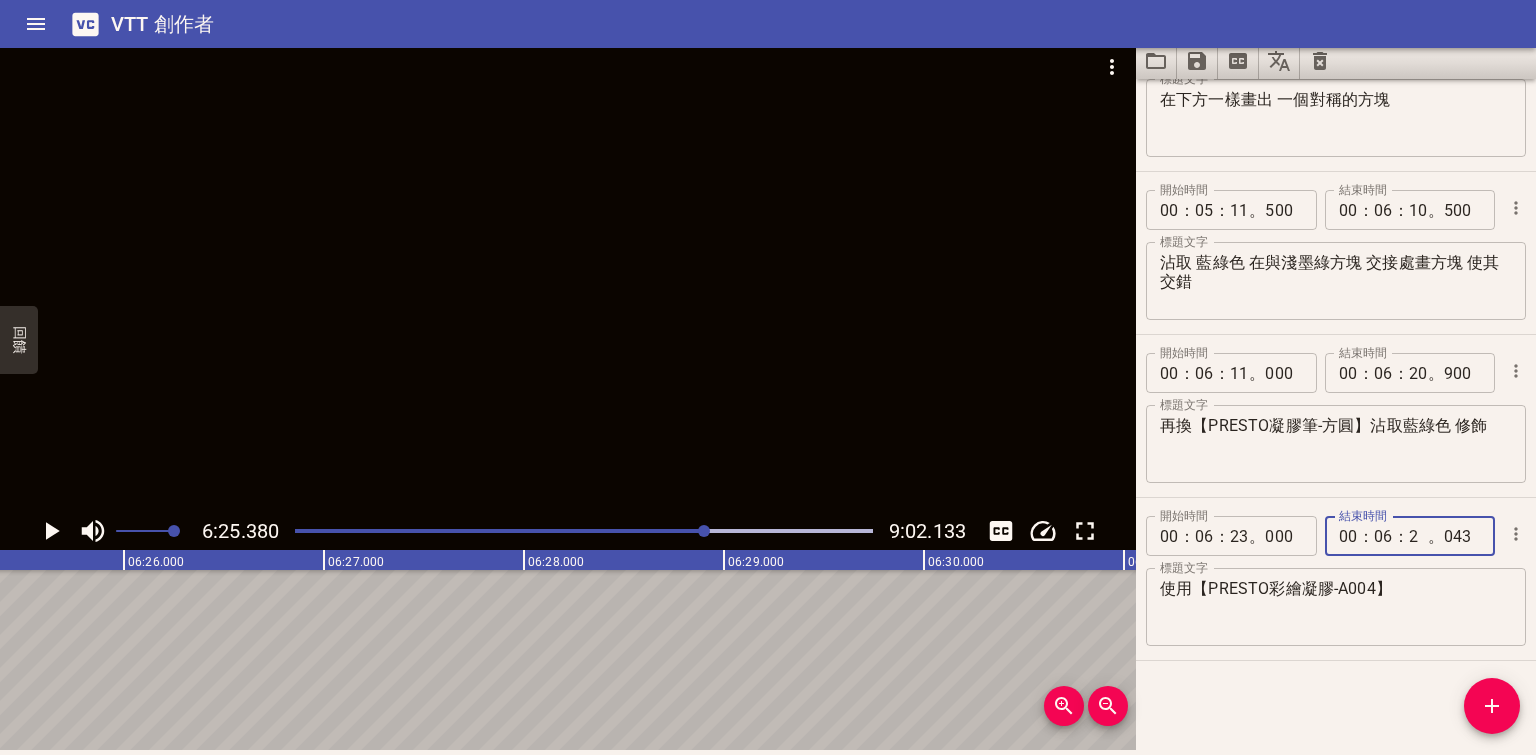 type on "25" 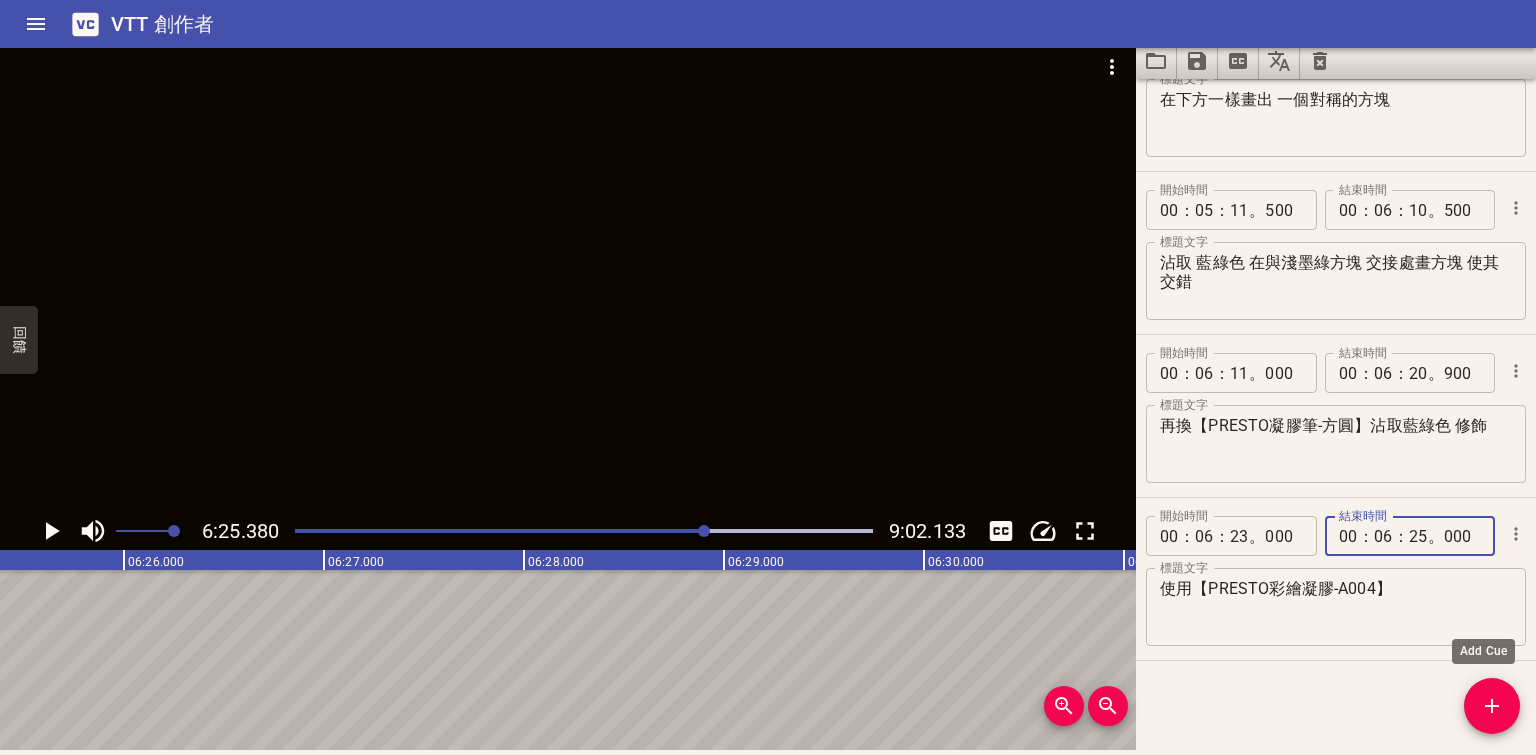type on "000" 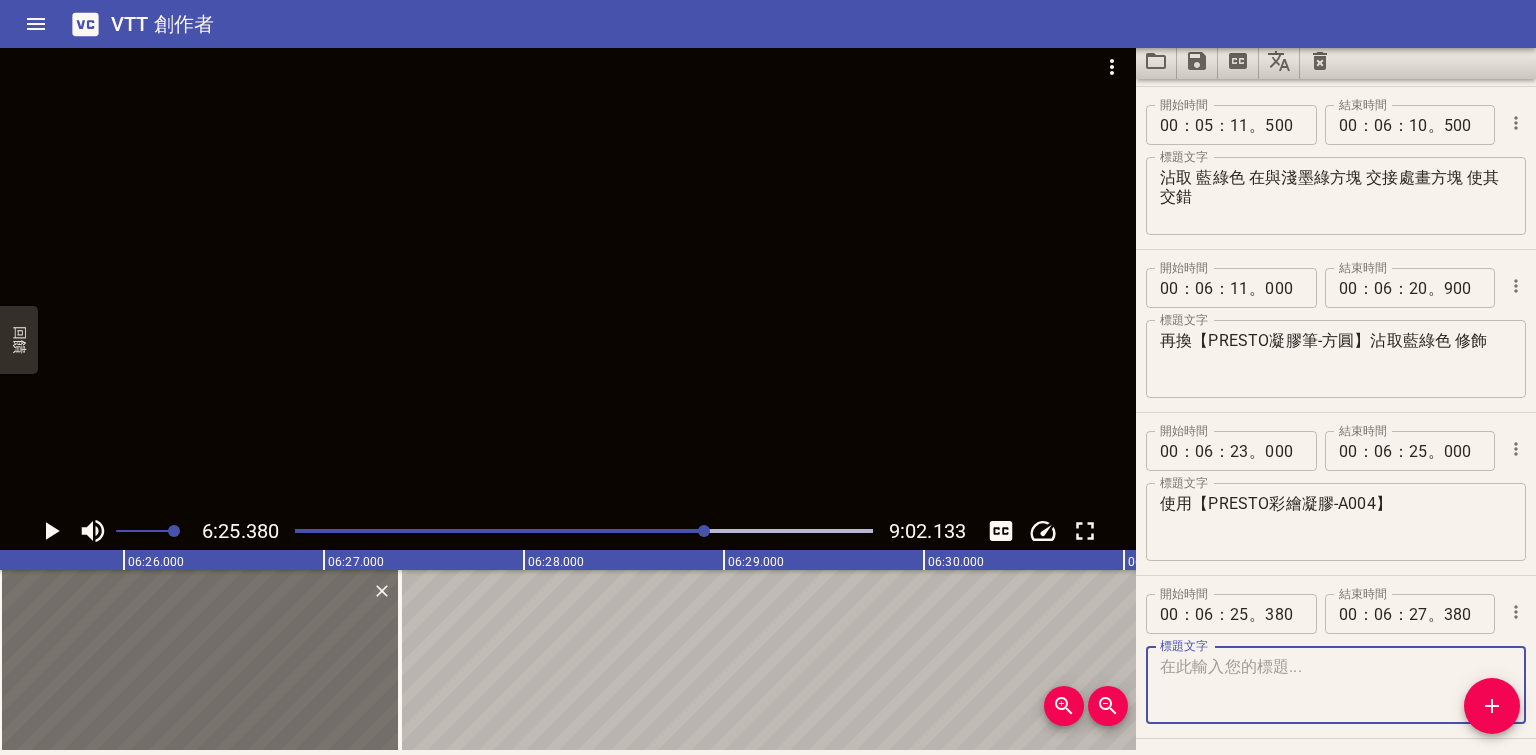 scroll, scrollTop: 2520, scrollLeft: 0, axis: vertical 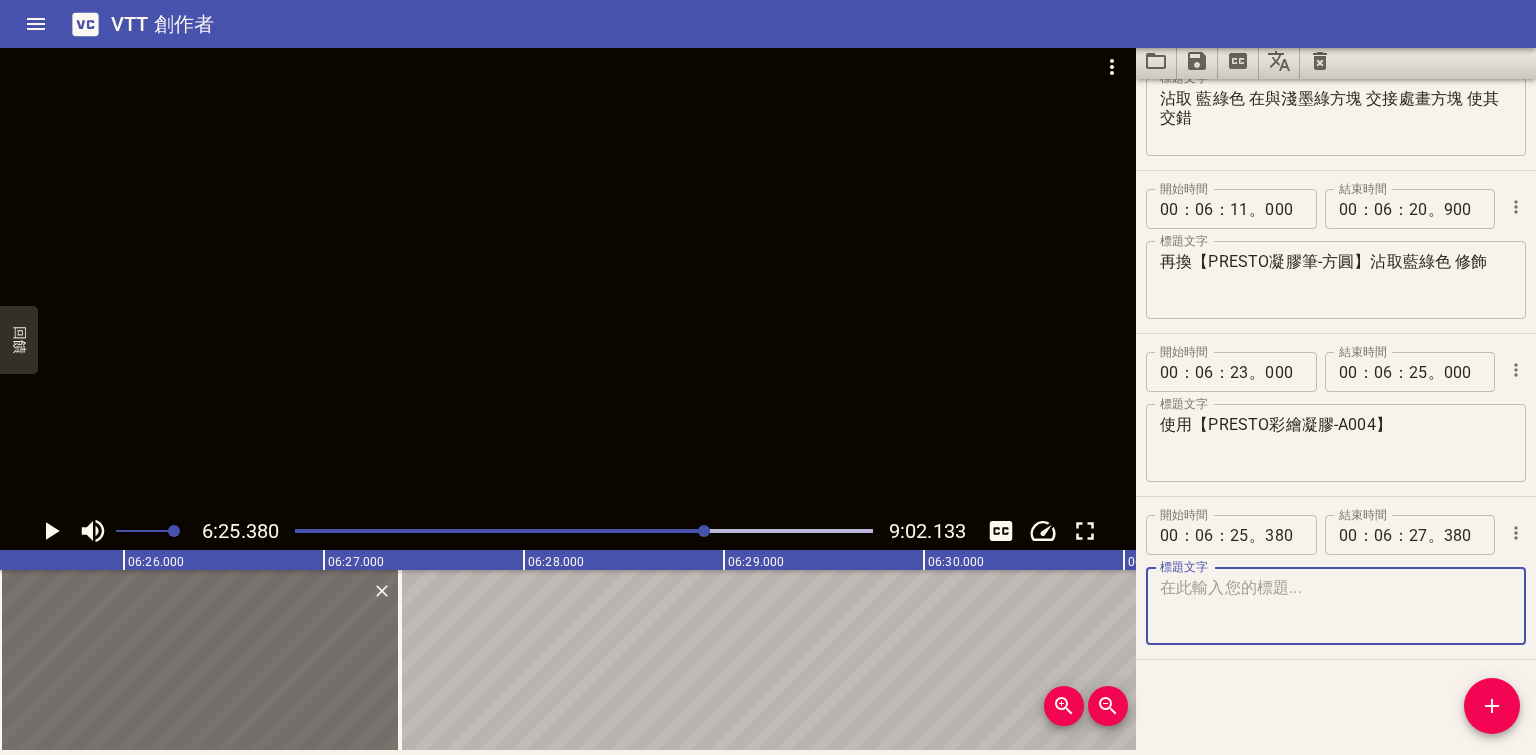 click at bounding box center [1336, 606] 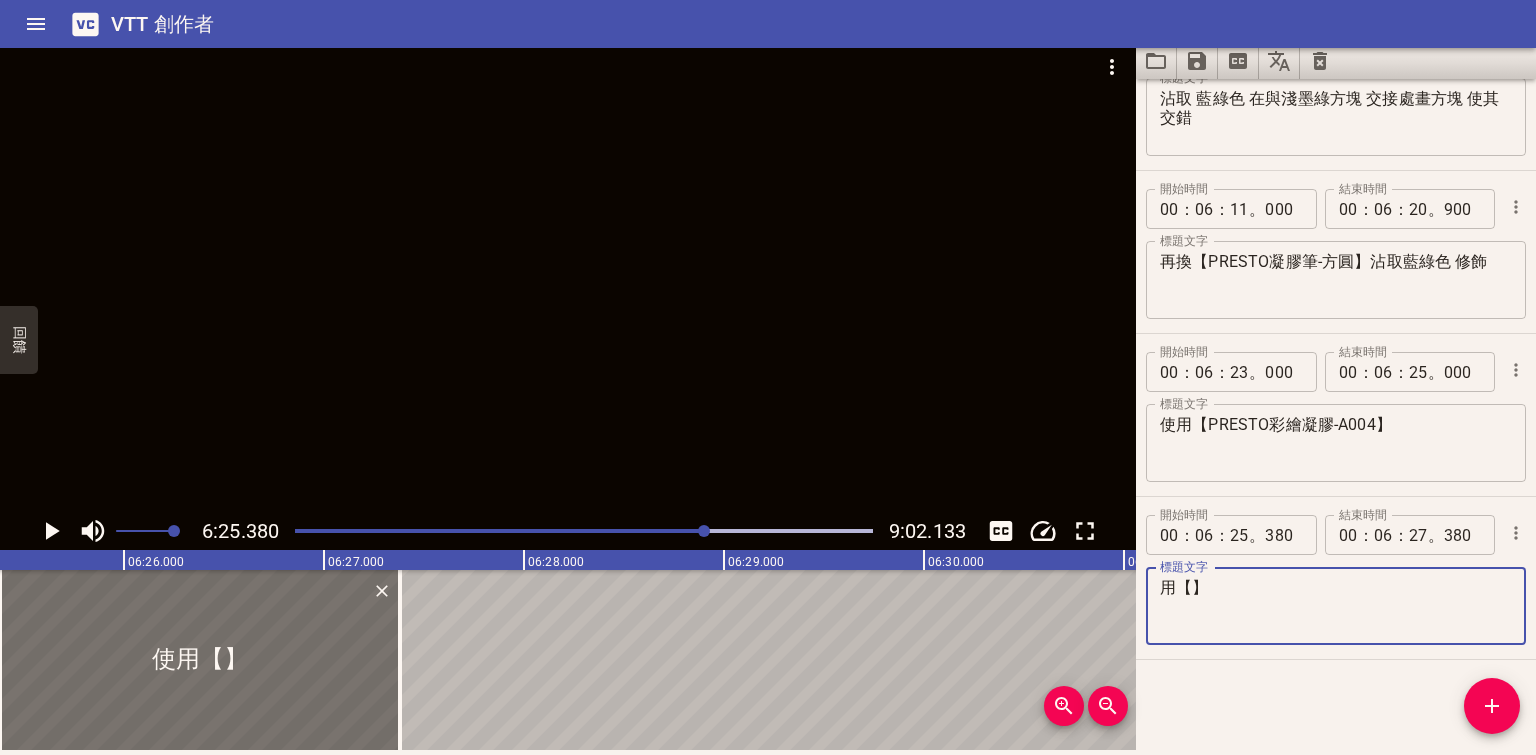 click on "用【】" at bounding box center (1336, 606) 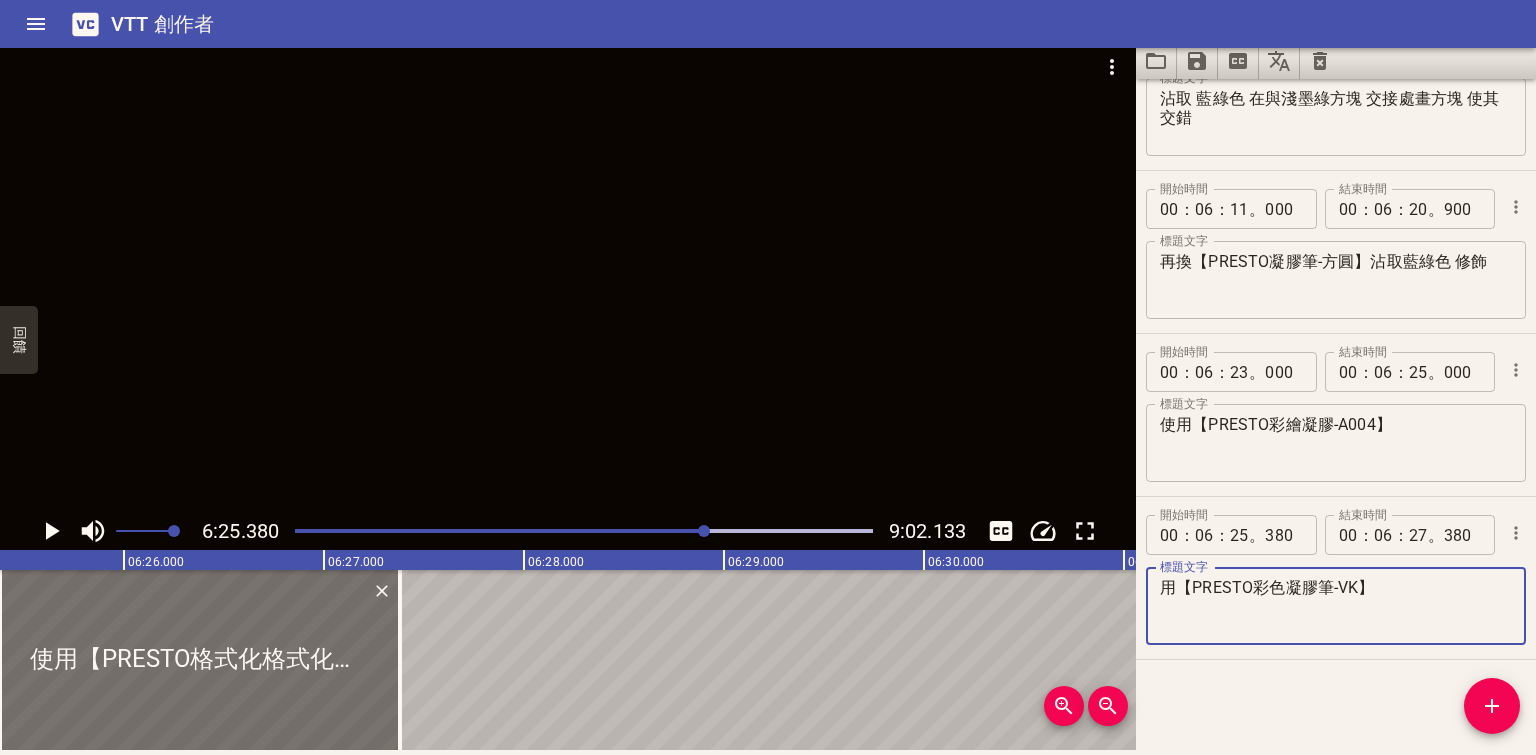 click on "用【PRESTO彩色凝膠筆-VK】" at bounding box center (1336, 606) 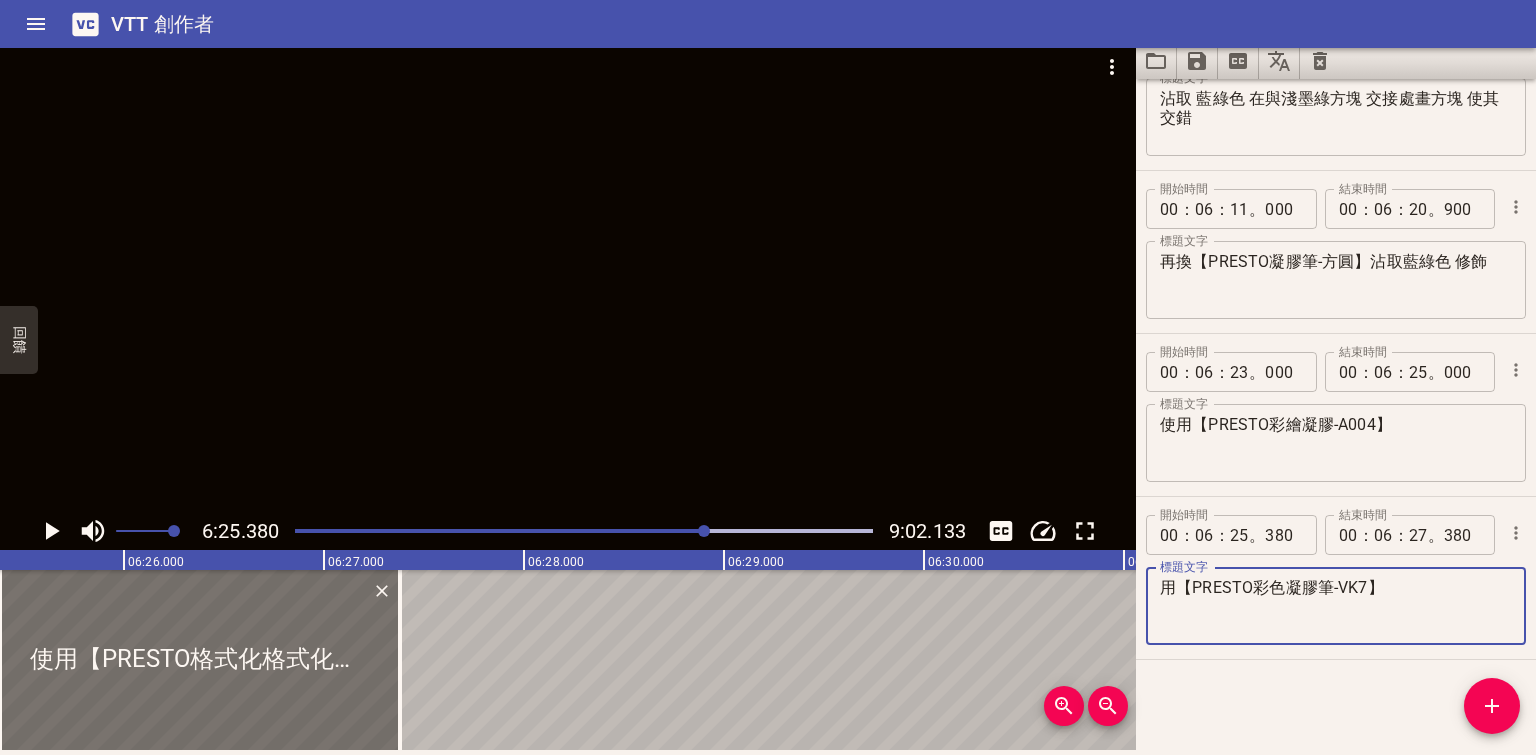 click on "用【PRESTO彩色凝膠筆-VK7】" at bounding box center (1336, 606) 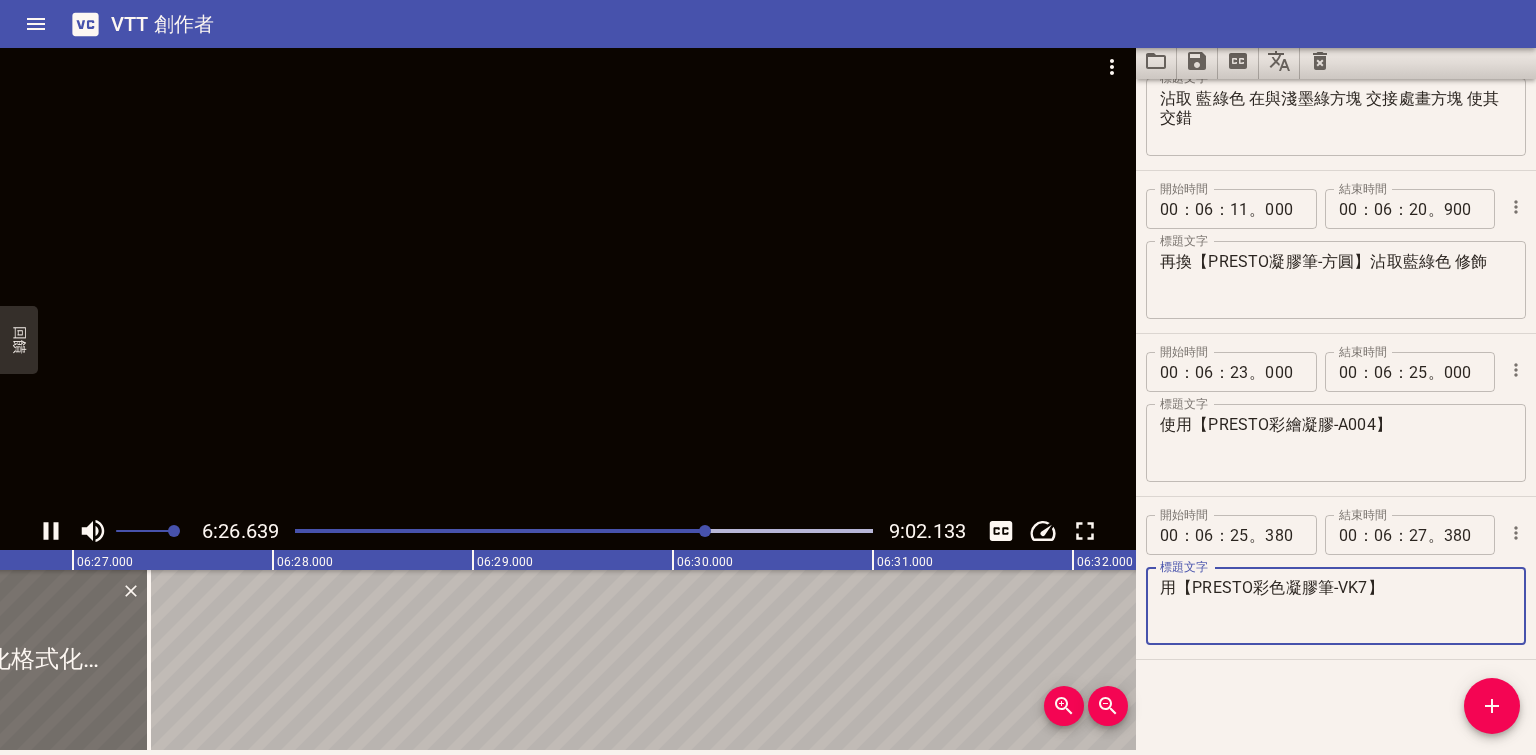 click on "用【PRESTO彩色凝膠筆-VK7】" at bounding box center (1336, 606) 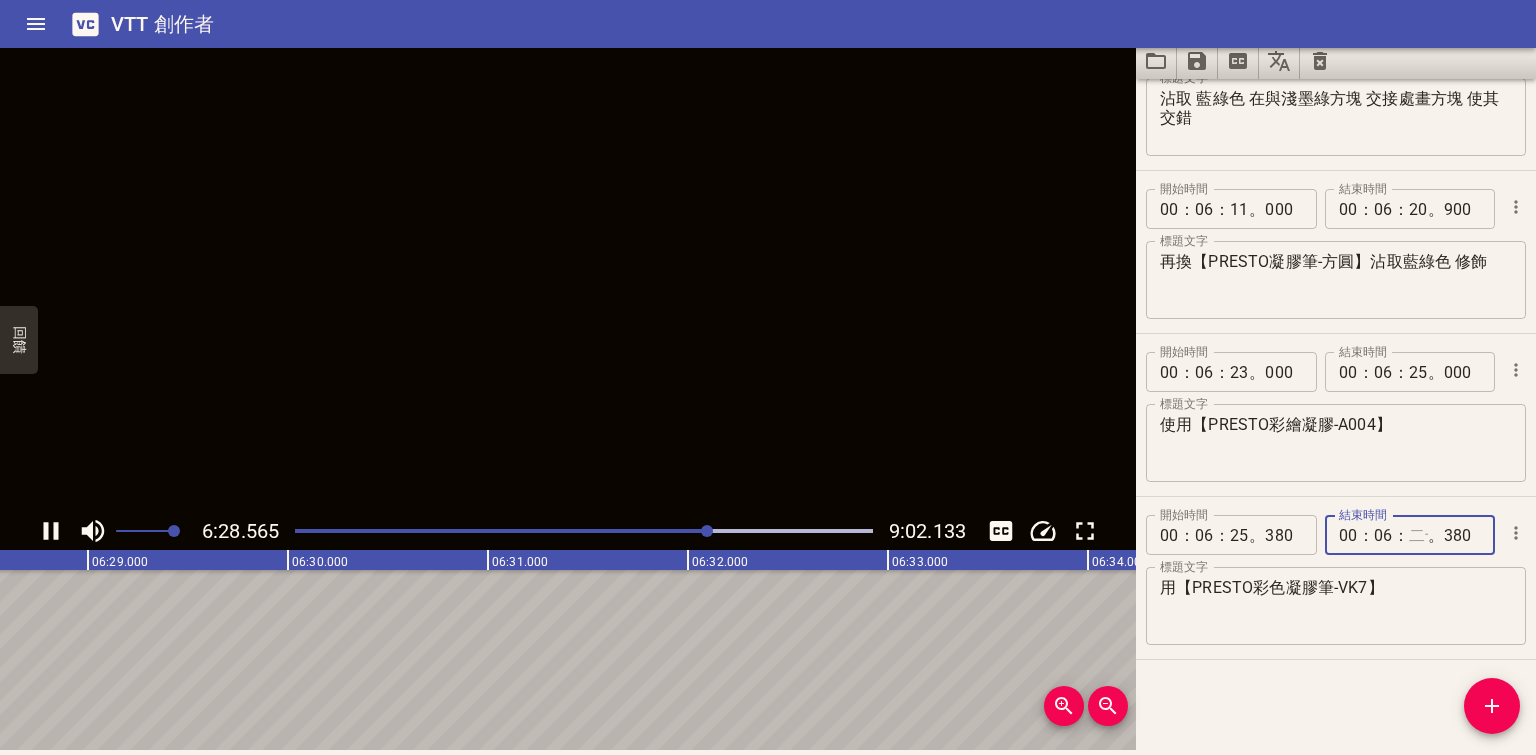 click at bounding box center (1418, 535) 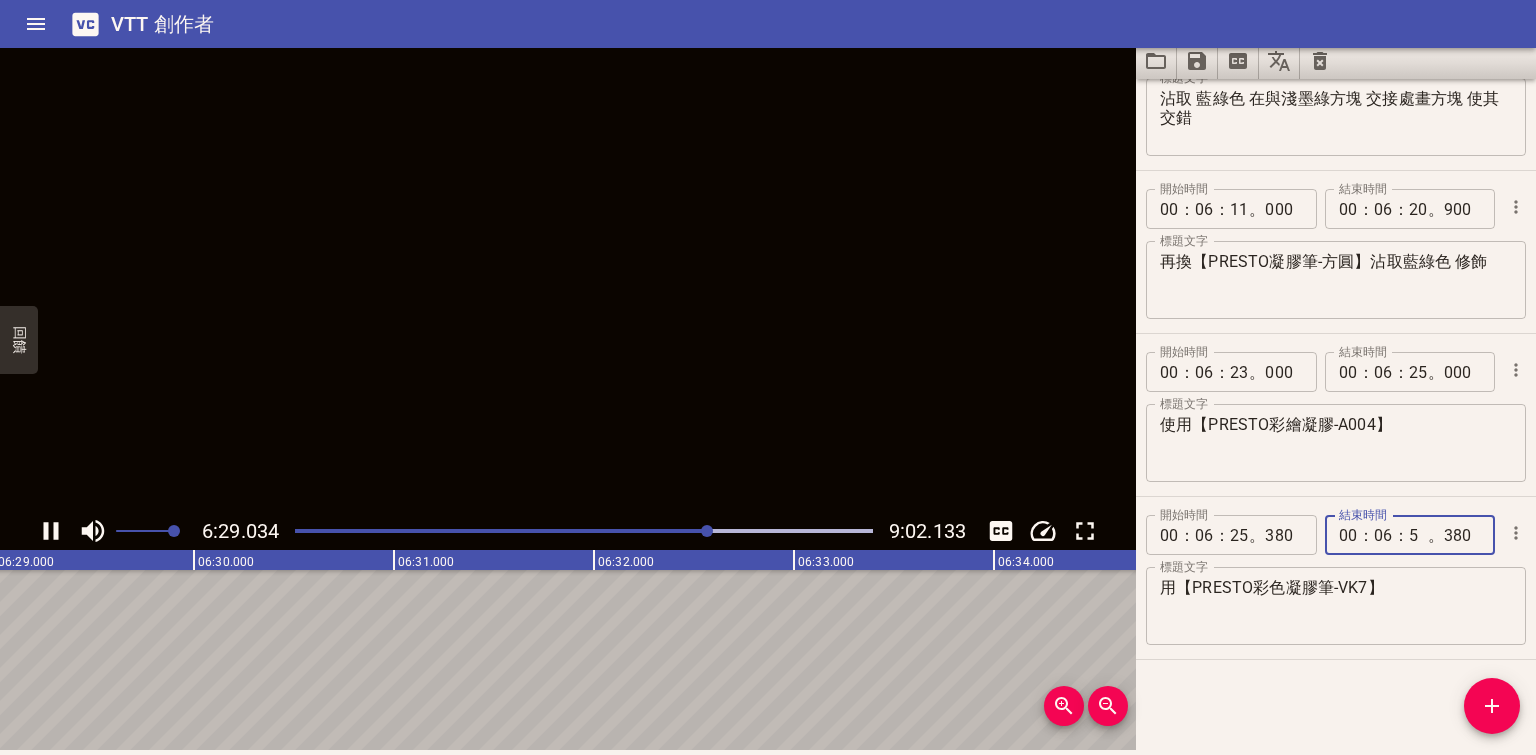 type on "59" 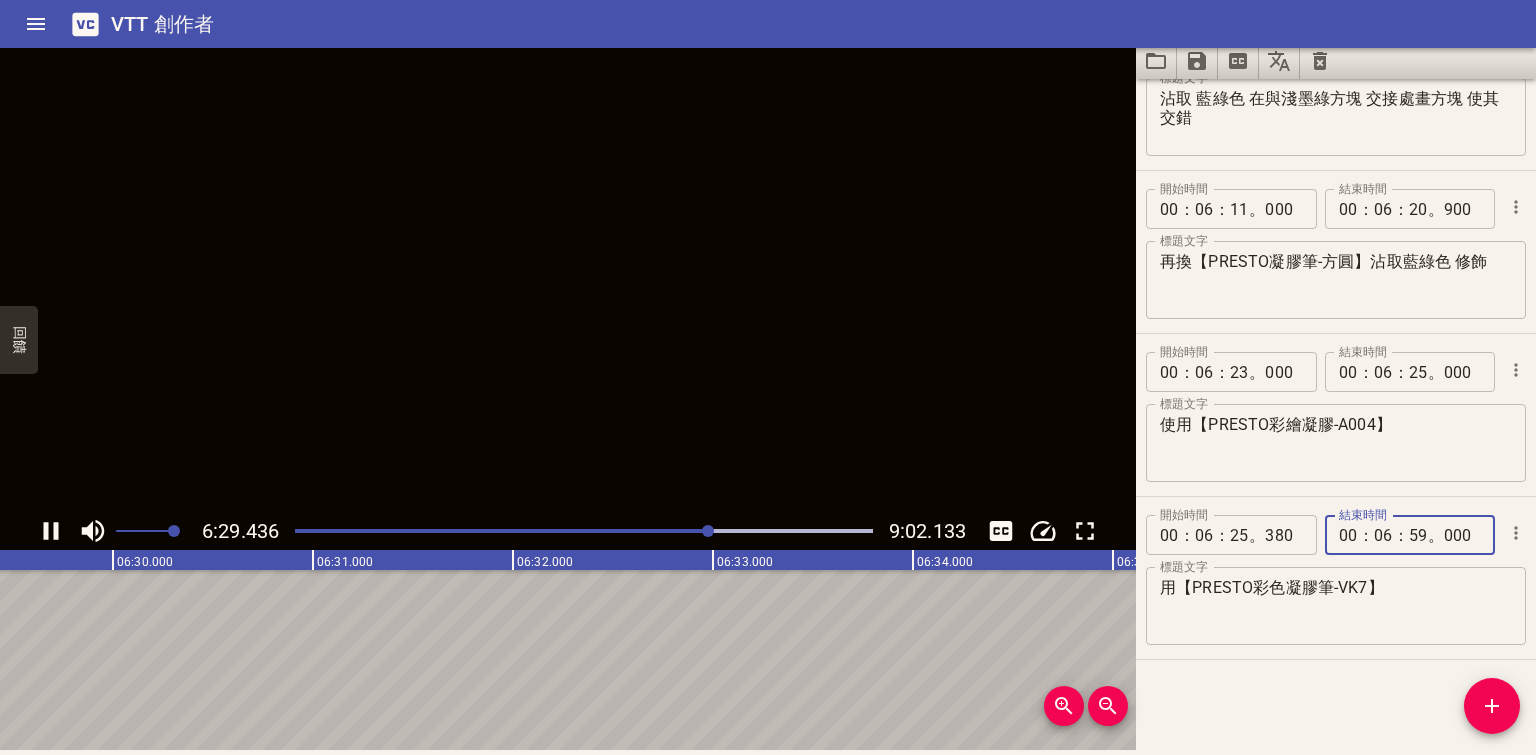 type on "000" 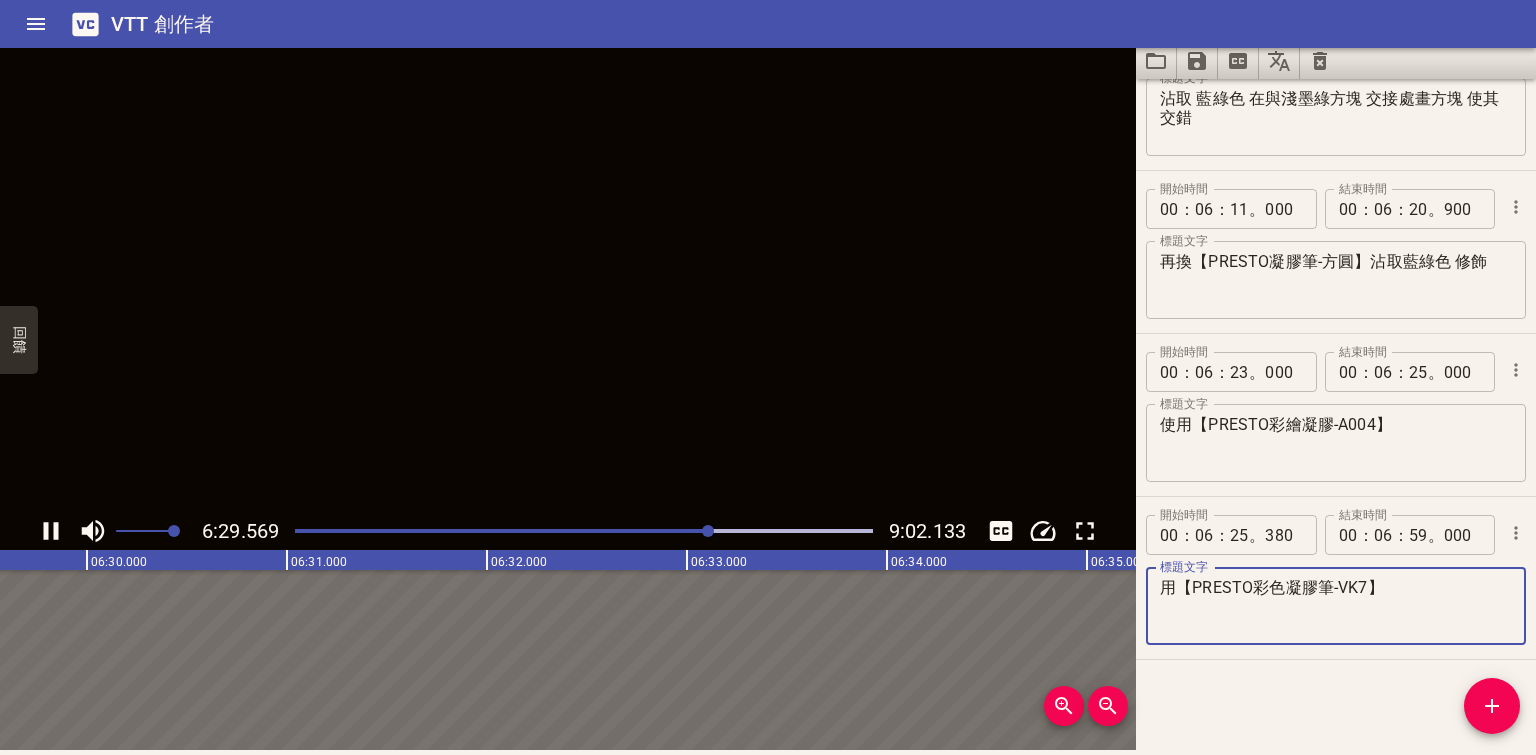 click on "用【PRESTO彩色凝膠筆-VK7】" at bounding box center (1336, 606) 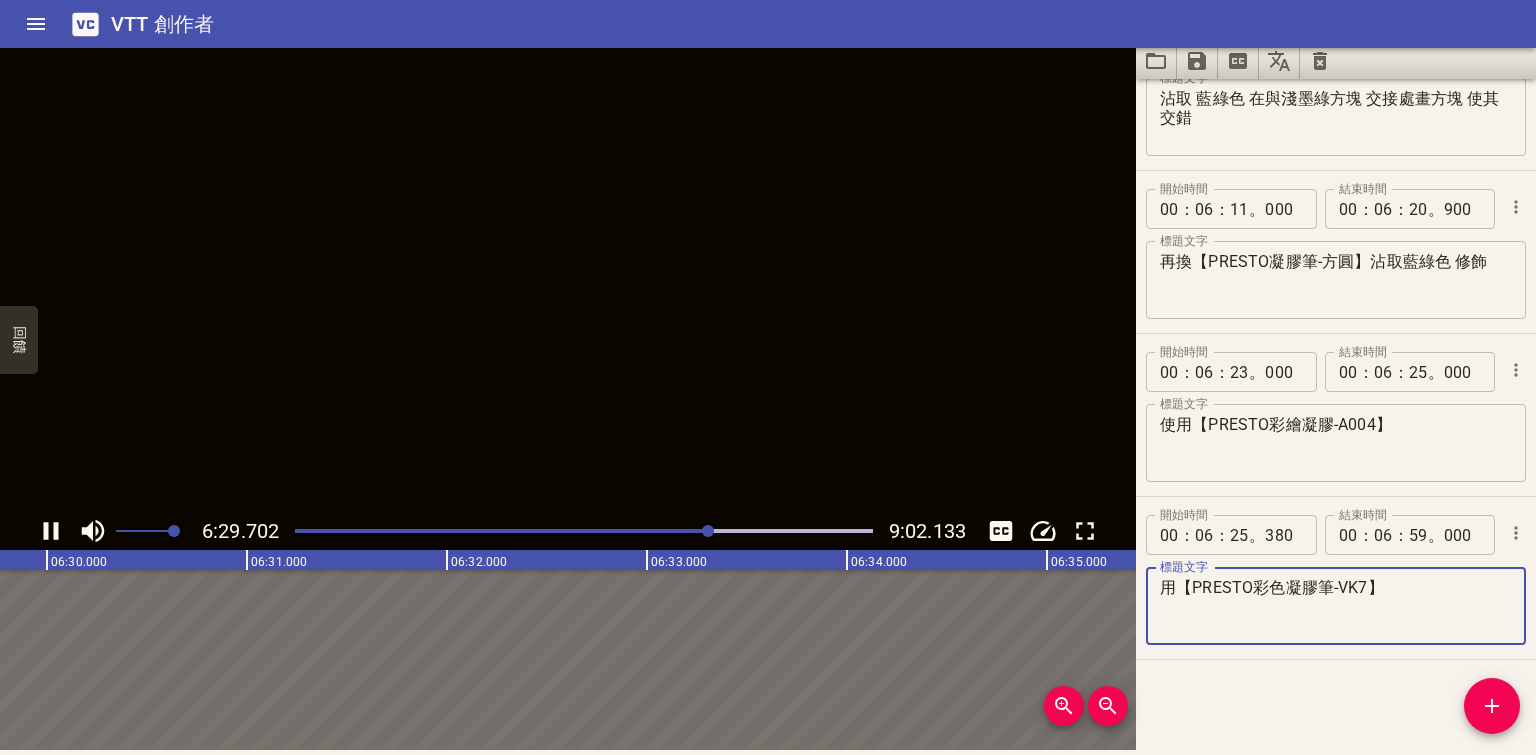 click on "用【PRESTO彩色凝膠筆-VK7】" at bounding box center (1336, 606) 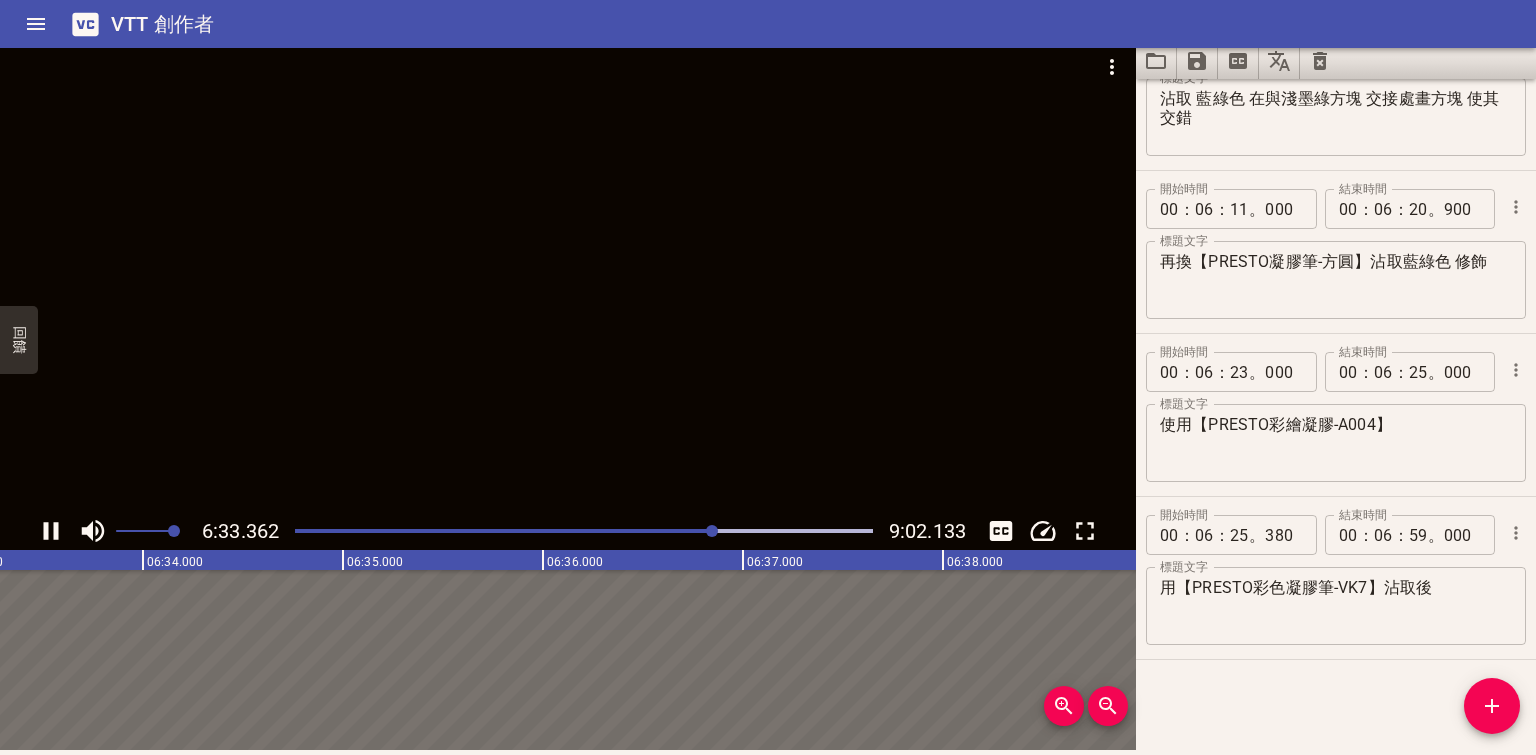 scroll, scrollTop: 0, scrollLeft: 78672, axis: horizontal 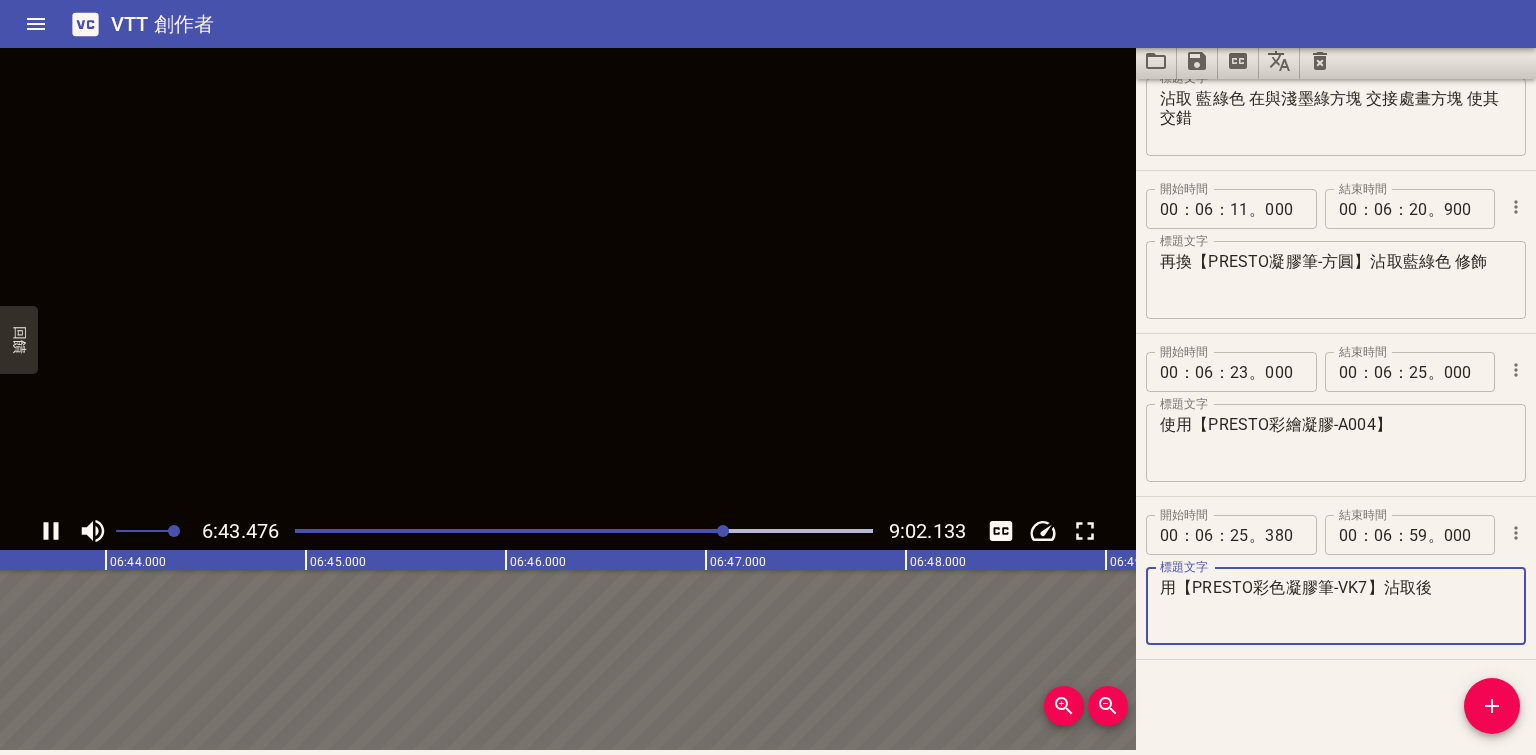 click on "用【PRESTO彩色凝膠筆-VK7】沾取後" at bounding box center [1336, 606] 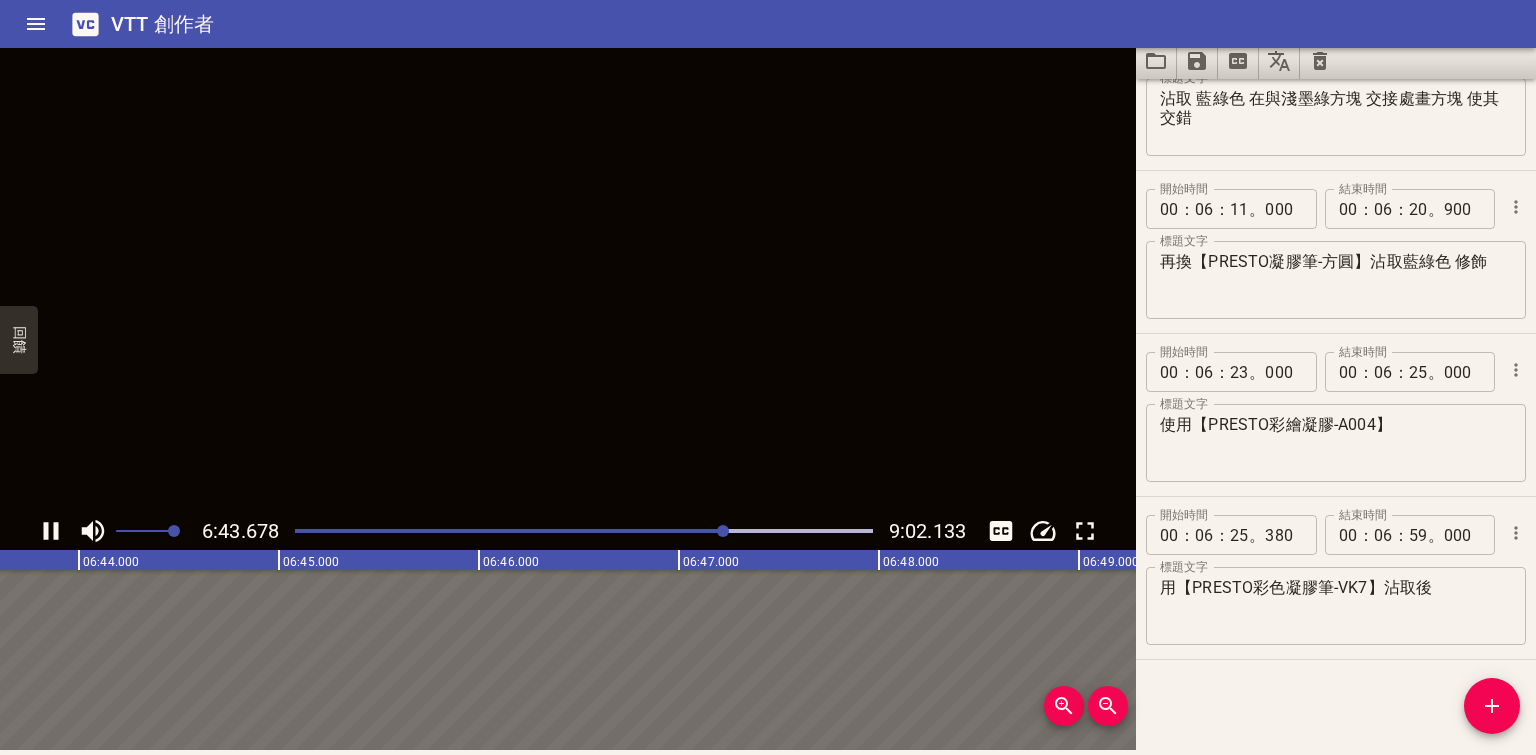 click on "用【PRESTO彩色凝膠筆-VK7】沾取後
標題文字" at bounding box center [1336, 606] 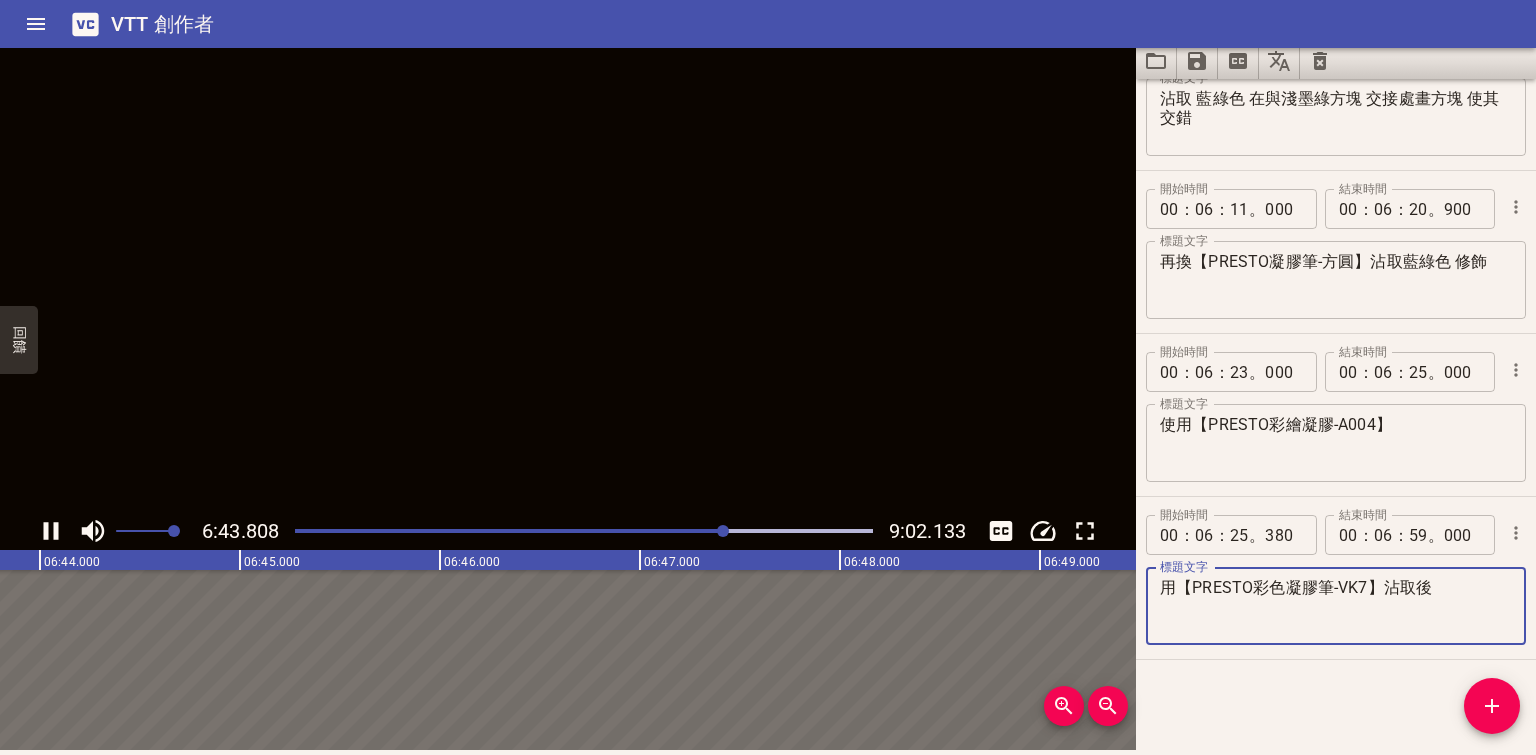 click on "用【PRESTO彩色凝膠筆-VK7】沾取後" at bounding box center [1336, 606] 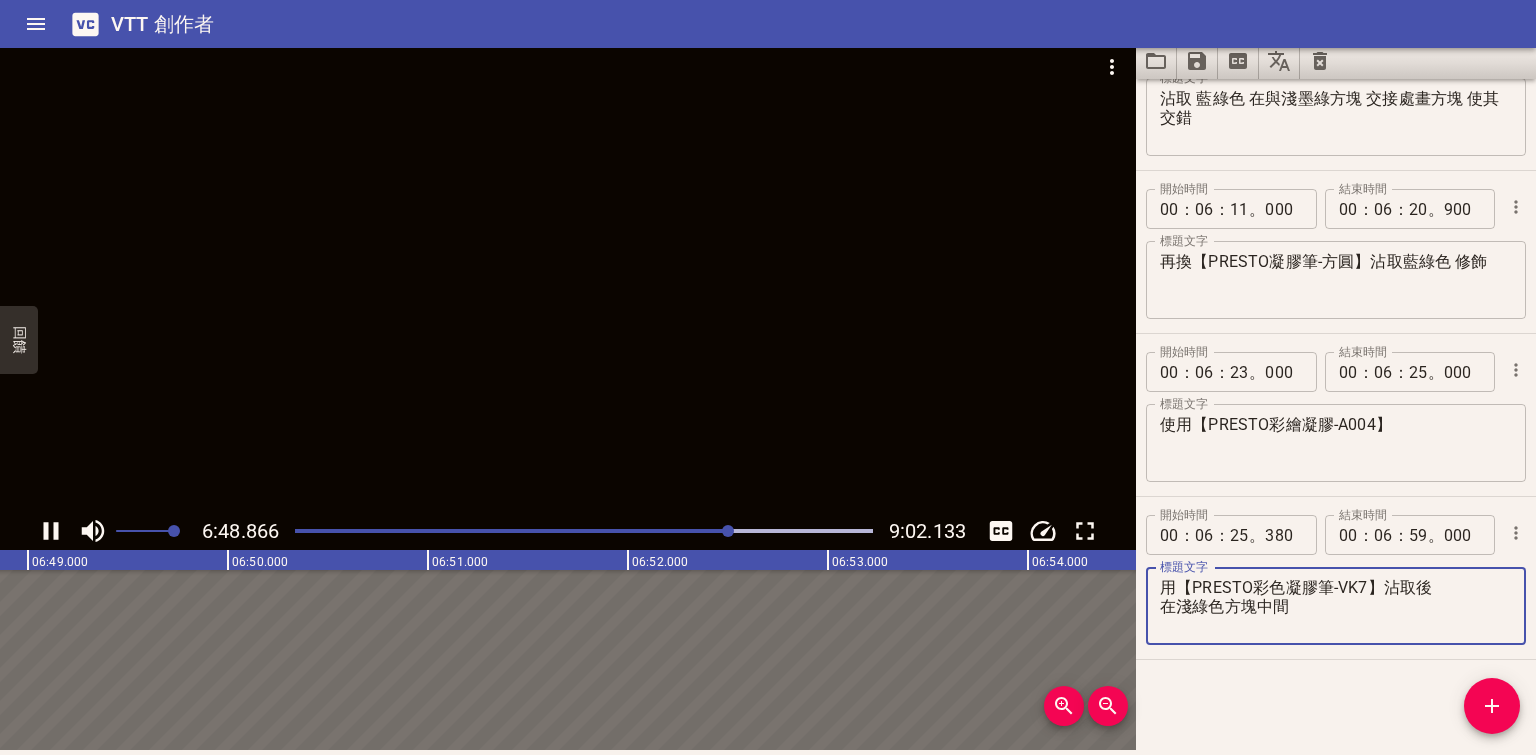 type on "用【PRESTO彩色凝膠筆-VK7】沾取後
在淺綠色方塊中間" 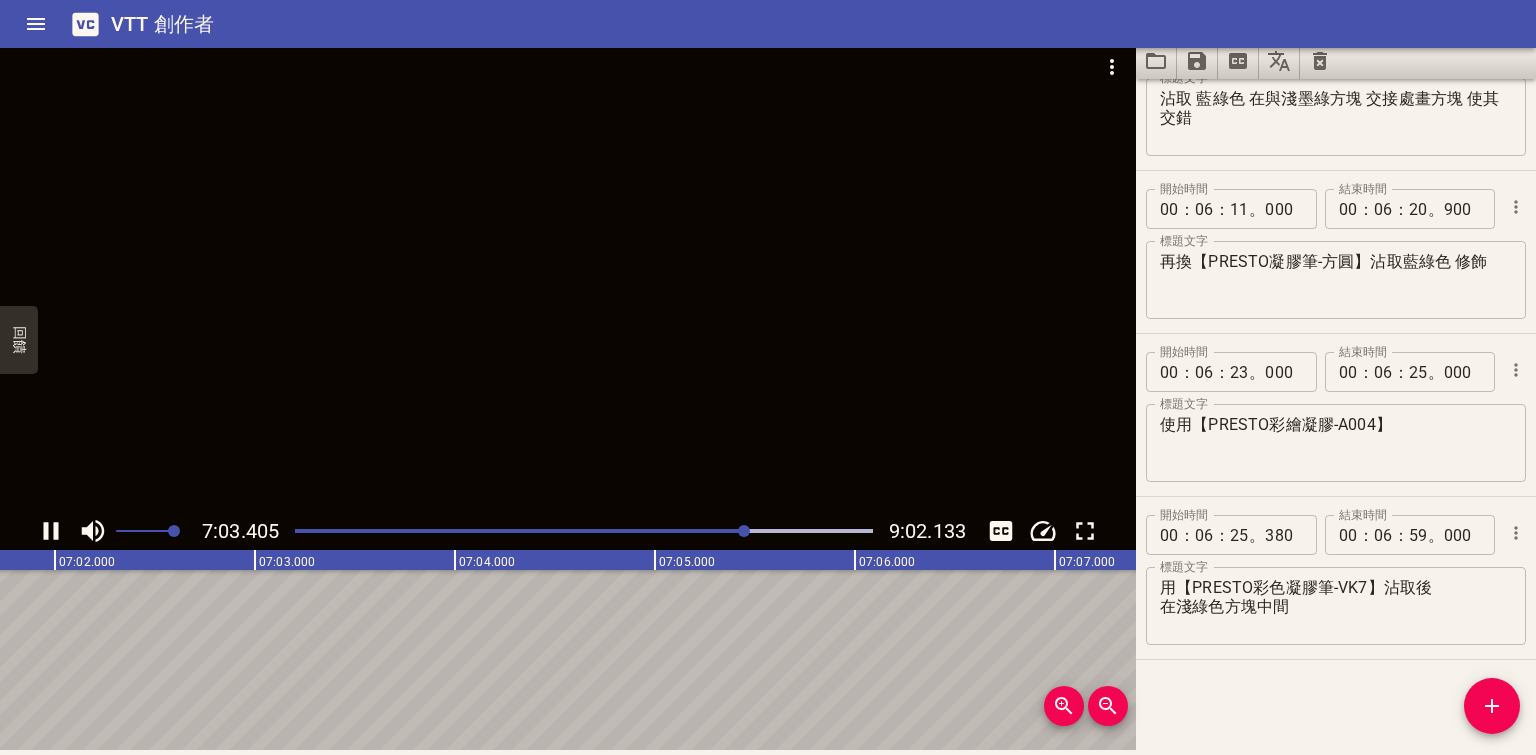 click at bounding box center (584, 531) 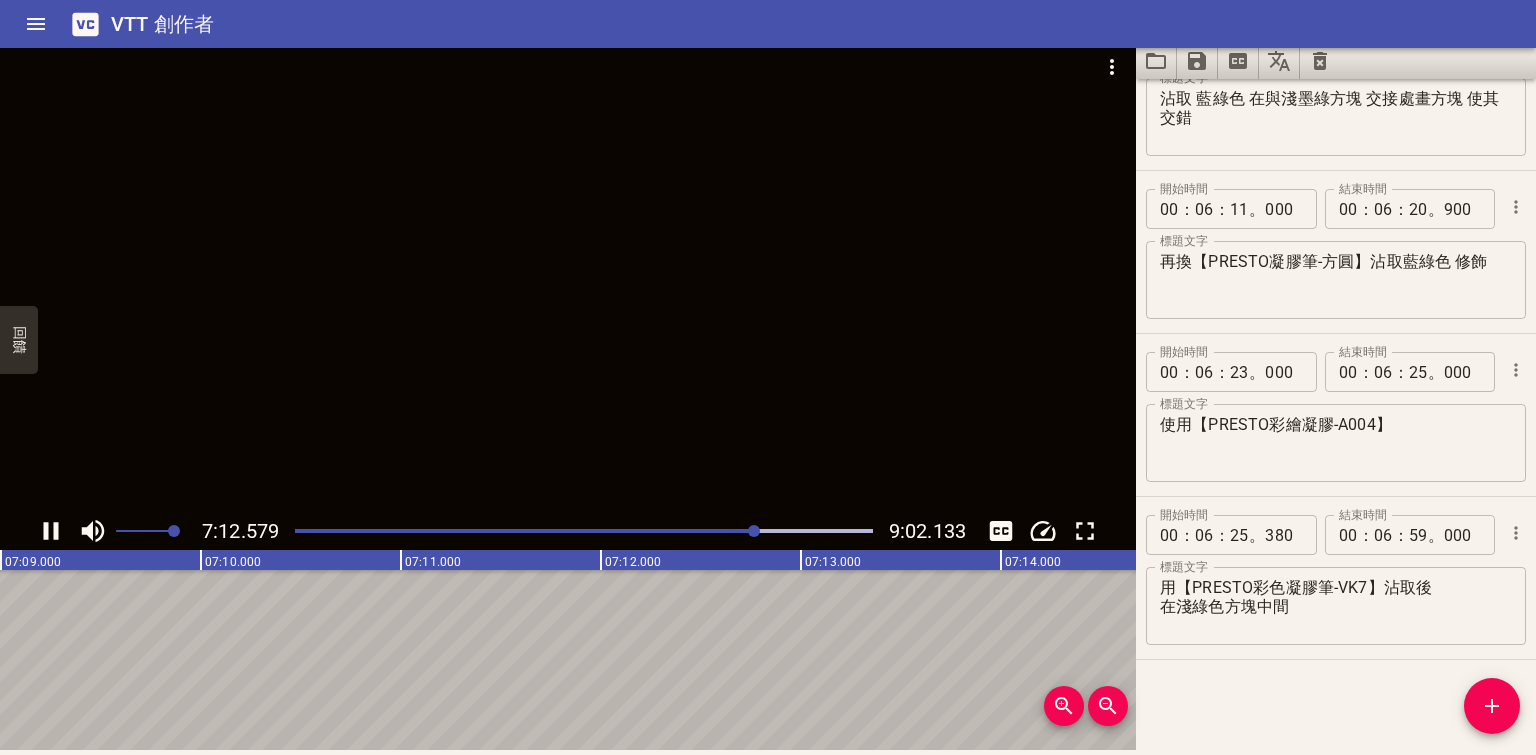 click at bounding box center (584, 531) 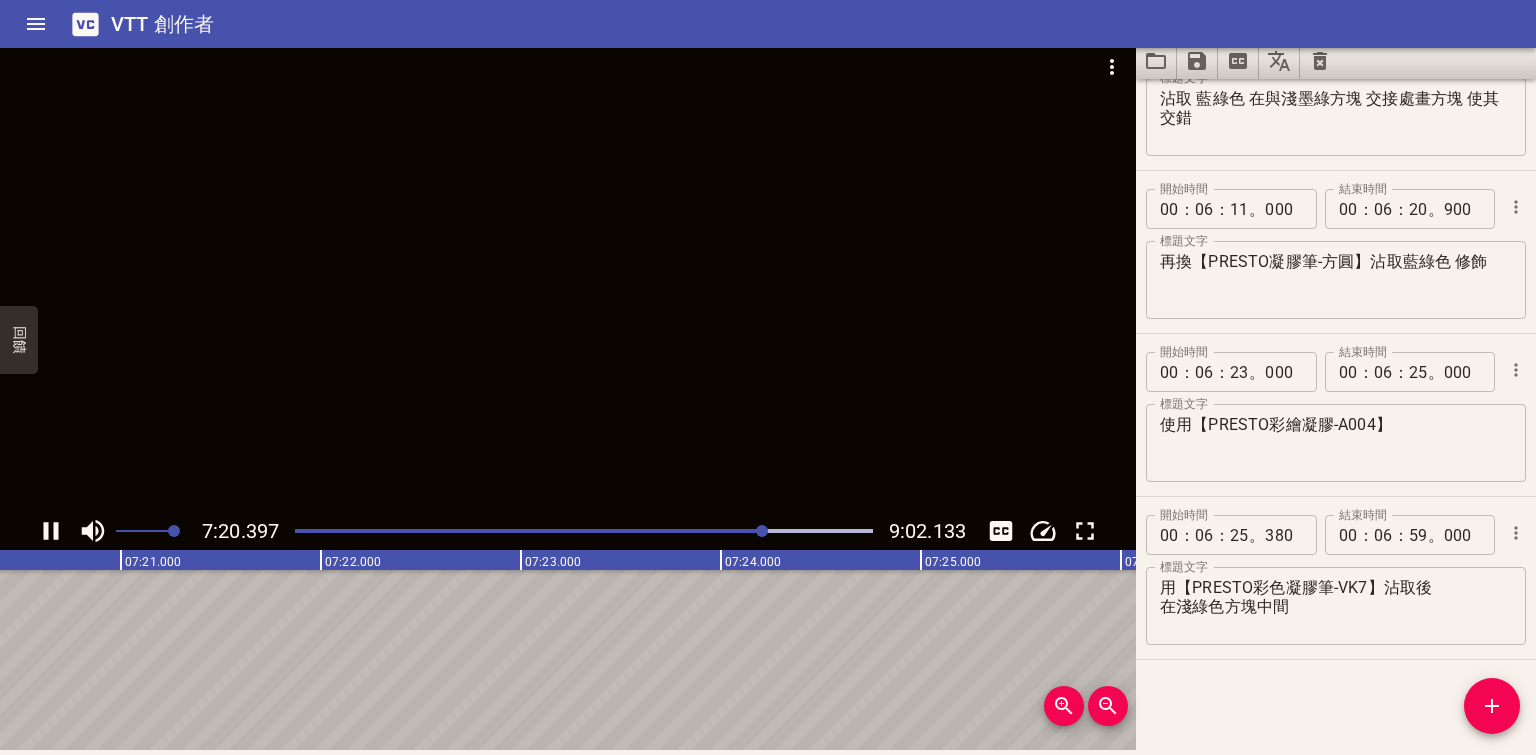 click at bounding box center (476, 531) 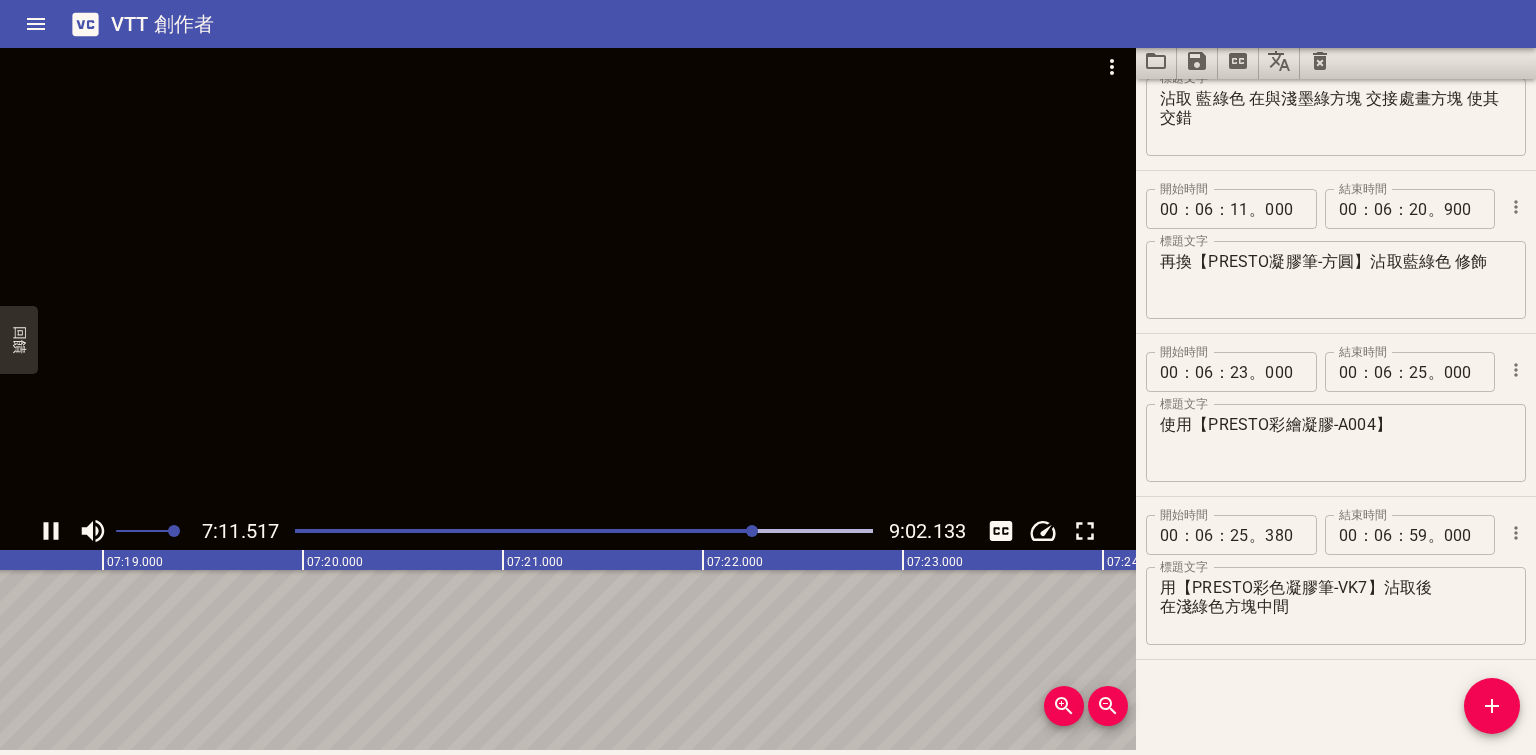 click at bounding box center (466, 531) 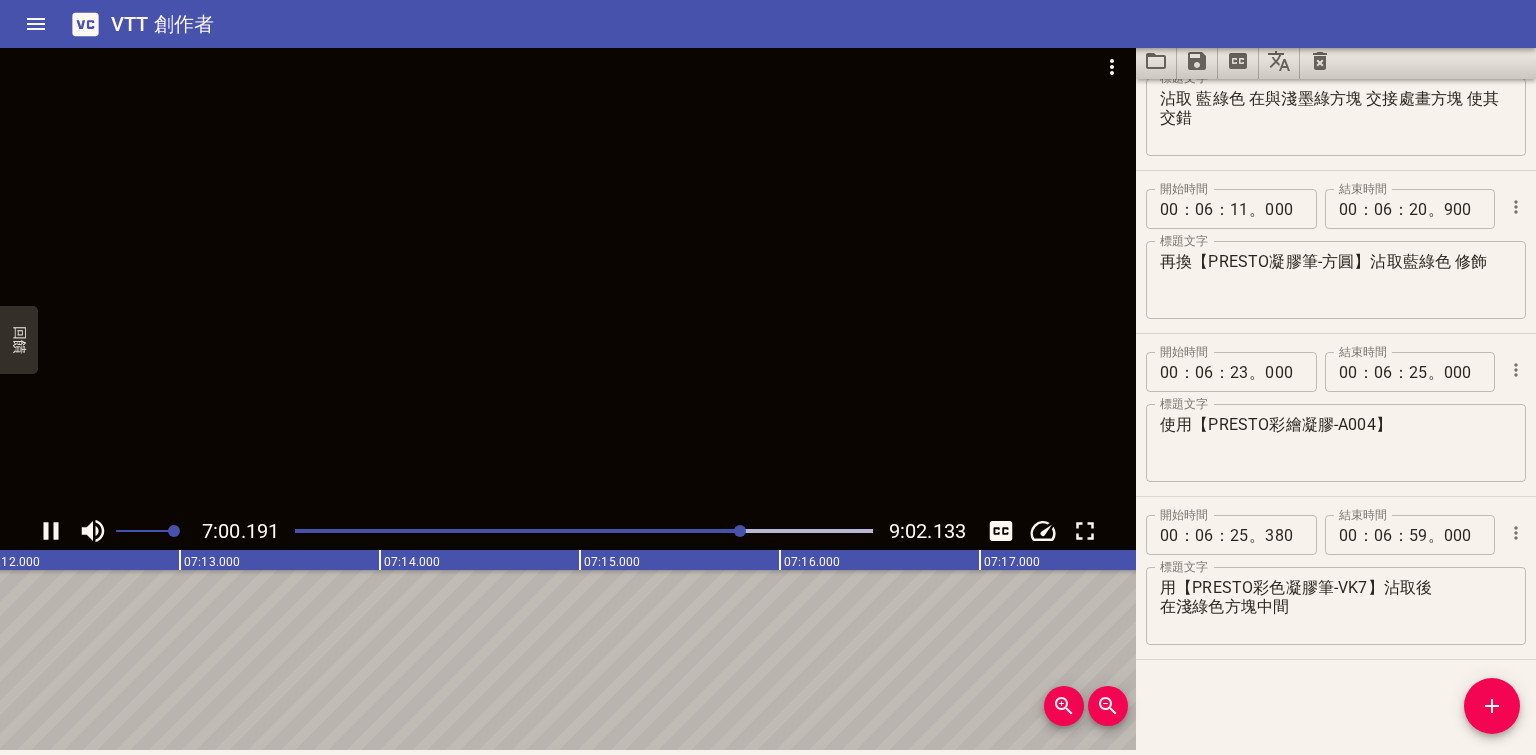 click at bounding box center [454, 531] 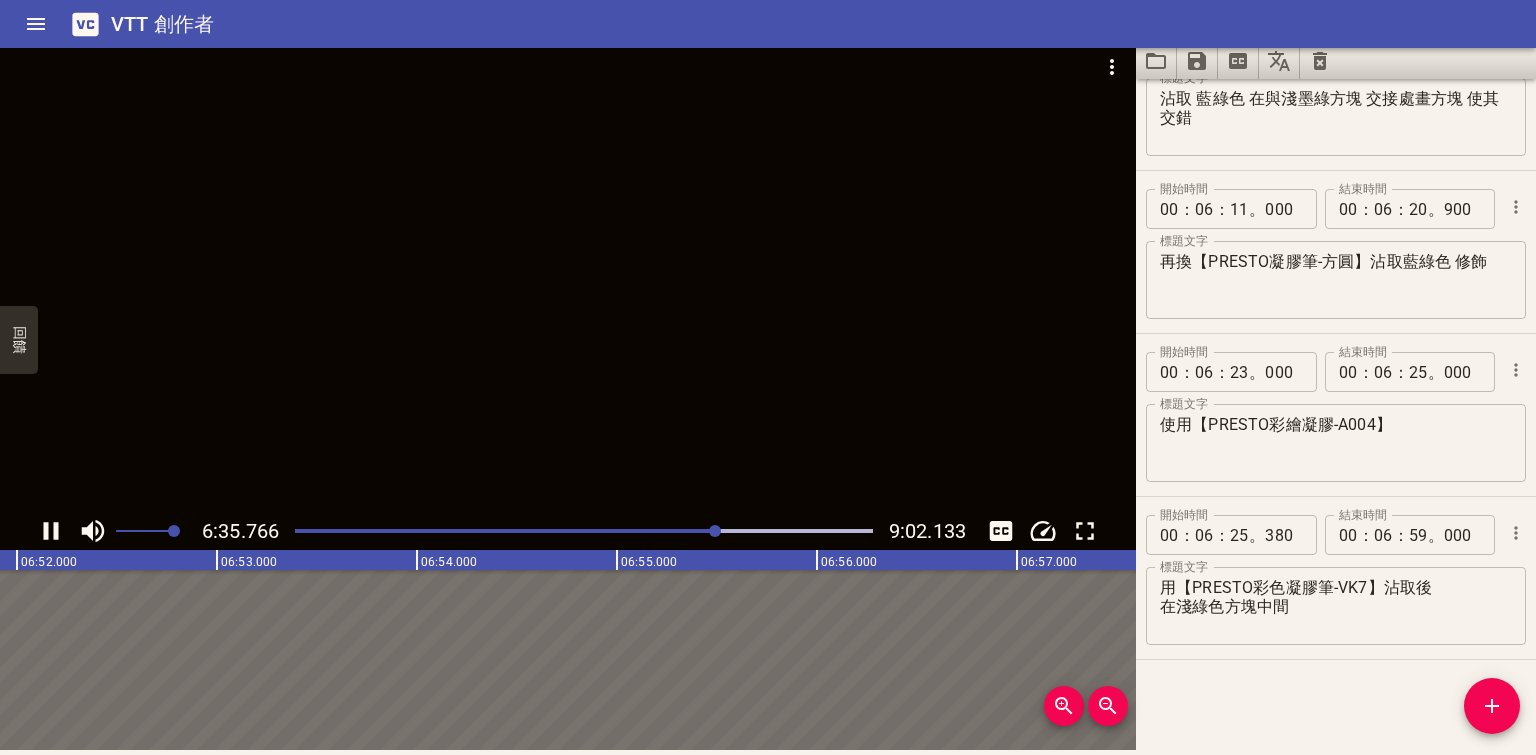 click at bounding box center (584, 531) 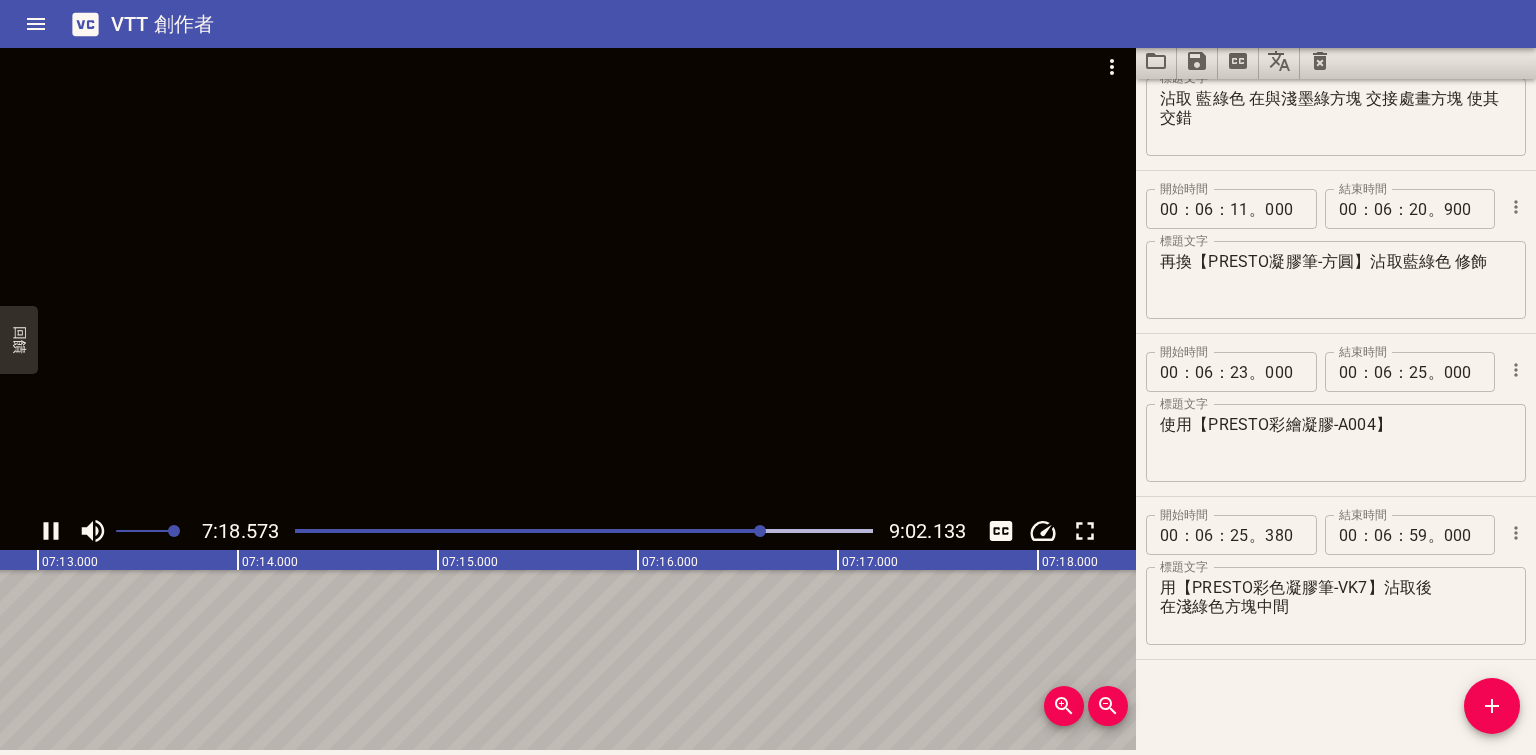 click at bounding box center (584, 531) 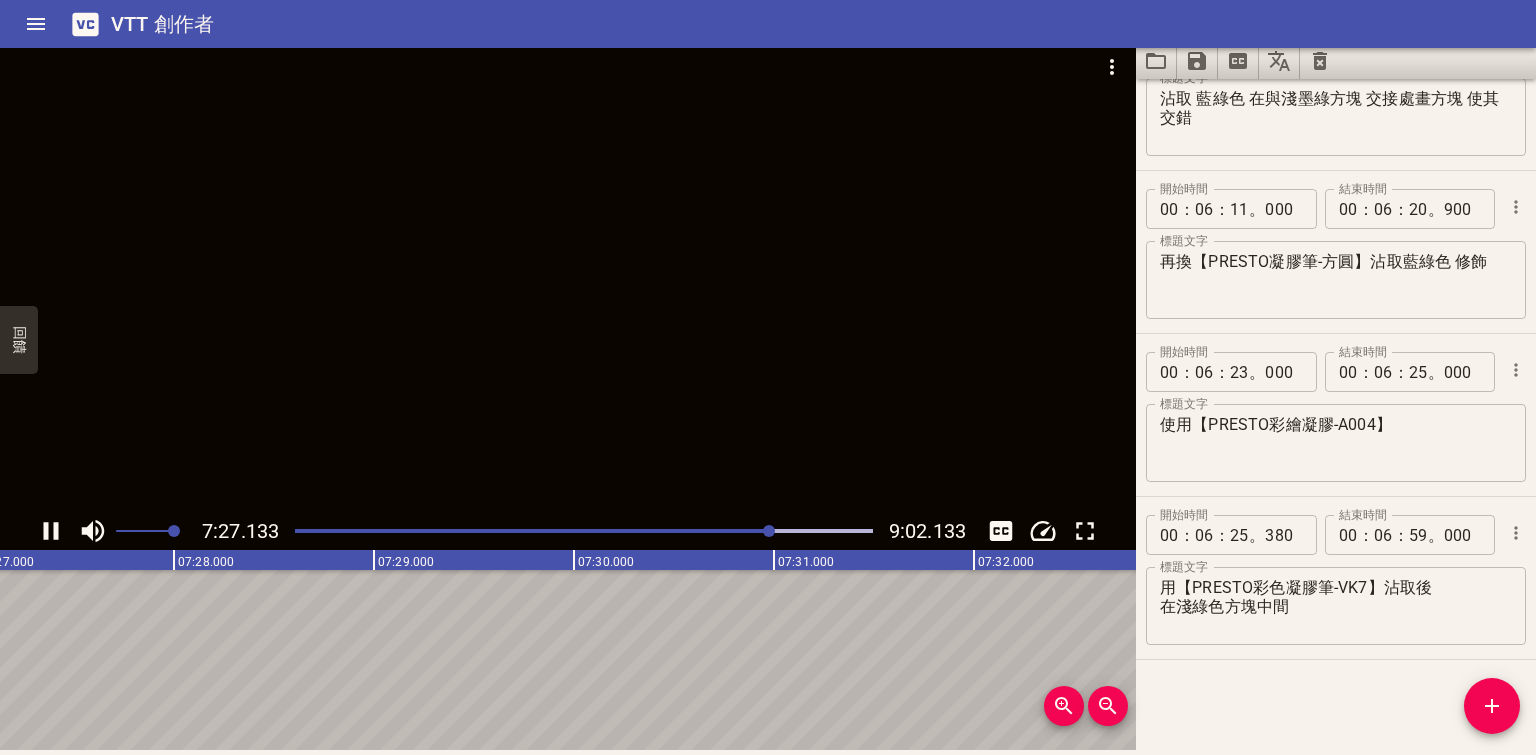 click at bounding box center (584, 531) 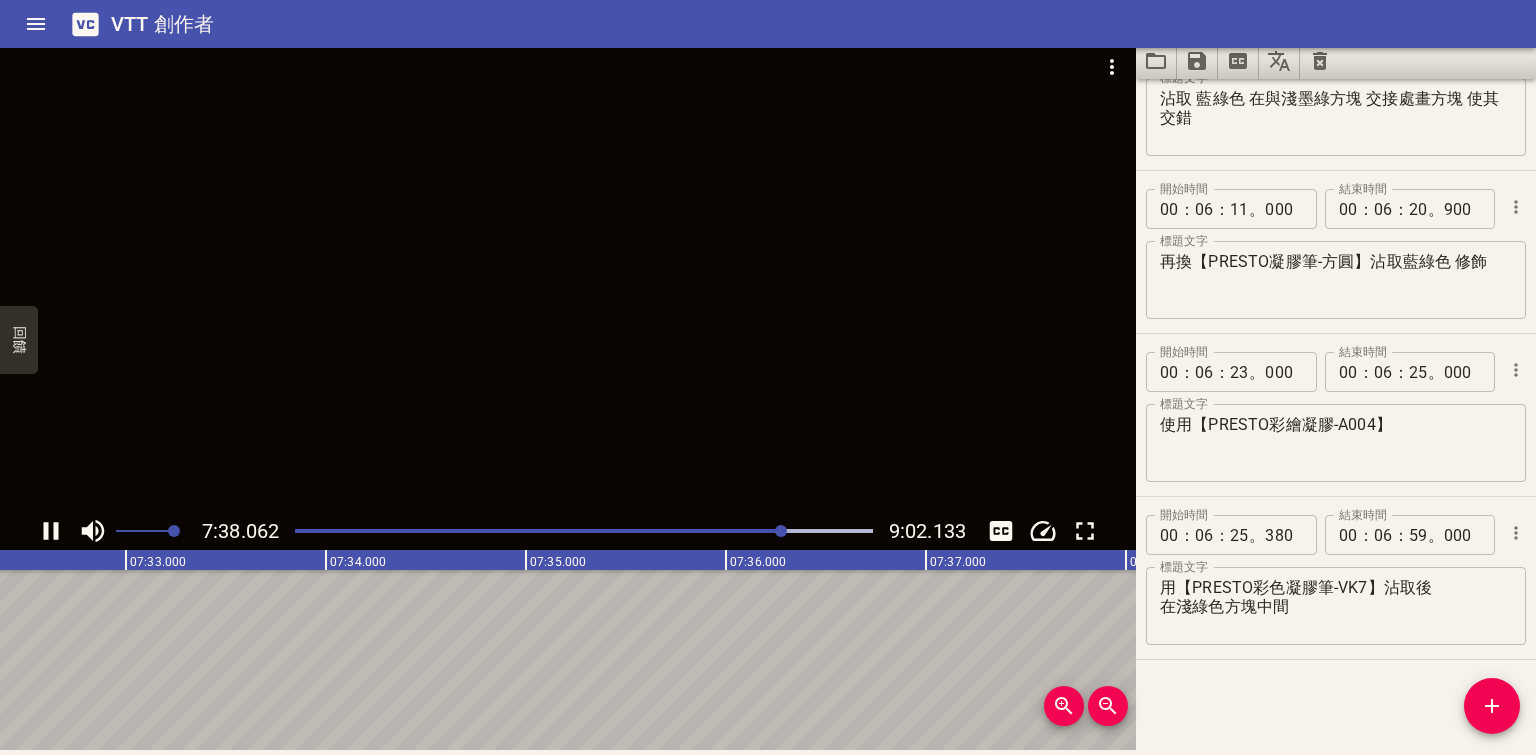 click at bounding box center [568, 277] 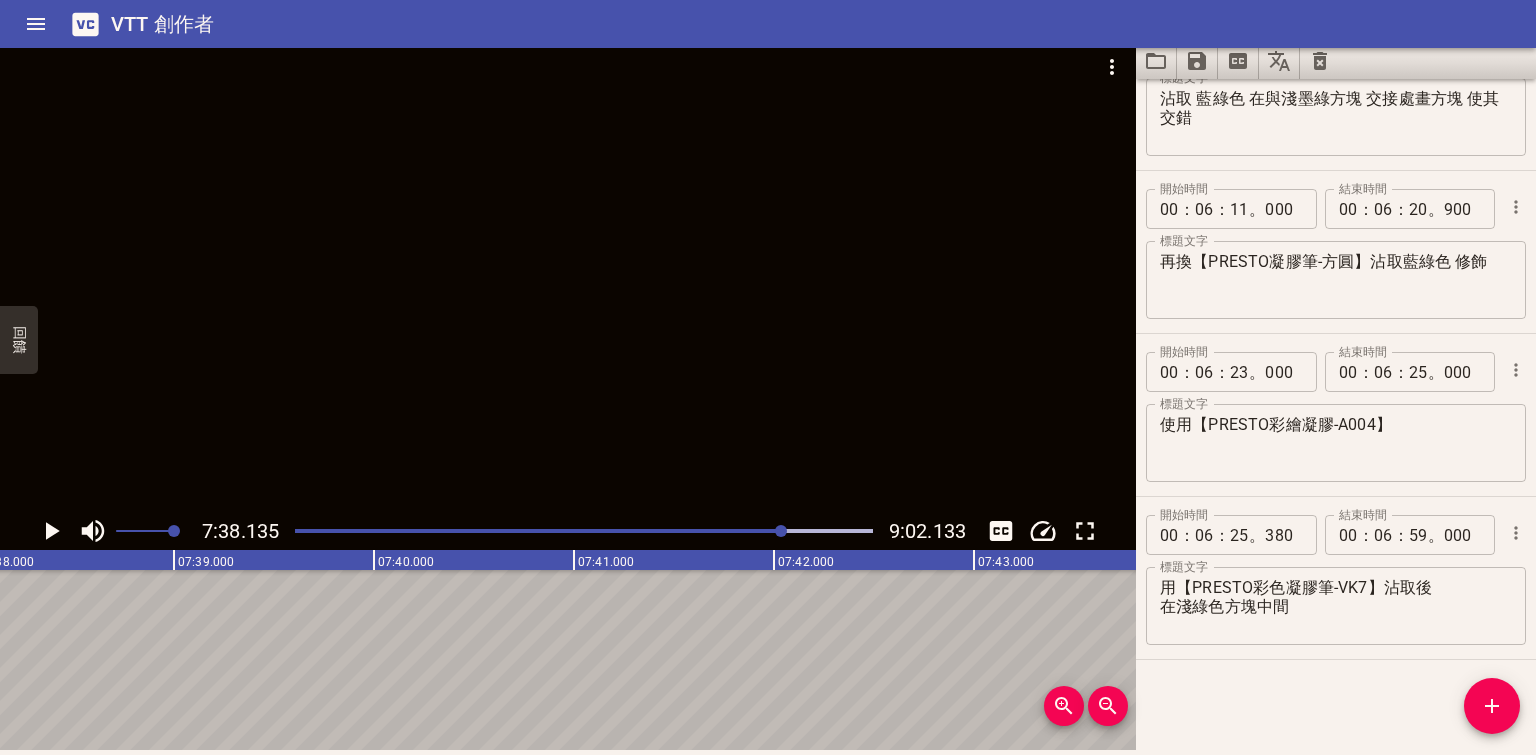 click at bounding box center (568, 277) 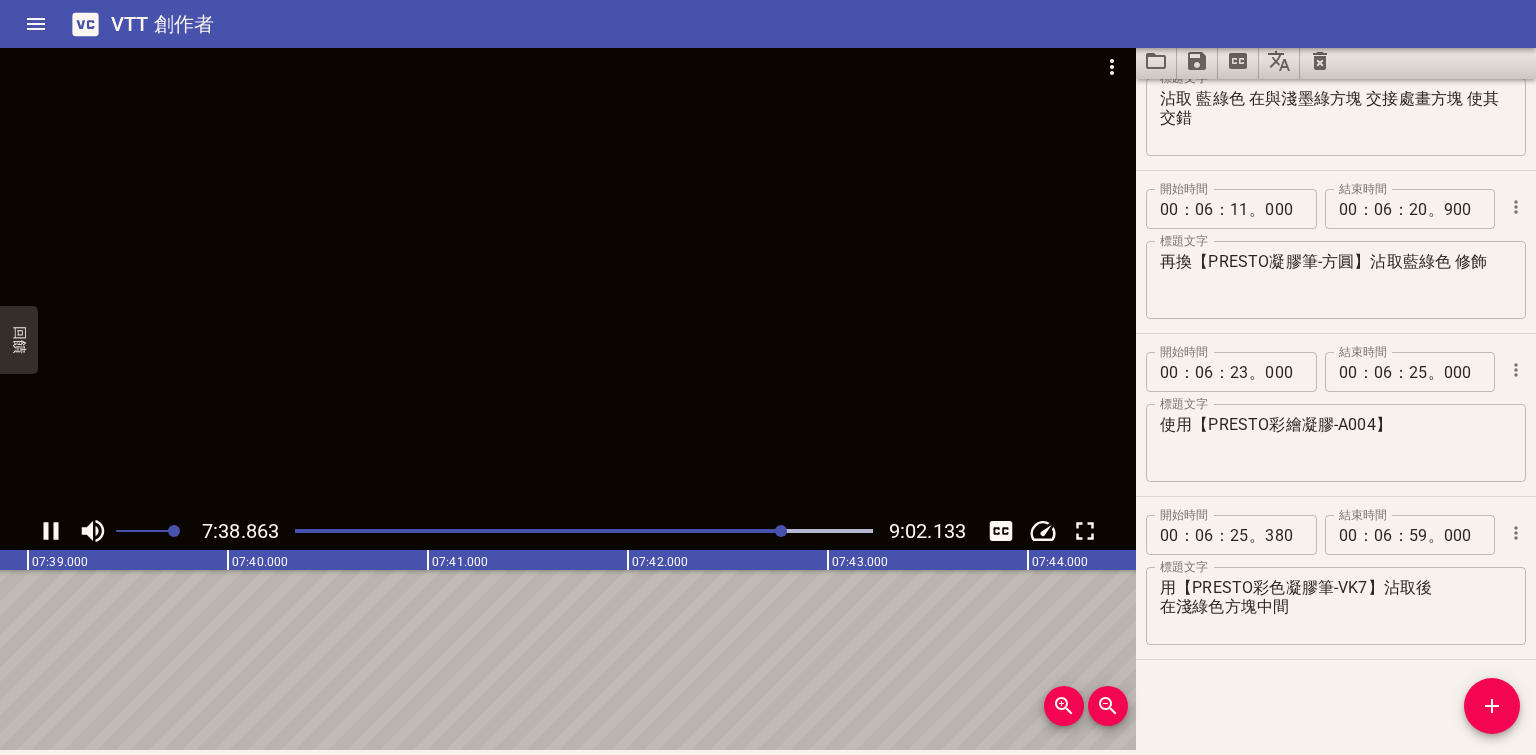 click on "用【PRESTO彩色凝膠筆-VK7】沾取後
在淺綠色方塊中間" at bounding box center (1336, 606) 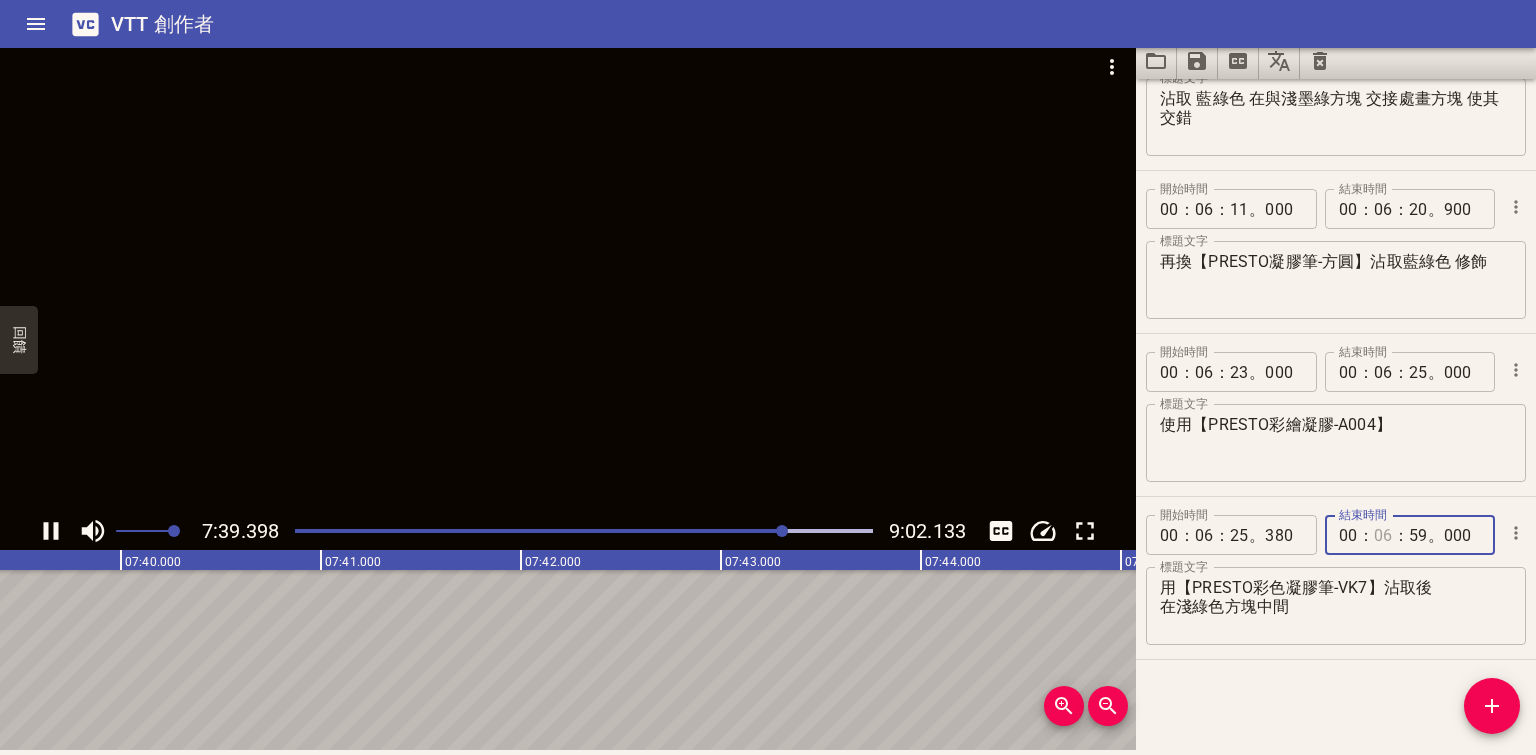 click at bounding box center [1383, 535] 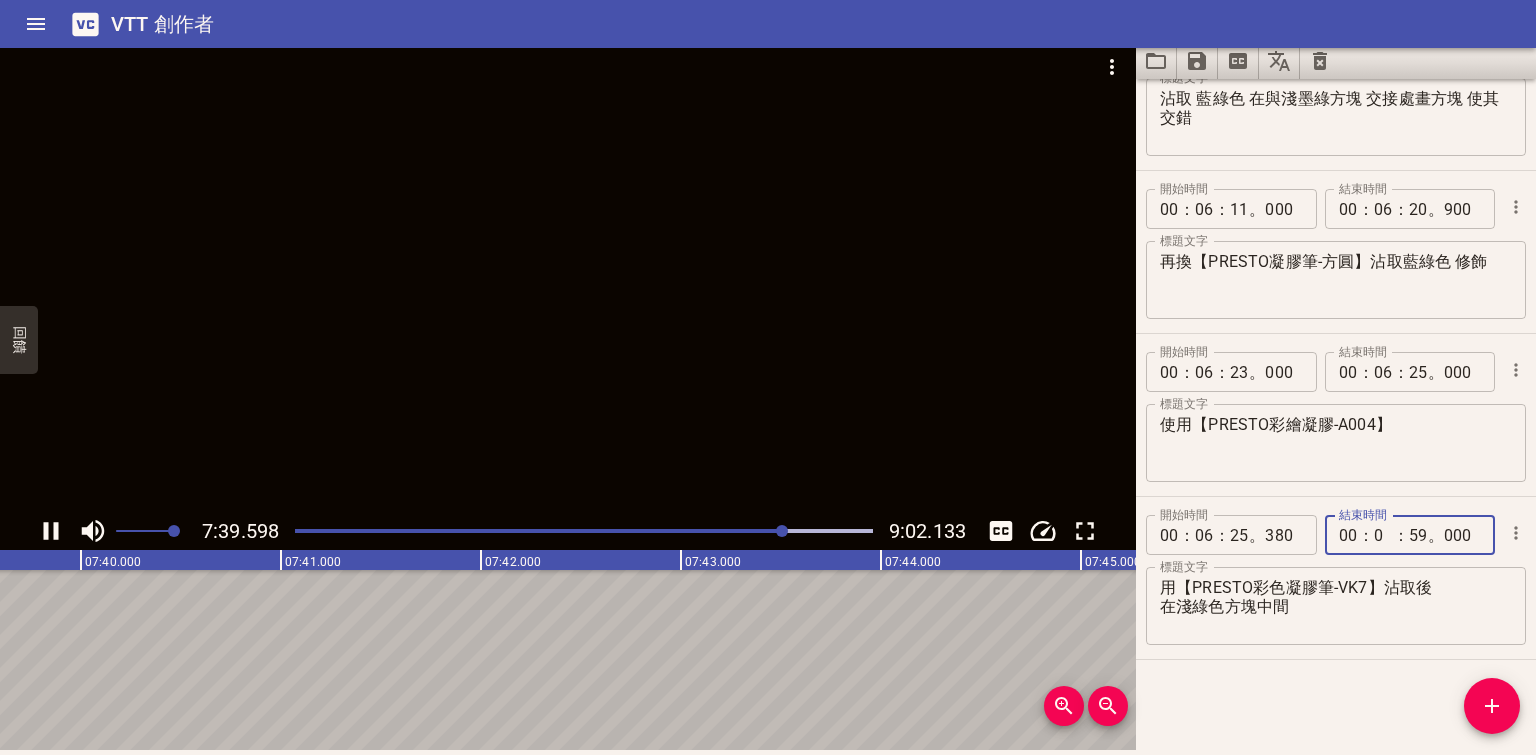 type on "07" 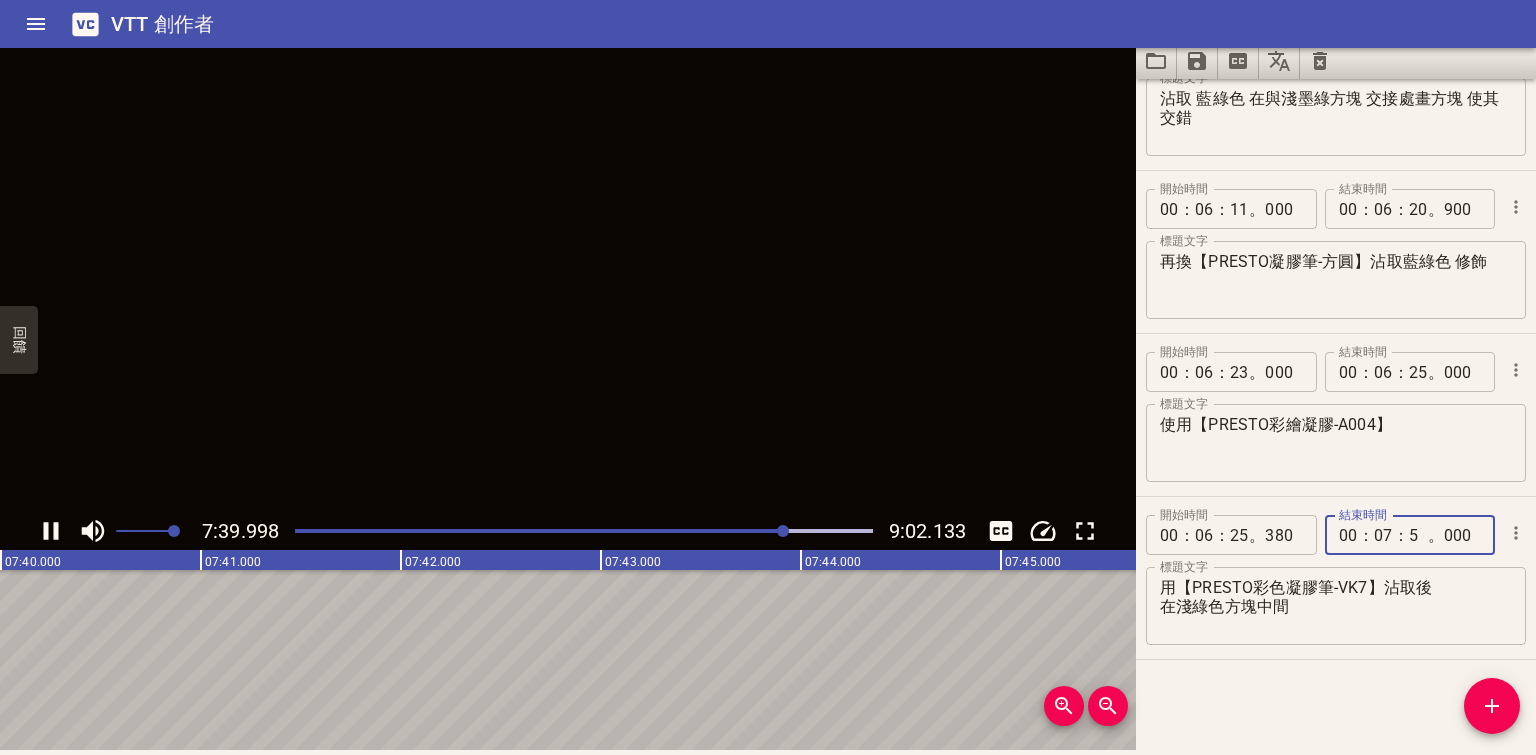 type on "59" 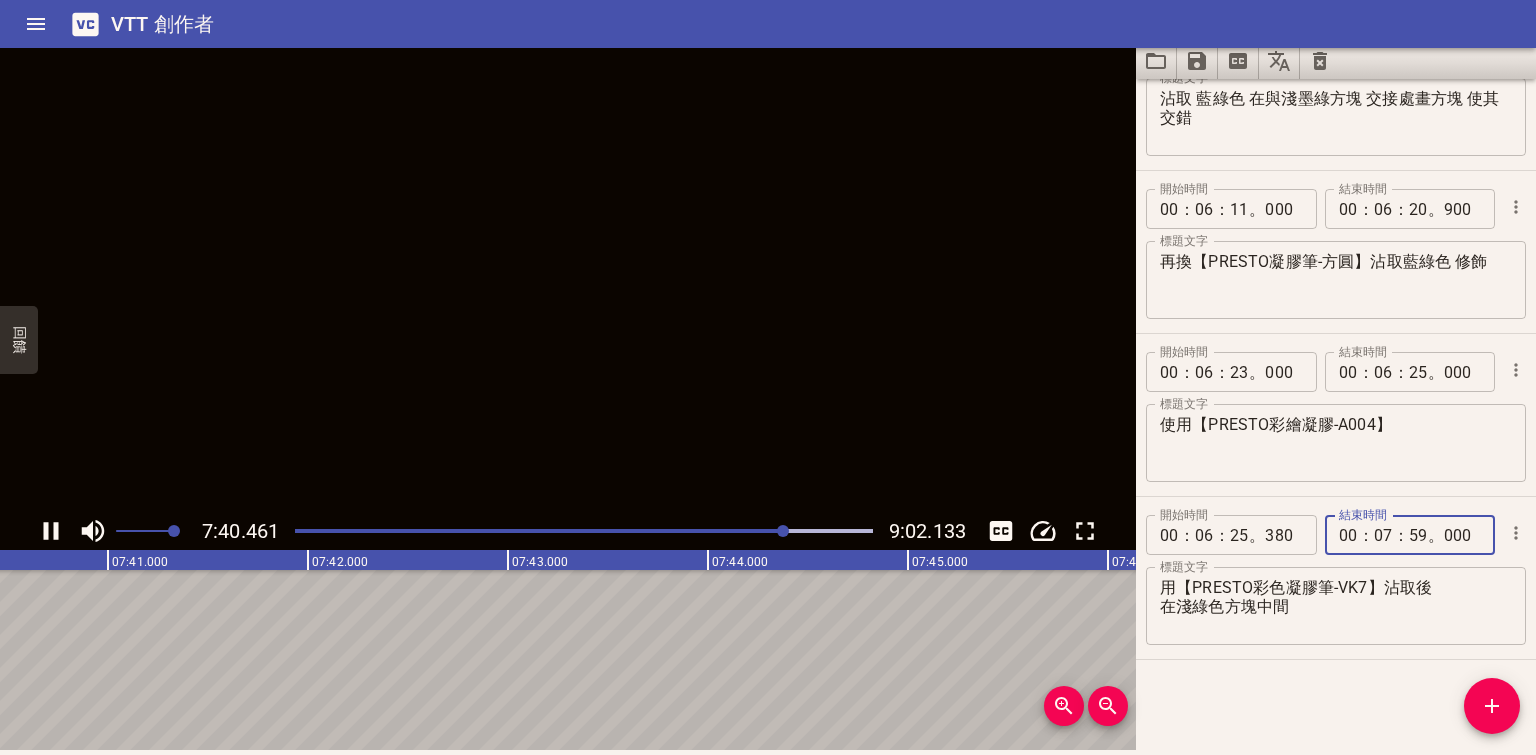 type on "000" 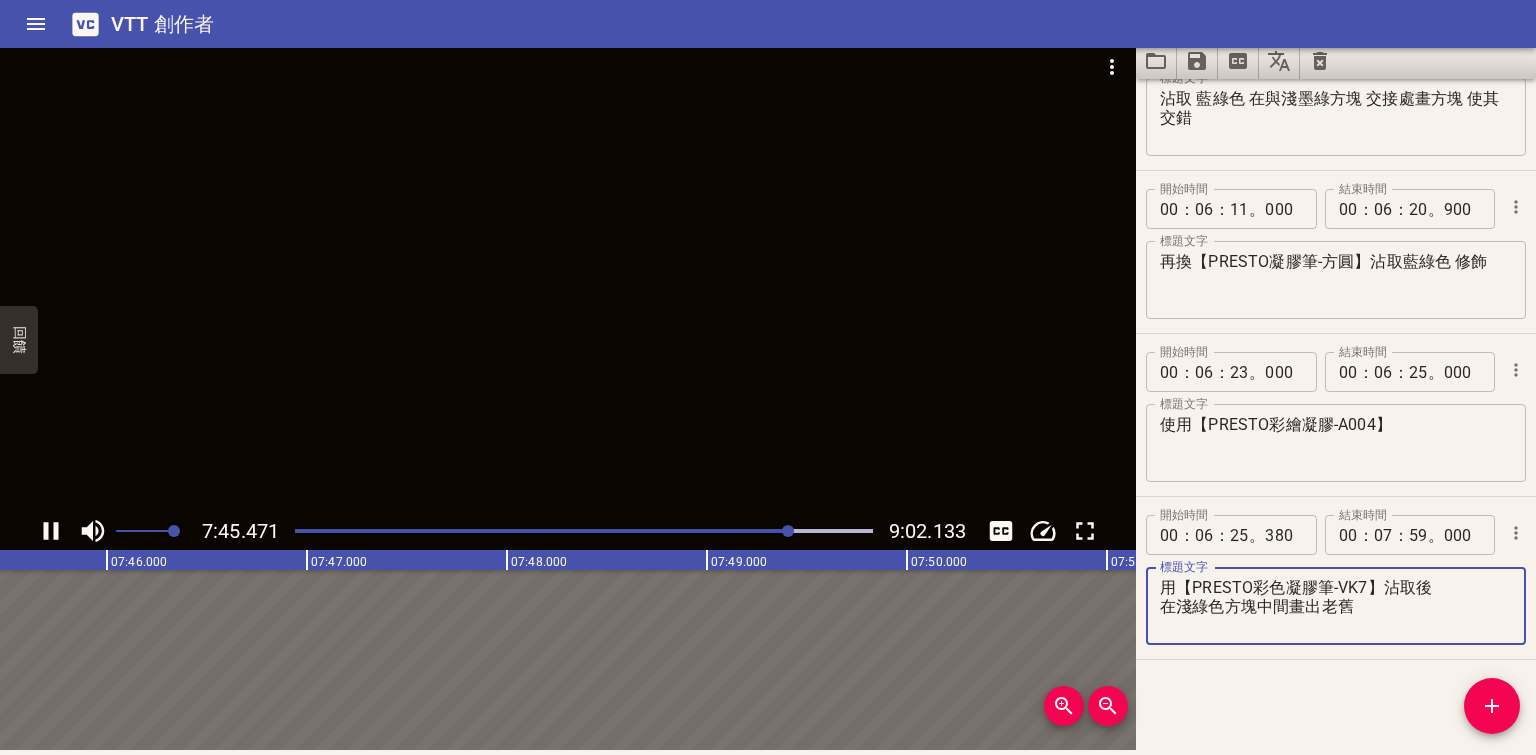 scroll, scrollTop: 0, scrollLeft: 93106, axis: horizontal 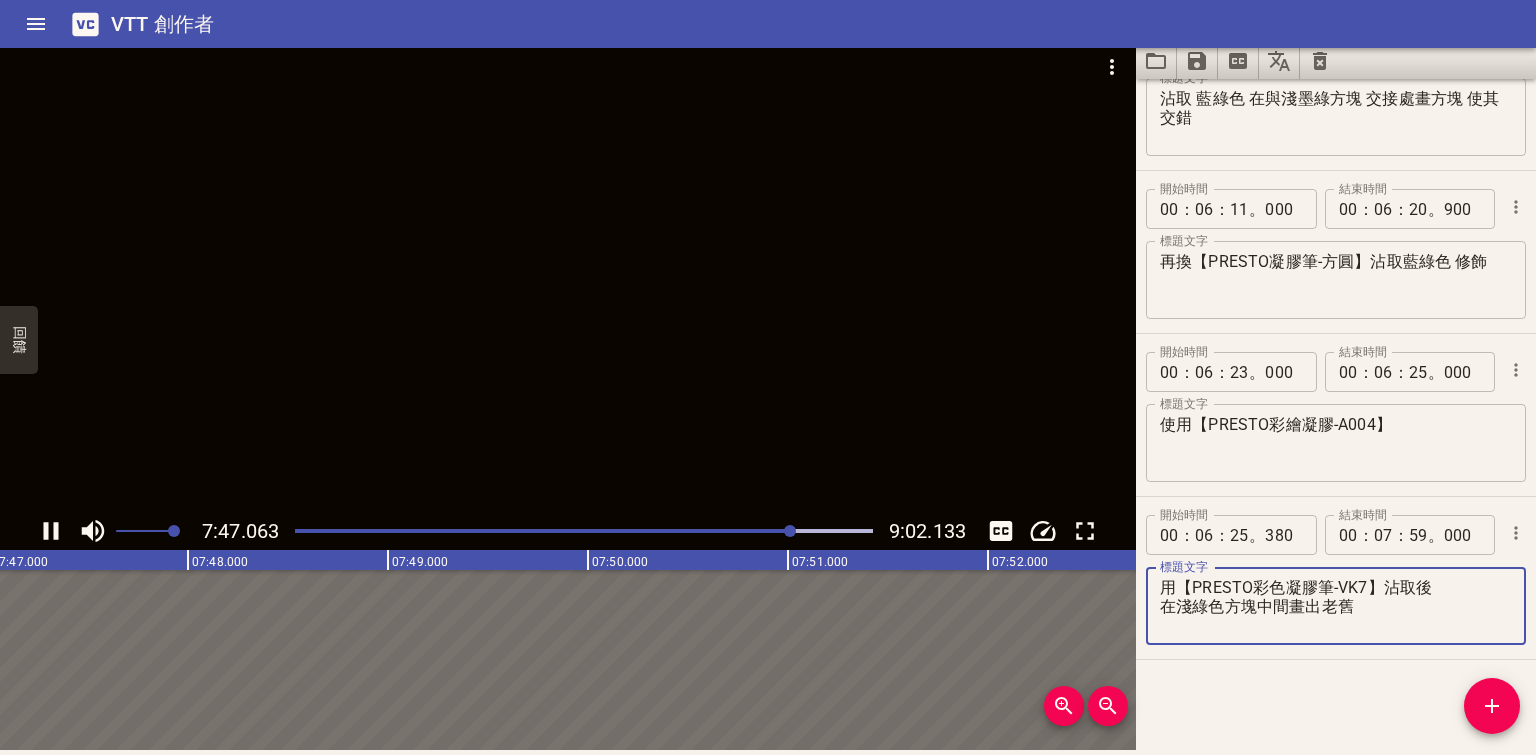 click on "用【PRESTO彩色凝膠筆-VK7】沾取後
在淺綠色方塊中間畫出老舊" at bounding box center (1336, 606) 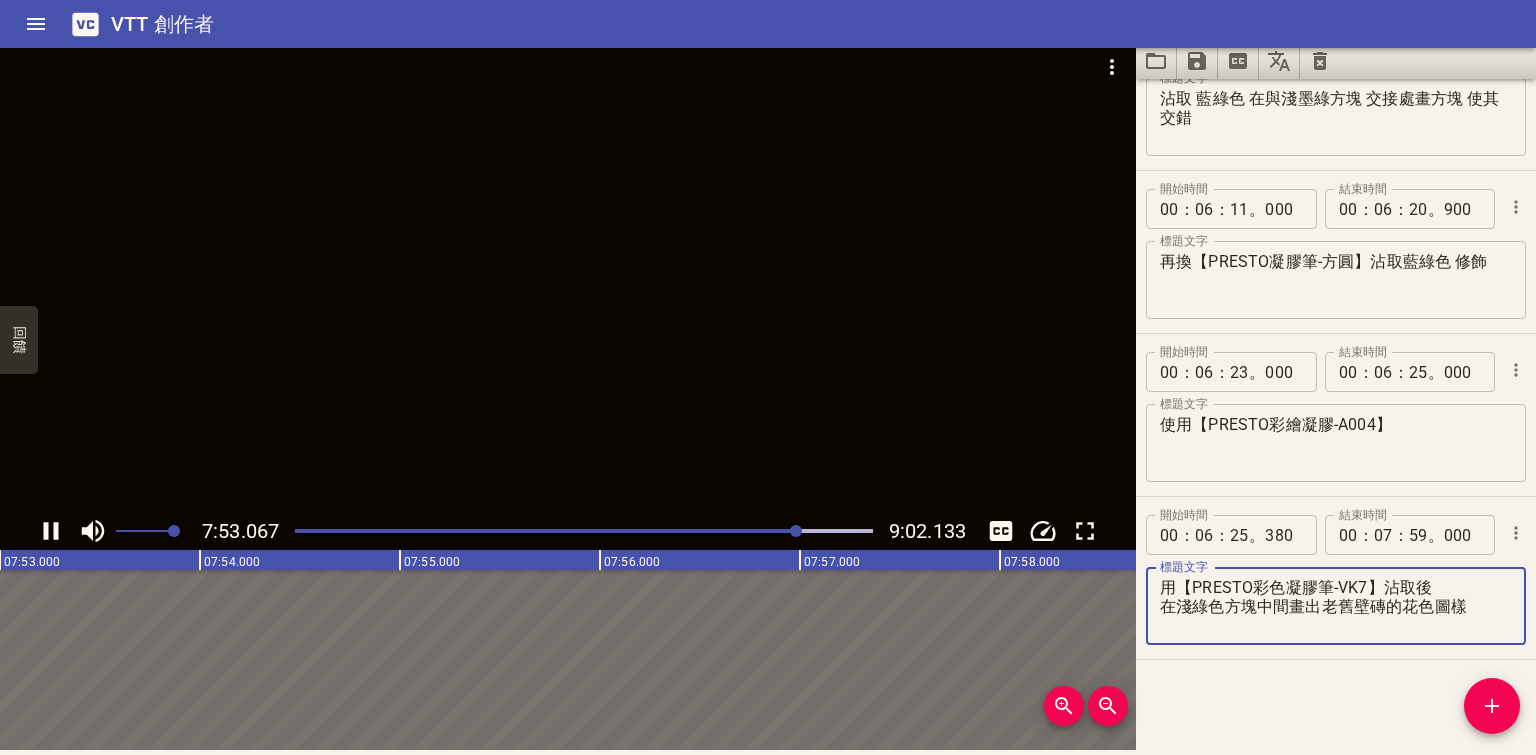 type on "用【PRESTO彩色凝膠筆-VK7】沾取後
在淺綠色方塊中間畫出老舊壁磚的花色圖樣" 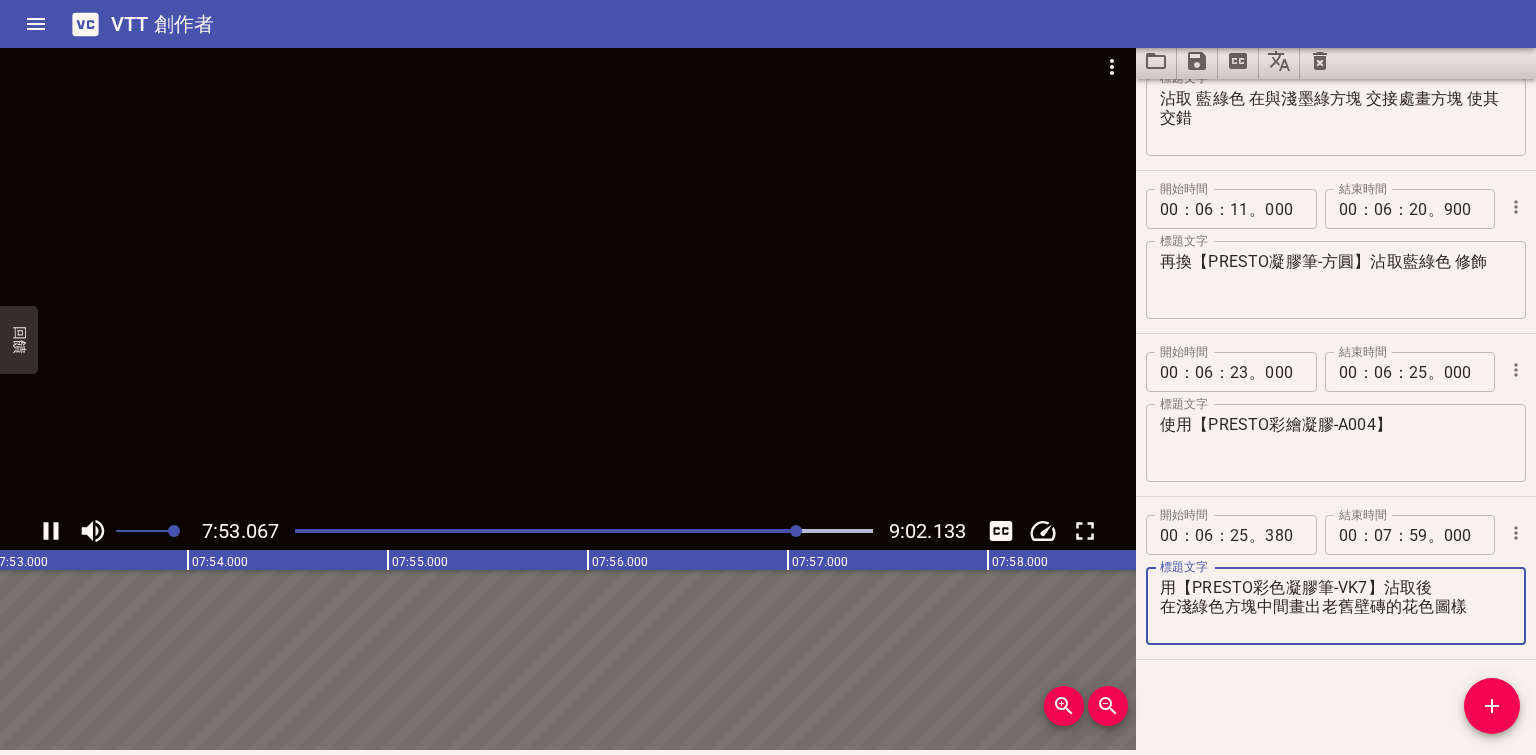 click at bounding box center (796, 531) 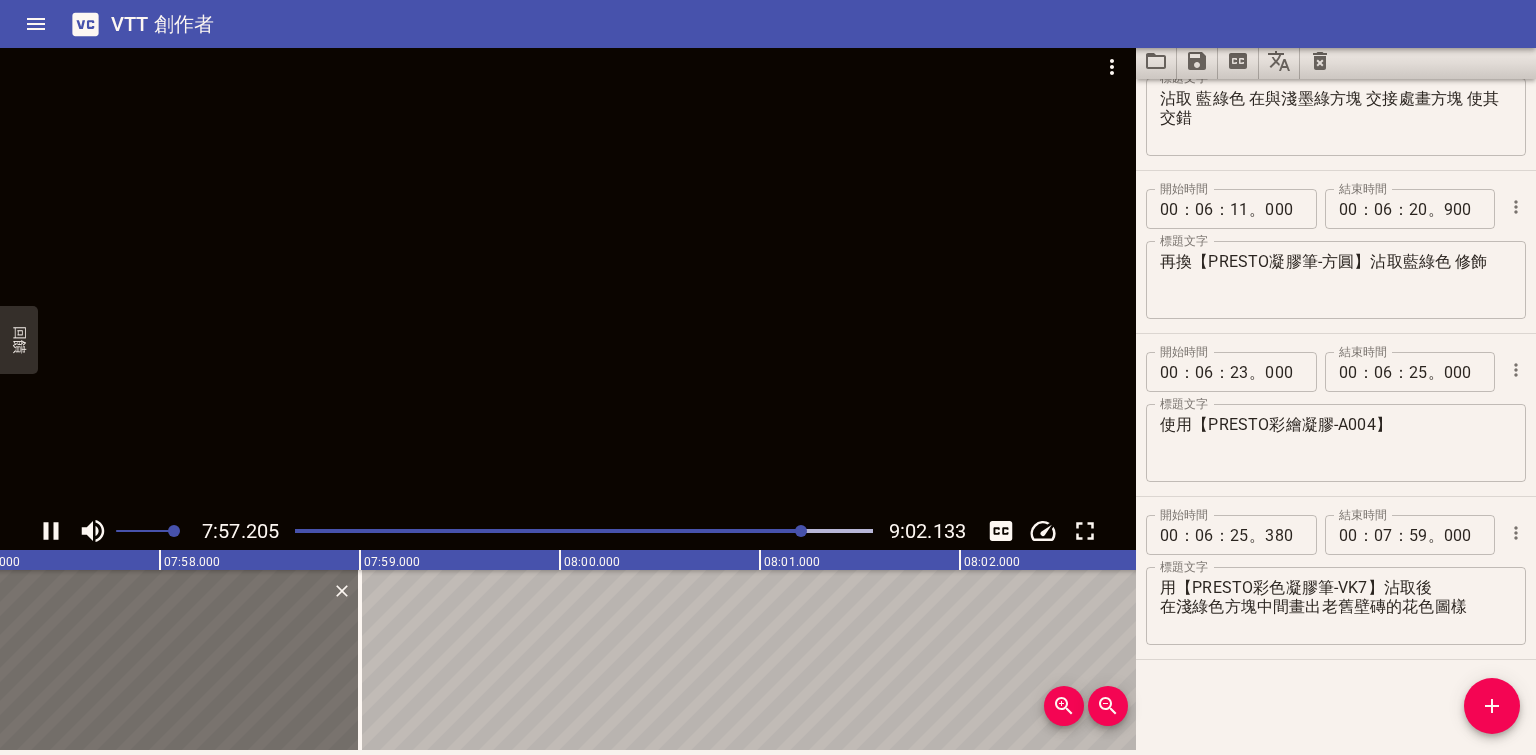 scroll, scrollTop: 0, scrollLeft: 95453, axis: horizontal 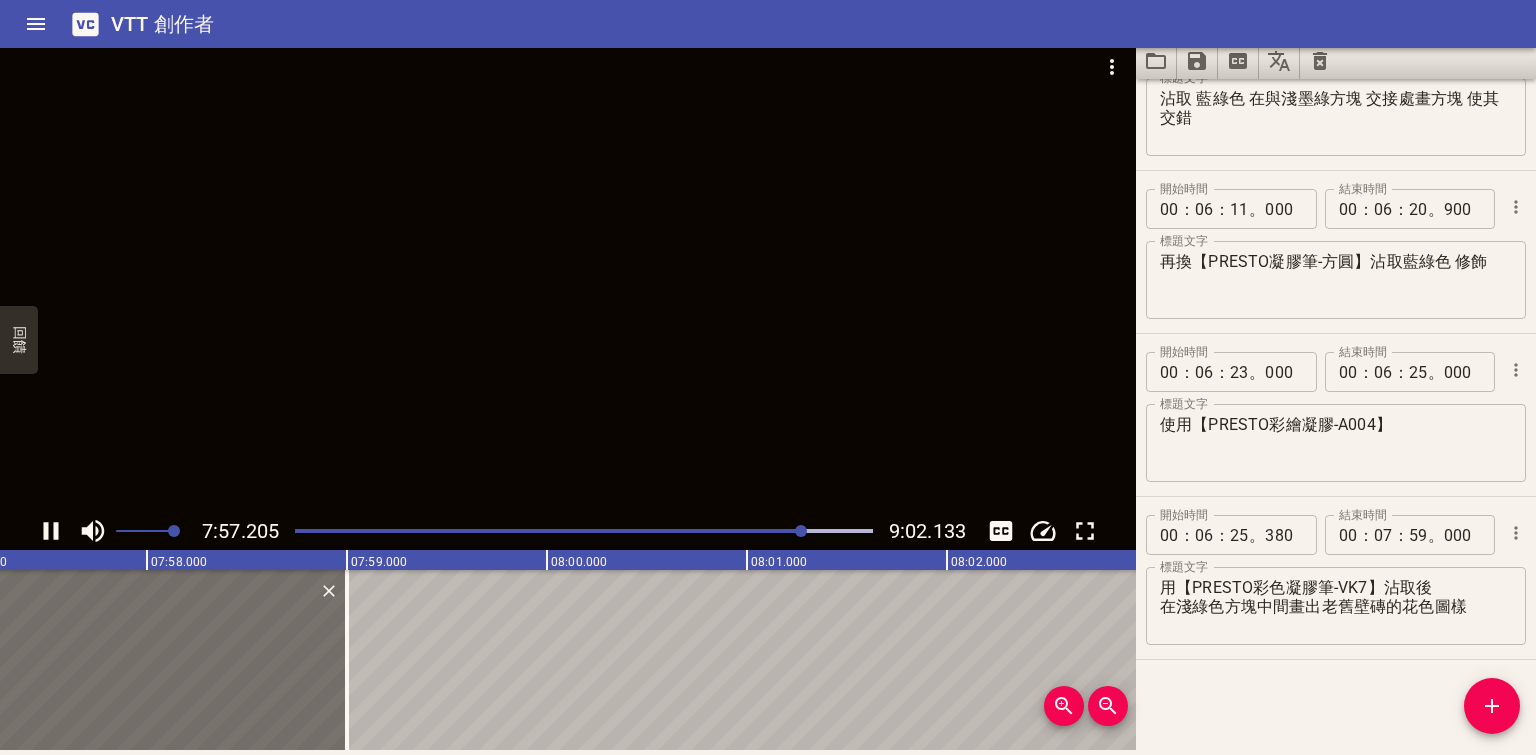 click at bounding box center [801, 531] 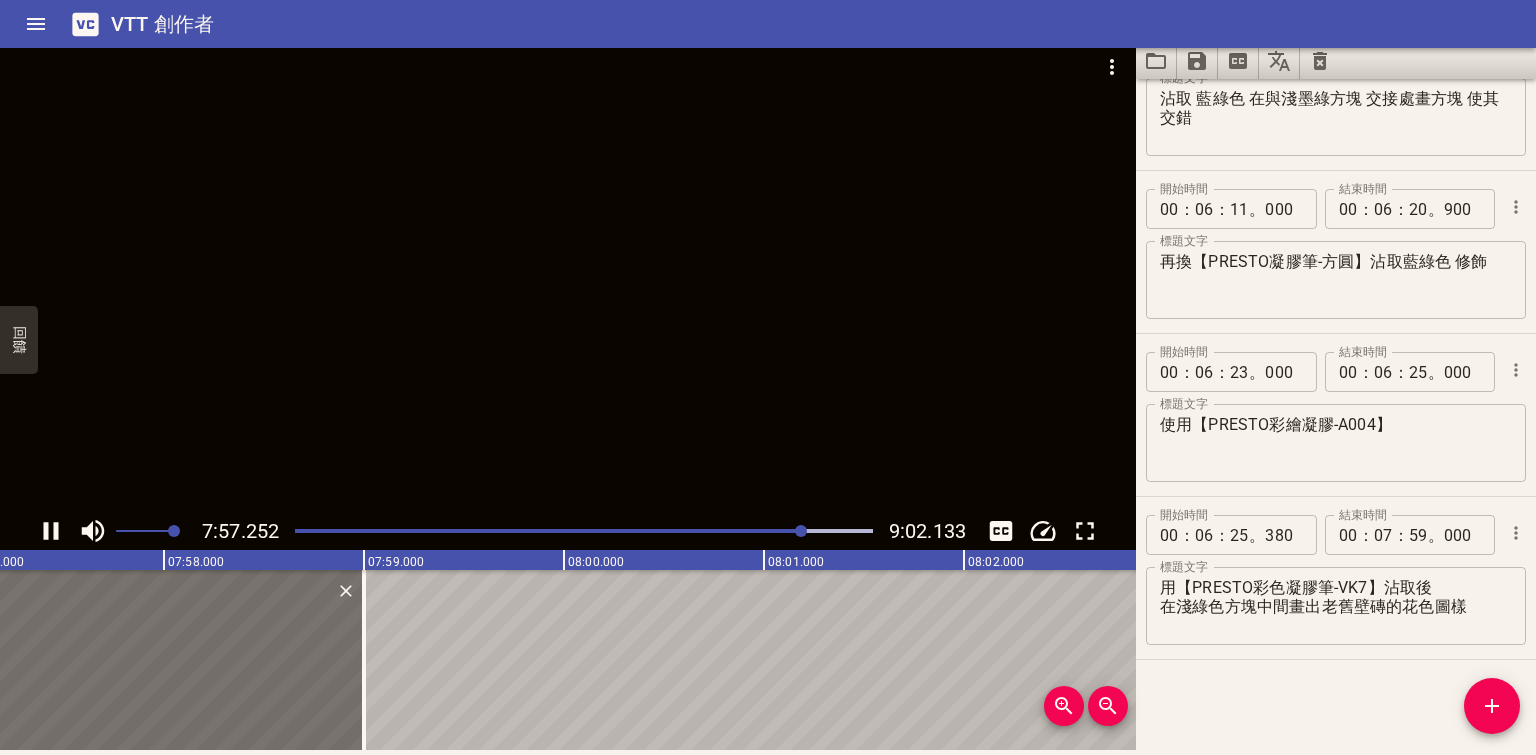 click at bounding box center [568, 277] 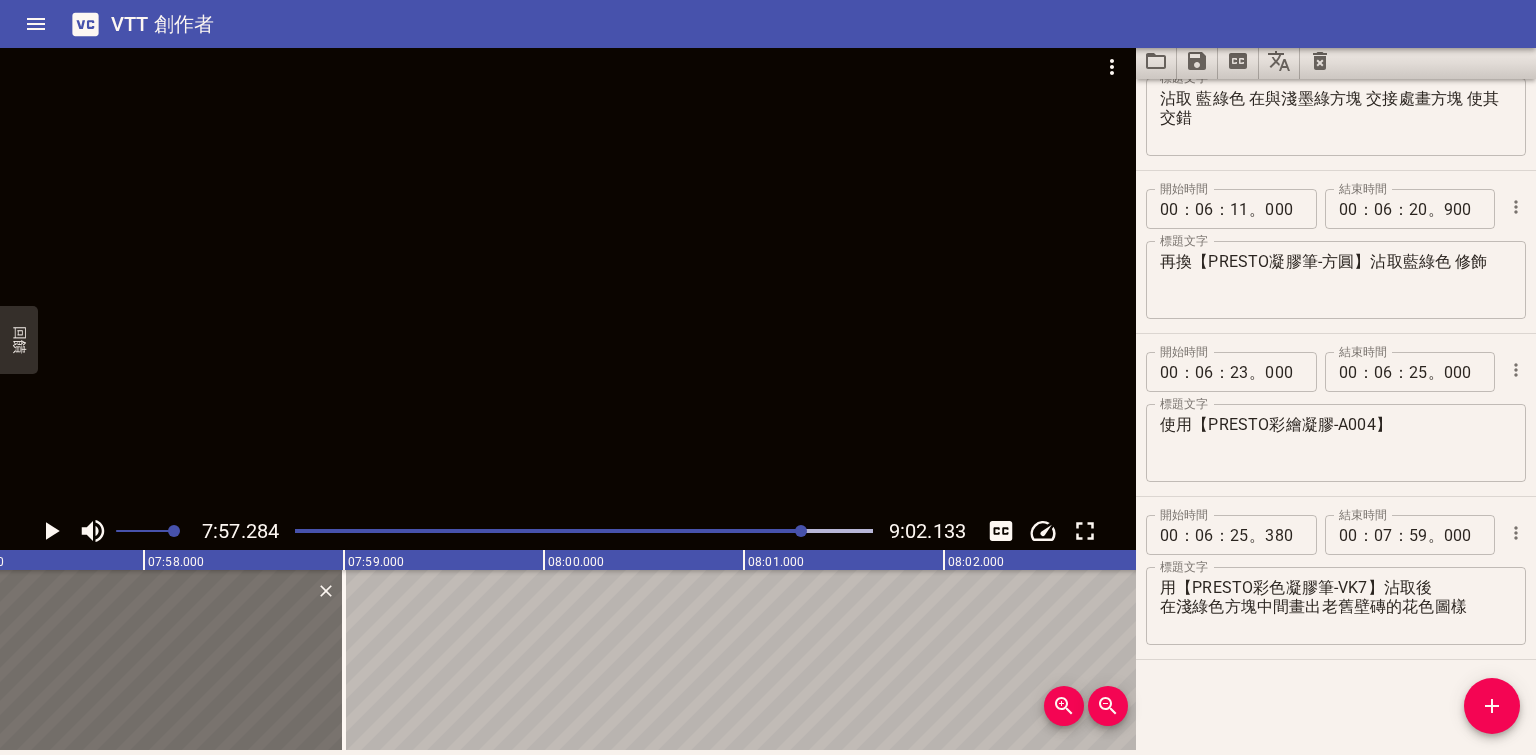 click at bounding box center (801, 531) 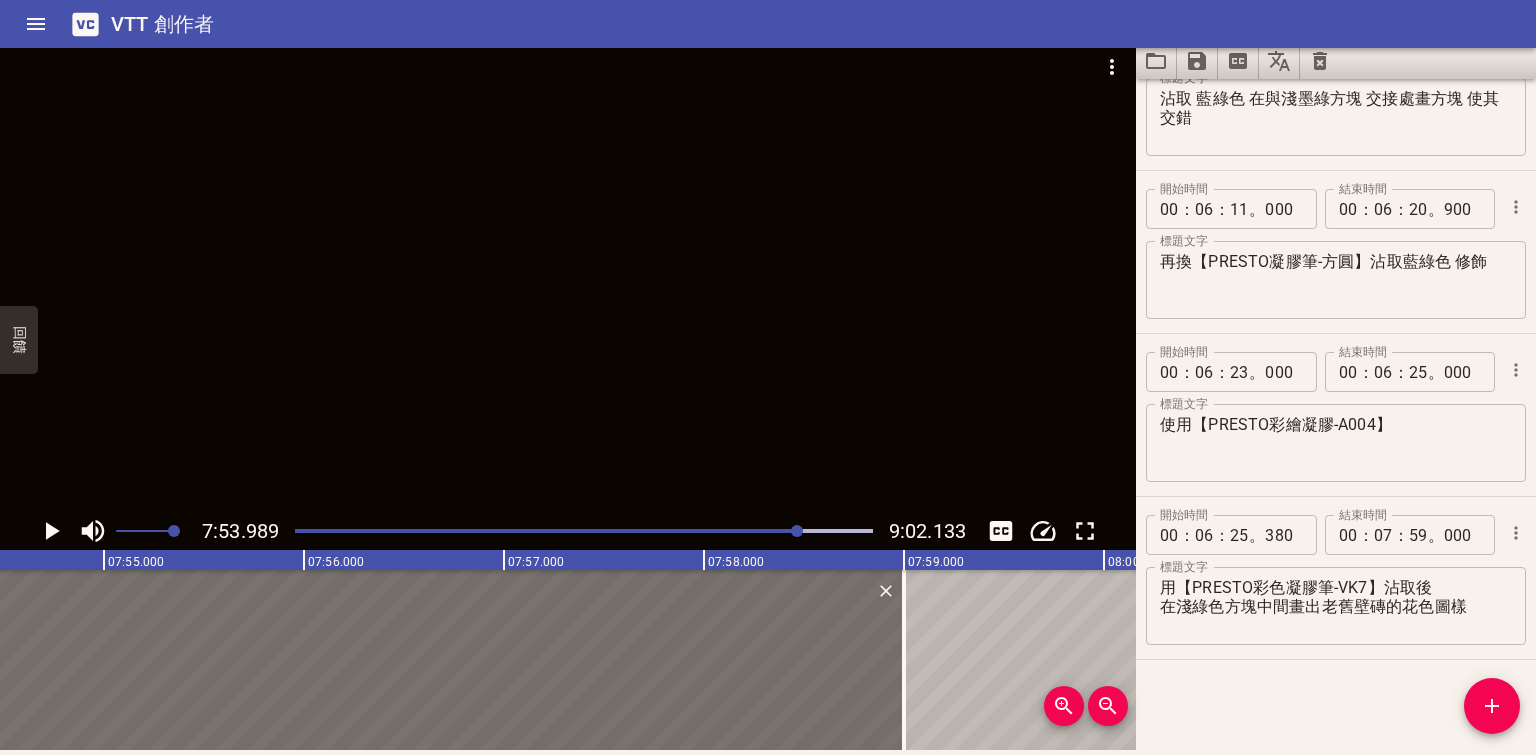 scroll, scrollTop: 0, scrollLeft: 94797, axis: horizontal 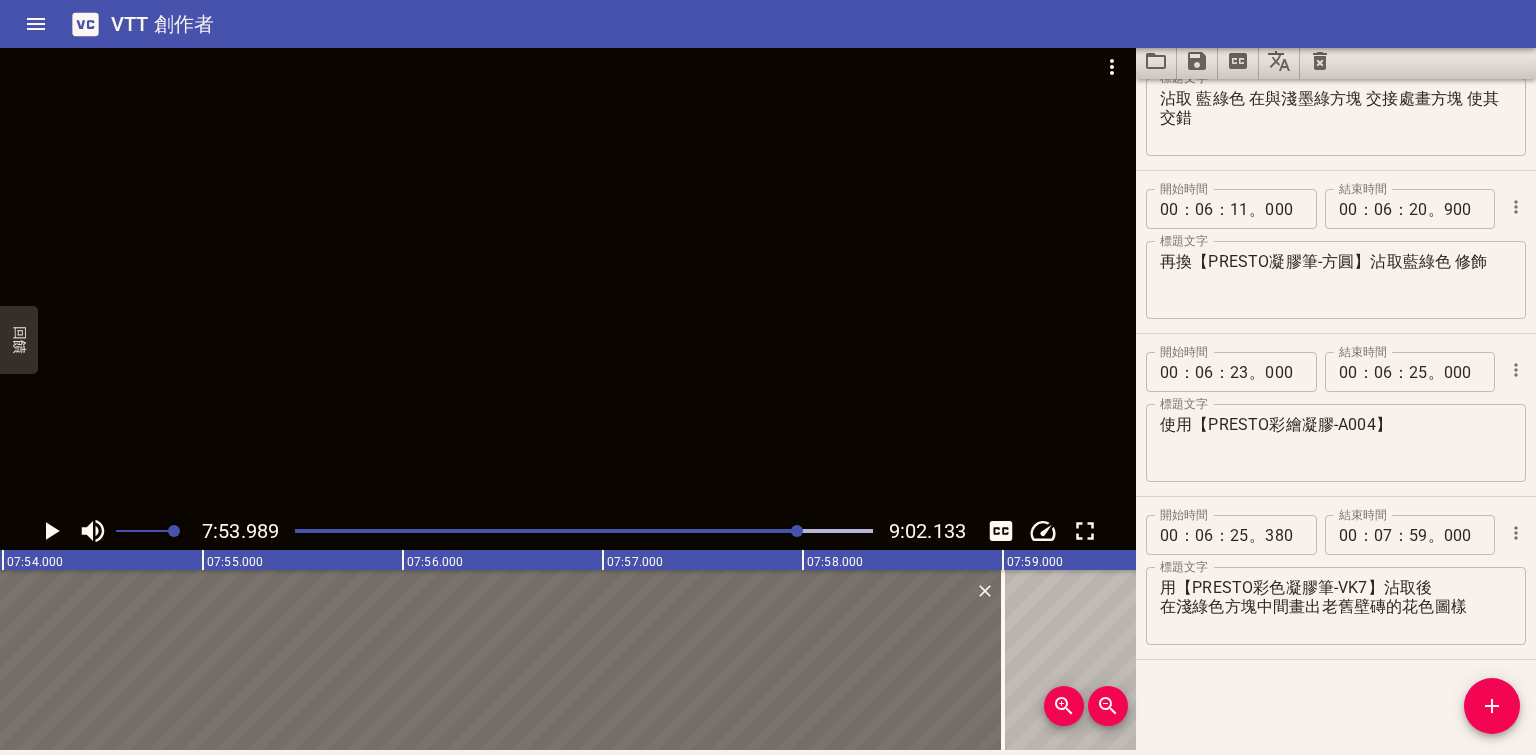 click 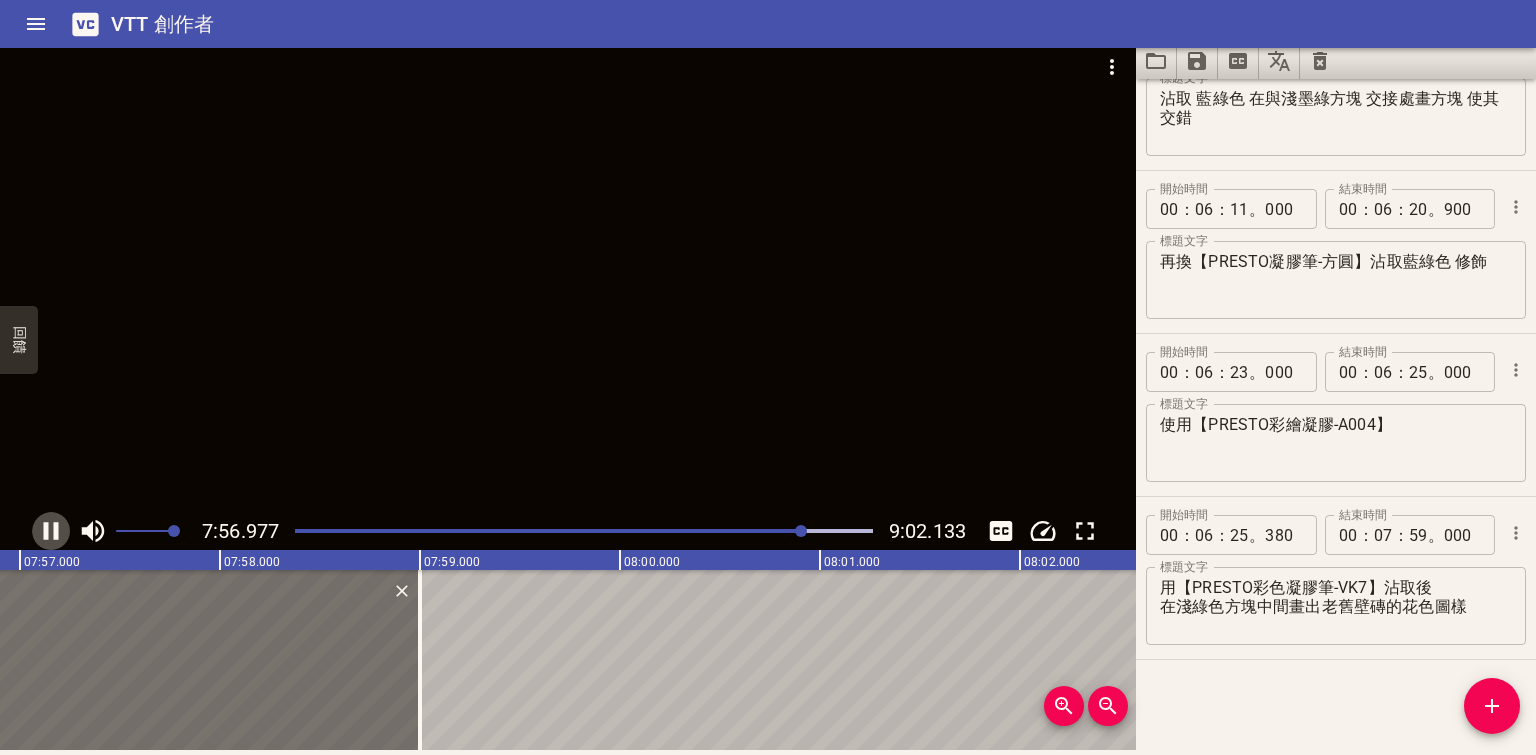 click 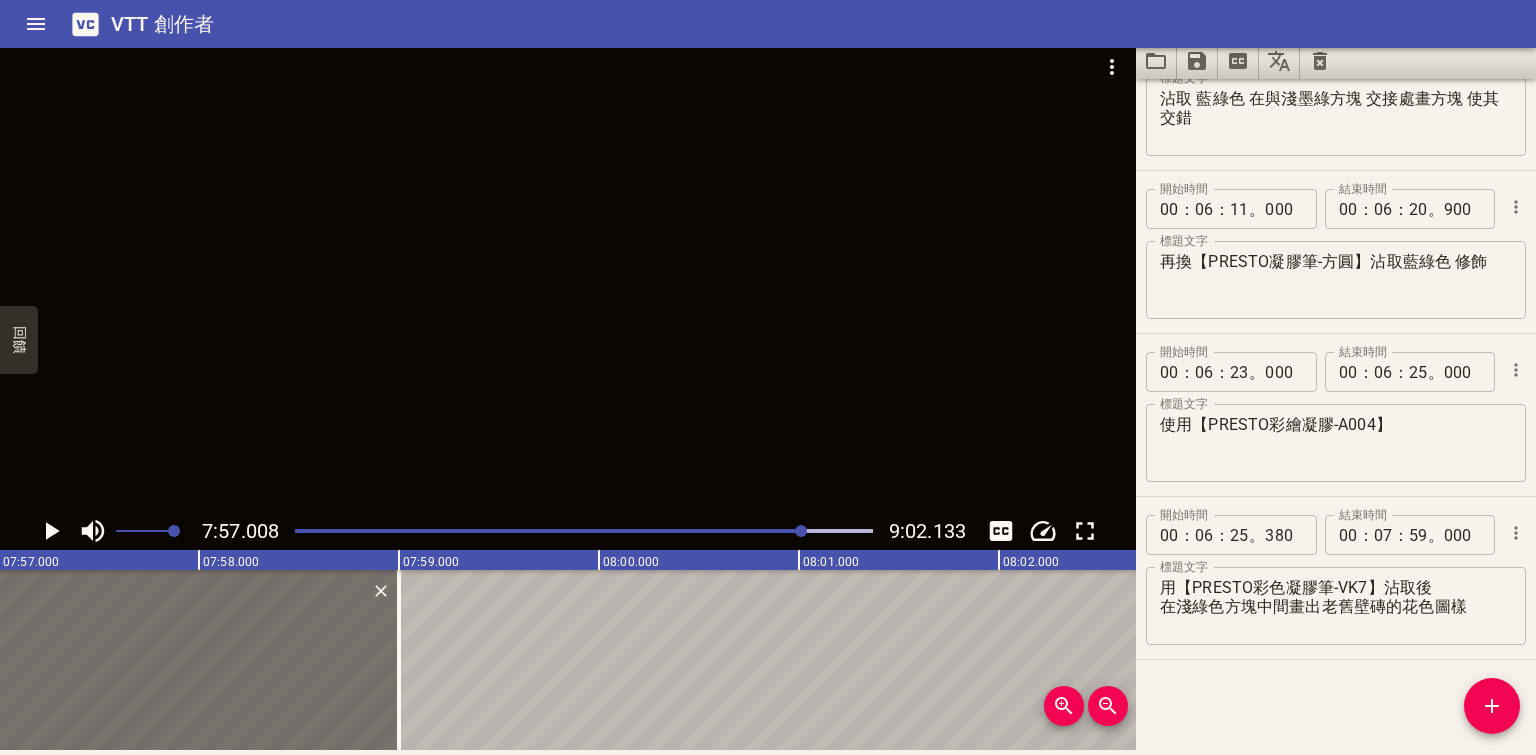 click on "：" at bounding box center (1401, 535) 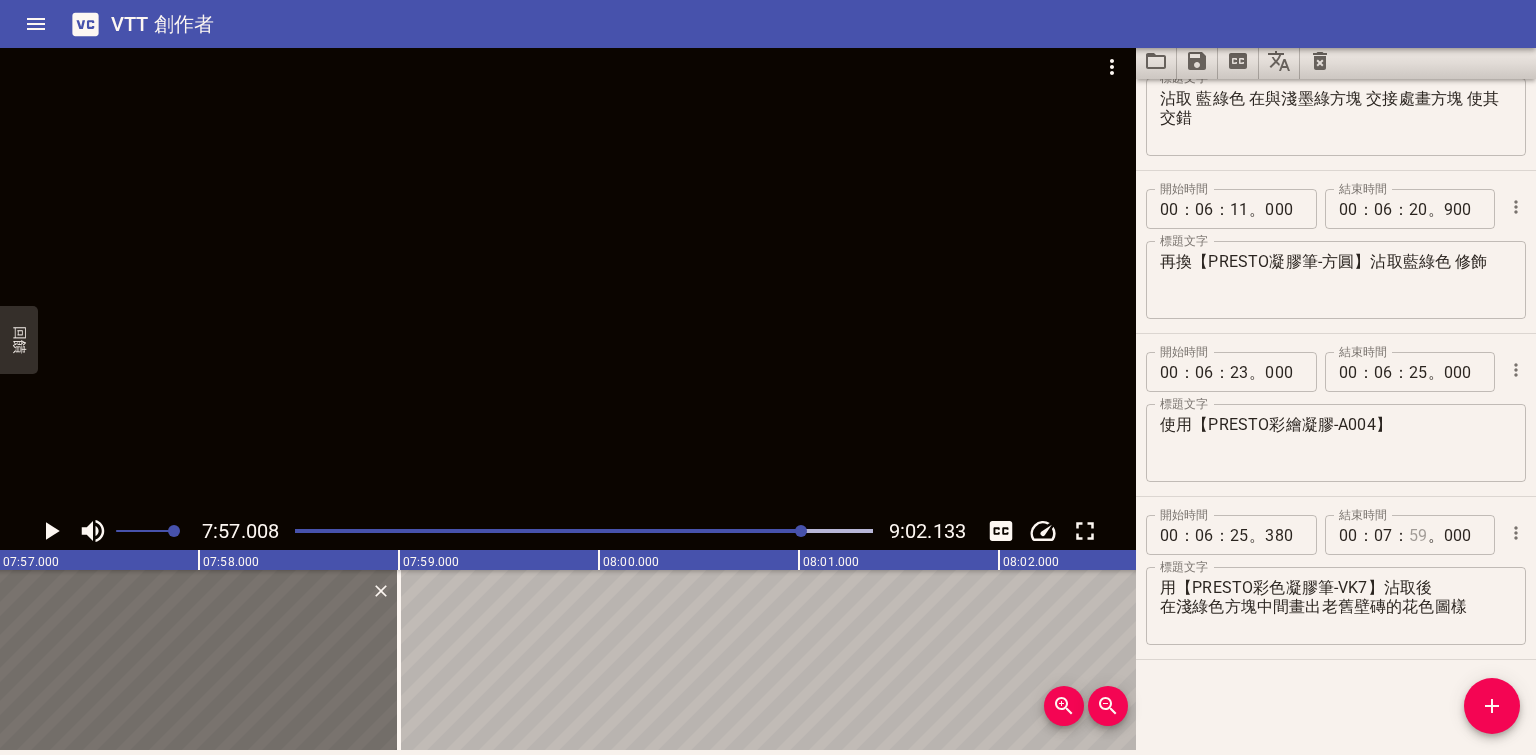 click at bounding box center [1418, 535] 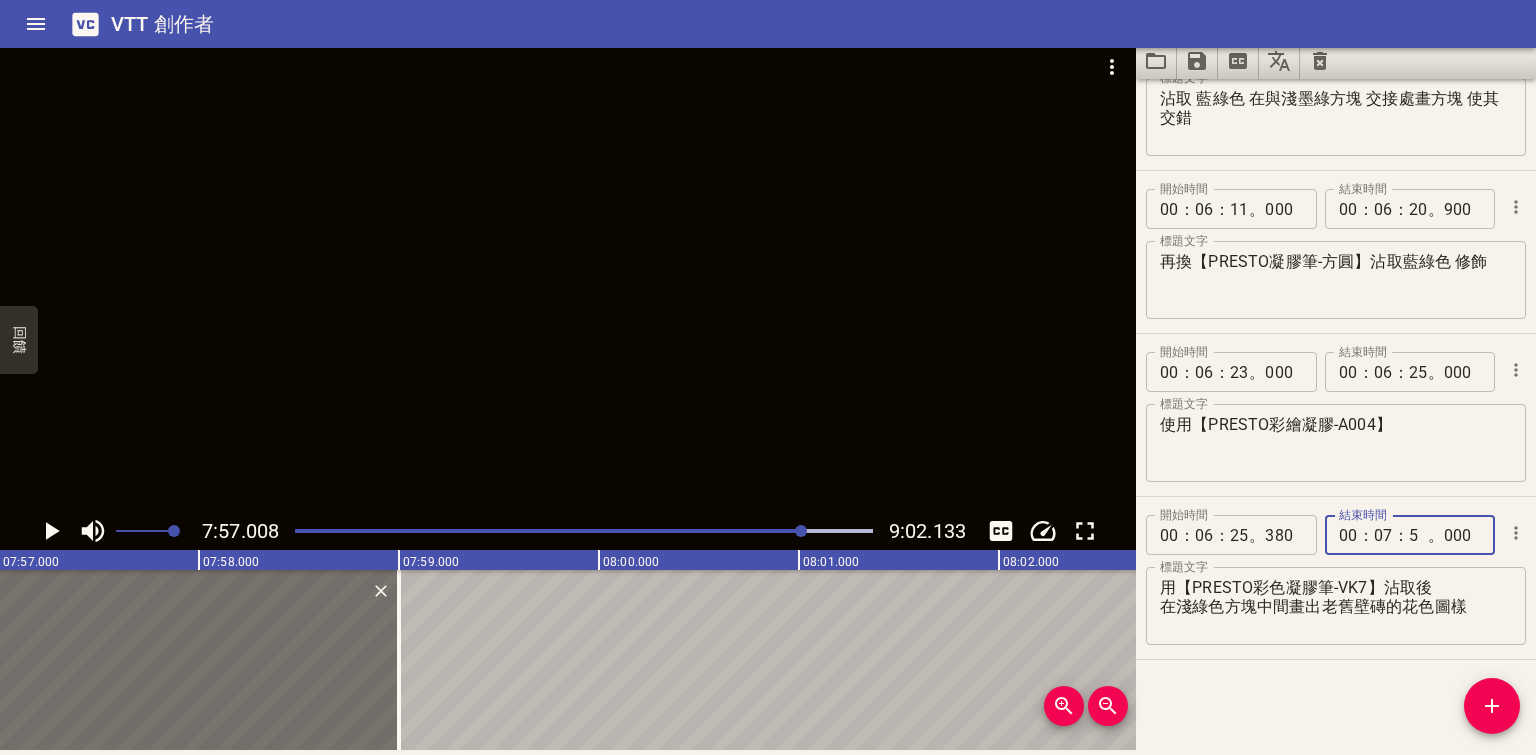 type on "56" 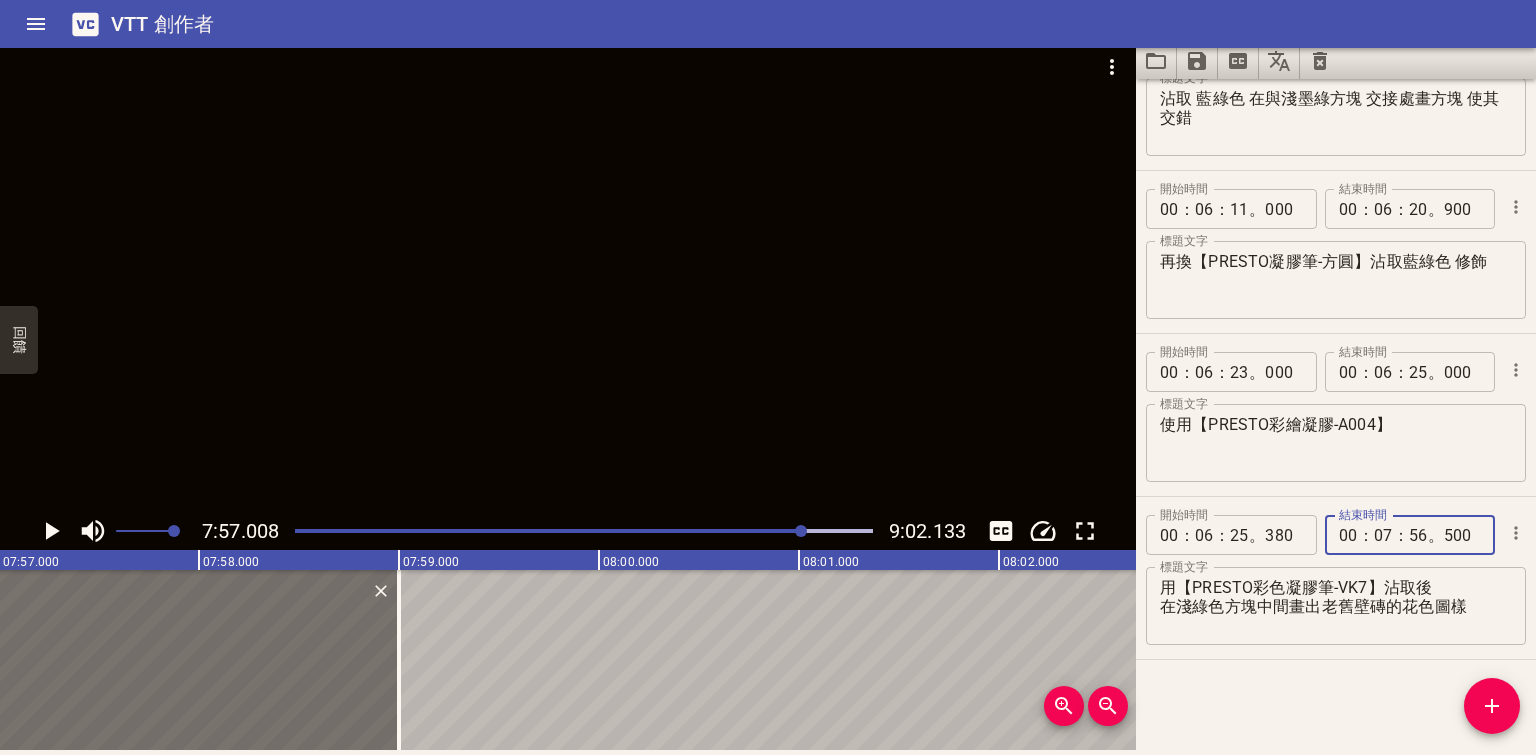 type on "500" 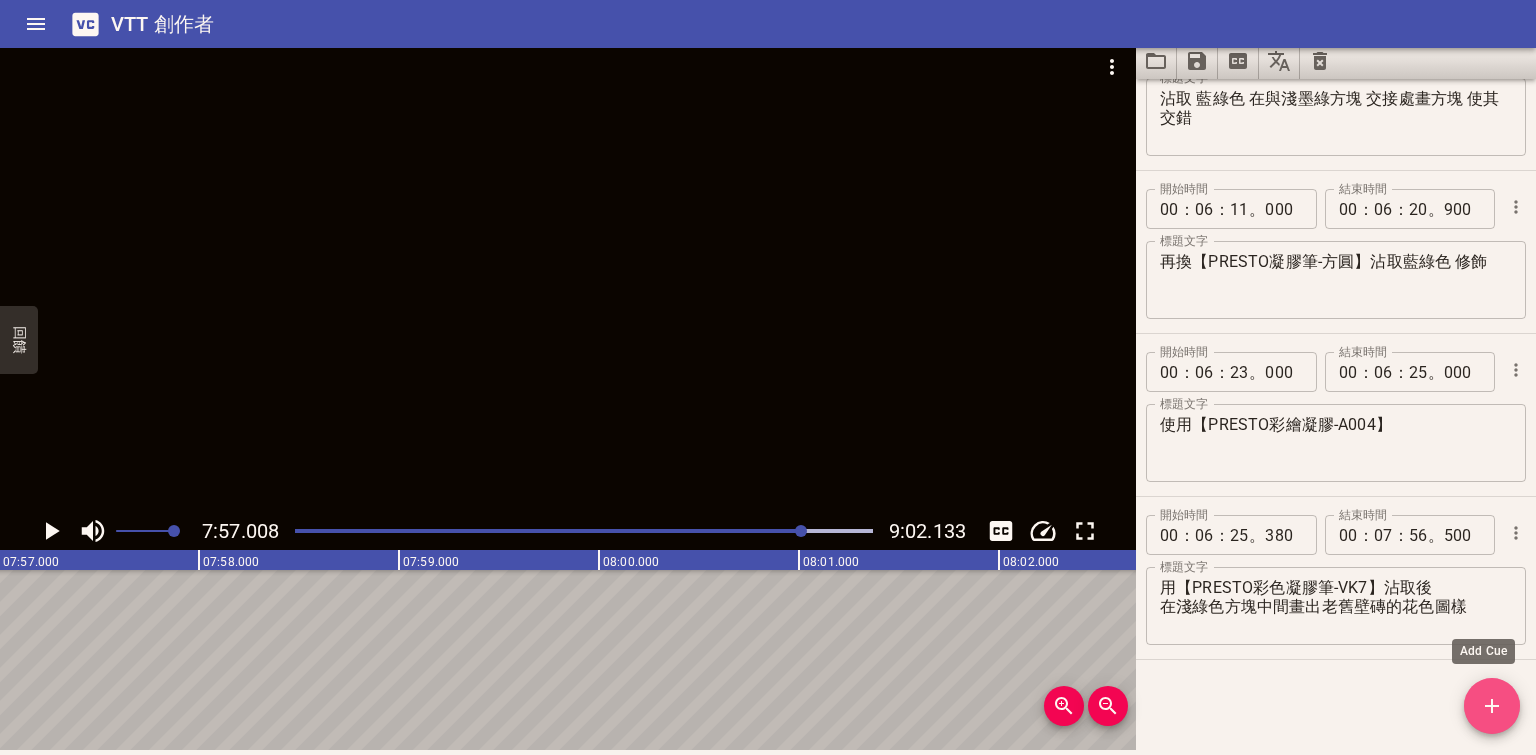 click 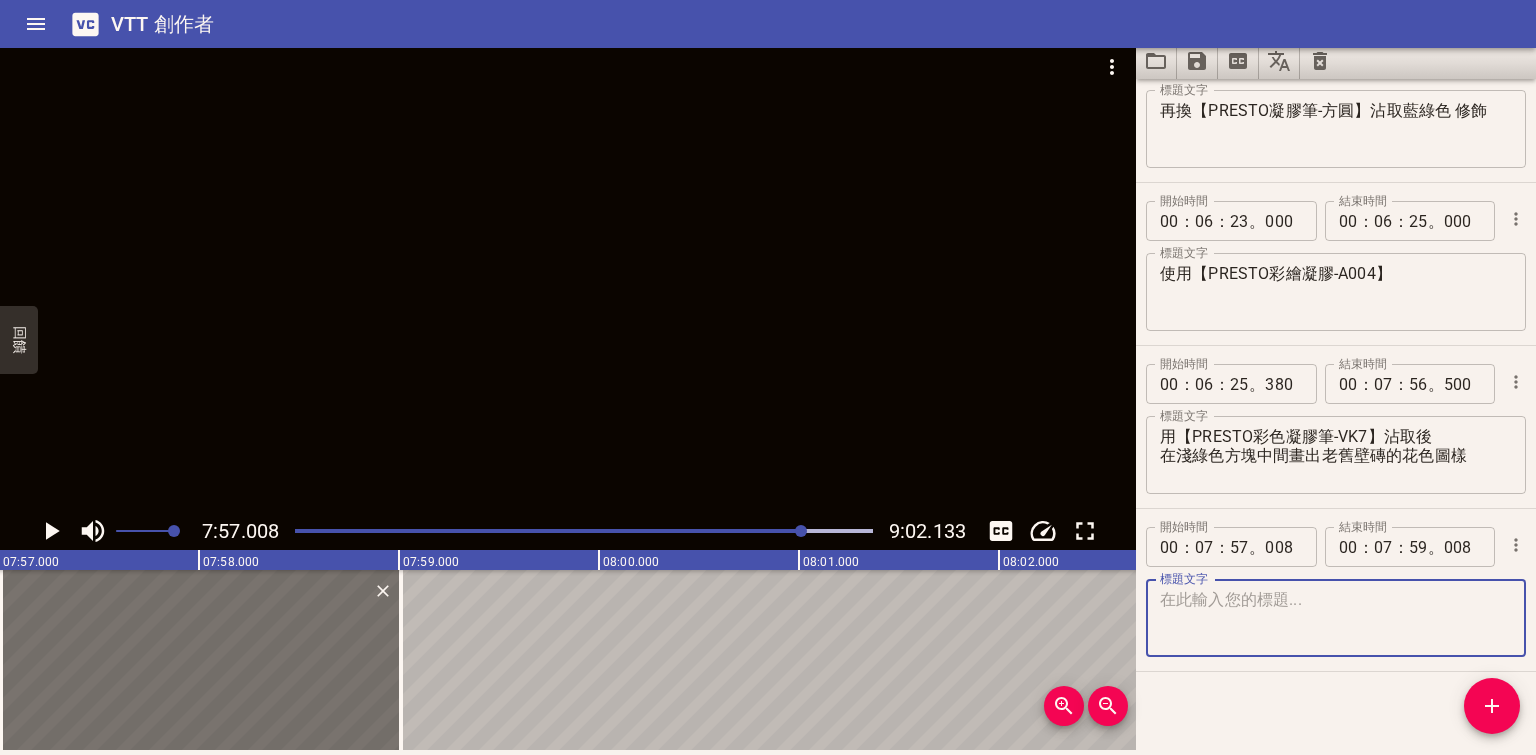 scroll, scrollTop: 2683, scrollLeft: 0, axis: vertical 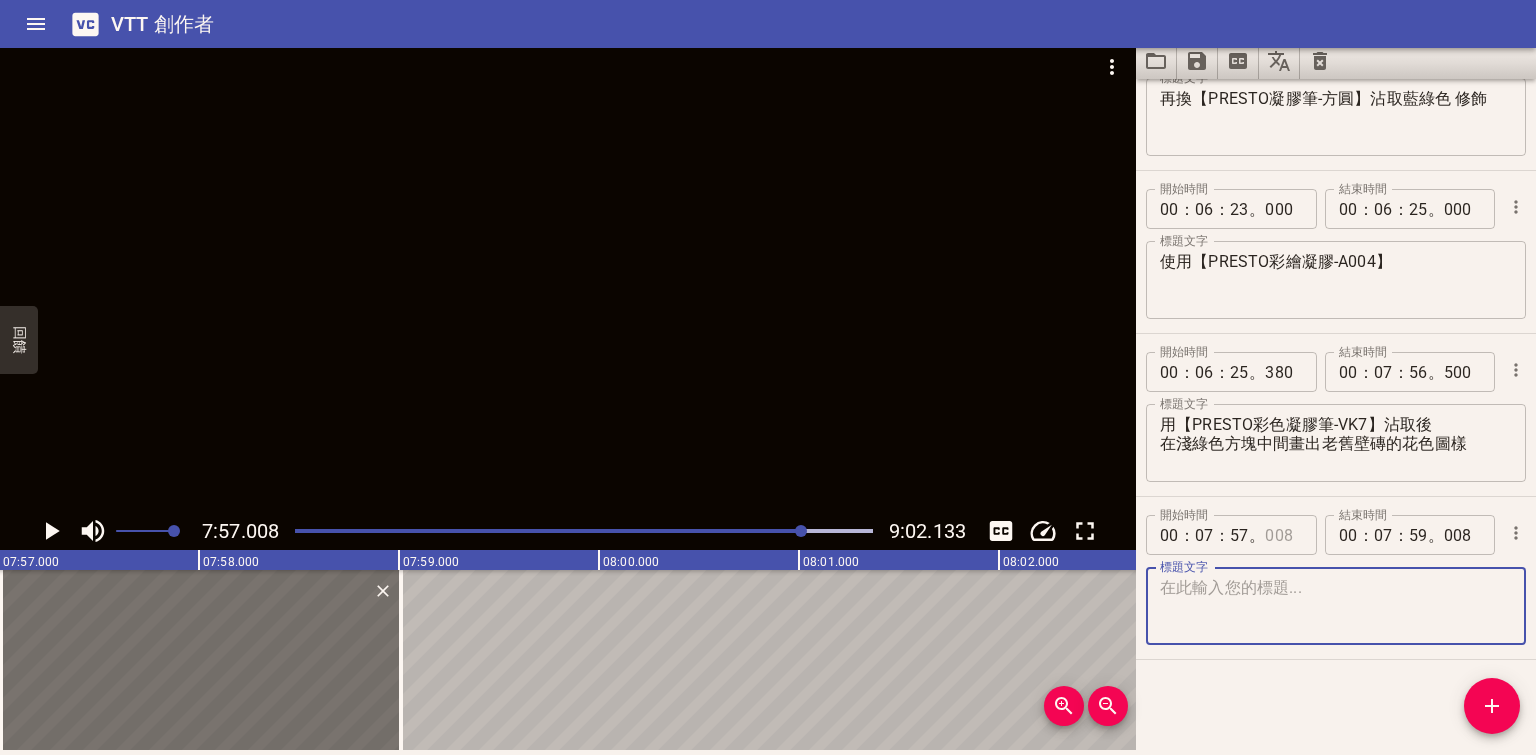 click at bounding box center [1283, 535] 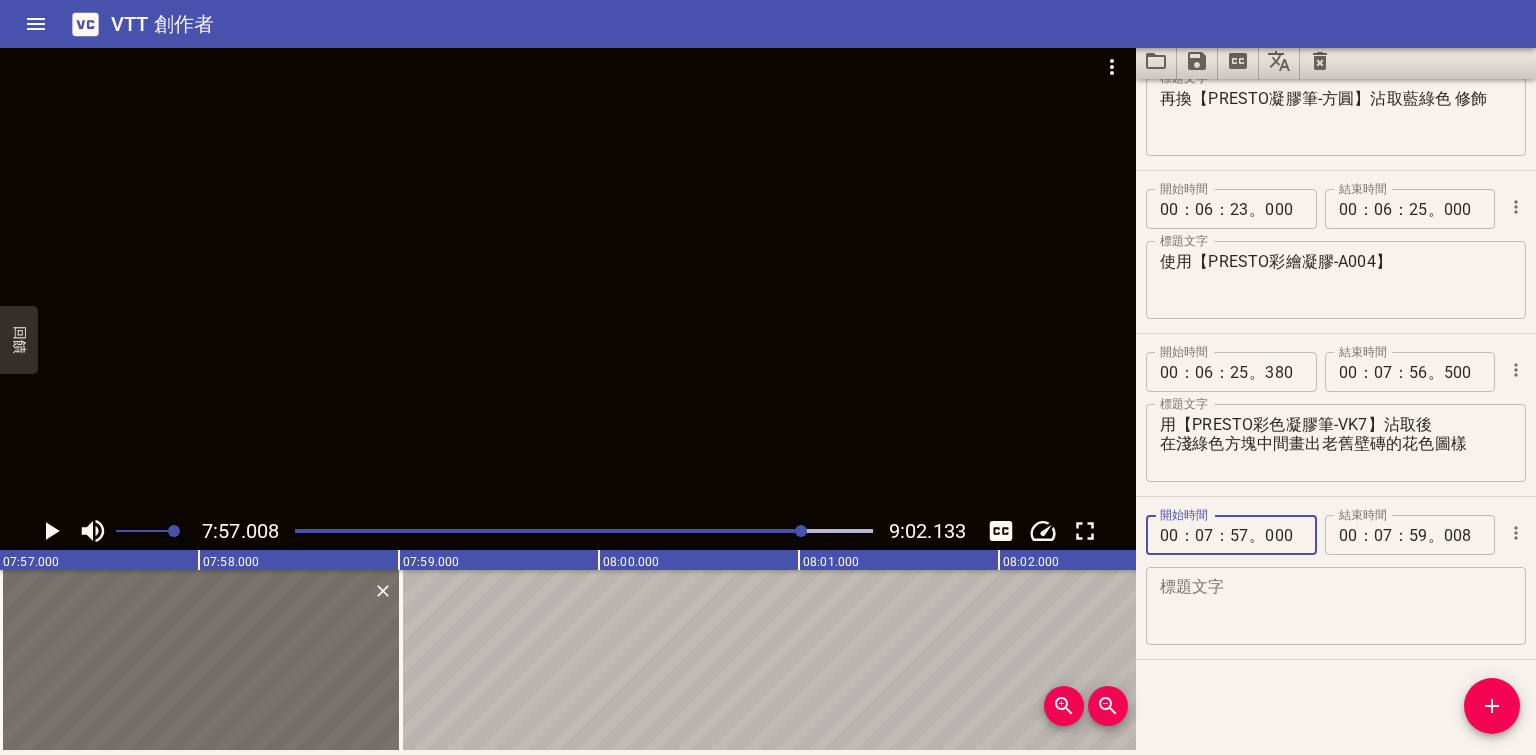 type on "000" 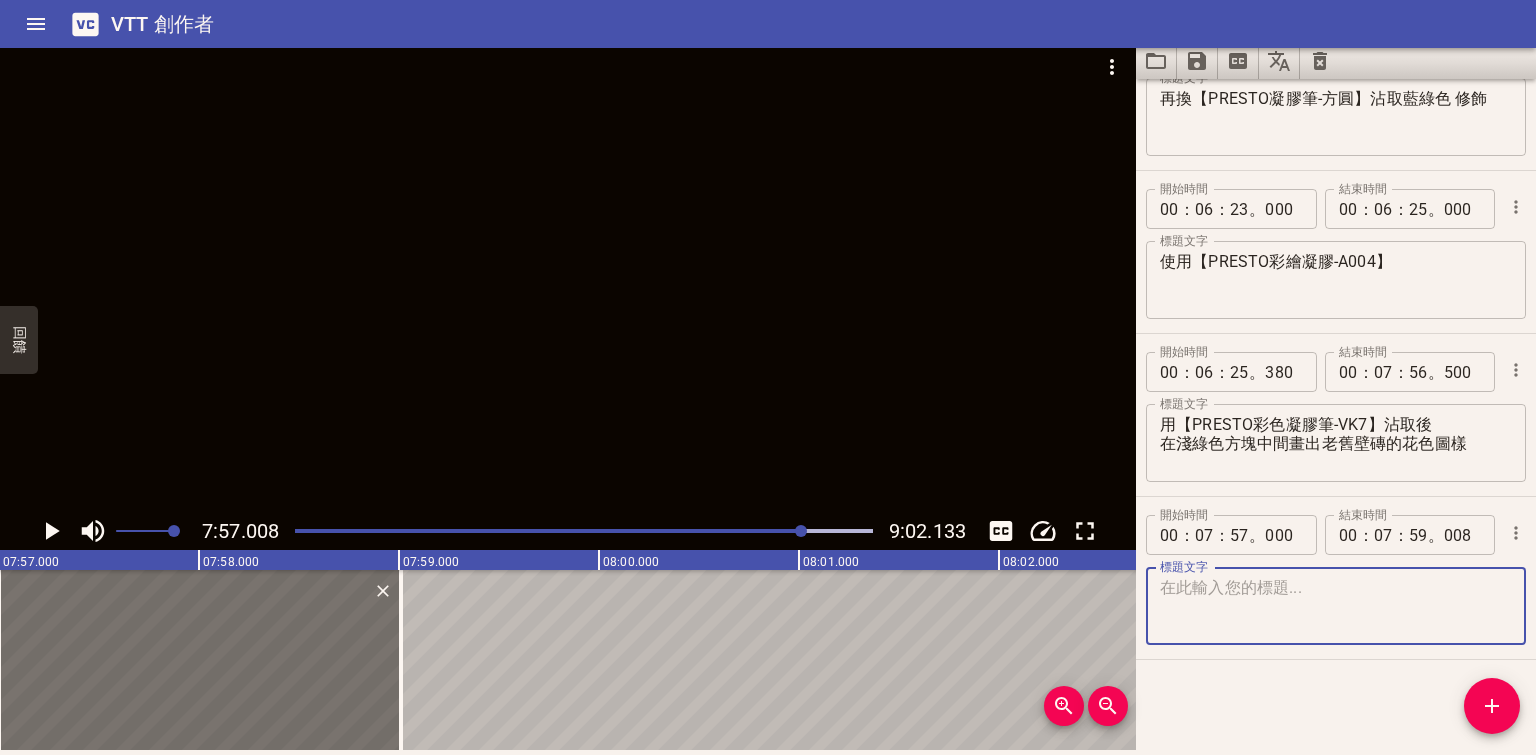 click at bounding box center (1336, 606) 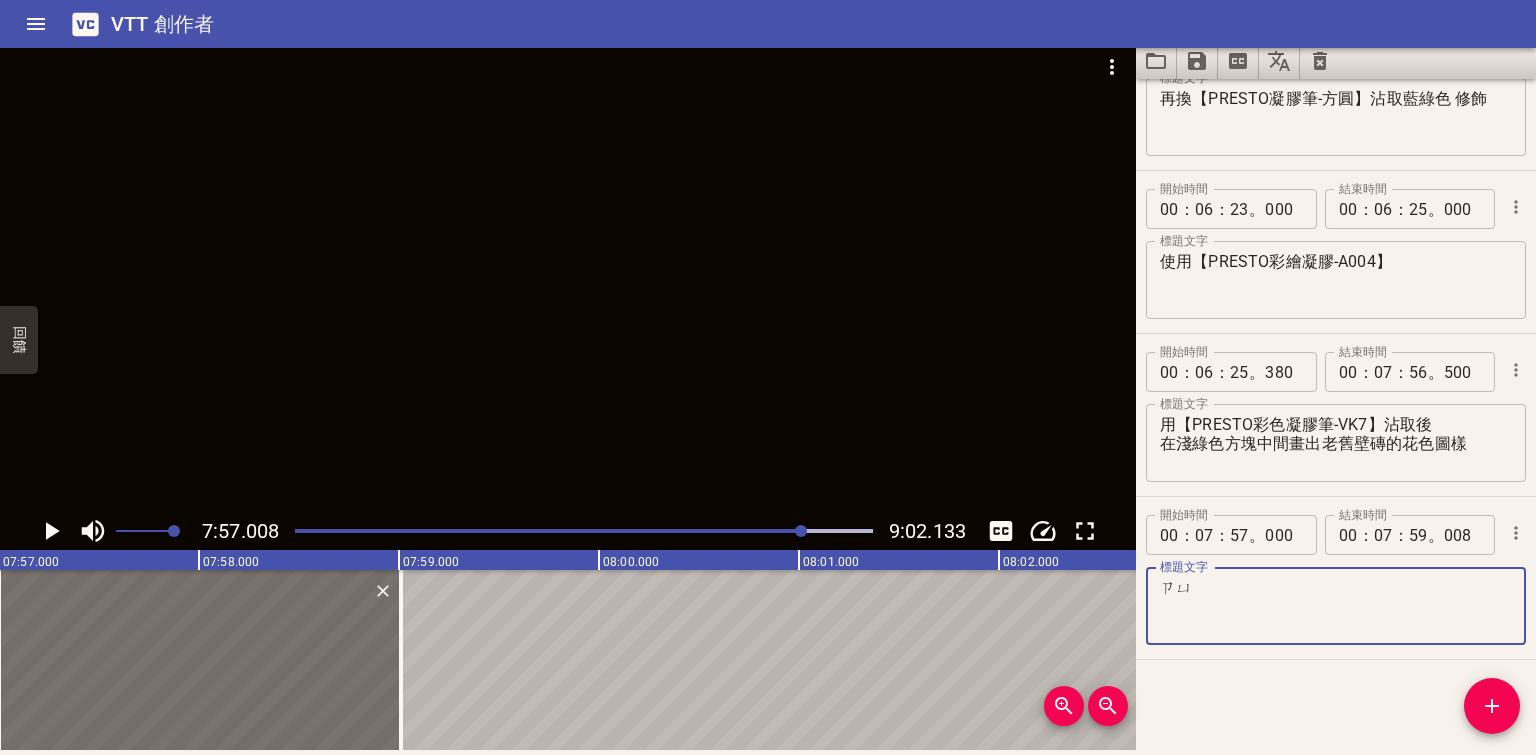 type on "ㄗ" 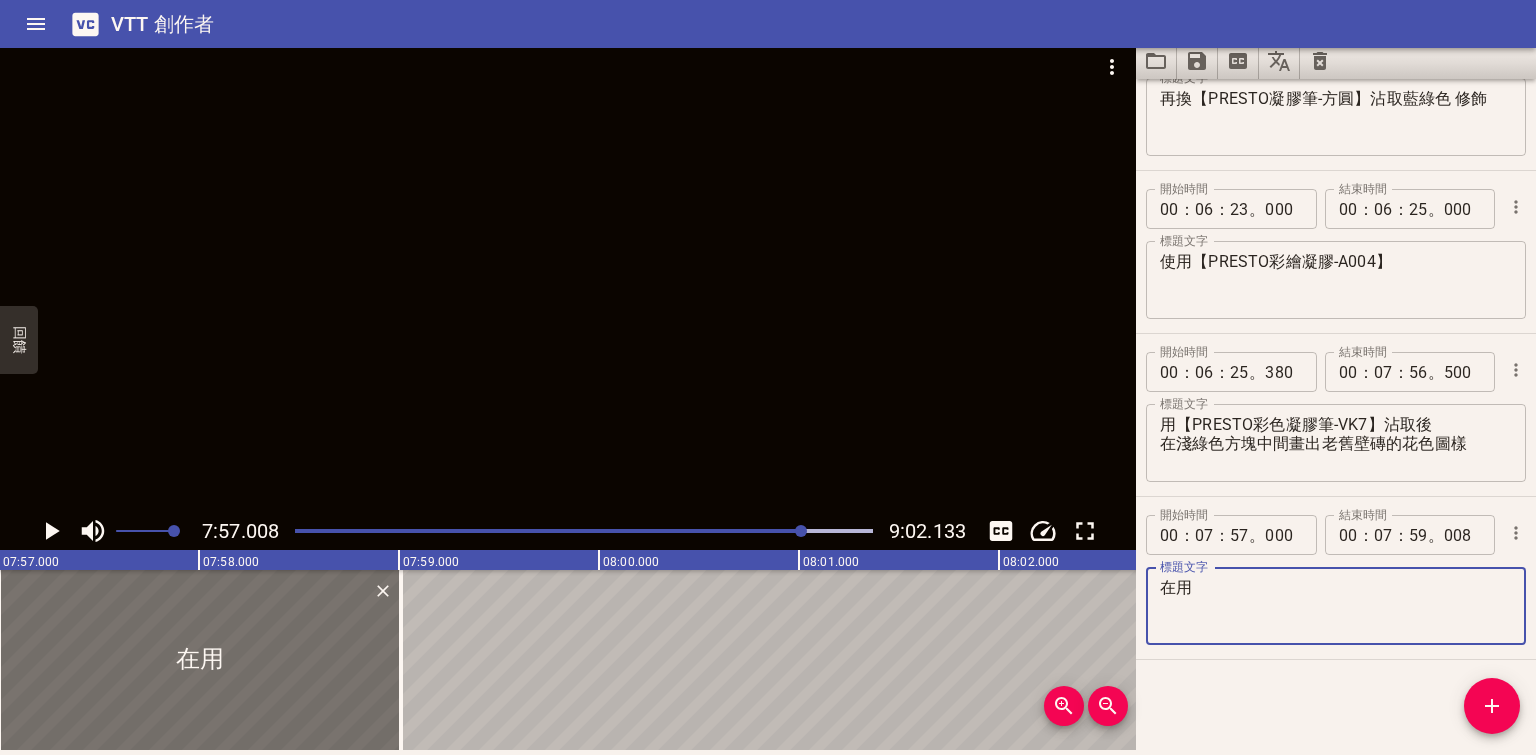 type on "在" 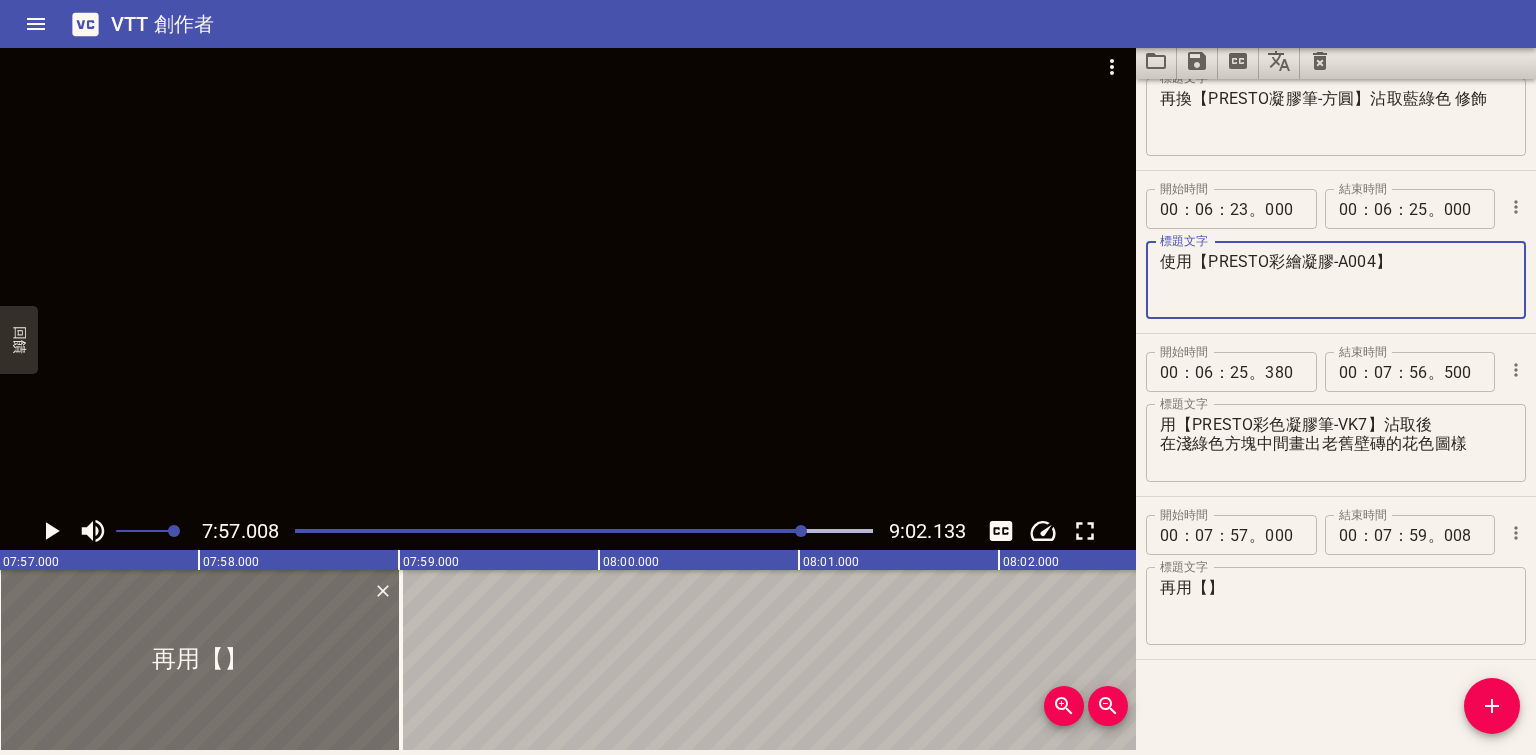drag, startPoint x: 1375, startPoint y: 258, endPoint x: 1210, endPoint y: 261, distance: 165.02727 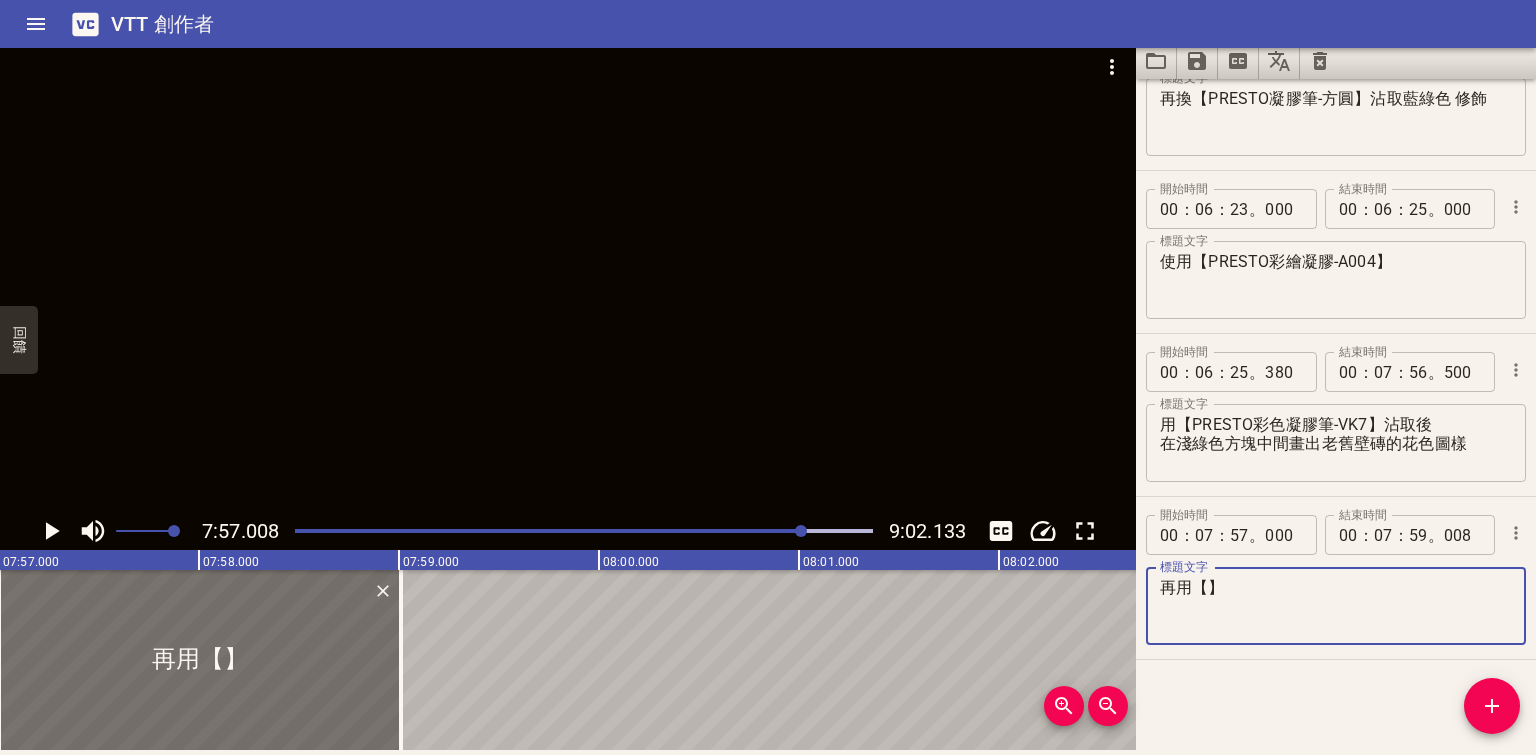 paste on "PRESTO彩繪凝膠-A004" 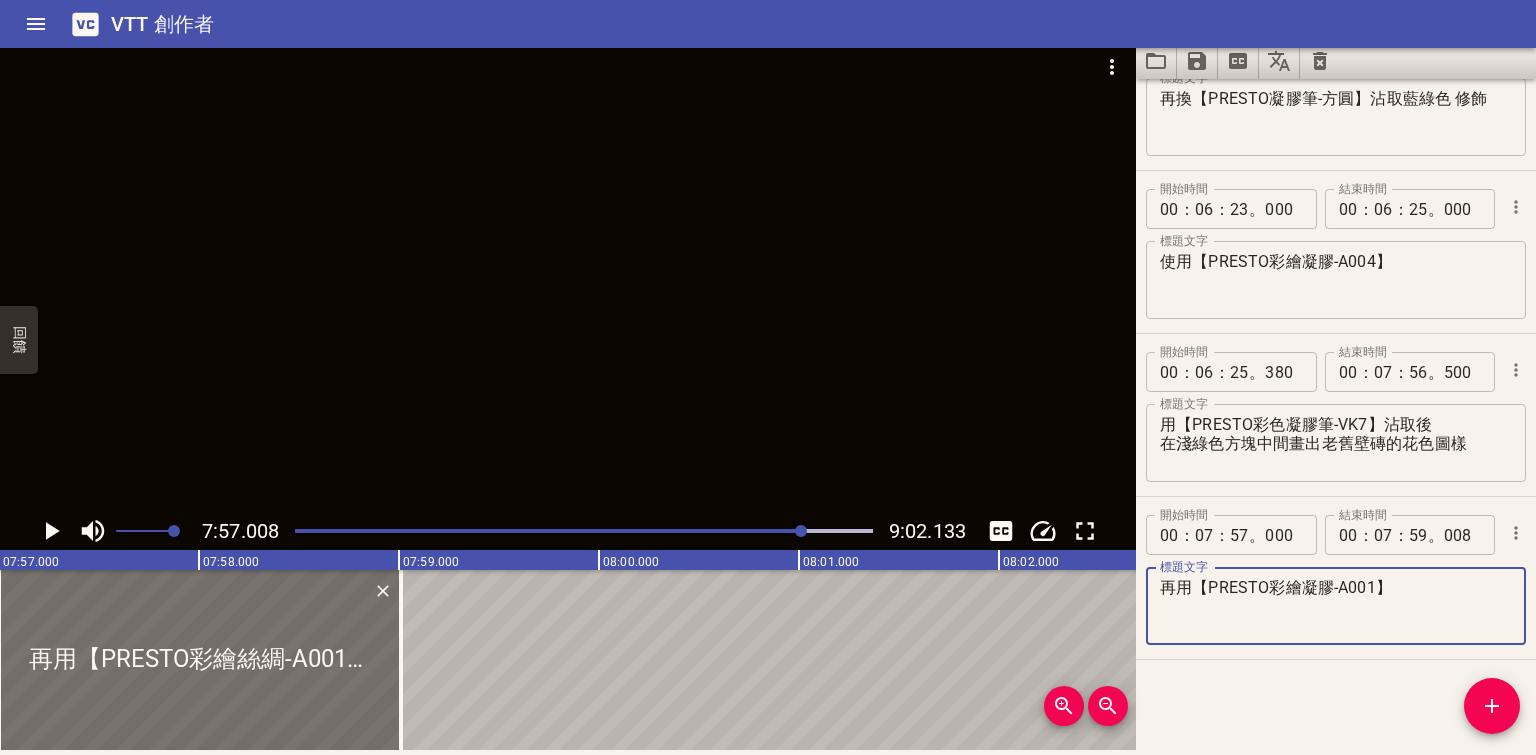type on "再用【PRESTO彩繪凝膠-A001】" 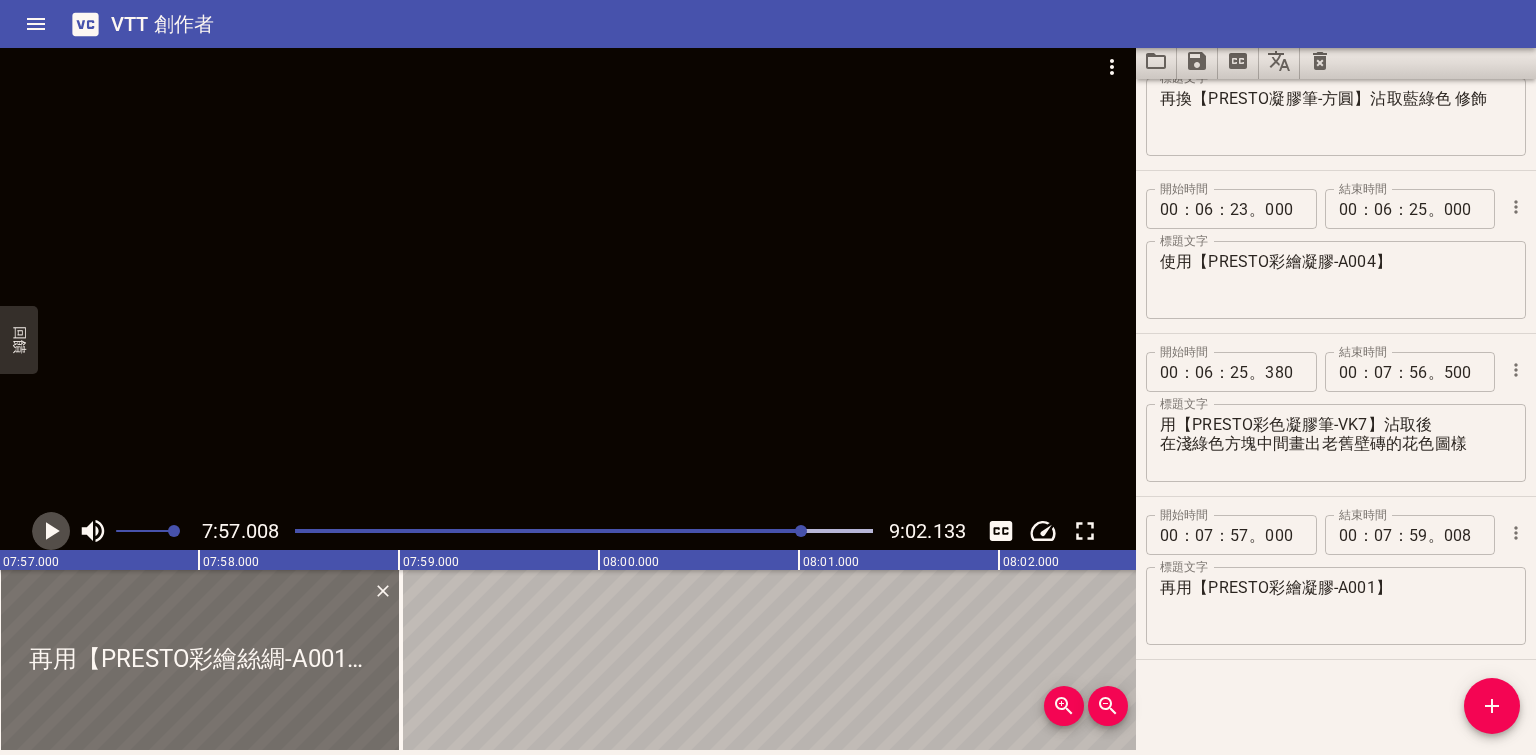 click 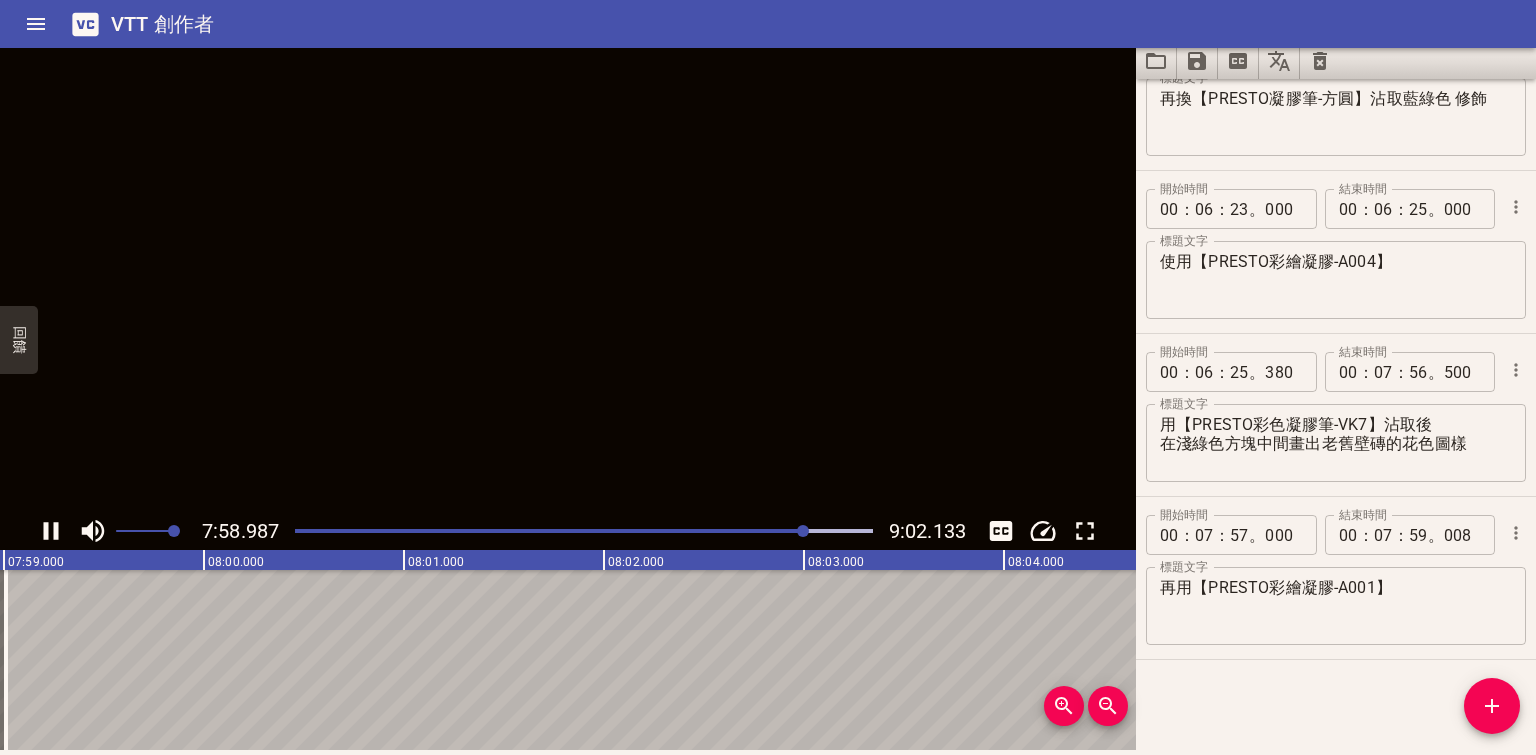 click 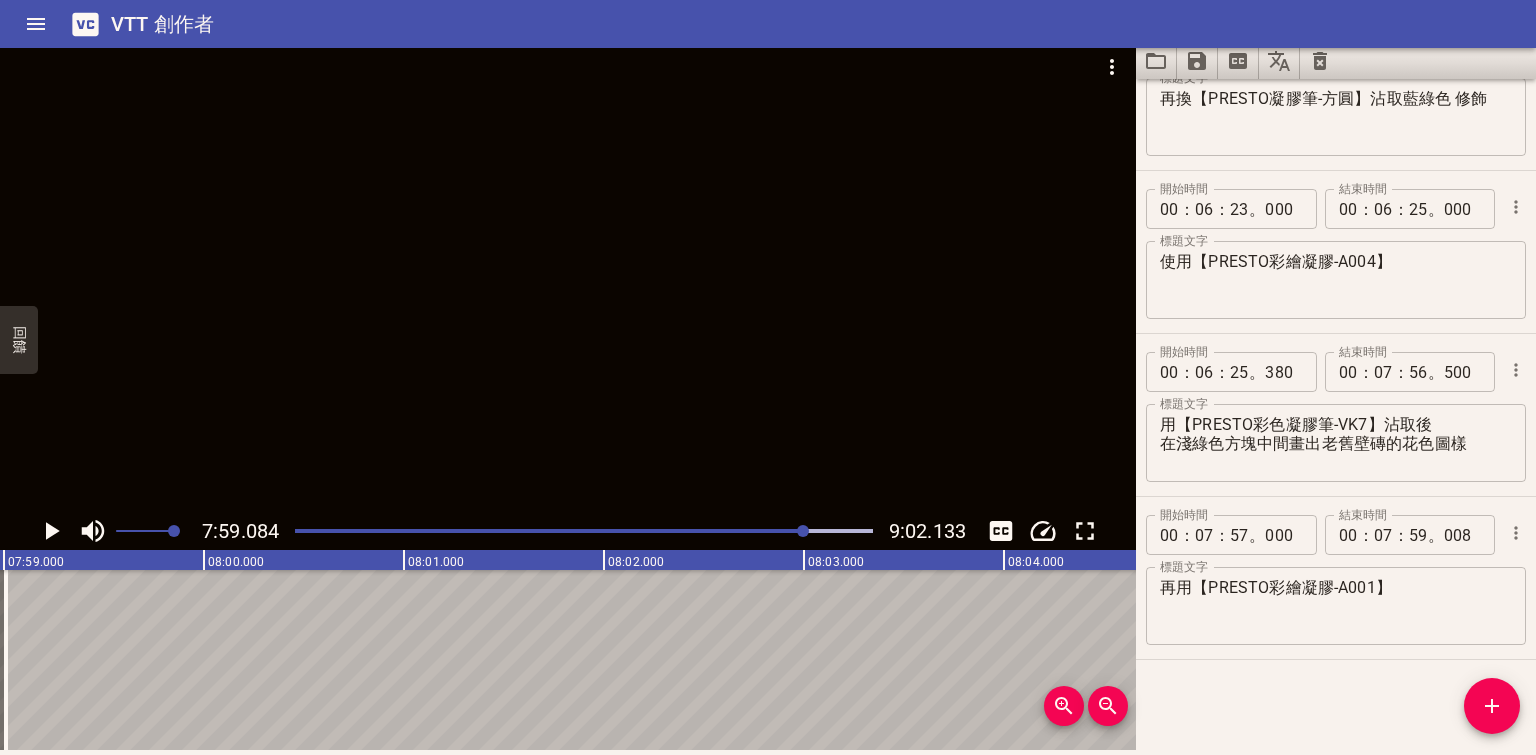 scroll, scrollTop: 0, scrollLeft: 95816, axis: horizontal 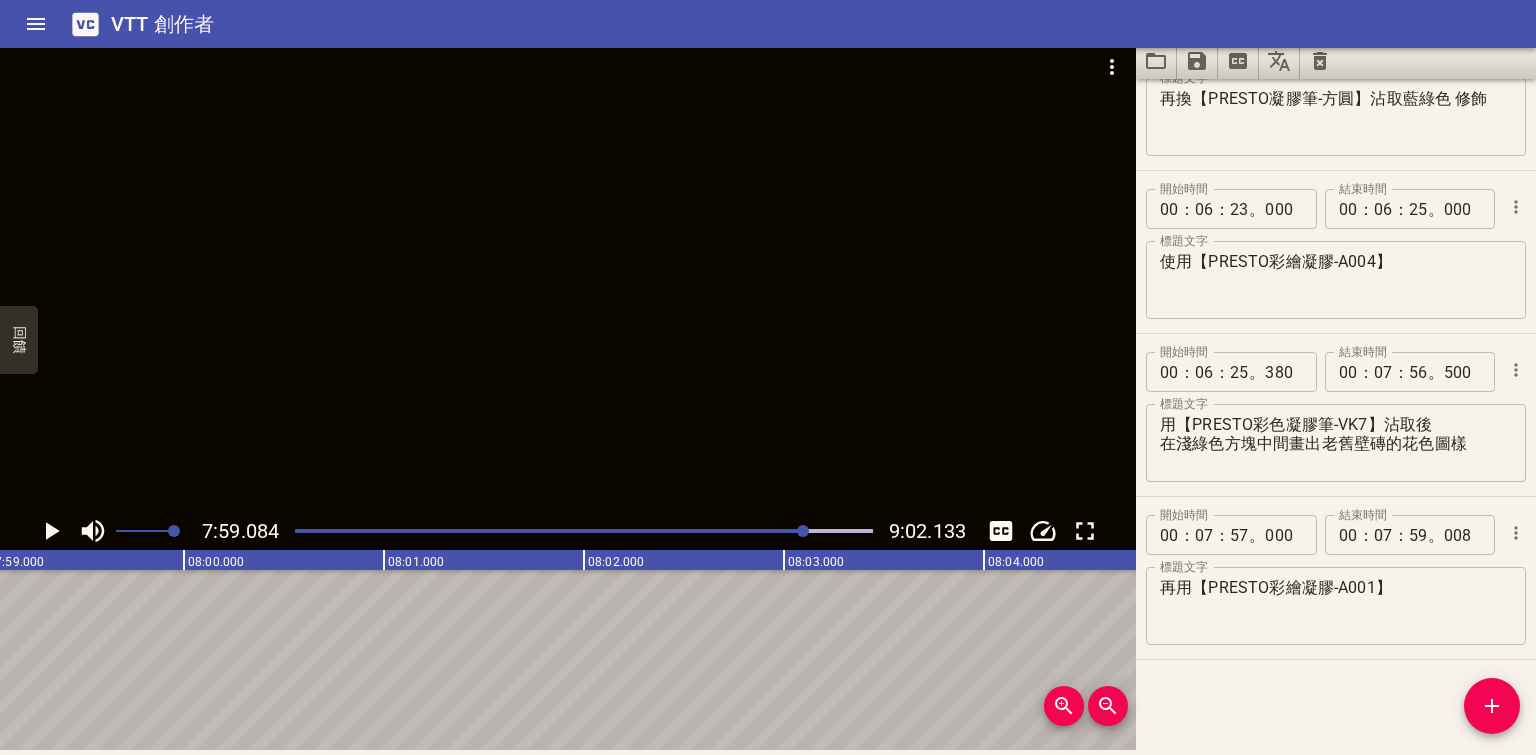click at bounding box center [803, 531] 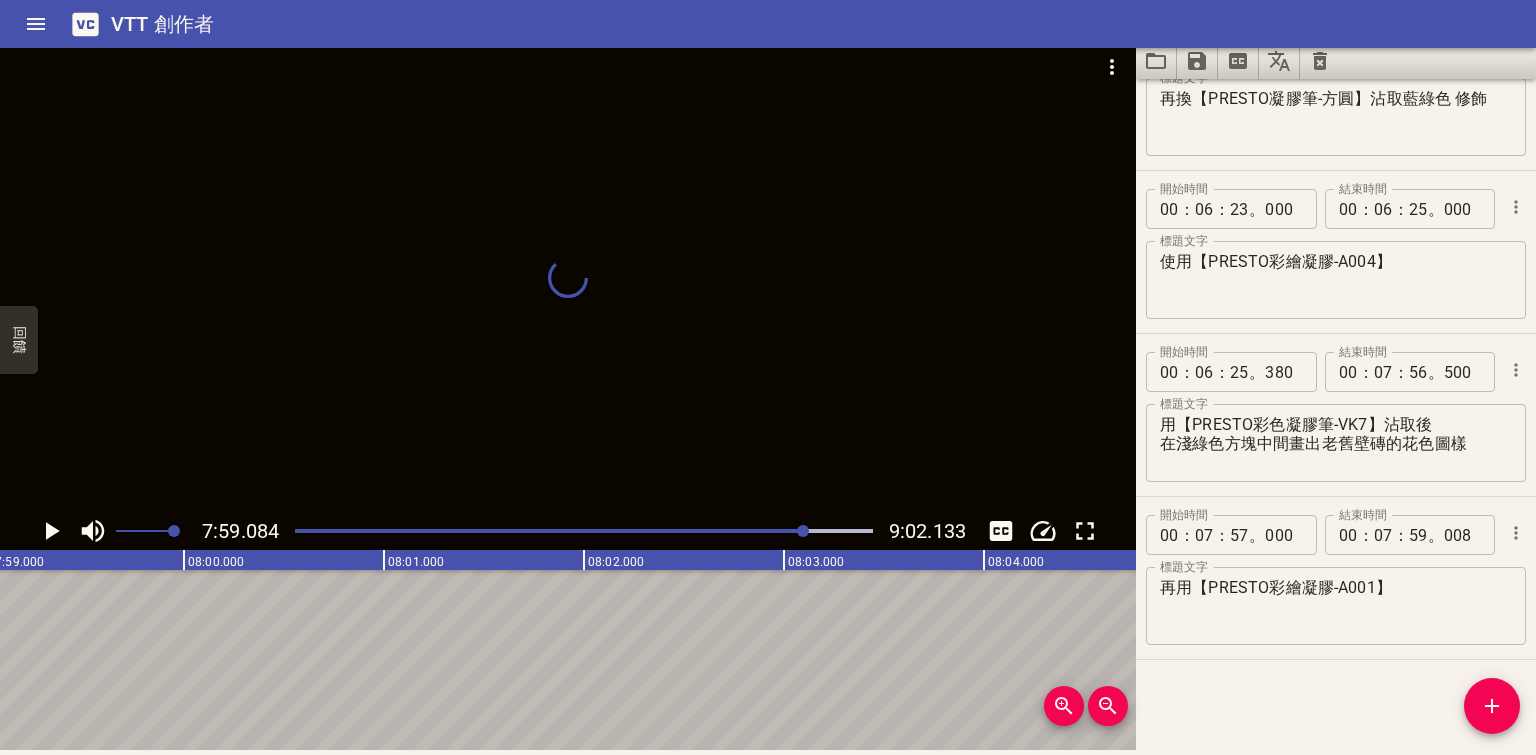 click at bounding box center [803, 531] 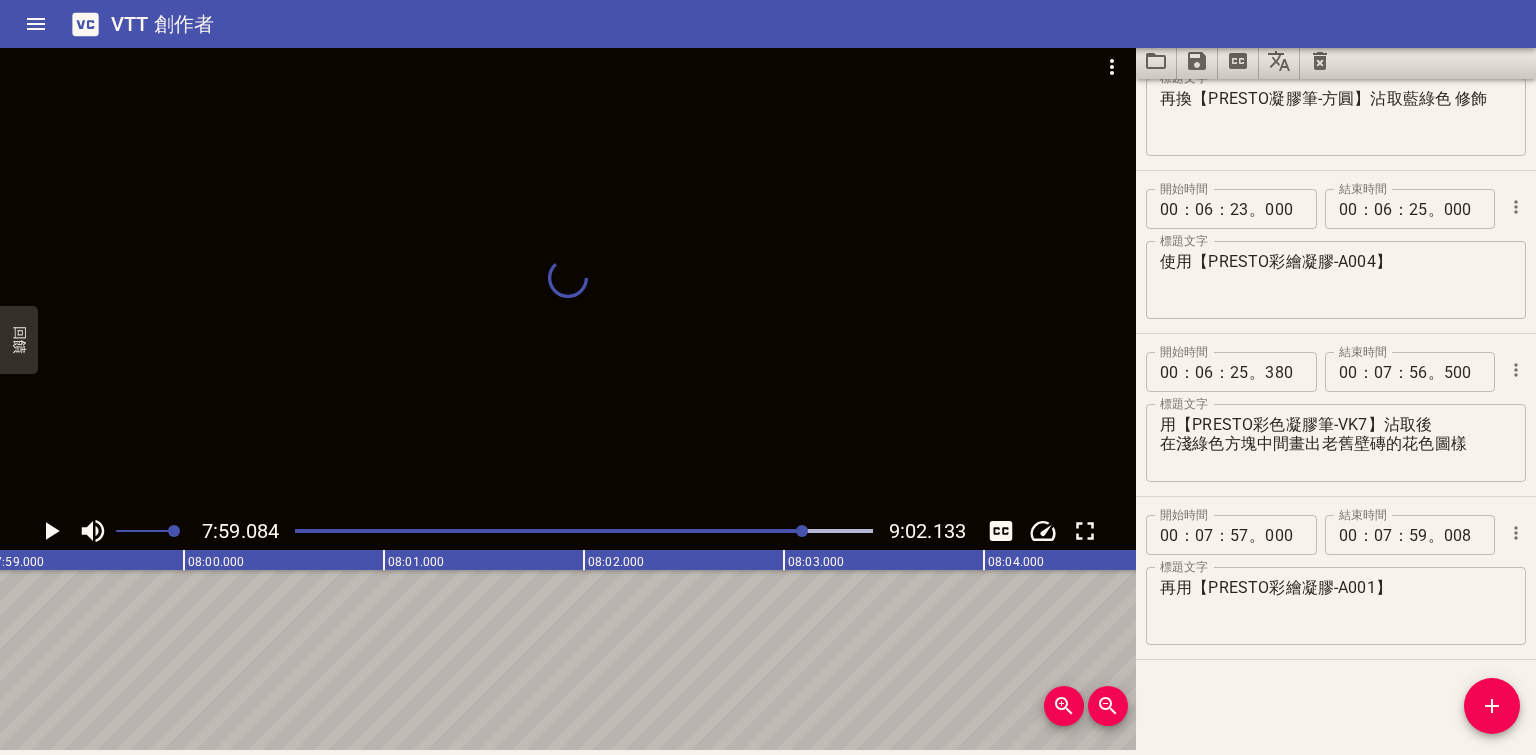 click at bounding box center [802, 531] 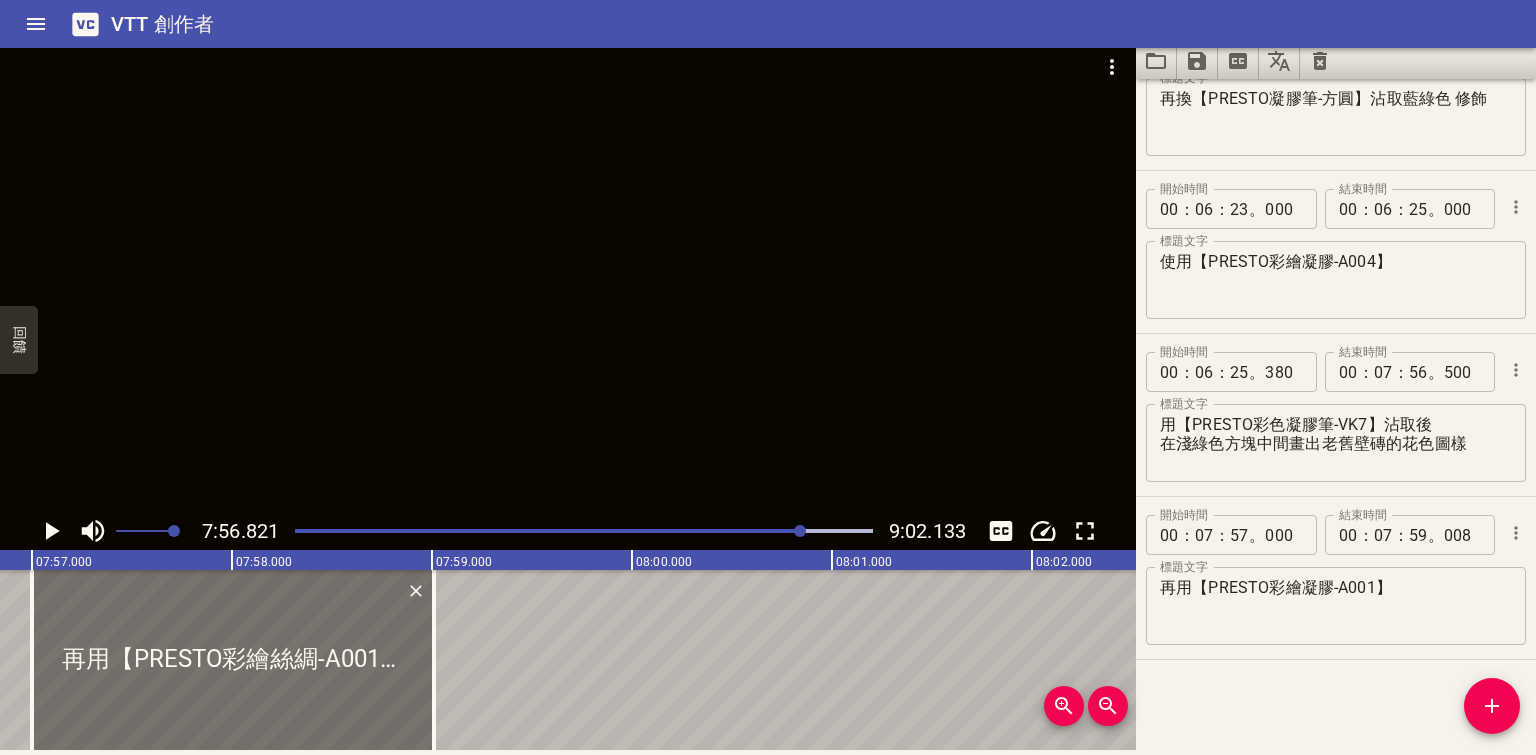 scroll, scrollTop: 0, scrollLeft: 95364, axis: horizontal 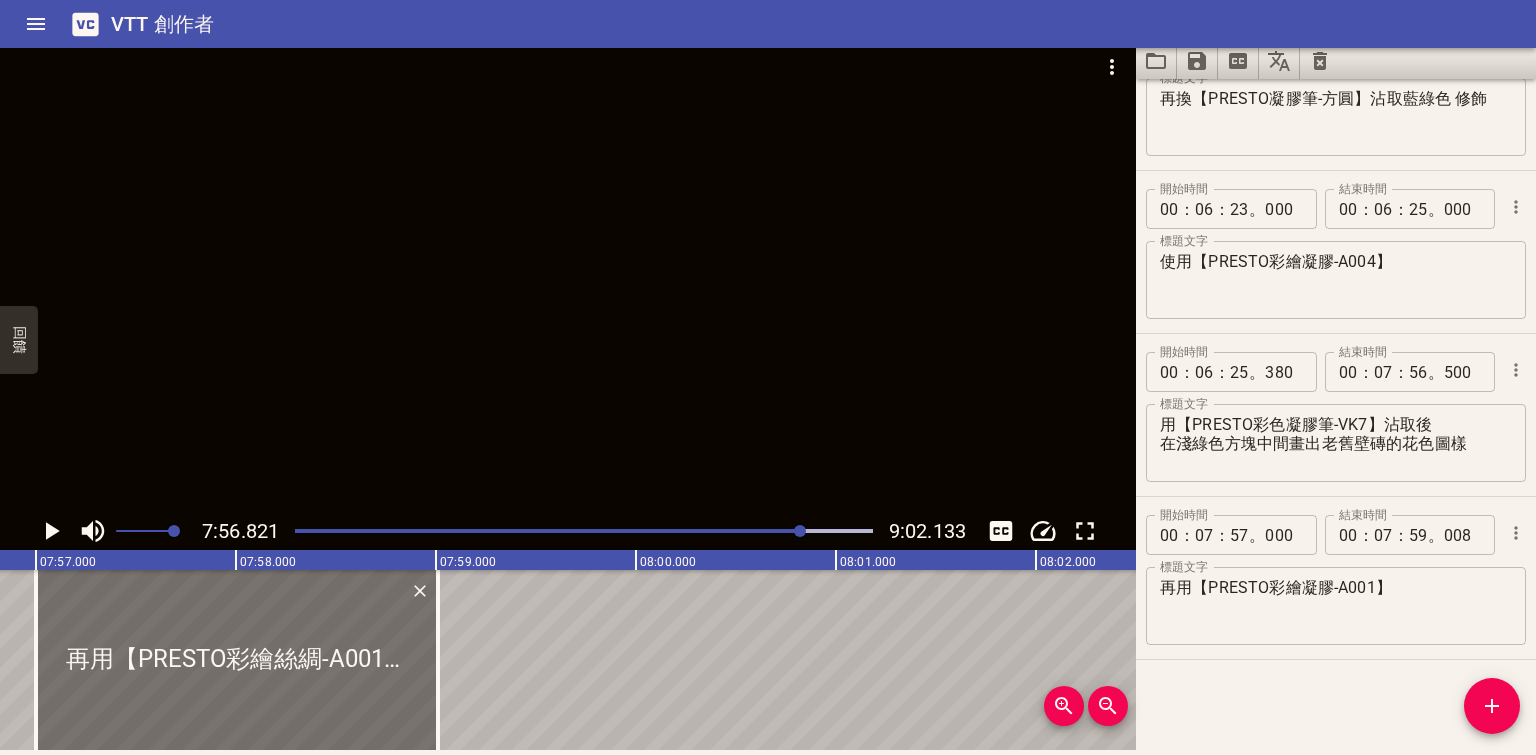 click at bounding box center [51, 531] 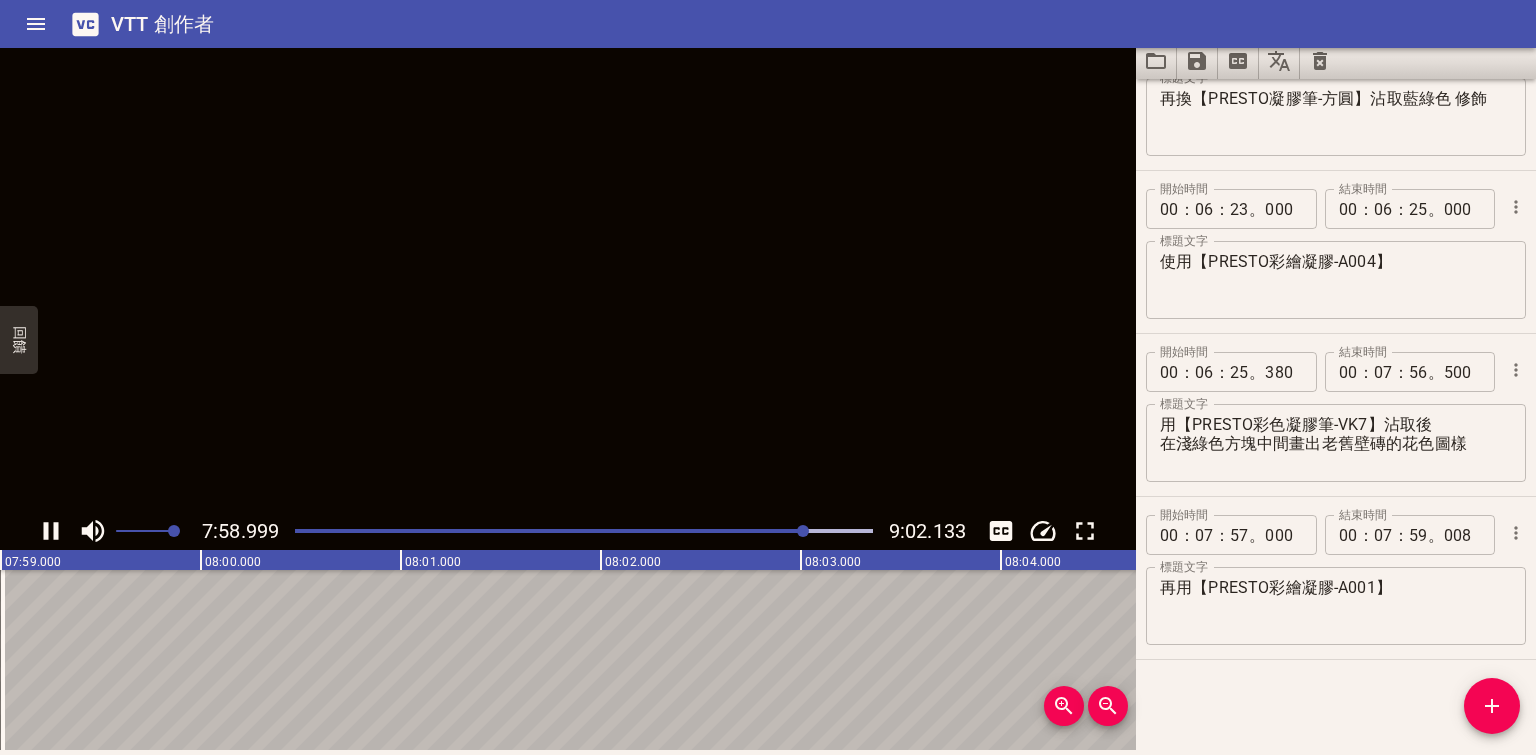 click 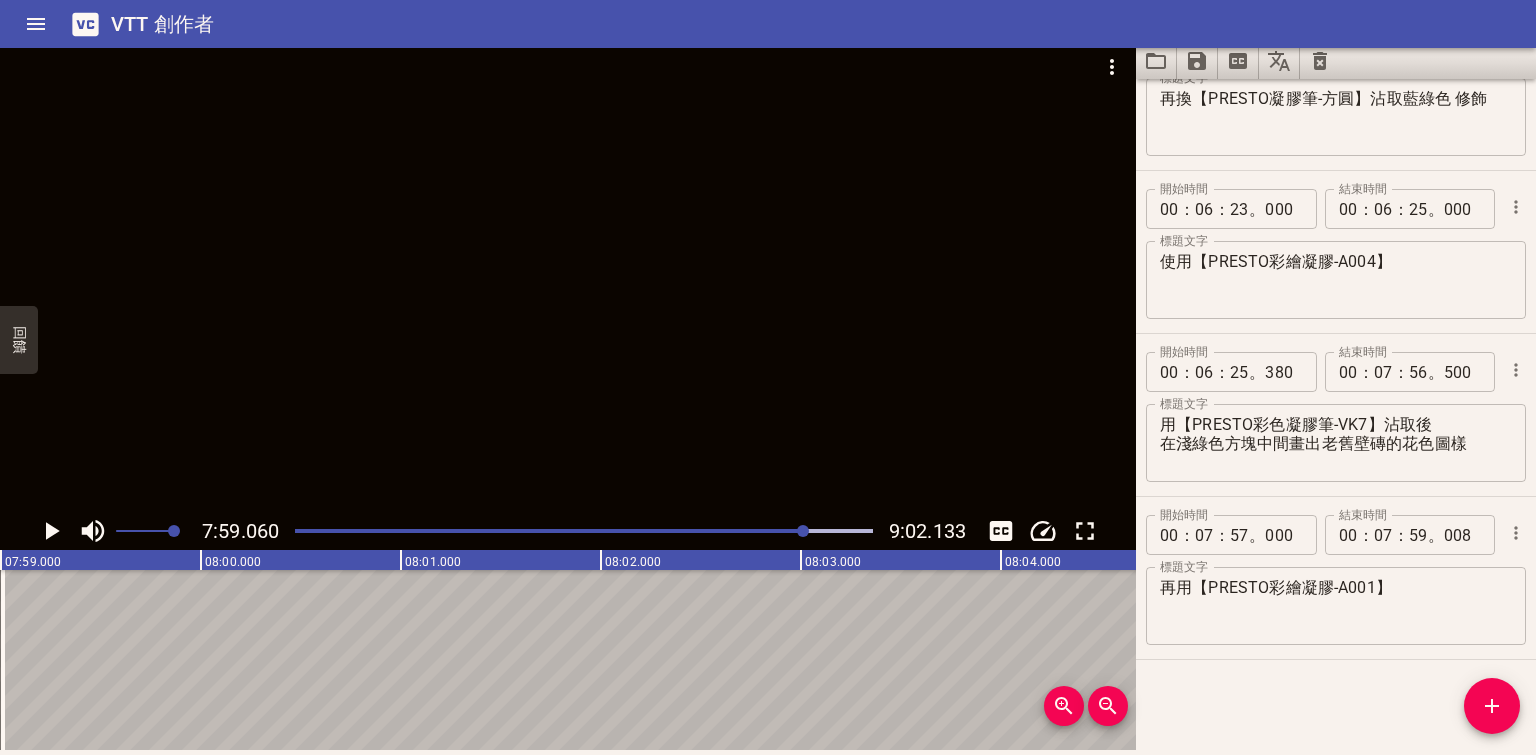 scroll, scrollTop: 0, scrollLeft: 95811, axis: horizontal 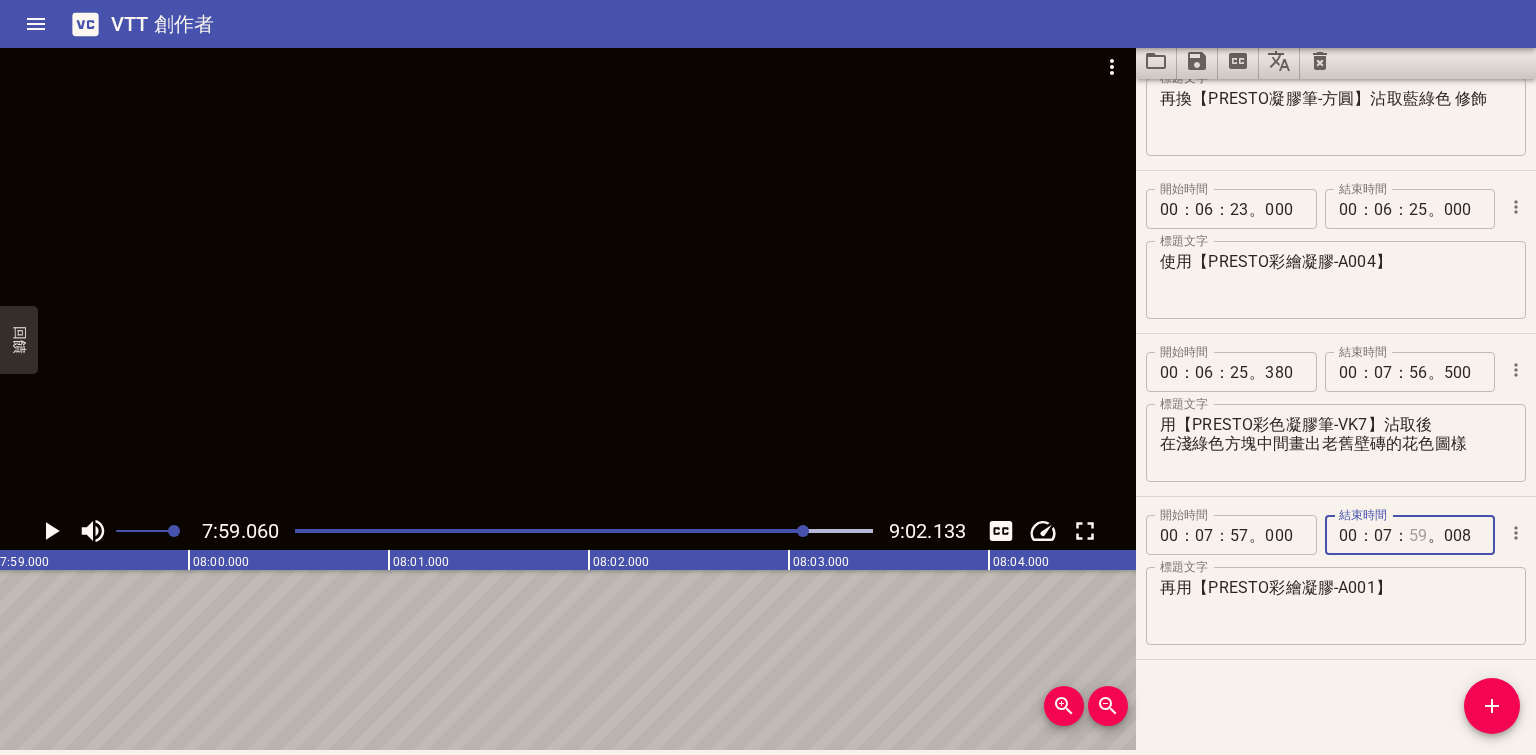click at bounding box center [1418, 535] 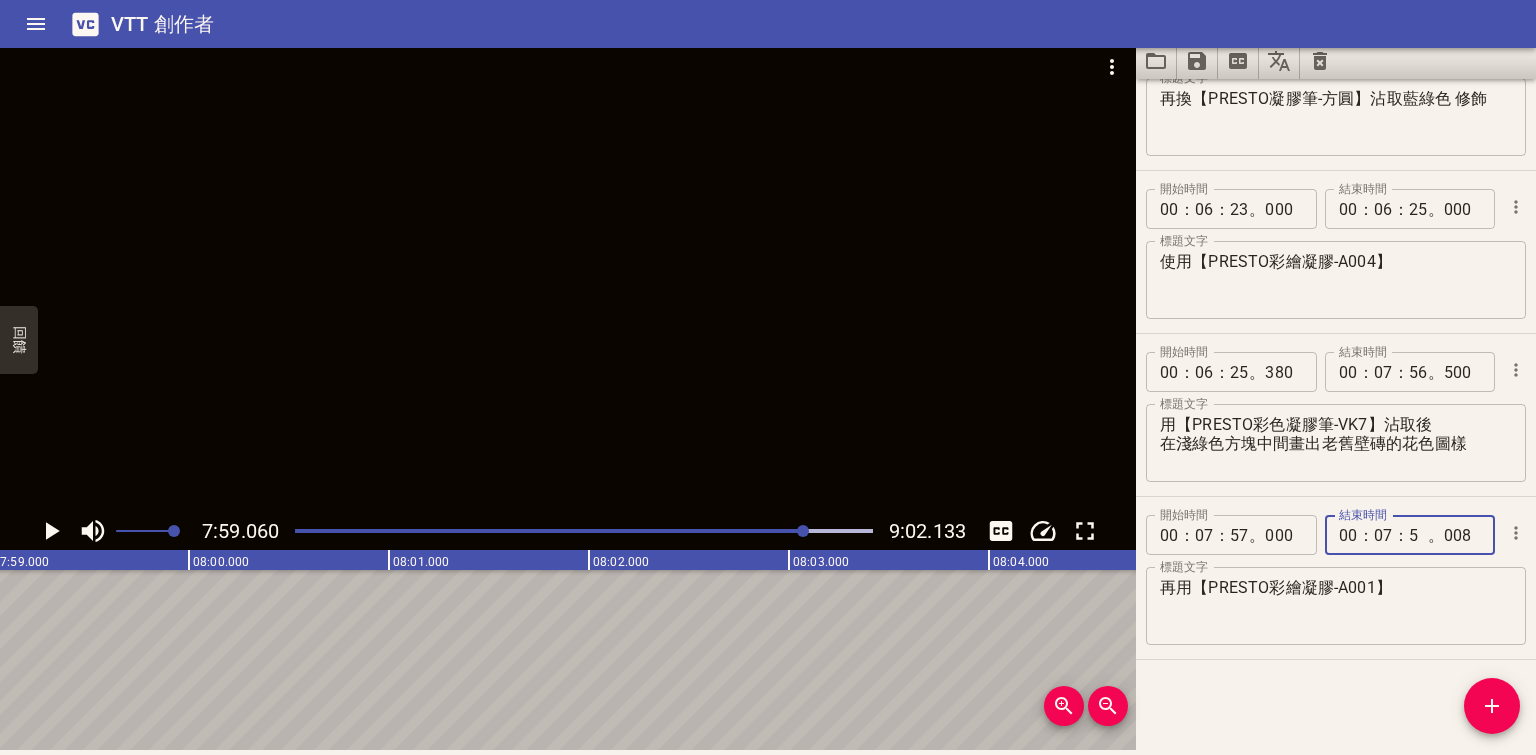 type on "58" 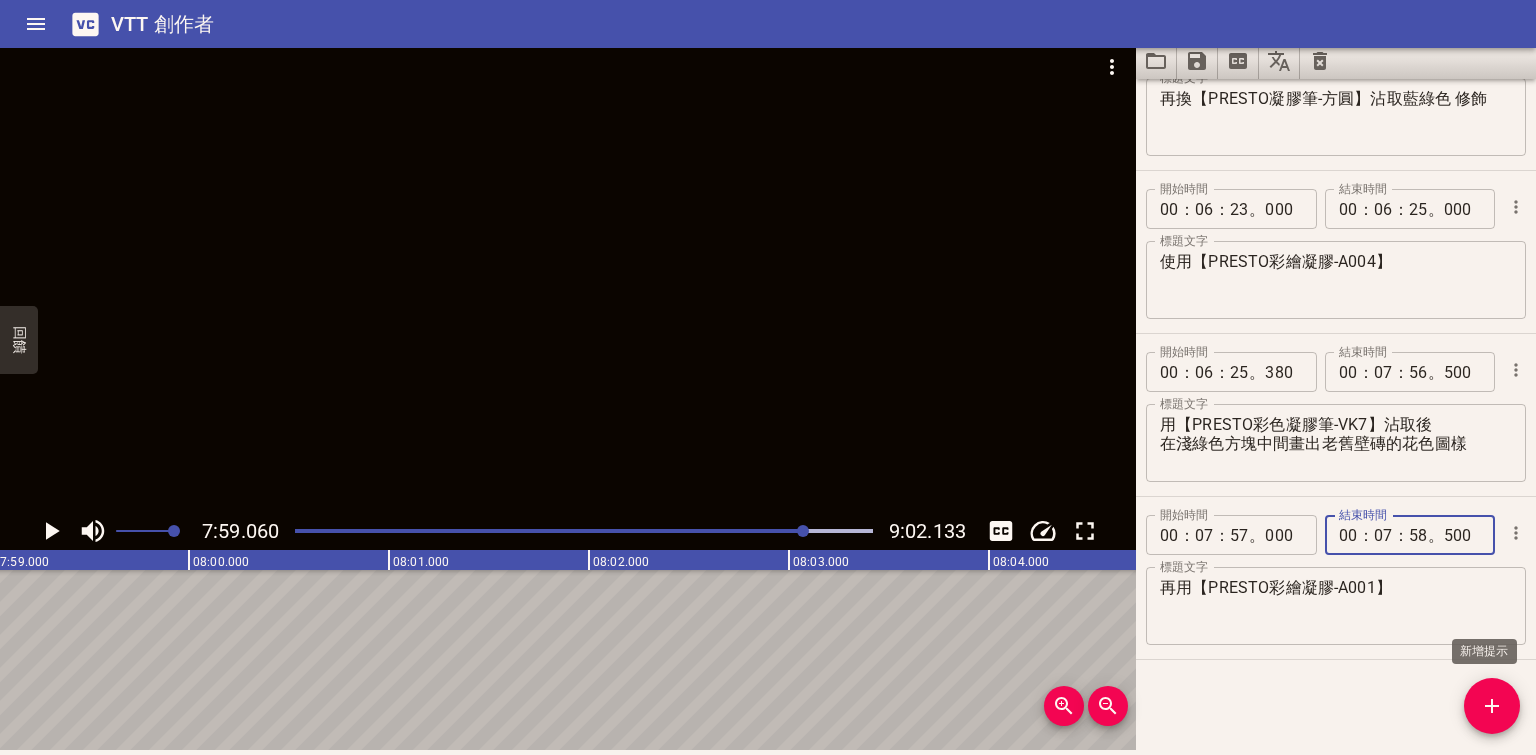 type on "500" 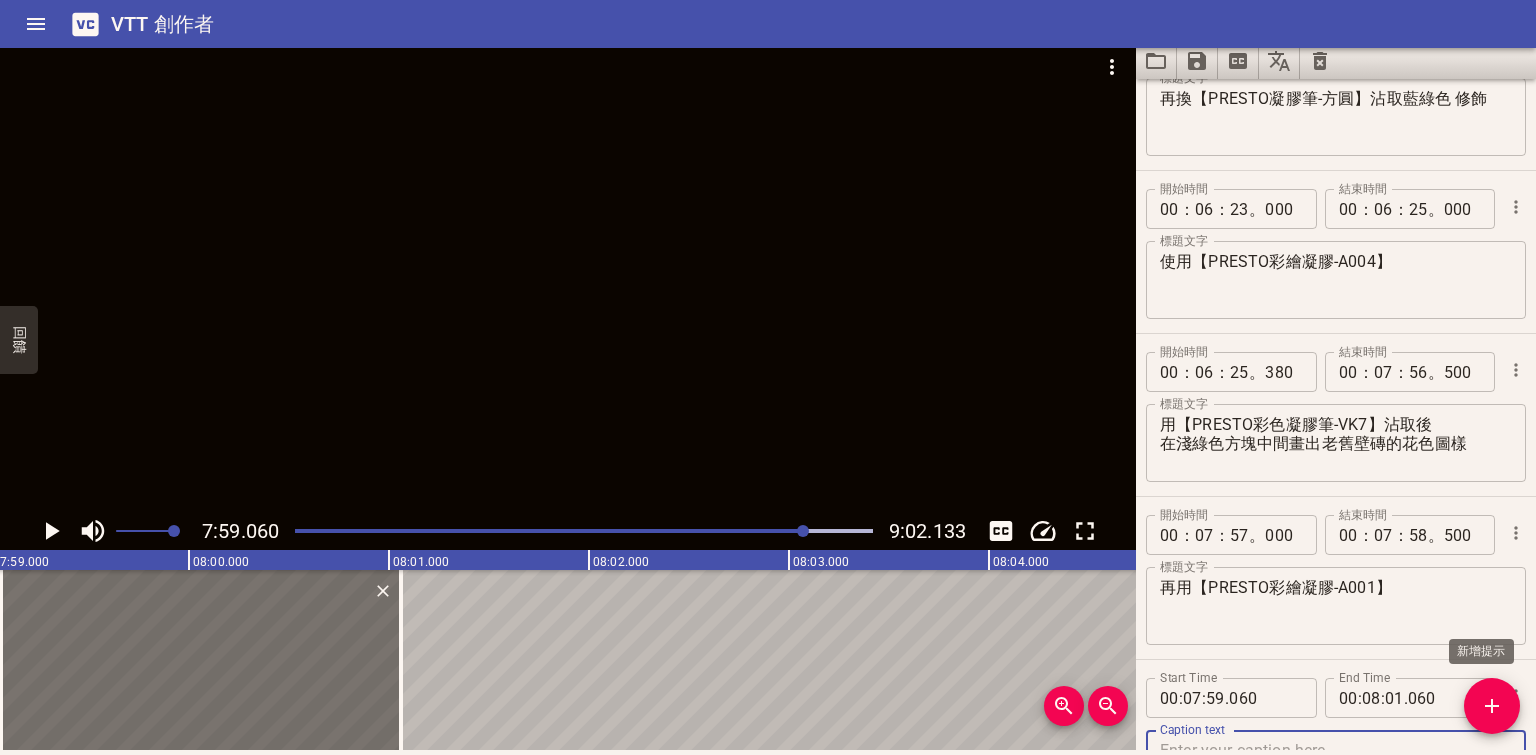 scroll, scrollTop: 2692, scrollLeft: 0, axis: vertical 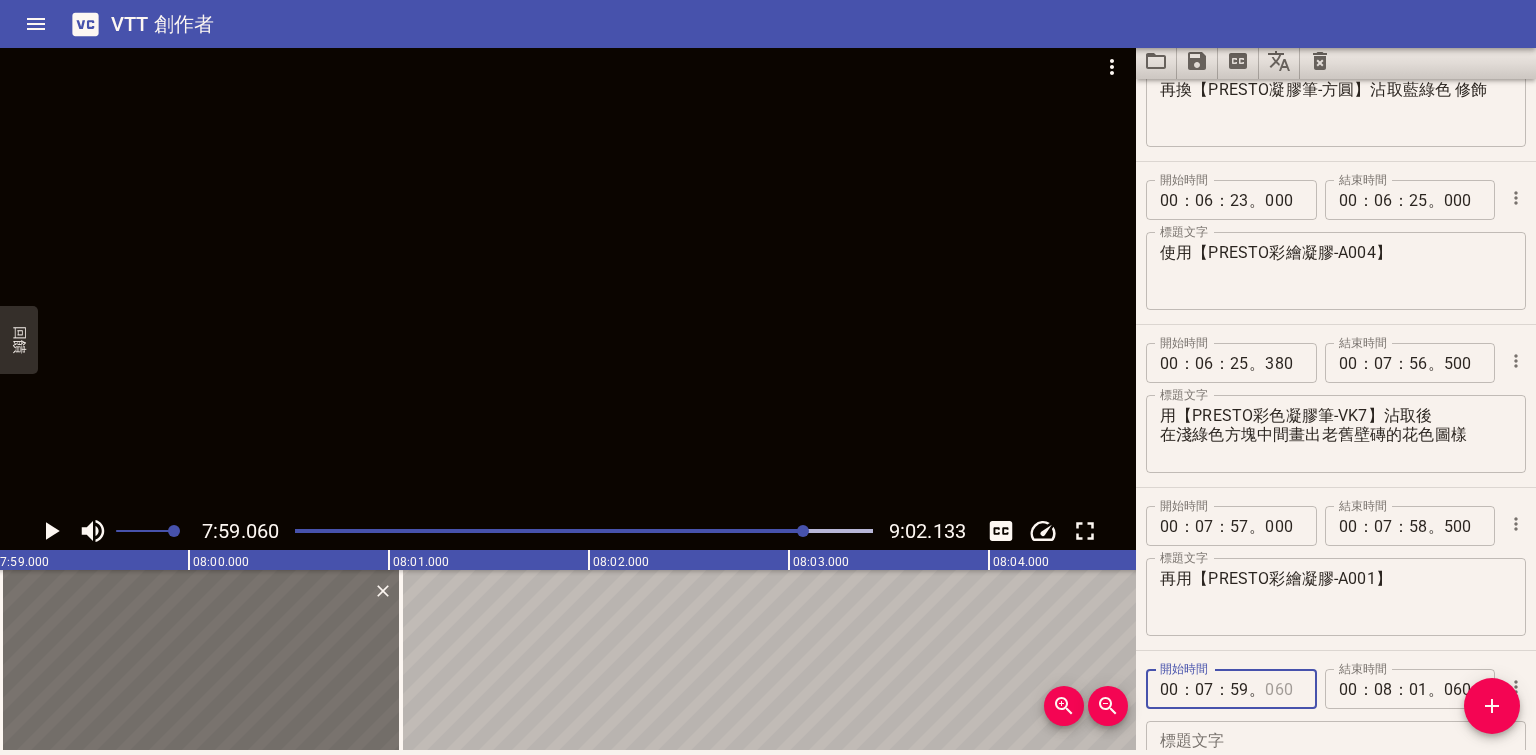 click at bounding box center (1283, 689) 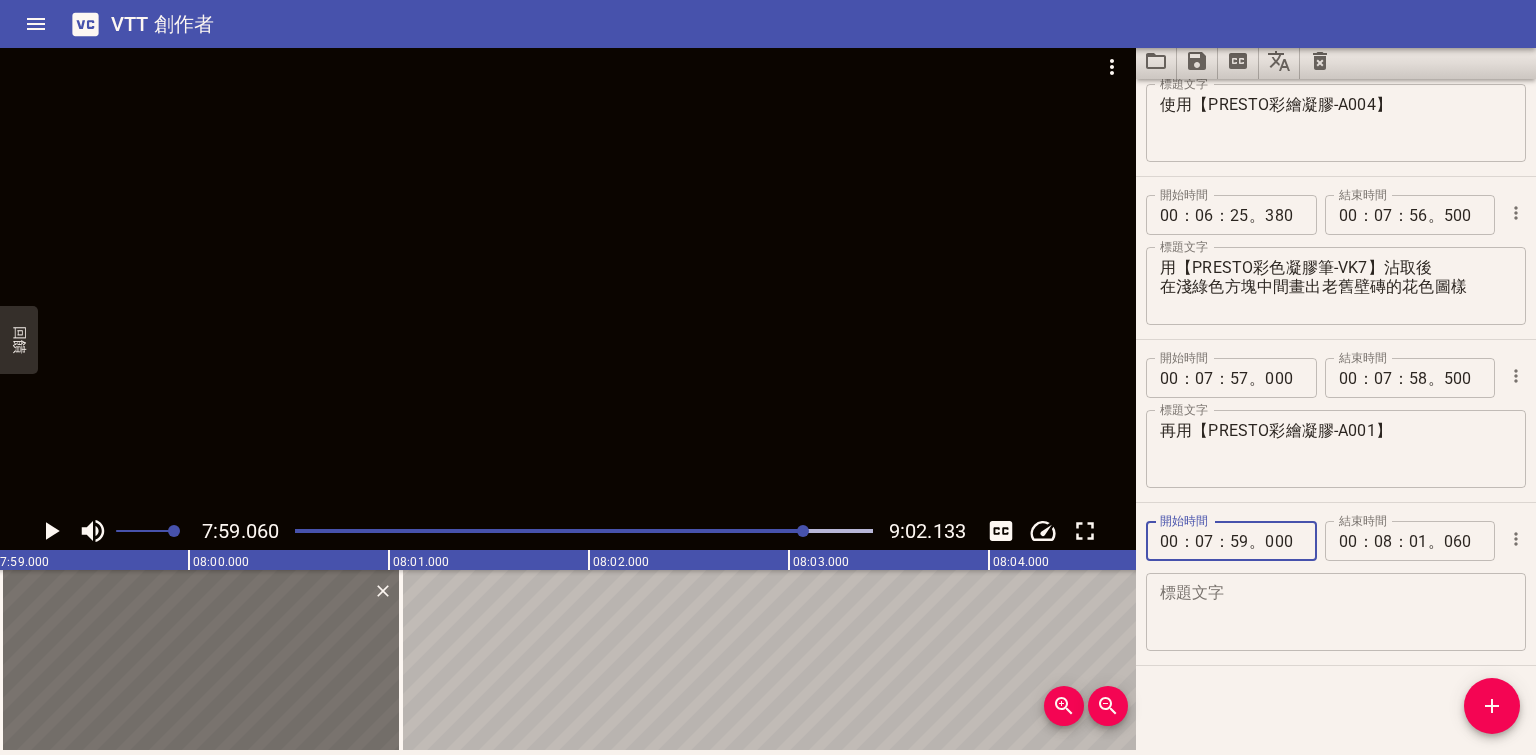 scroll, scrollTop: 2845, scrollLeft: 0, axis: vertical 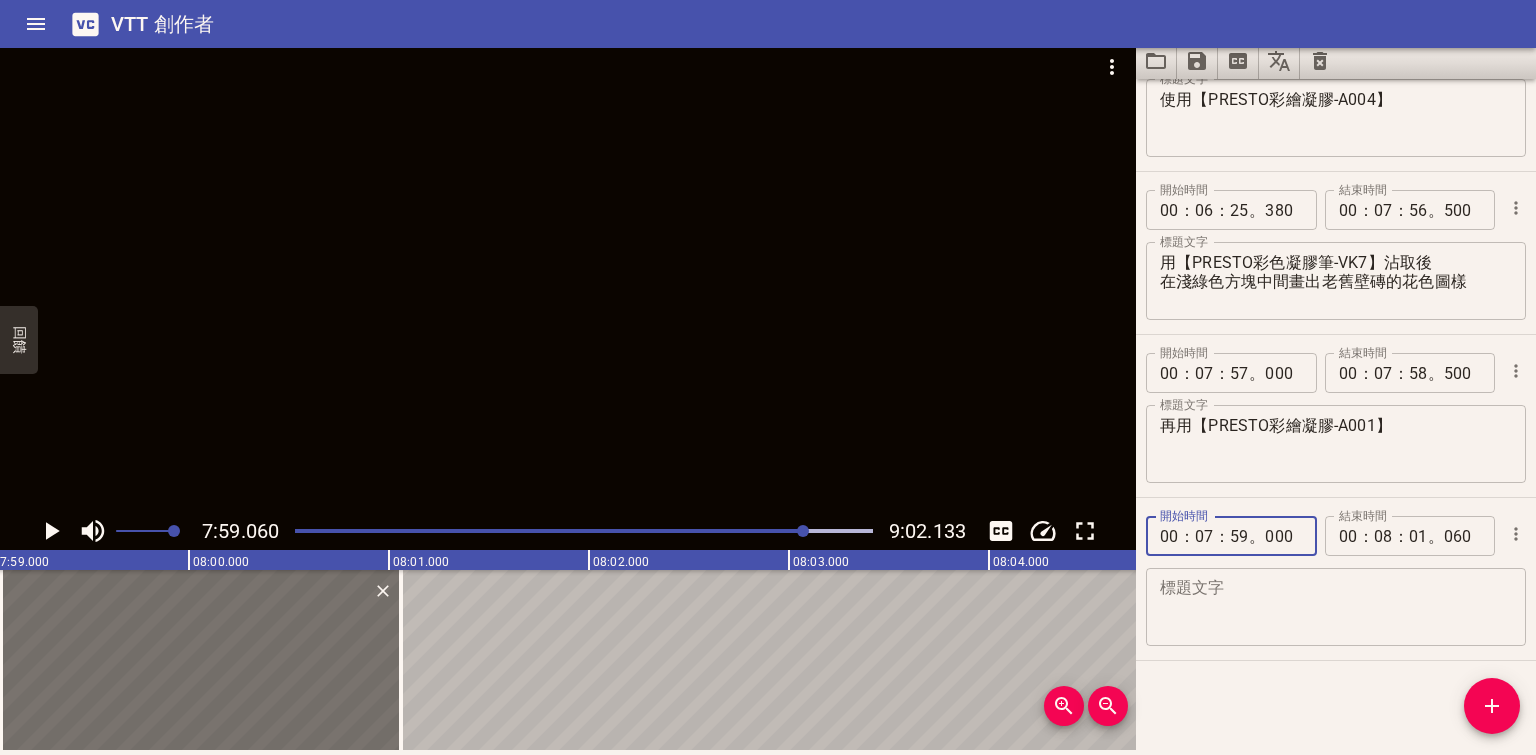type on "000" 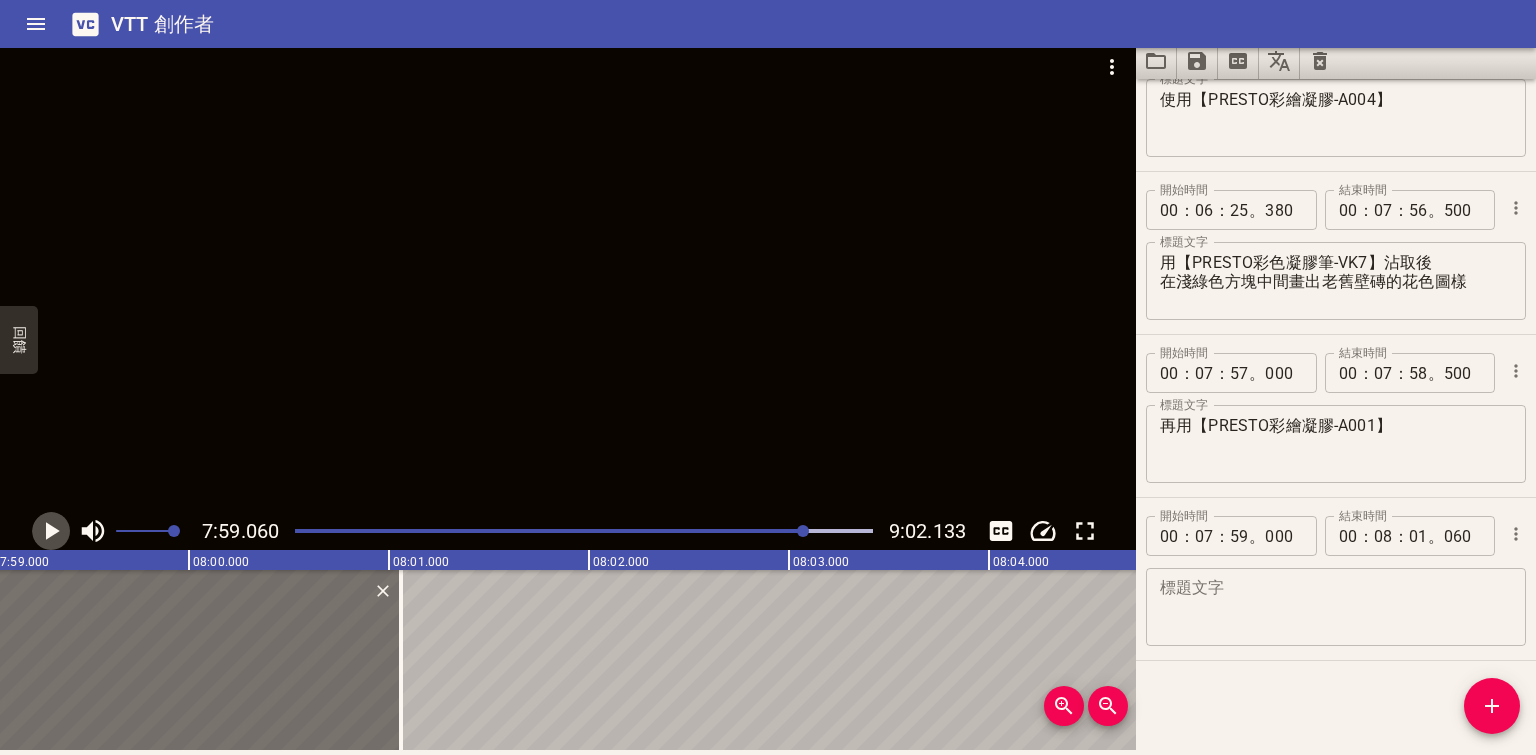 click 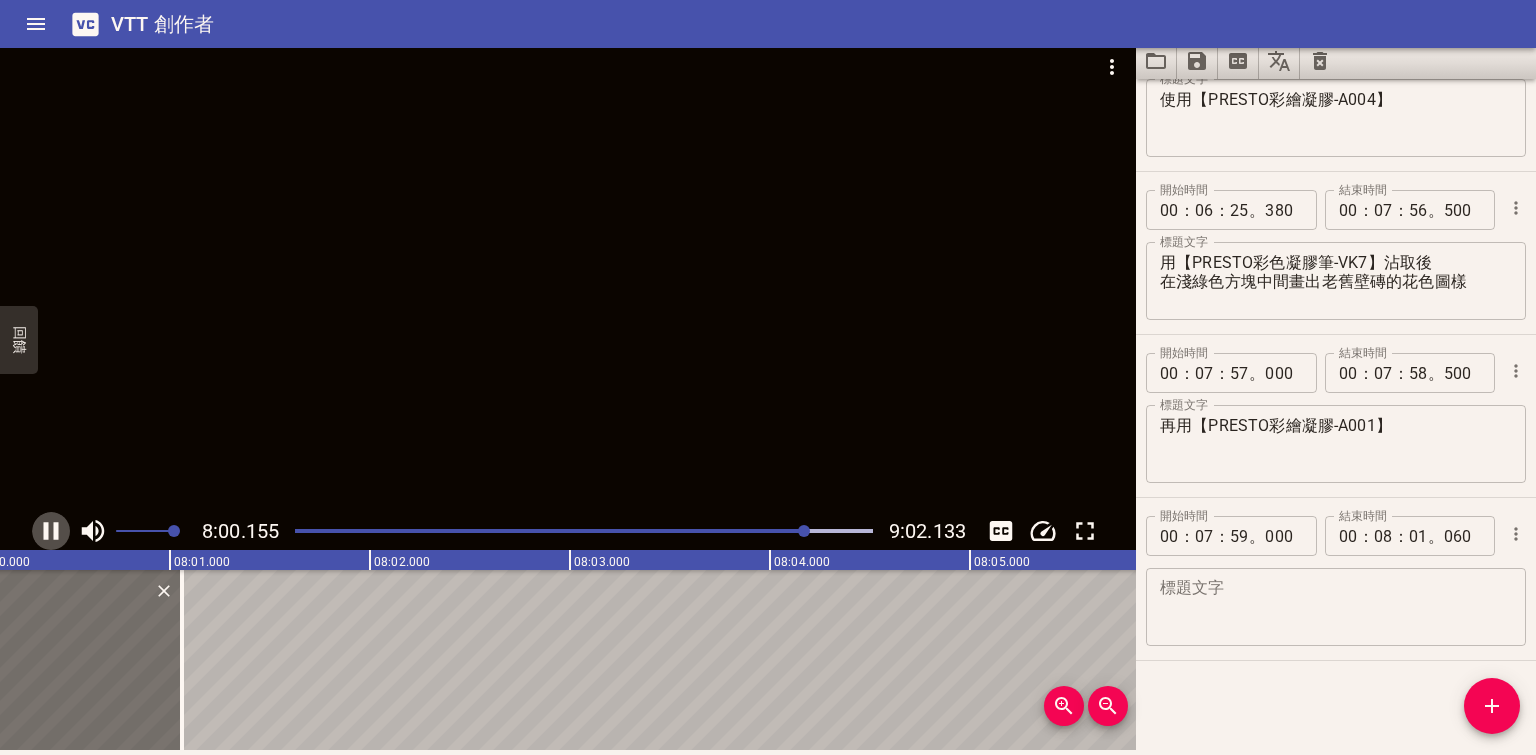 click 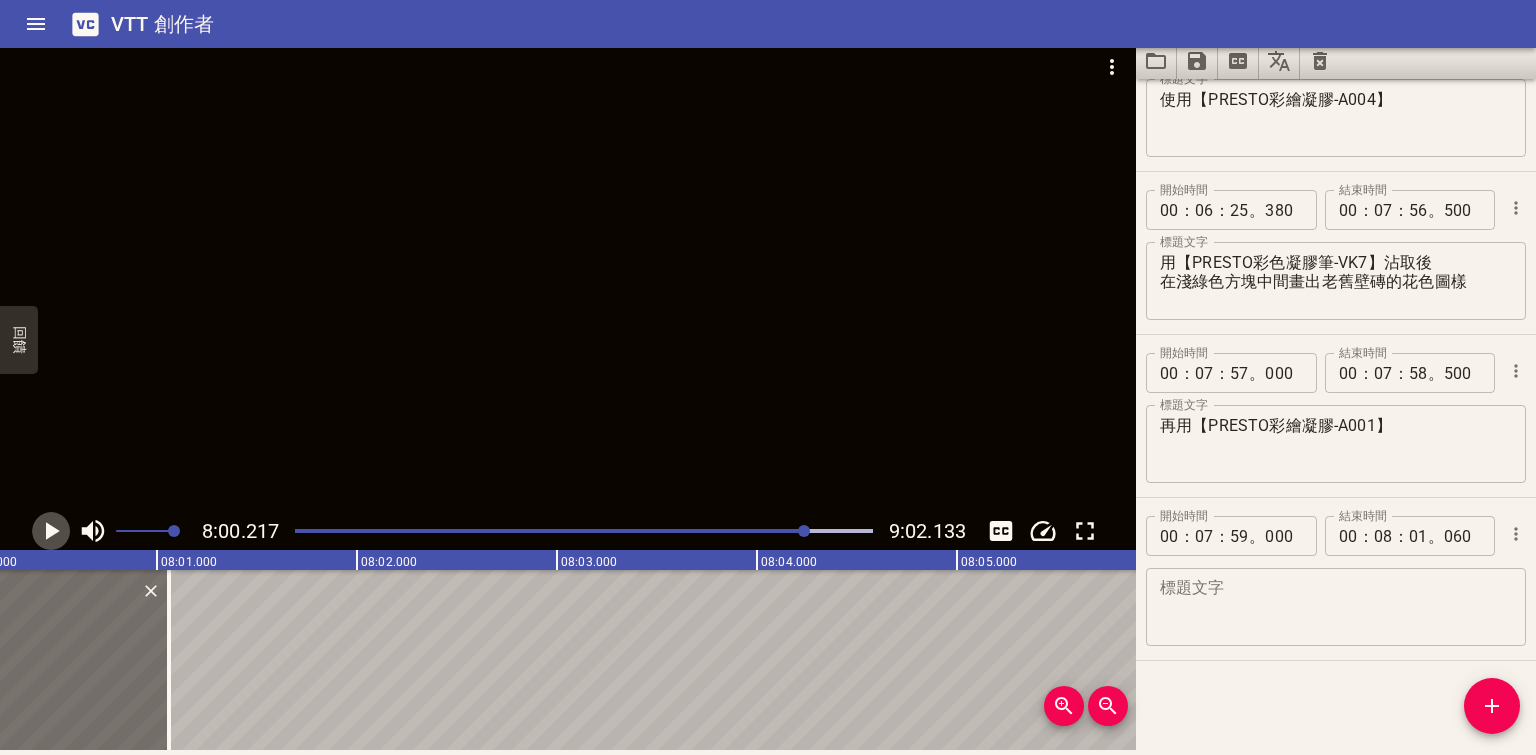 click 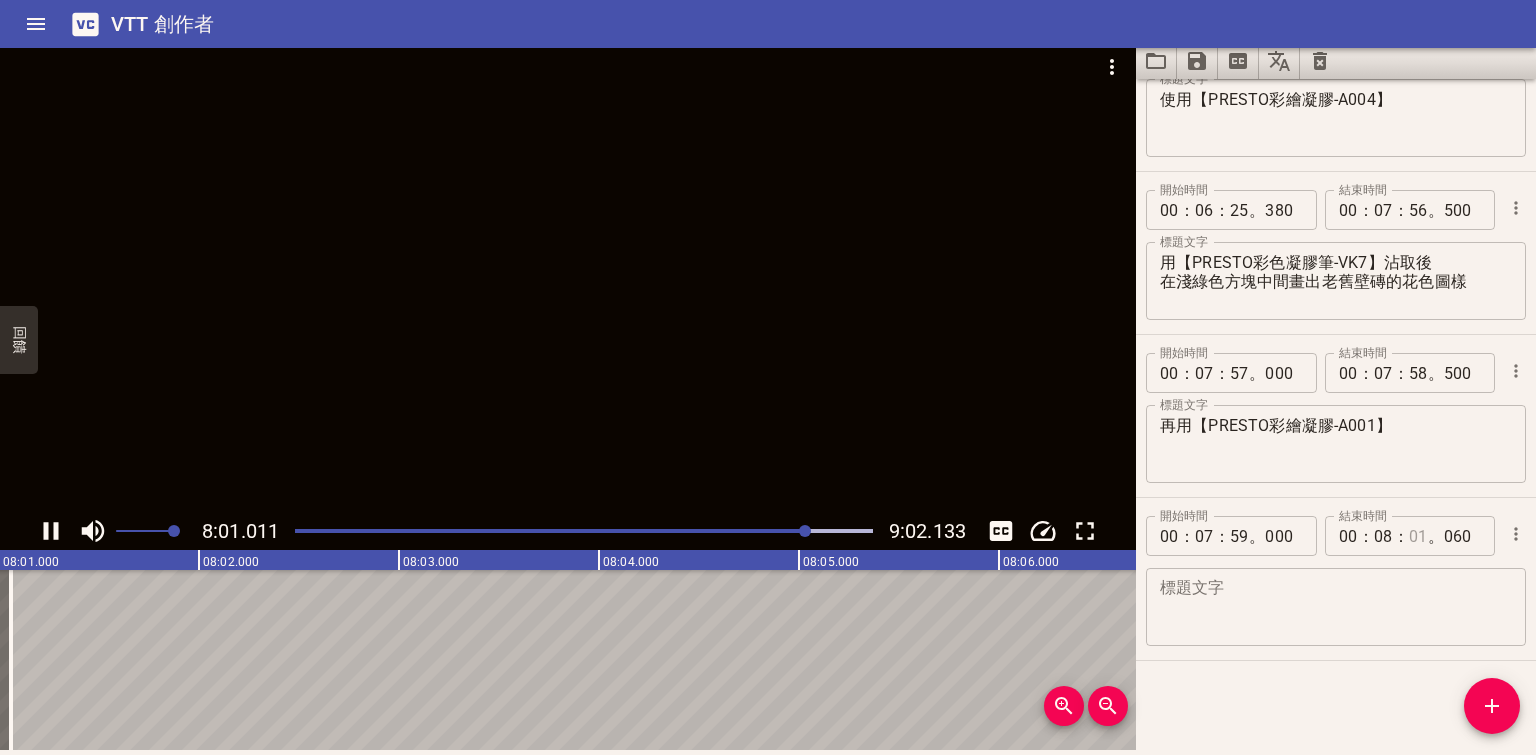 click at bounding box center (1418, 536) 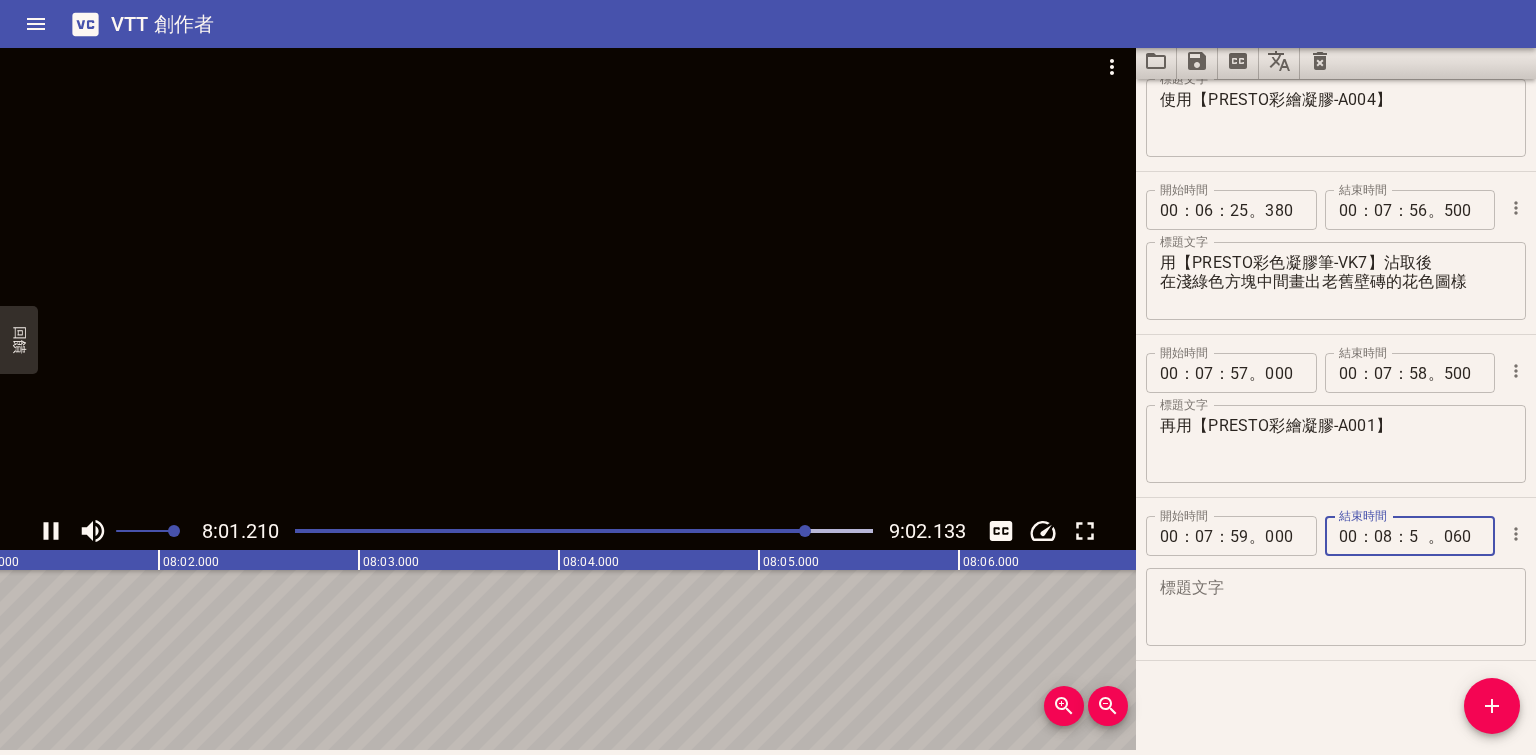 type on "59" 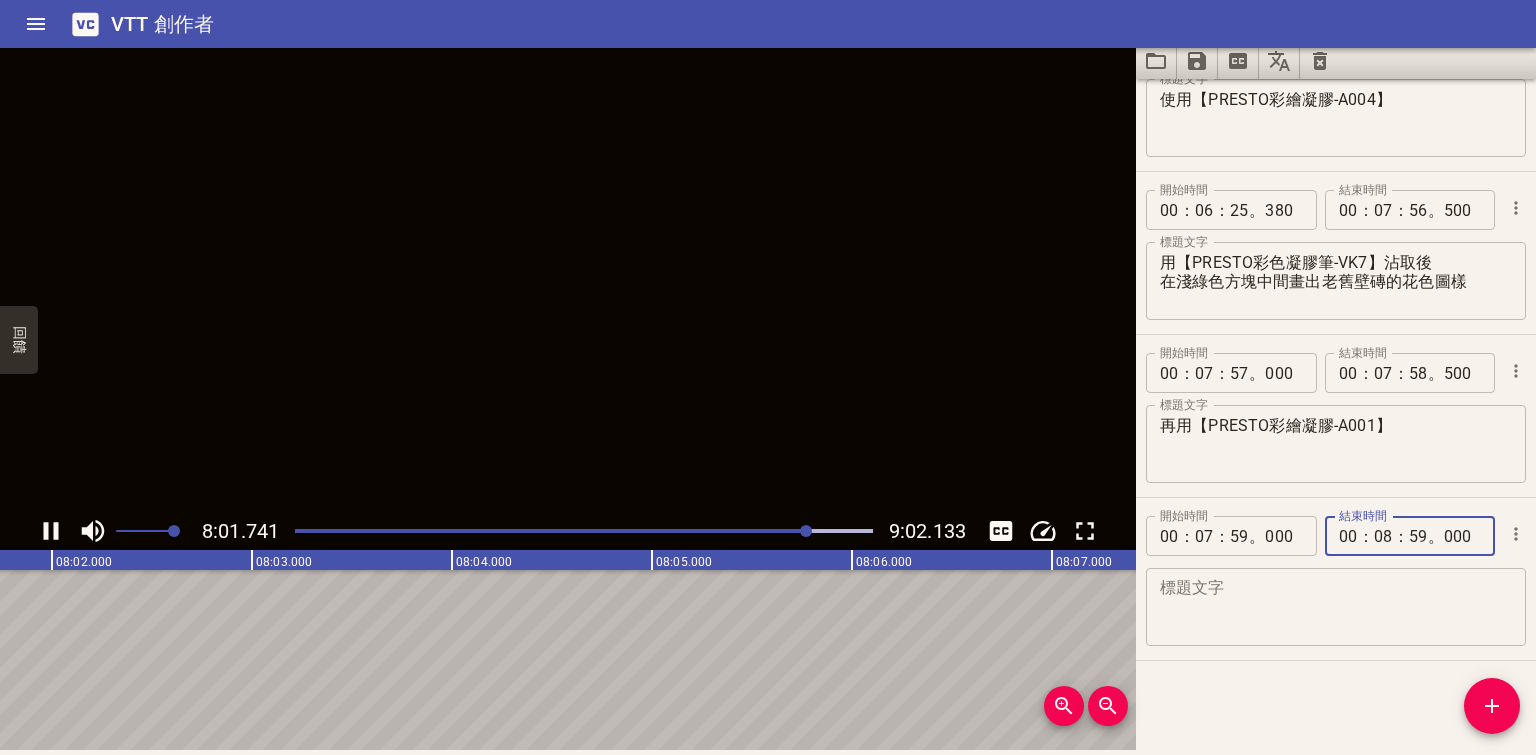type on "000" 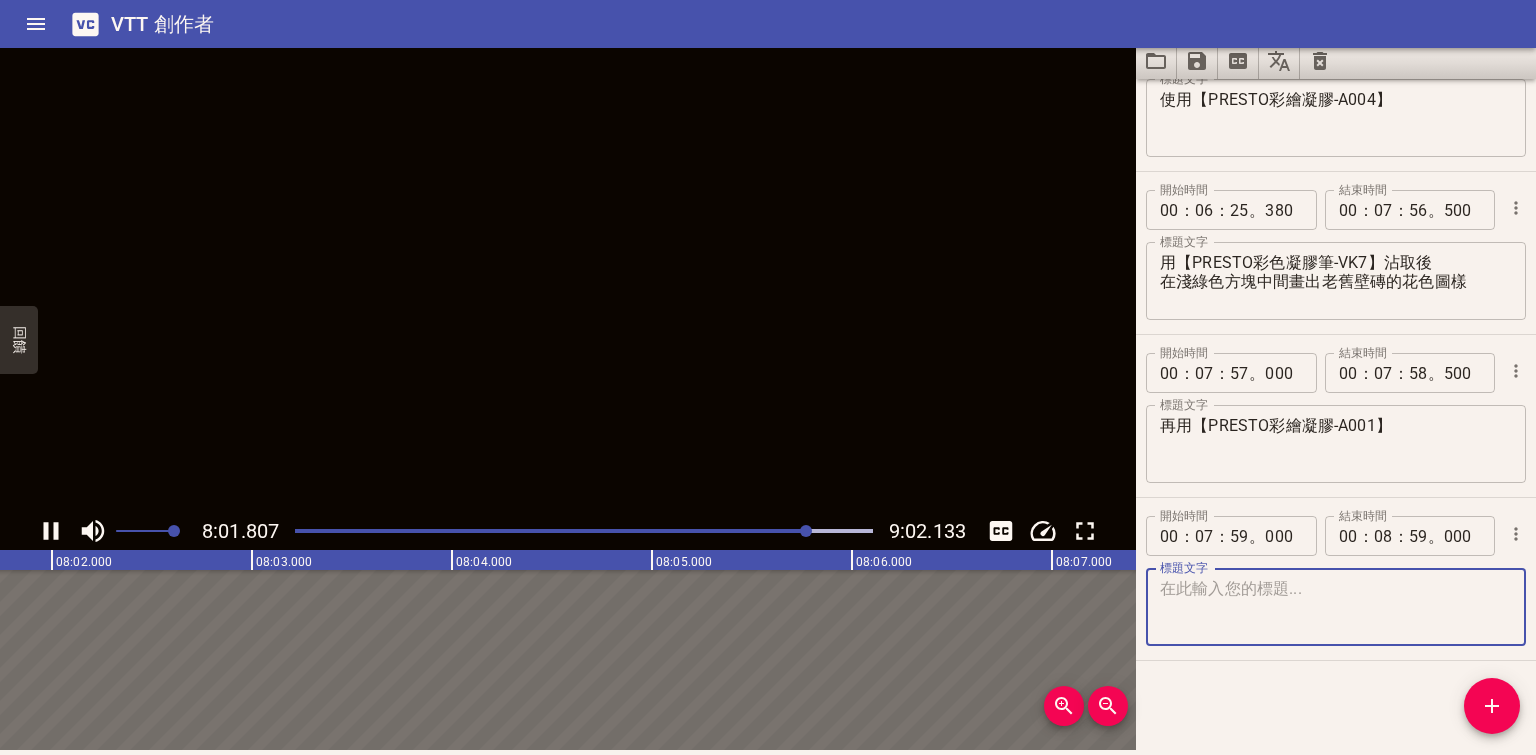 click at bounding box center [1336, 607] 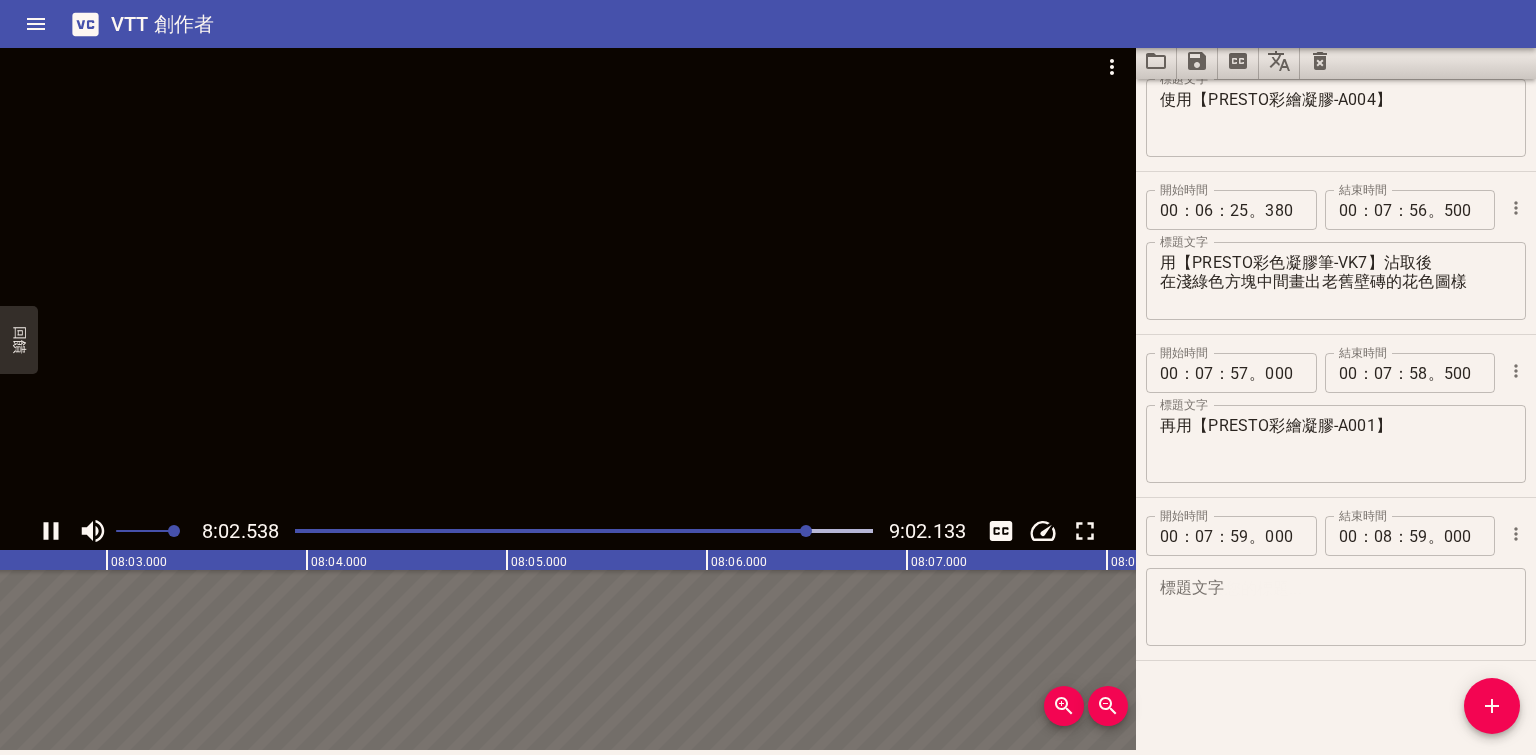 click at bounding box center [568, 277] 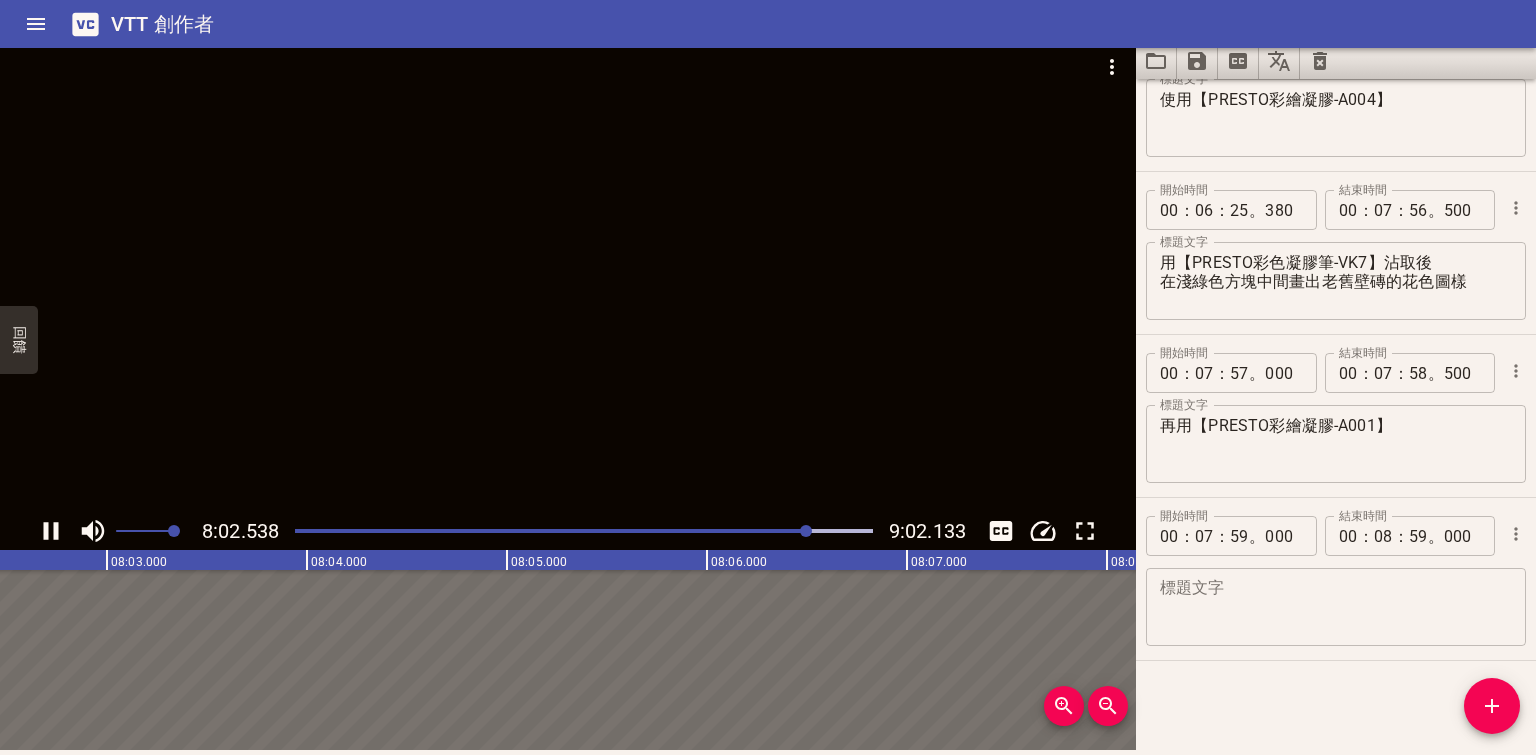 scroll, scrollTop: 0, scrollLeft: 96515, axis: horizontal 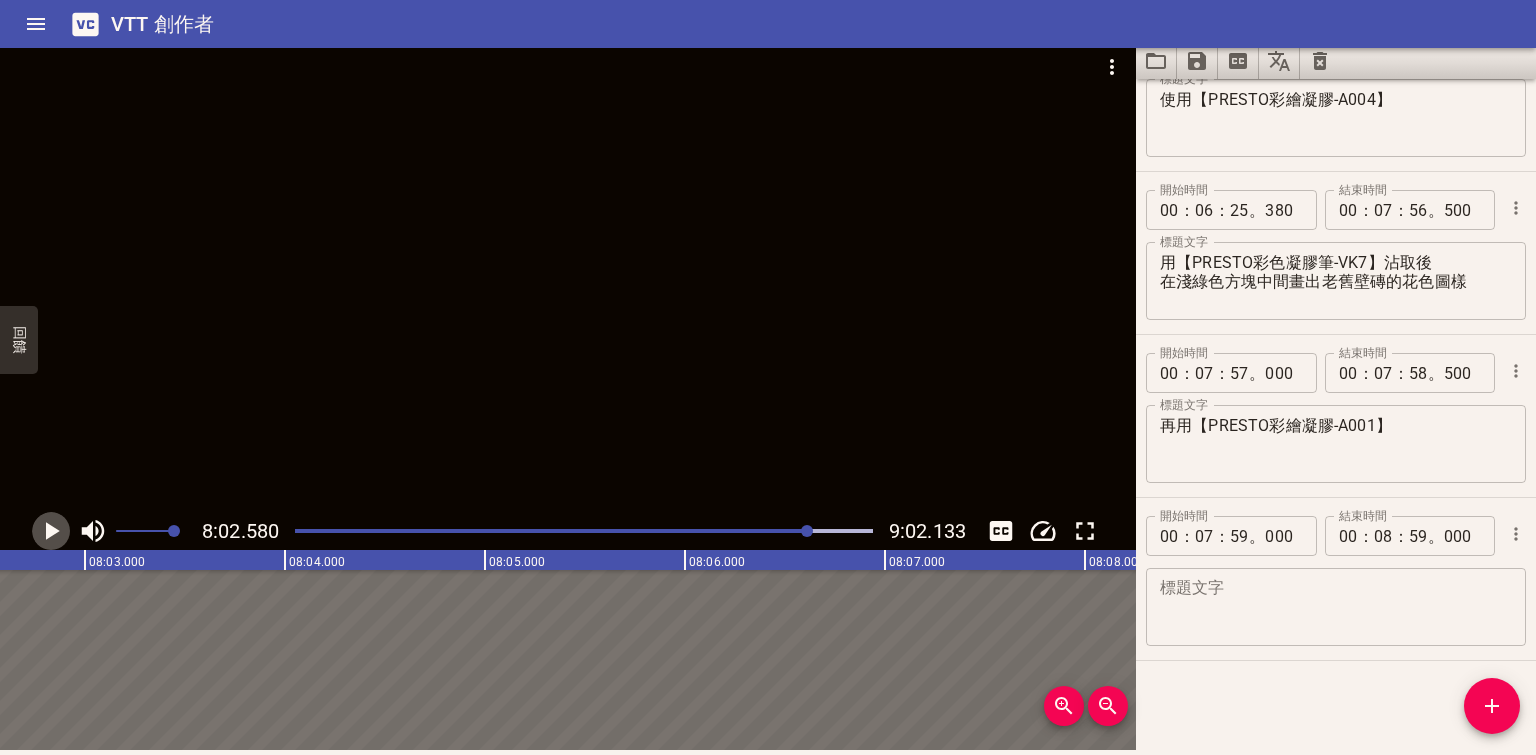 click 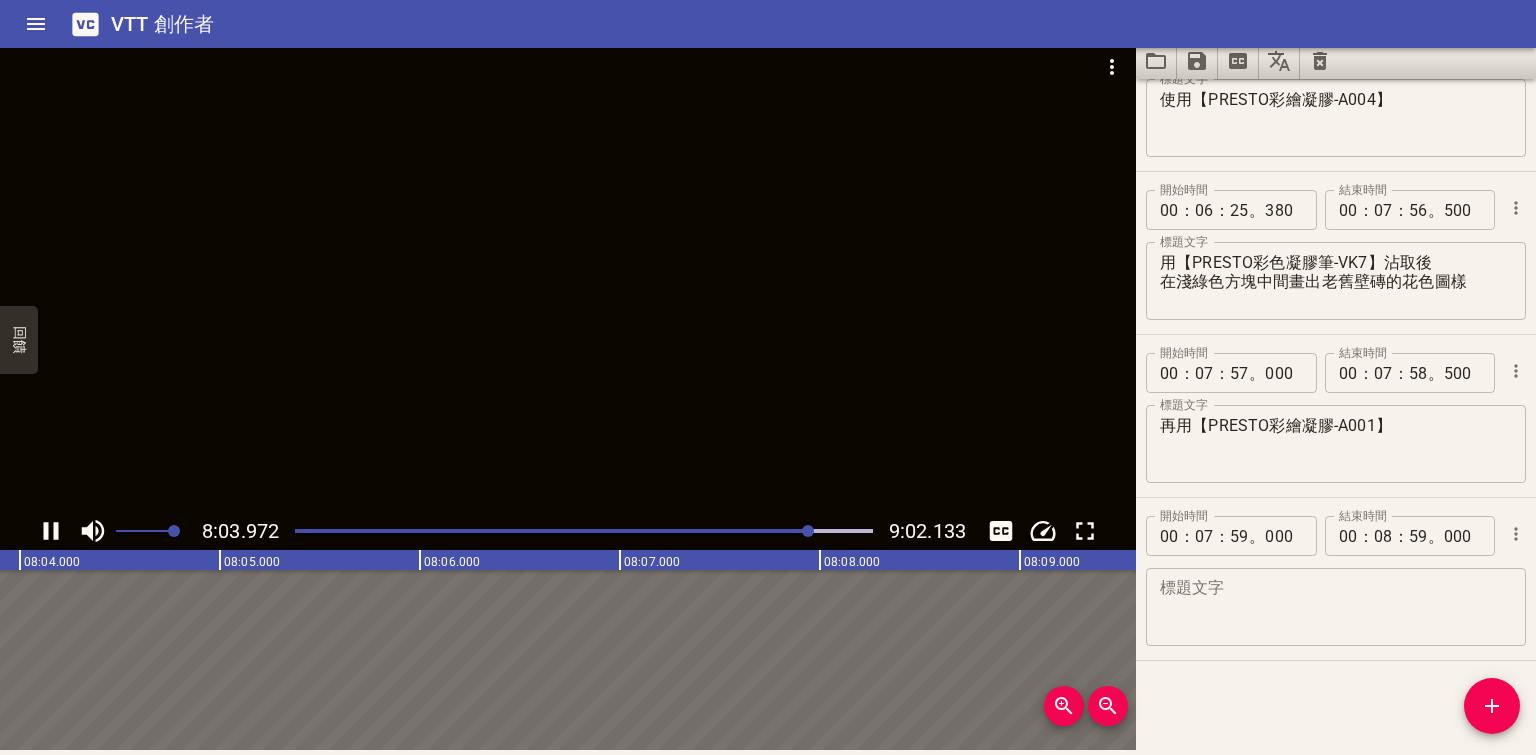 click at bounding box center [584, 531] 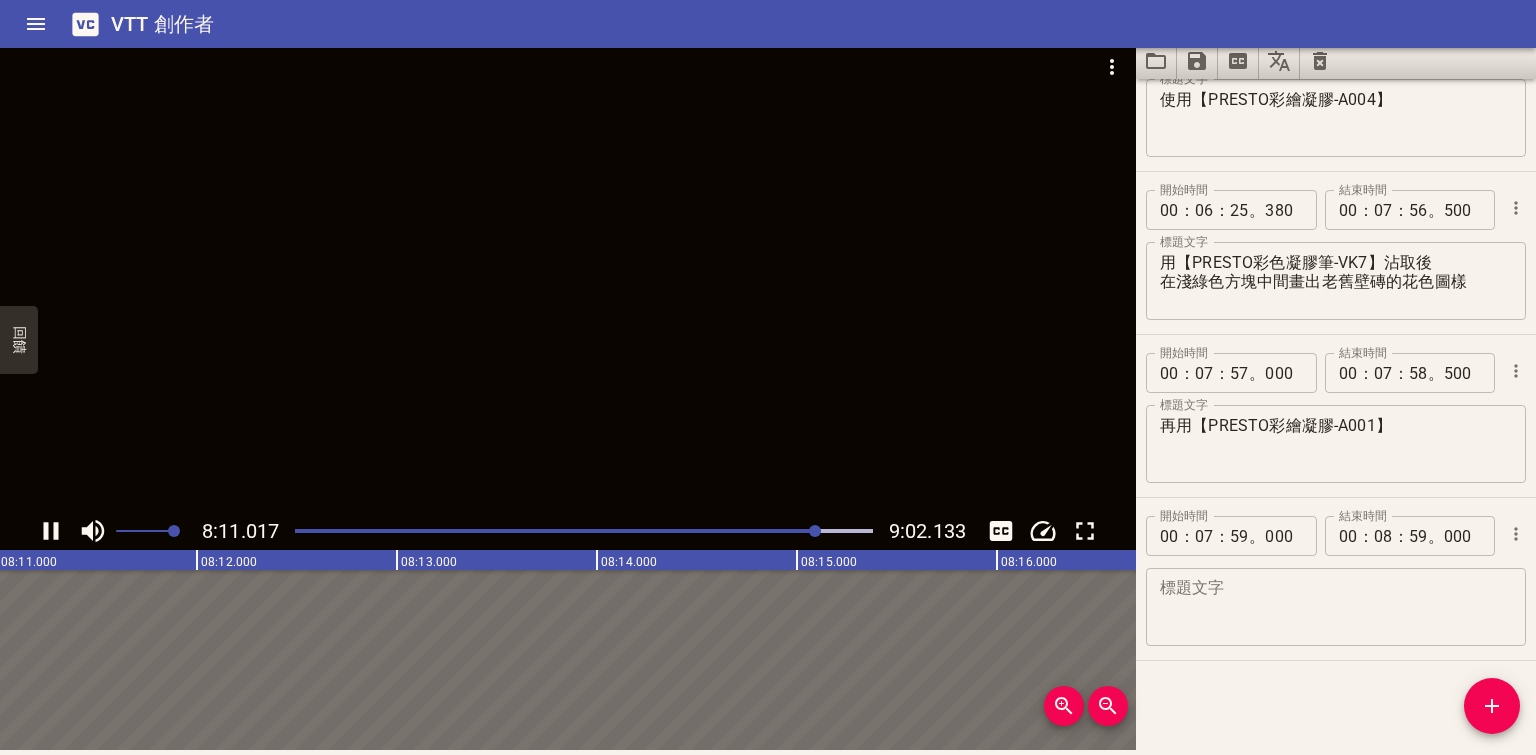 click at bounding box center [815, 531] 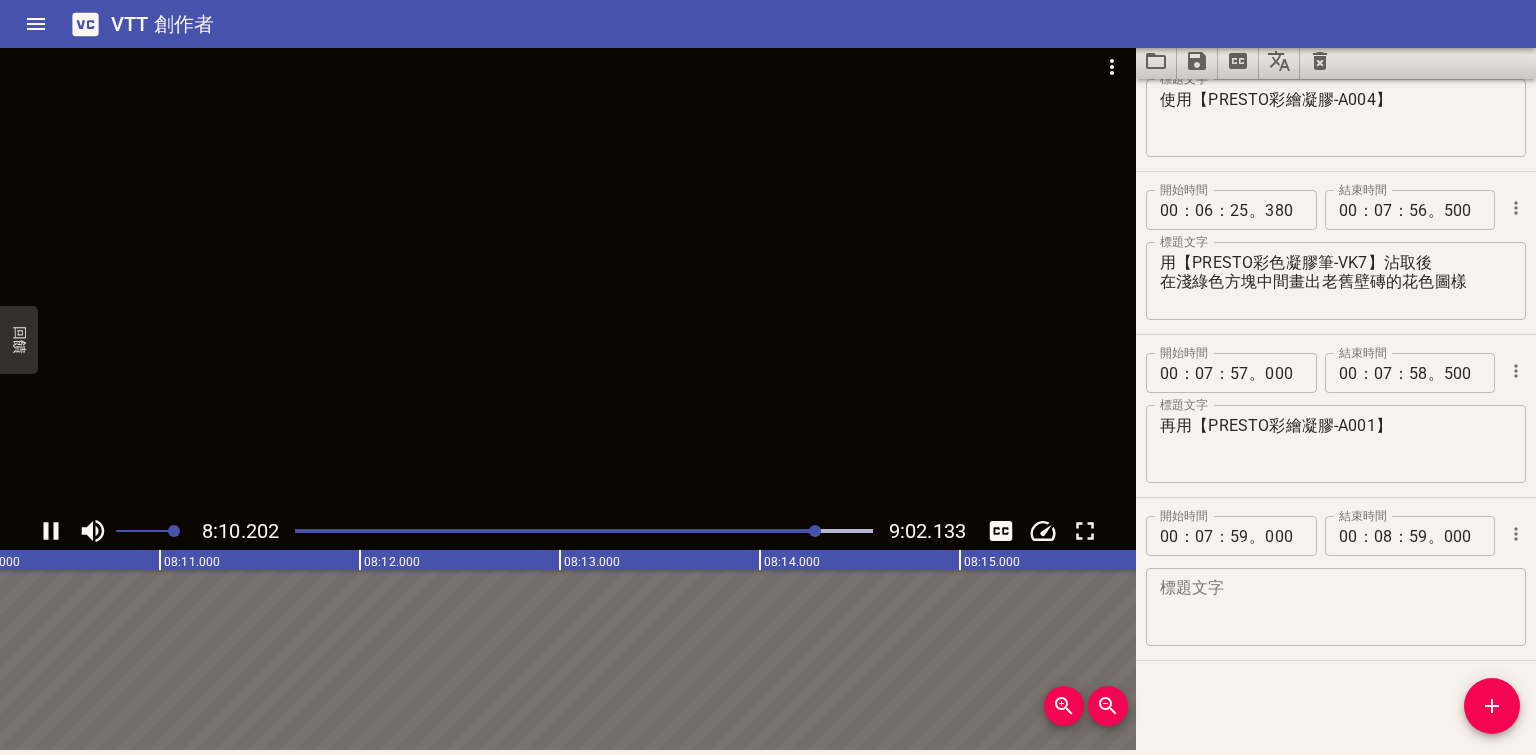 click at bounding box center (584, 531) 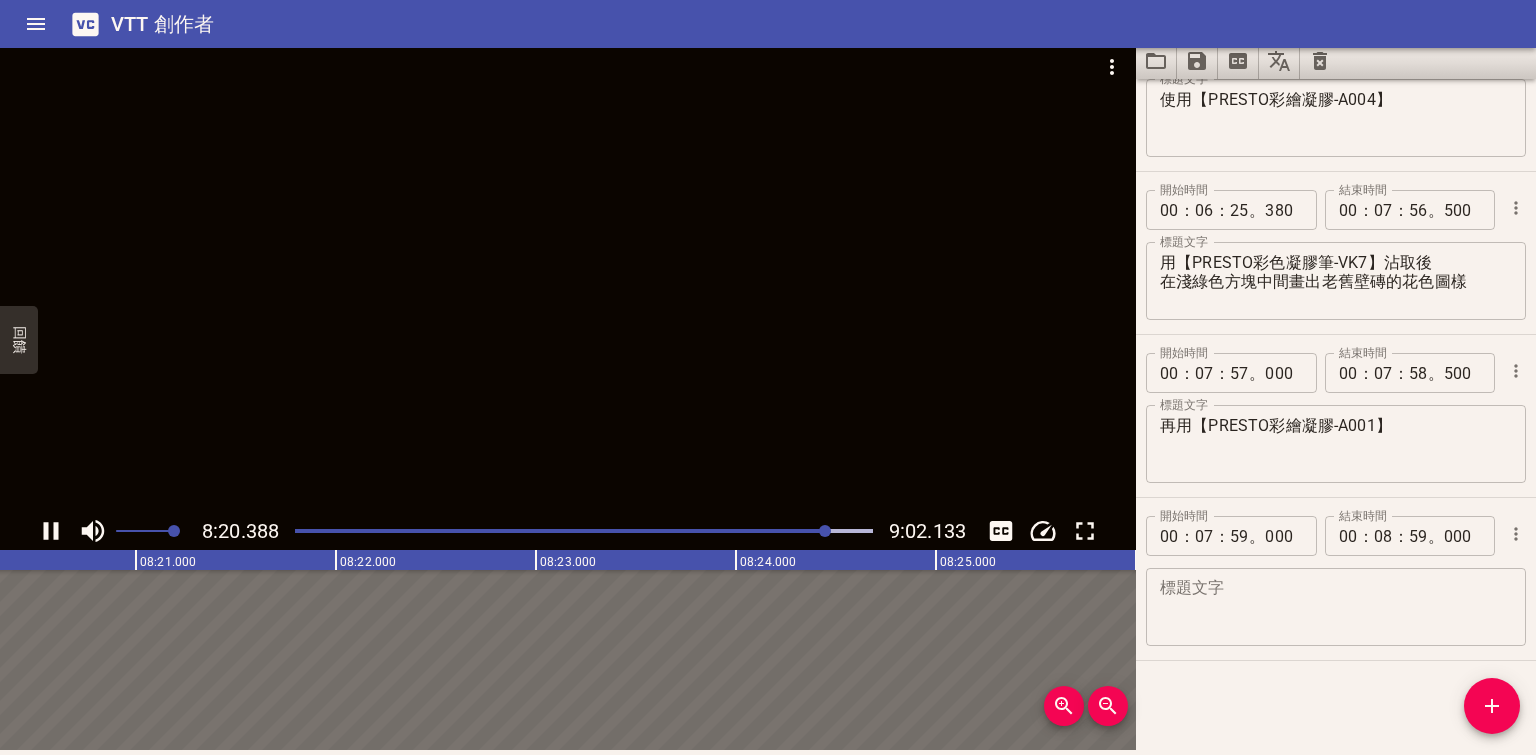 click at bounding box center (825, 531) 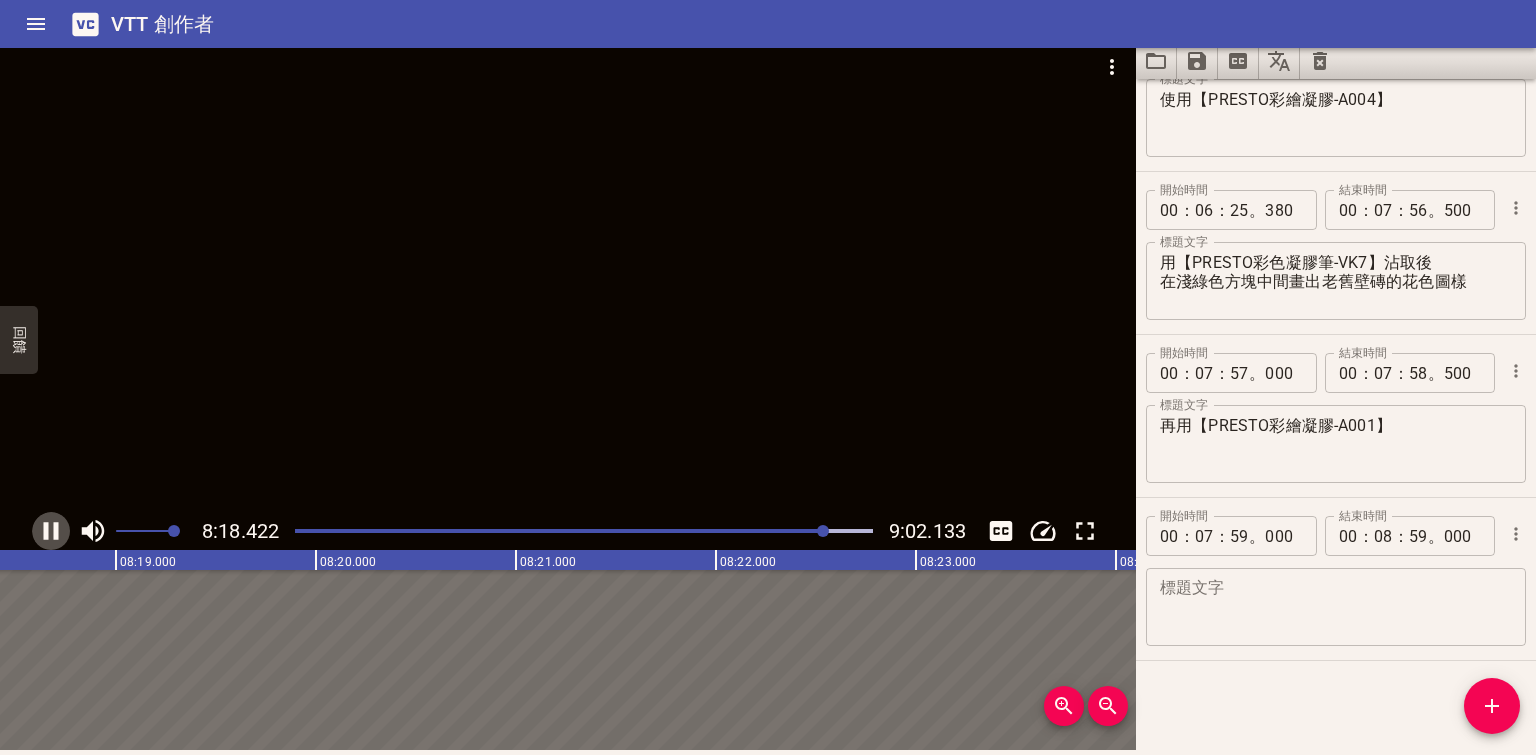 click 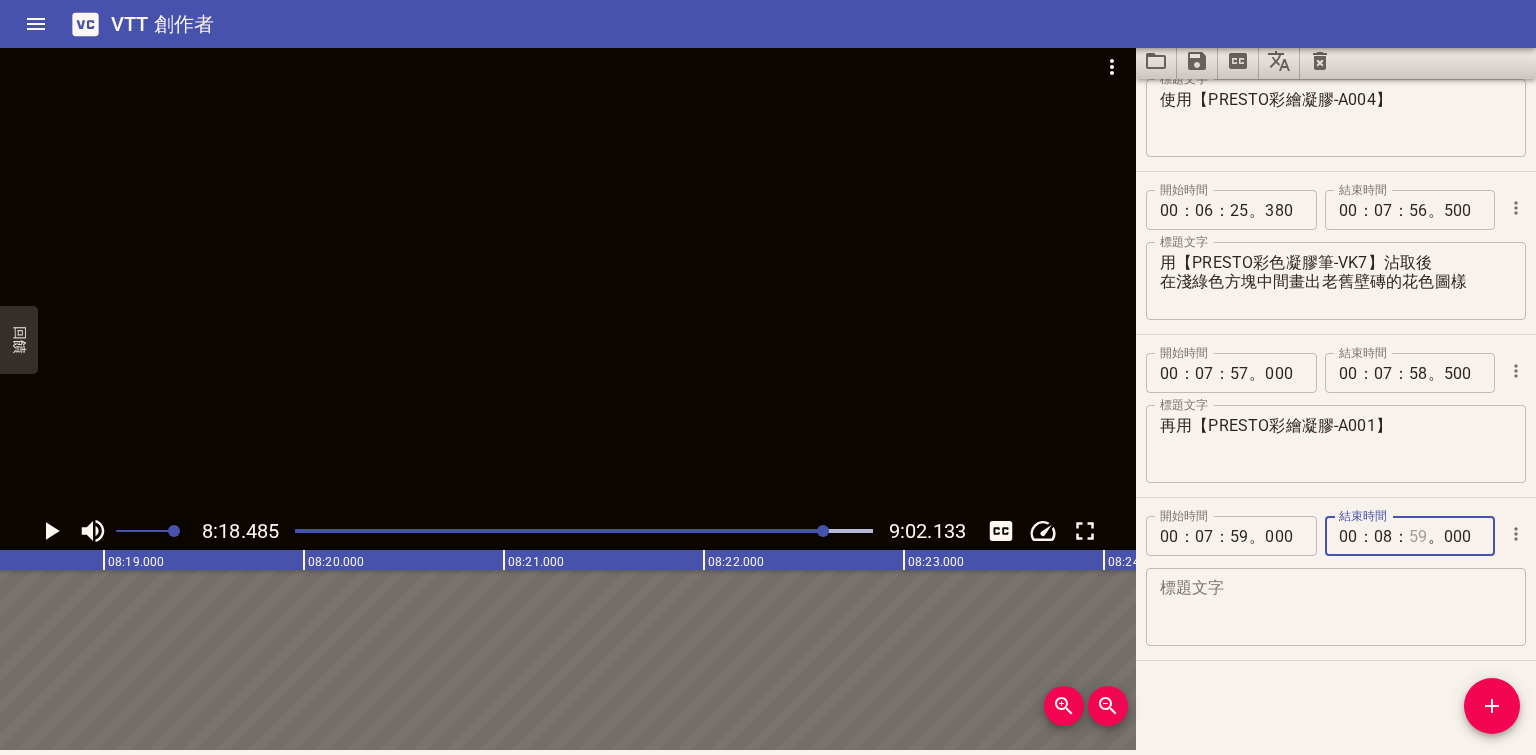 click at bounding box center [1418, 536] 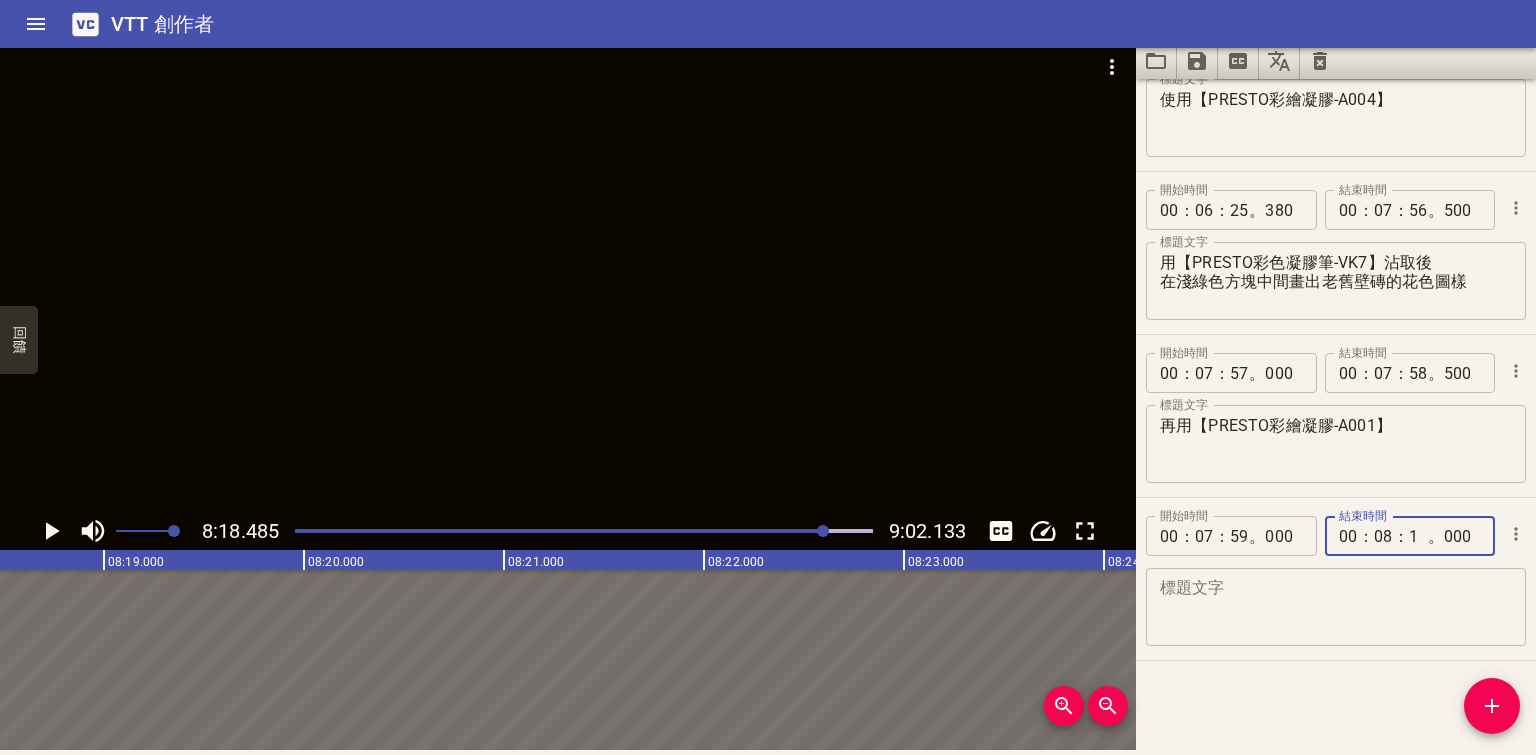 type on "18" 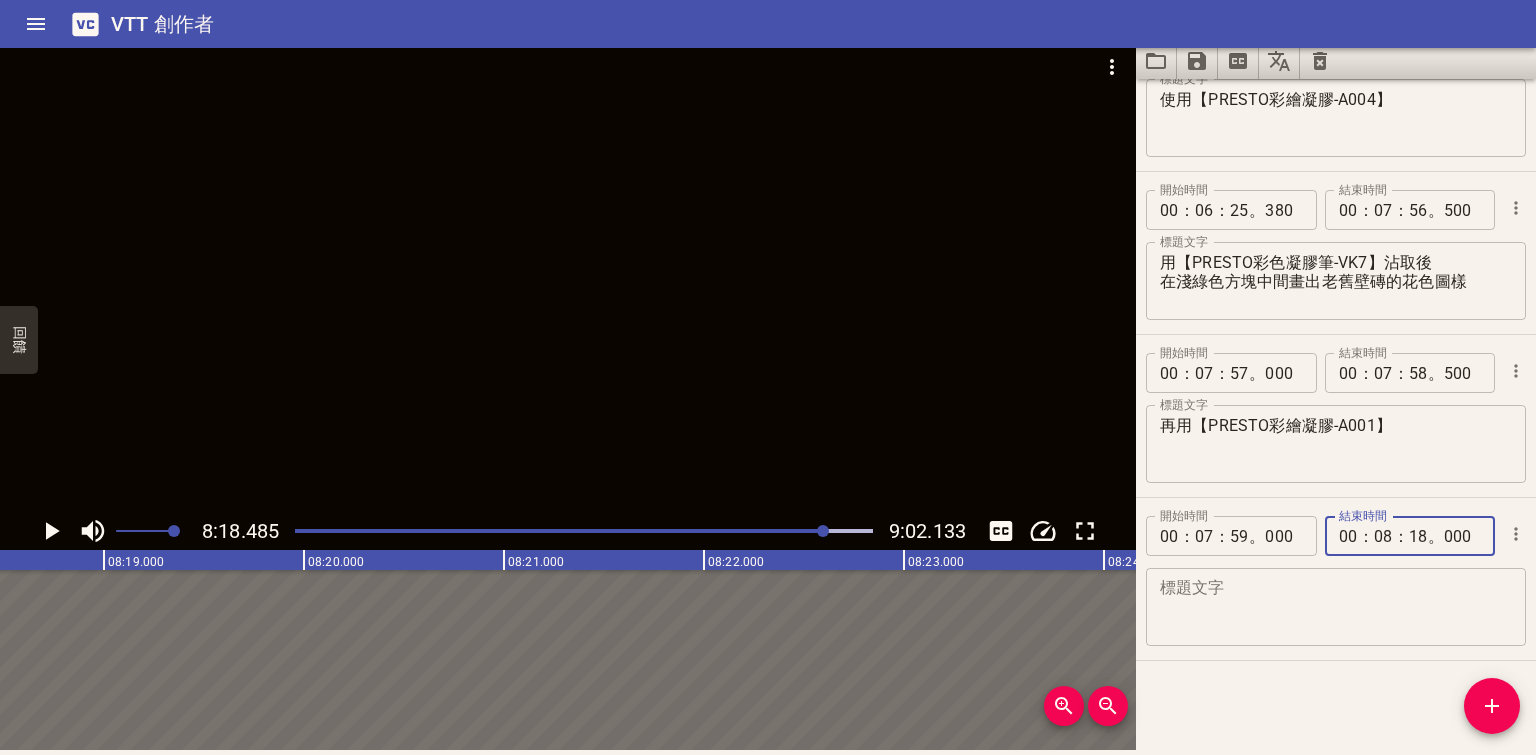type 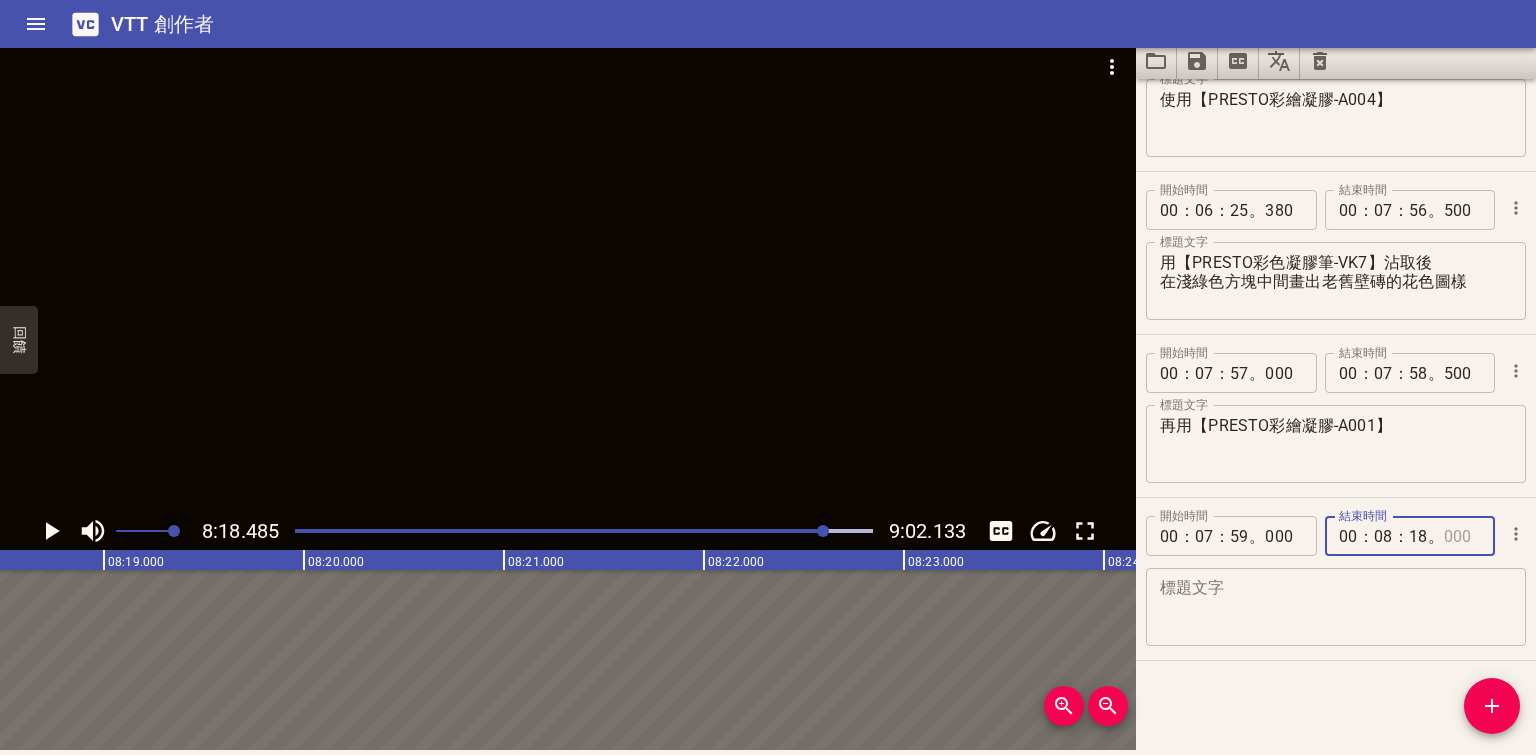 type 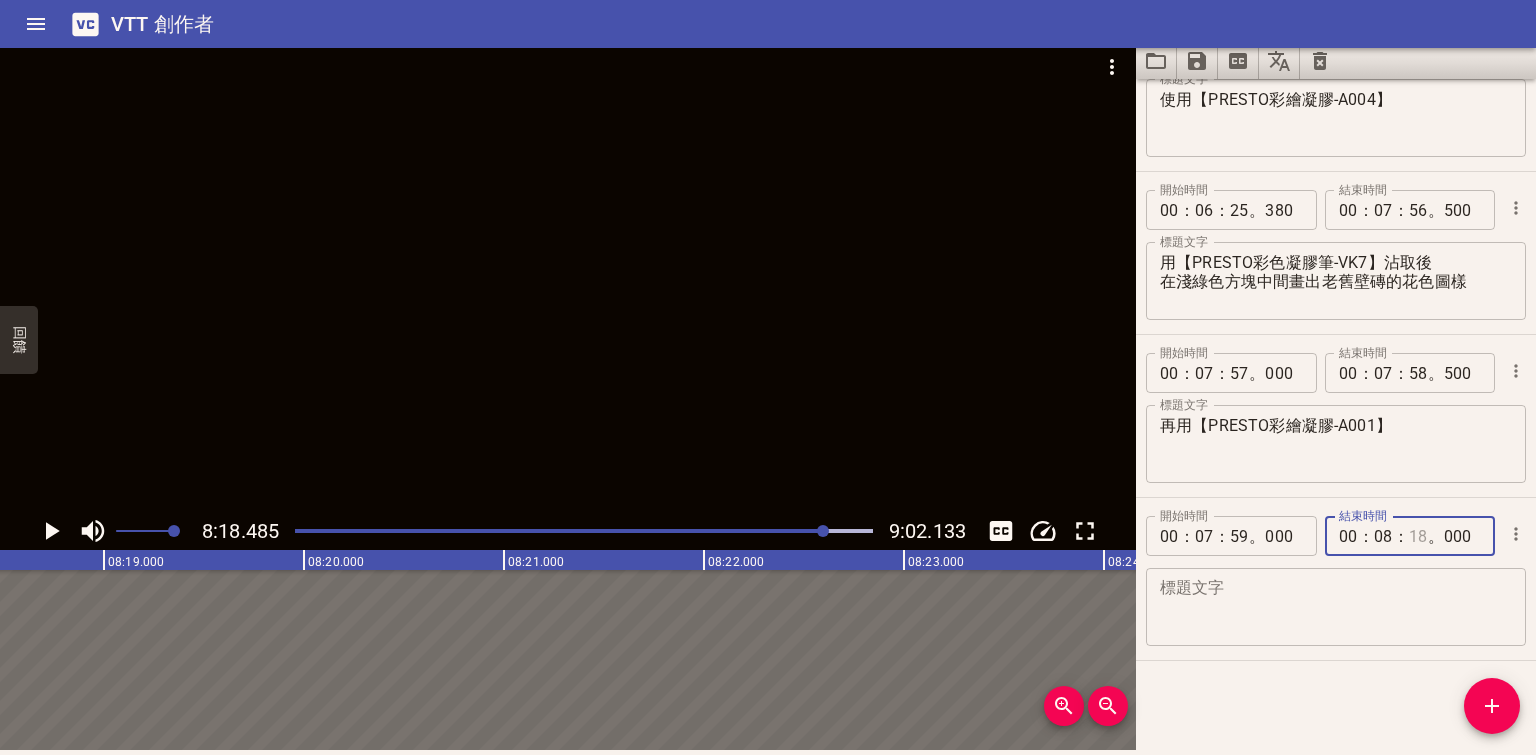 click at bounding box center [1418, 536] 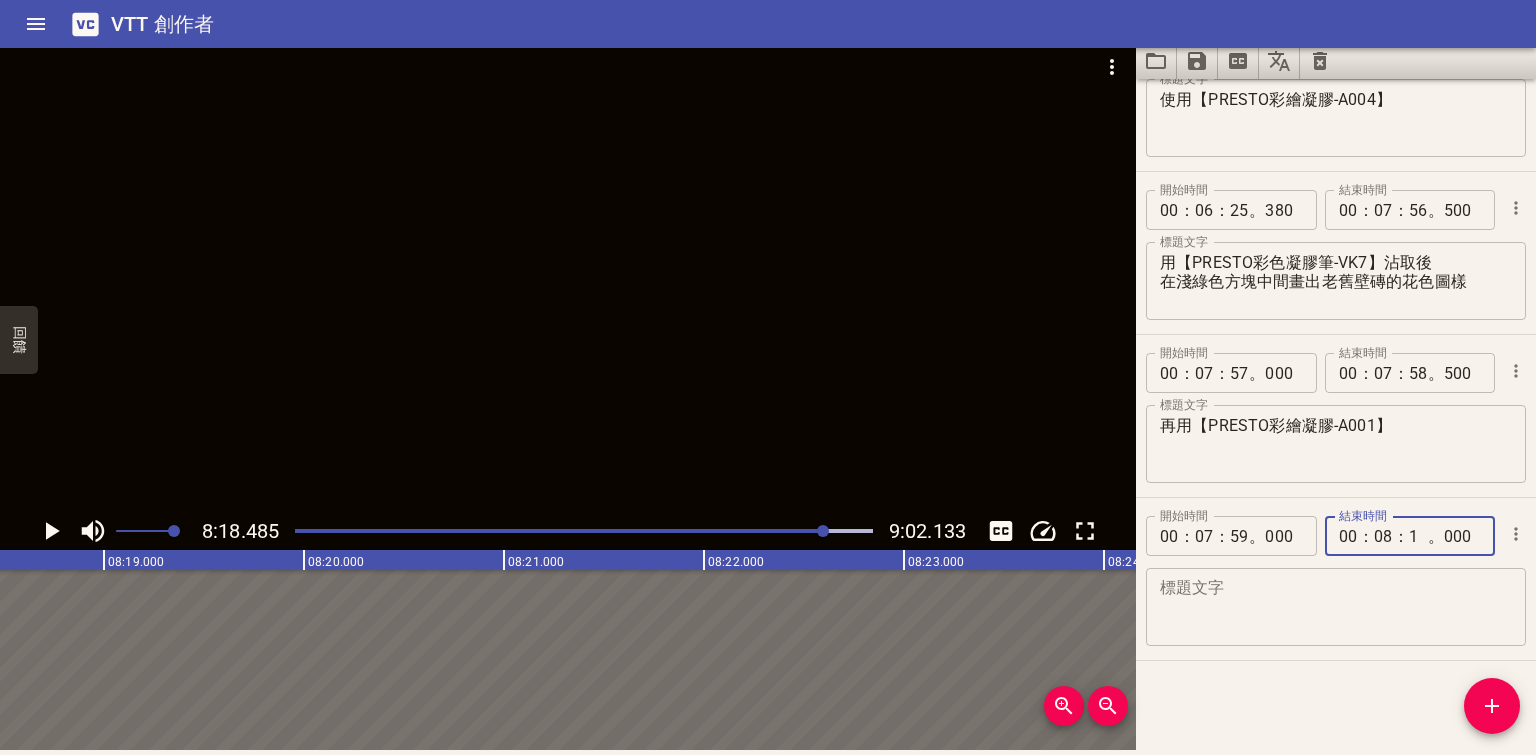 type on "17" 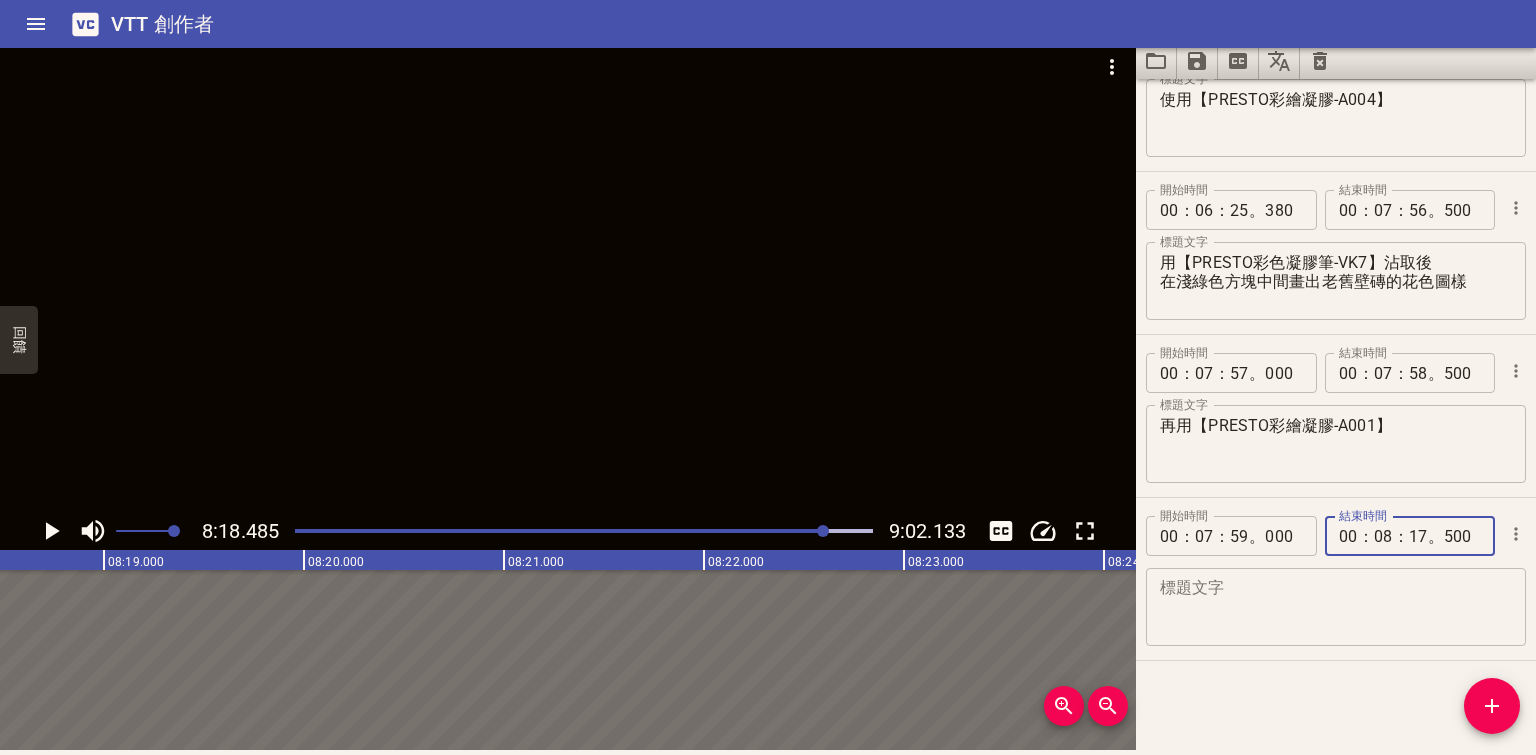 type on "500" 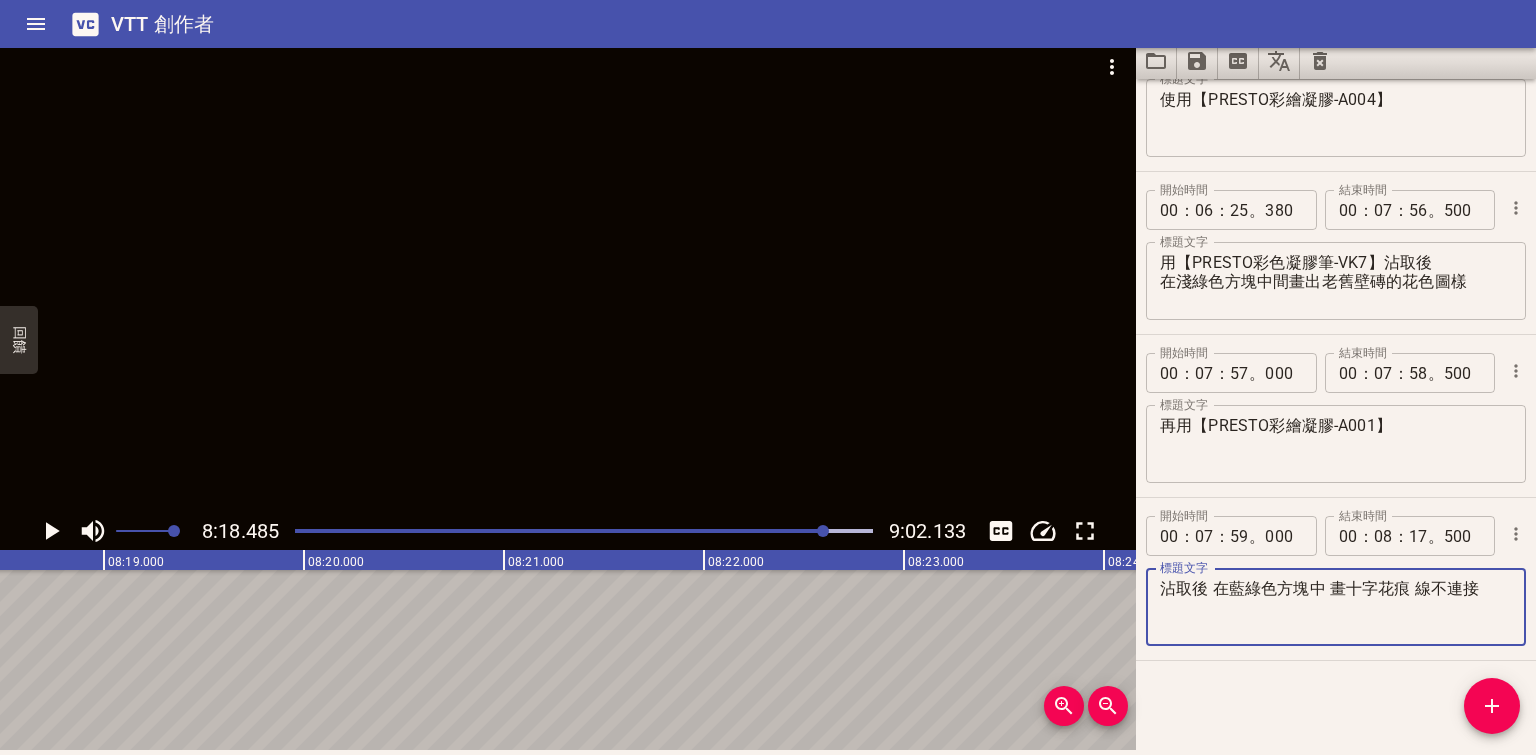type on "沾取後 在藍綠色方塊中 畫十字花痕 線不連接" 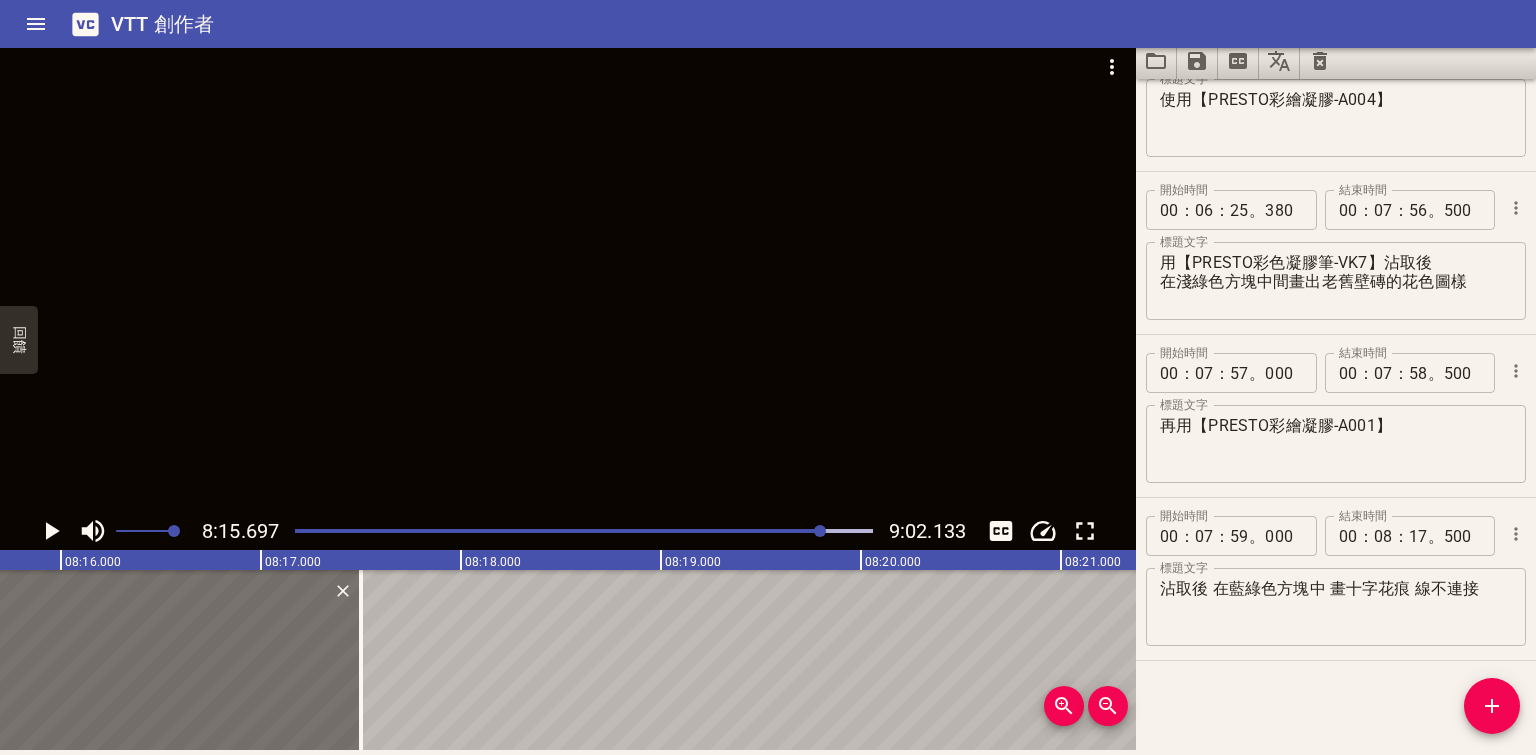 click 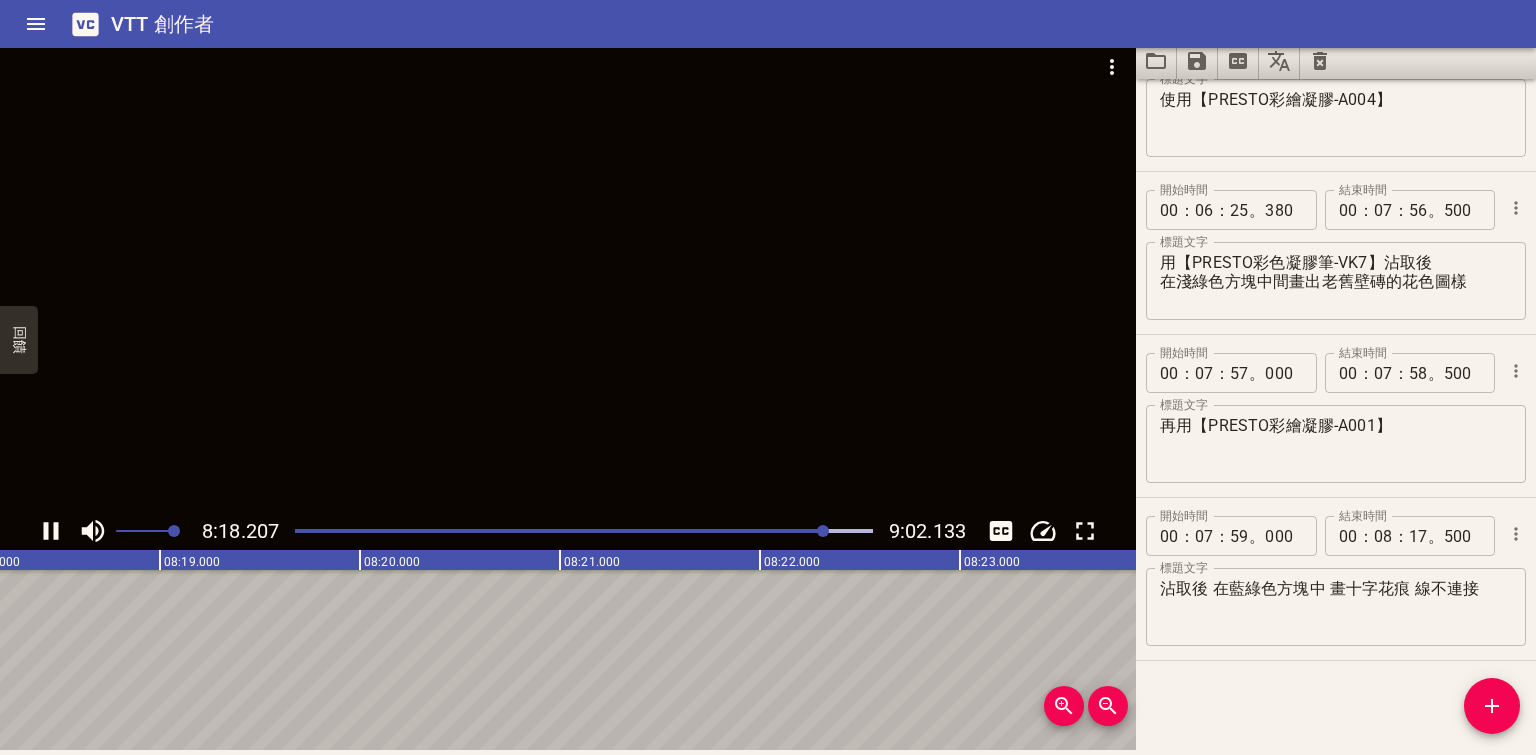 click 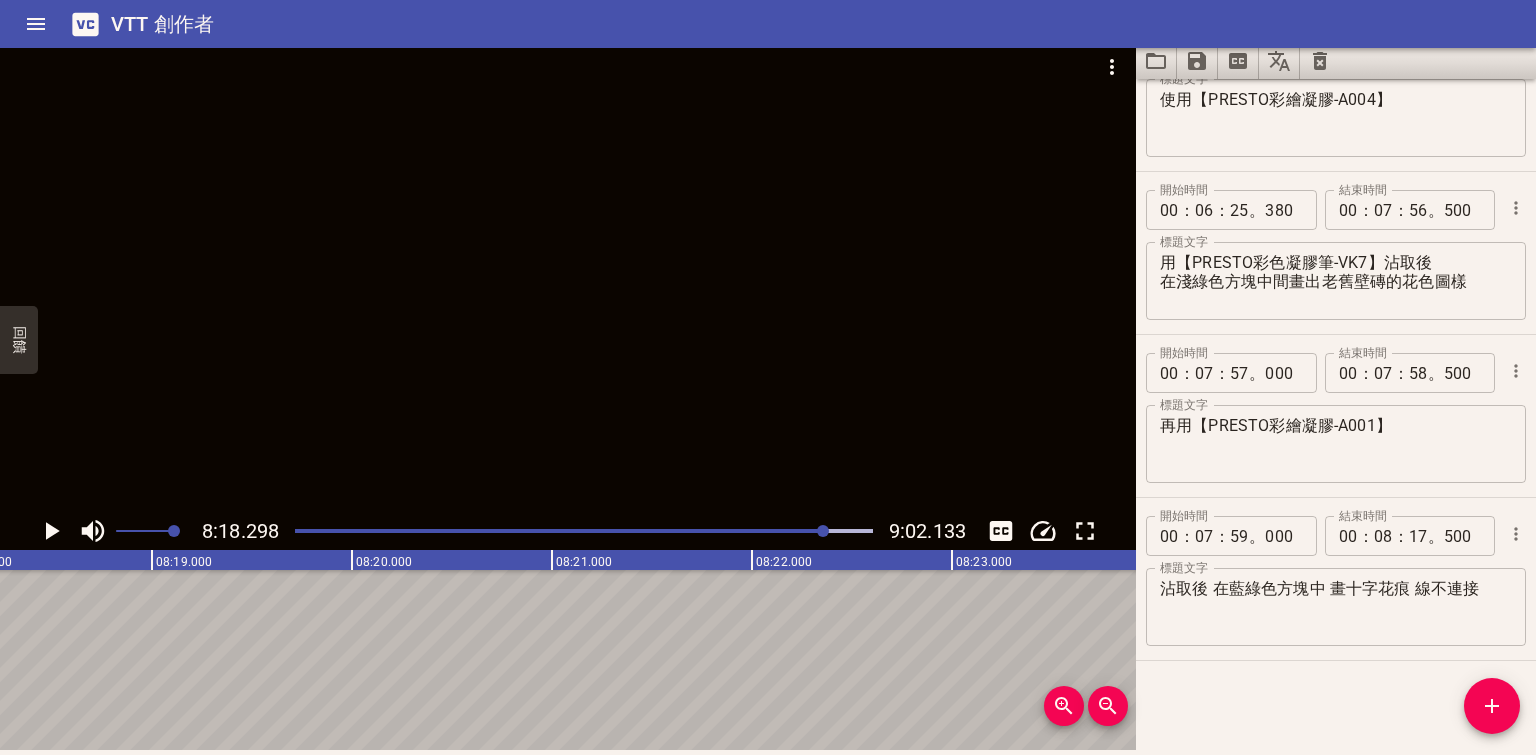 scroll, scrollTop: 0, scrollLeft: 99659, axis: horizontal 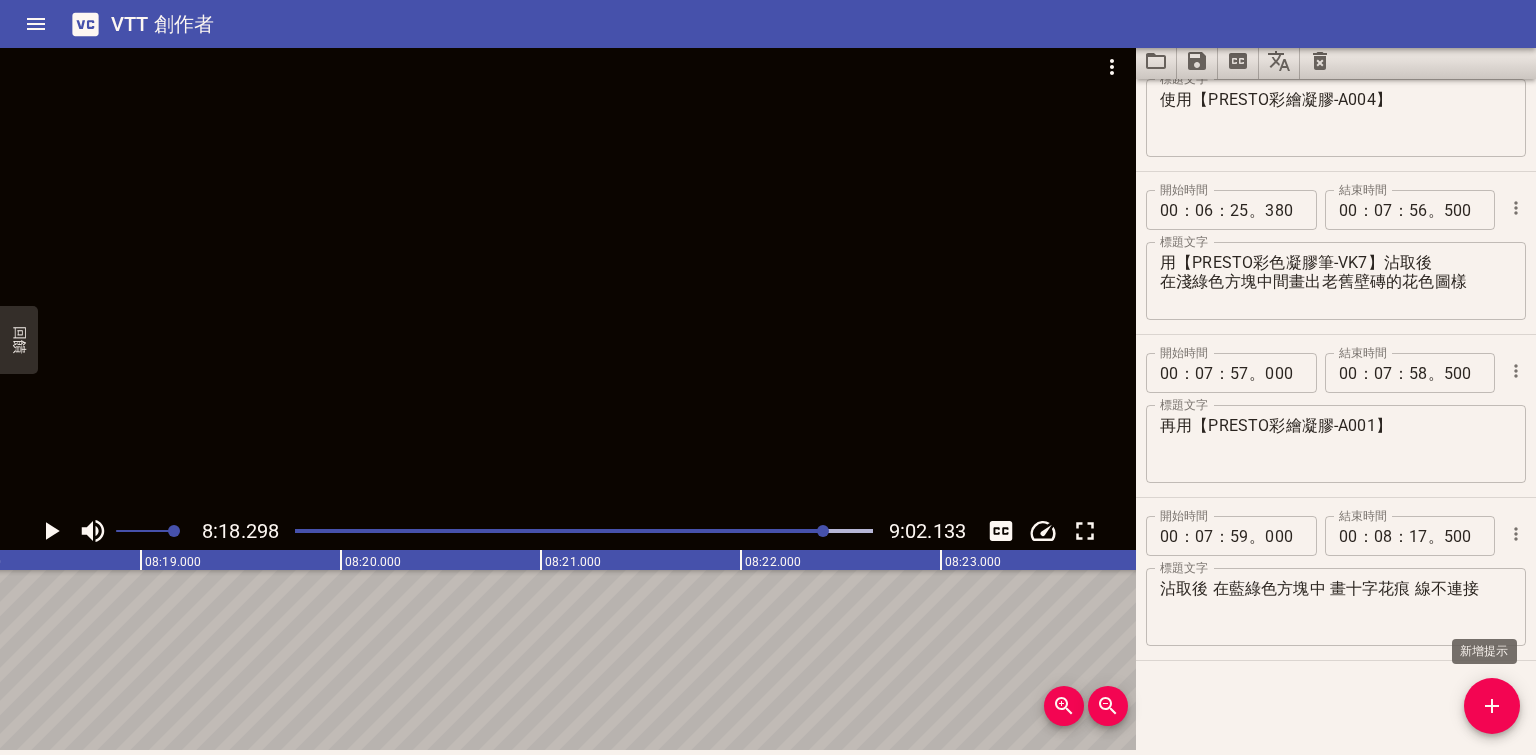 click 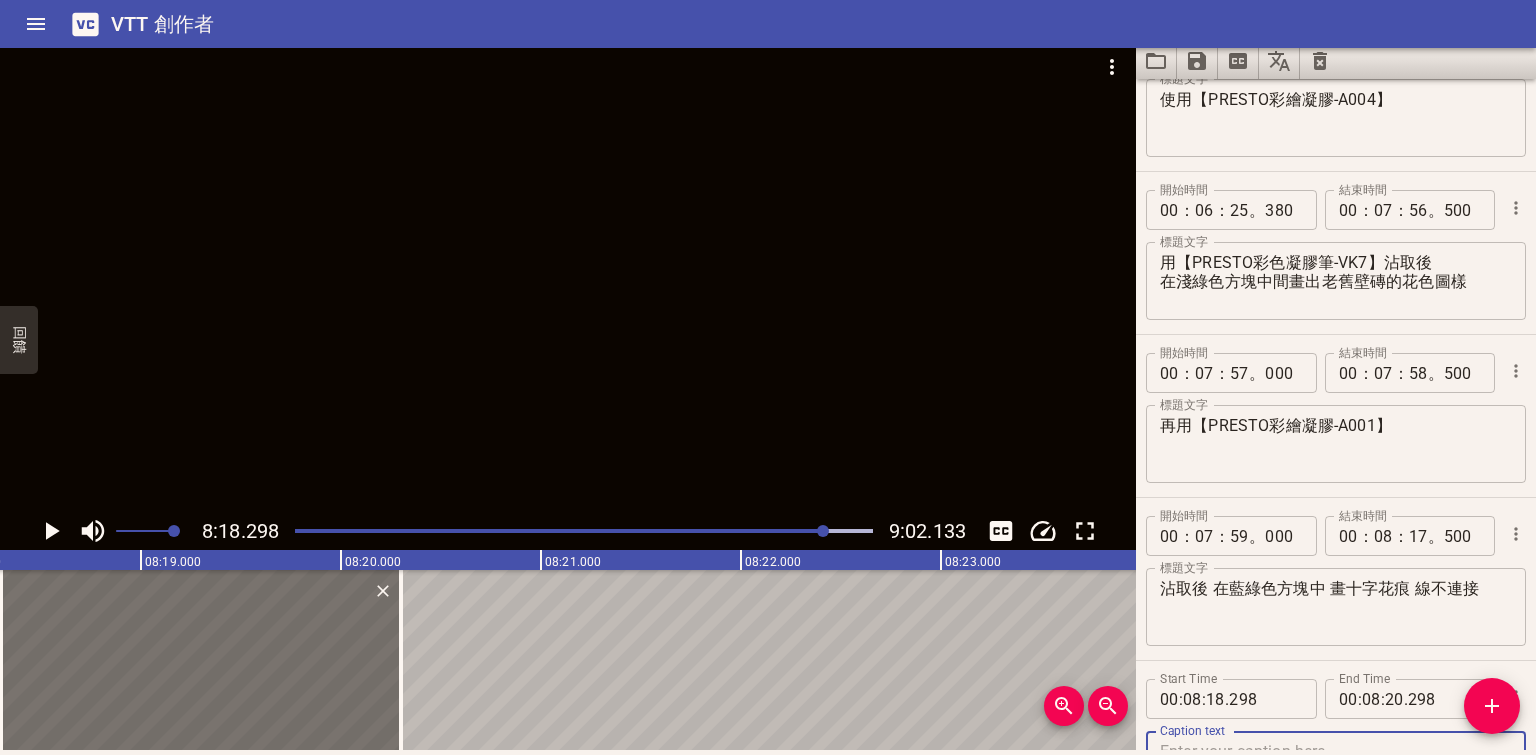 scroll, scrollTop: 2856, scrollLeft: 0, axis: vertical 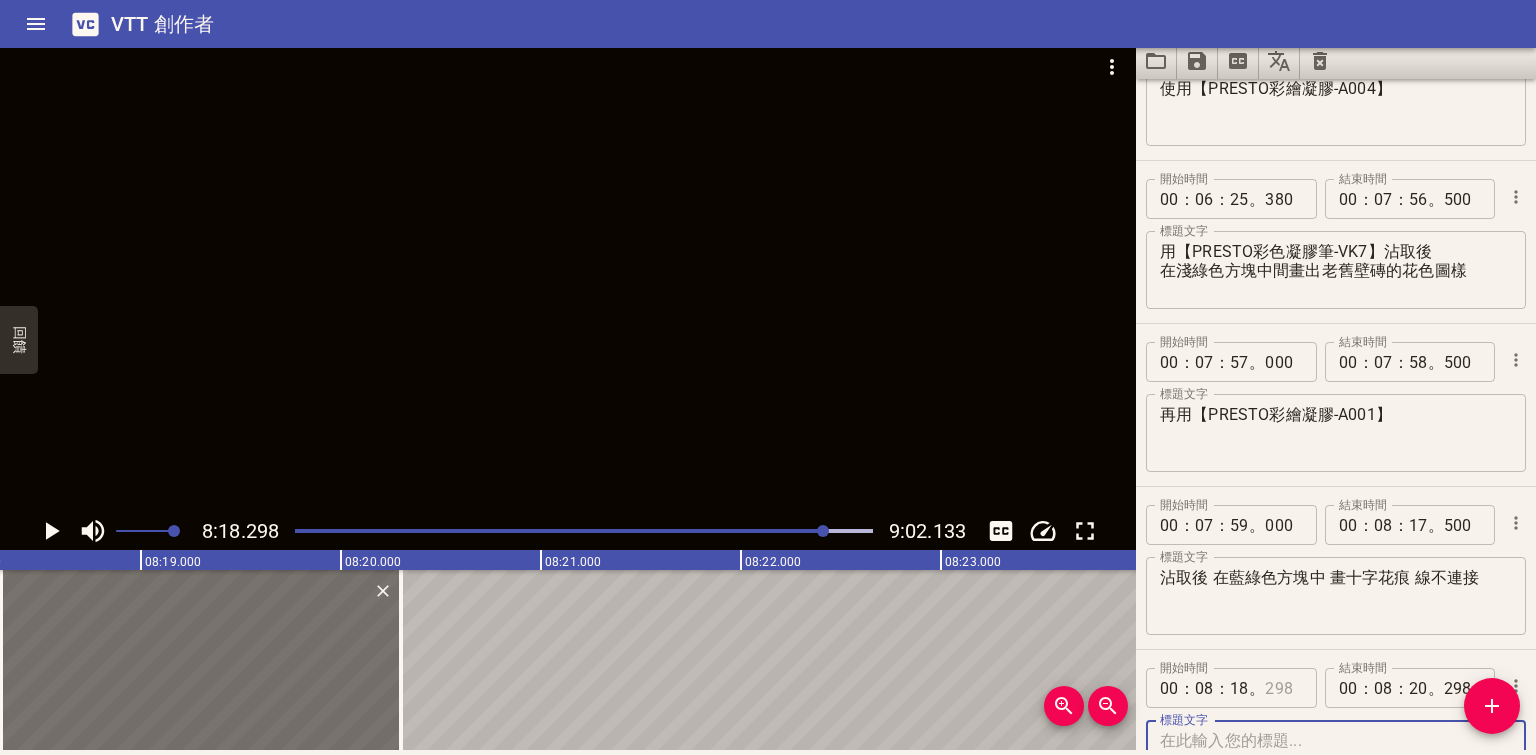 click at bounding box center [1283, 688] 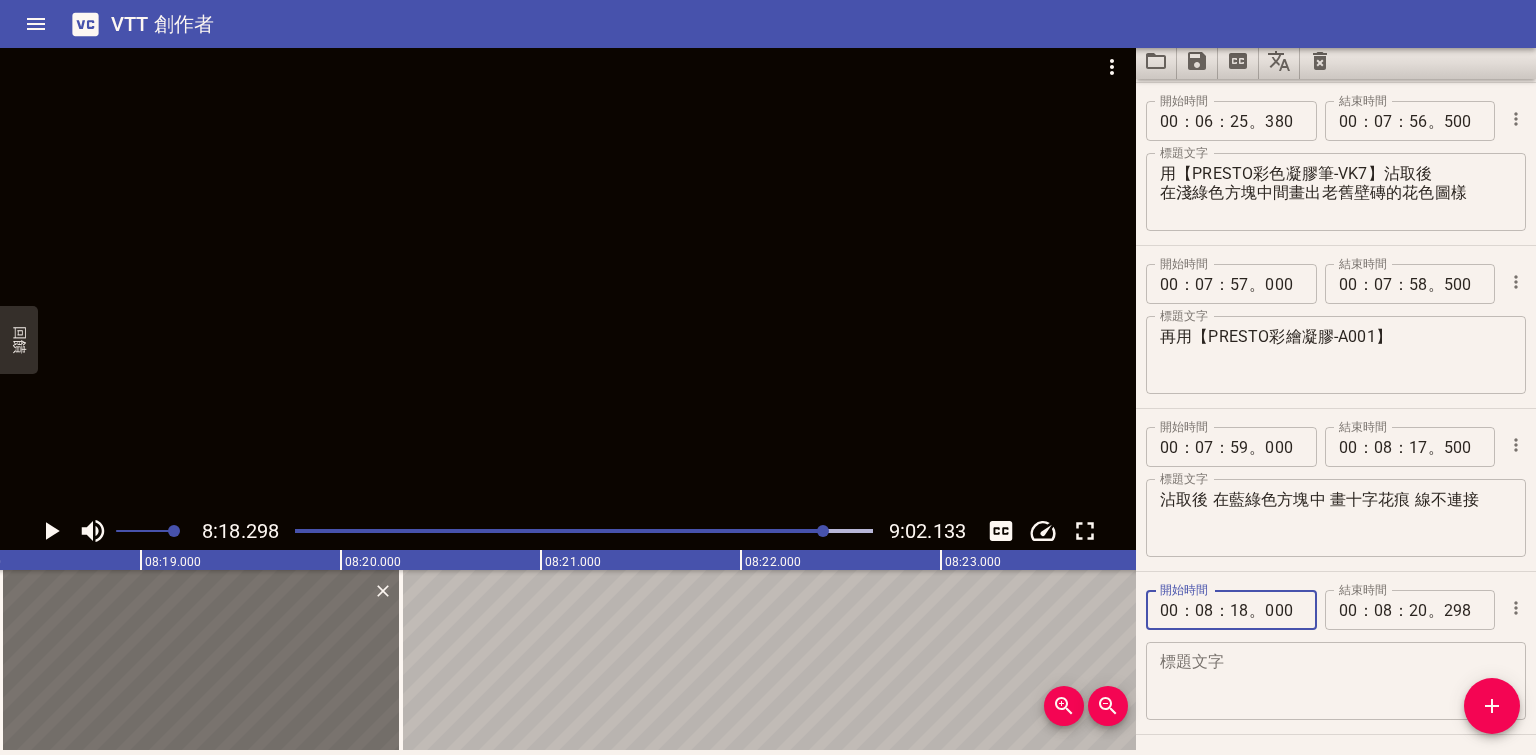scroll, scrollTop: 3008, scrollLeft: 0, axis: vertical 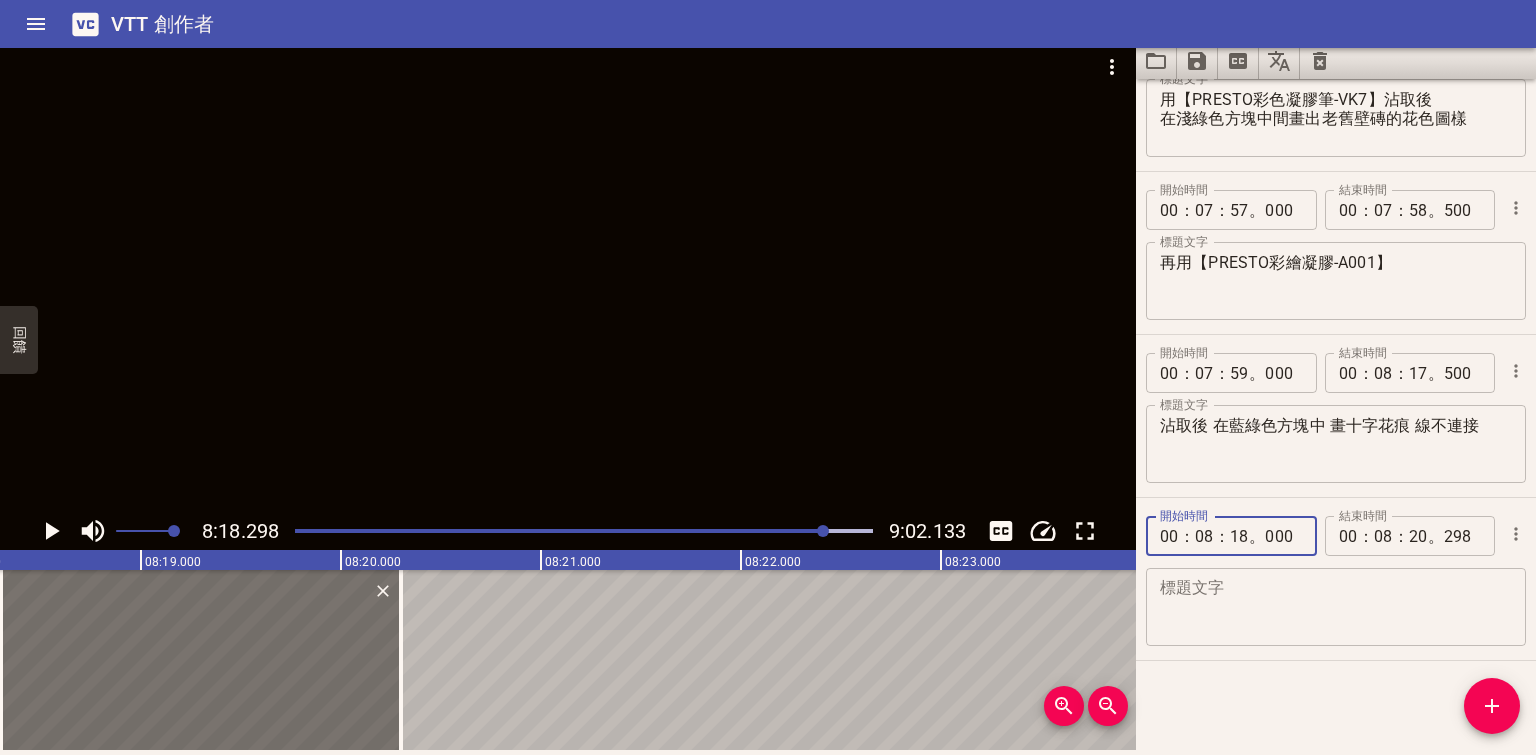 type on "000" 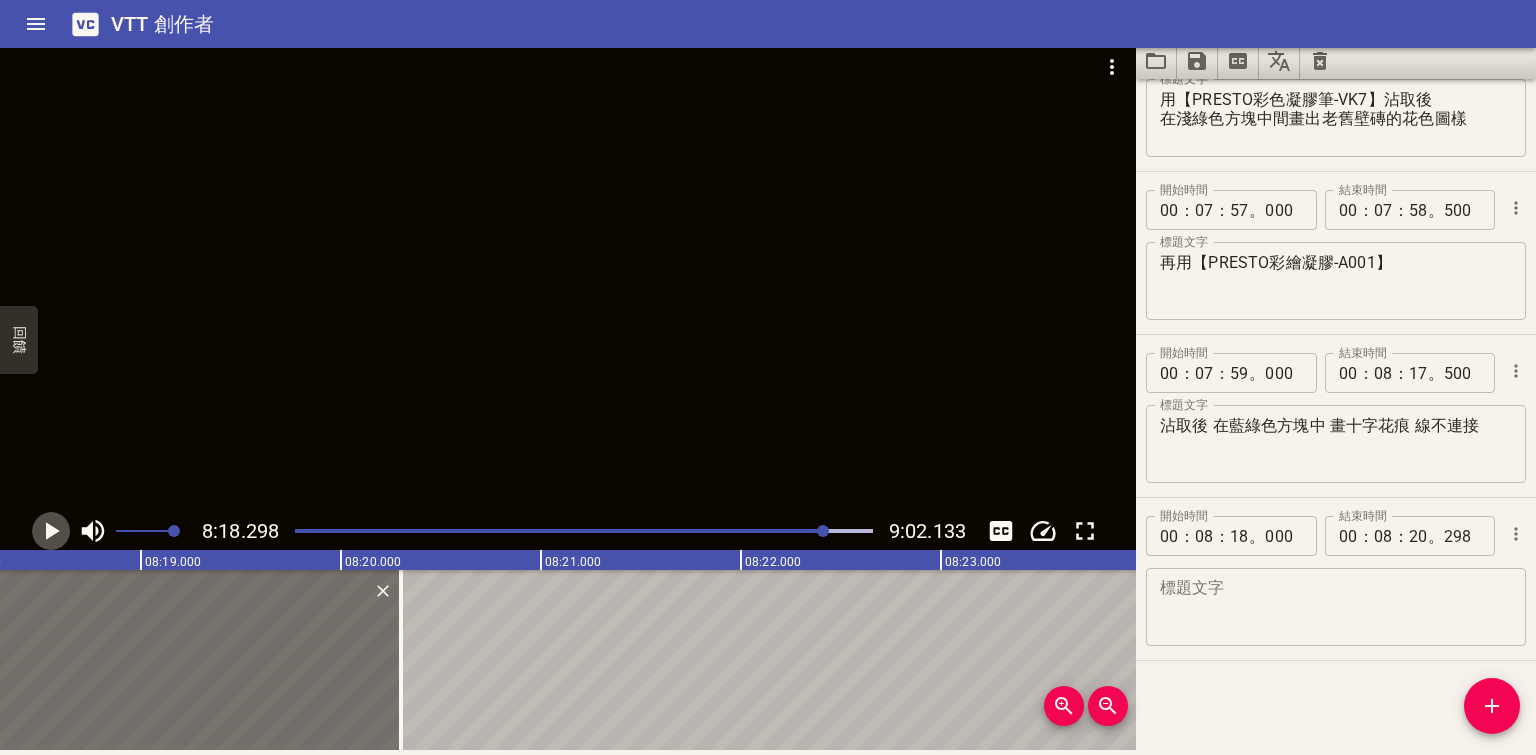 click 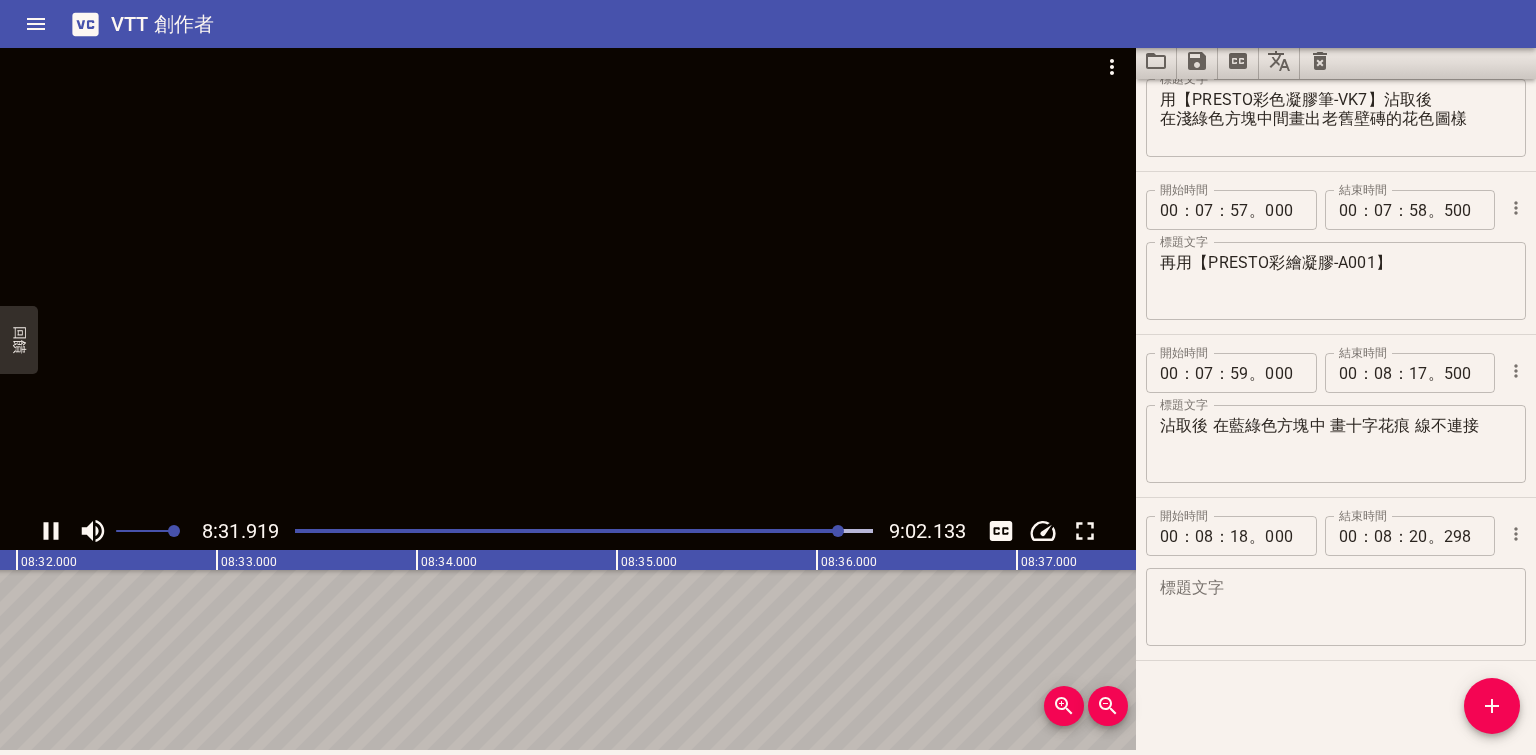 click at bounding box center (1336, 607) 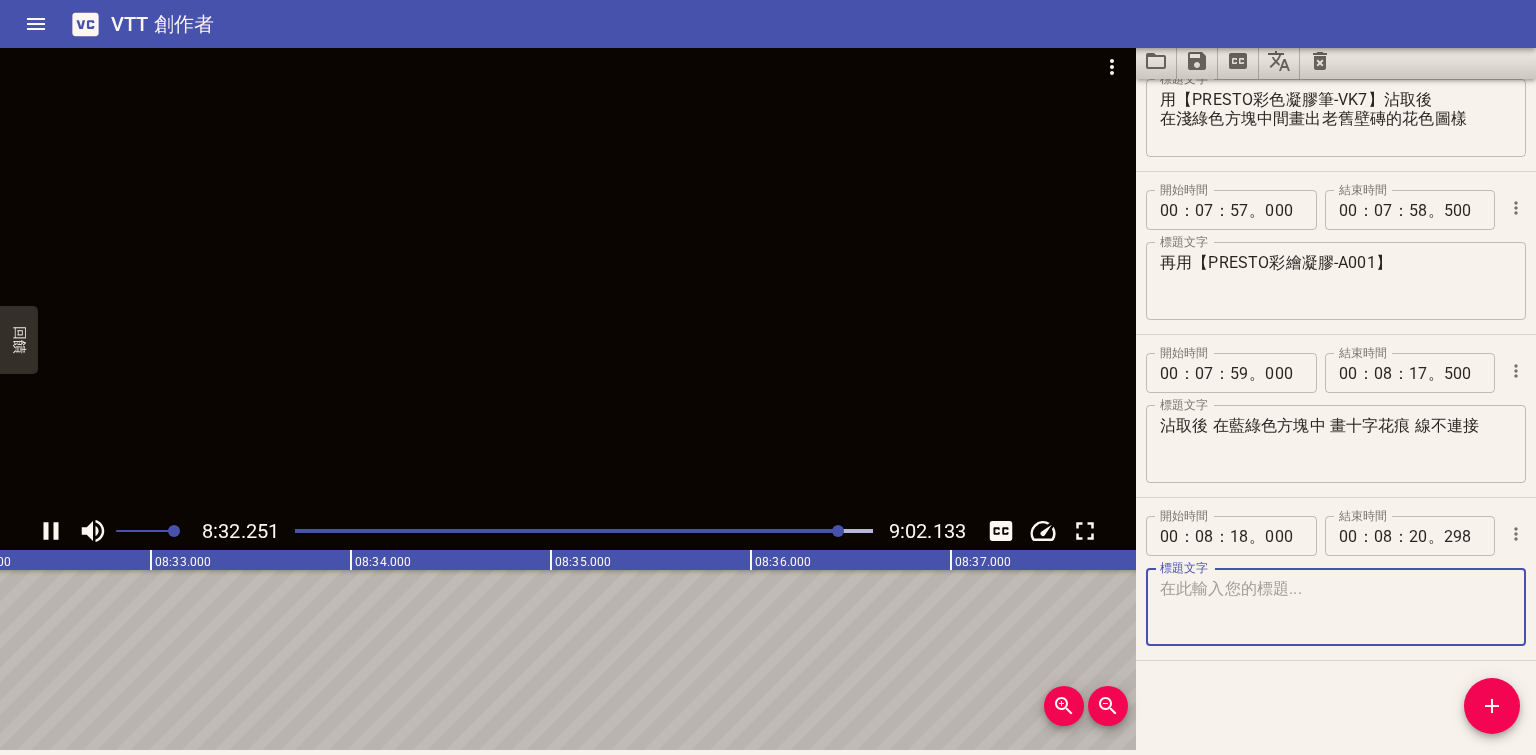 click at bounding box center (568, 277) 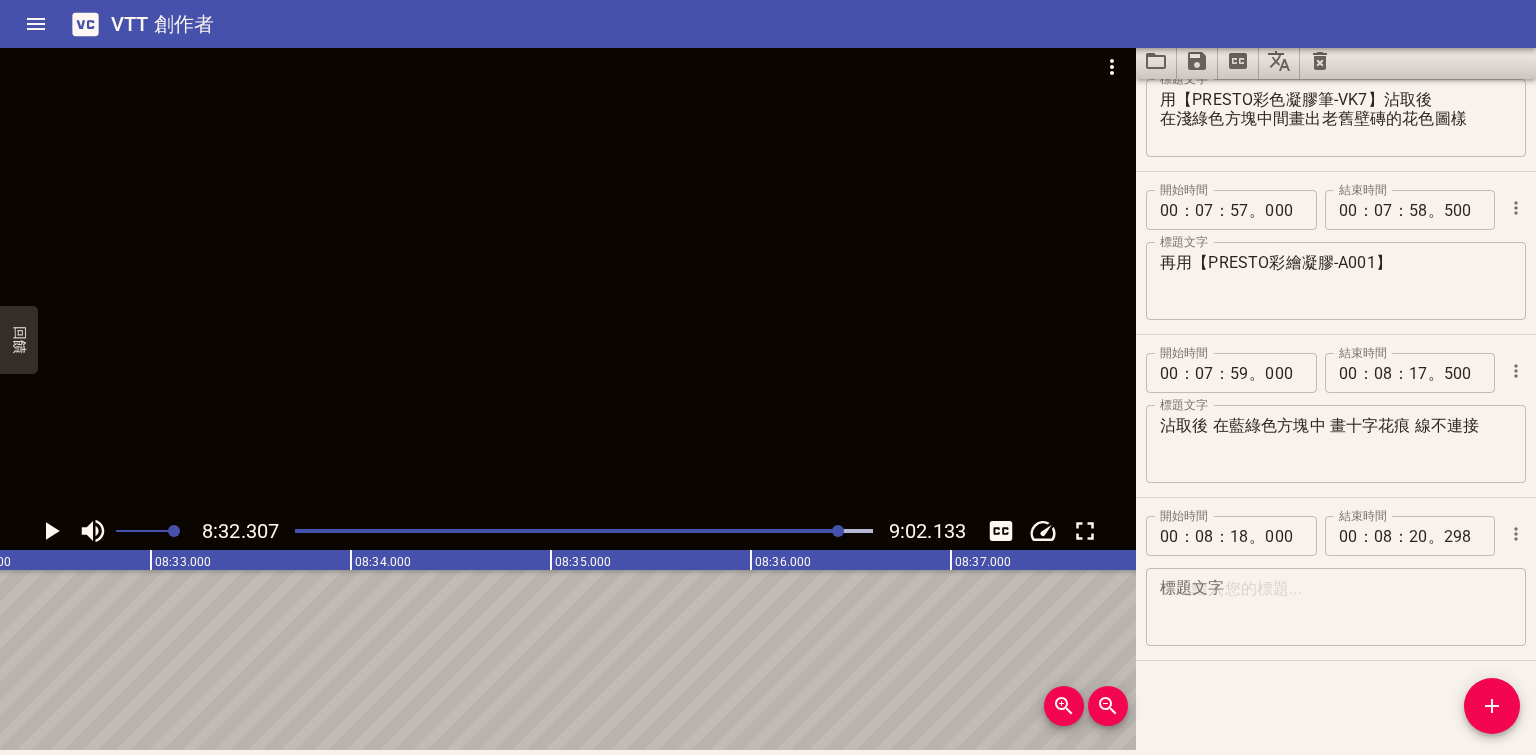 scroll, scrollTop: 0, scrollLeft: 102460, axis: horizontal 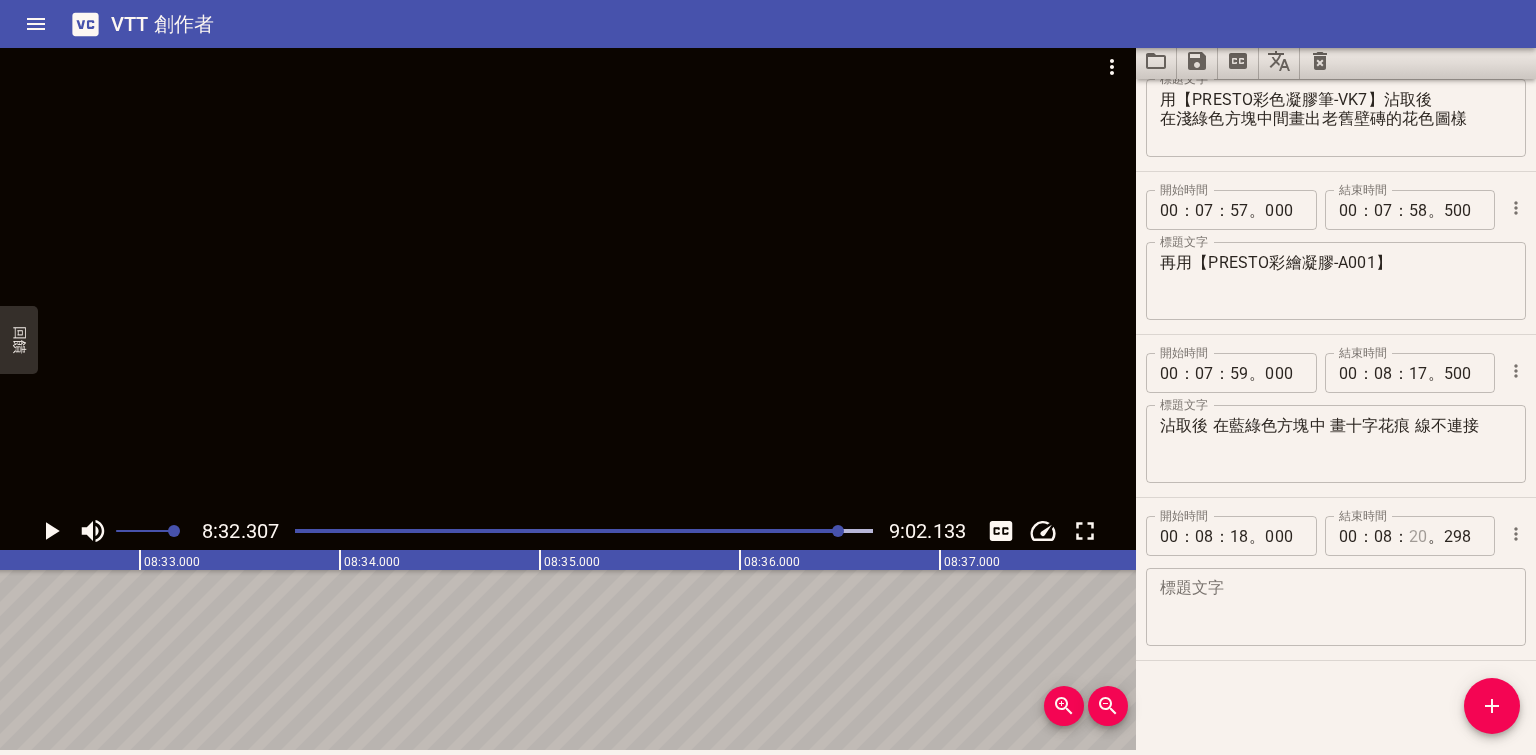 click at bounding box center [1418, 536] 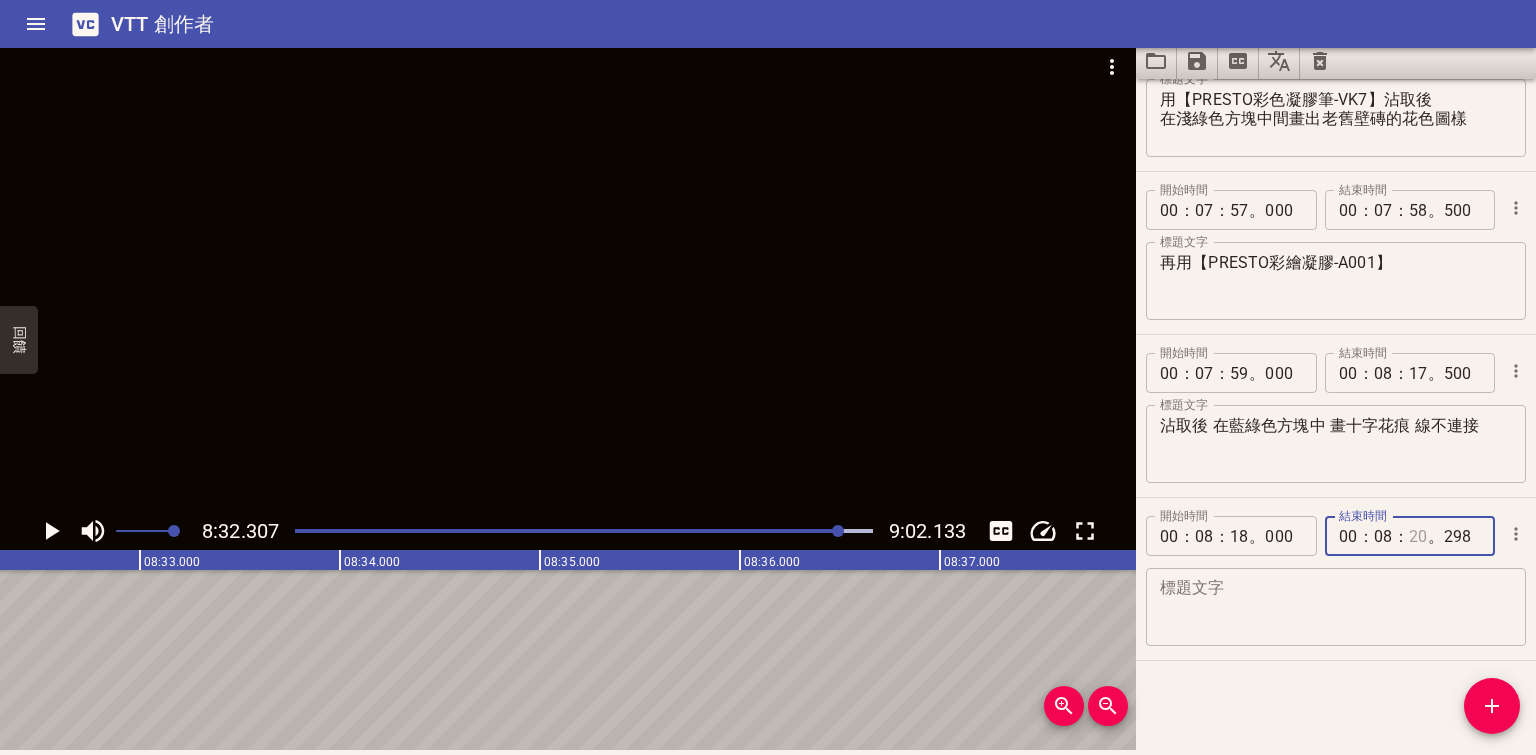 type on "20" 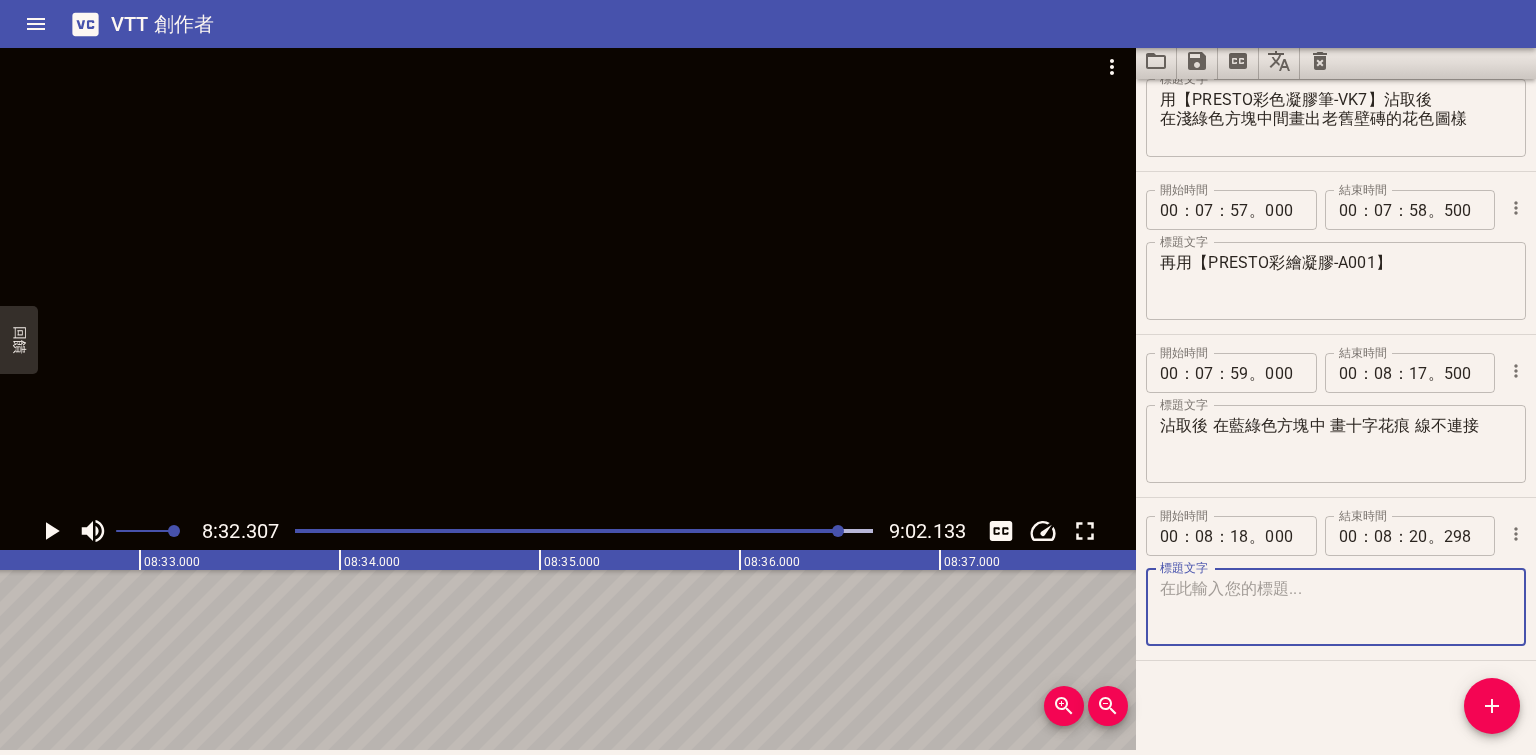 click at bounding box center [1336, 607] 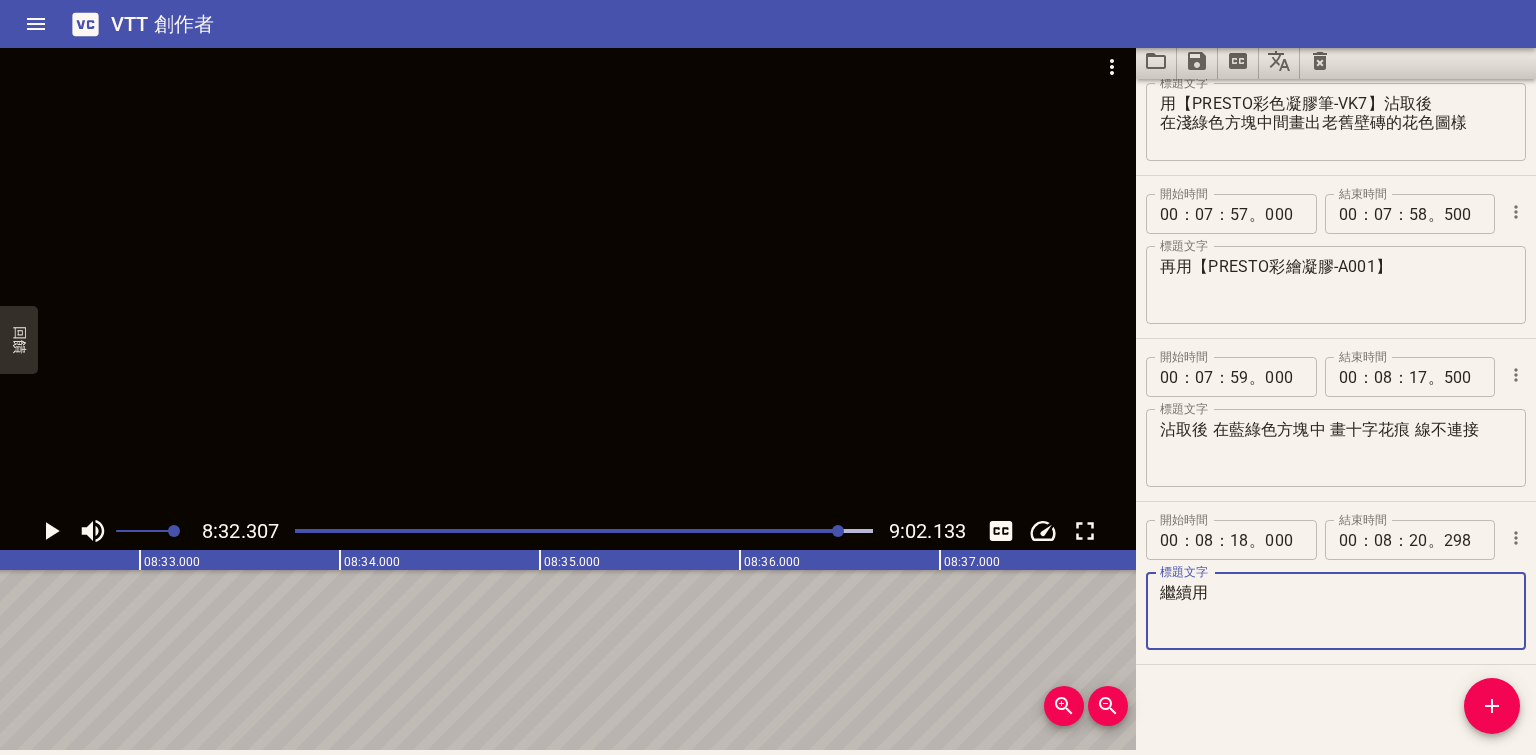 scroll, scrollTop: 3008, scrollLeft: 0, axis: vertical 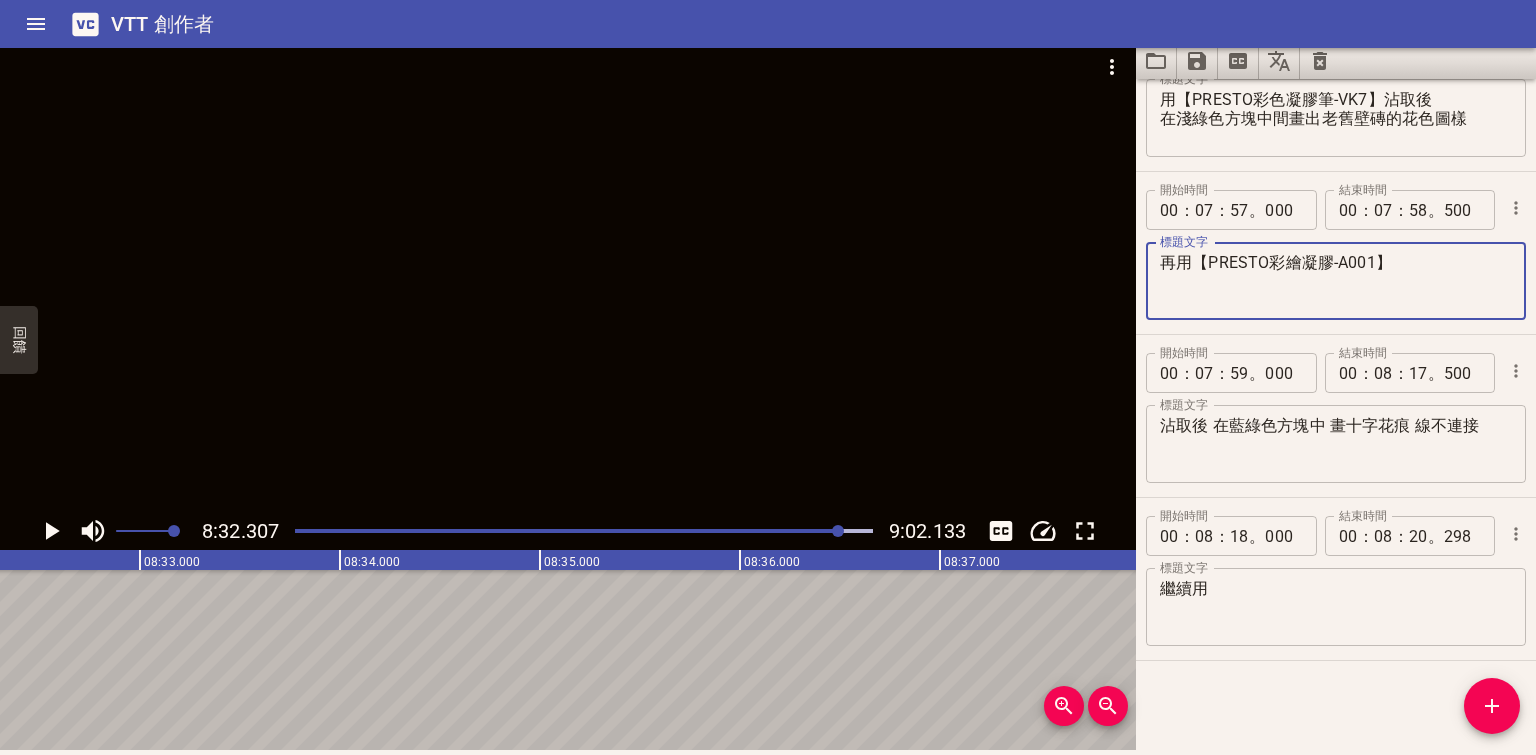 drag, startPoint x: 1388, startPoint y: 265, endPoint x: 1192, endPoint y: 261, distance: 196.04082 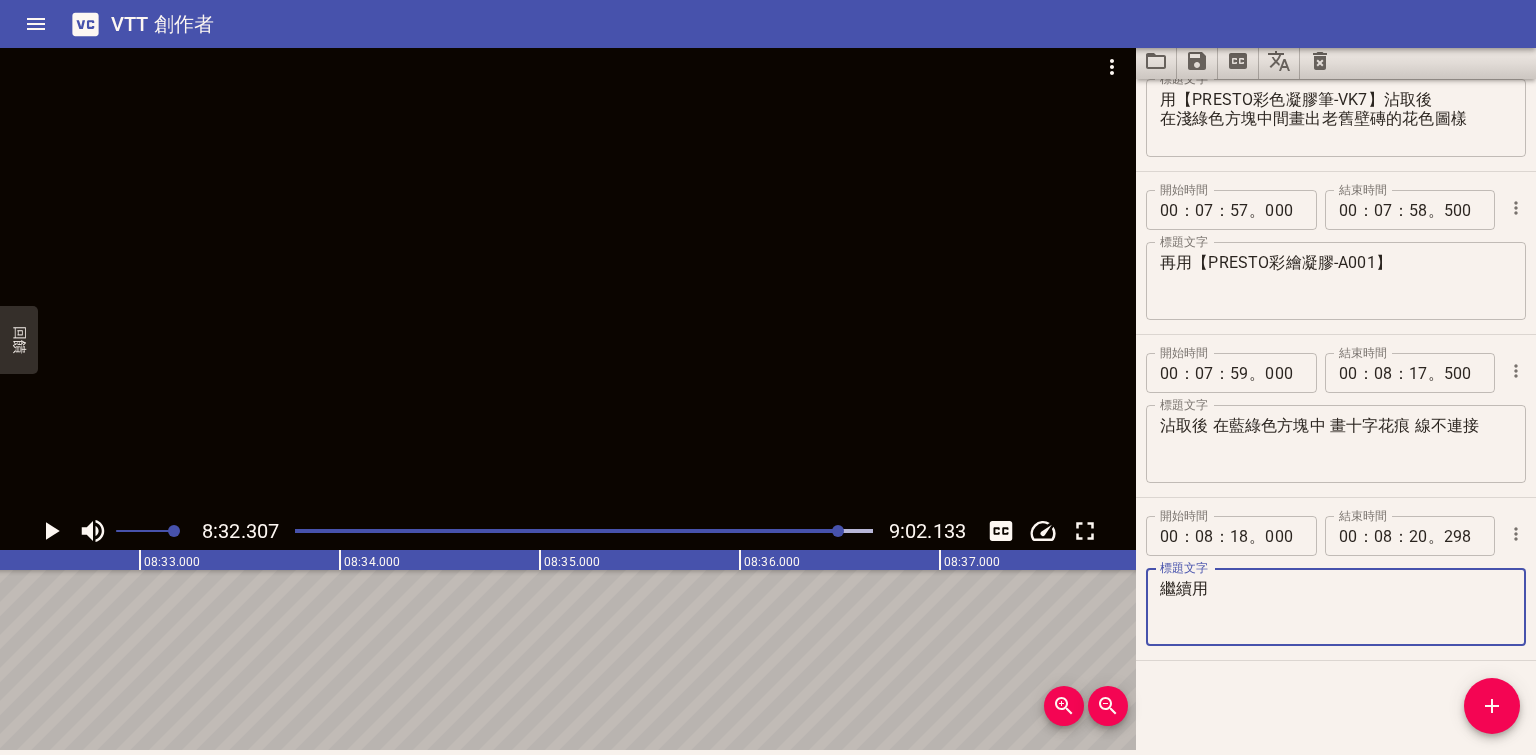 paste on "【PRESTO彩繪凝膠-A001】" 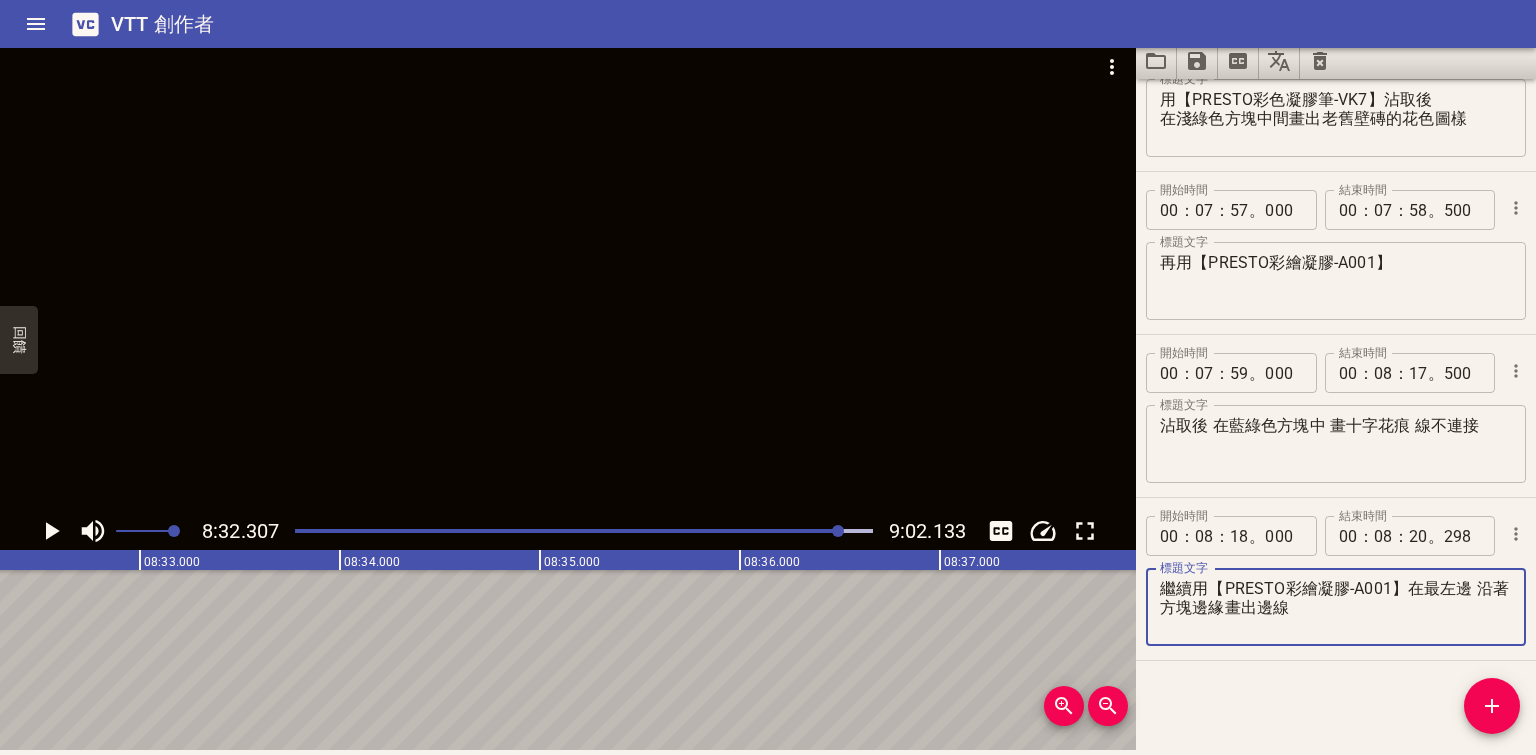 type on "繼續用【PRESTO彩繪凝膠-A001】在最左邊 沿著方塊邊緣畫出邊線" 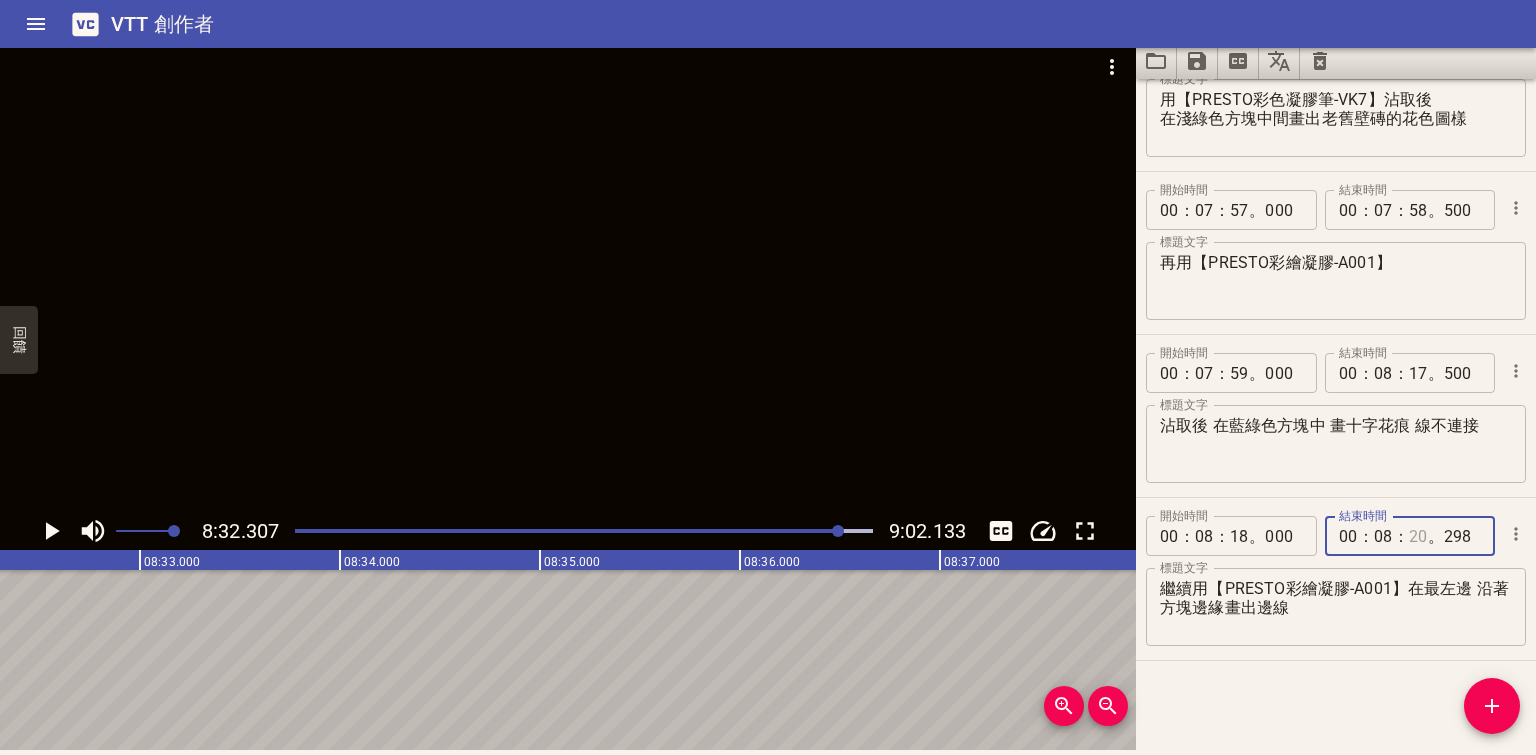 click at bounding box center [1418, 536] 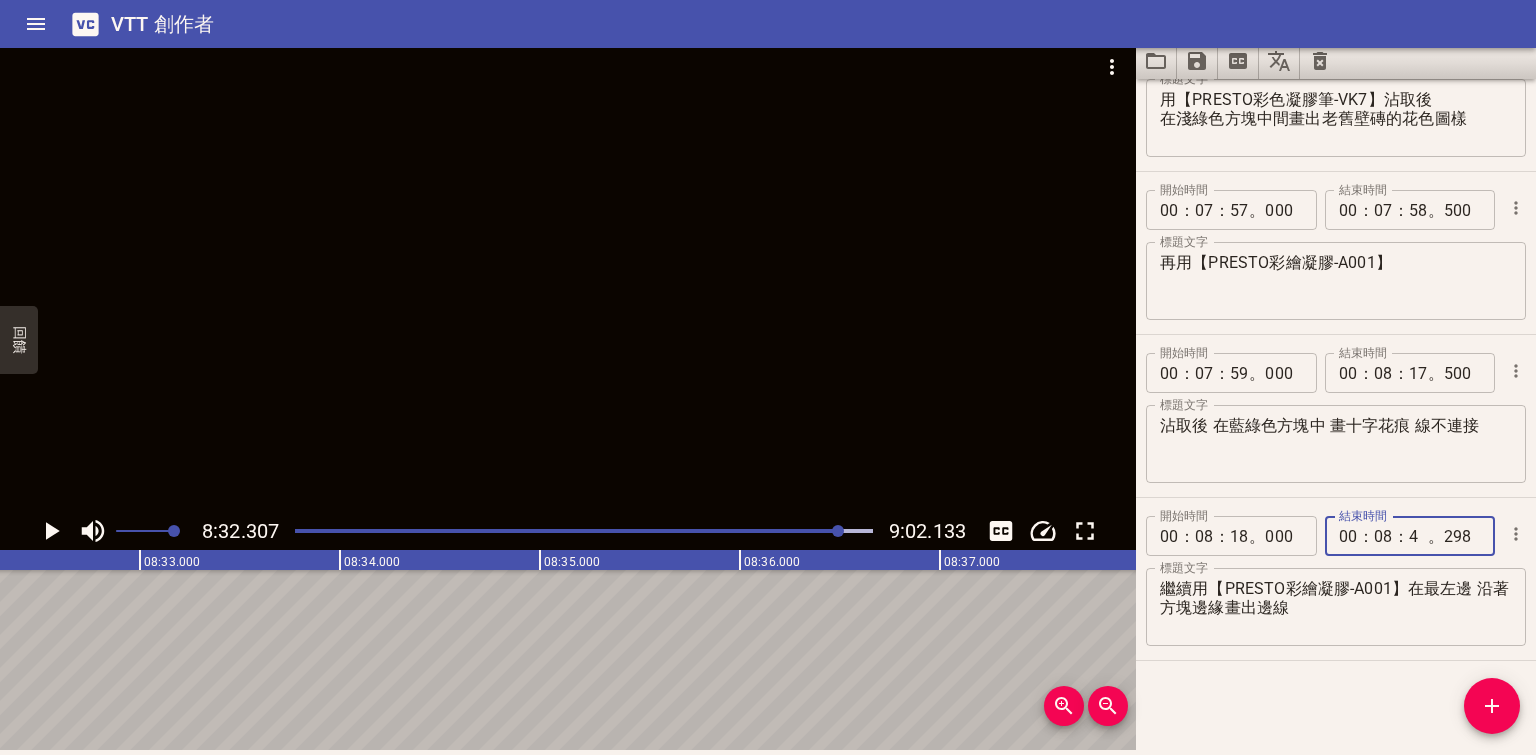 type on "45" 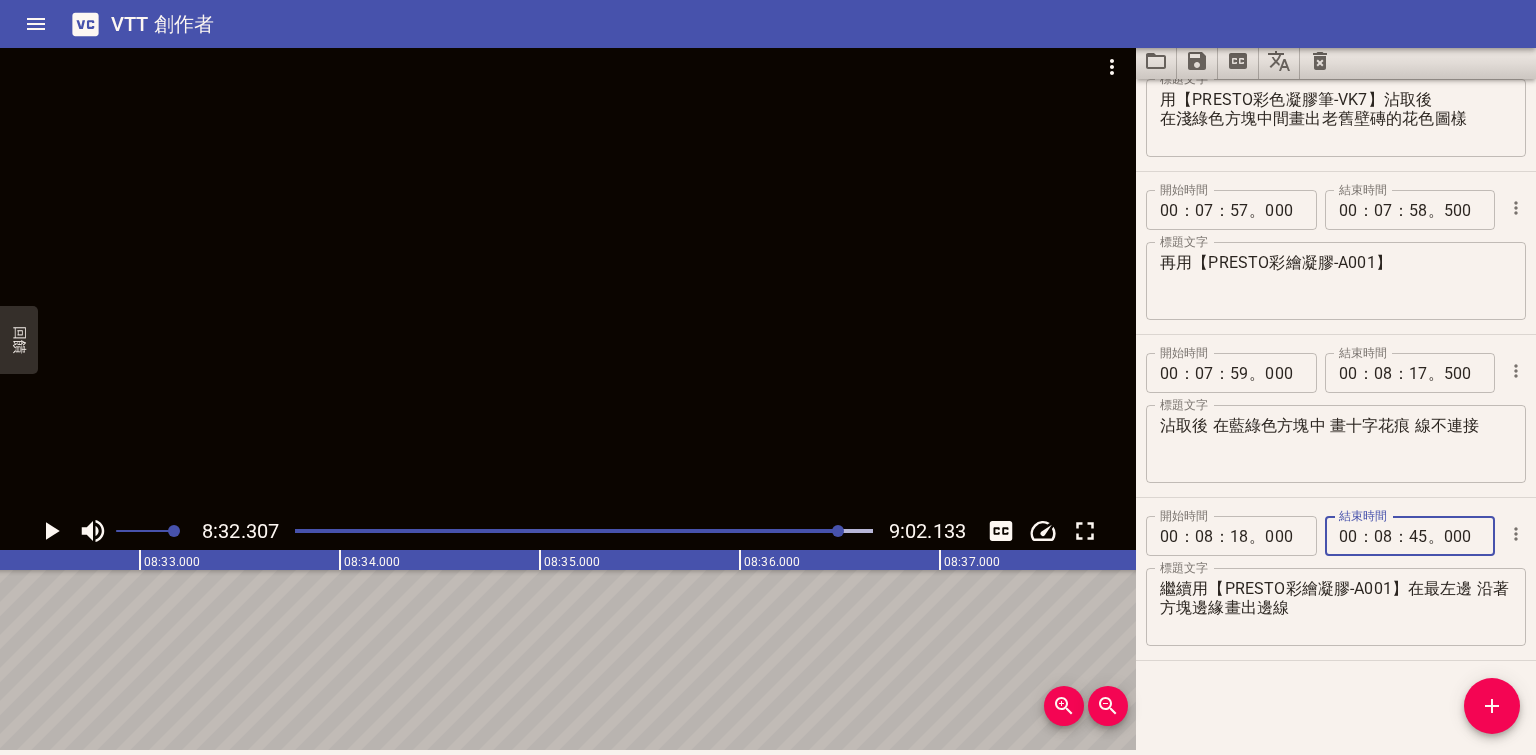 type on "000" 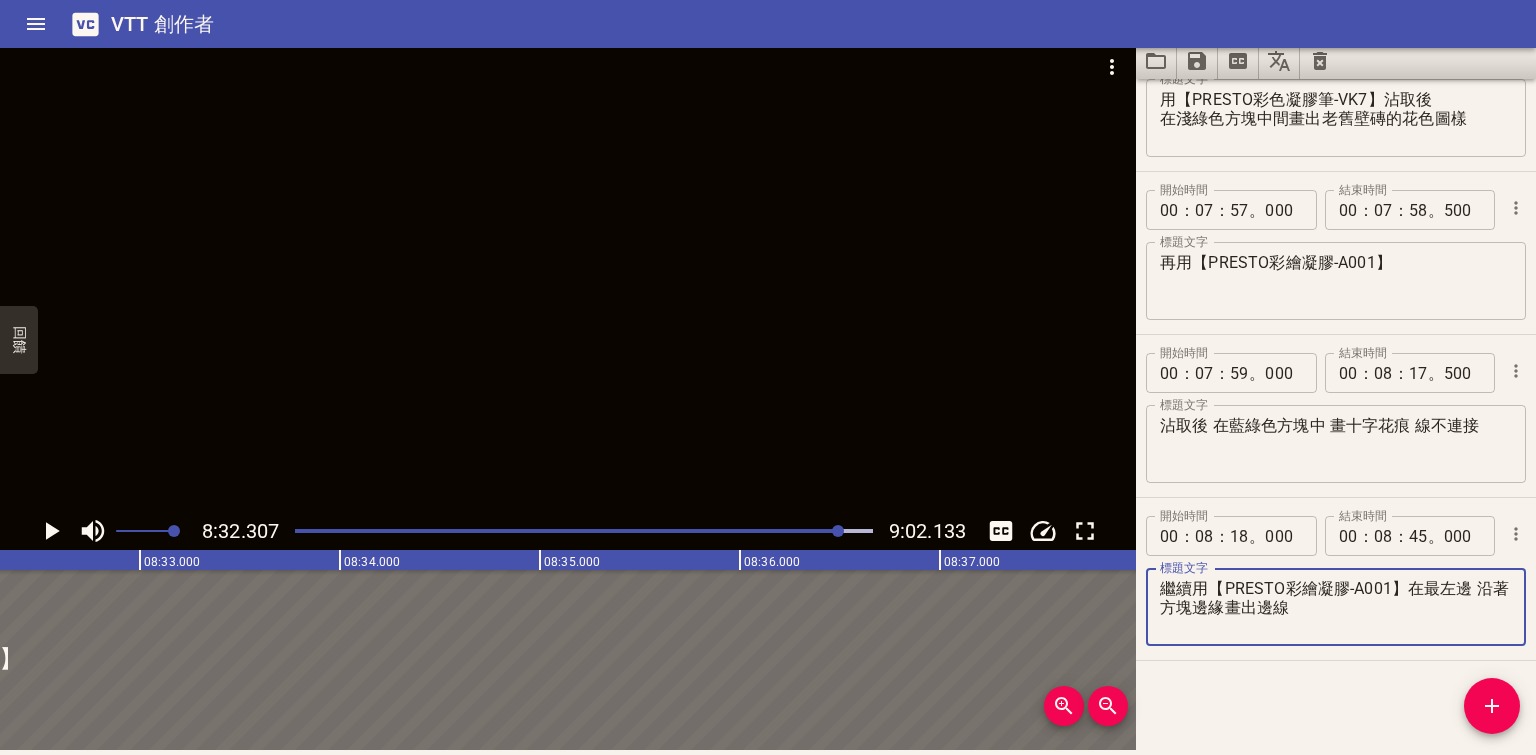 click on "繼續用【PRESTO彩繪凝膠-A001】在最左邊 沿著方塊邊緣畫出邊線" at bounding box center (1336, 607) 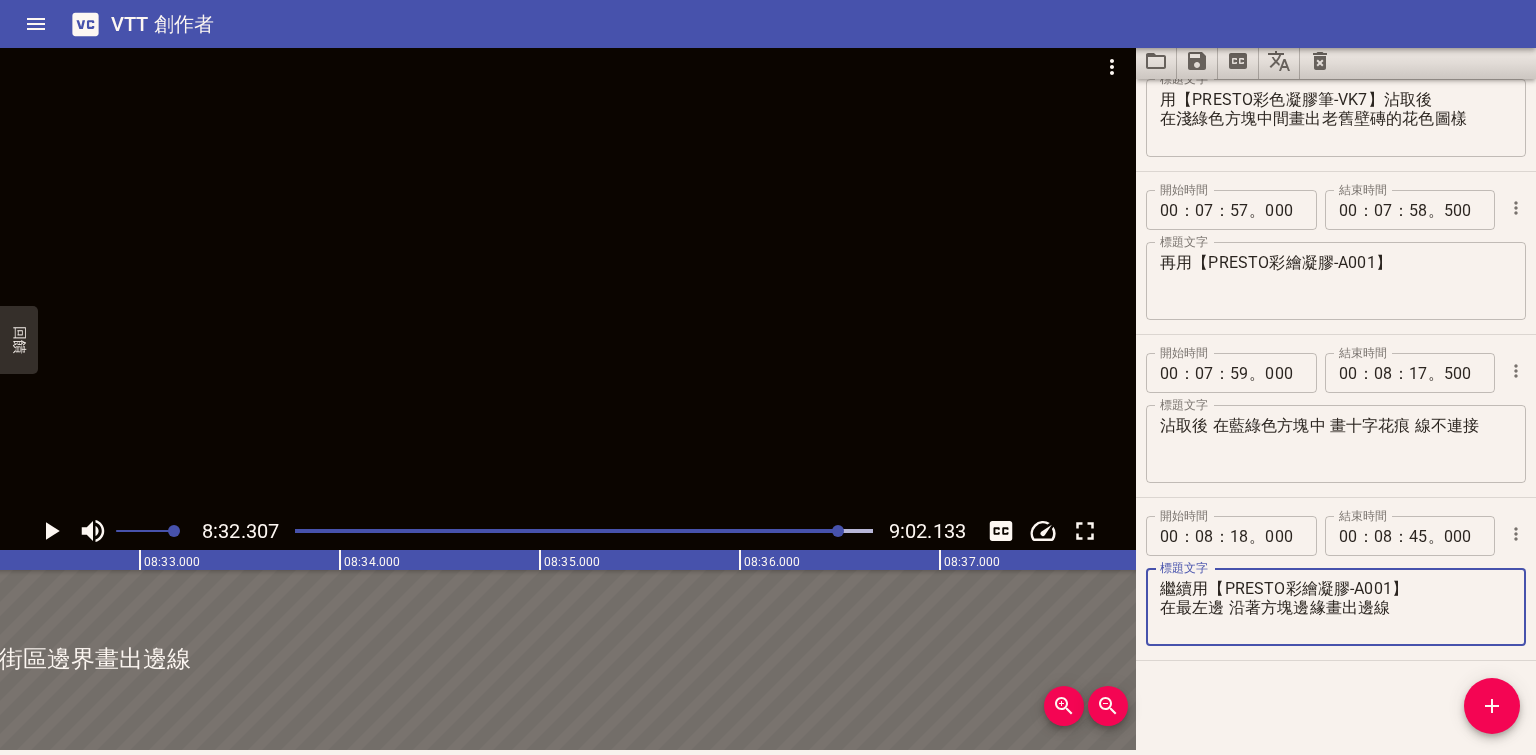 drag, startPoint x: 1354, startPoint y: 605, endPoint x: 1382, endPoint y: 605, distance: 28 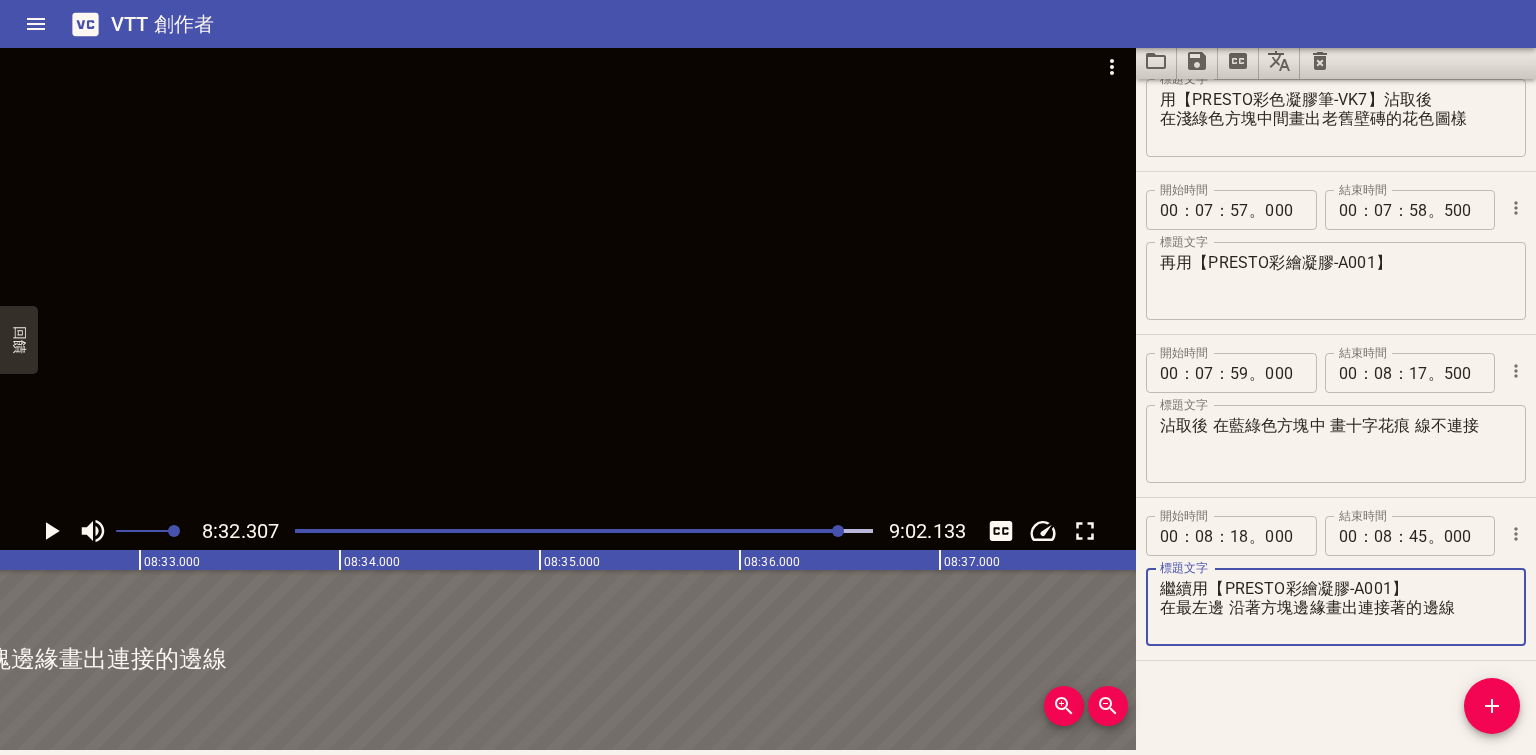 type on "繼續用【PRESTO彩繪凝膠-A001】
在最左邊 沿著方塊邊緣畫出連接著的邊線" 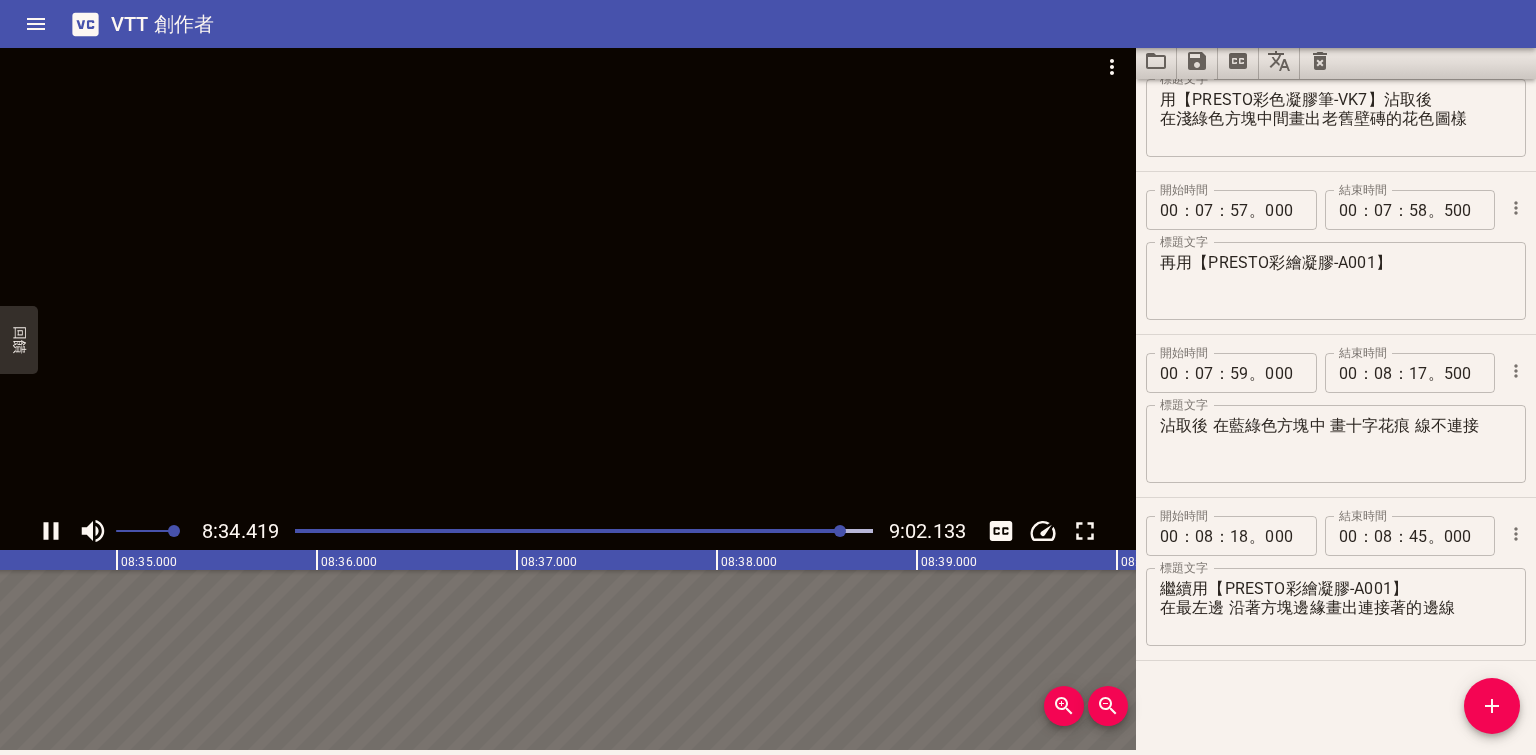 click at bounding box center (584, 531) 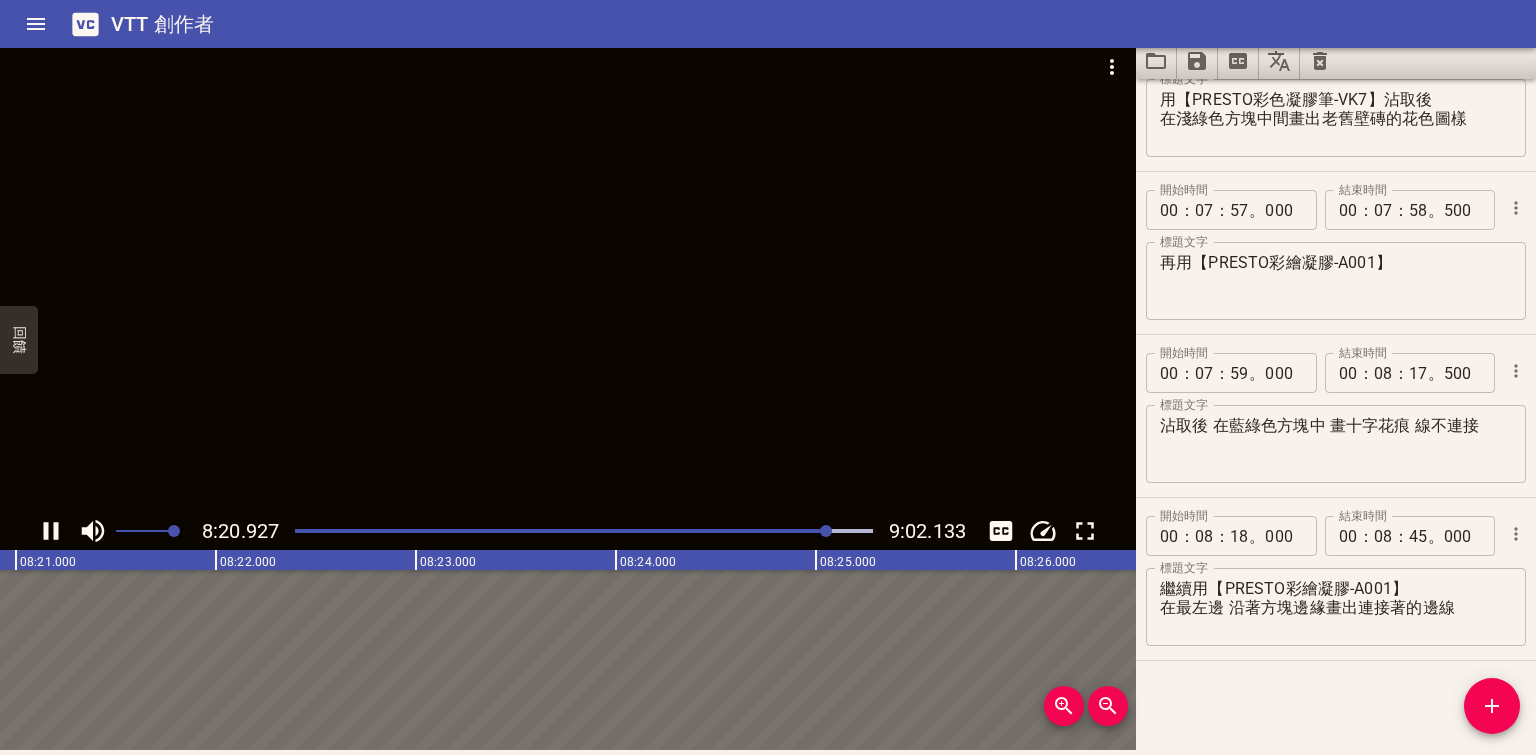 click at bounding box center [584, 531] 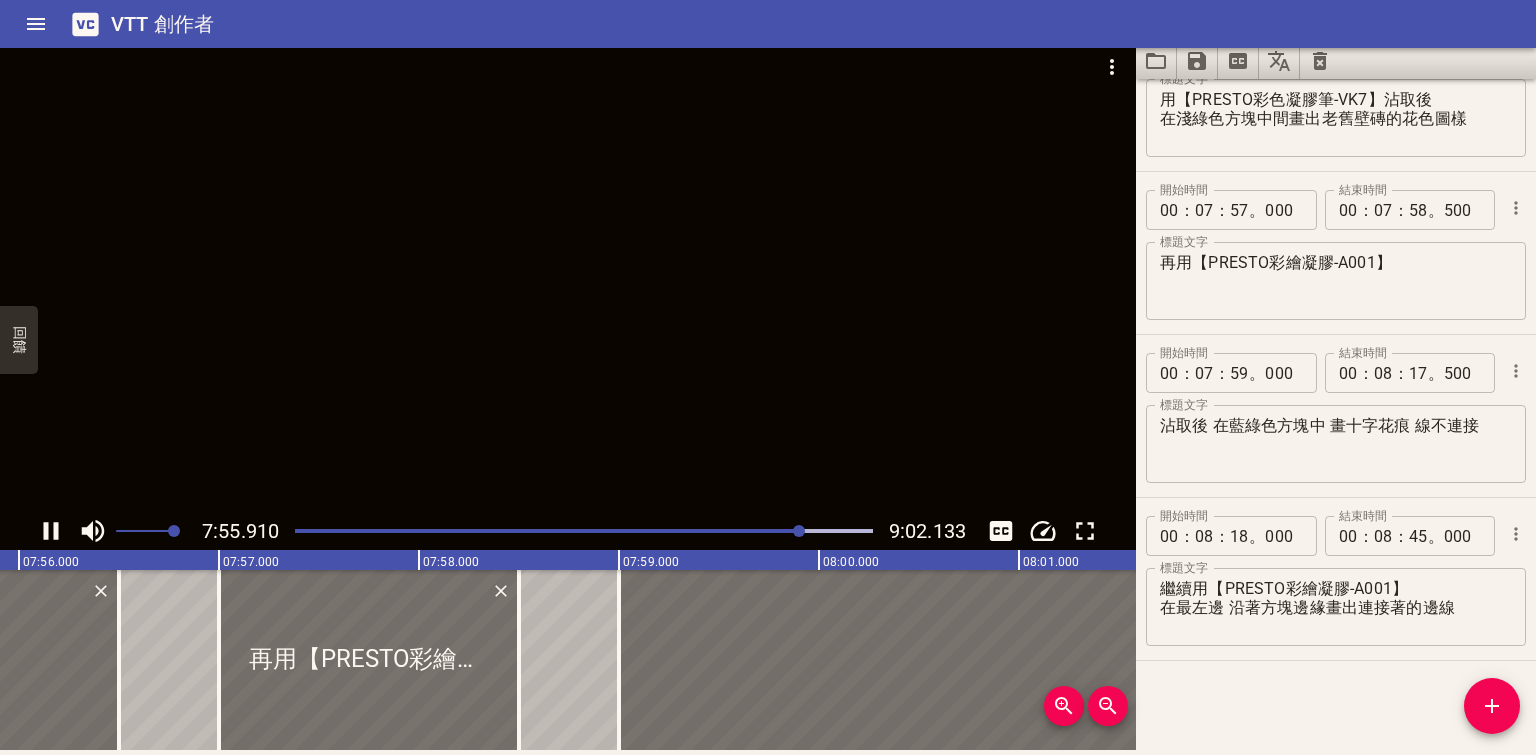 click at bounding box center (584, 531) 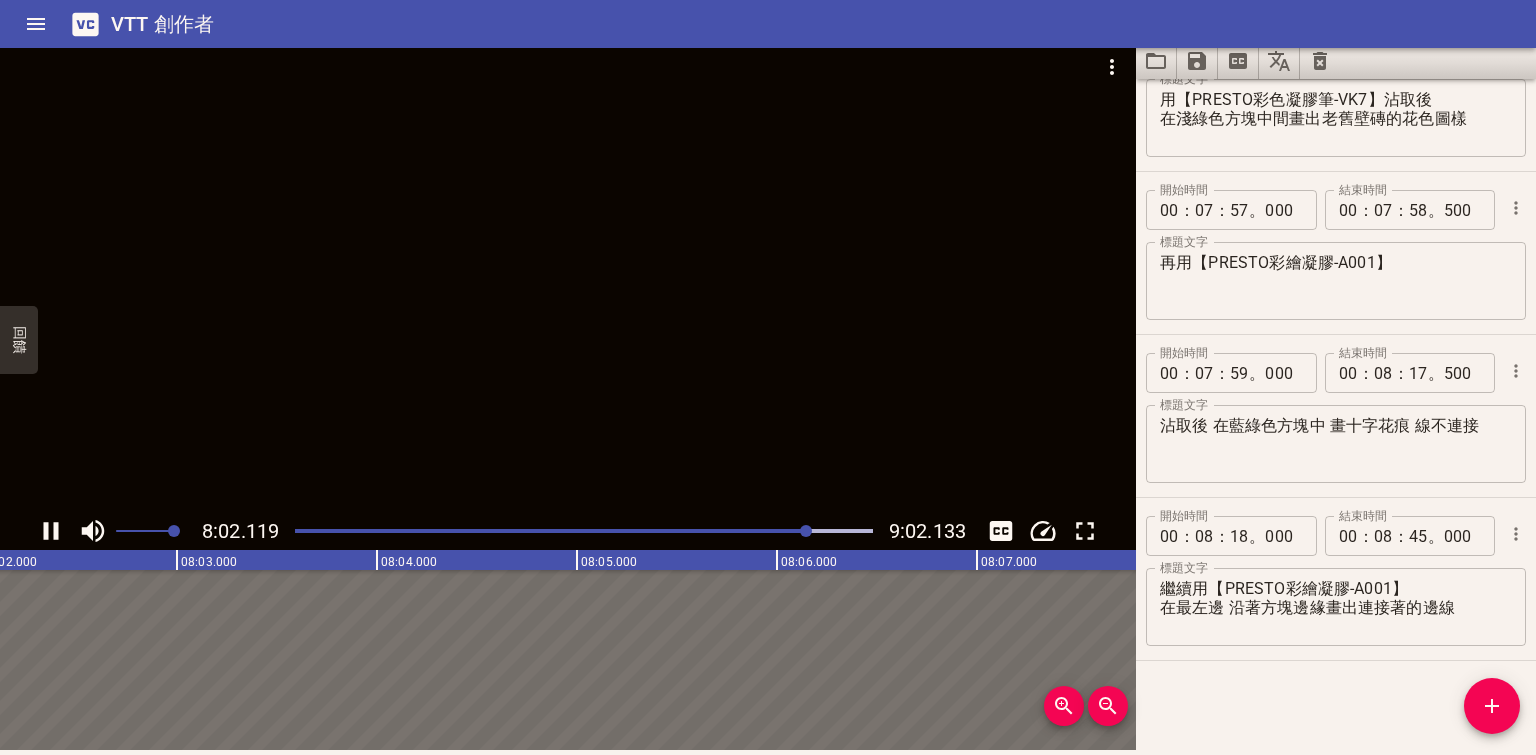 click at bounding box center (584, 531) 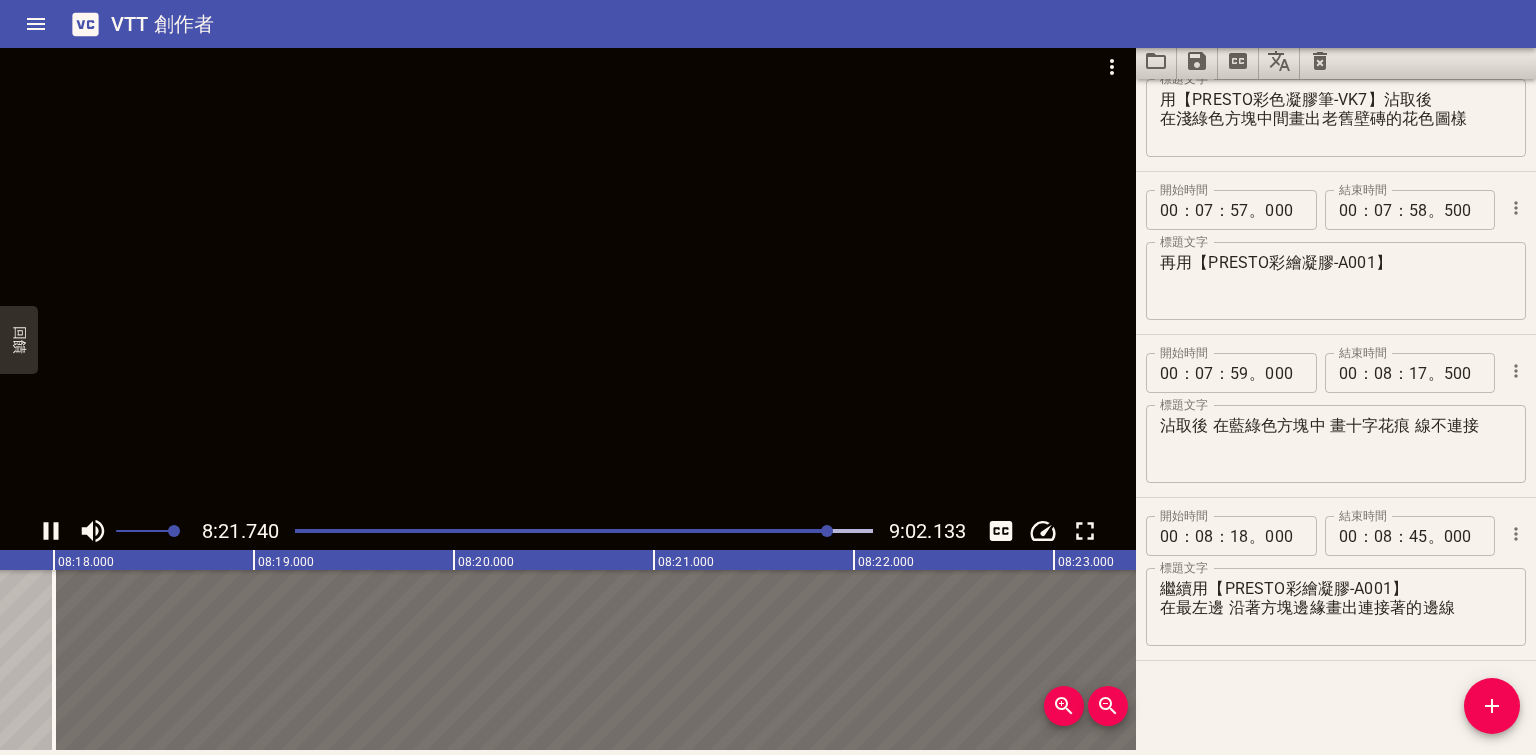 click at bounding box center [541, 531] 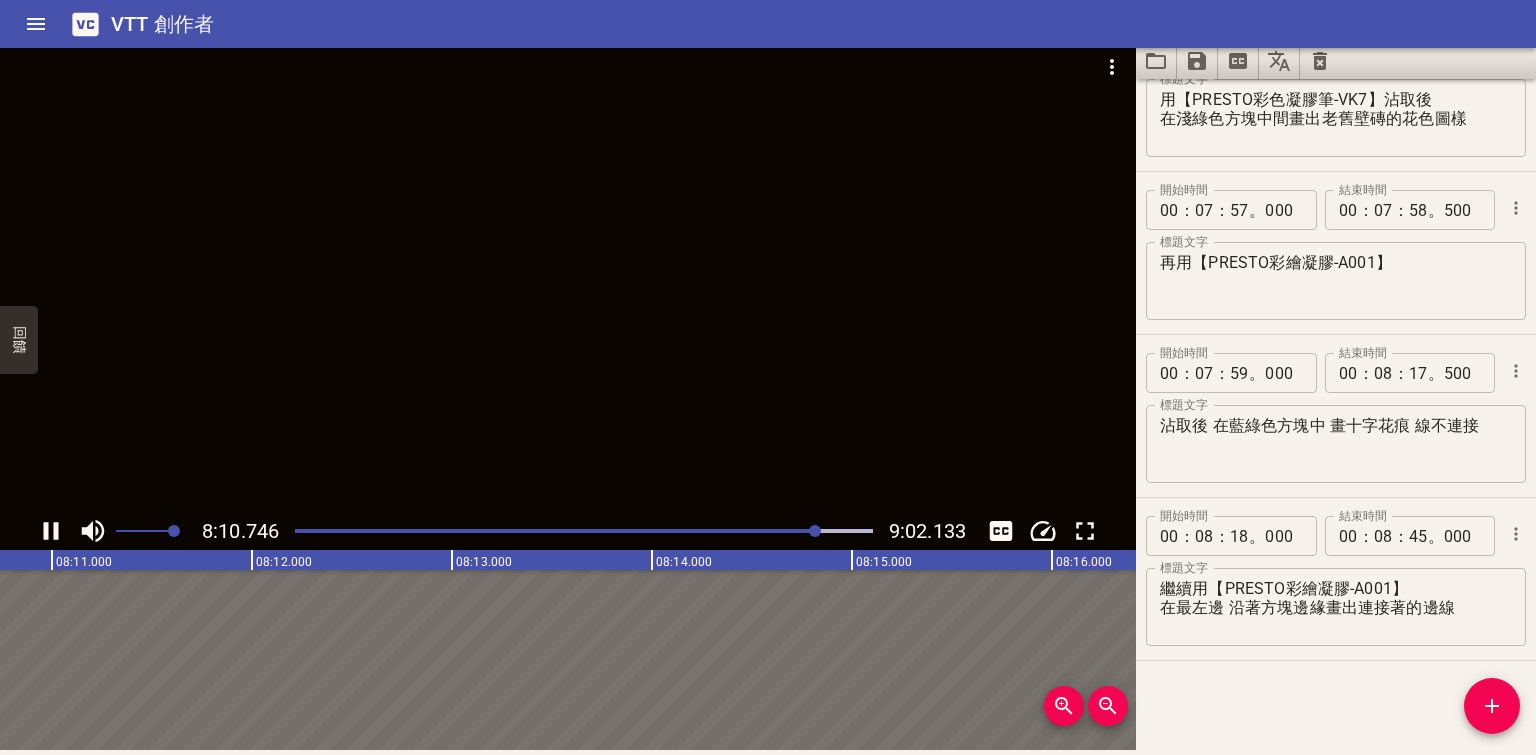 click at bounding box center (529, 531) 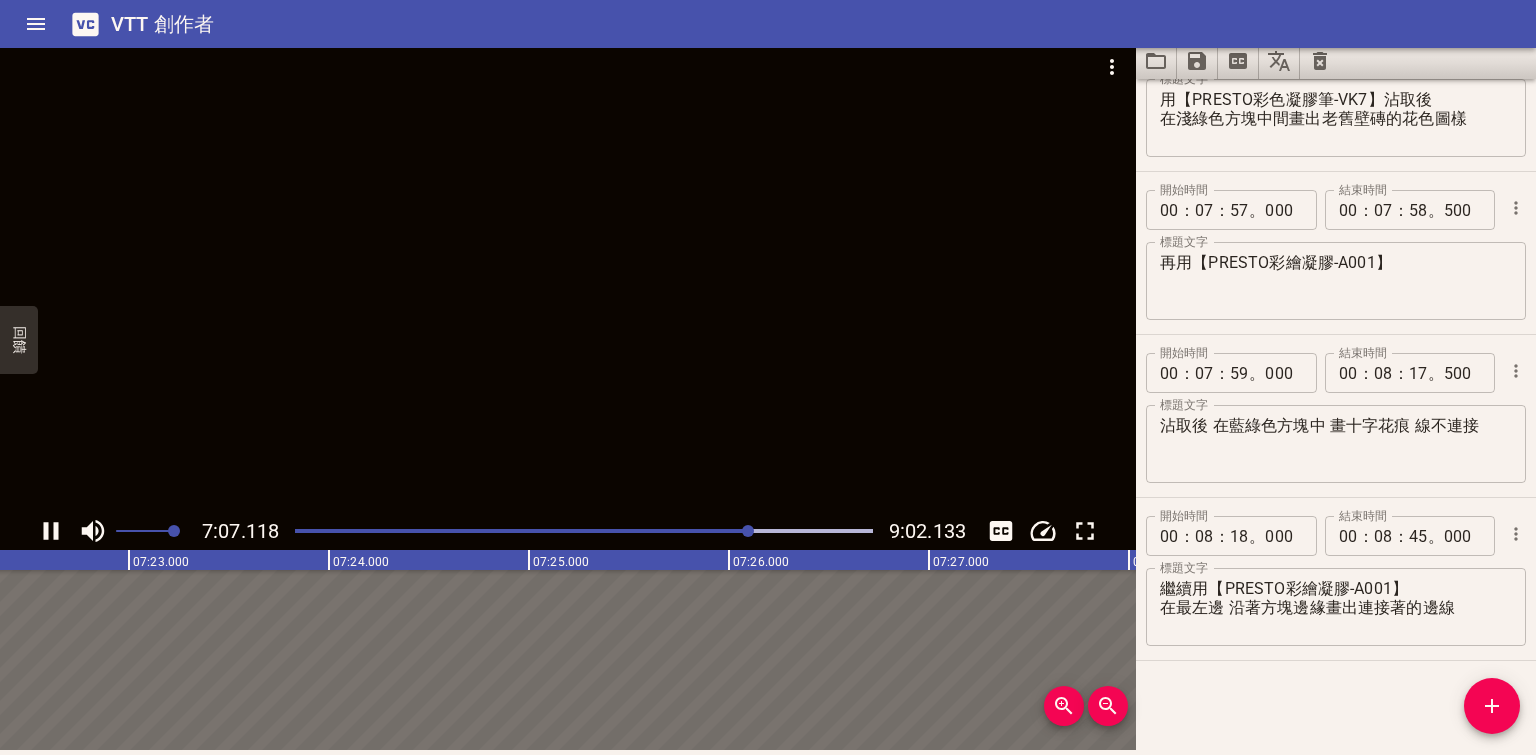 click at bounding box center [584, 531] 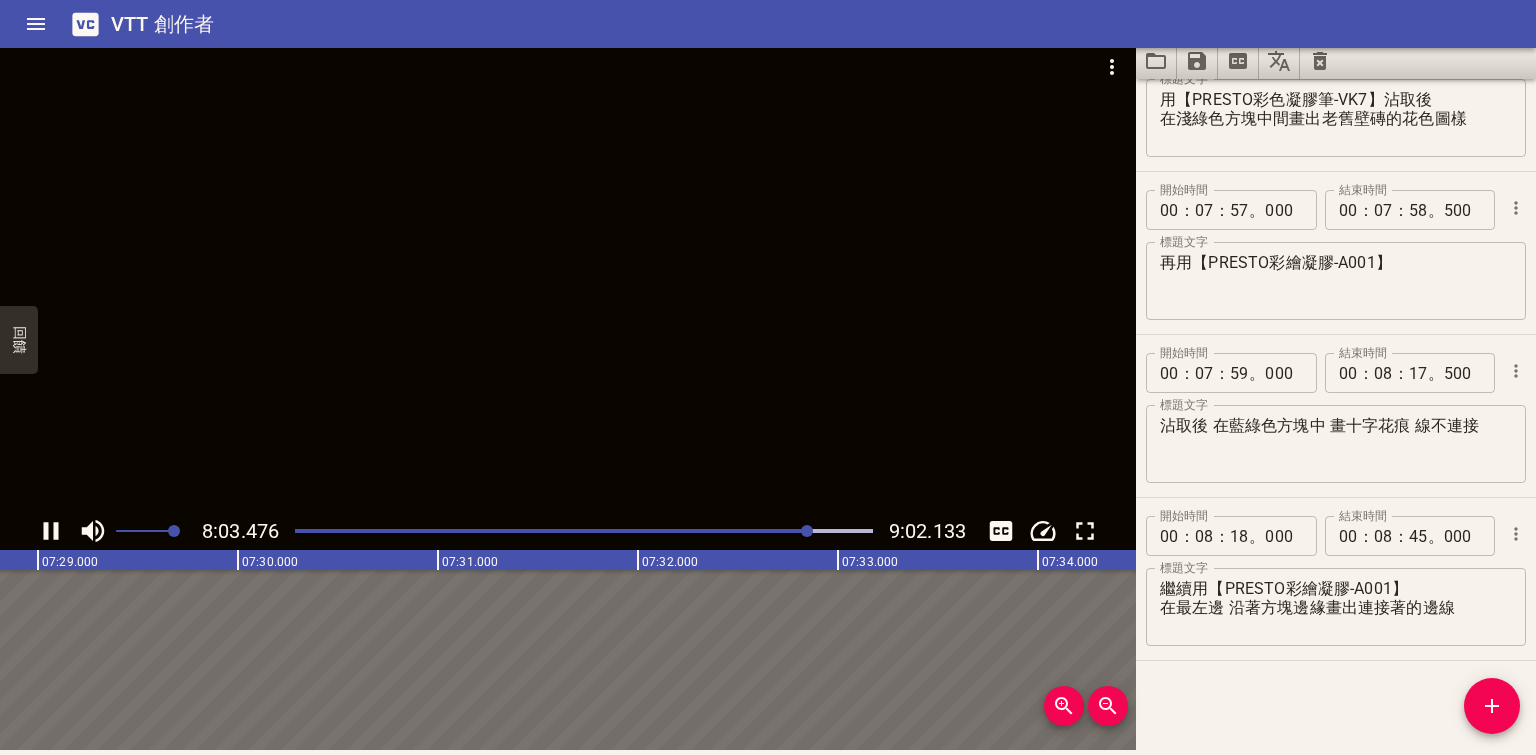 click at bounding box center (584, 531) 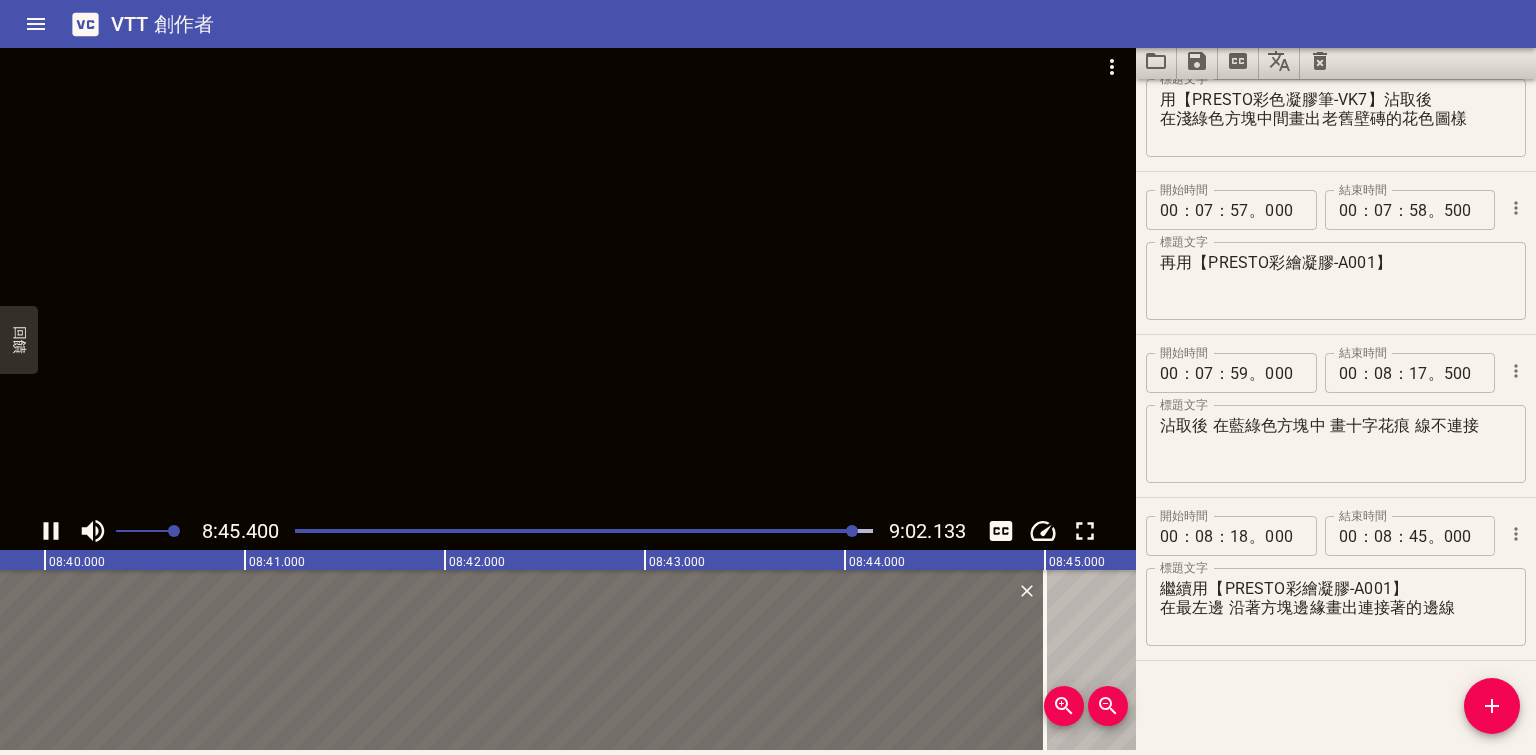 click at bounding box center (584, 531) 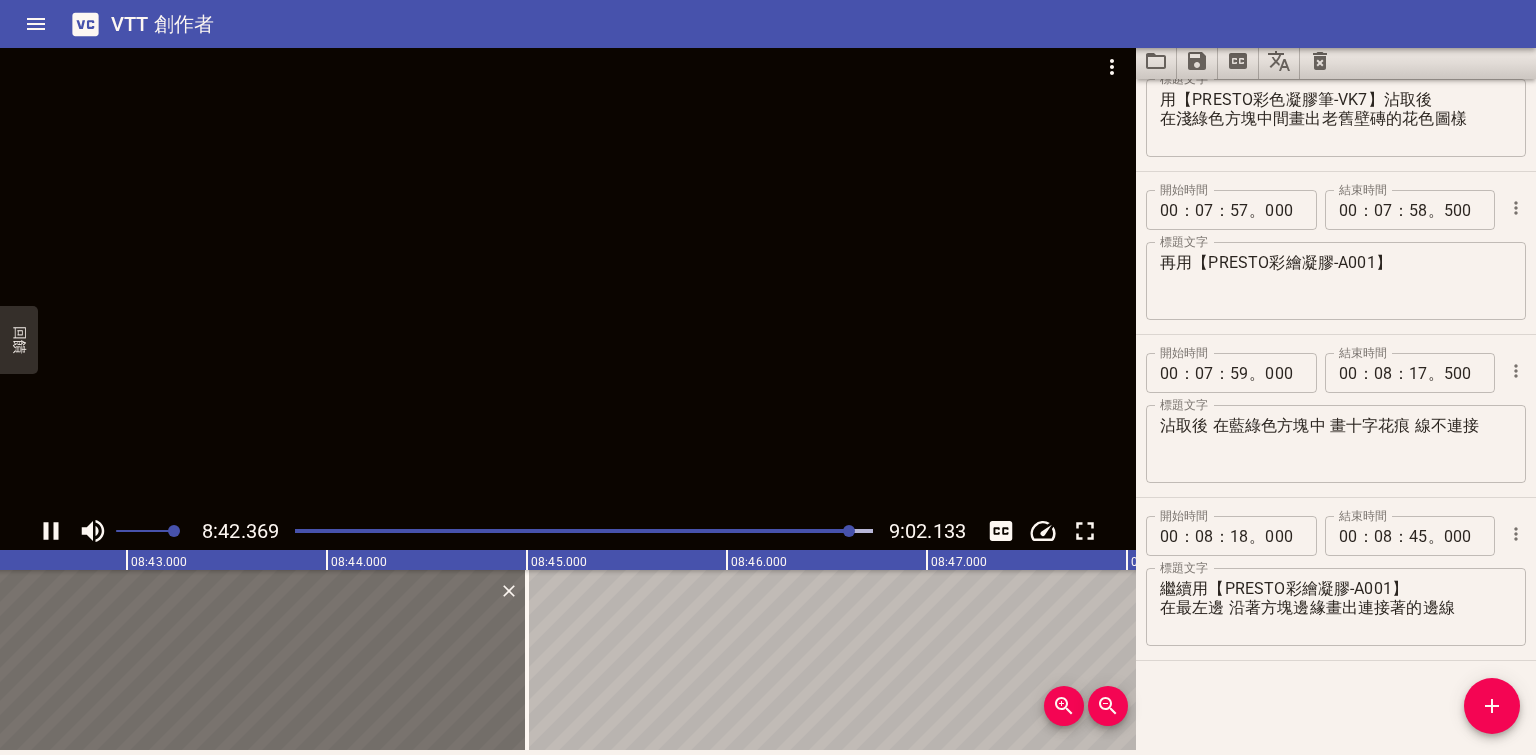 click at bounding box center [849, 531] 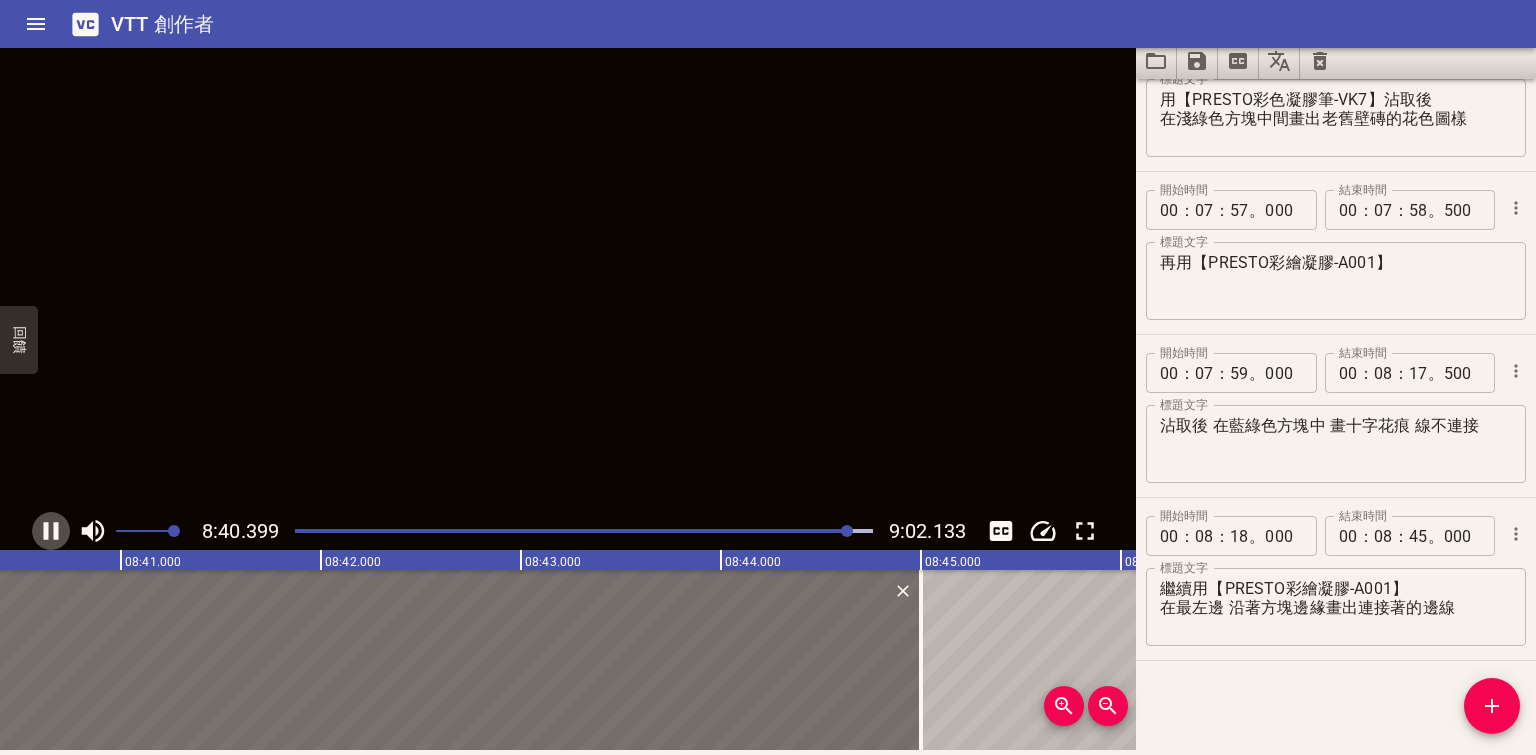 click 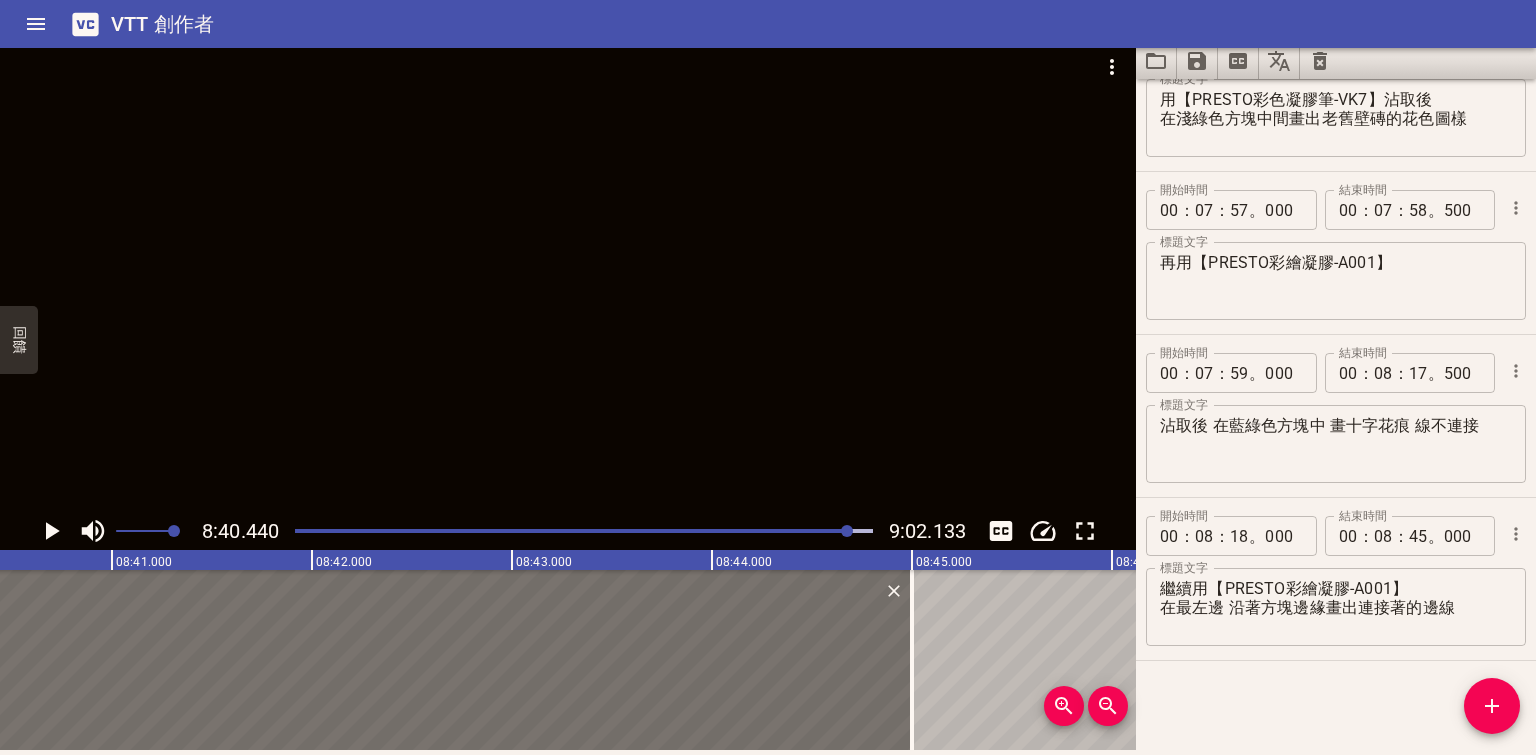 click 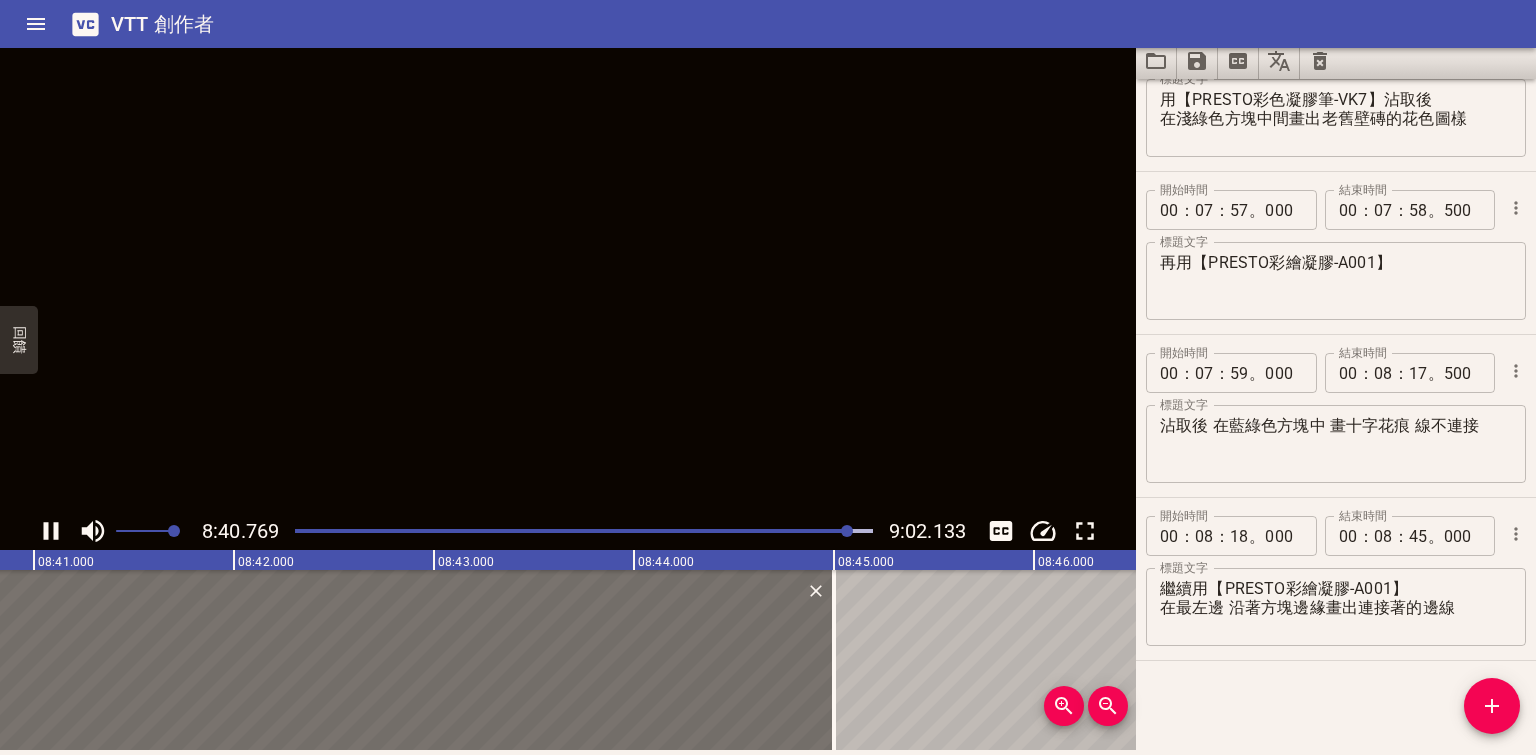 click 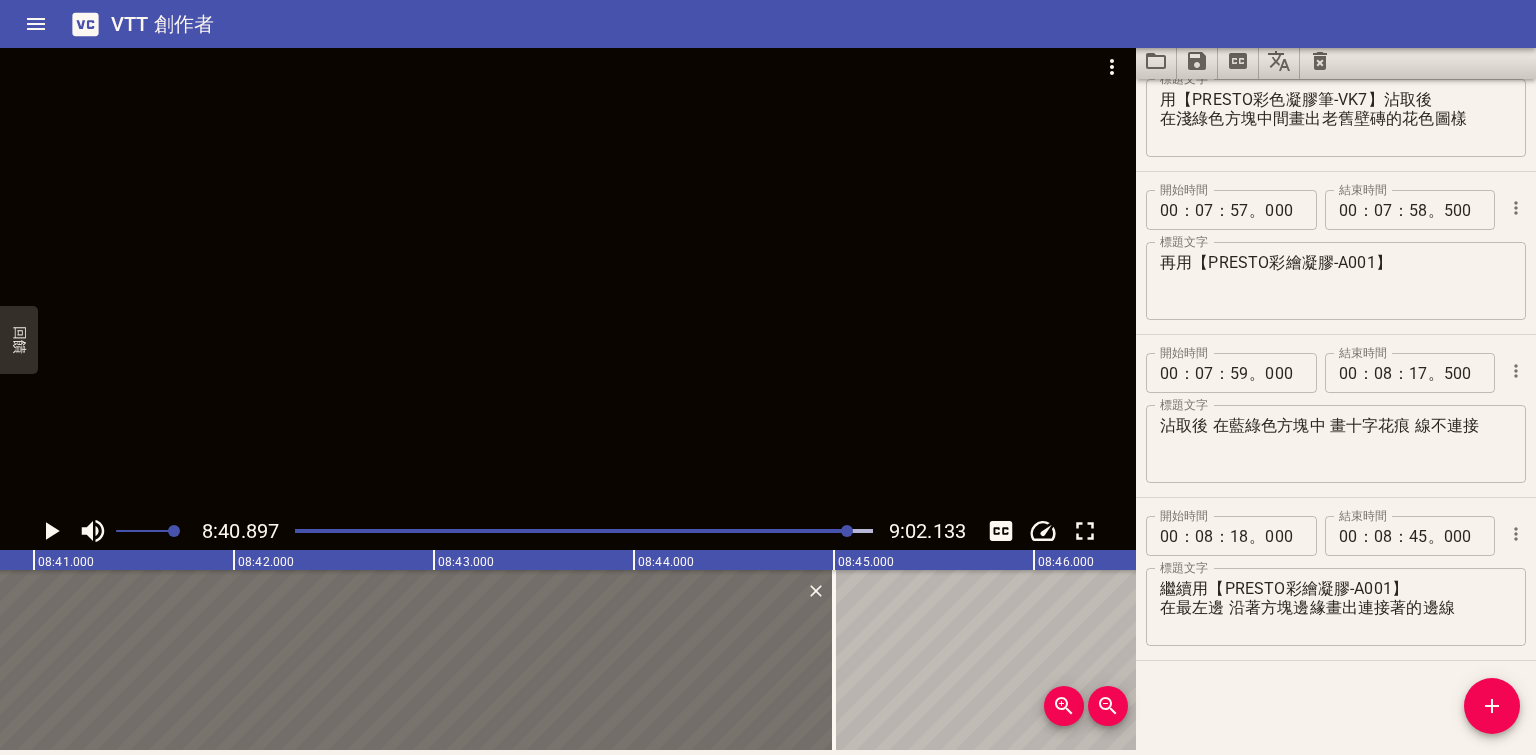 scroll, scrollTop: 0, scrollLeft: 104179, axis: horizontal 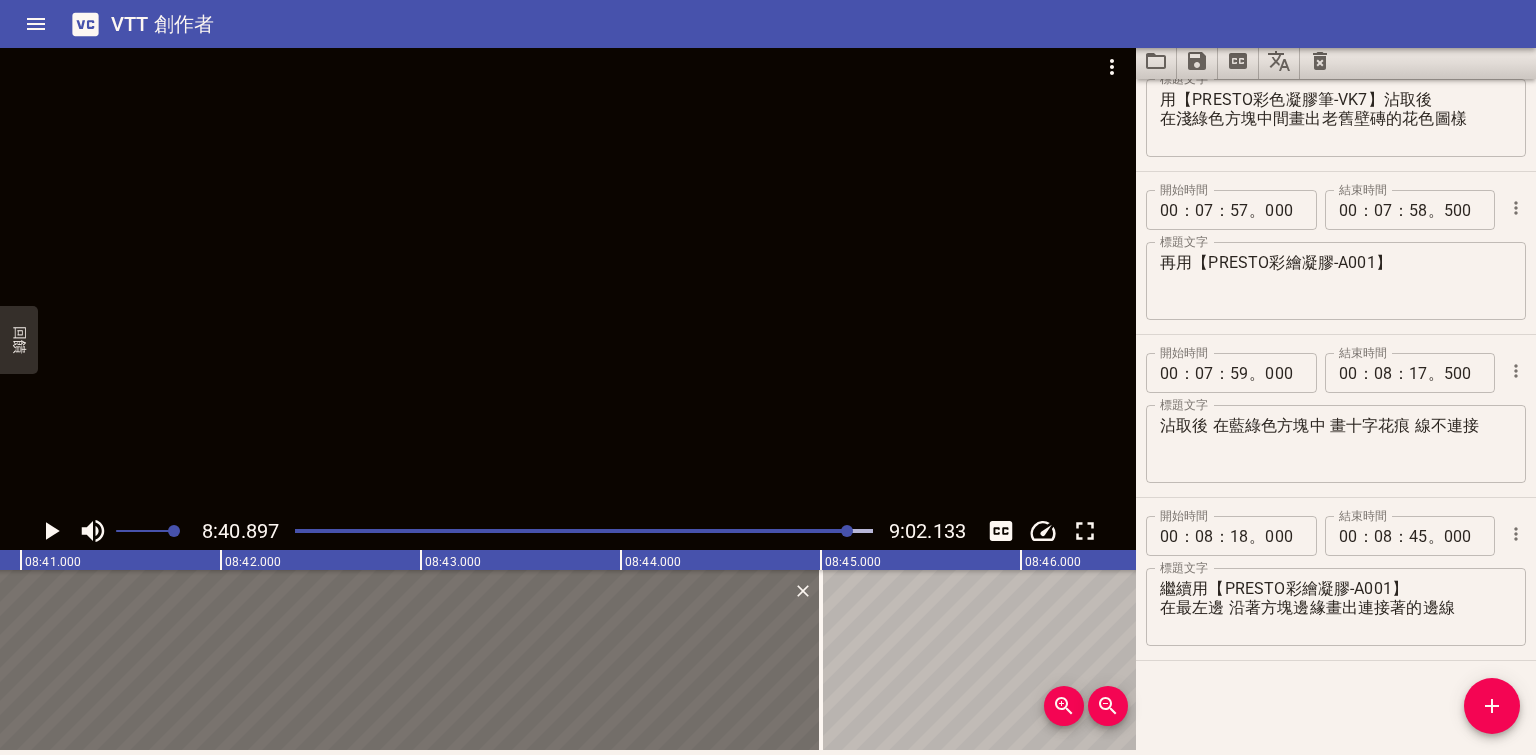 click on "00 ： 08 ： 45 。 000" at bounding box center (1410, 536) 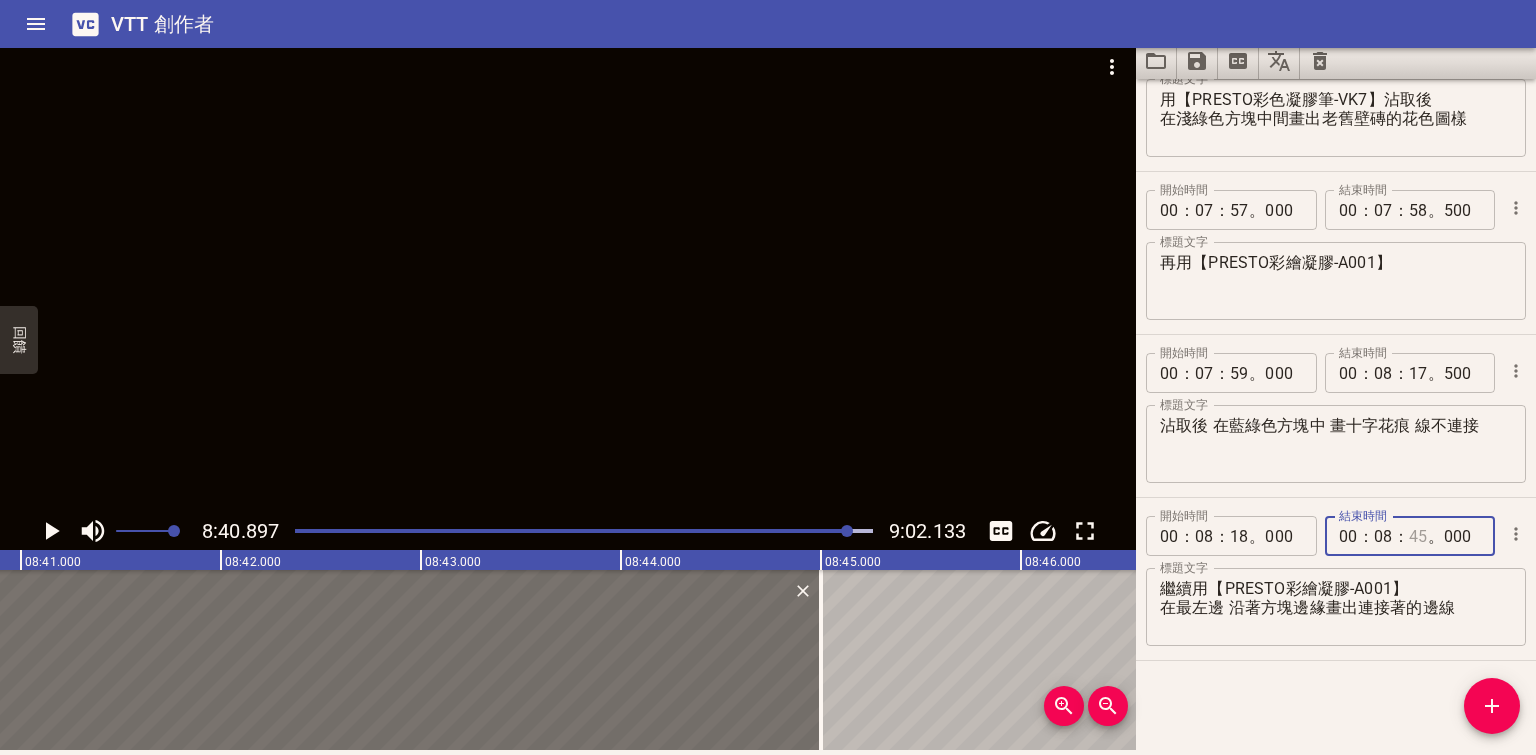 click at bounding box center [1418, 536] 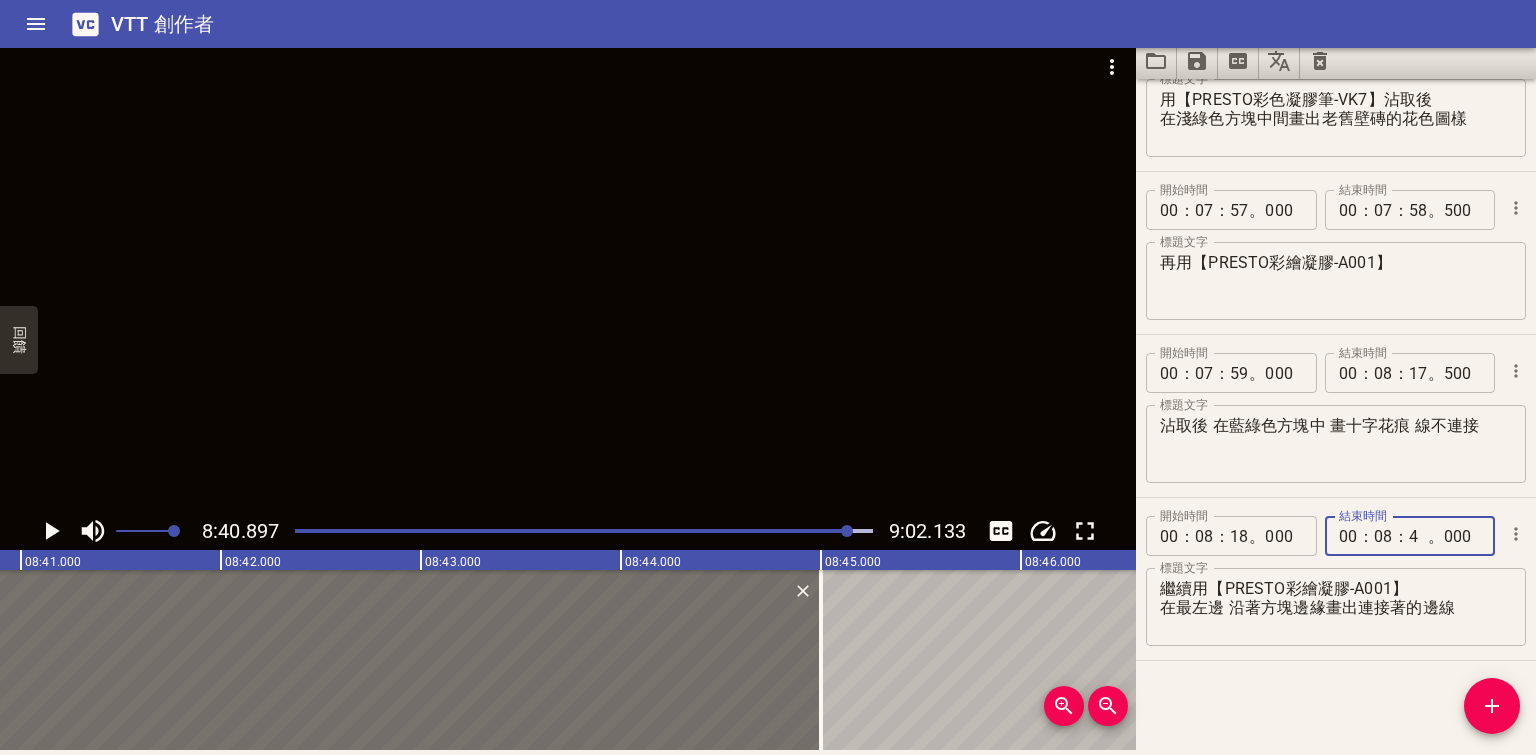 type on "40" 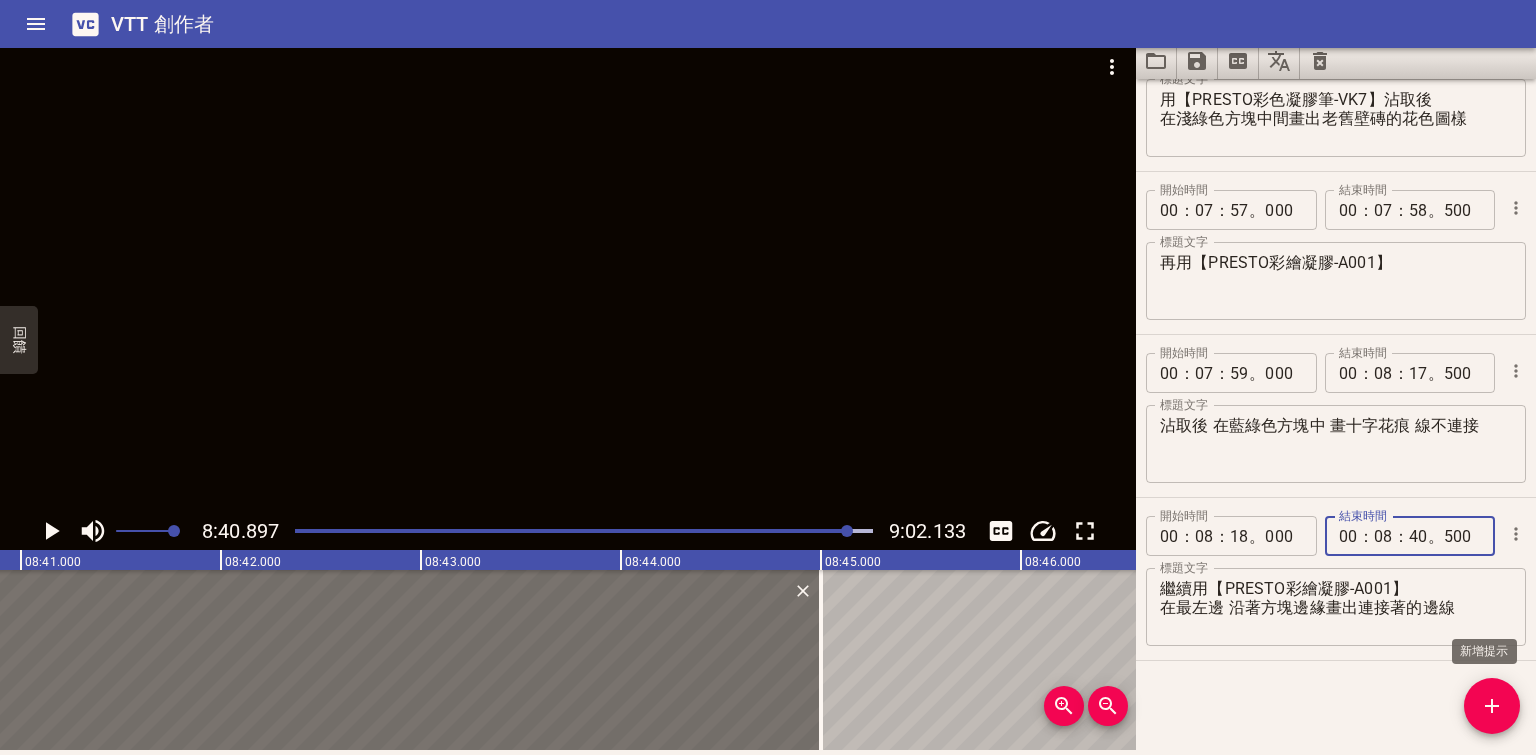 type on "500" 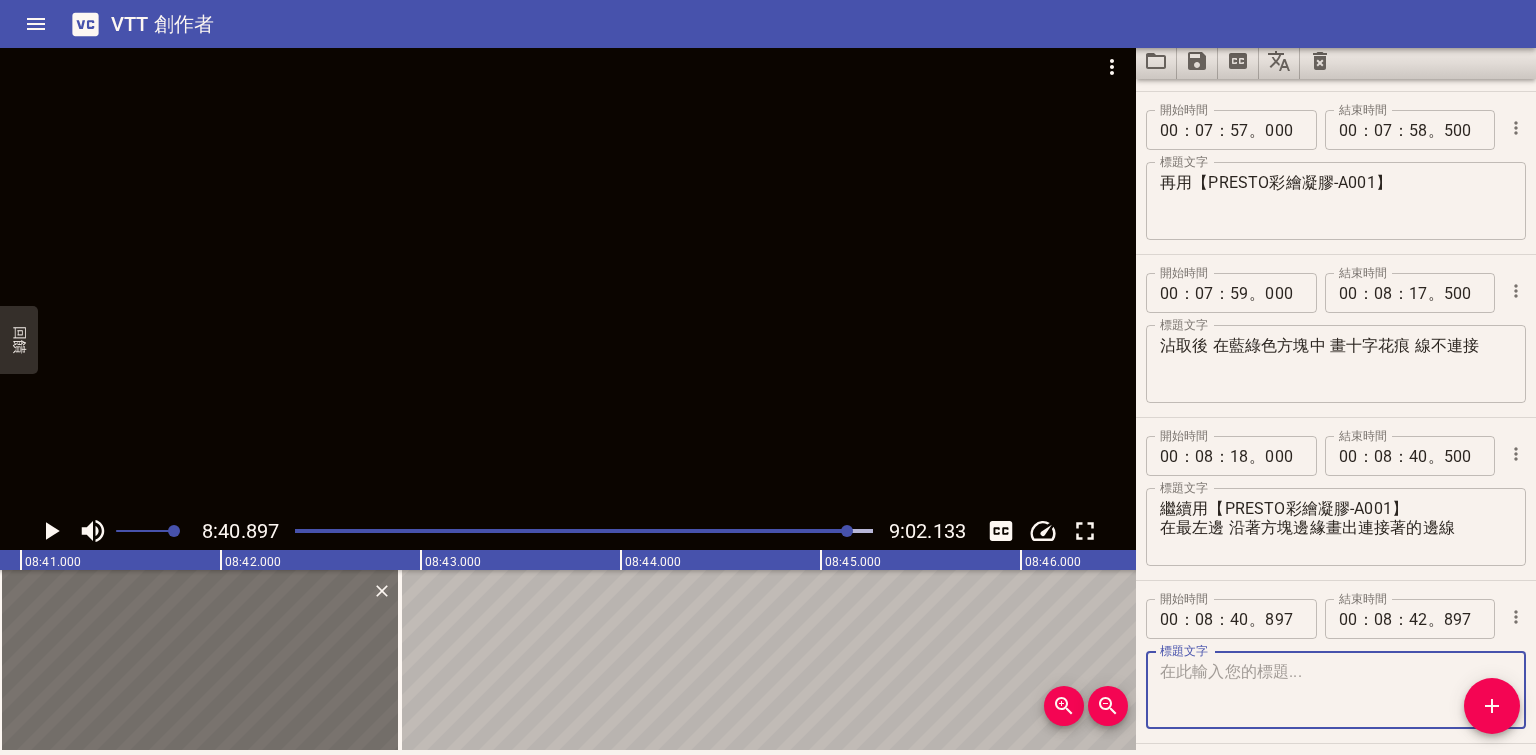 scroll, scrollTop: 3172, scrollLeft: 0, axis: vertical 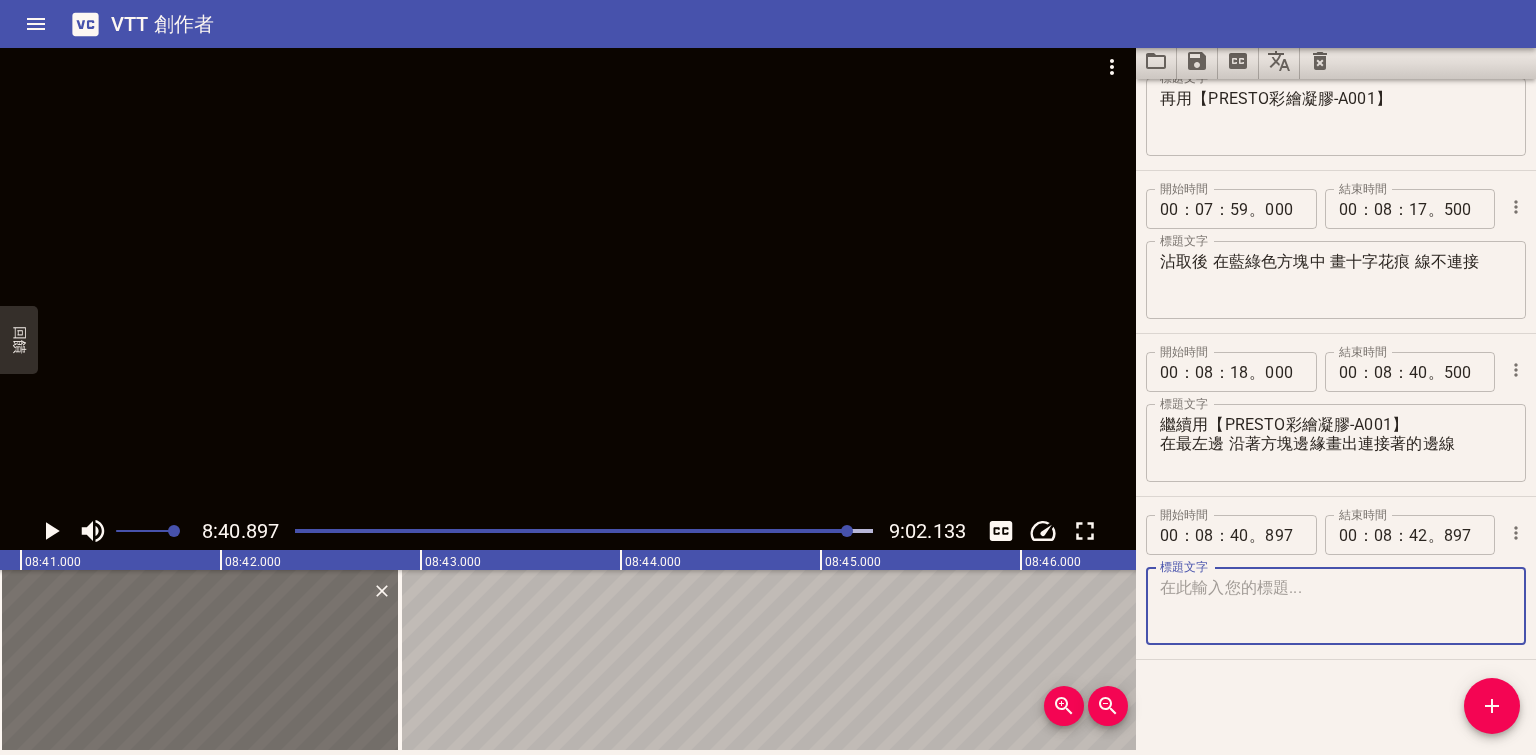 click 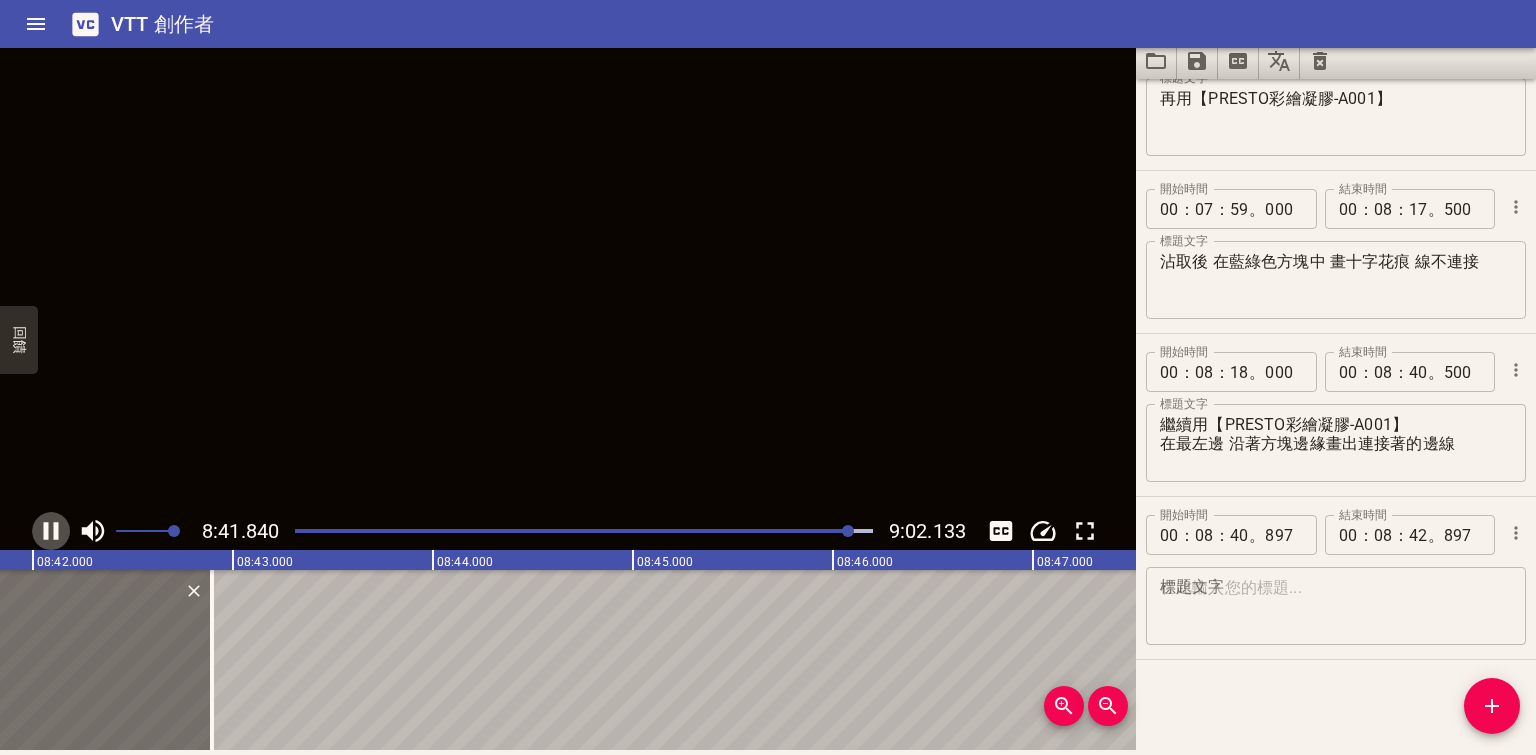 click 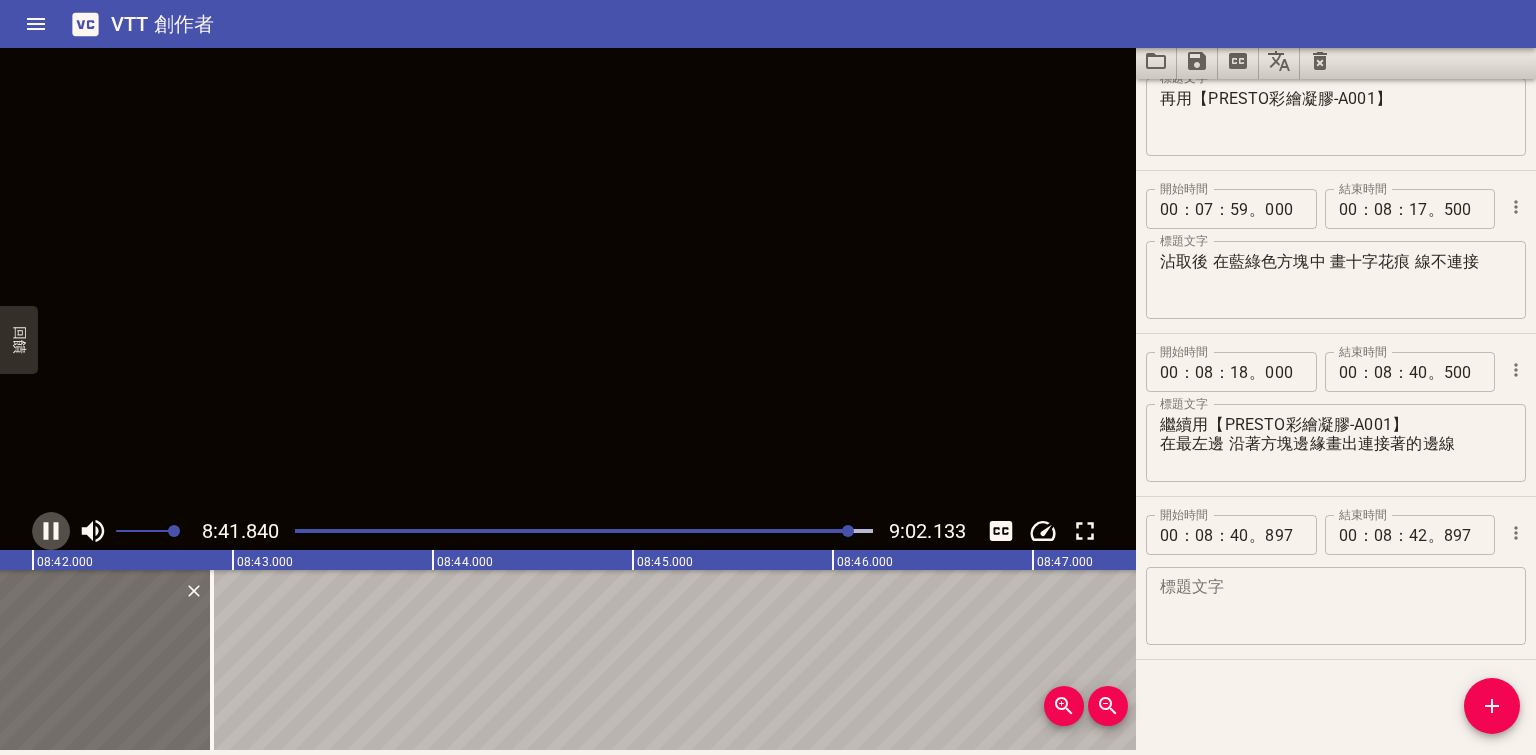 scroll, scrollTop: 0, scrollLeft: 104376, axis: horizontal 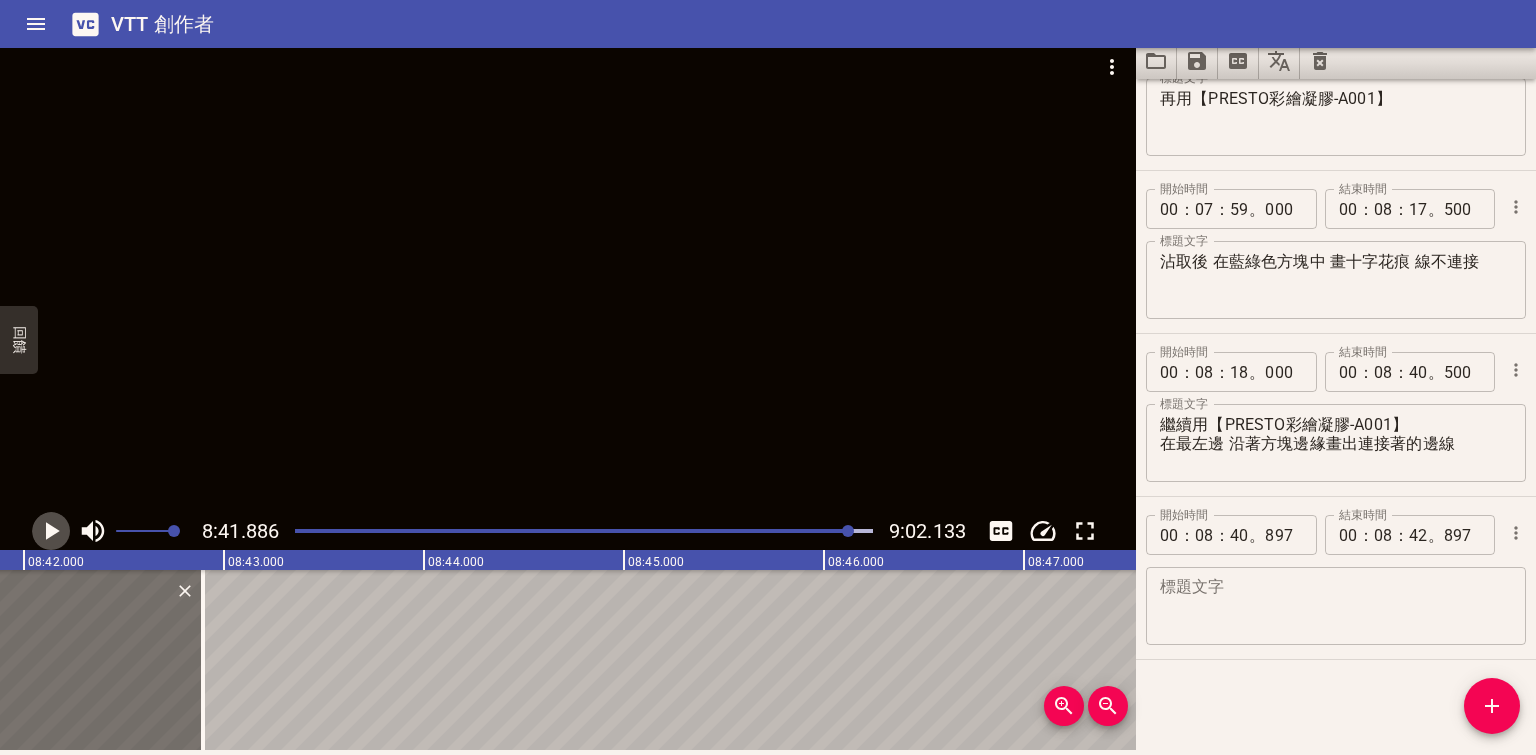 click 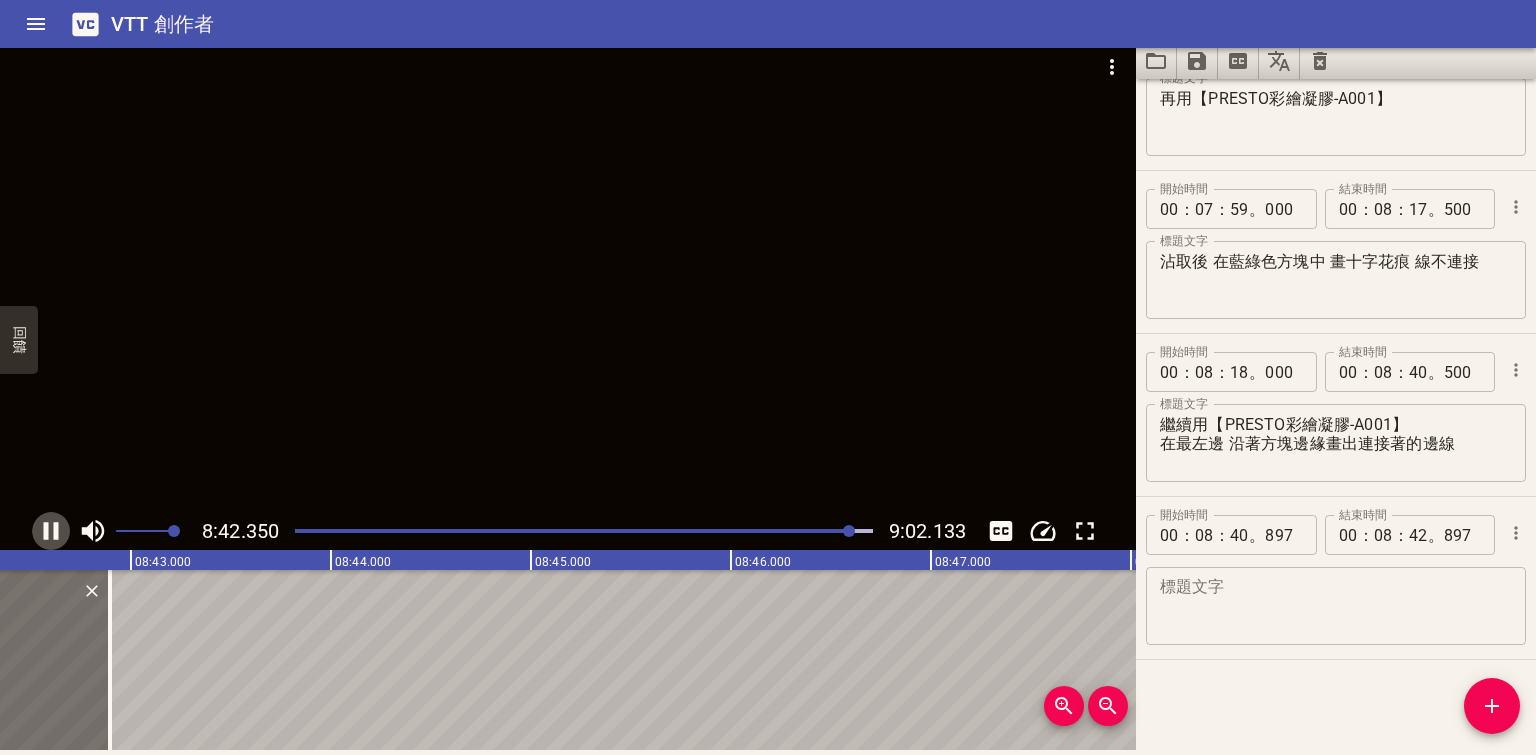 click 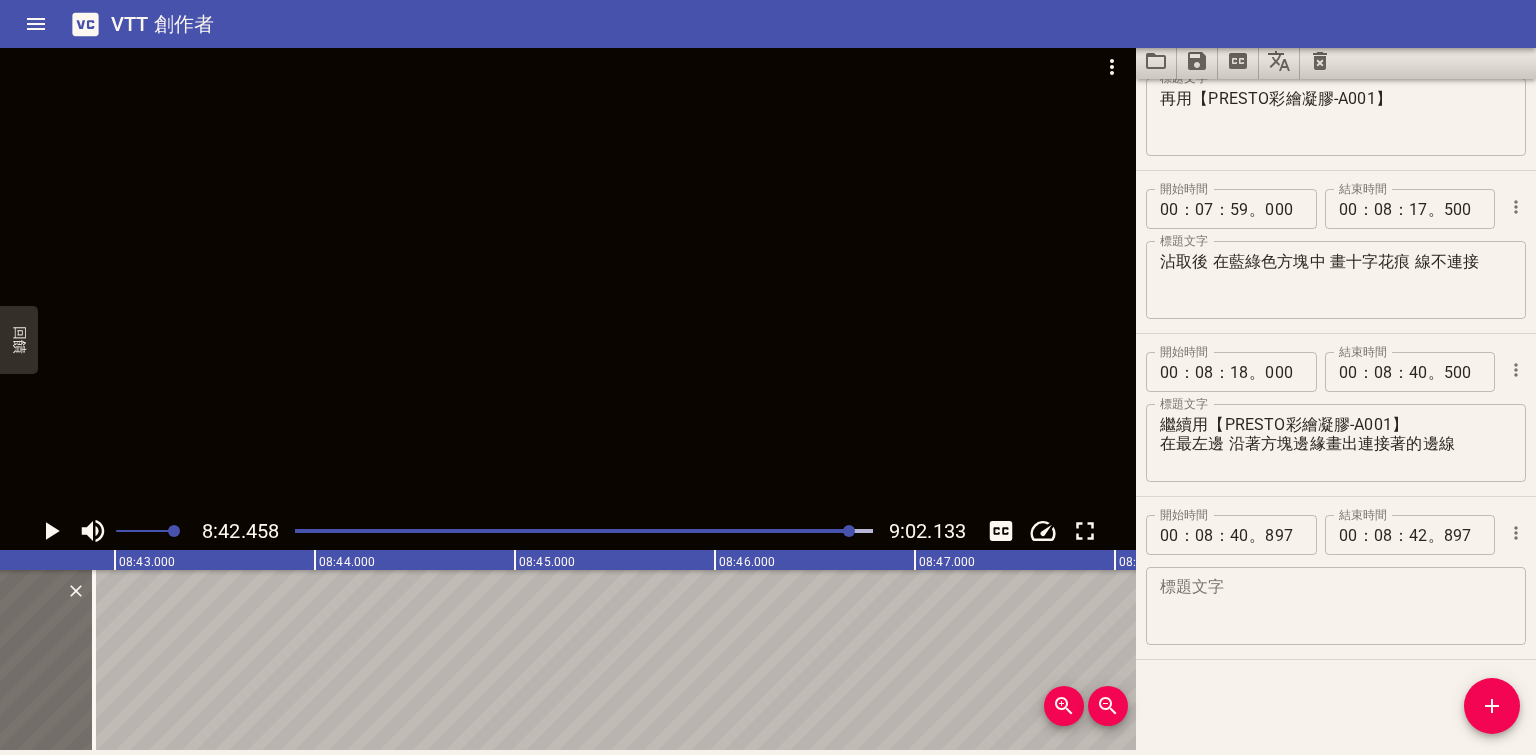 scroll, scrollTop: 0, scrollLeft: 104491, axis: horizontal 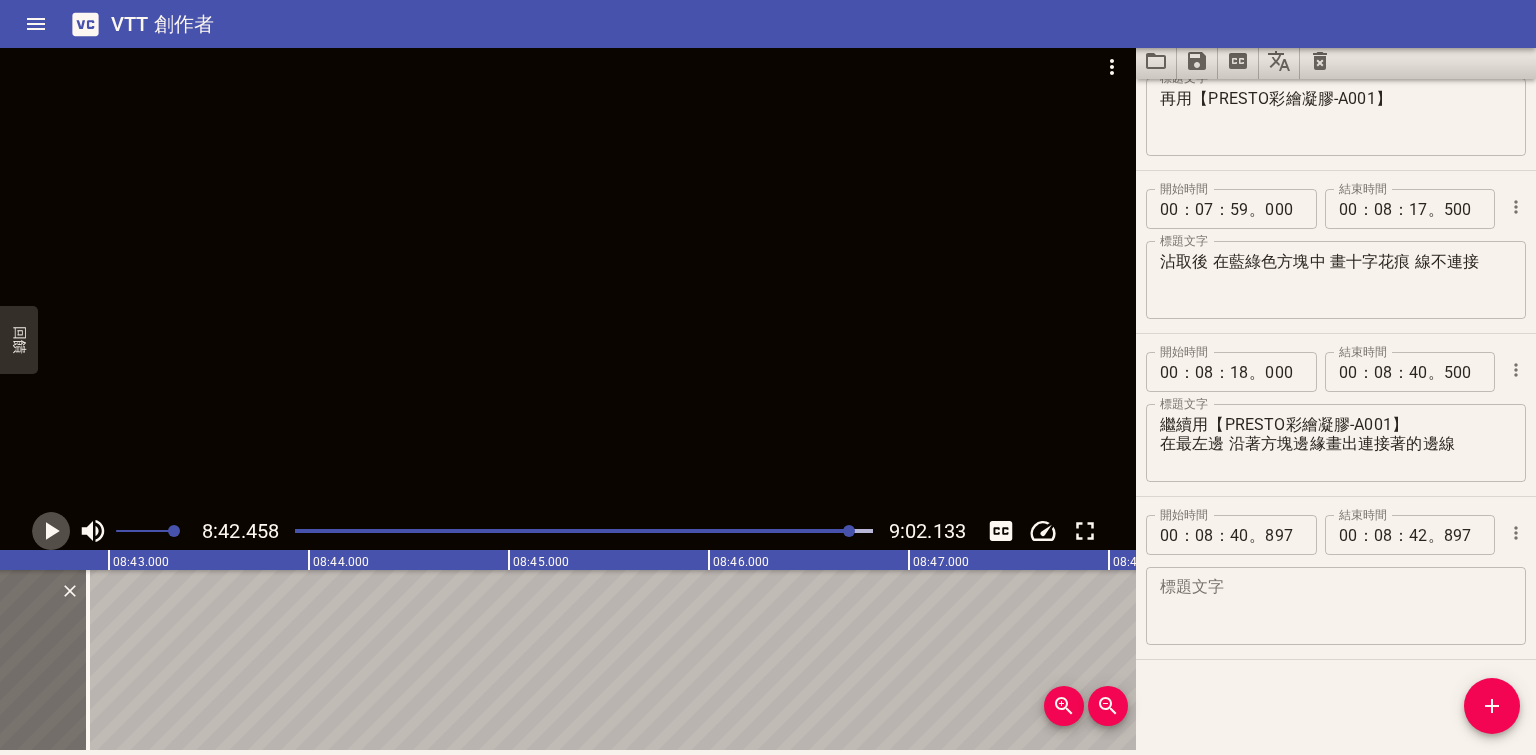 click 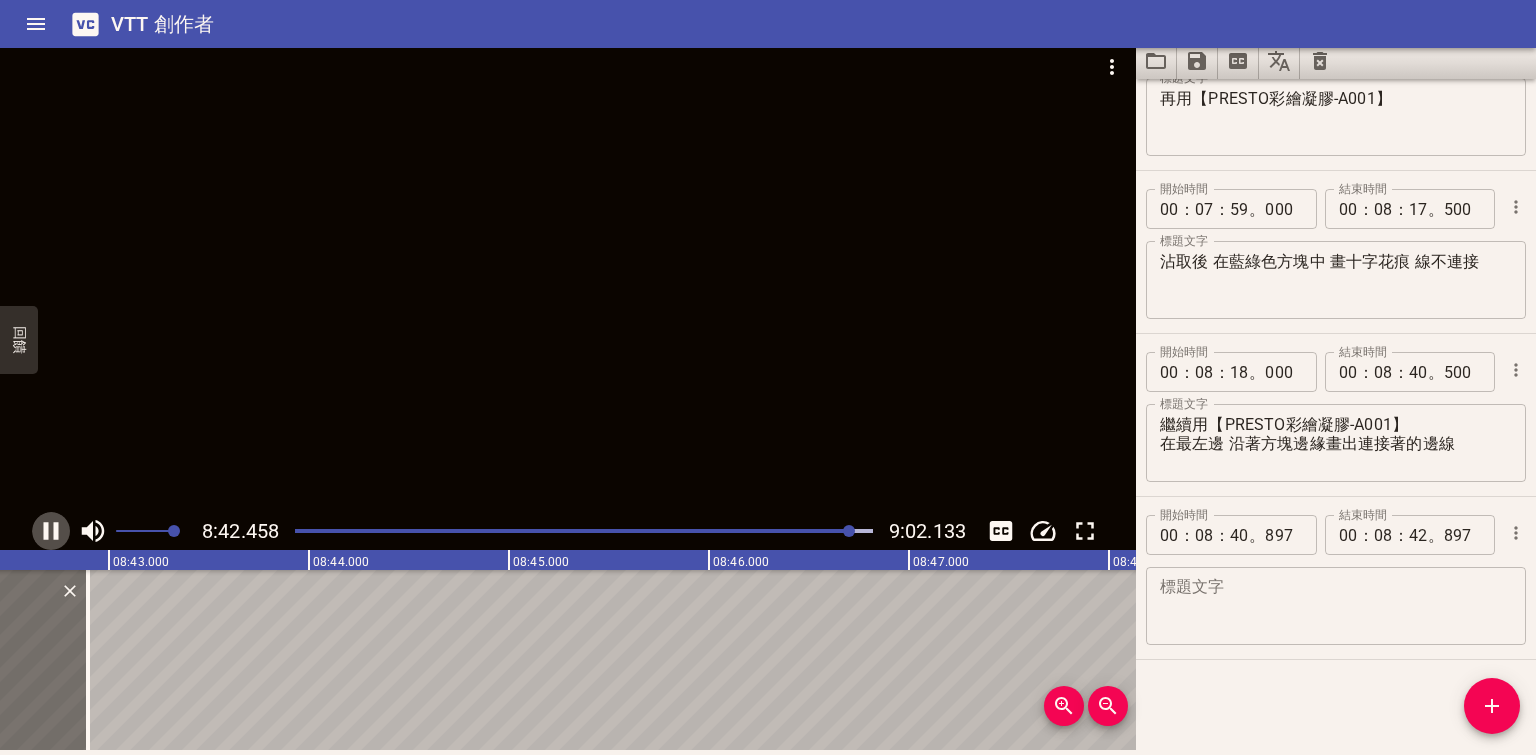 click 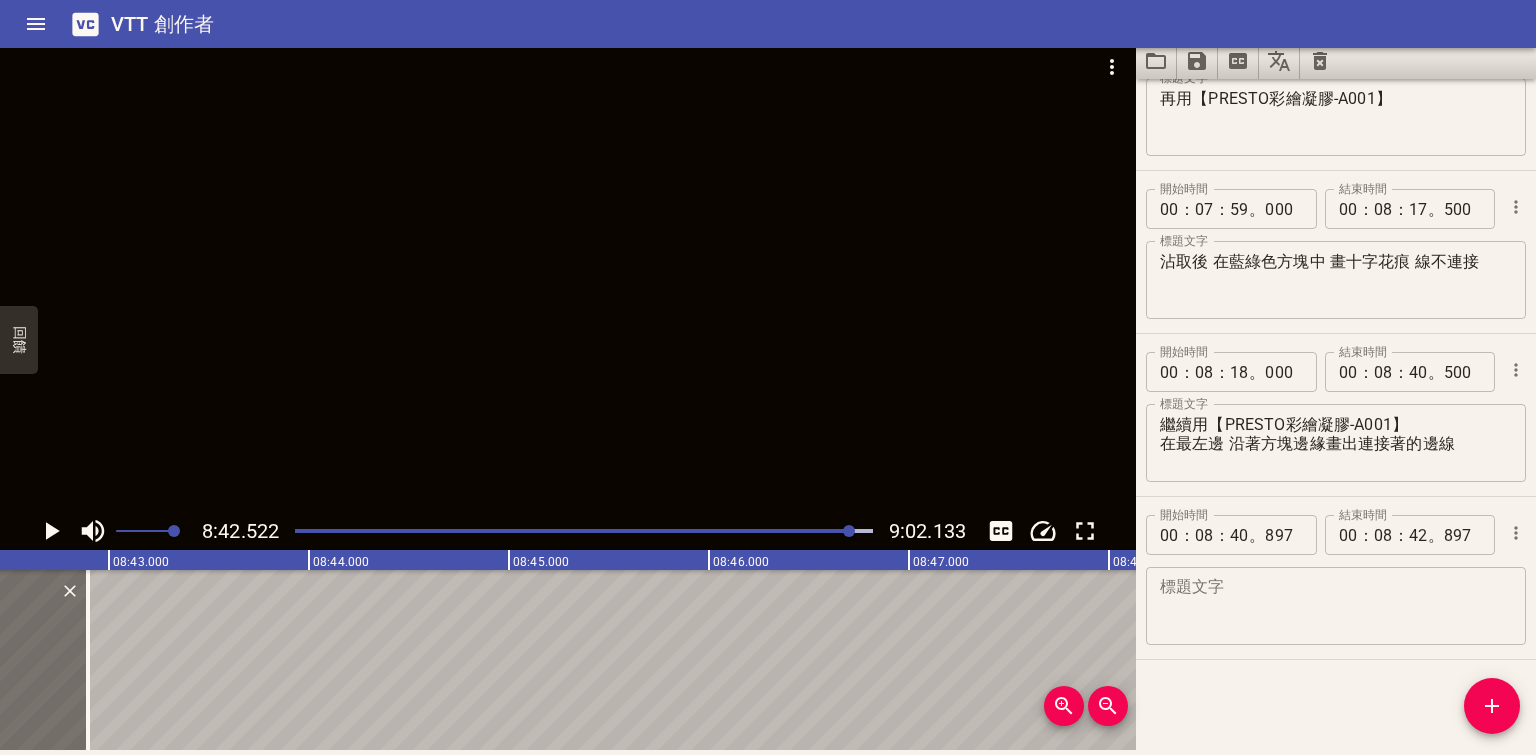 scroll, scrollTop: 0, scrollLeft: 104504, axis: horizontal 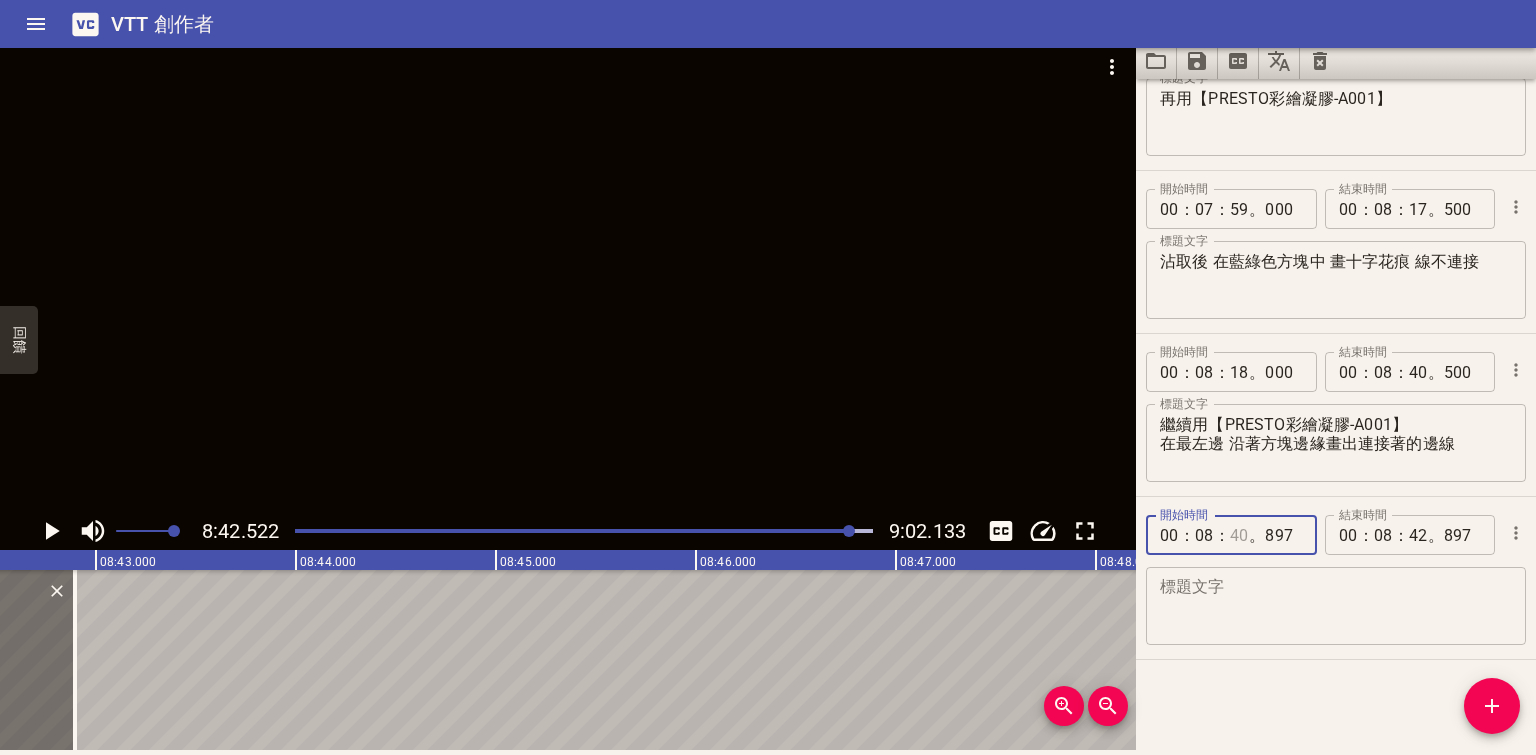 click at bounding box center (1239, 535) 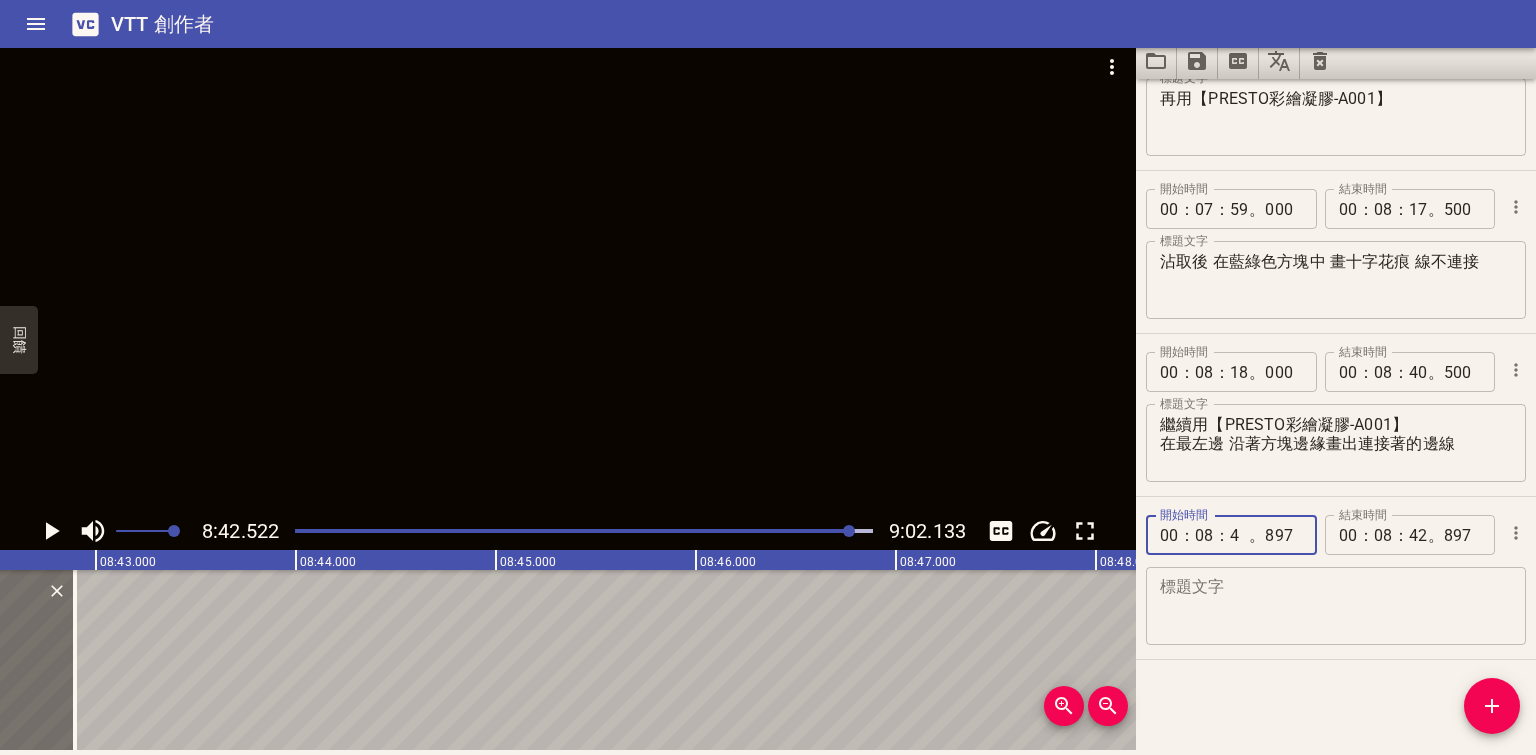 type on "42" 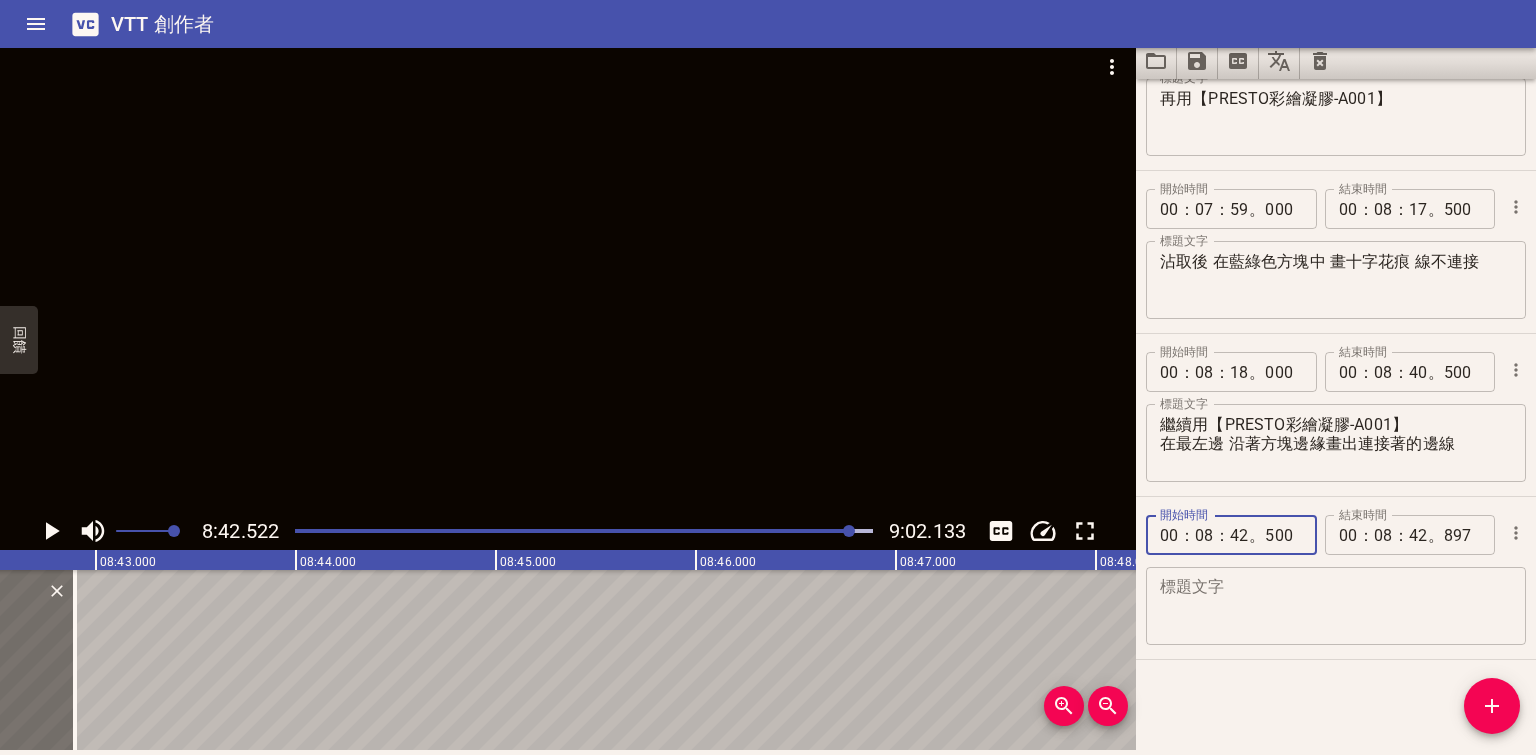 type on "500" 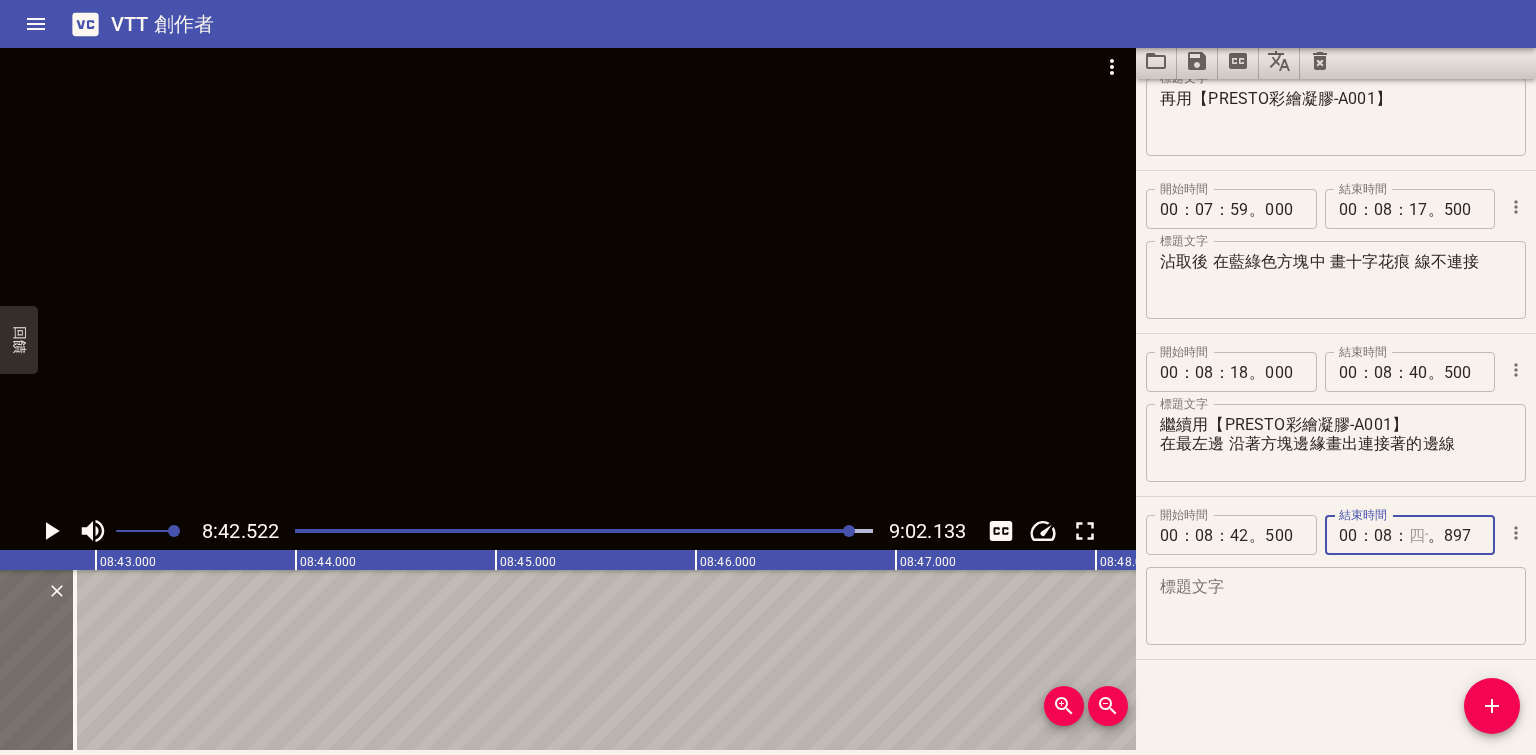 click at bounding box center [1418, 535] 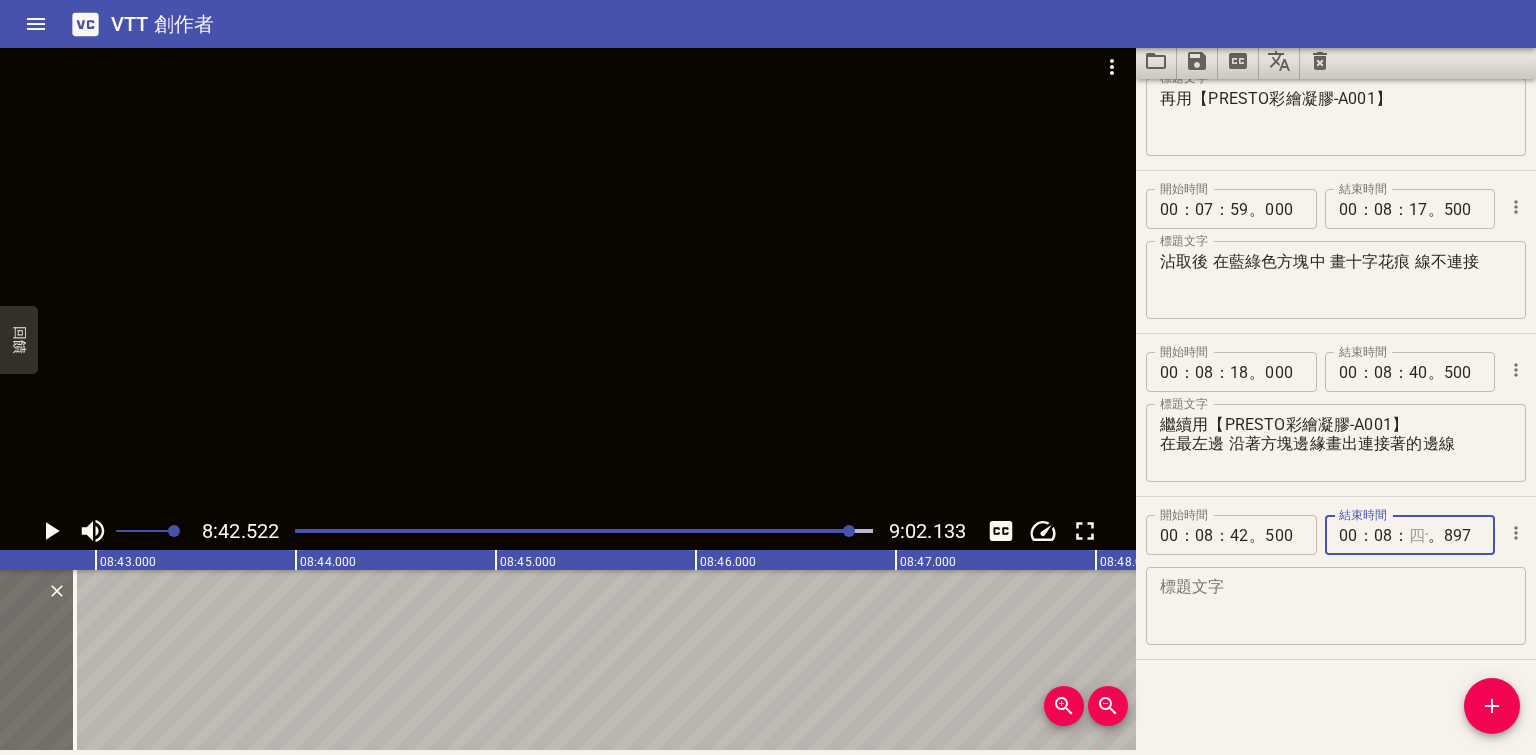 type on "42" 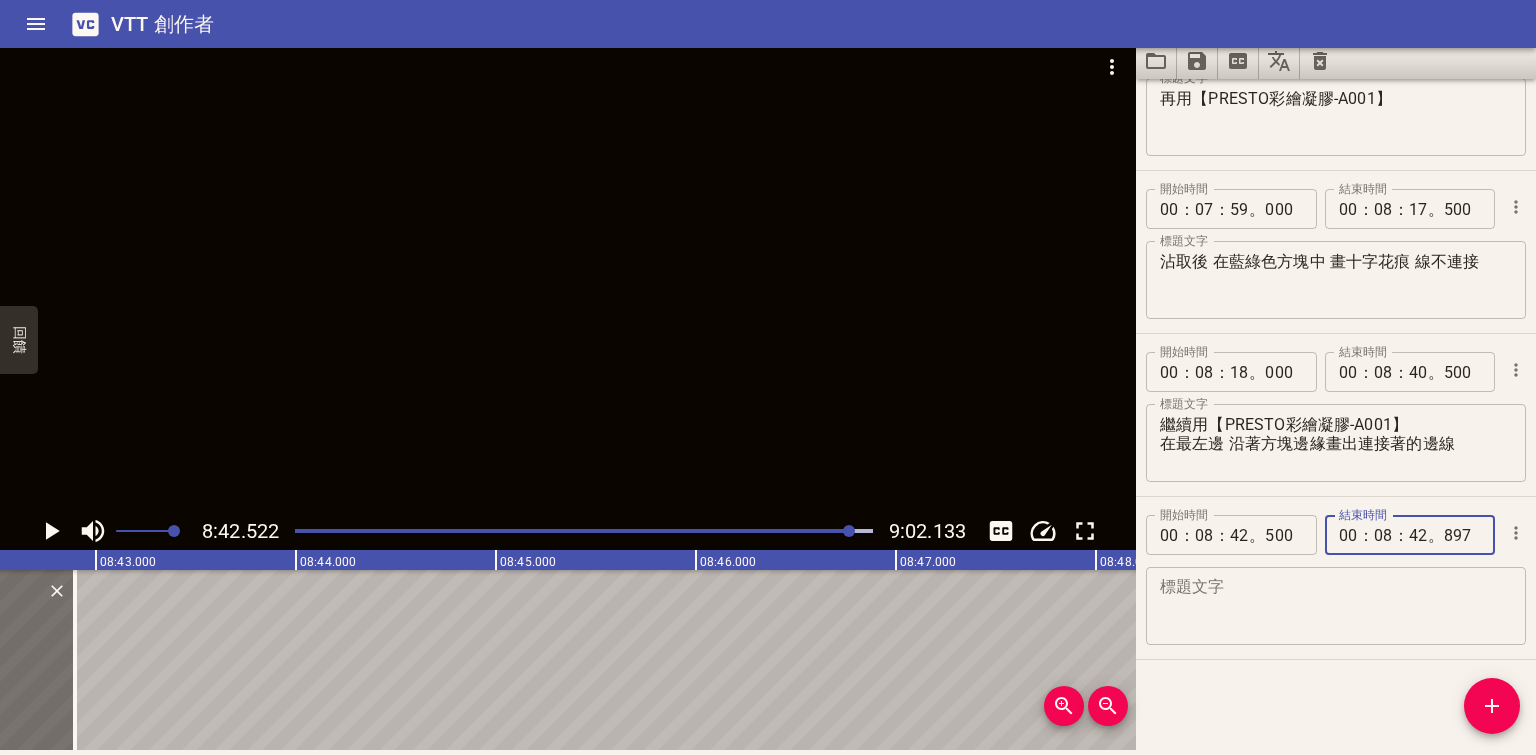 click at bounding box center (1336, 606) 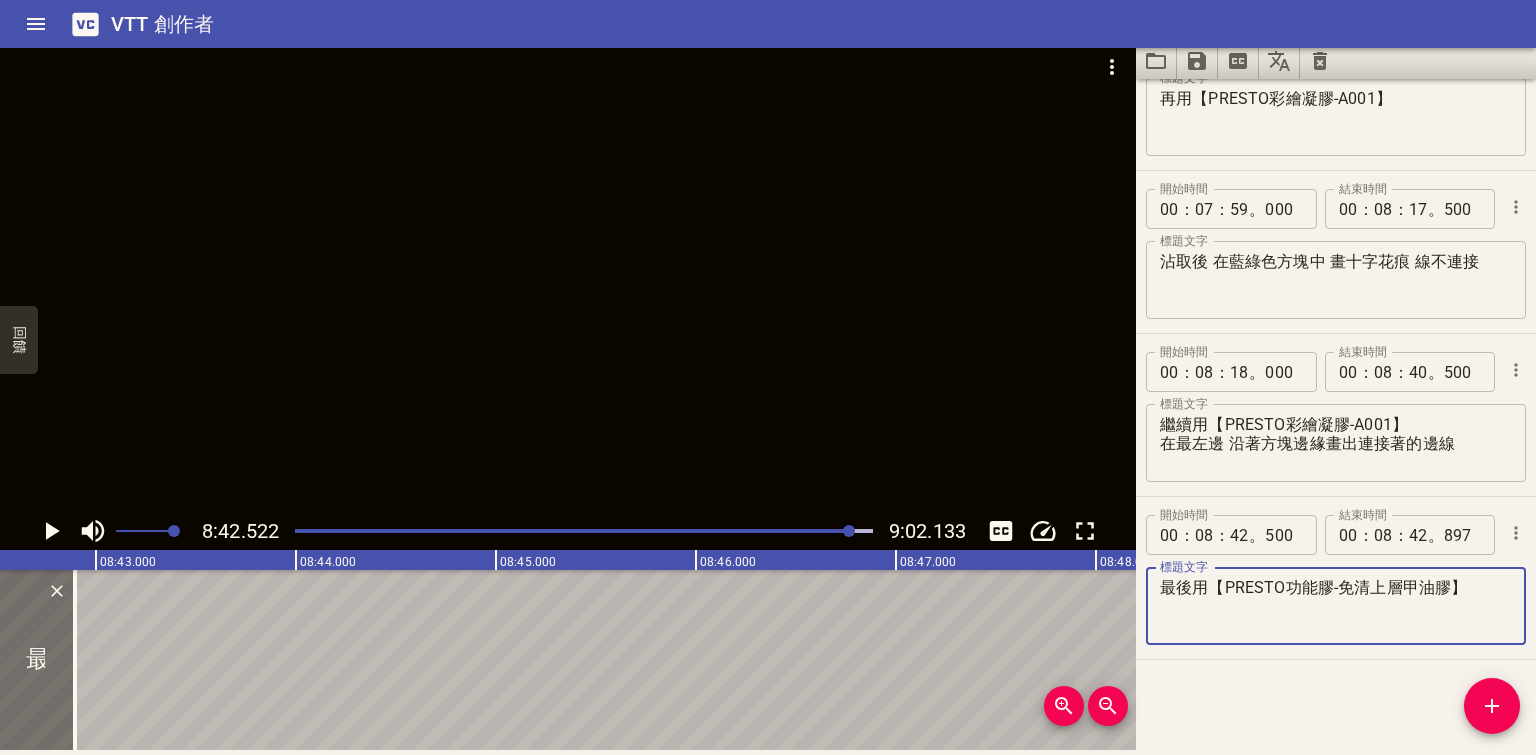 click on "最後用【PRESTO功能膠-免清上層甲油膠】" at bounding box center [1336, 606] 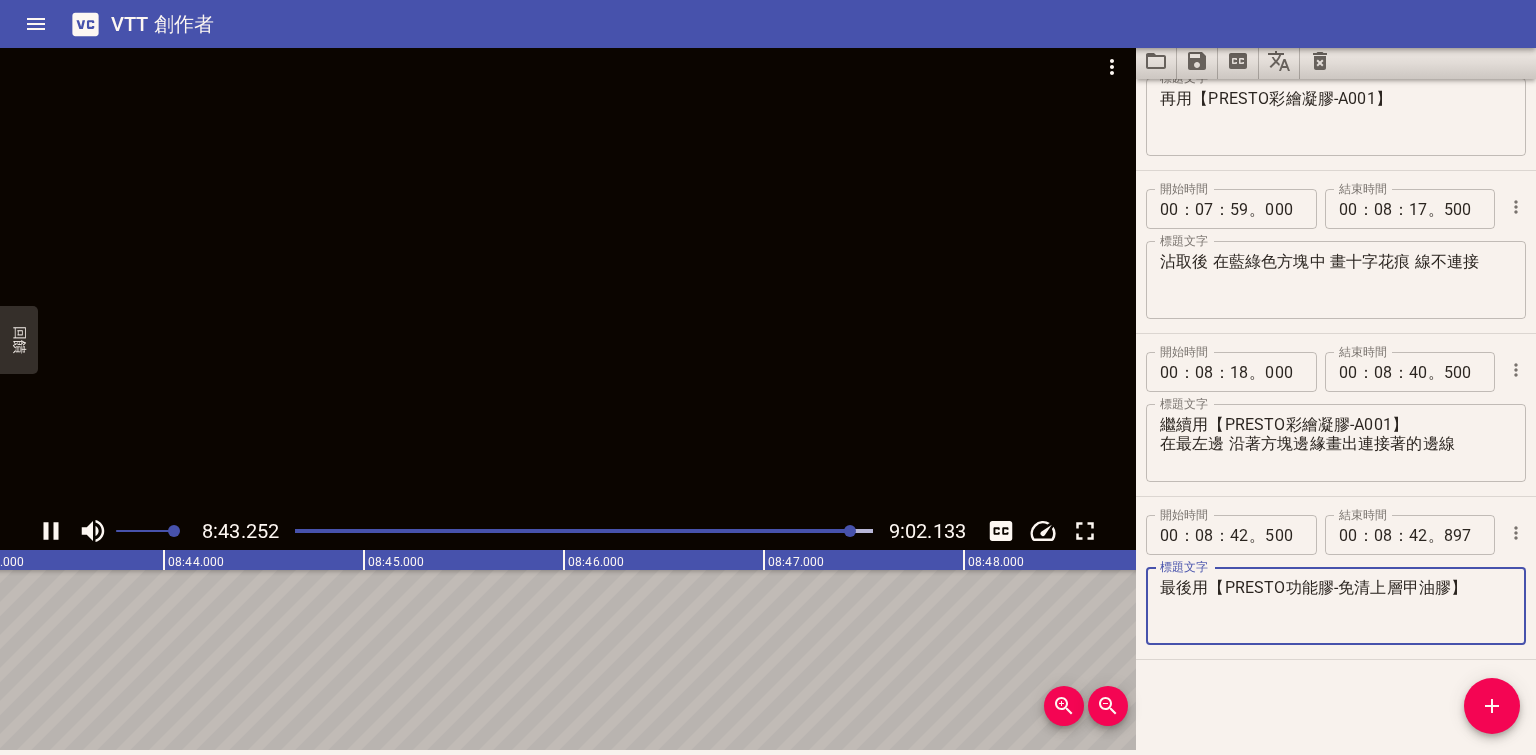 click on "最後用【PRESTO功能膠-免清上層甲油膠】" at bounding box center [1336, 606] 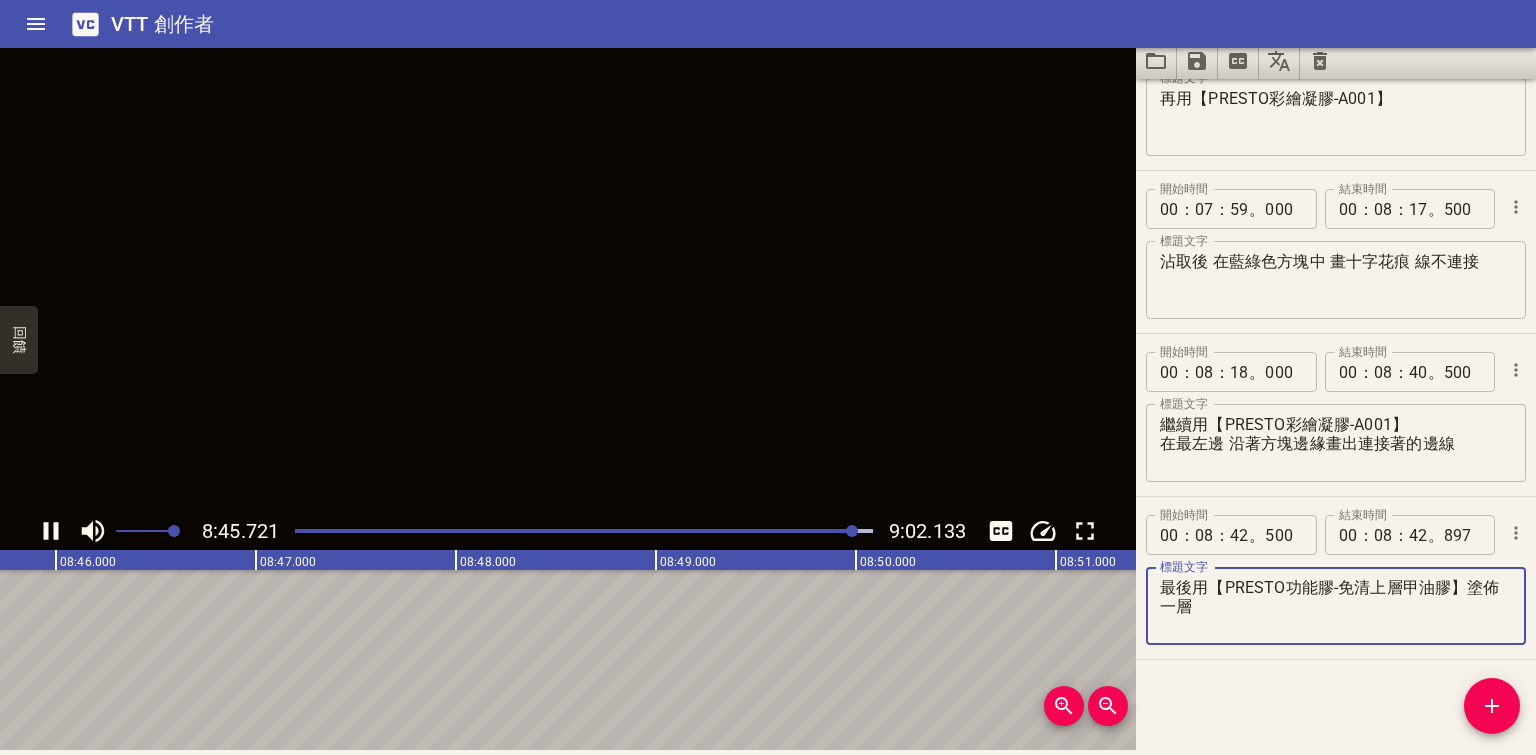 type on "最後用【PRESTO功能膠-免清上層甲油膠】塗佈一層" 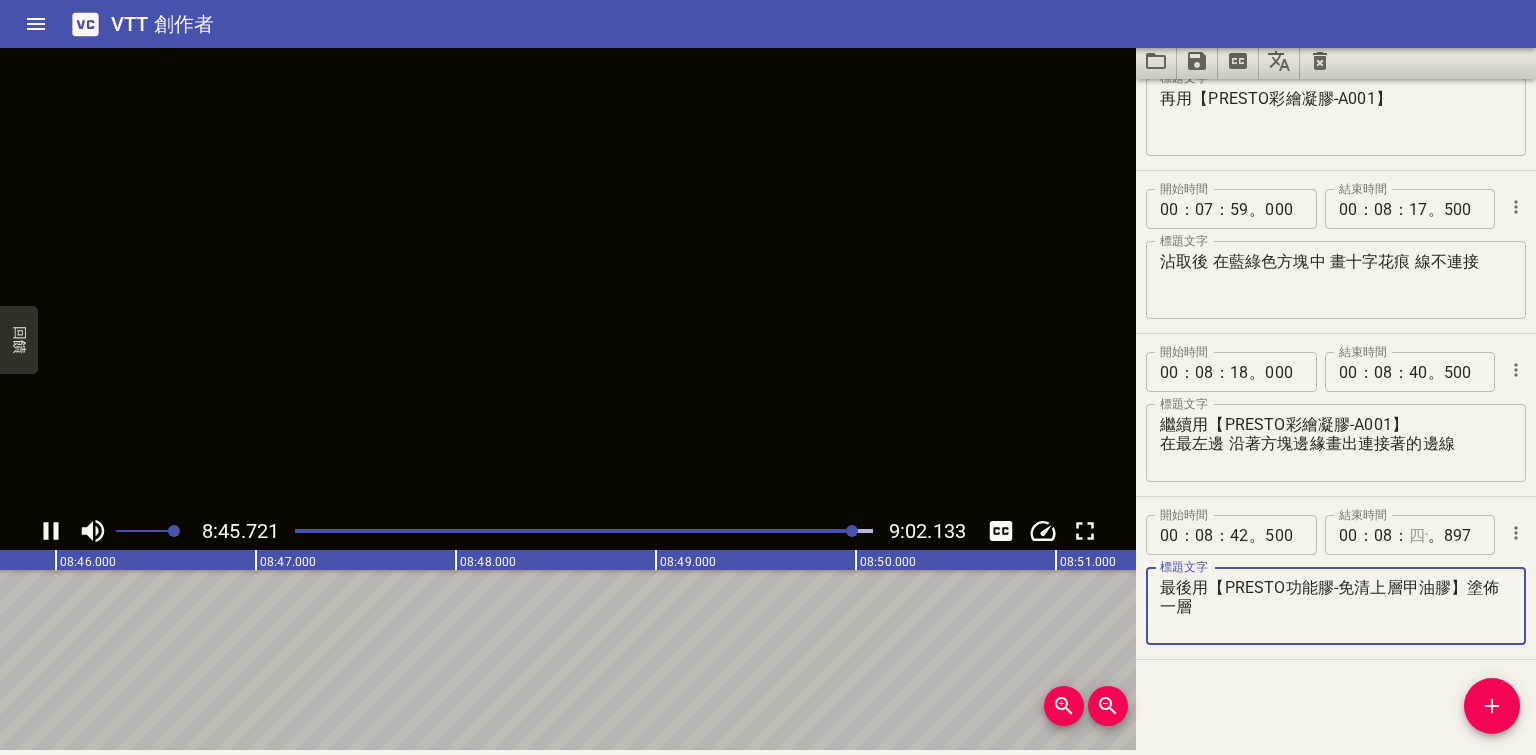 click at bounding box center (1418, 535) 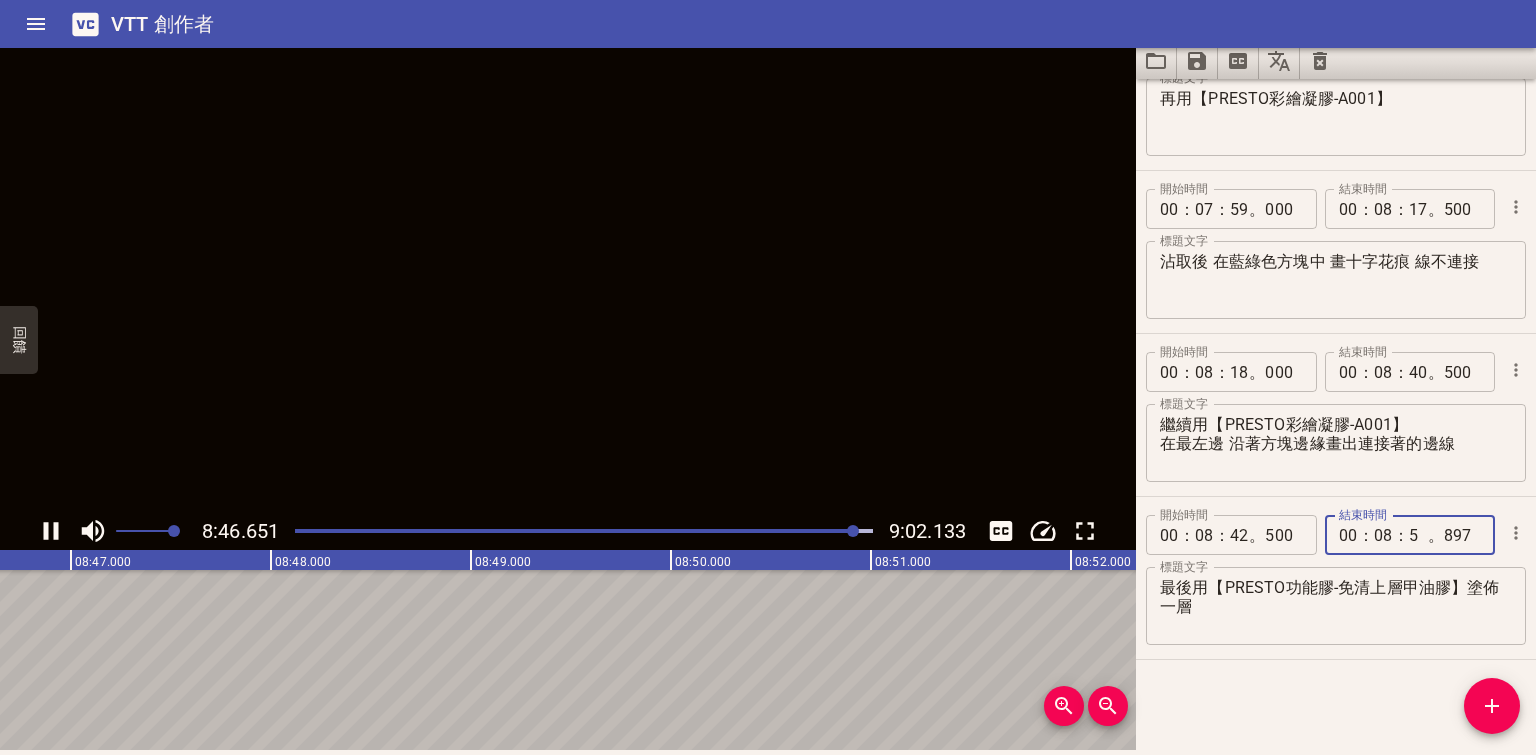 type on "59" 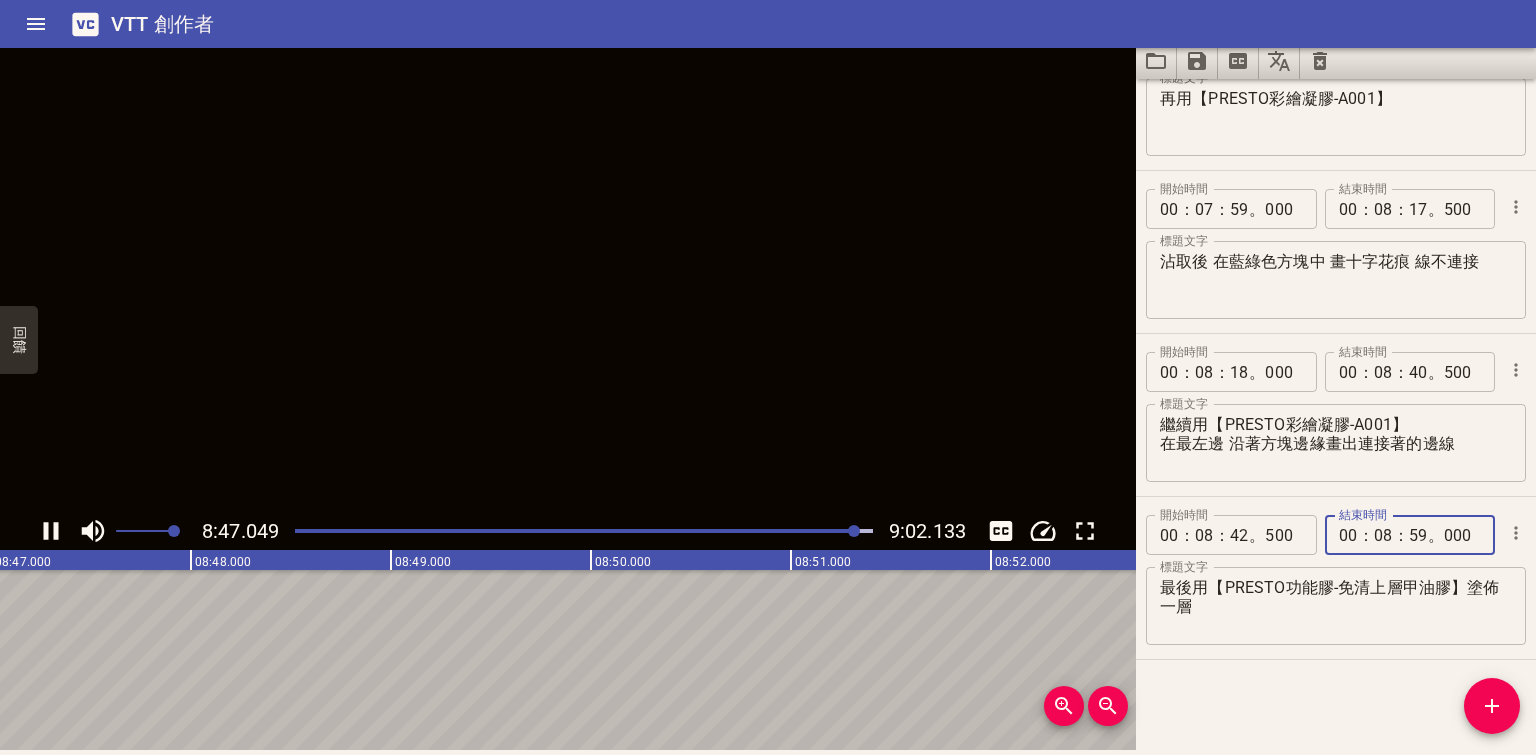 type on "000" 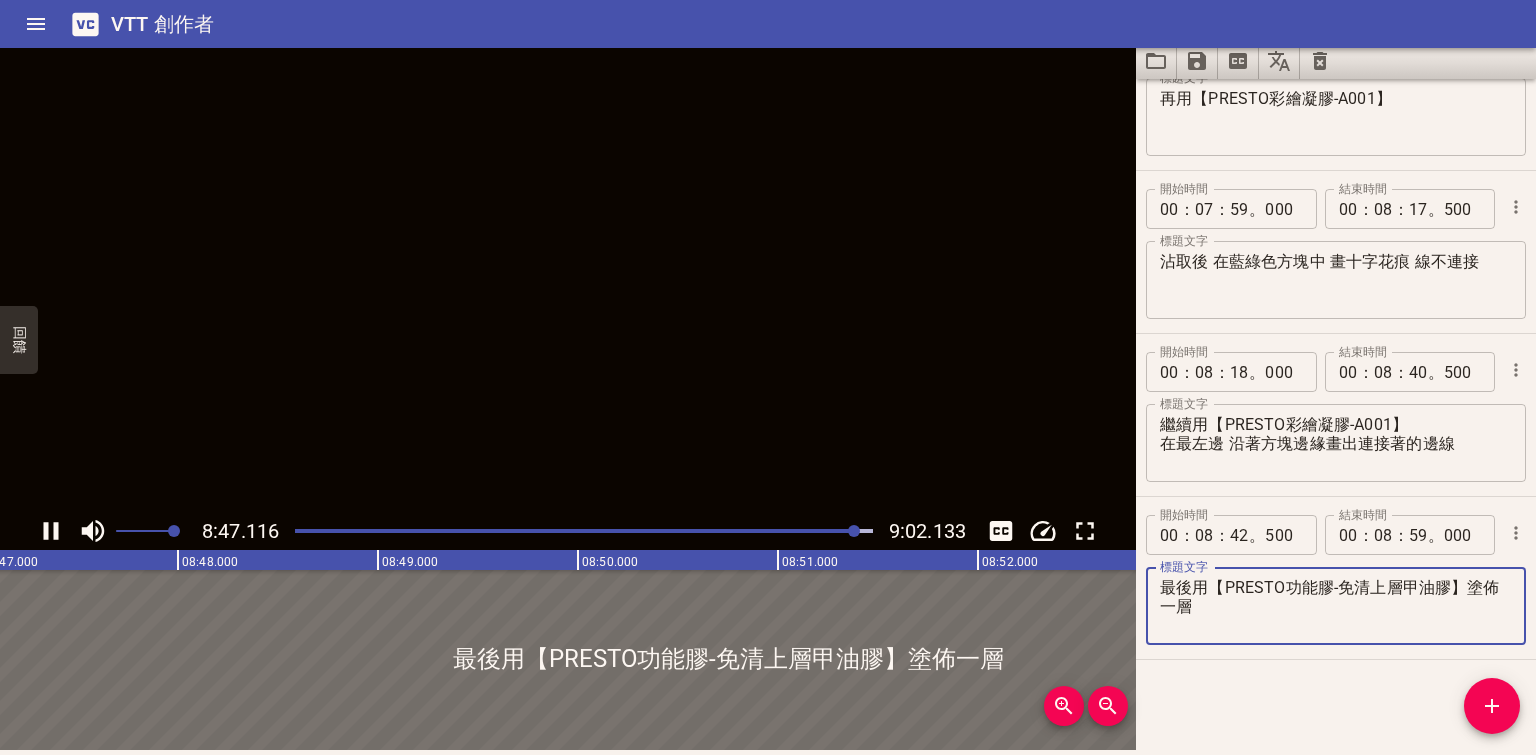 click on "最後用【PRESTO功能膠-免清上層甲油膠】塗佈一層" at bounding box center [1336, 606] 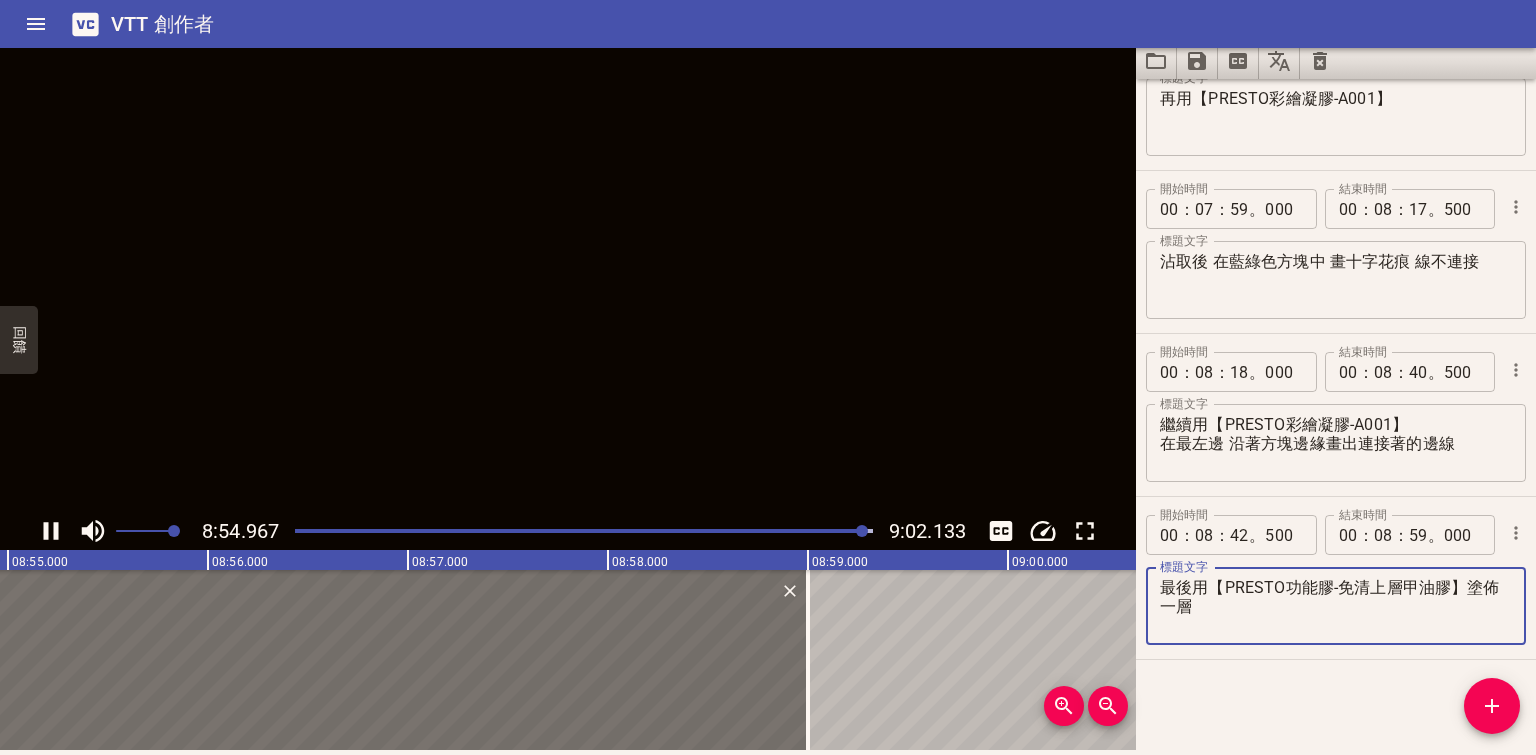 click on "最後用【PRESTO功能膠-免清上層甲油膠】塗佈一層" at bounding box center (1336, 606) 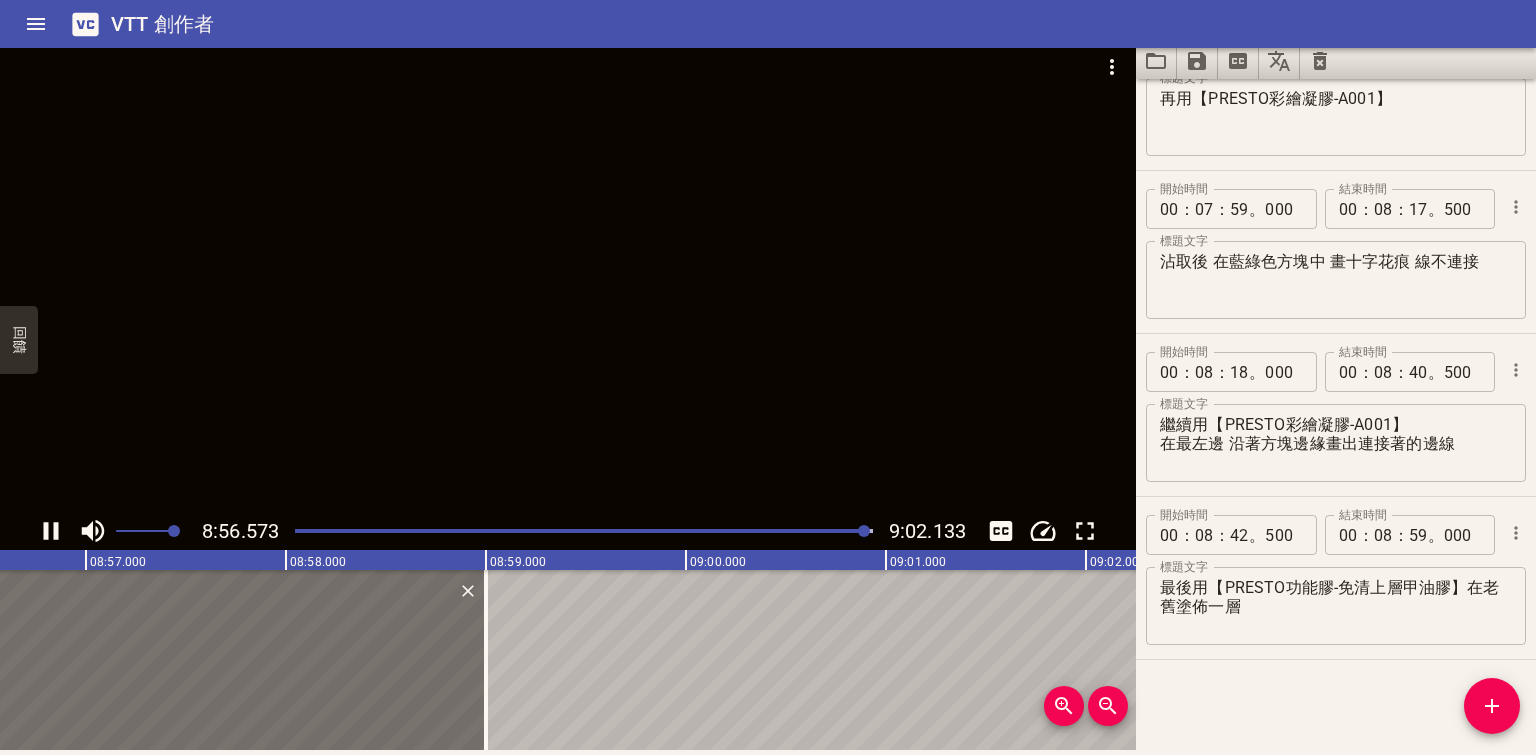 click at bounding box center (568, 277) 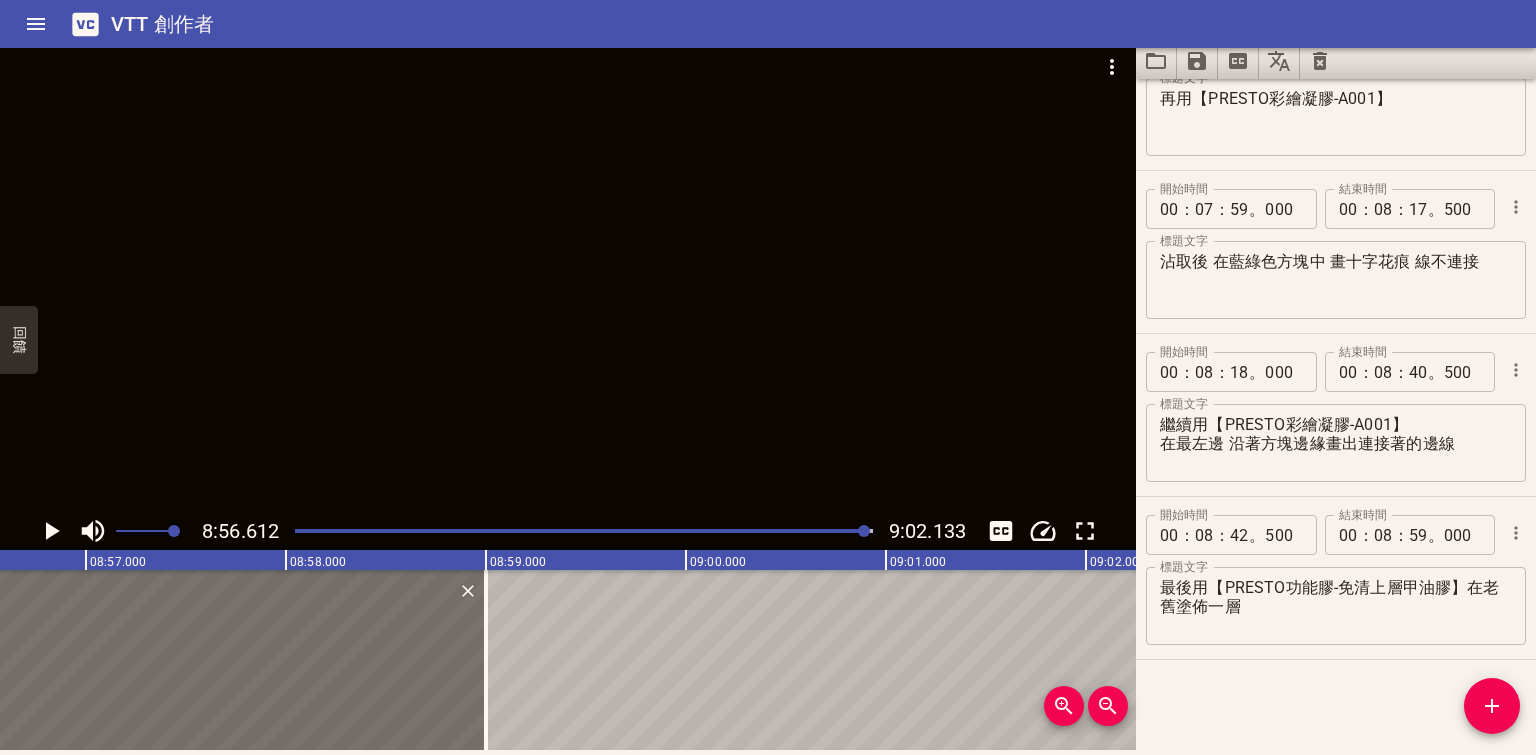 scroll, scrollTop: 0, scrollLeft: 107322, axis: horizontal 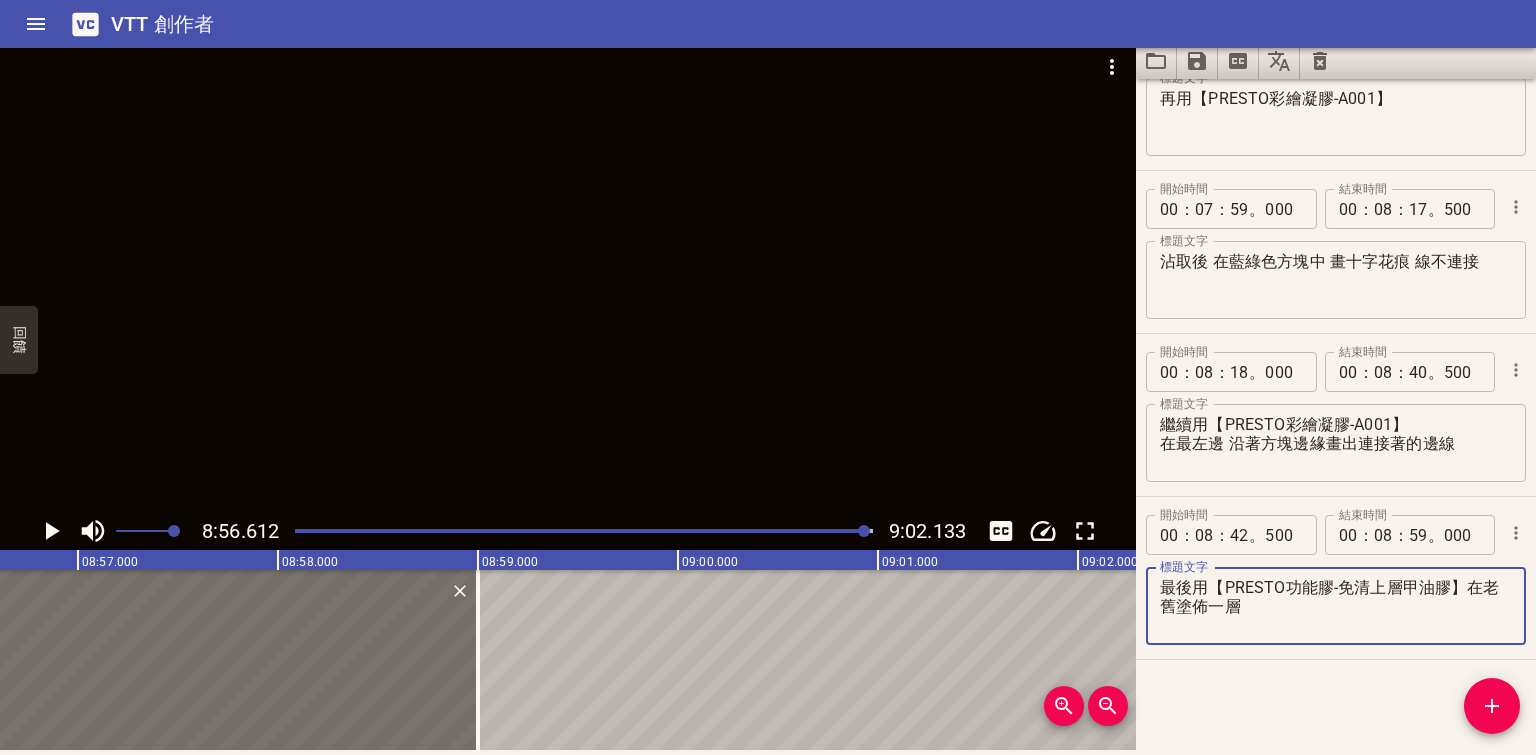 click on "最後用【PRESTO功能膠-免清上層甲油膠】在老舊塗佈一層" at bounding box center [1336, 606] 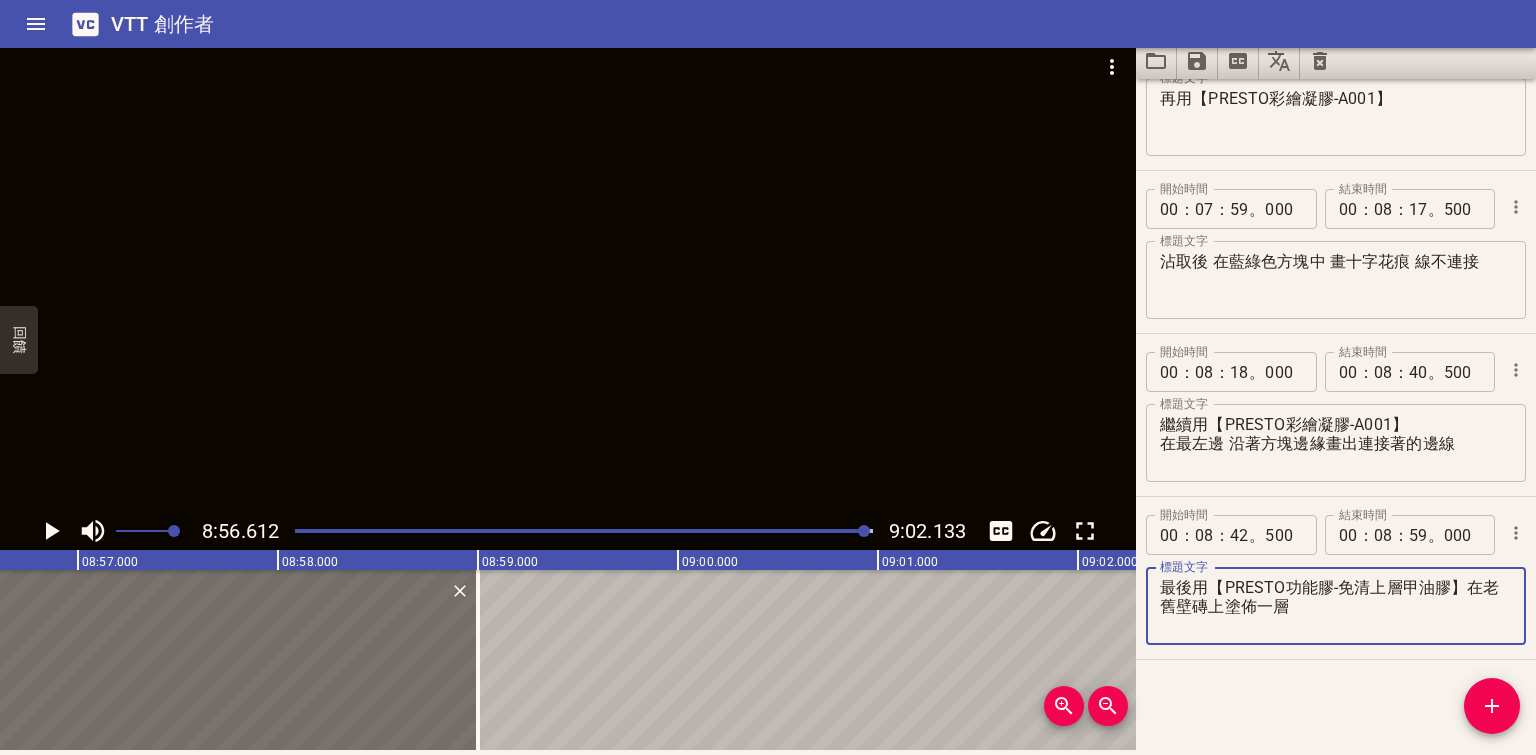 click on "最後用【PRESTO功能膠-免清上層甲油膠】在老舊壁磚上塗佈一層" at bounding box center (1336, 606) 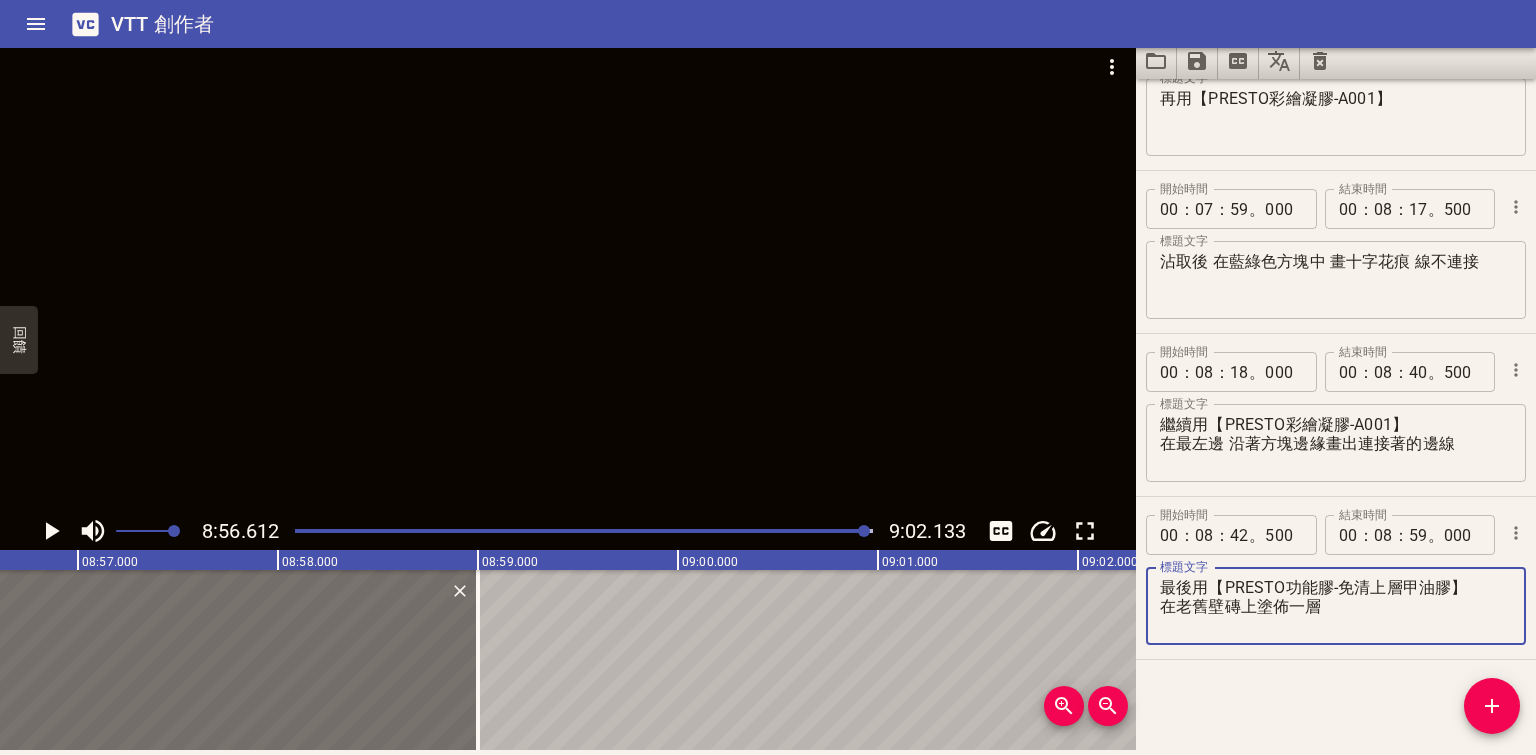 type on "最後用【PRESTO功能膠-免清上層甲油膠】
在老舊壁磚上塗佈一層" 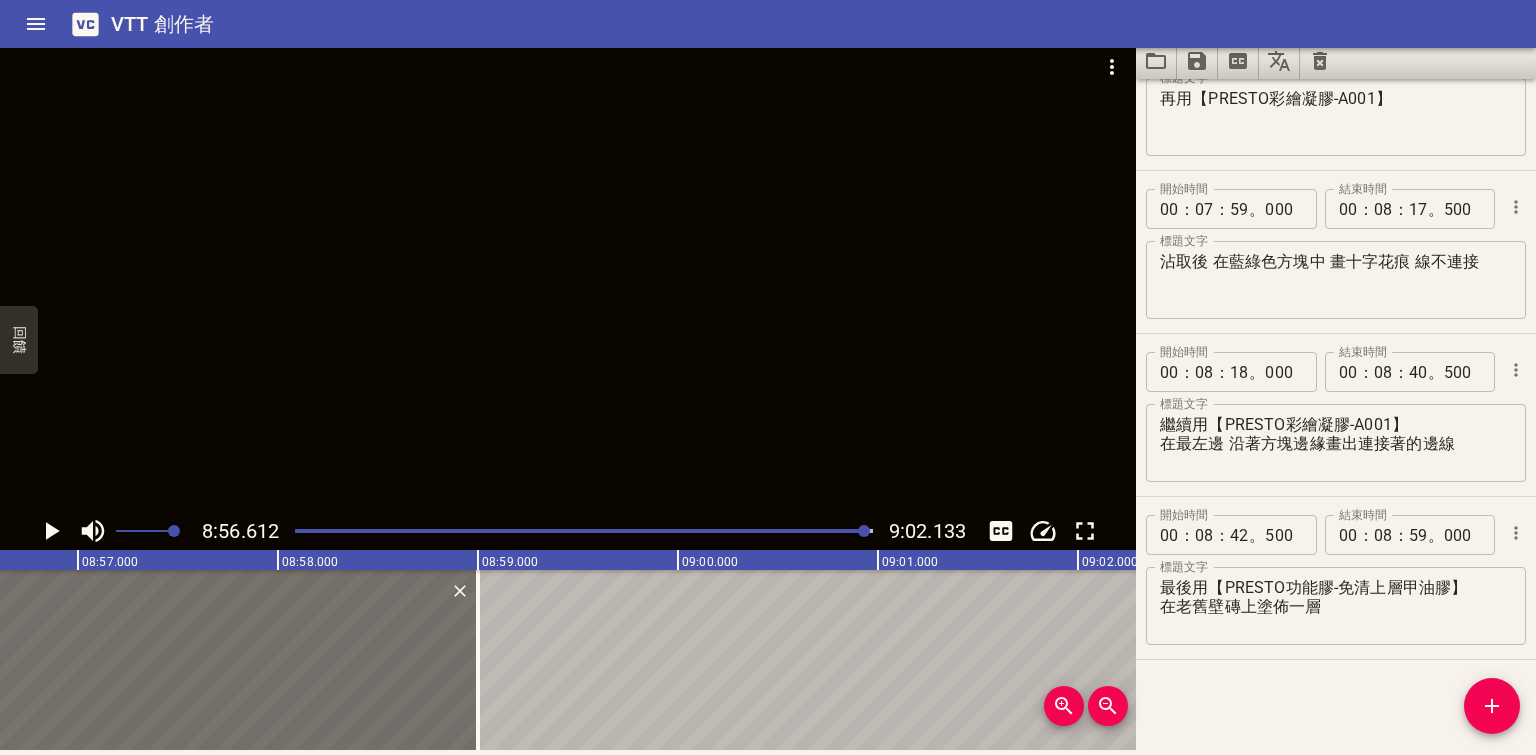 click at bounding box center (864, 531) 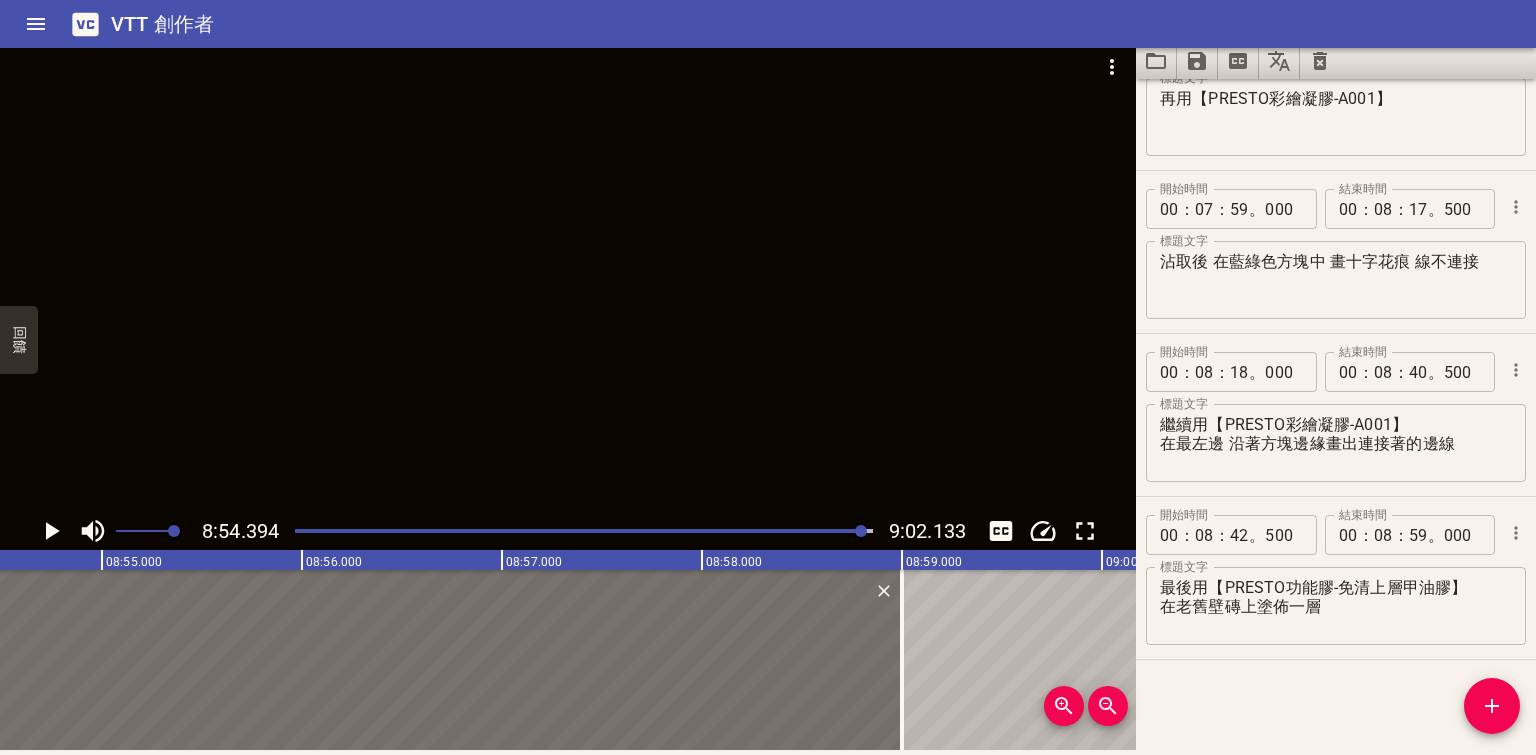 scroll, scrollTop: 0, scrollLeft: 106878, axis: horizontal 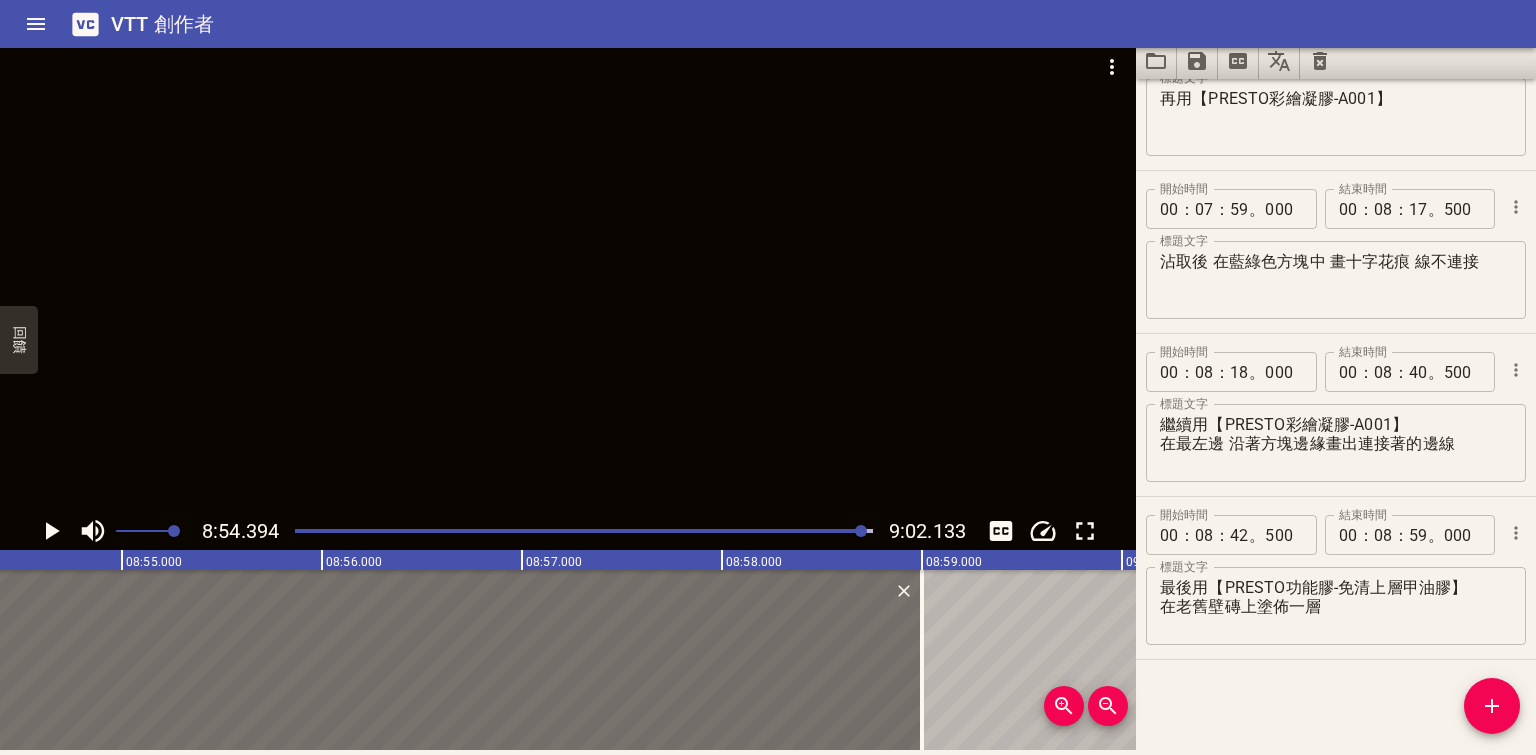 click 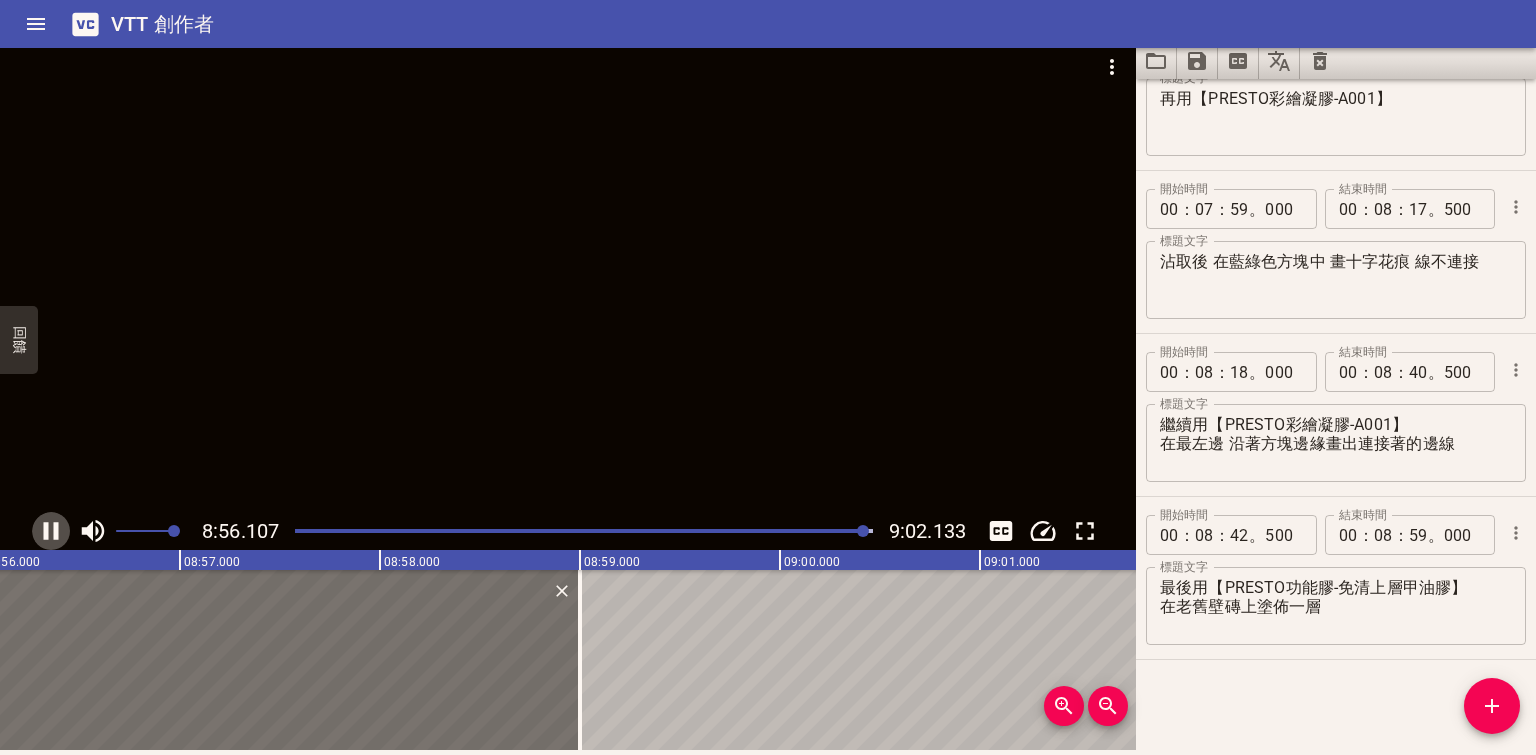 click 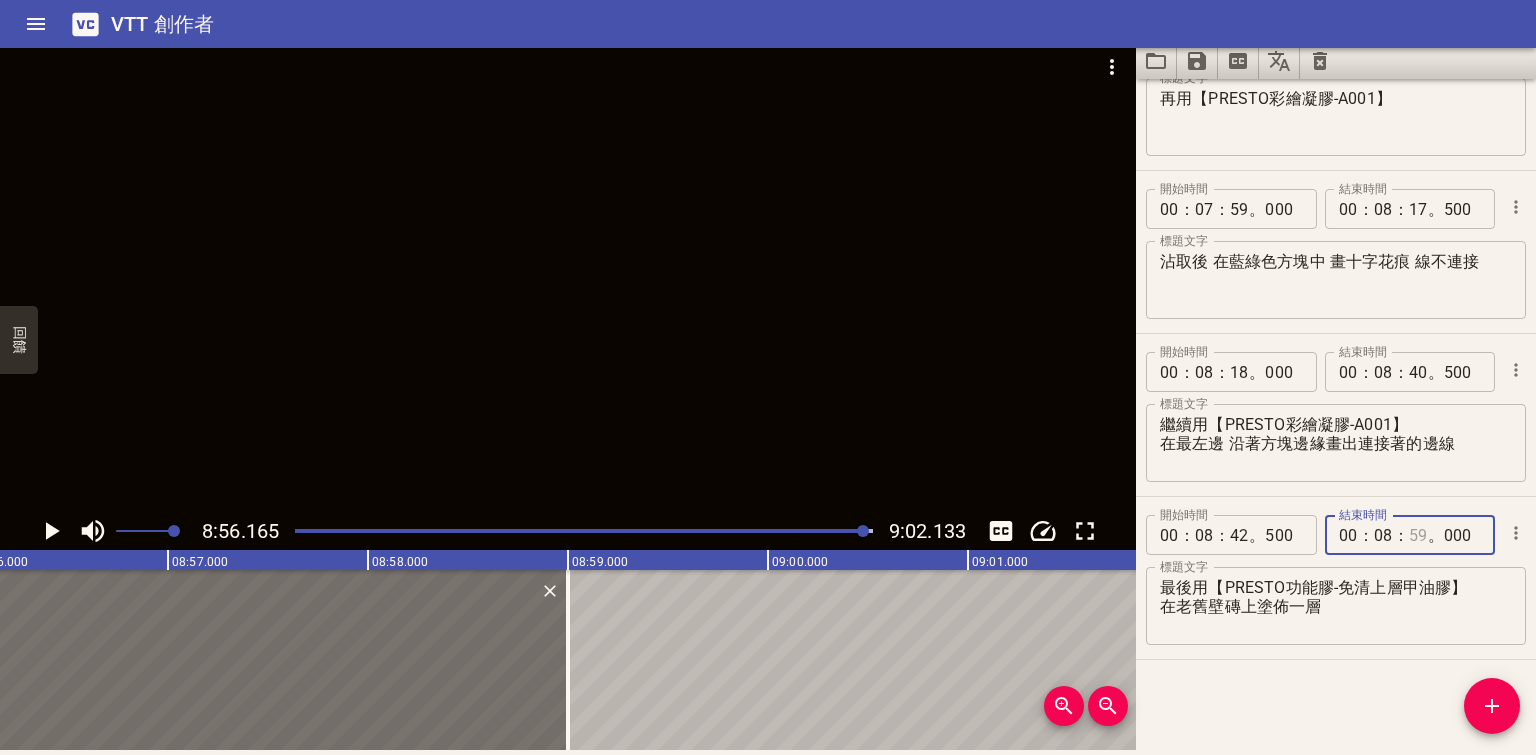 click at bounding box center (1418, 535) 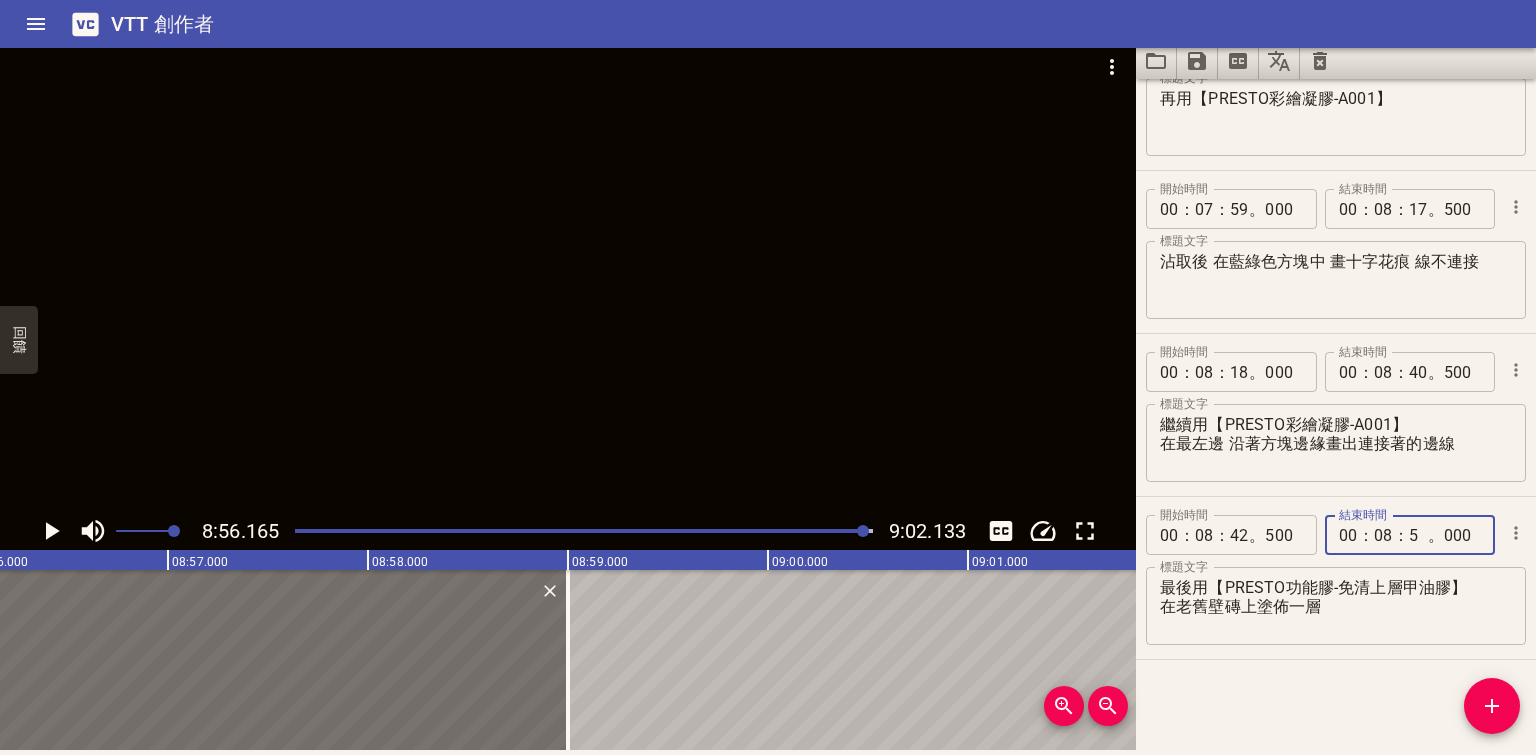 type on "56" 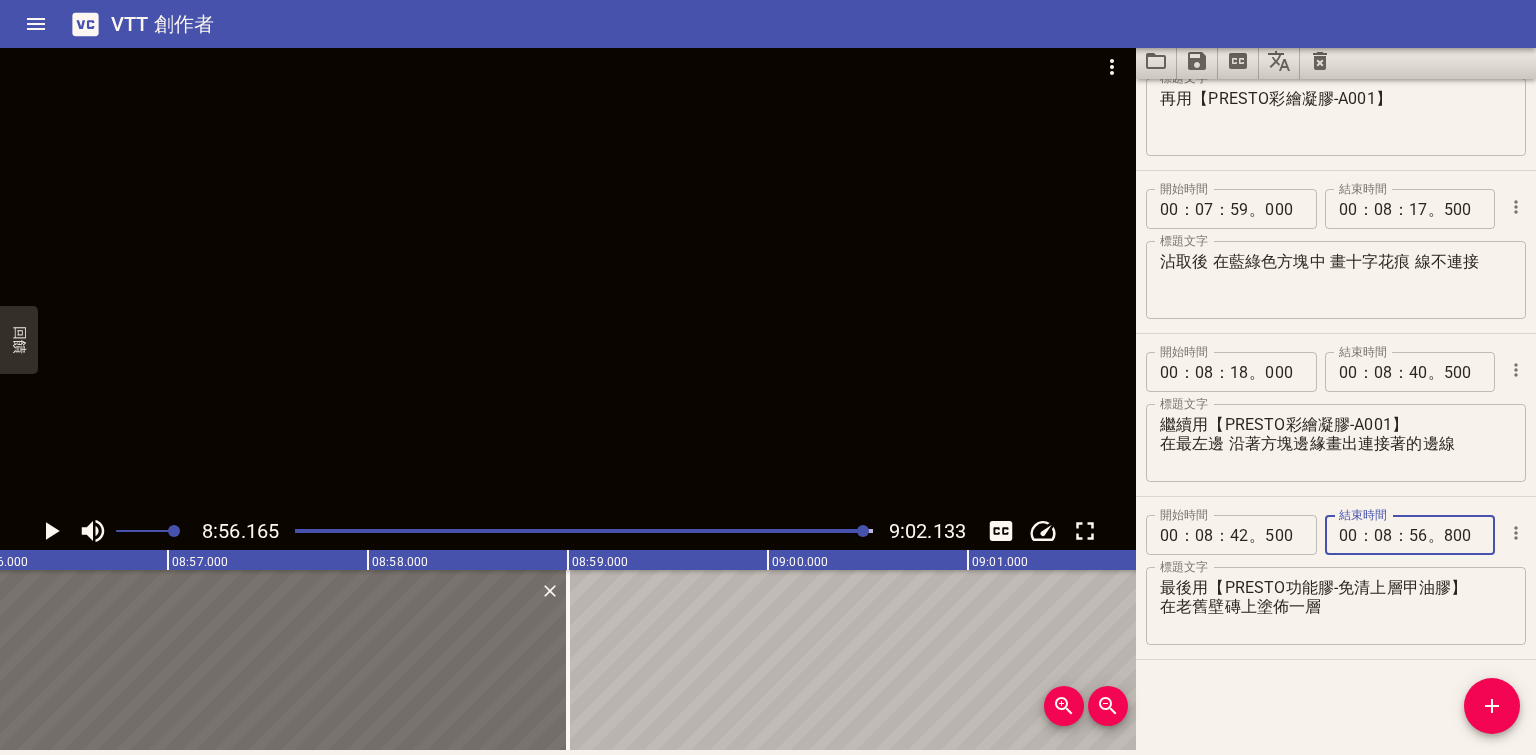 type on "800" 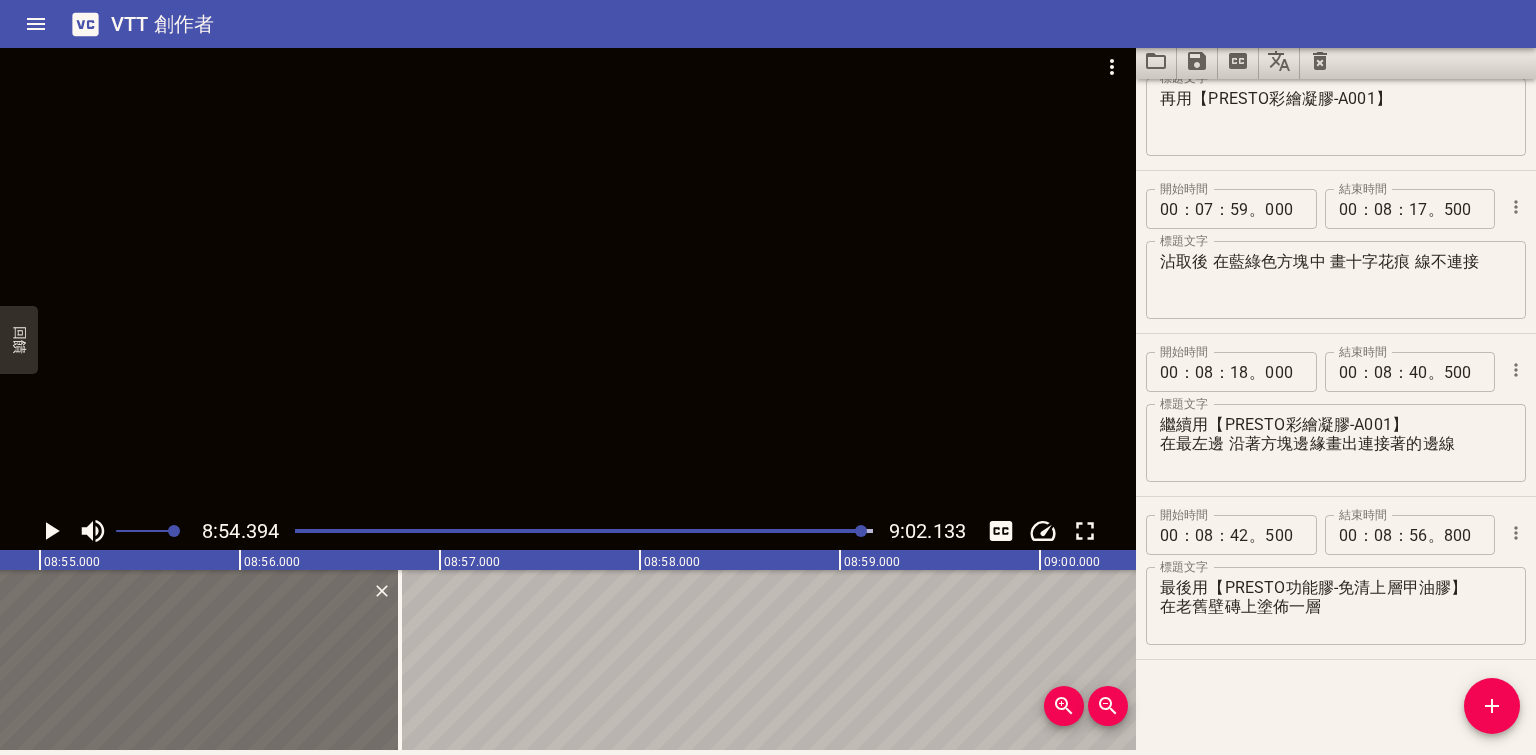 scroll, scrollTop: 0, scrollLeft: 106878, axis: horizontal 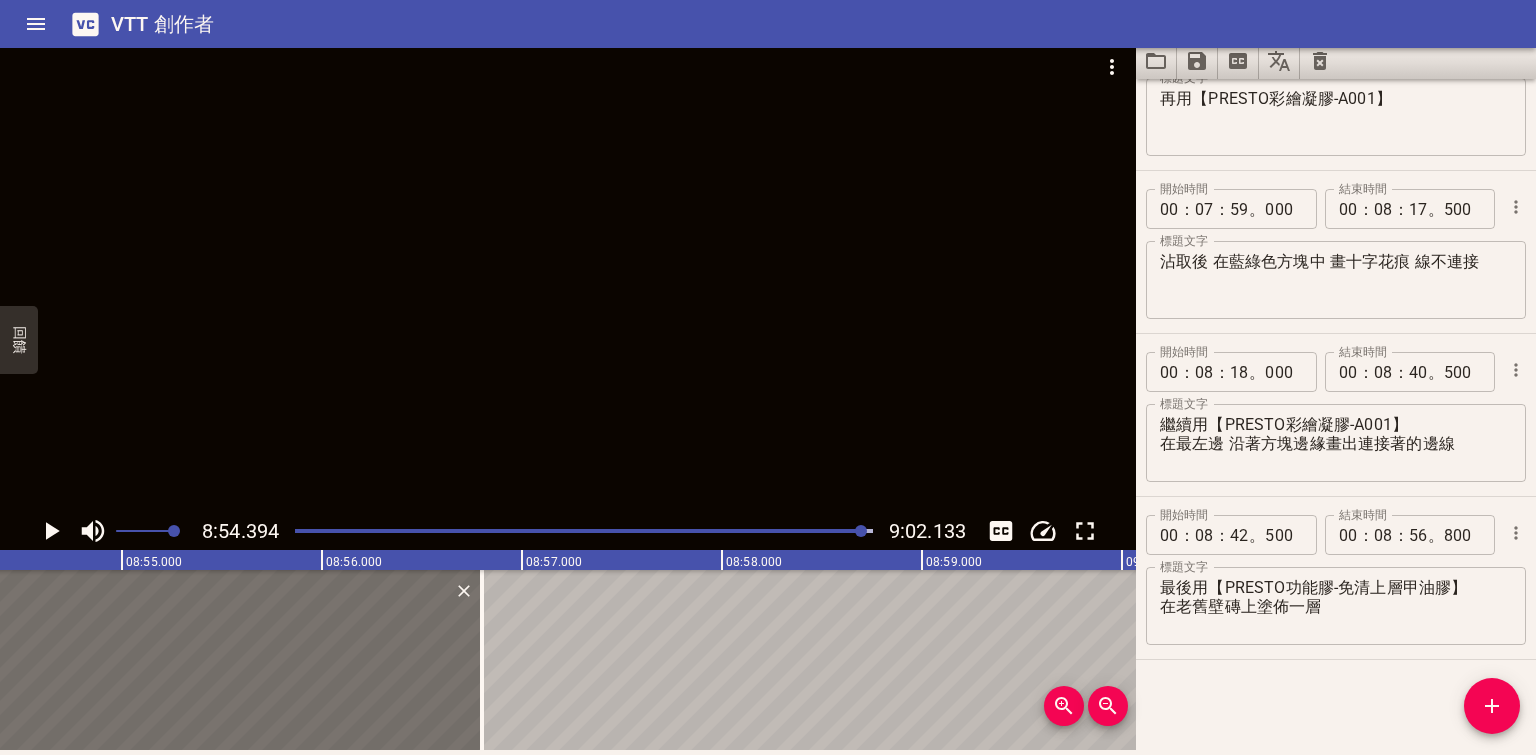 click on "8:54.394 9:02.133" at bounding box center (568, 531) 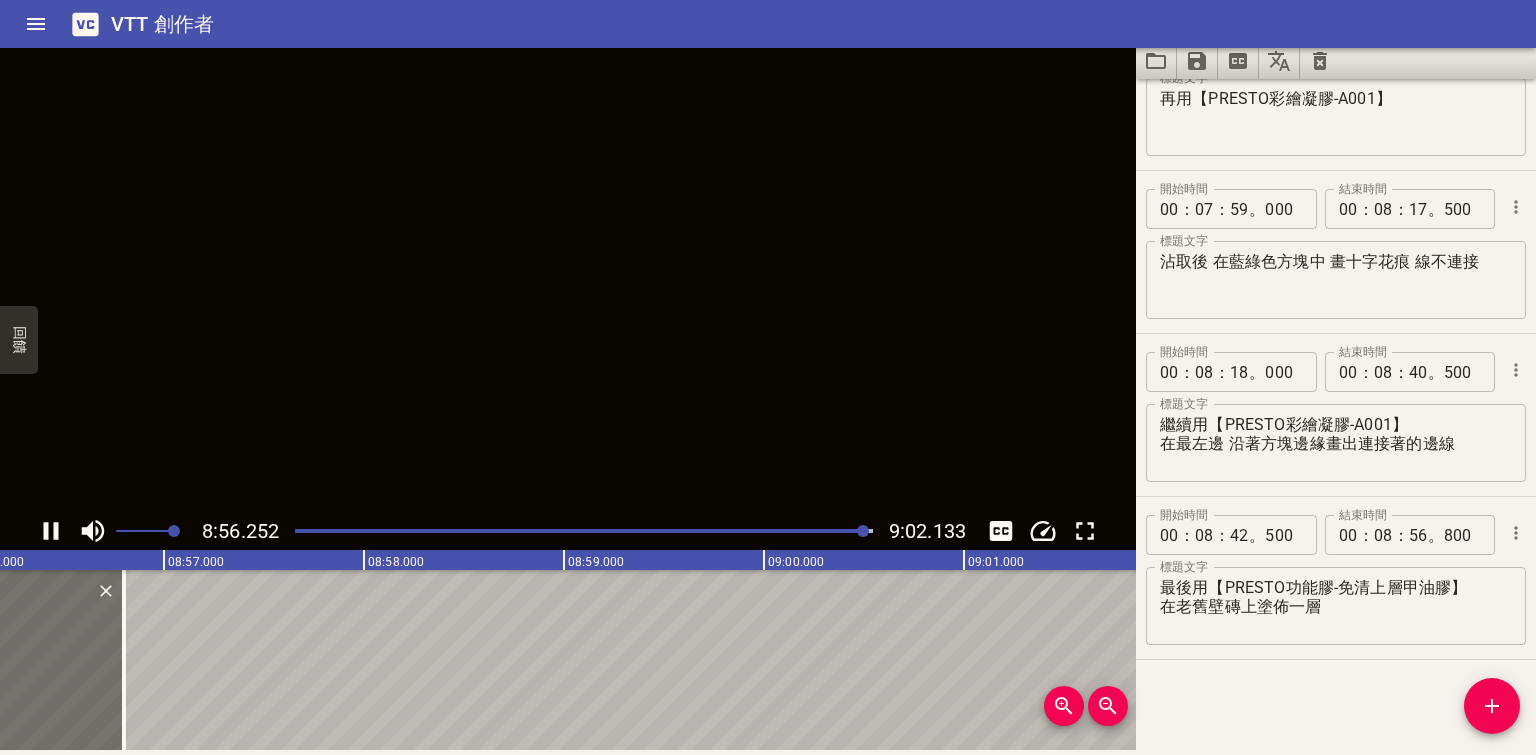 scroll, scrollTop: 0, scrollLeft: 107256, axis: horizontal 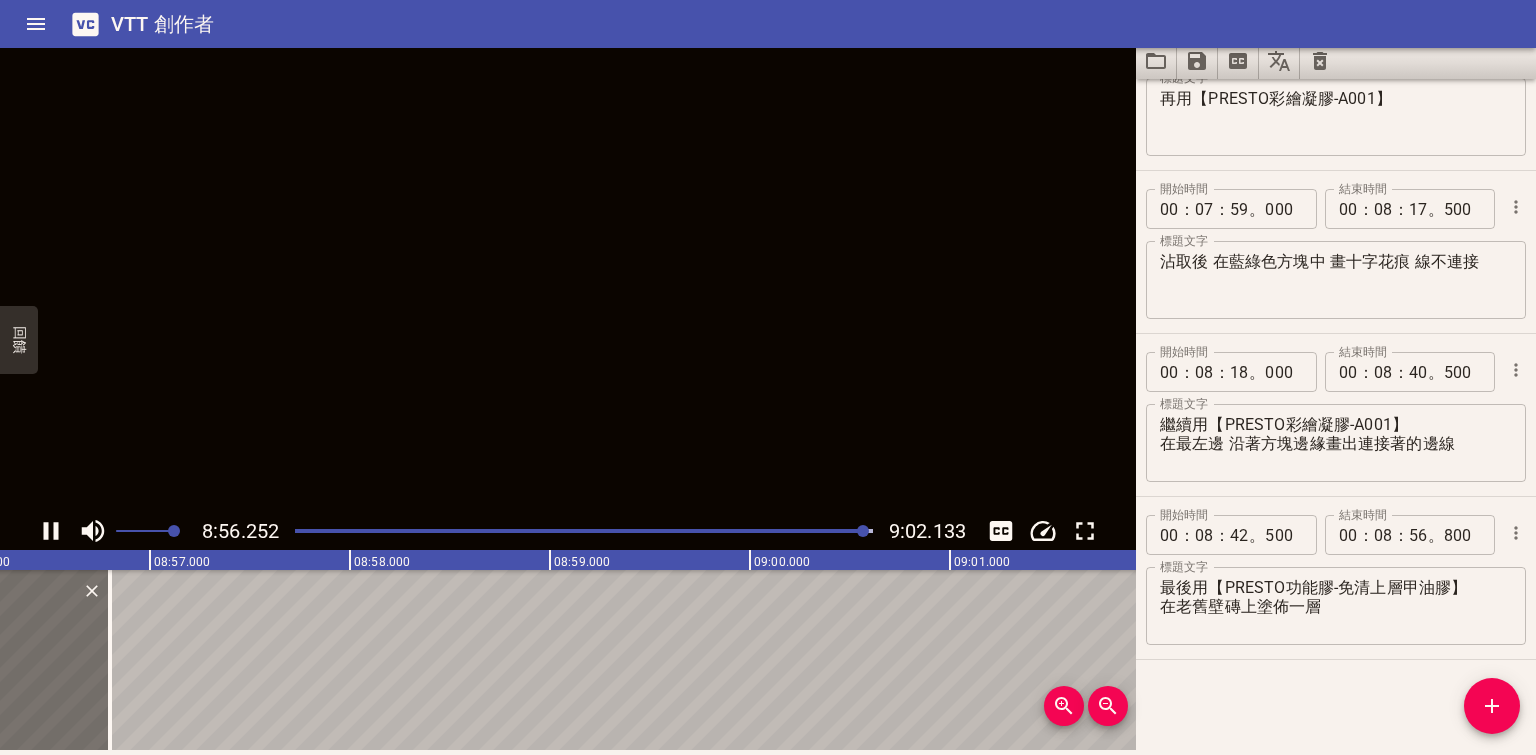 click at bounding box center (51, 531) 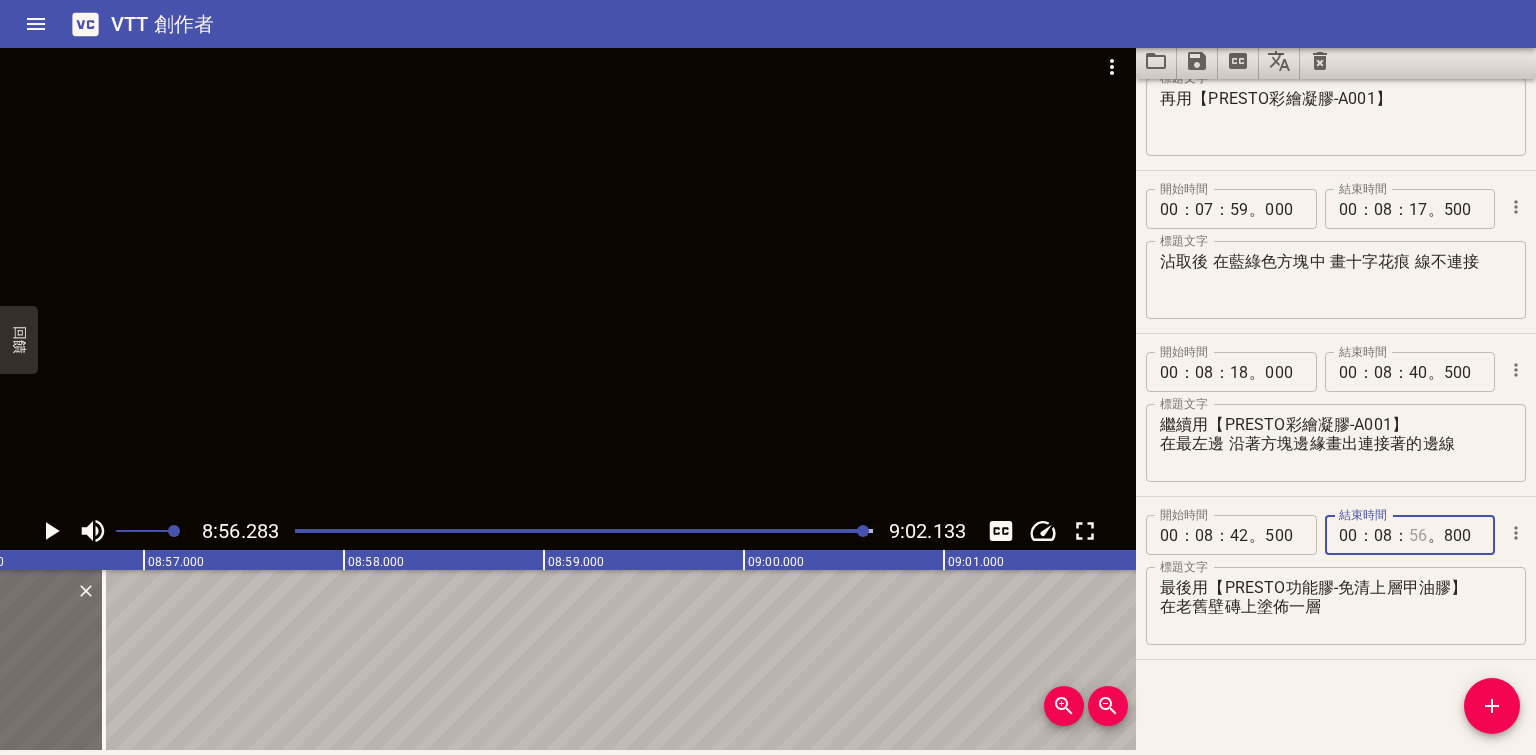 click at bounding box center [1418, 535] 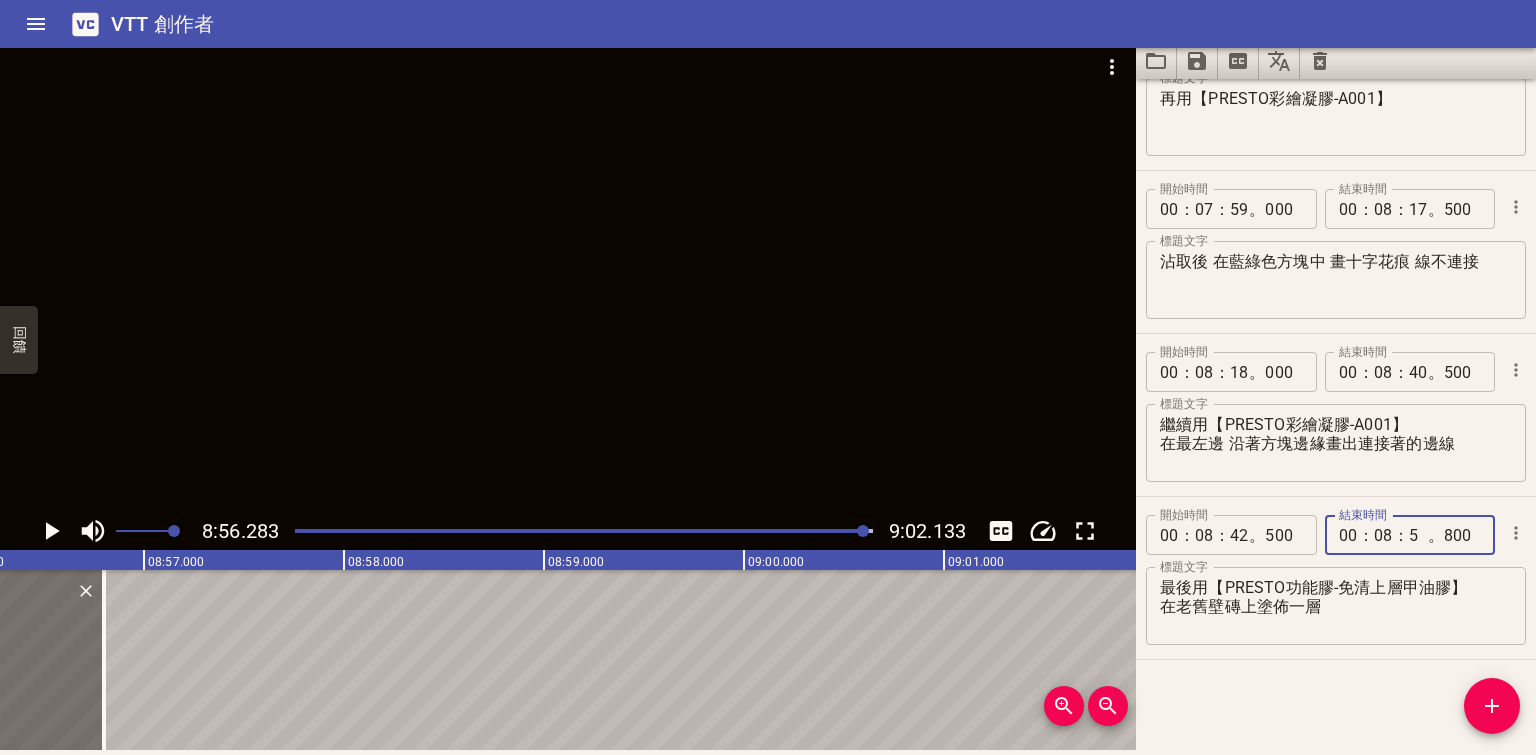 type on "57" 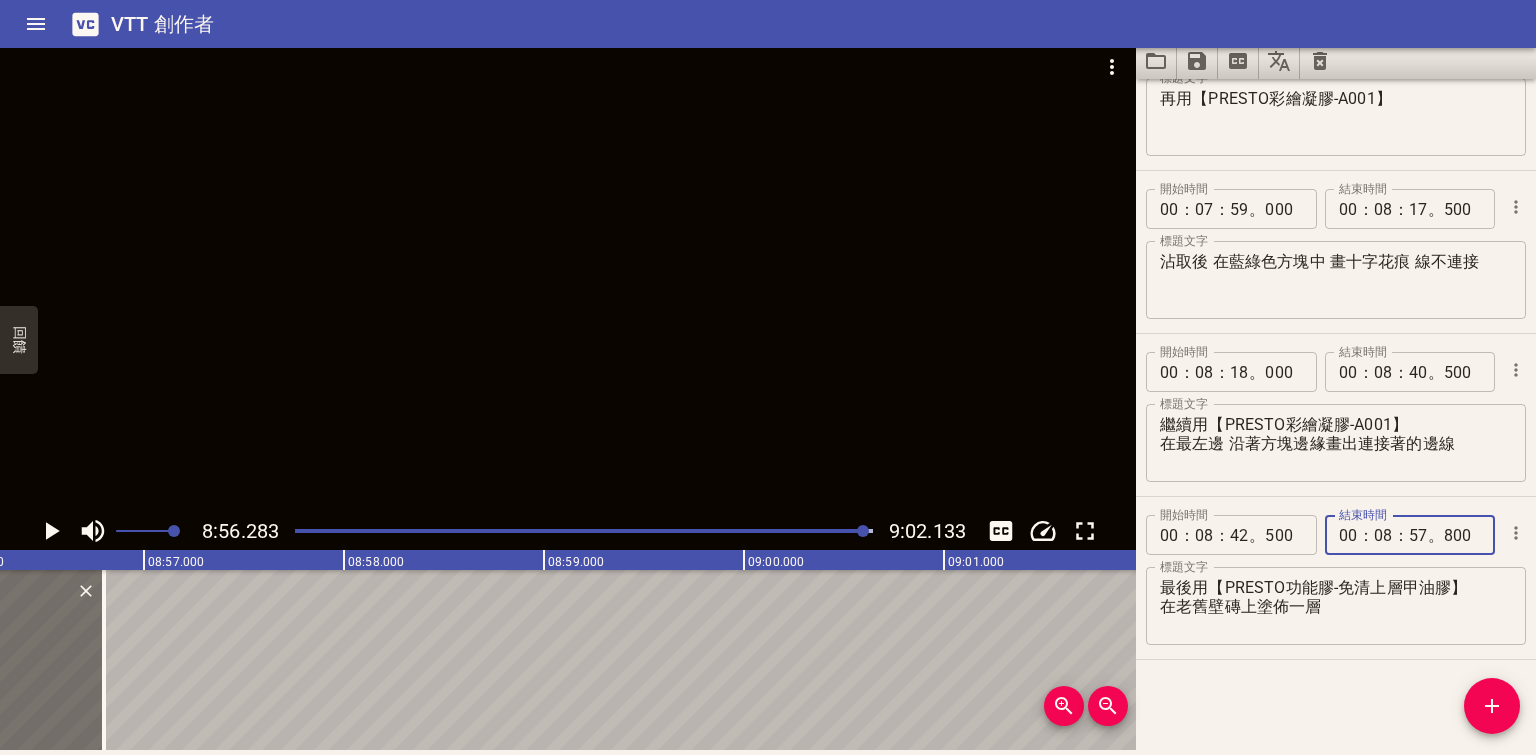 type on "800" 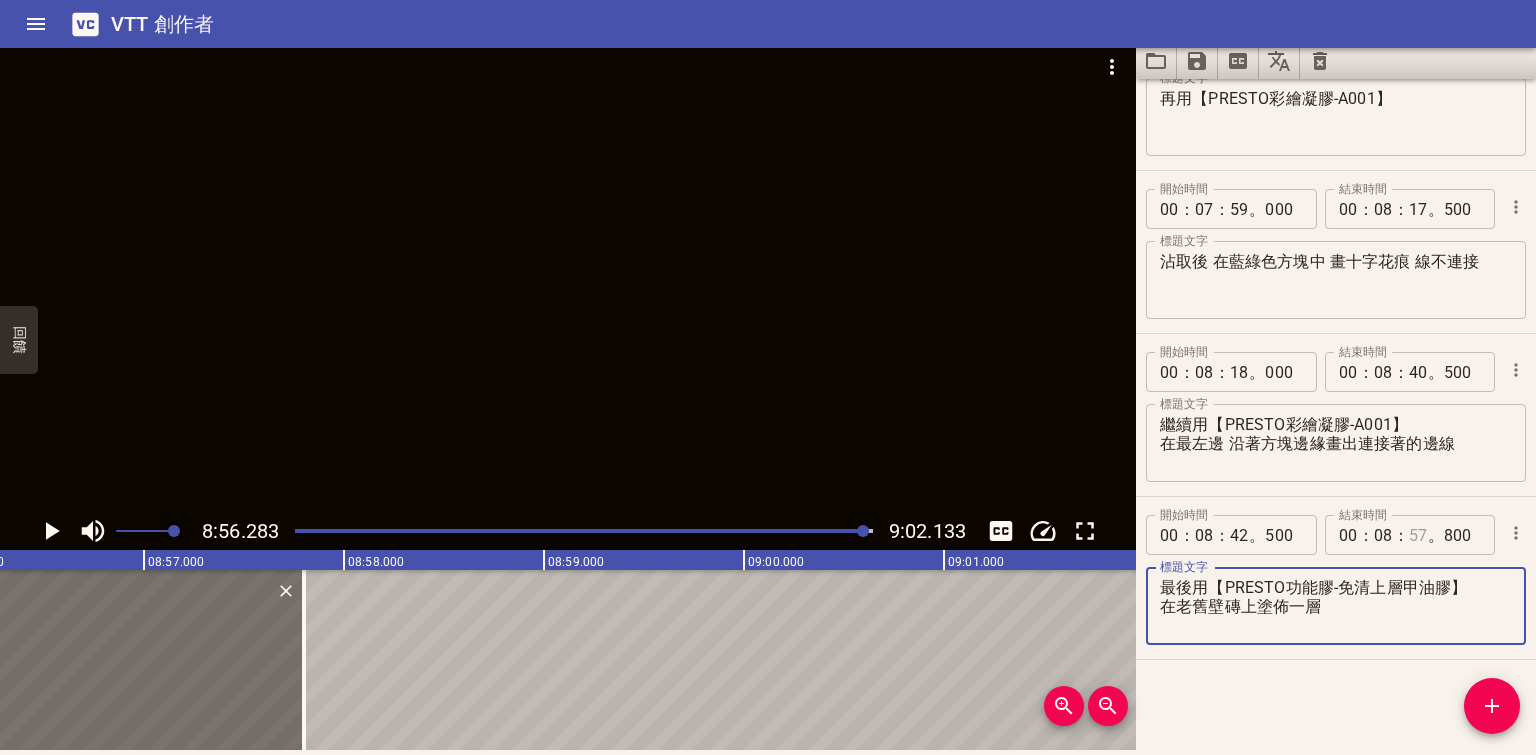 click at bounding box center [1418, 535] 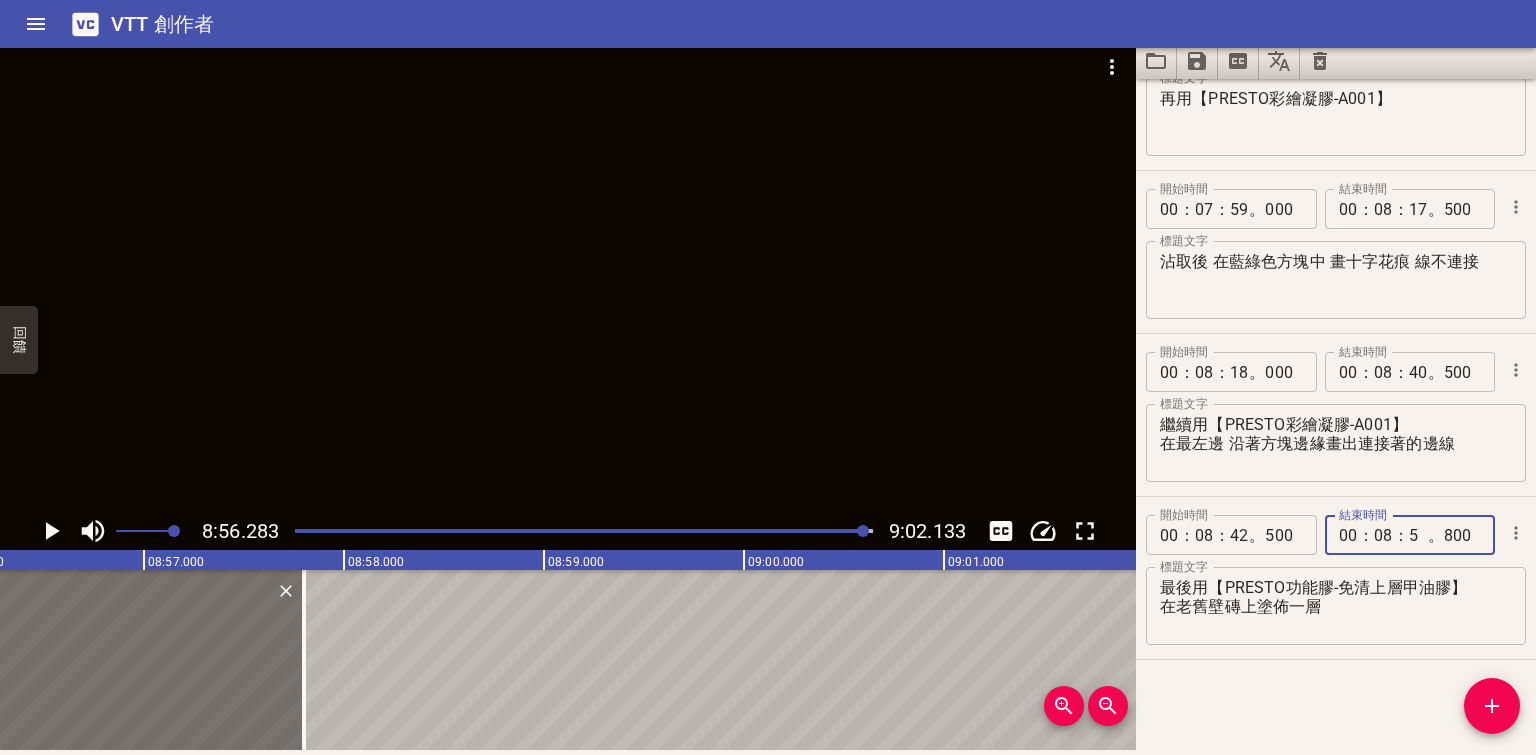 type on "55" 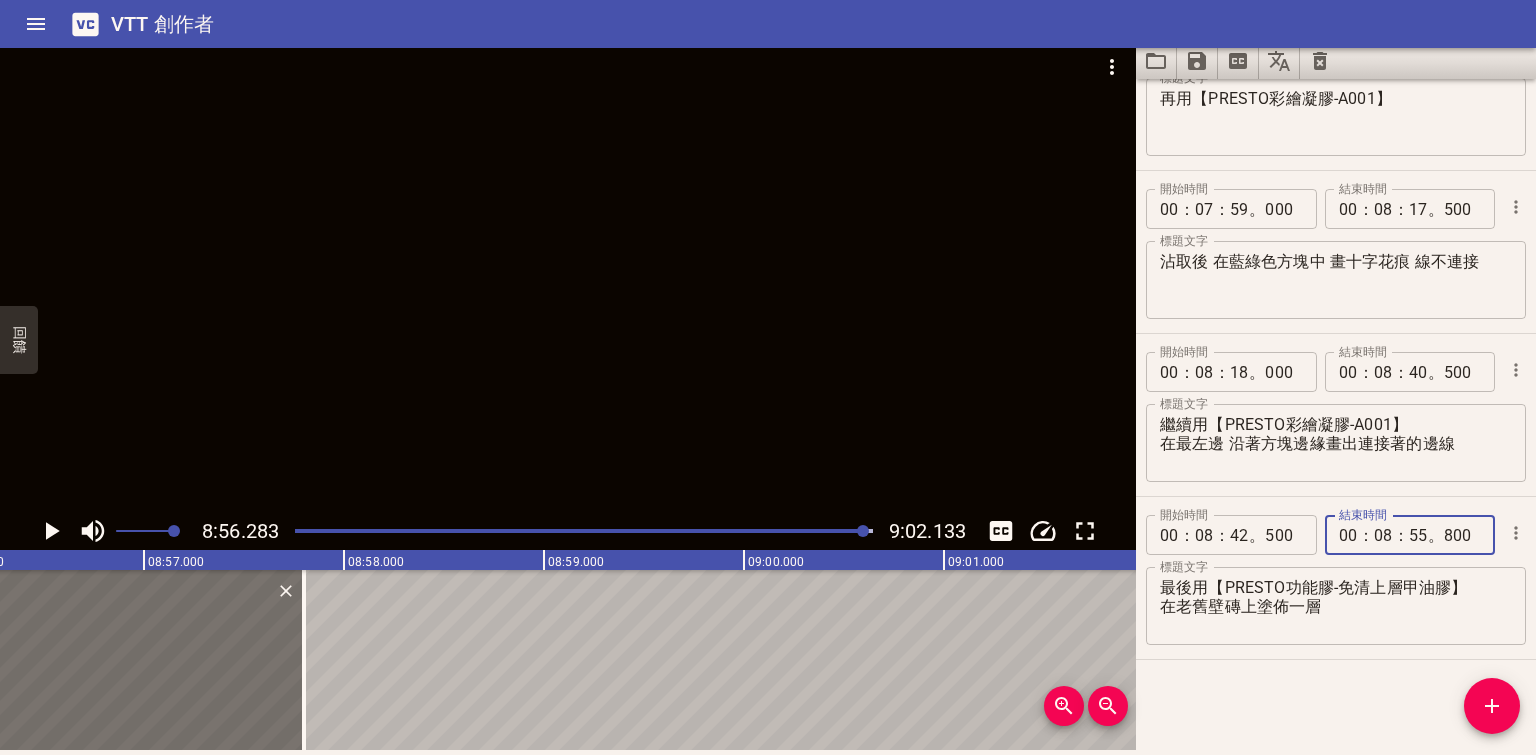 type on "800" 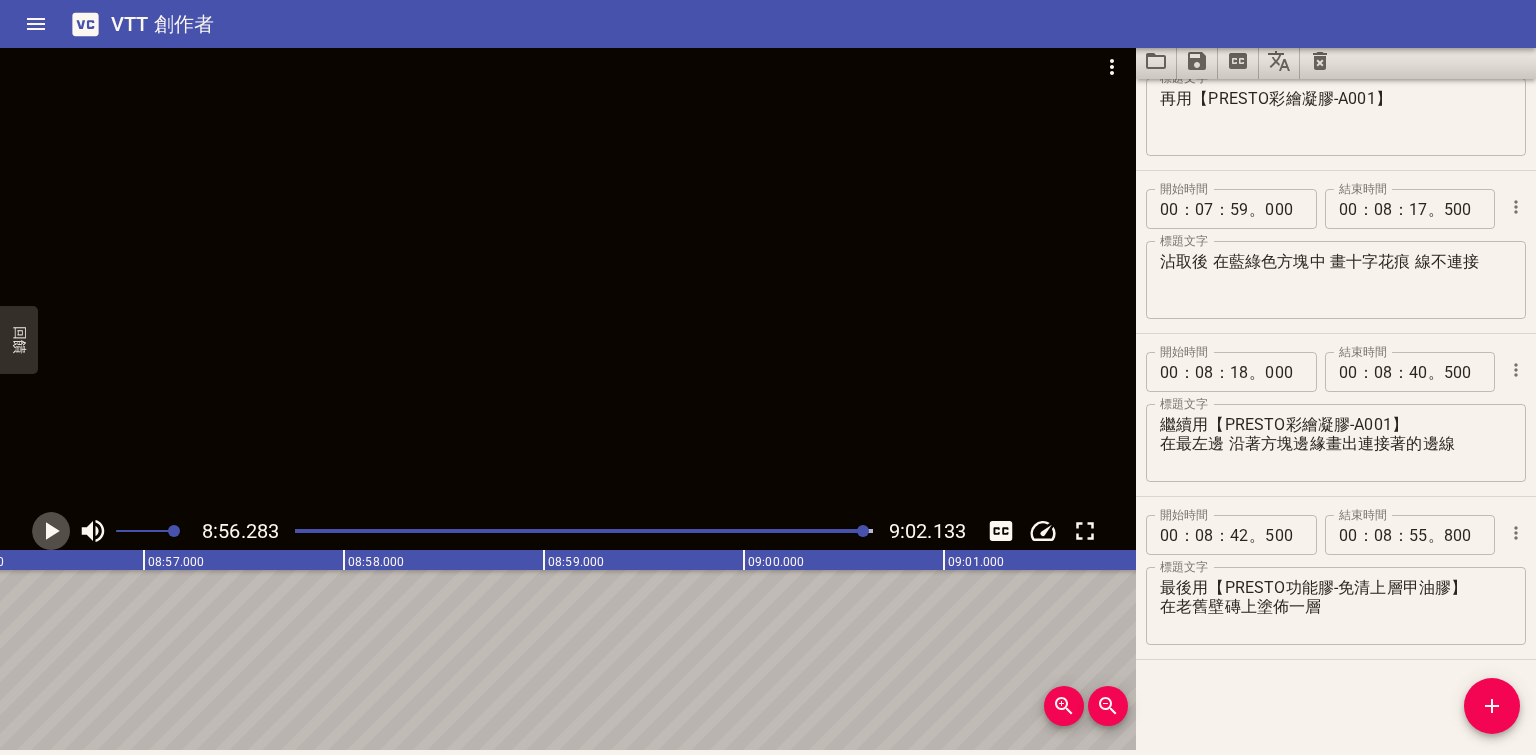 click 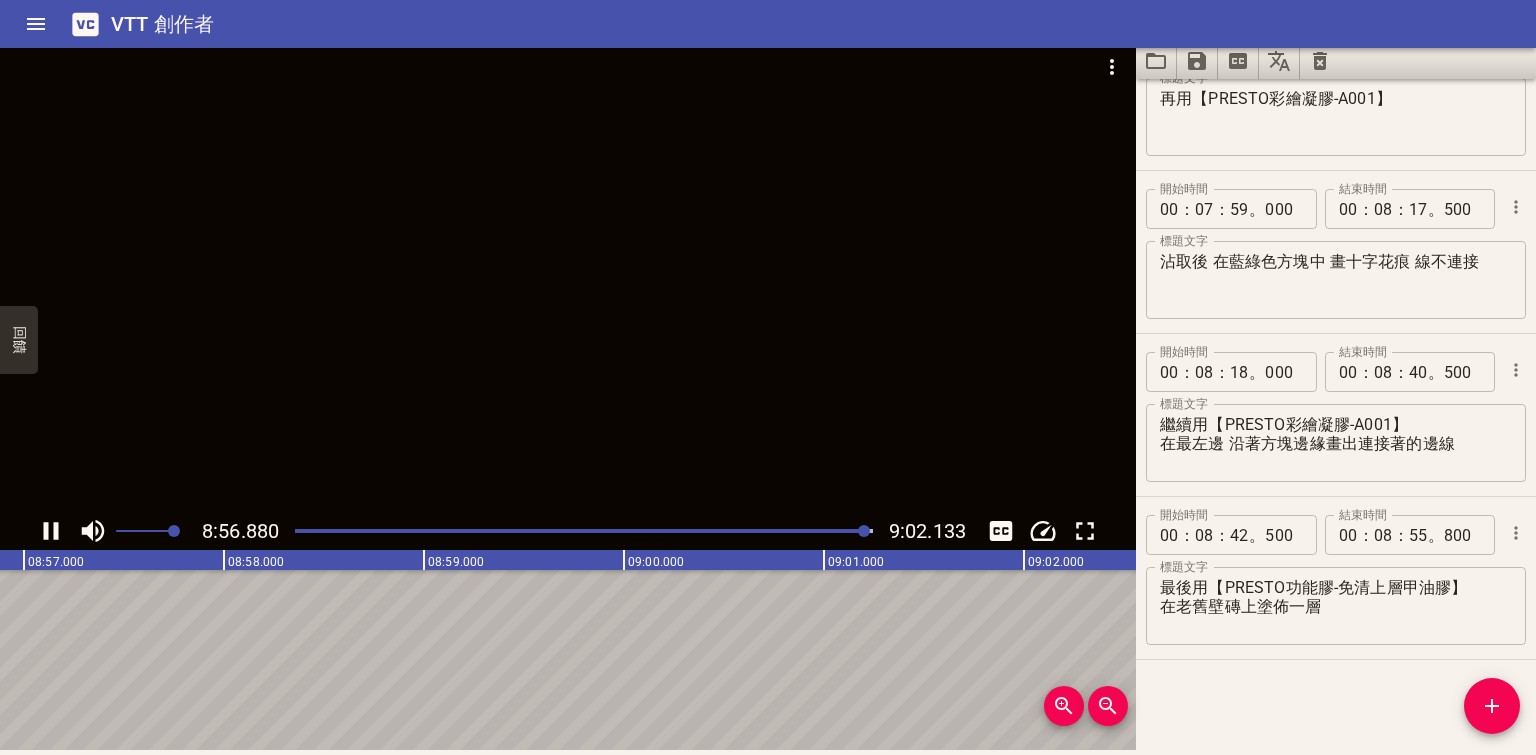 click 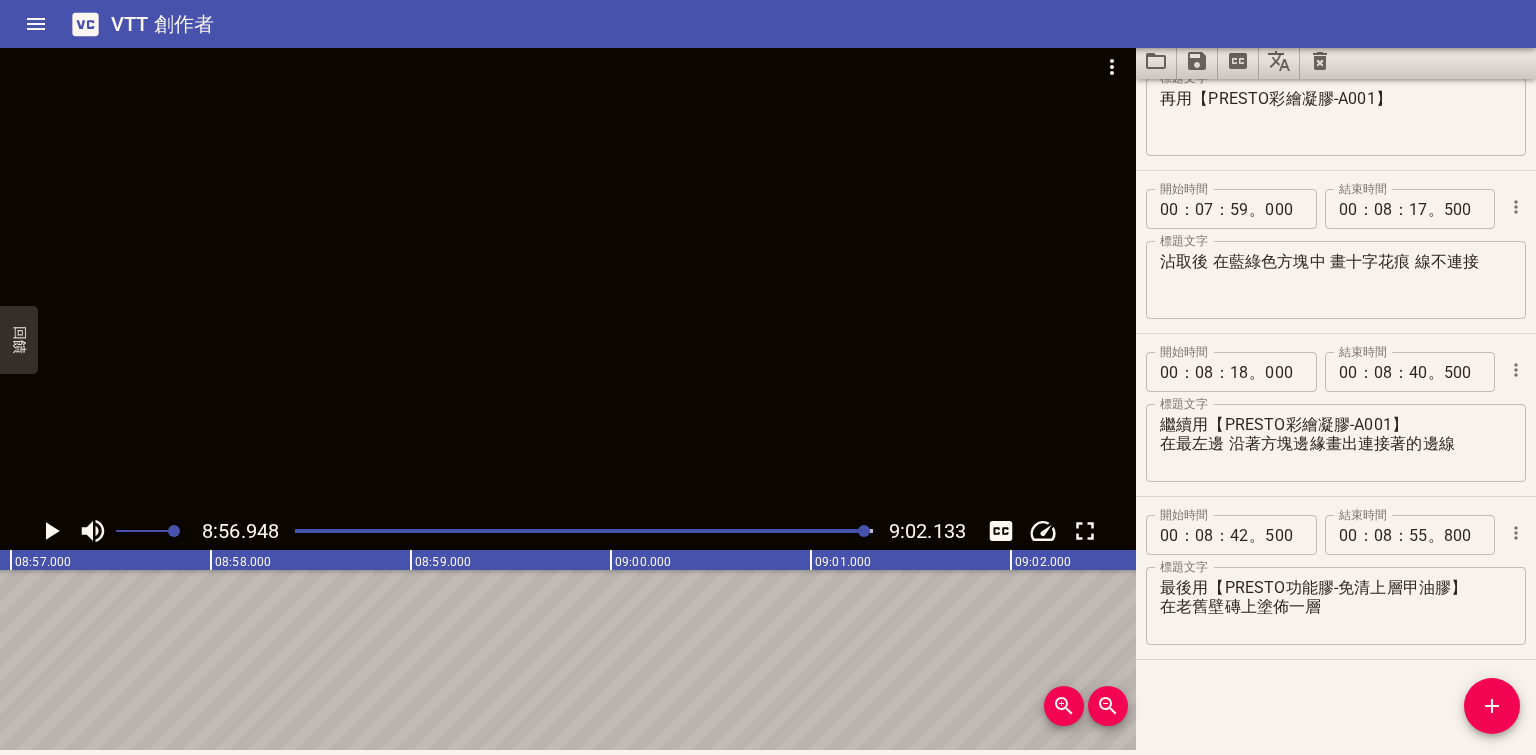 click 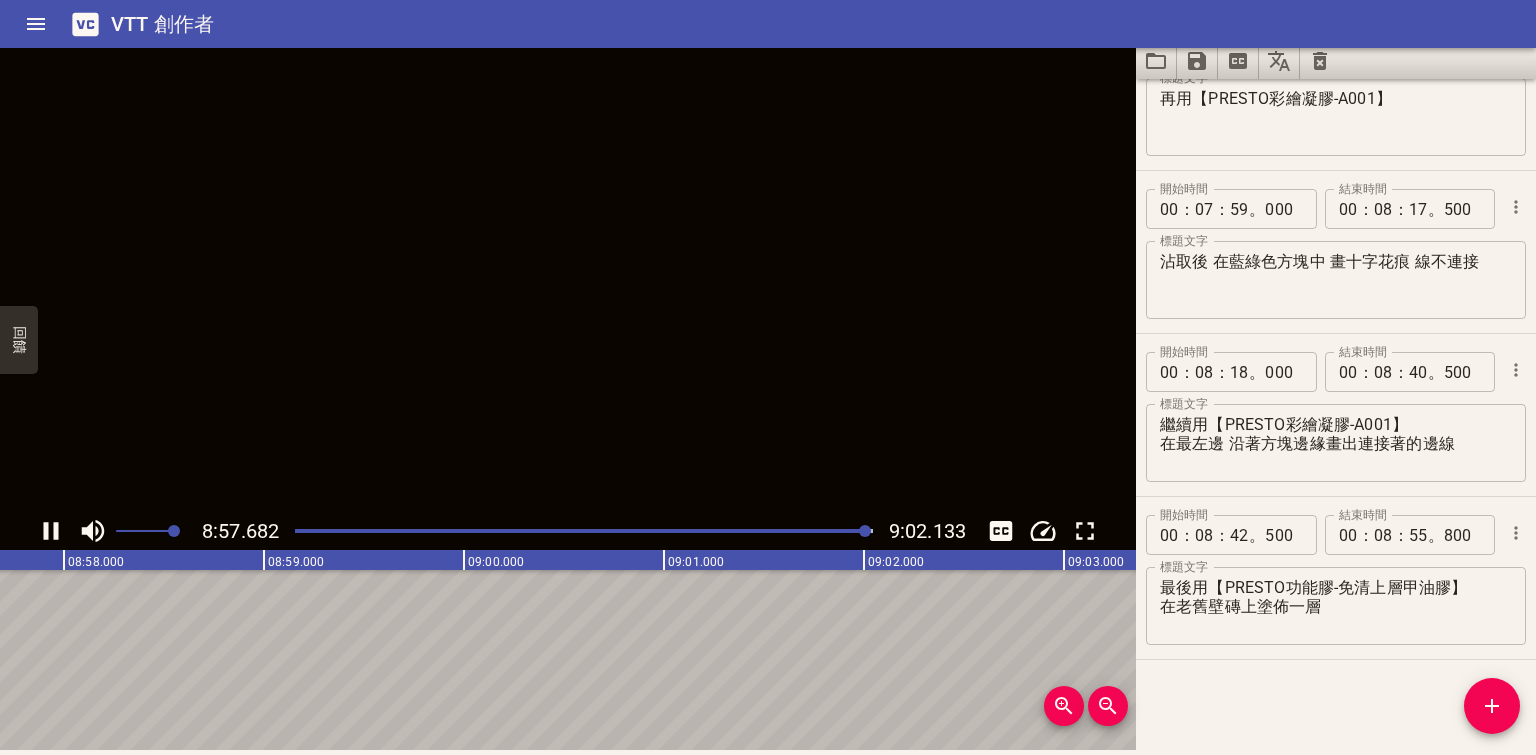 click 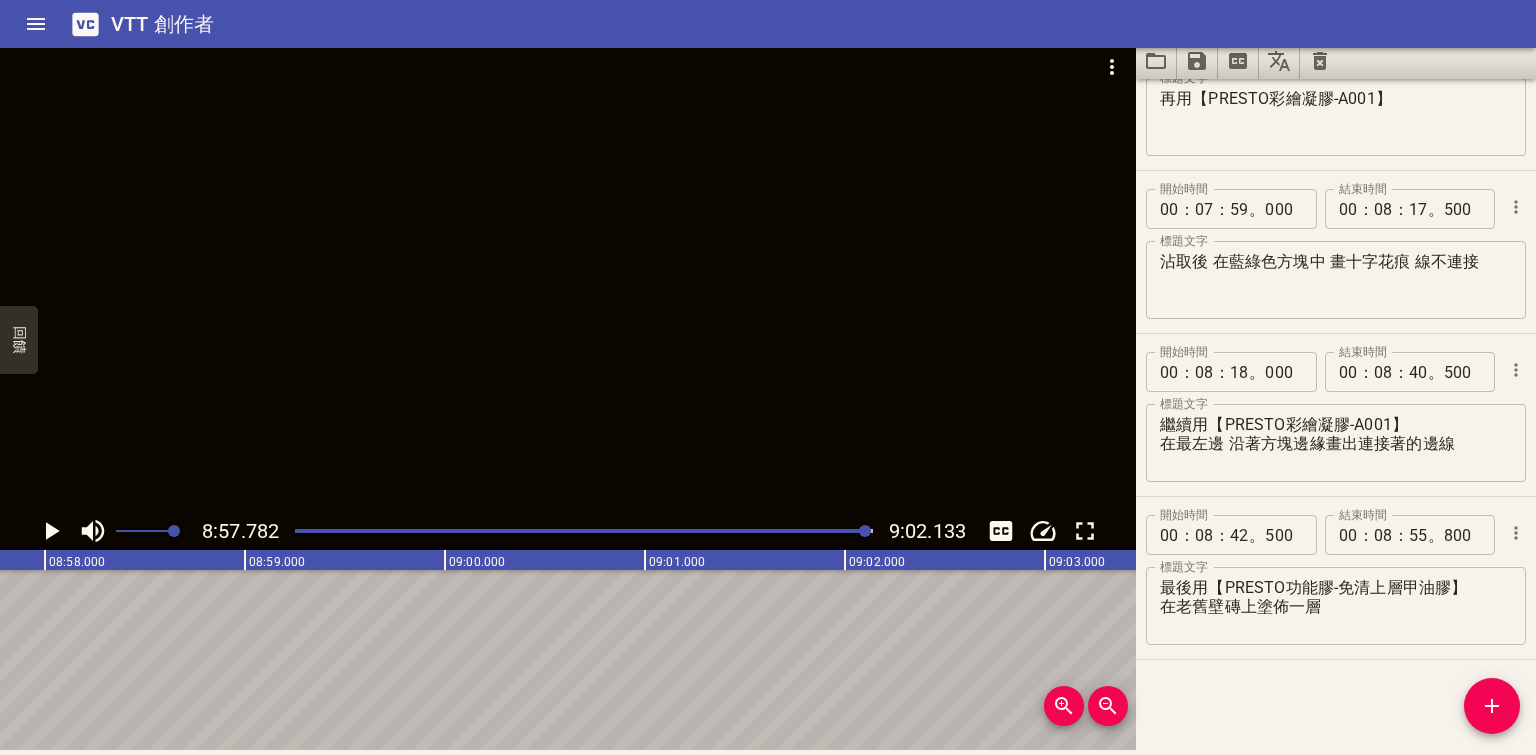 scroll, scrollTop: 0, scrollLeft: 107556, axis: horizontal 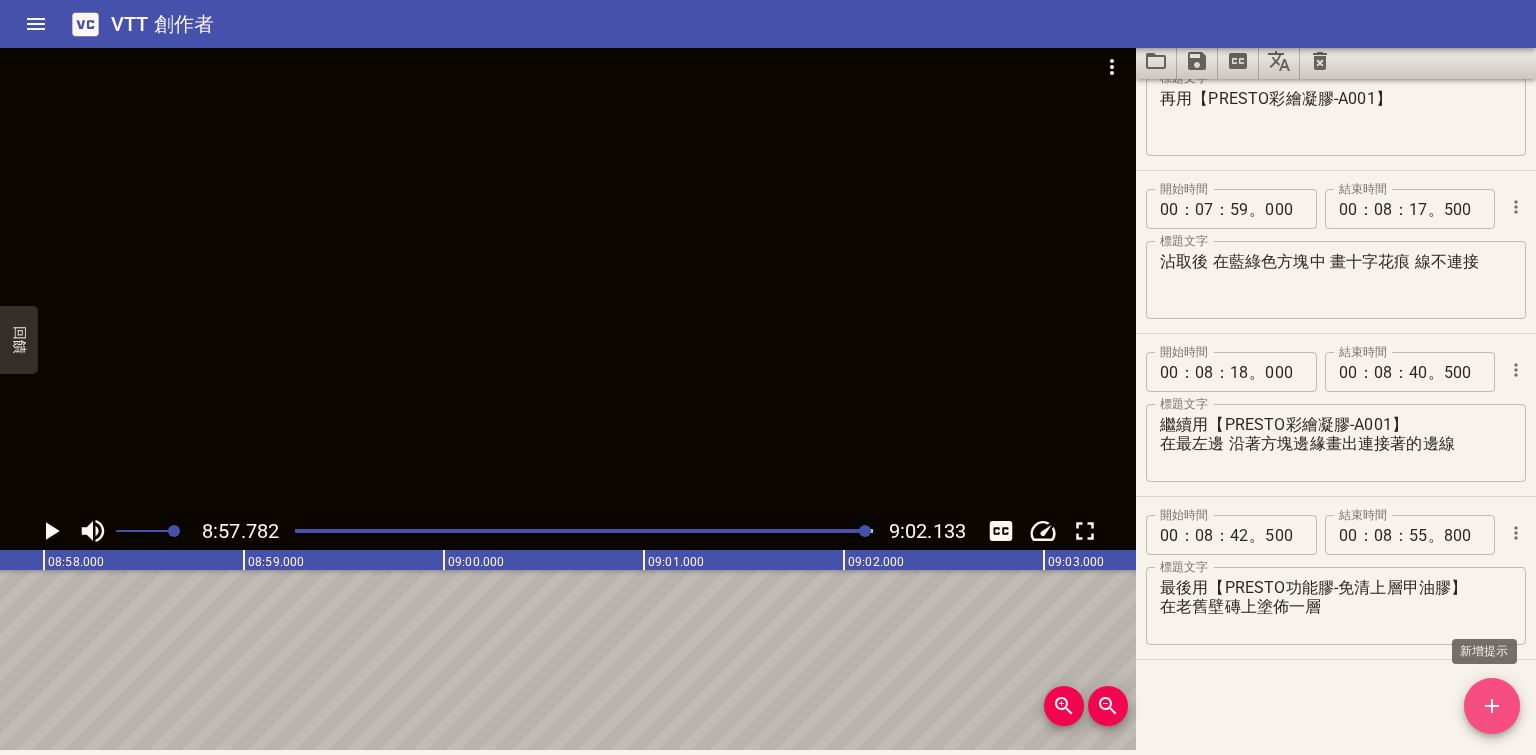 click 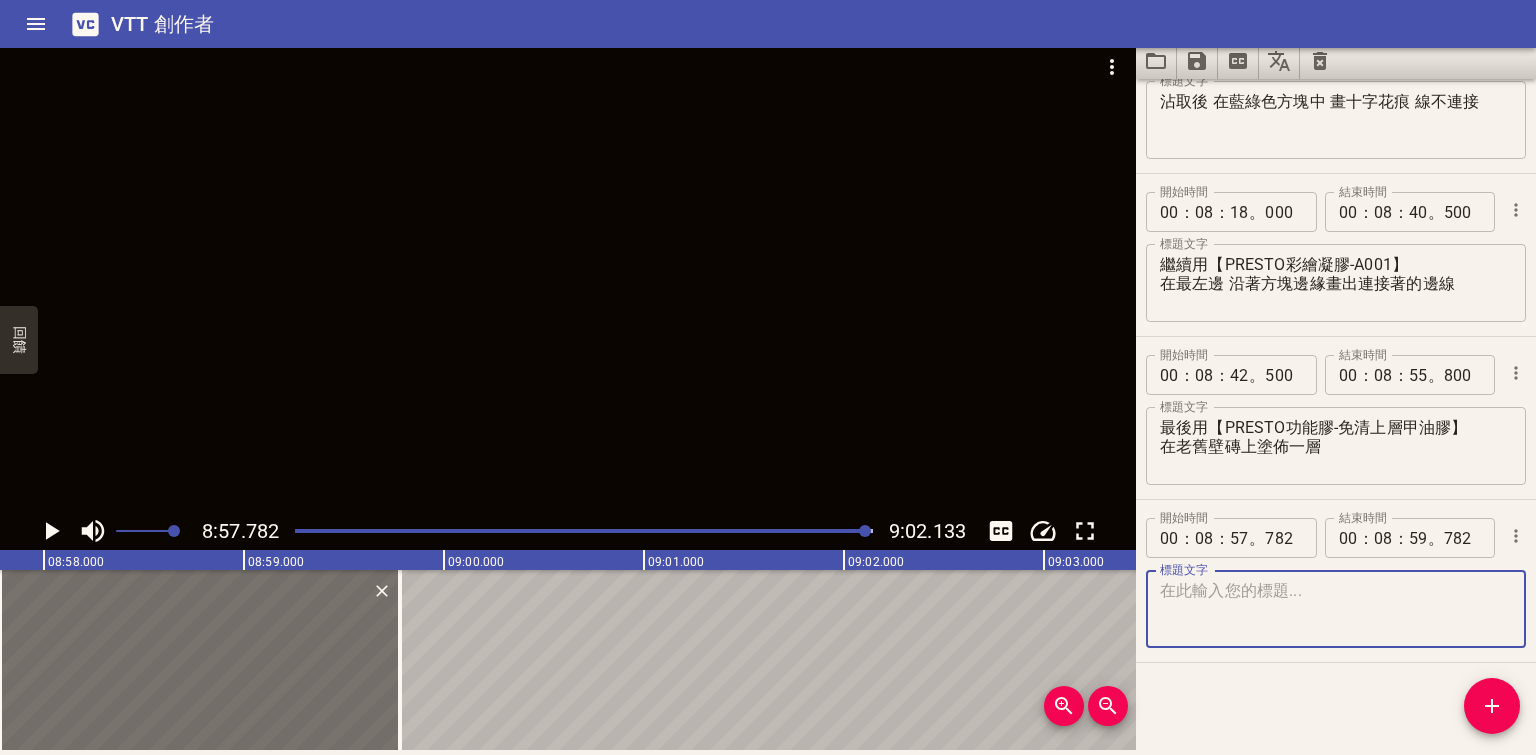 scroll, scrollTop: 3335, scrollLeft: 0, axis: vertical 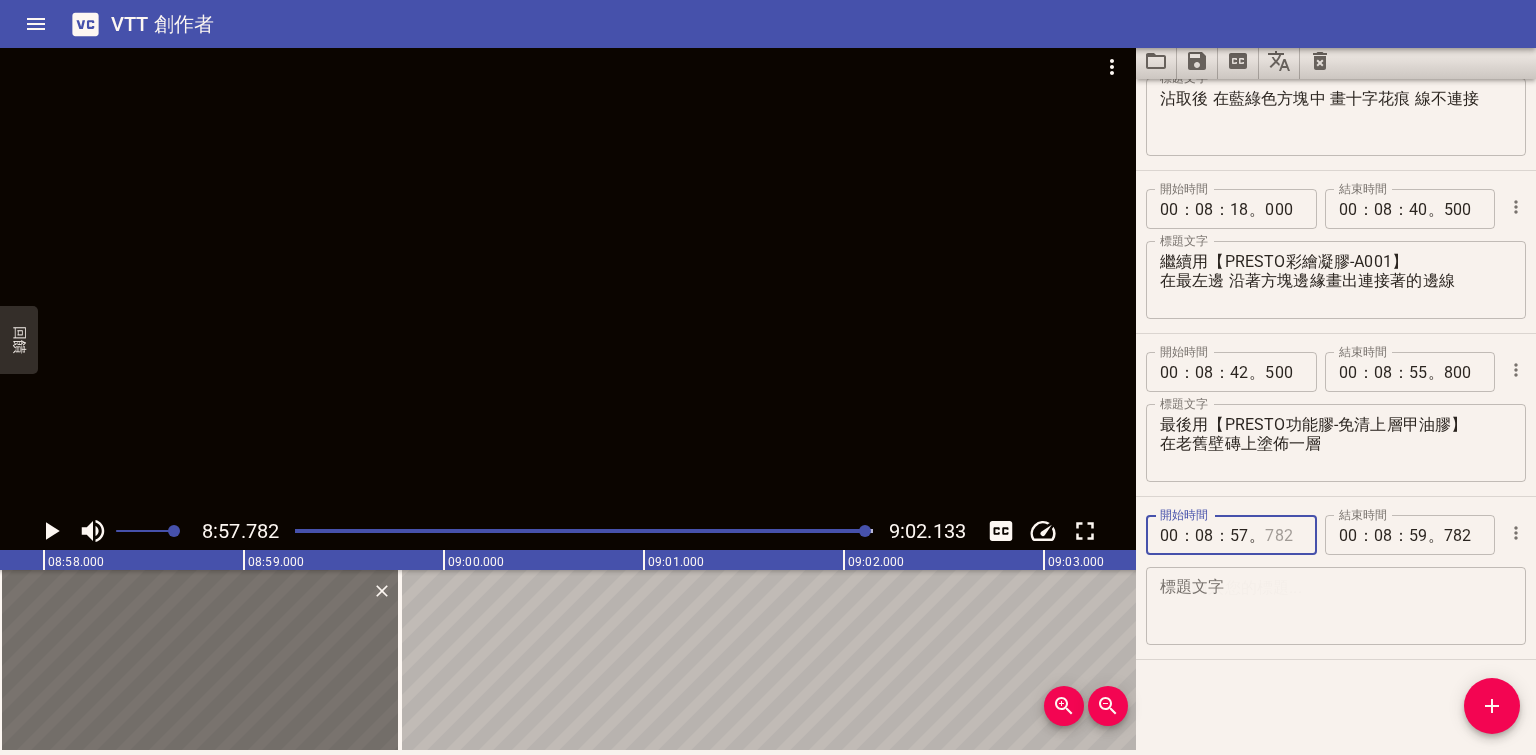 click at bounding box center [1283, 535] 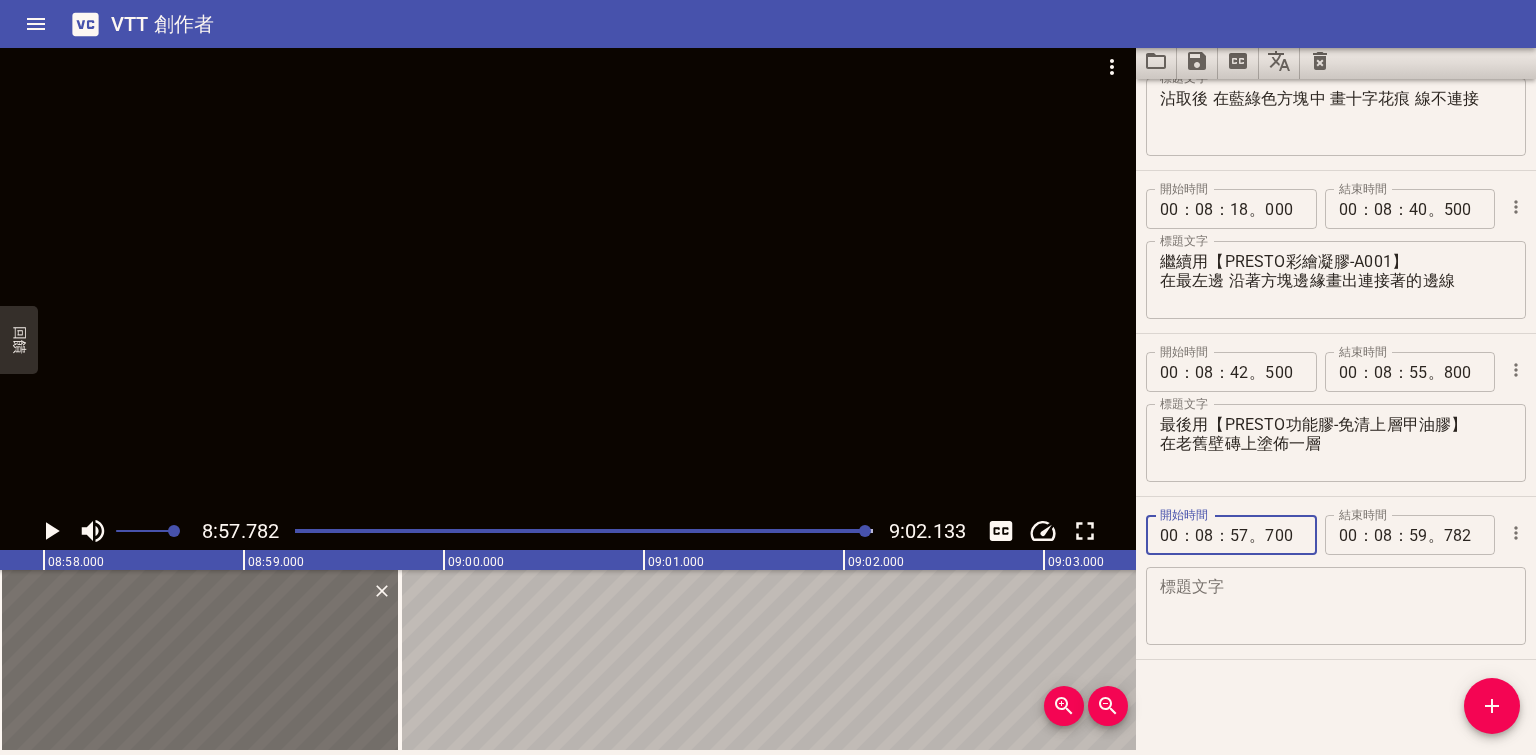 type on "700" 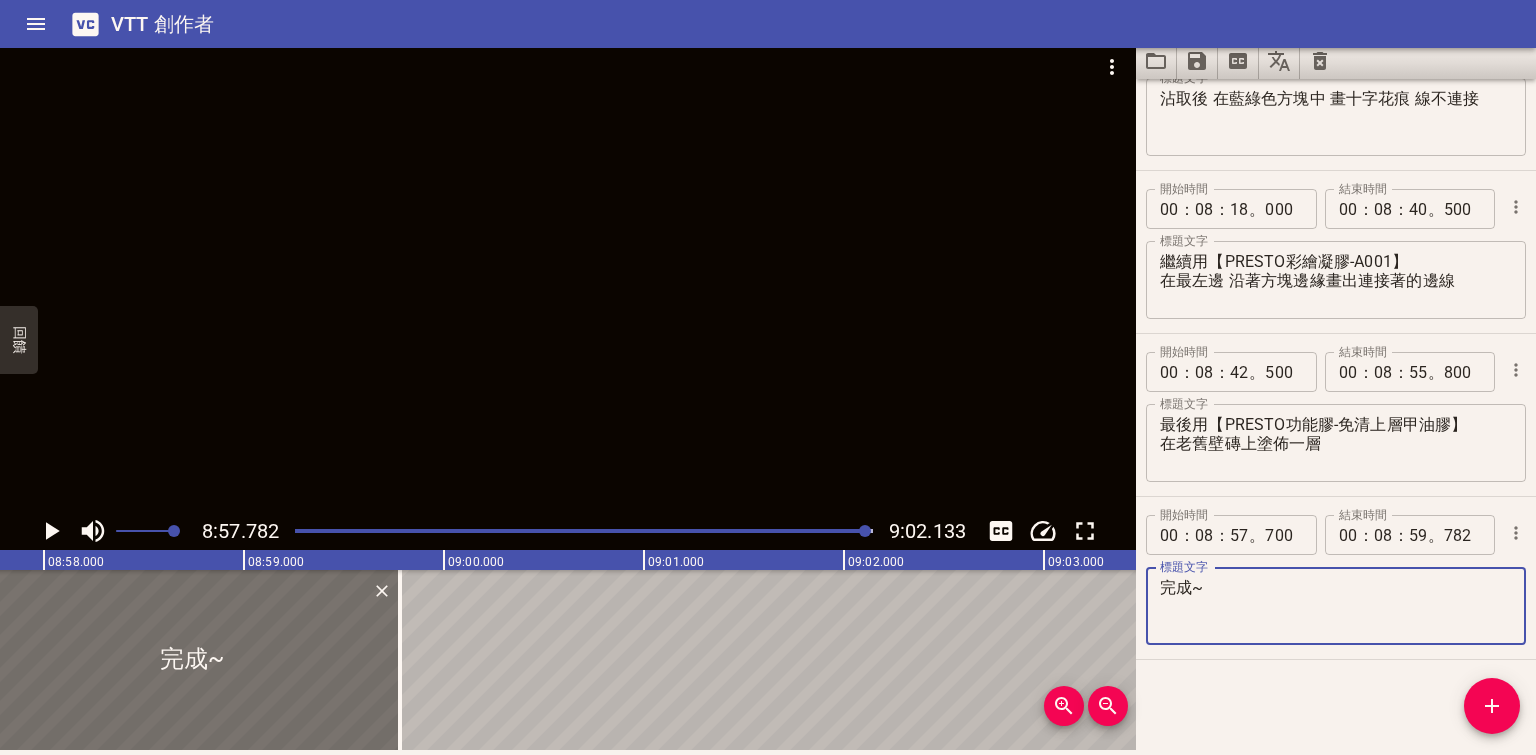 type on "完成~" 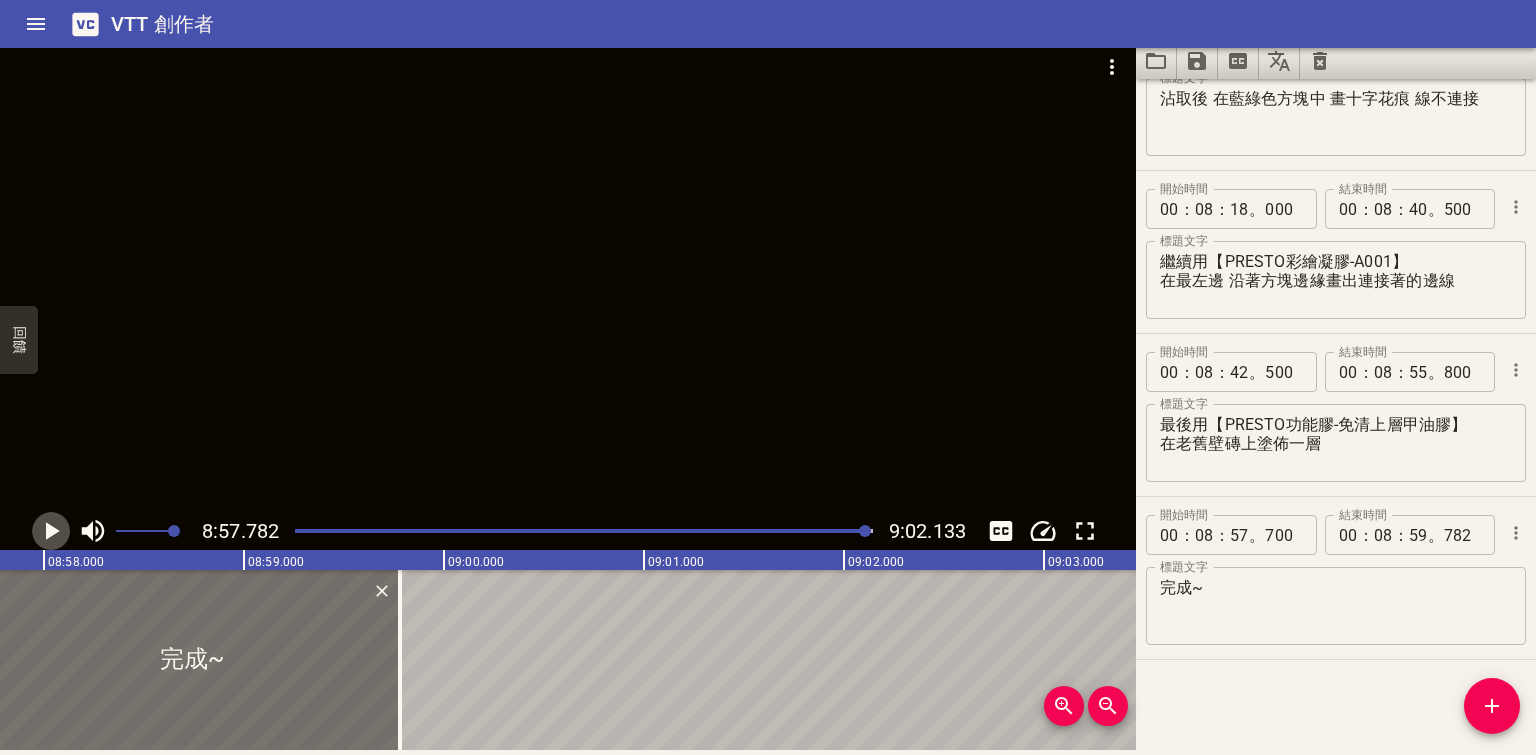 click 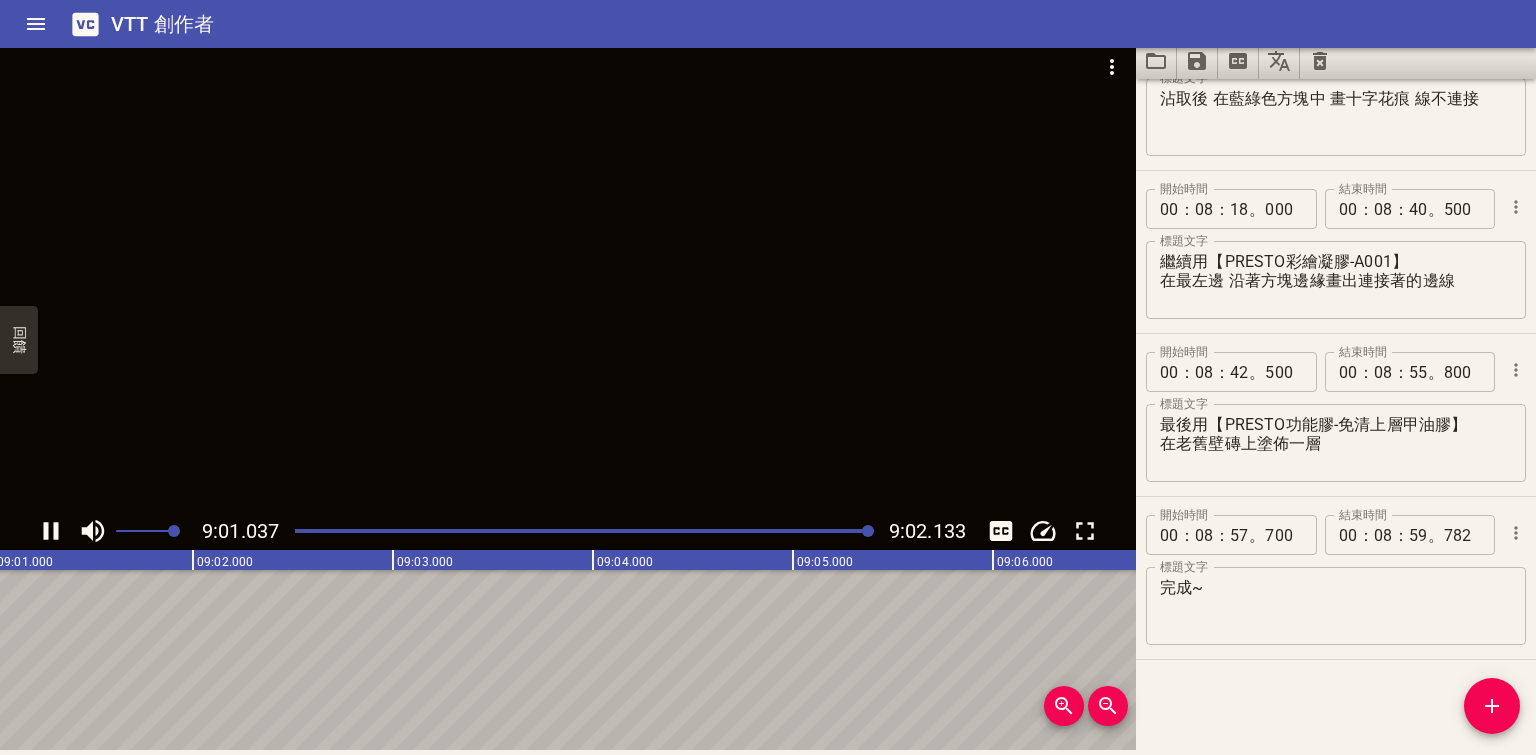 click 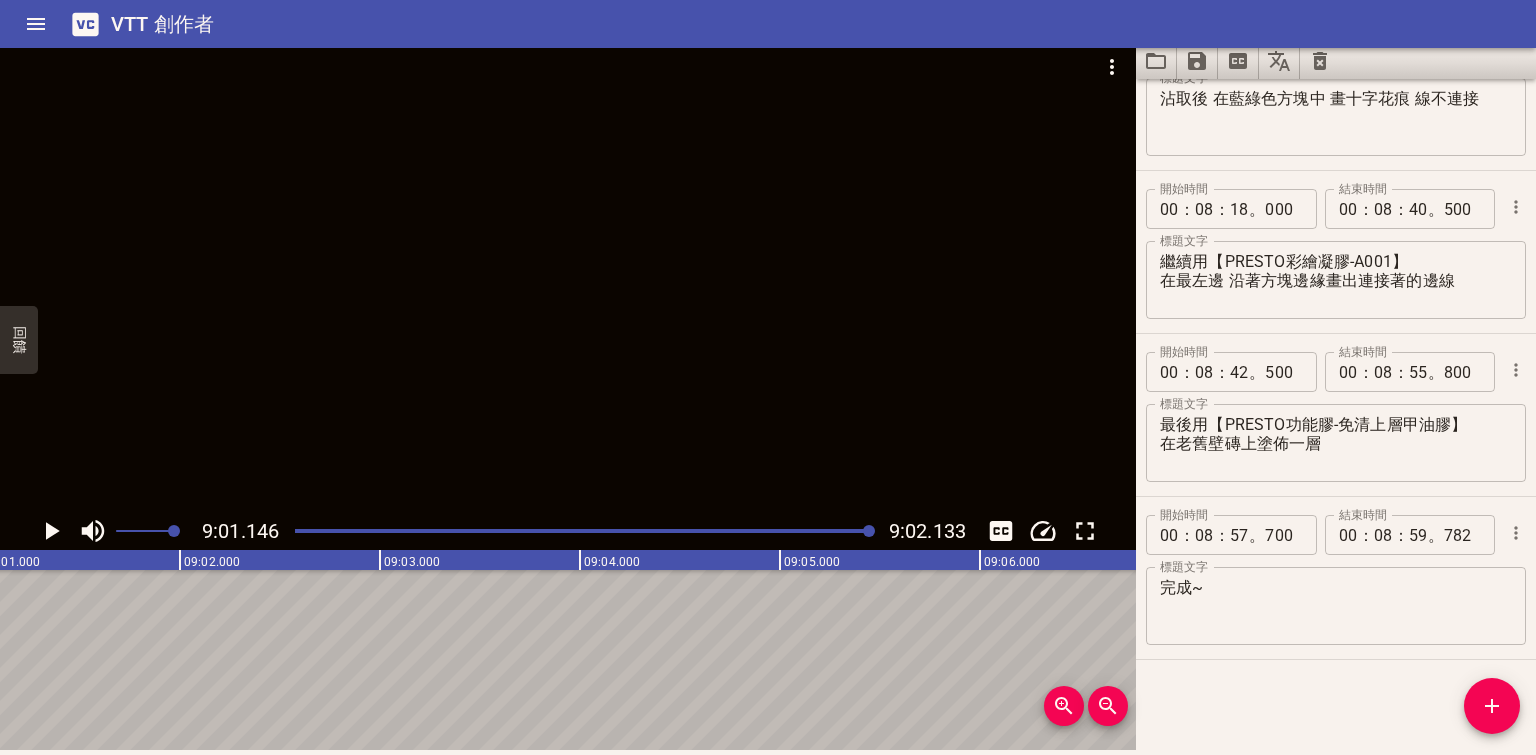 scroll, scrollTop: 0, scrollLeft: 108228, axis: horizontal 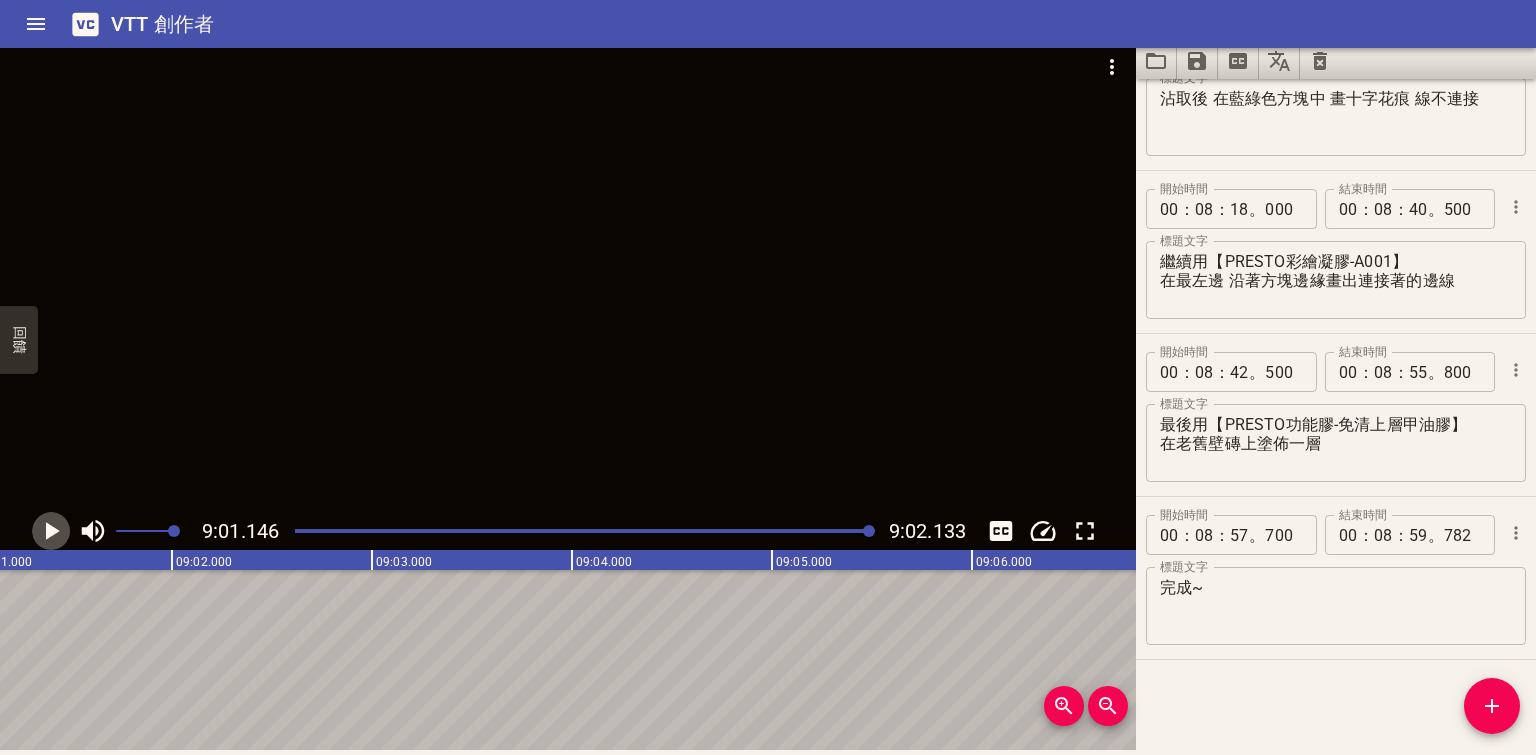 click 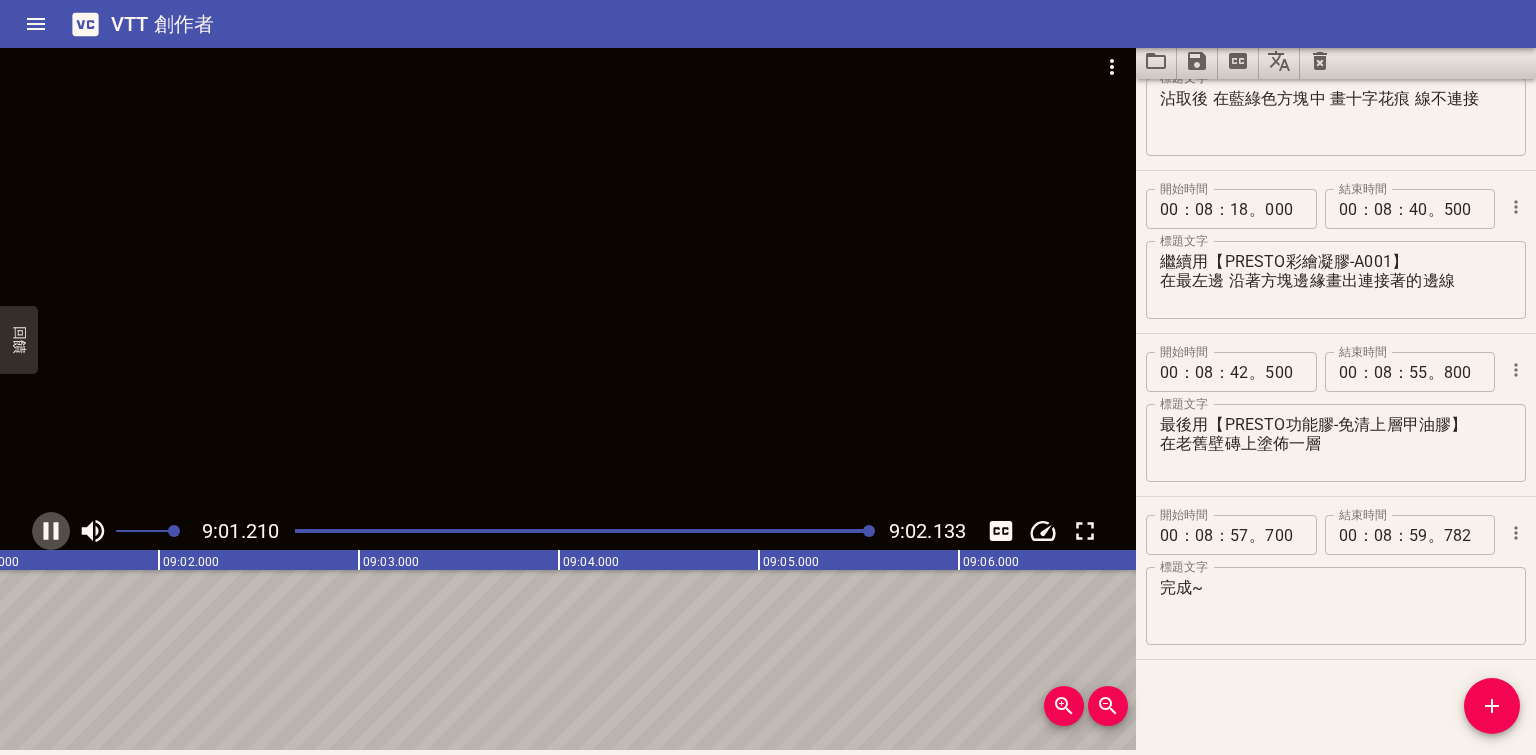 click 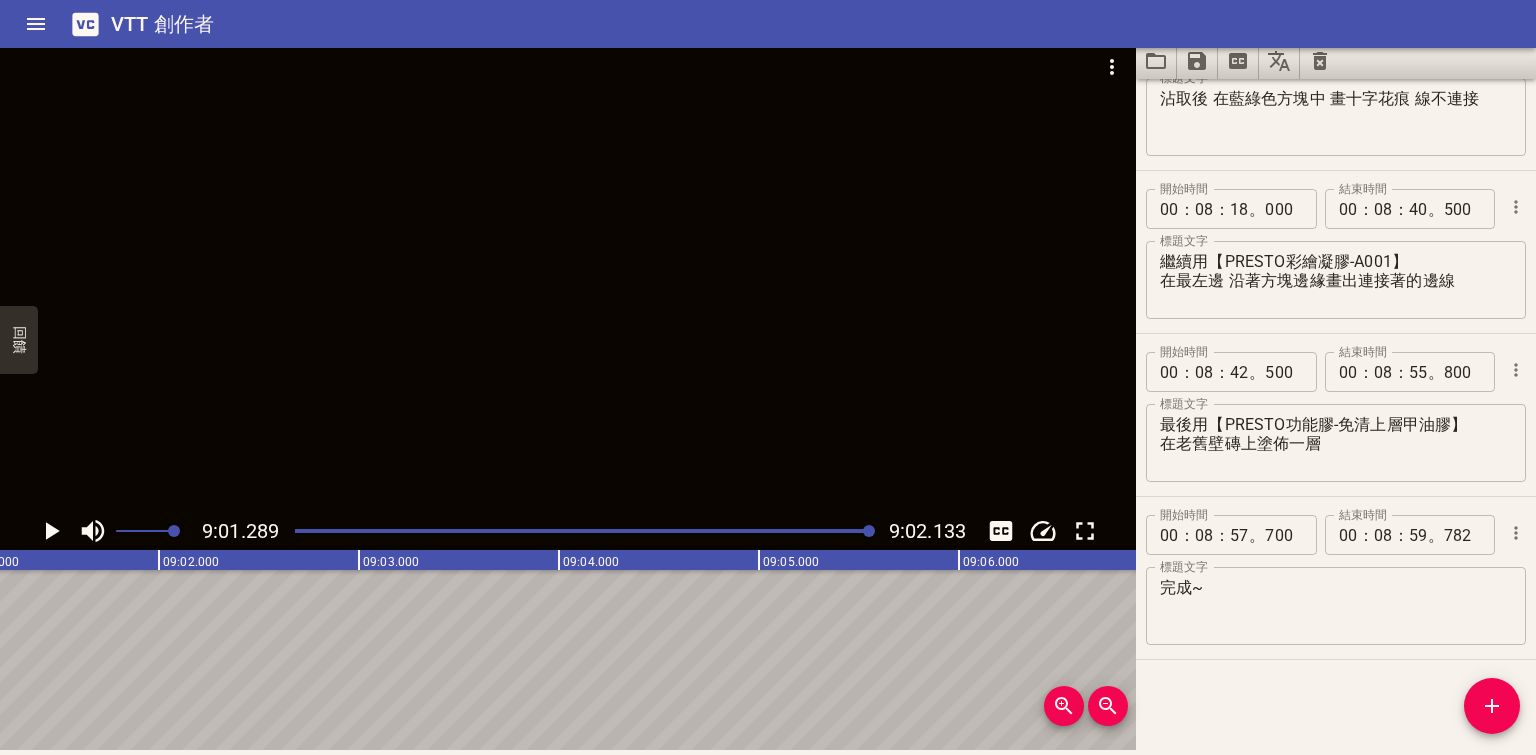 scroll, scrollTop: 0, scrollLeft: 108257, axis: horizontal 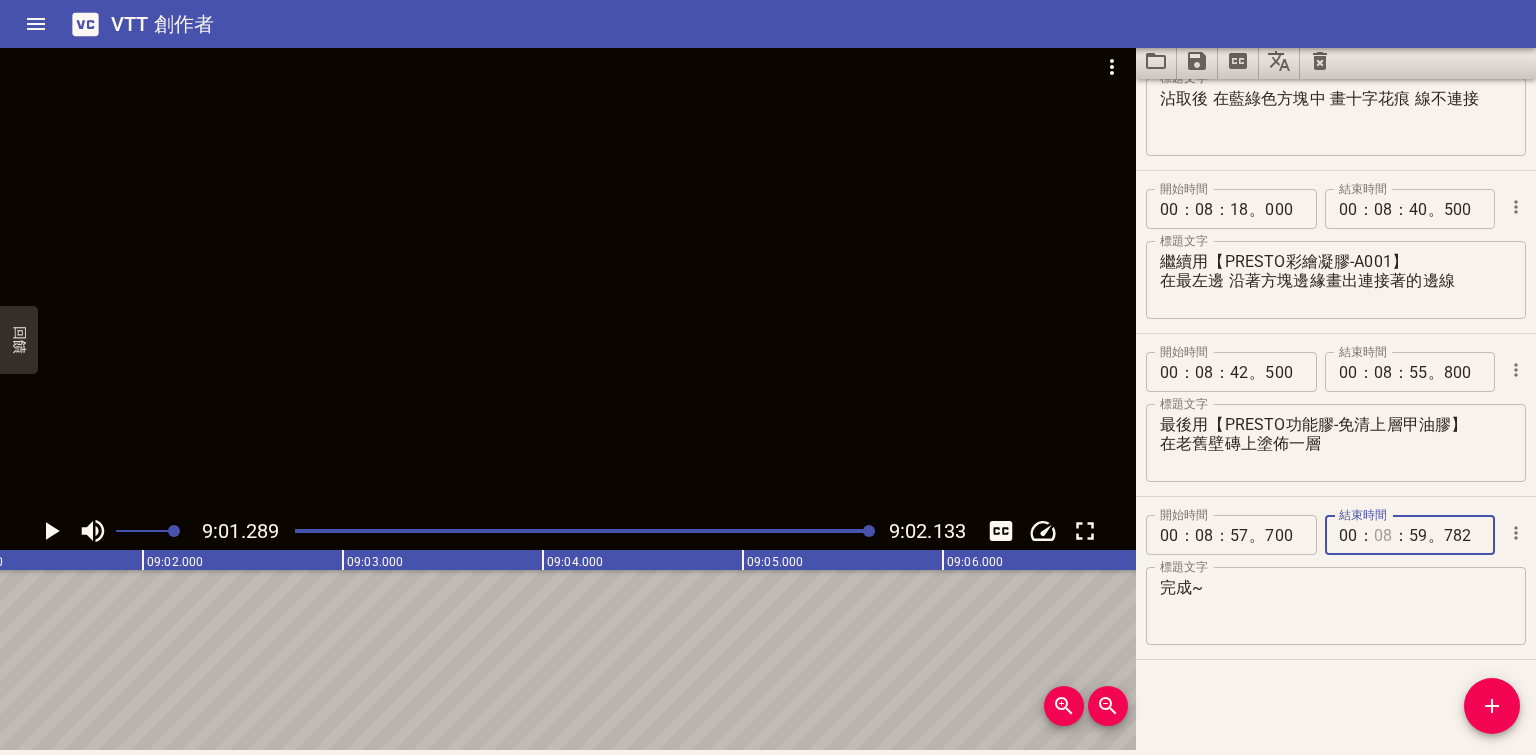 click at bounding box center [1383, 535] 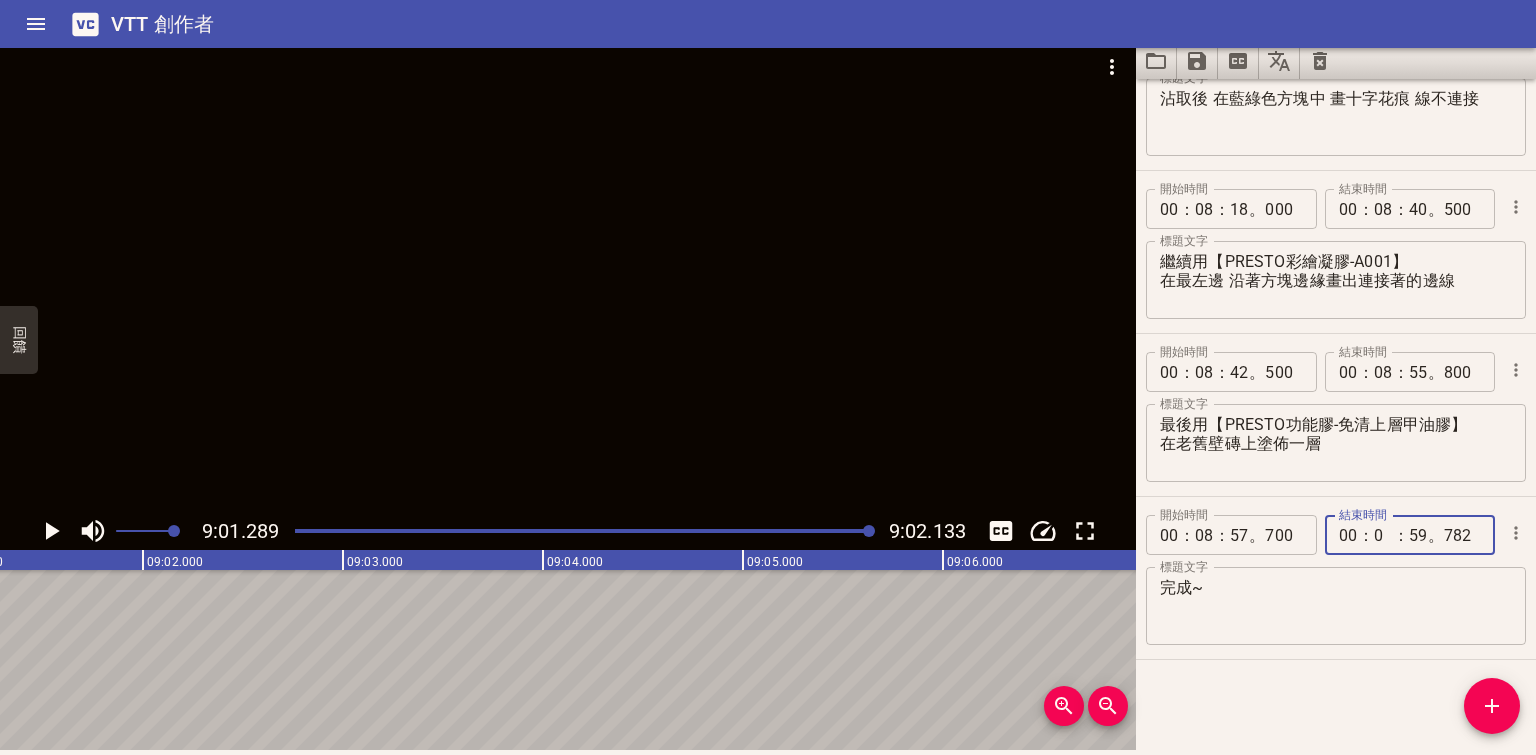 type on "09" 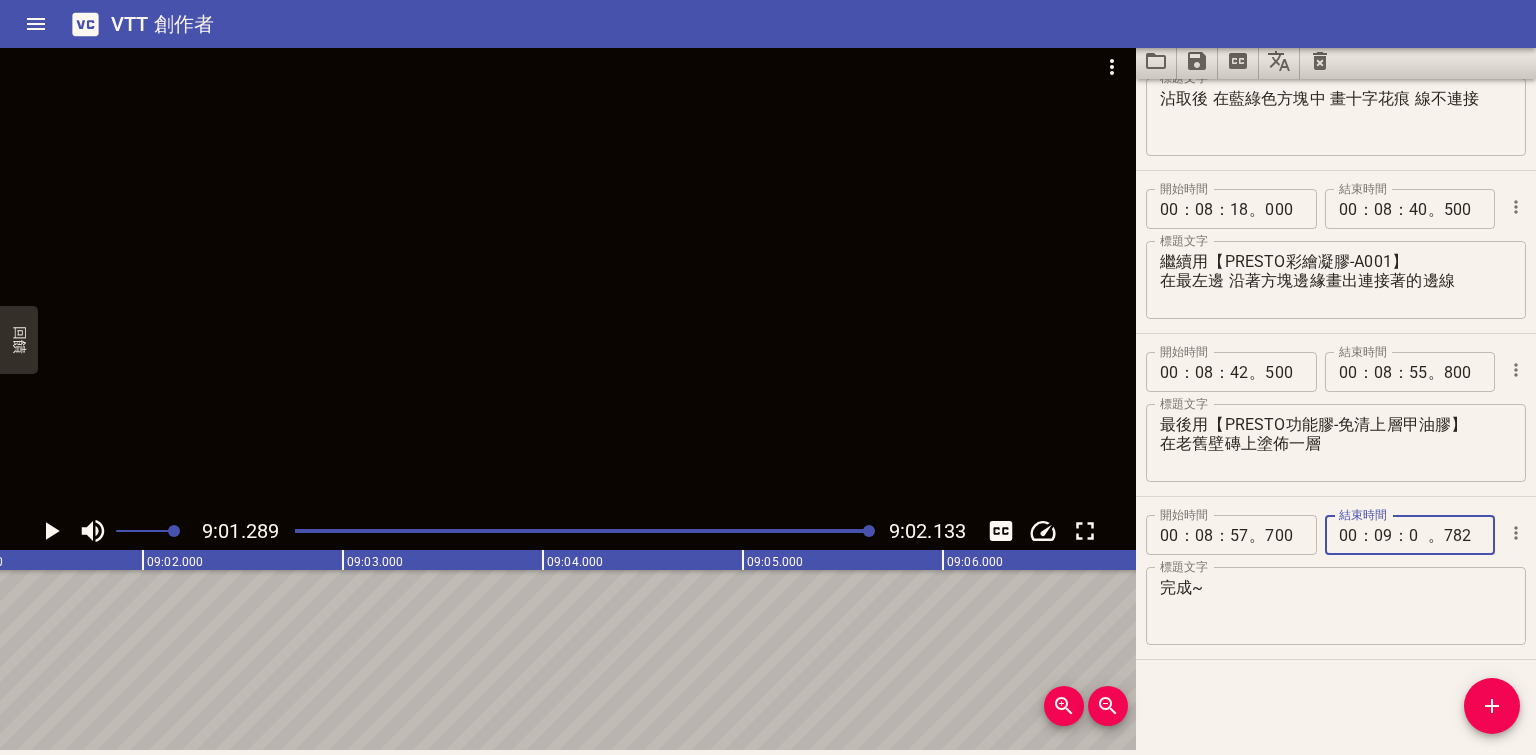 type on "01" 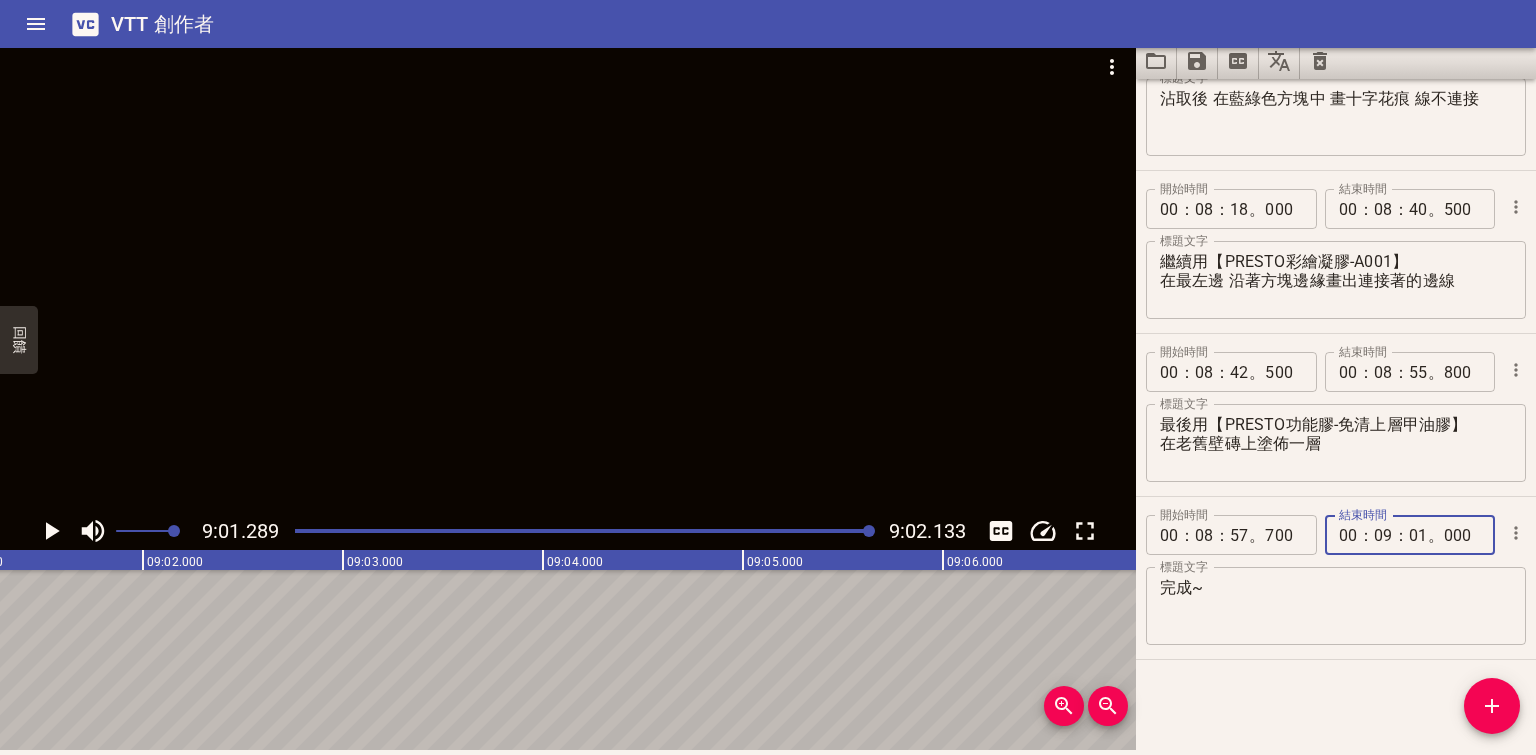 type on "000" 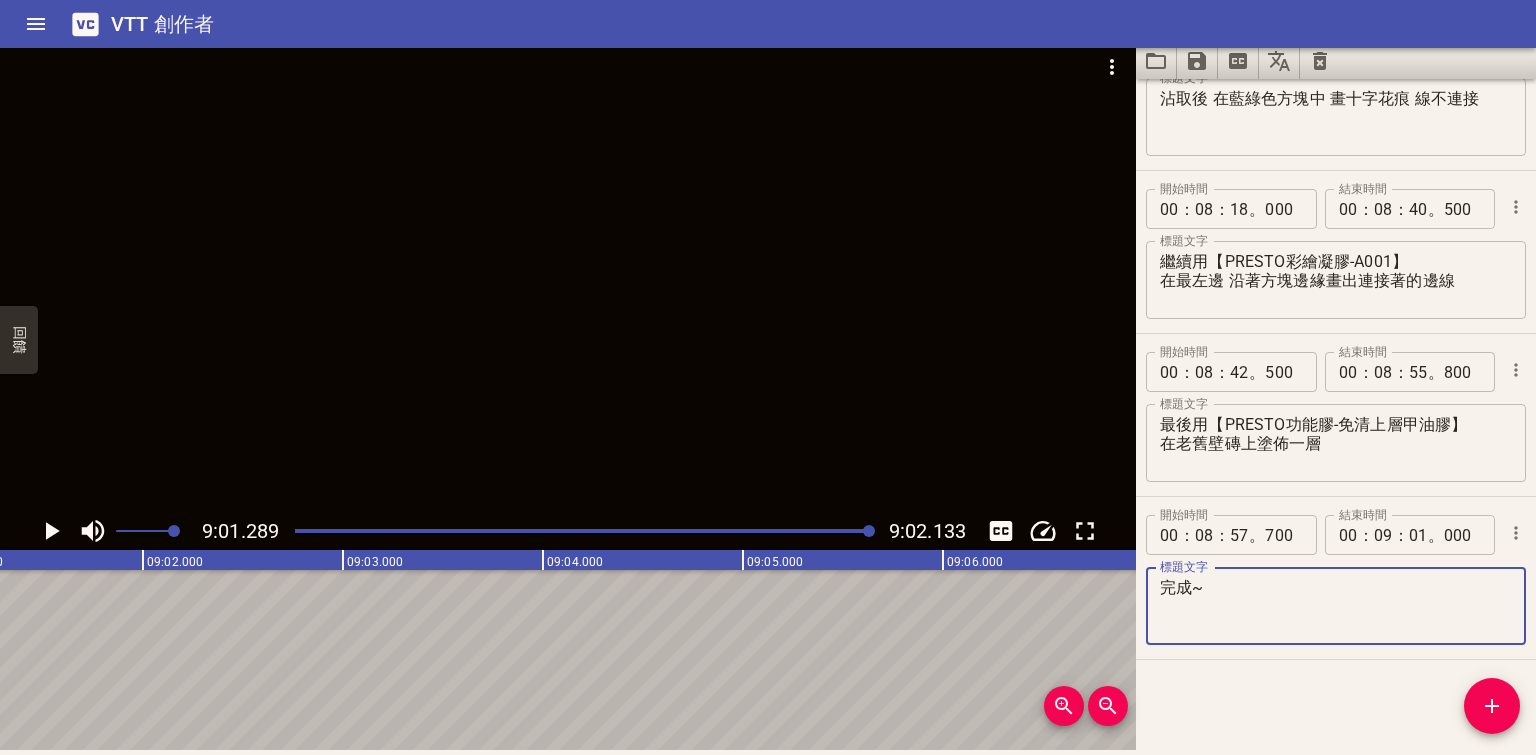 click on "完成~" at bounding box center (1336, 606) 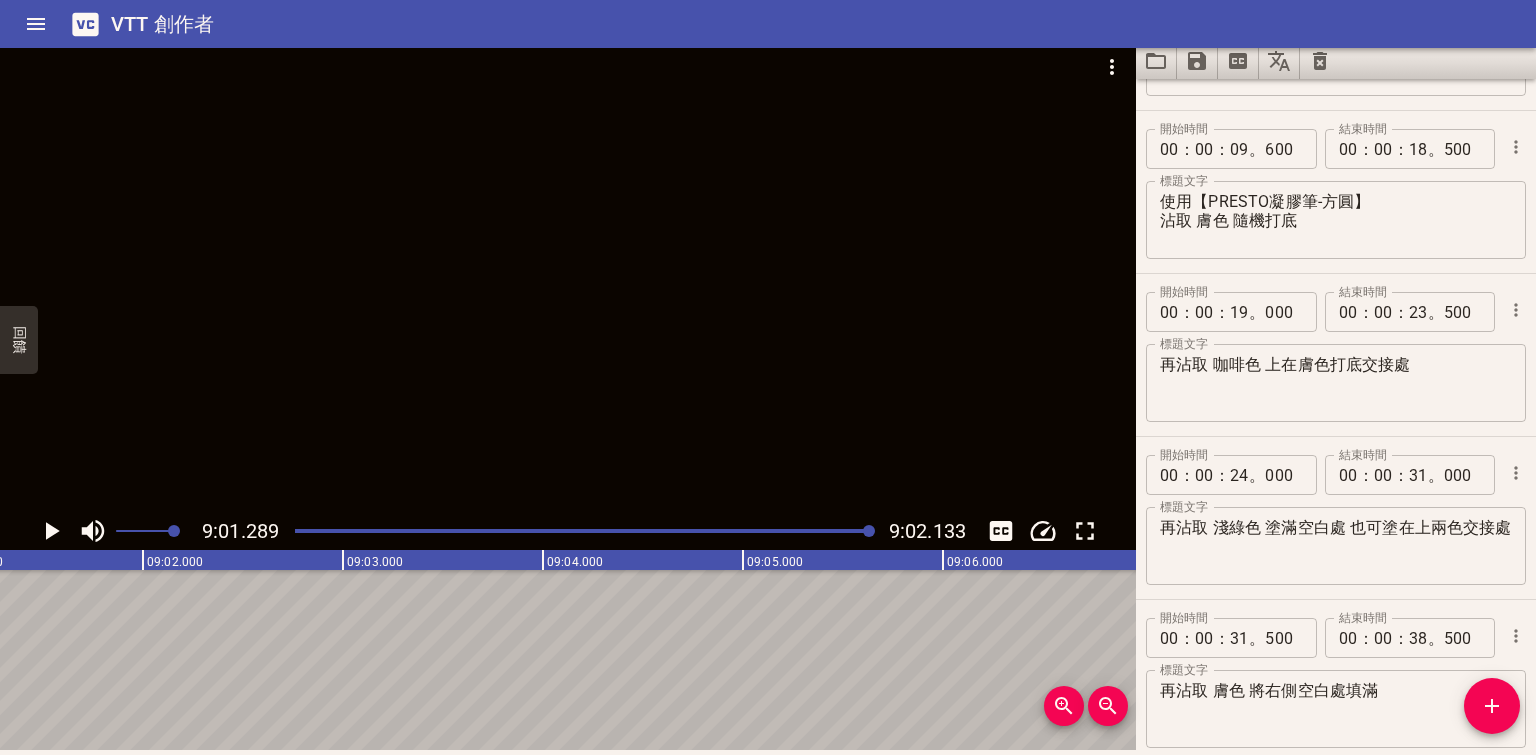 scroll, scrollTop: 0, scrollLeft: 0, axis: both 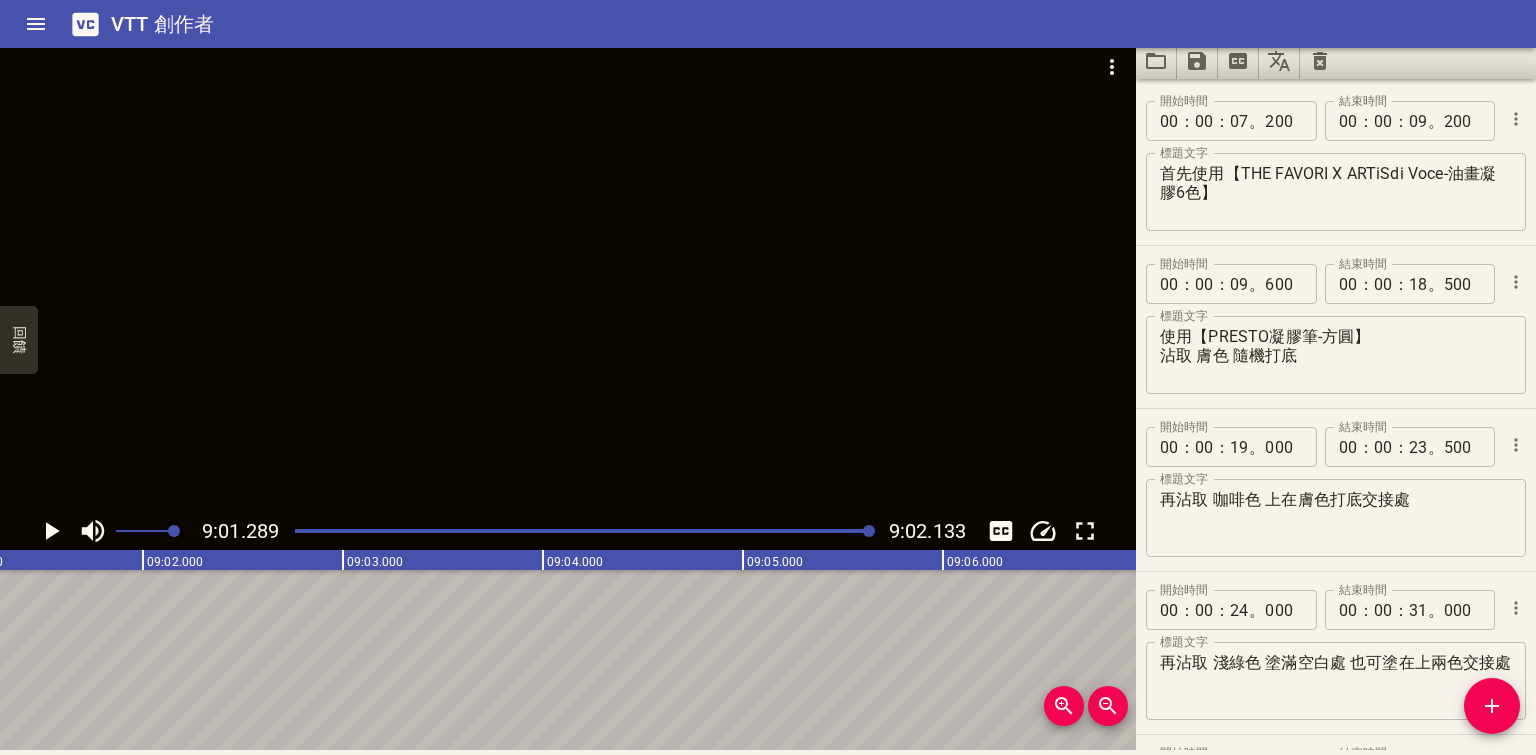 click at bounding box center [583, 531] 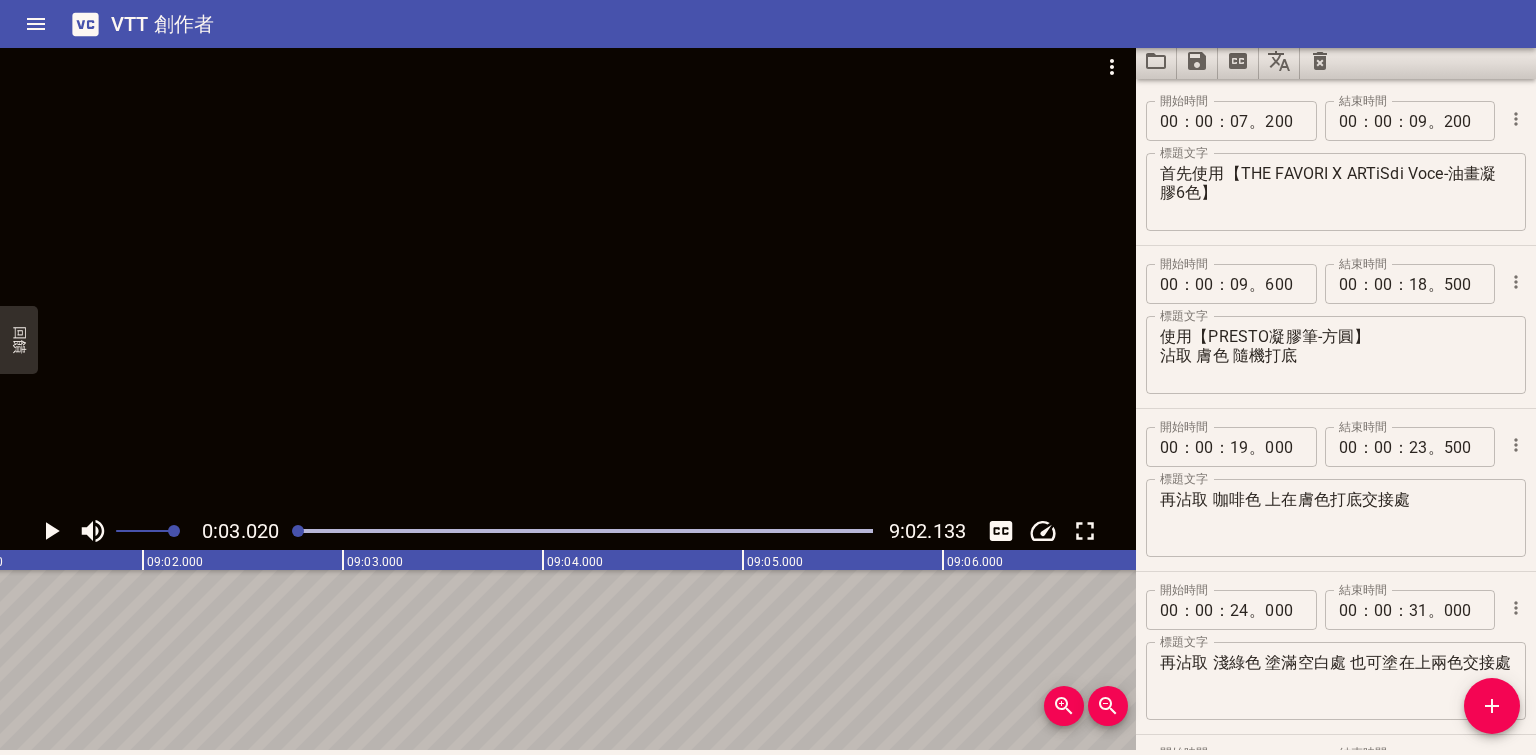 scroll, scrollTop: 0, scrollLeft: 98127, axis: horizontal 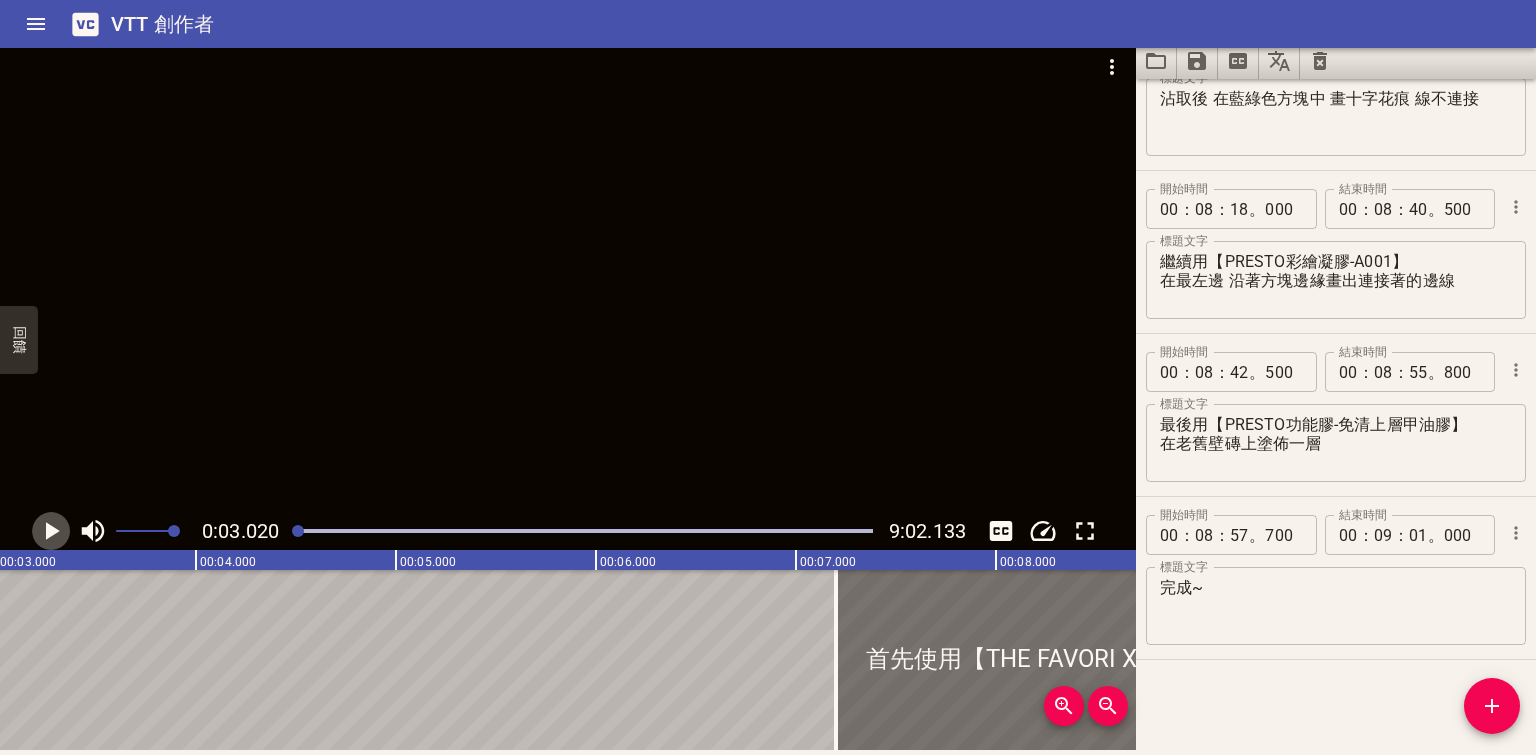 click 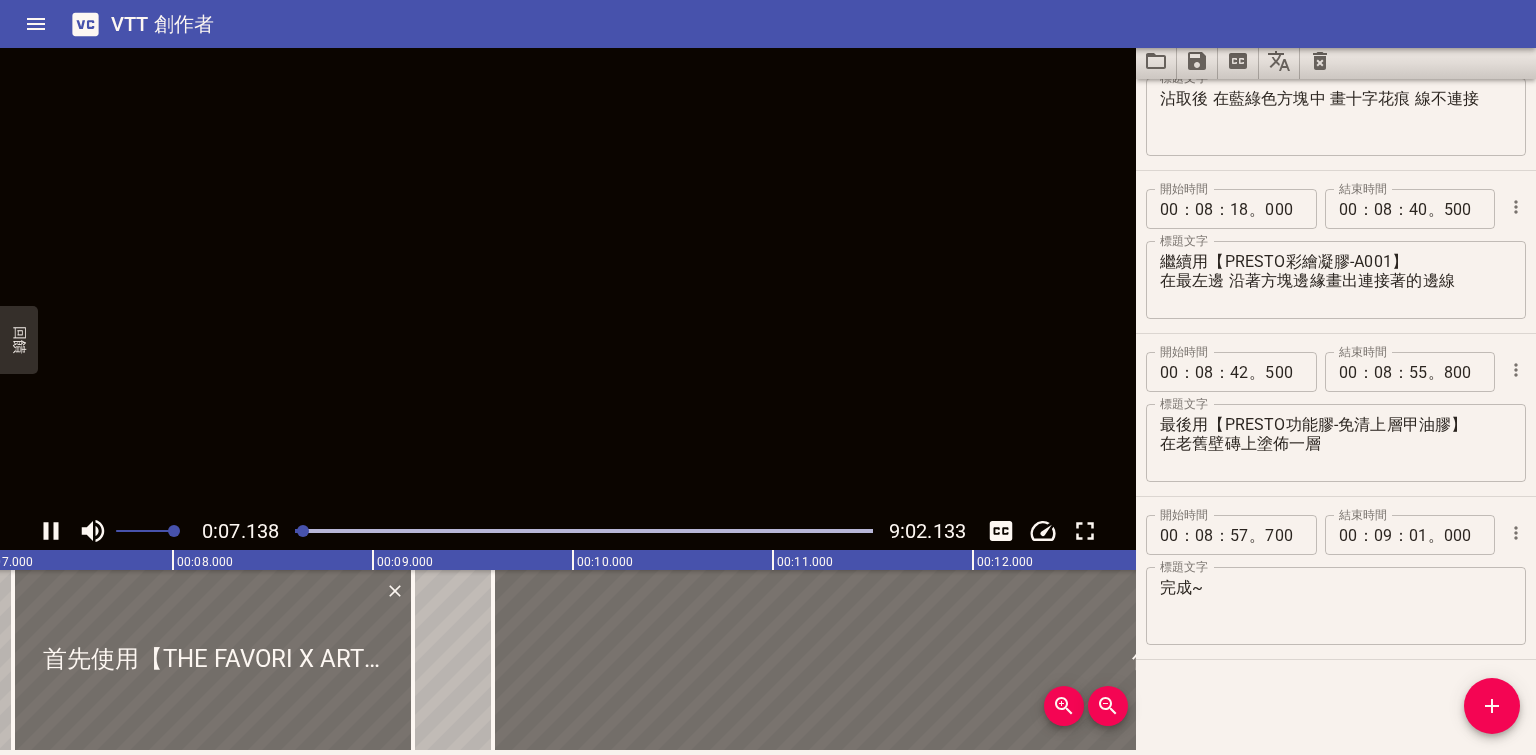 scroll, scrollTop: 0, scrollLeft: 1440, axis: horizontal 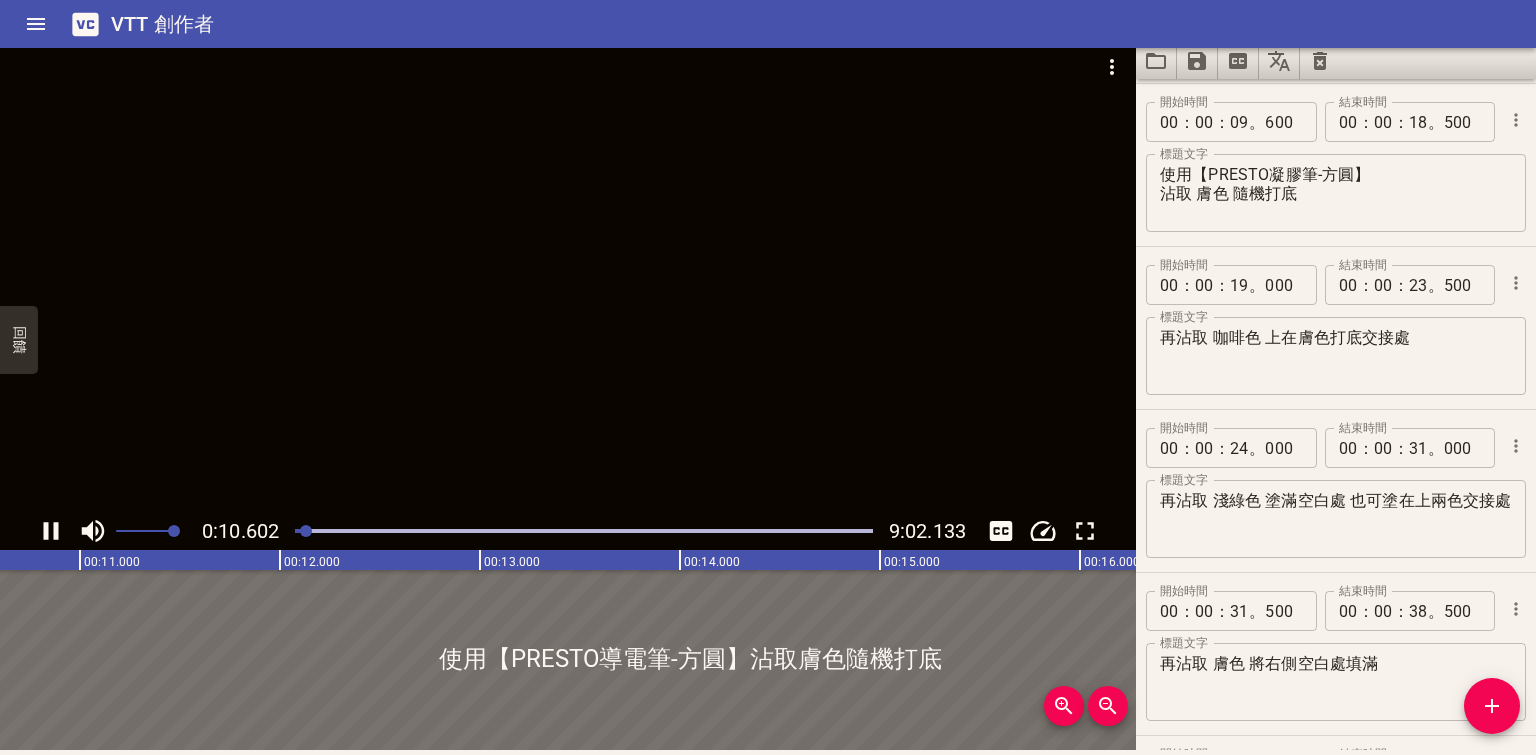 drag, startPoint x: 1396, startPoint y: 179, endPoint x: 1381, endPoint y: 178, distance: 15.033297 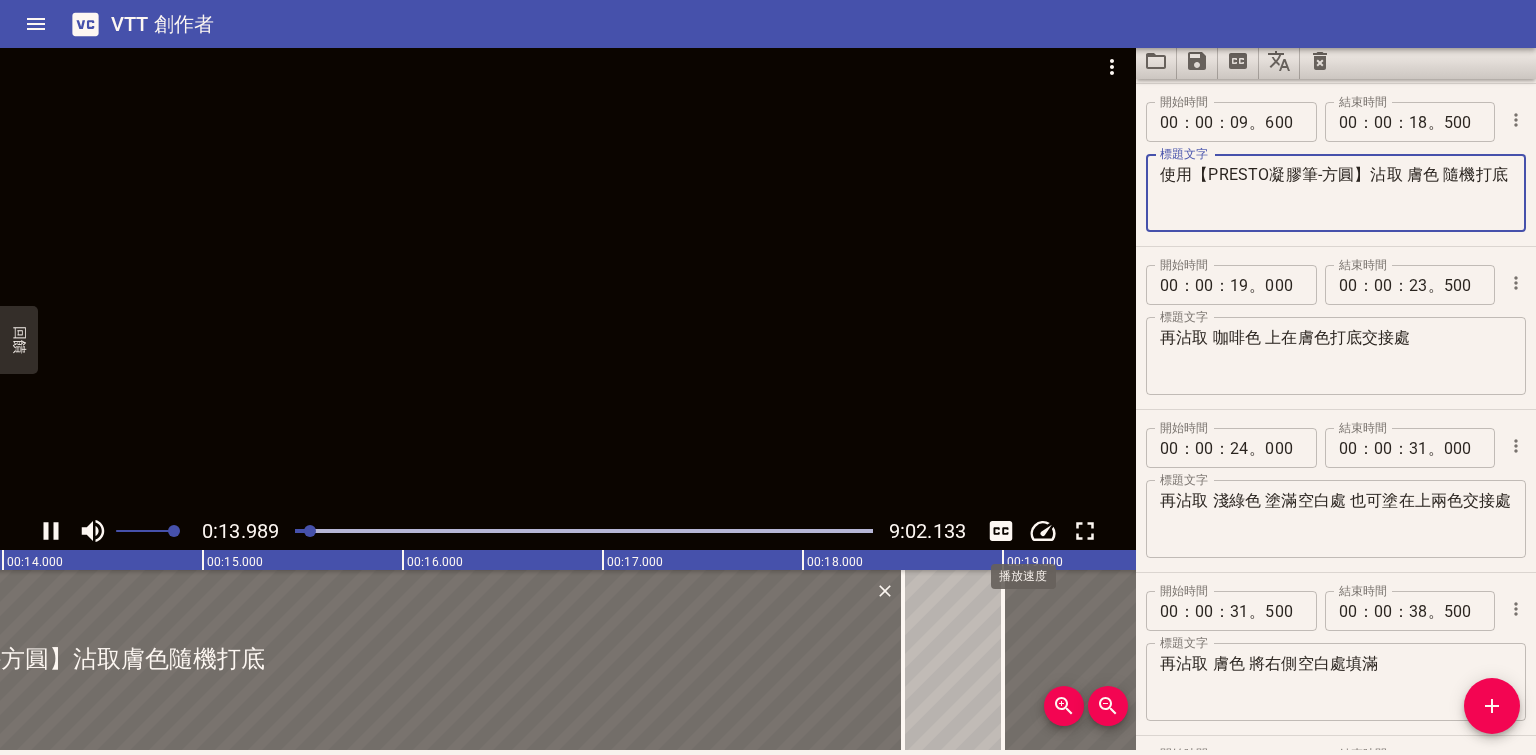 type on "使用【PRESTO凝膠筆-方圓】沾取 膚色 隨機打底" 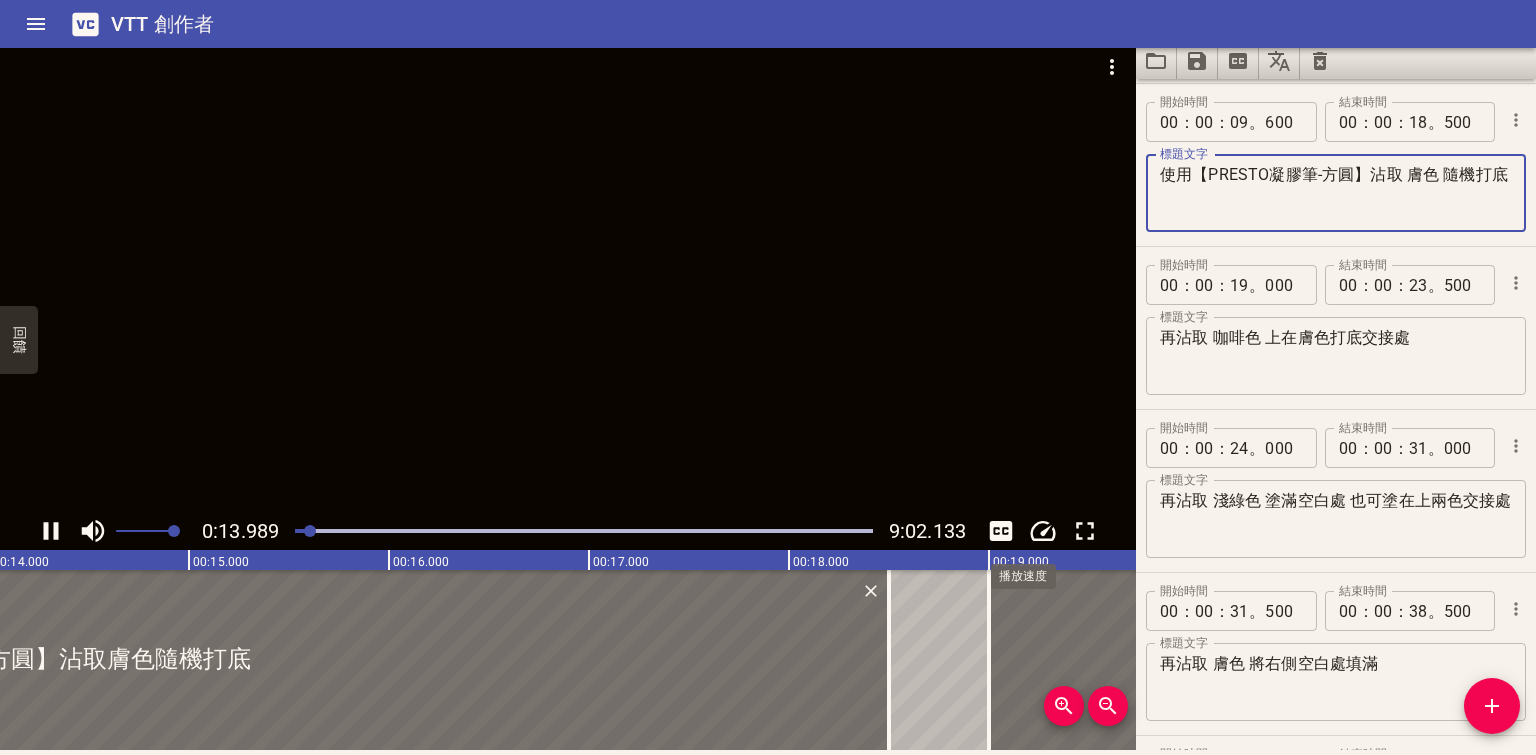 click 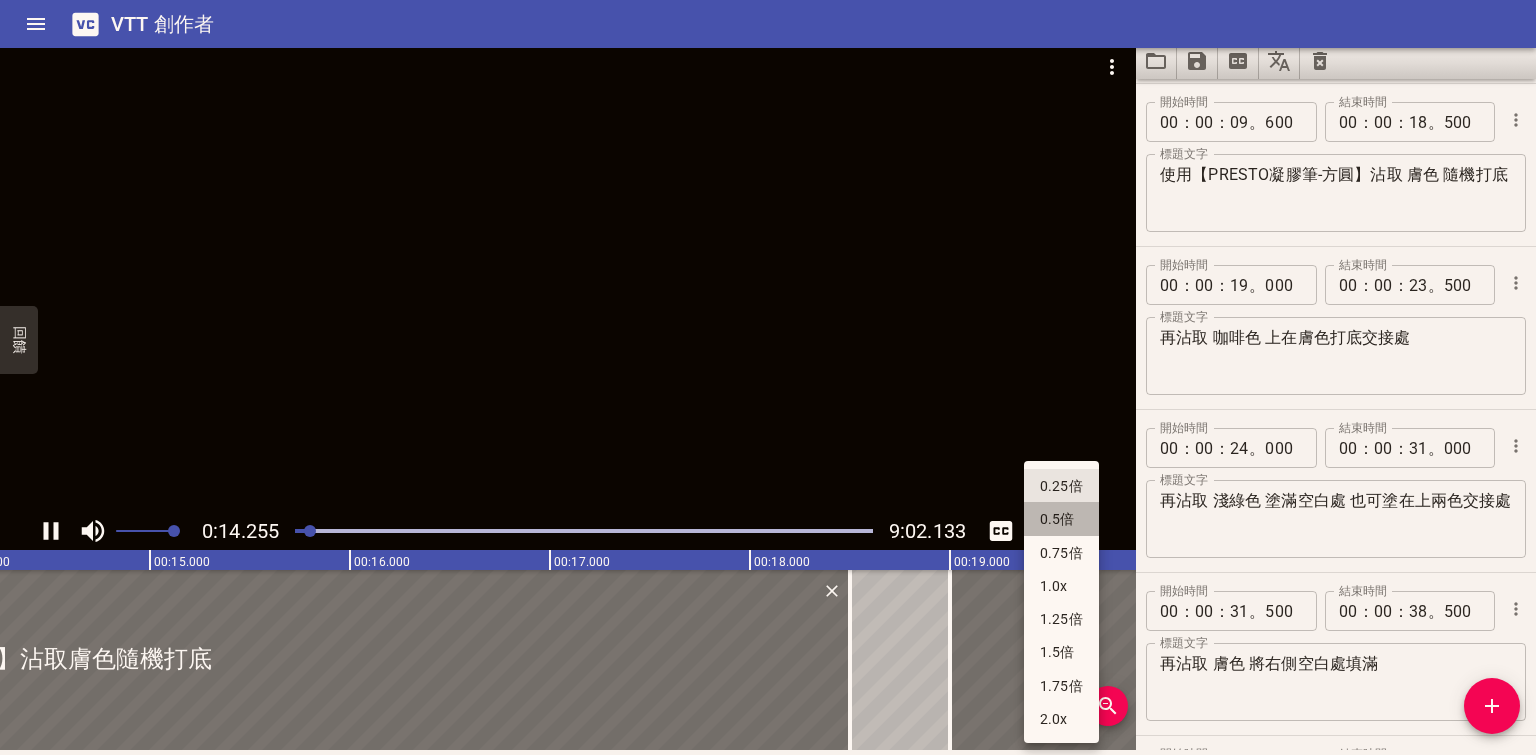 click on "0.5倍" at bounding box center (1057, 520) 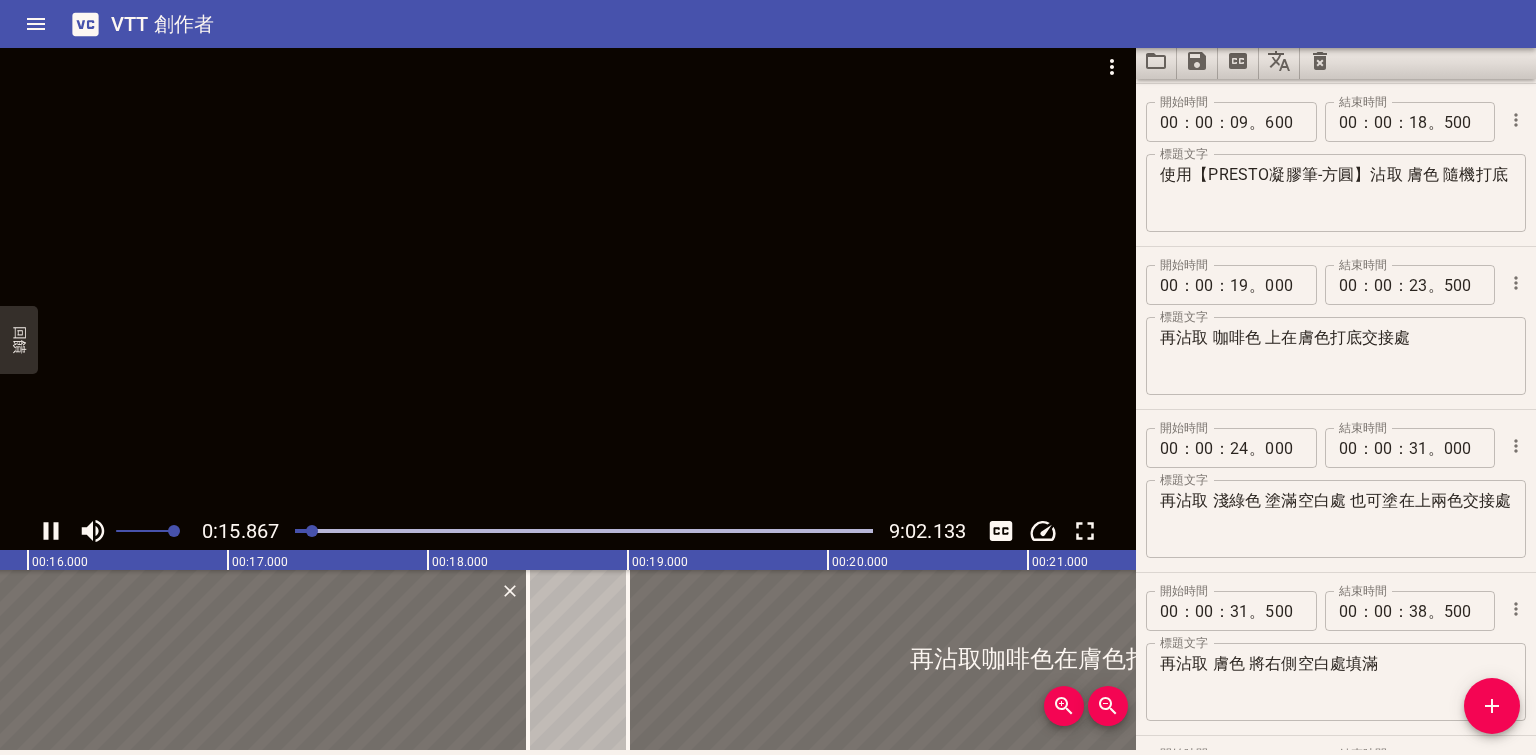 click at bounding box center (568, 277) 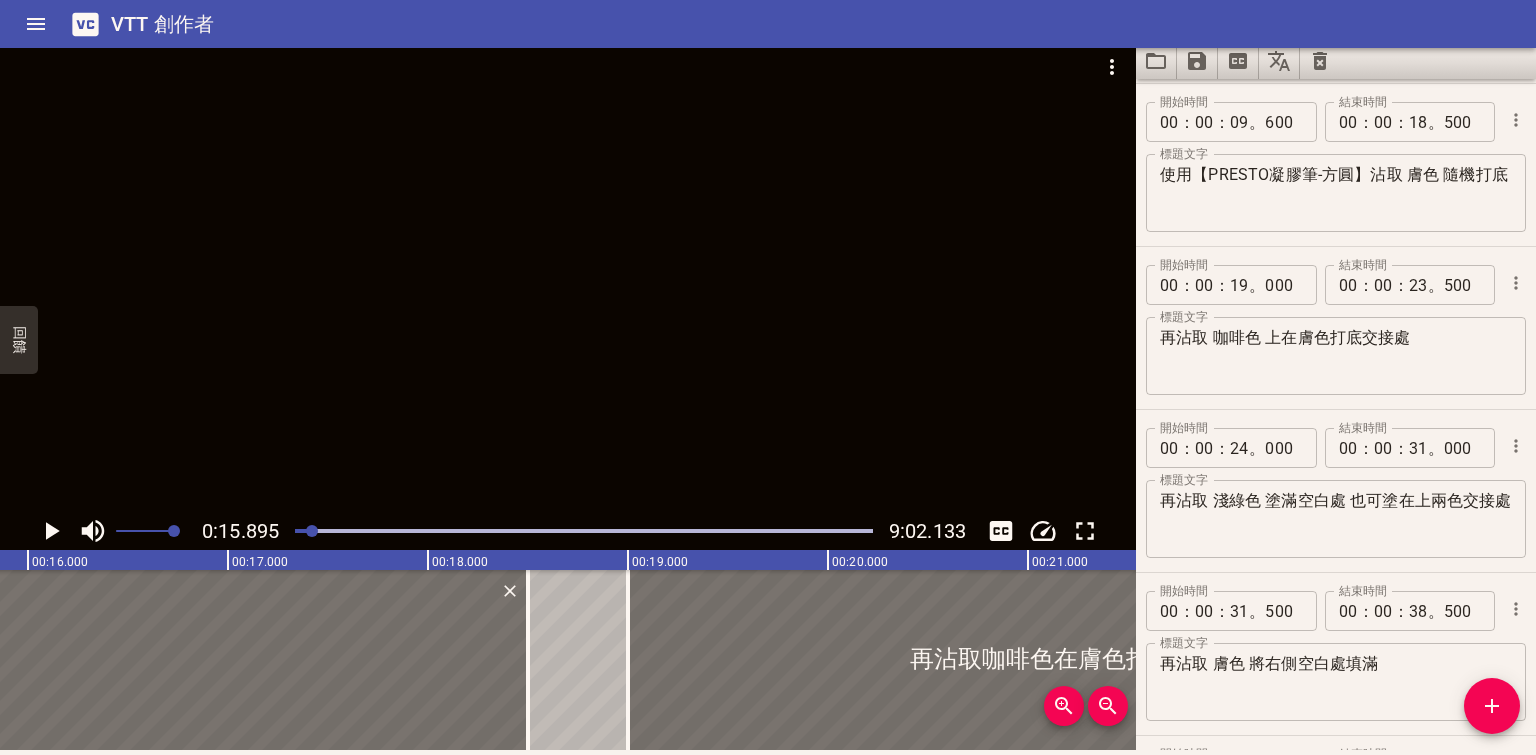 scroll, scrollTop: 0, scrollLeft: 3178, axis: horizontal 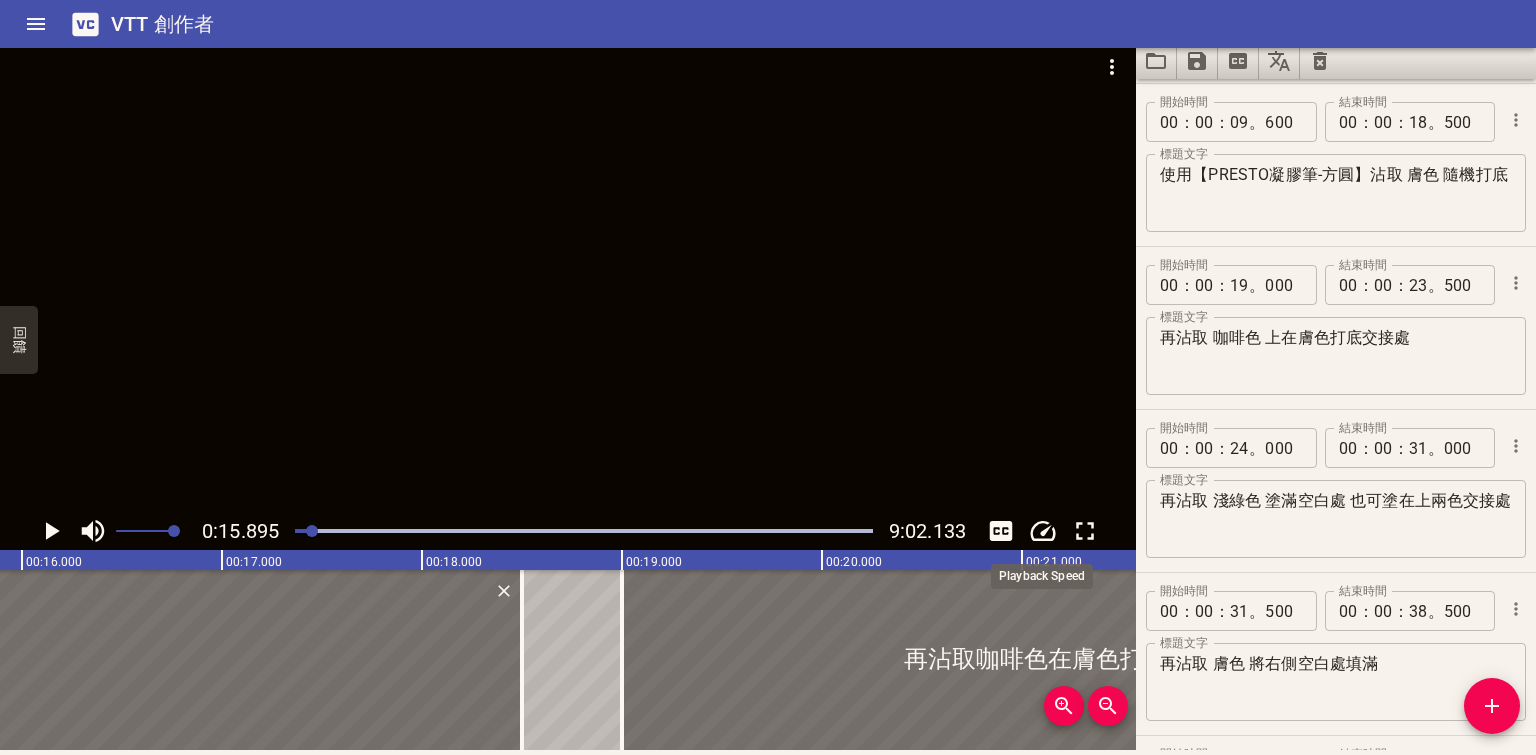click 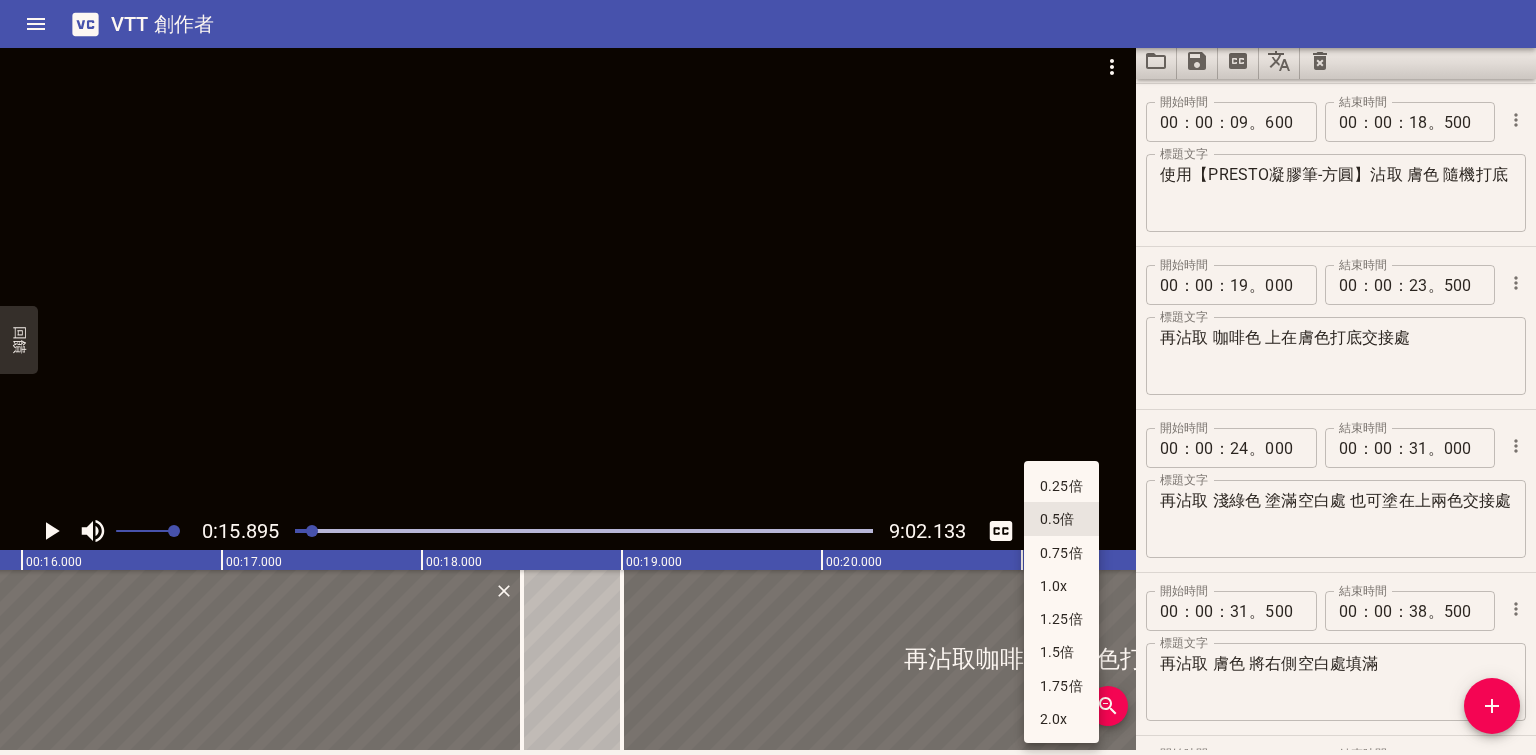 click on "0.25倍" at bounding box center (1061, 486) 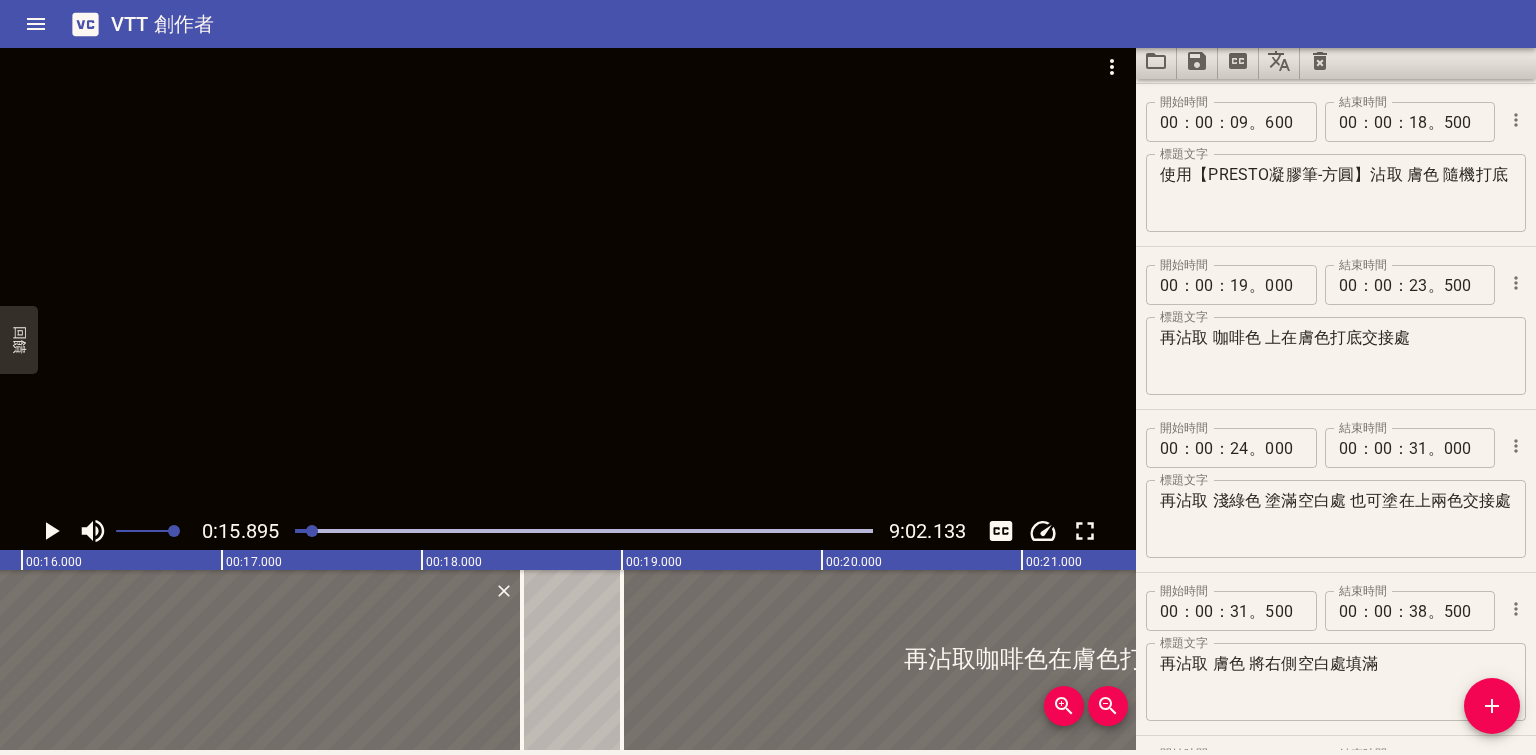 drag, startPoint x: 1047, startPoint y: 470, endPoint x: 976, endPoint y: 446, distance: 74.94665 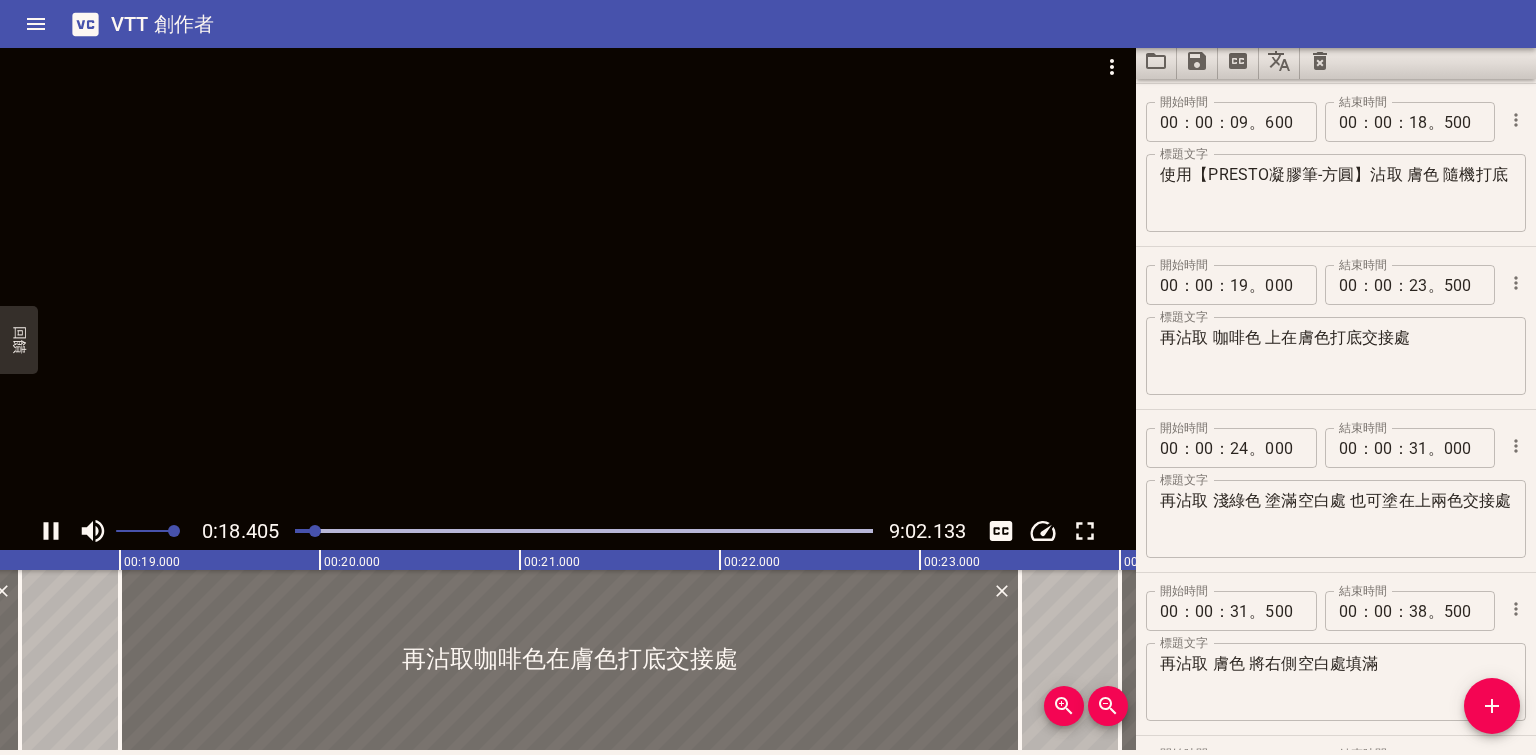 drag, startPoint x: 772, startPoint y: 389, endPoint x: 764, endPoint y: 375, distance: 16.124516 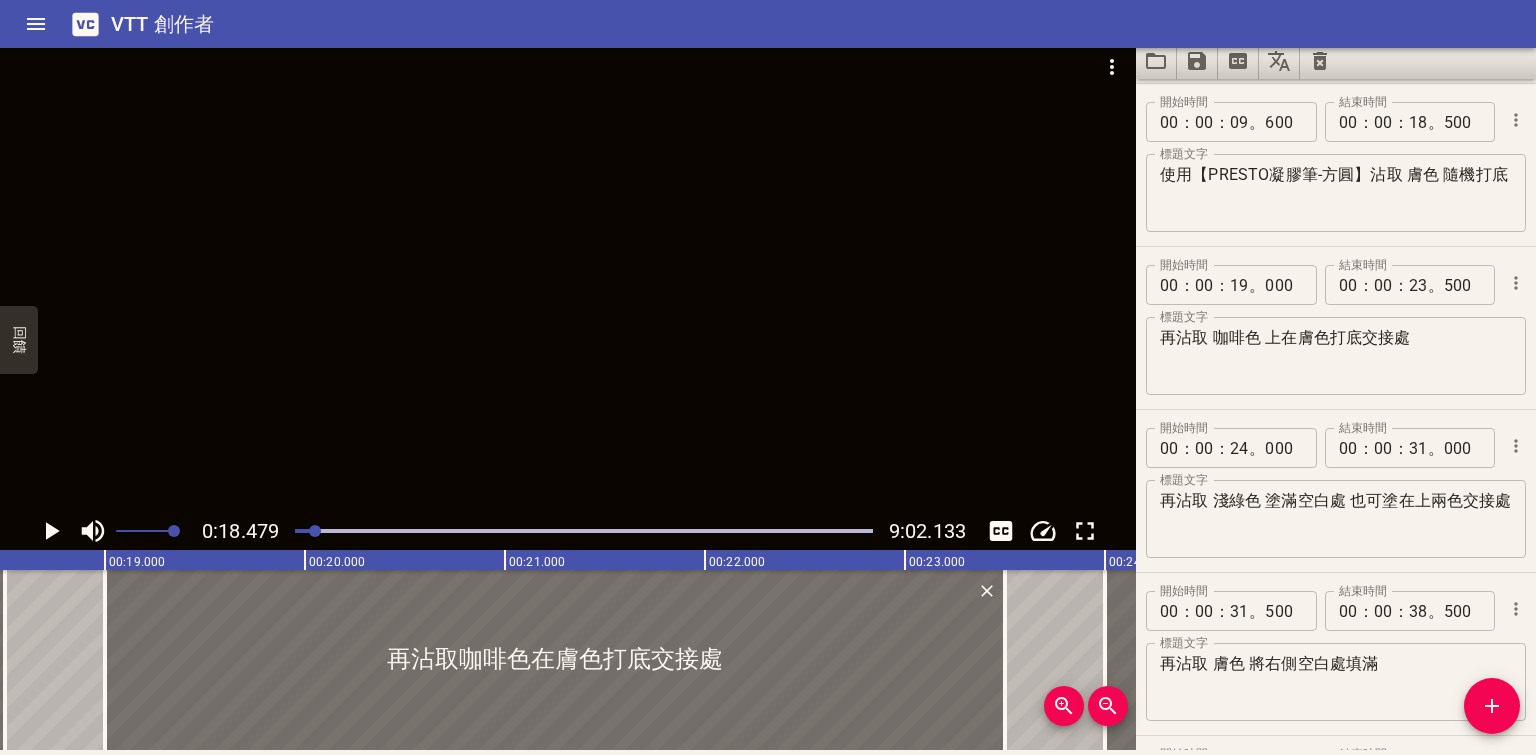 click at bounding box center (568, 277) 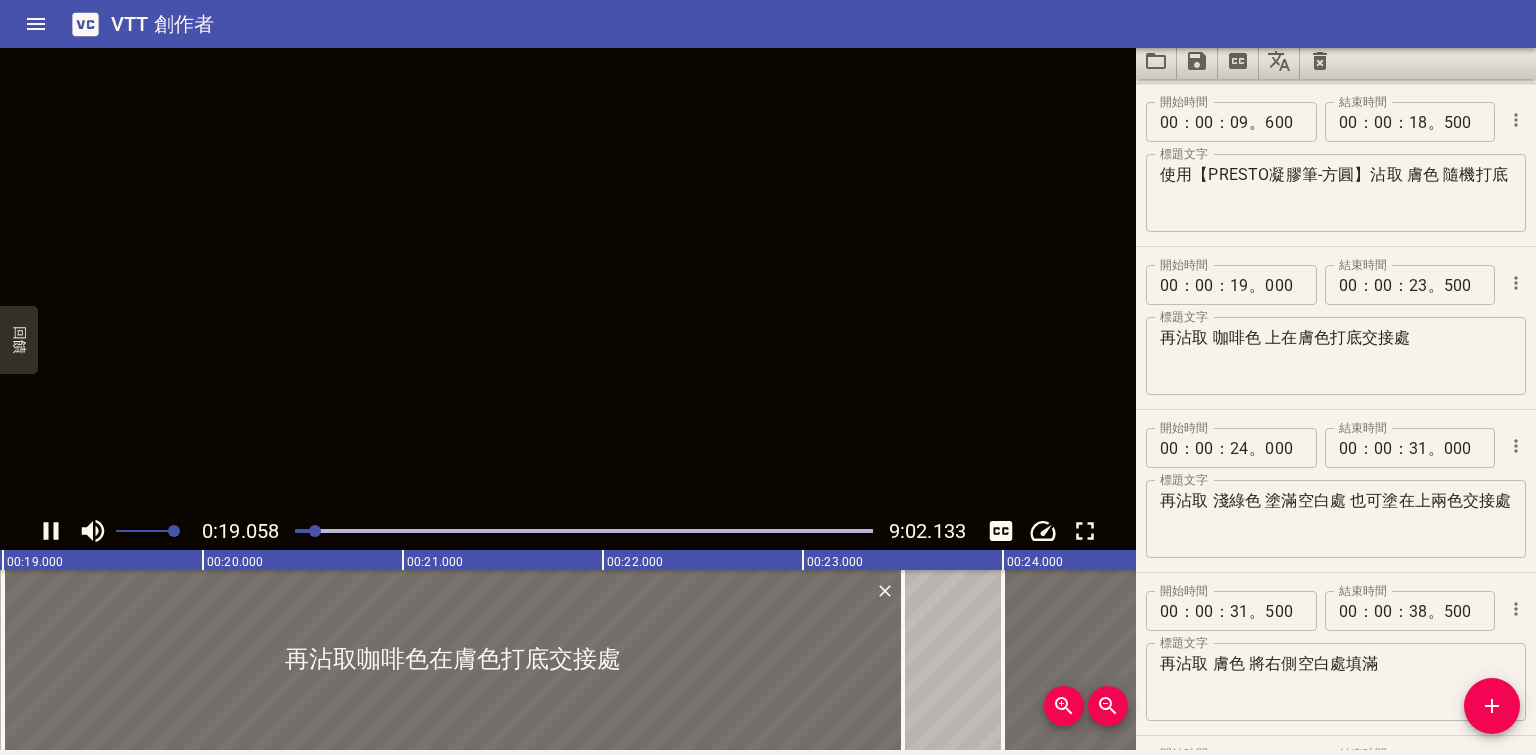 scroll, scrollTop: 0, scrollLeft: 3811, axis: horizontal 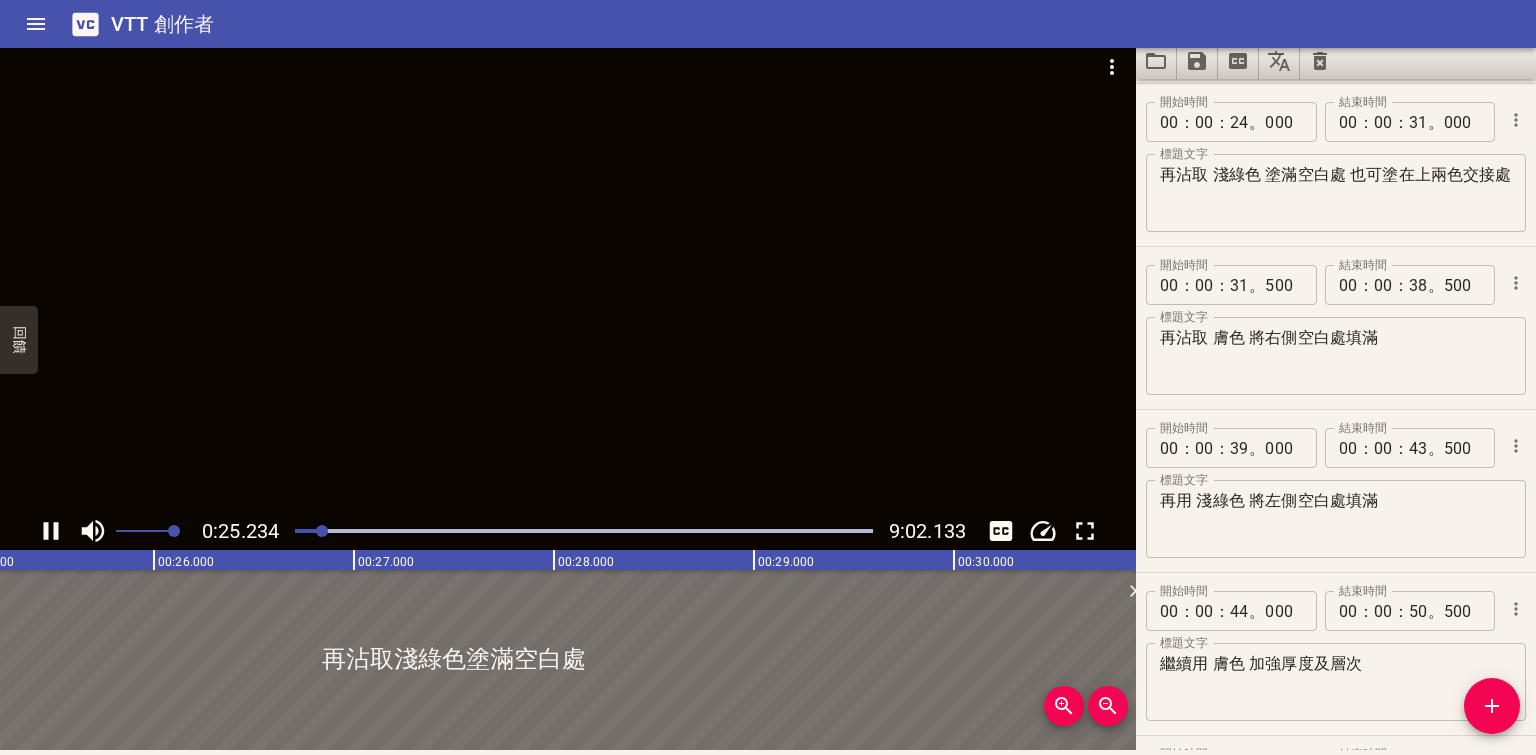 click at bounding box center (568, 277) 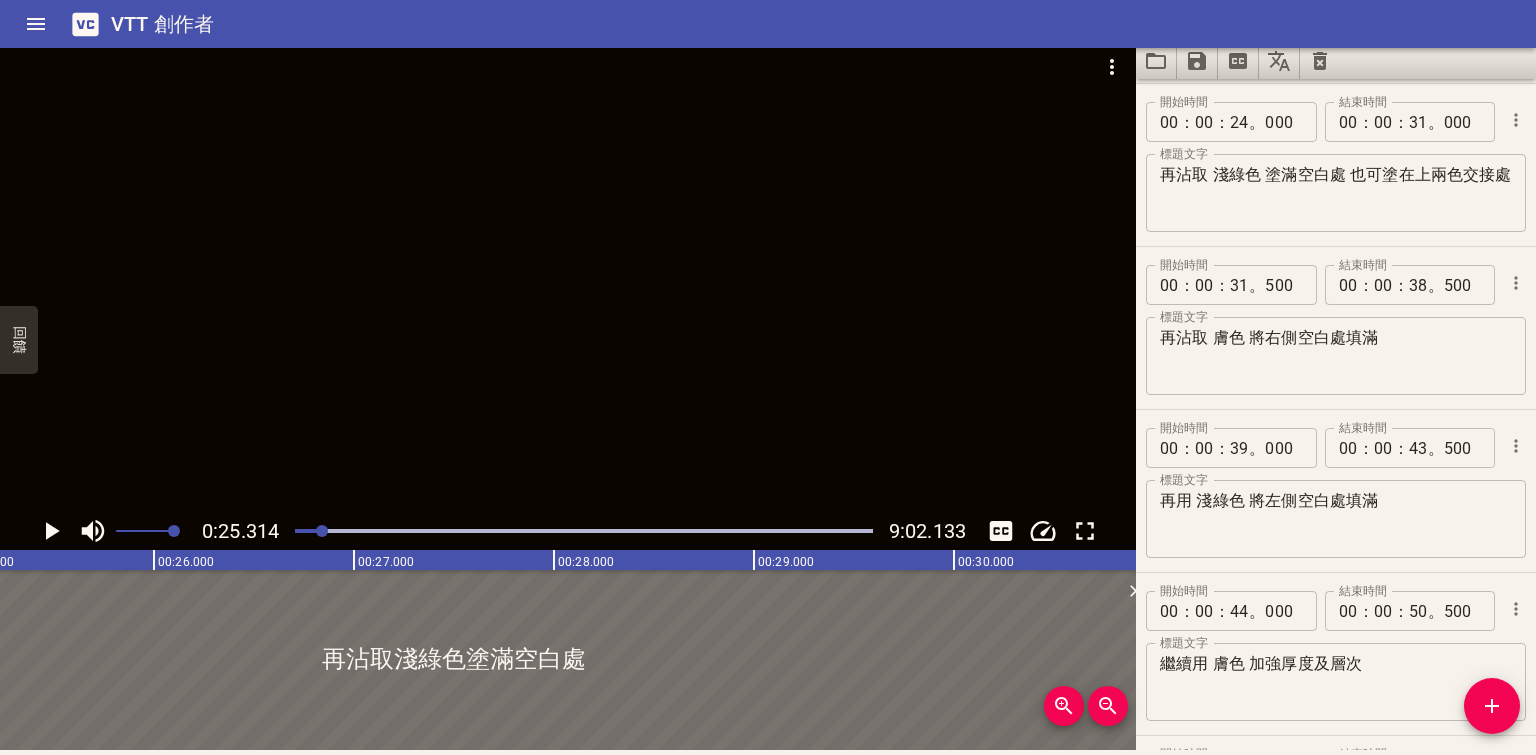 scroll, scrollTop: 0, scrollLeft: 5062, axis: horizontal 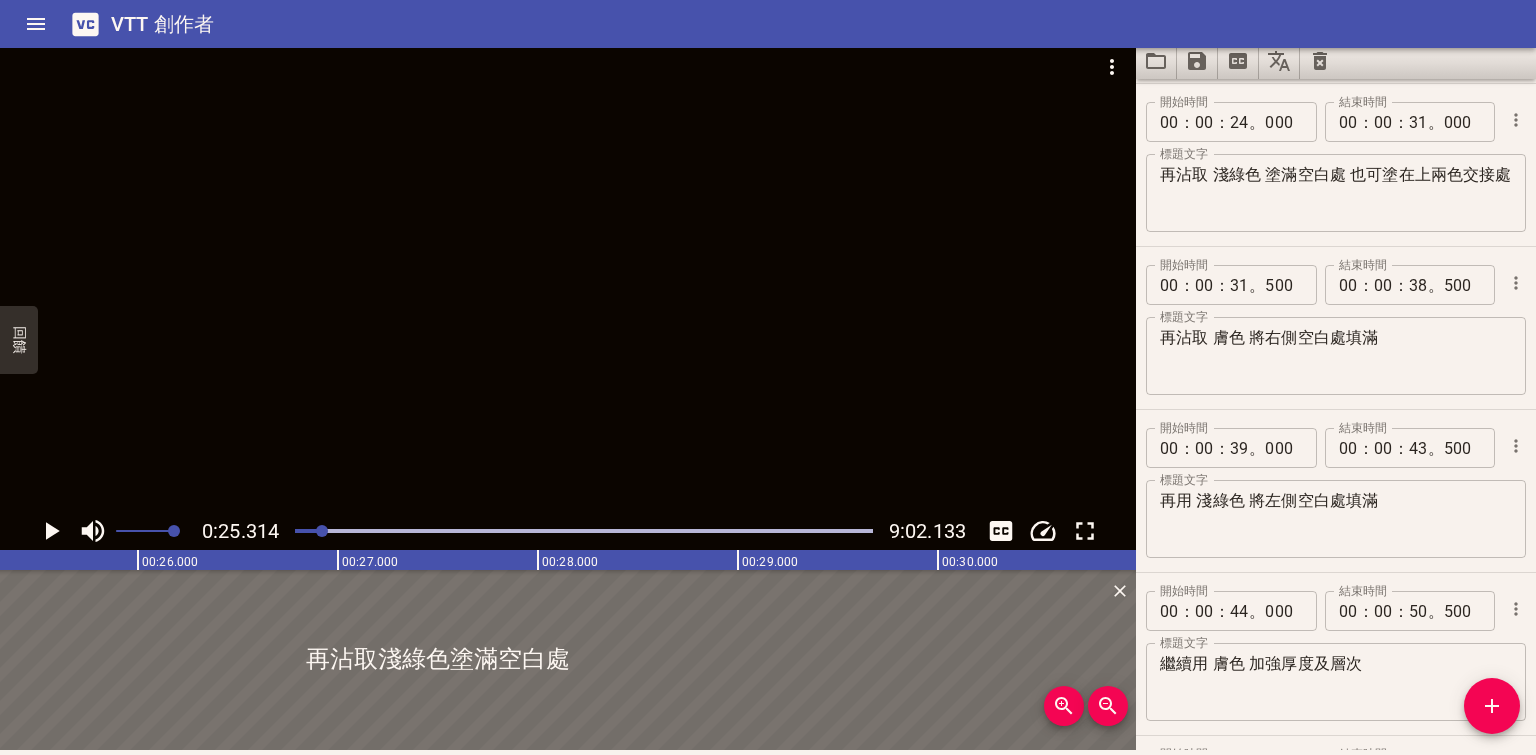 click at bounding box center [322, 531] 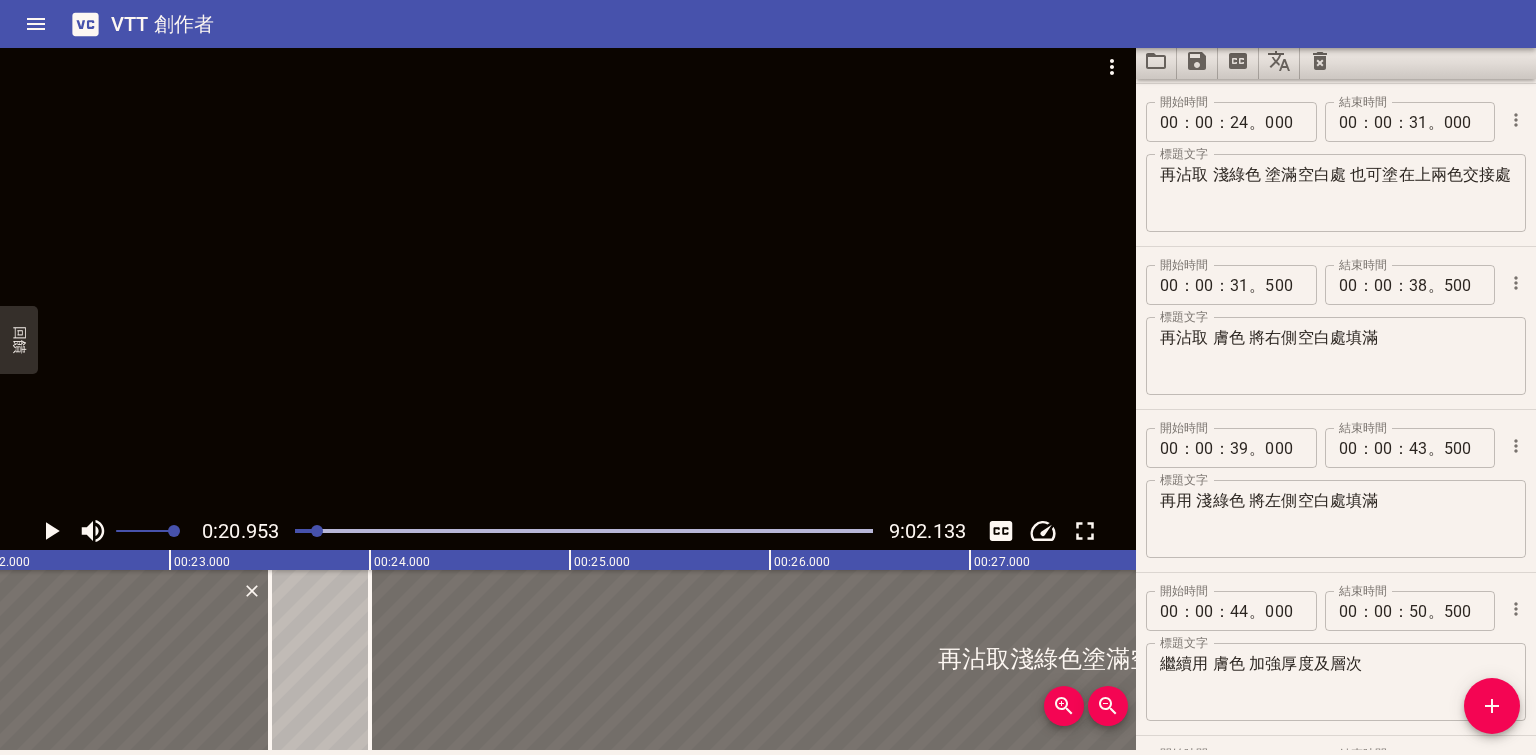 scroll, scrollTop: 0, scrollLeft: 4190, axis: horizontal 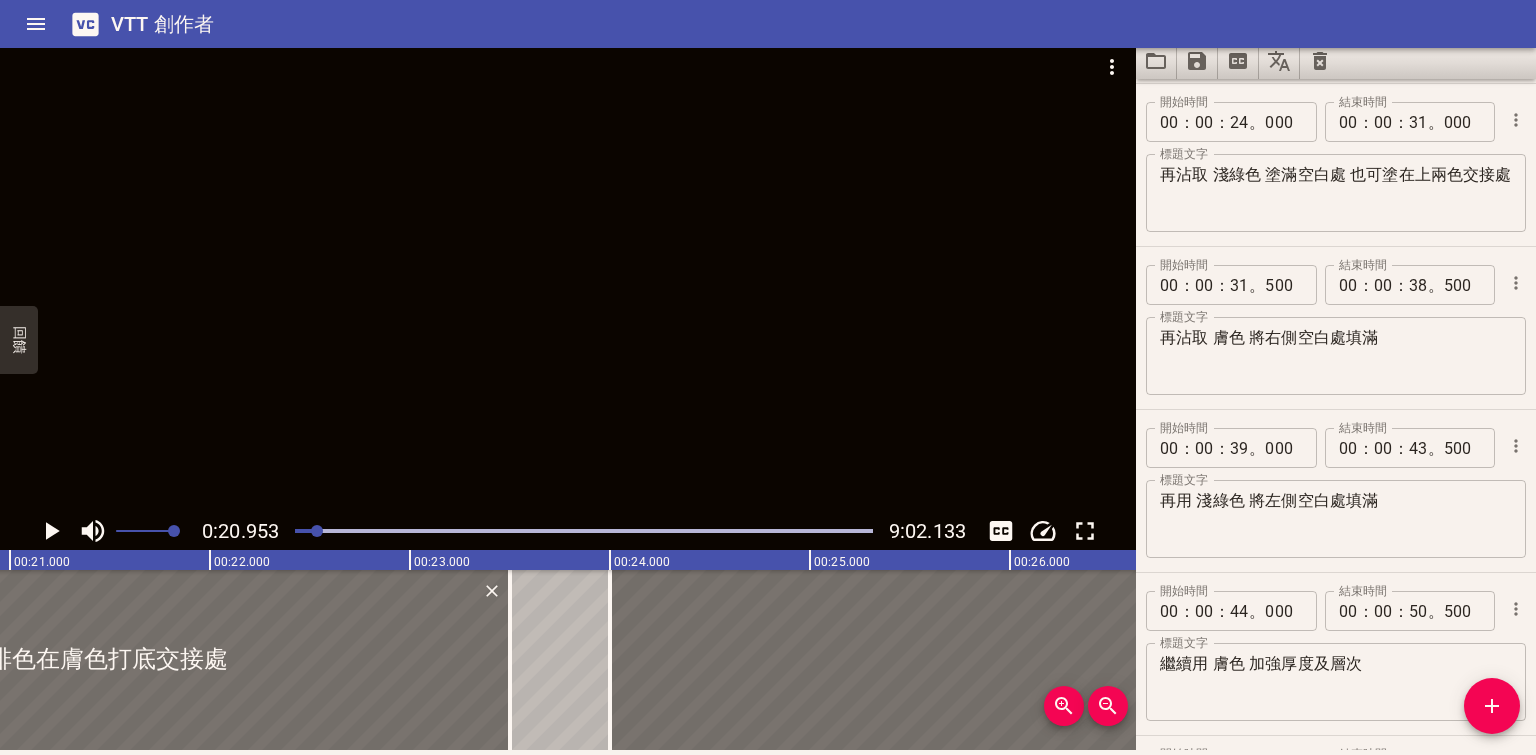 drag, startPoint x: 494, startPoint y: 359, endPoint x: 468, endPoint y: 368, distance: 27.513634 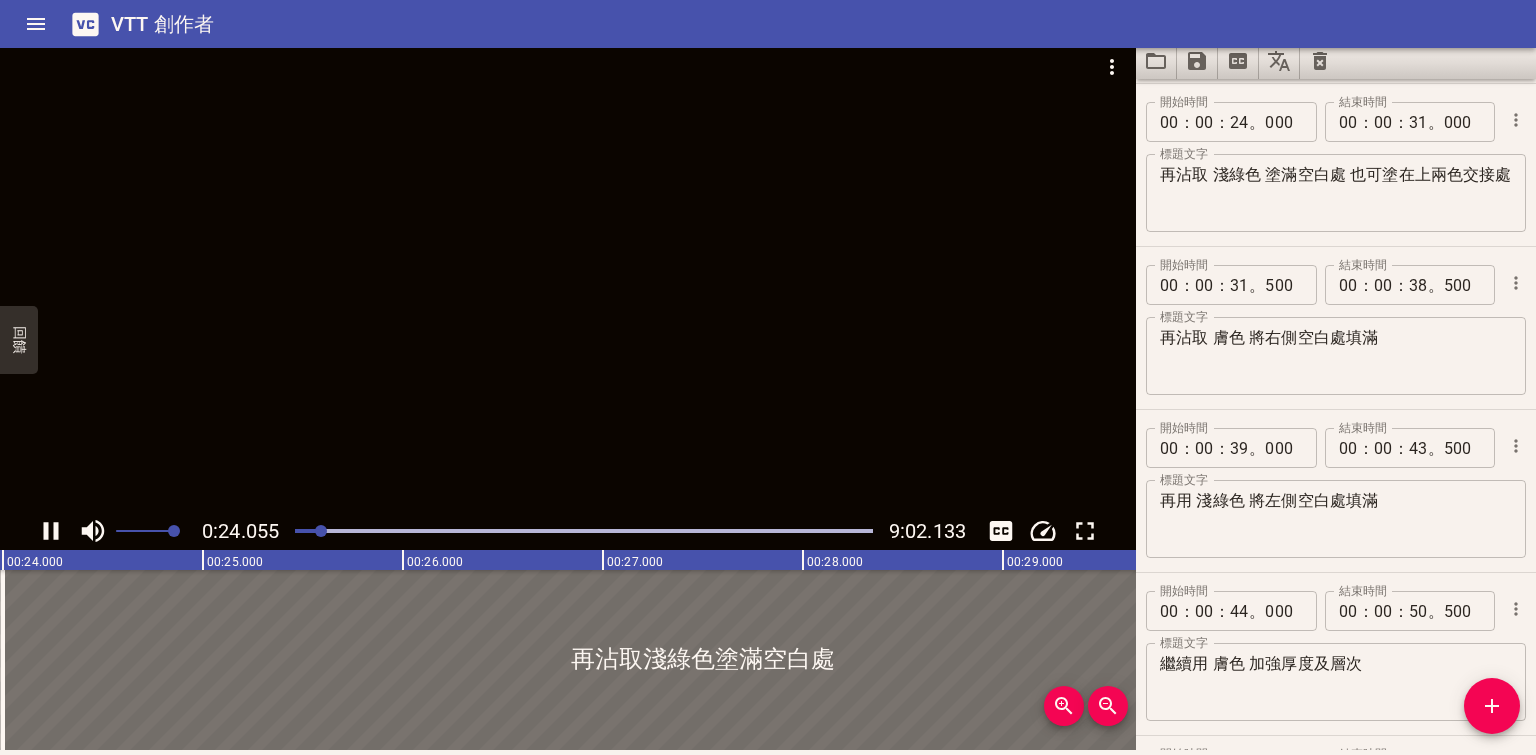 scroll, scrollTop: 0, scrollLeft: 4810, axis: horizontal 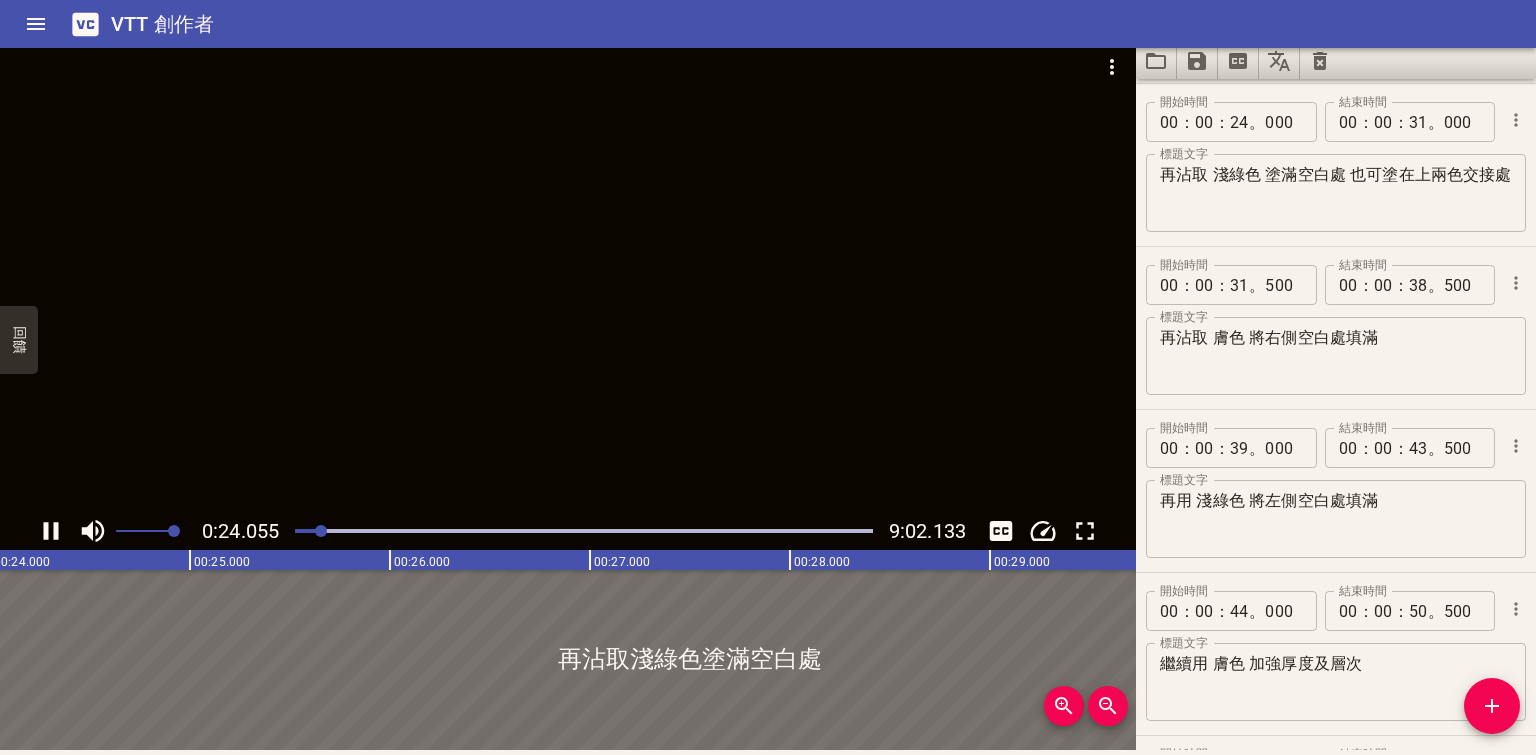 click at bounding box center [321, 531] 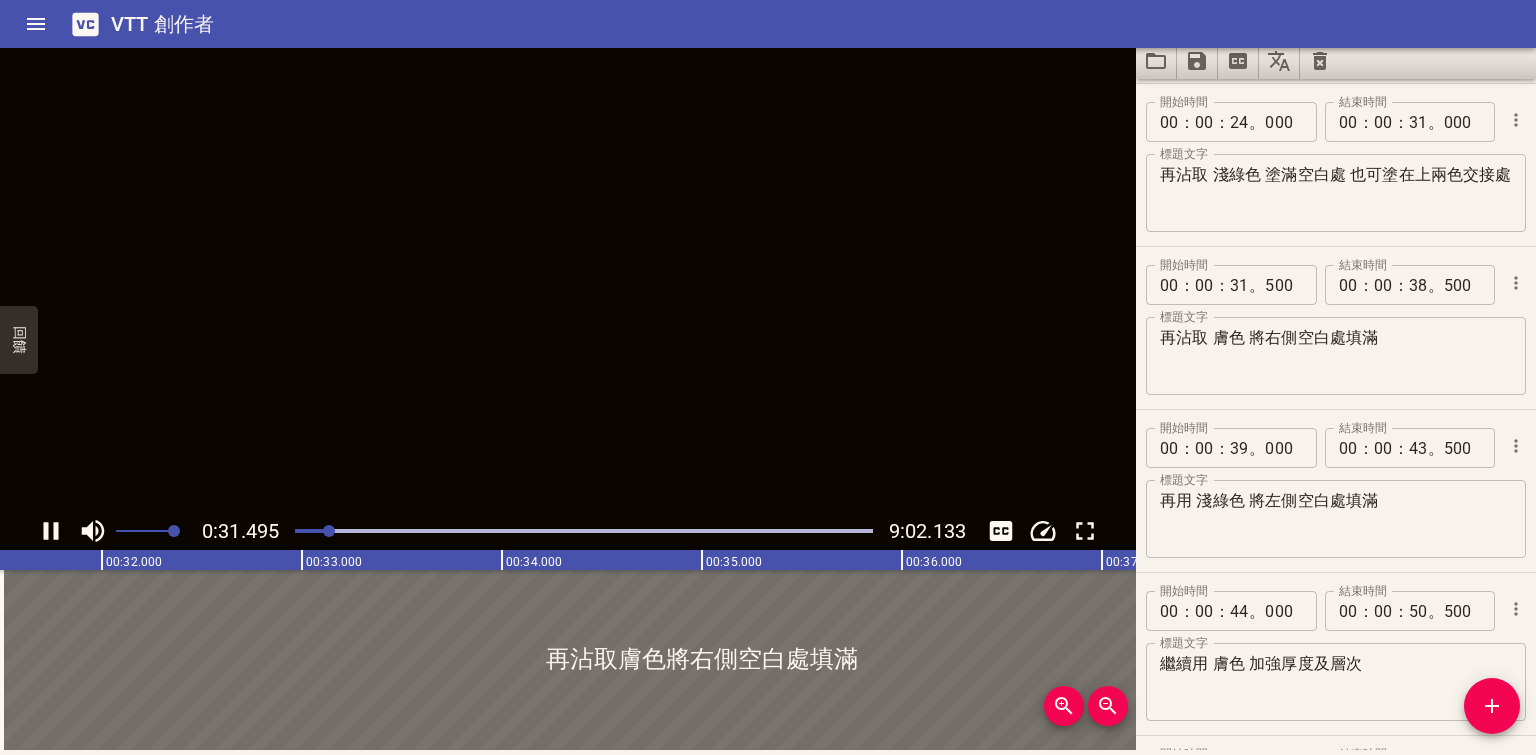 scroll, scrollTop: 0, scrollLeft: 6312, axis: horizontal 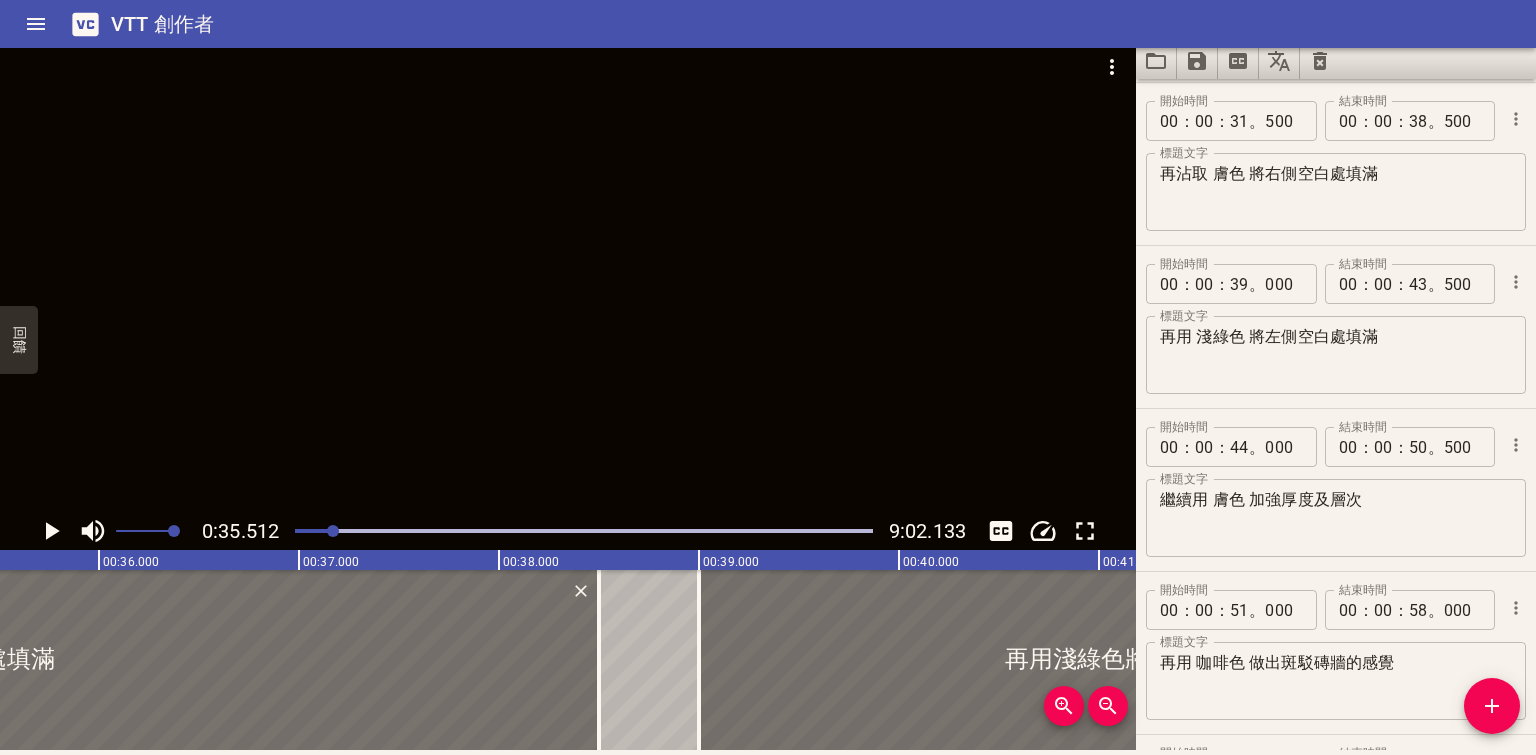 click at bounding box center [568, 277] 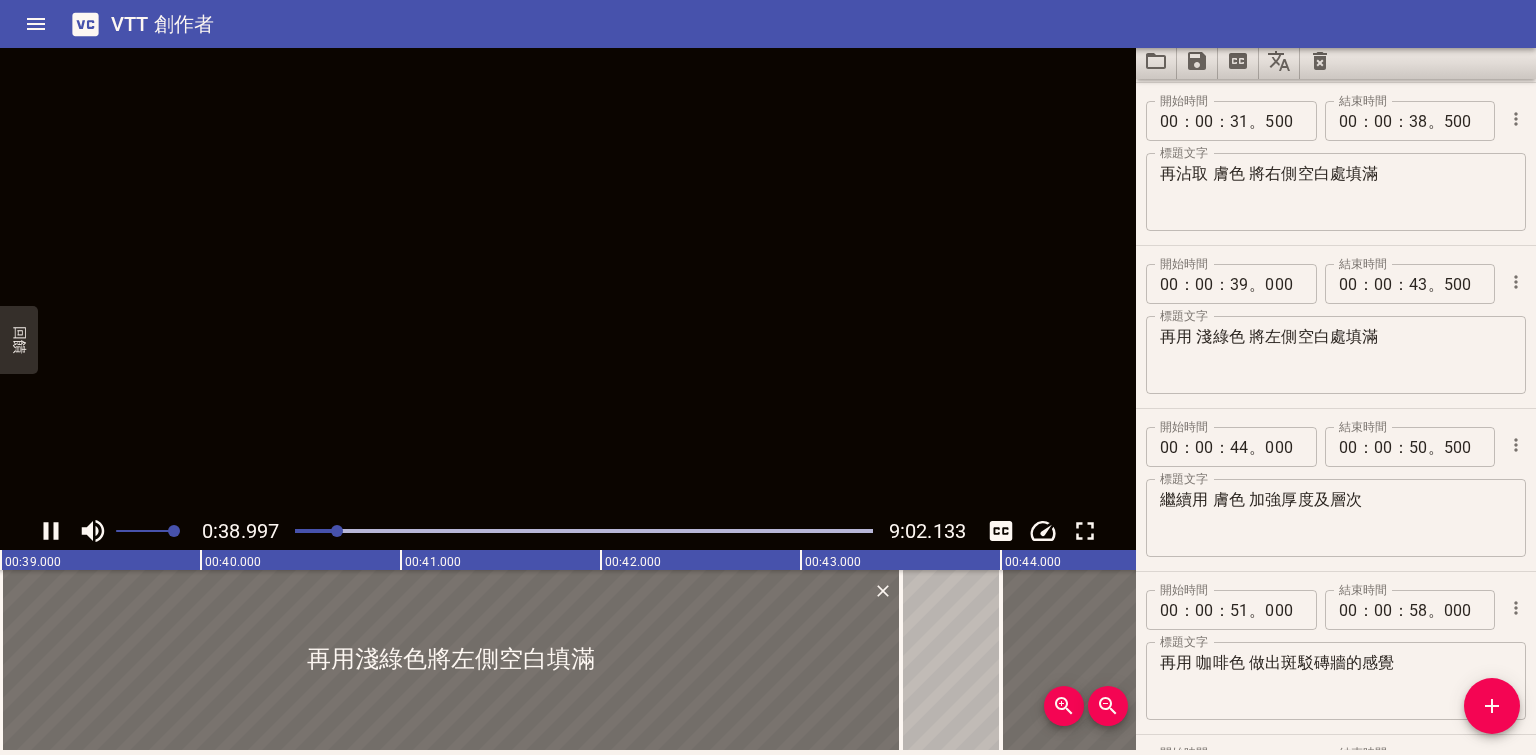 scroll, scrollTop: 0, scrollLeft: 7812, axis: horizontal 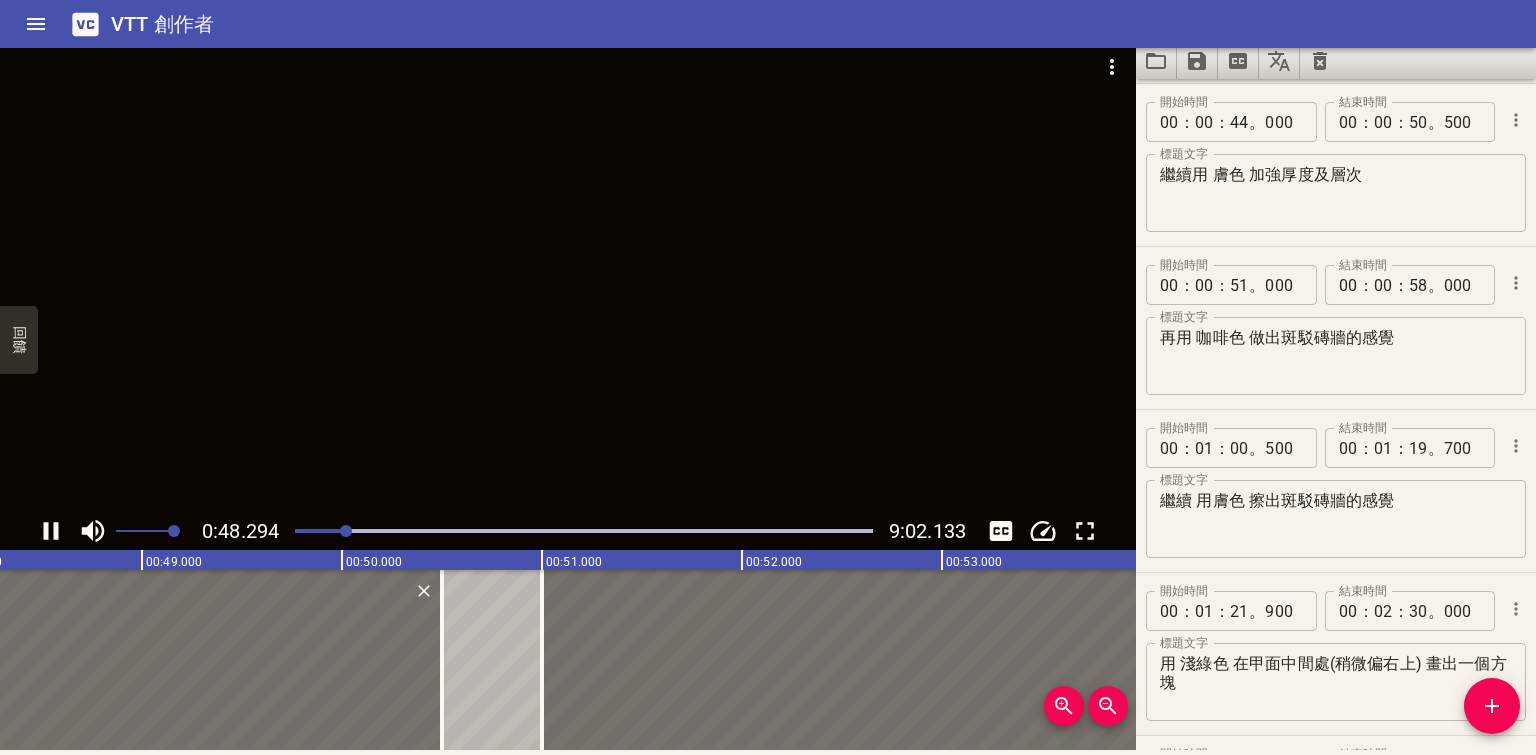 click at bounding box center (568, 277) 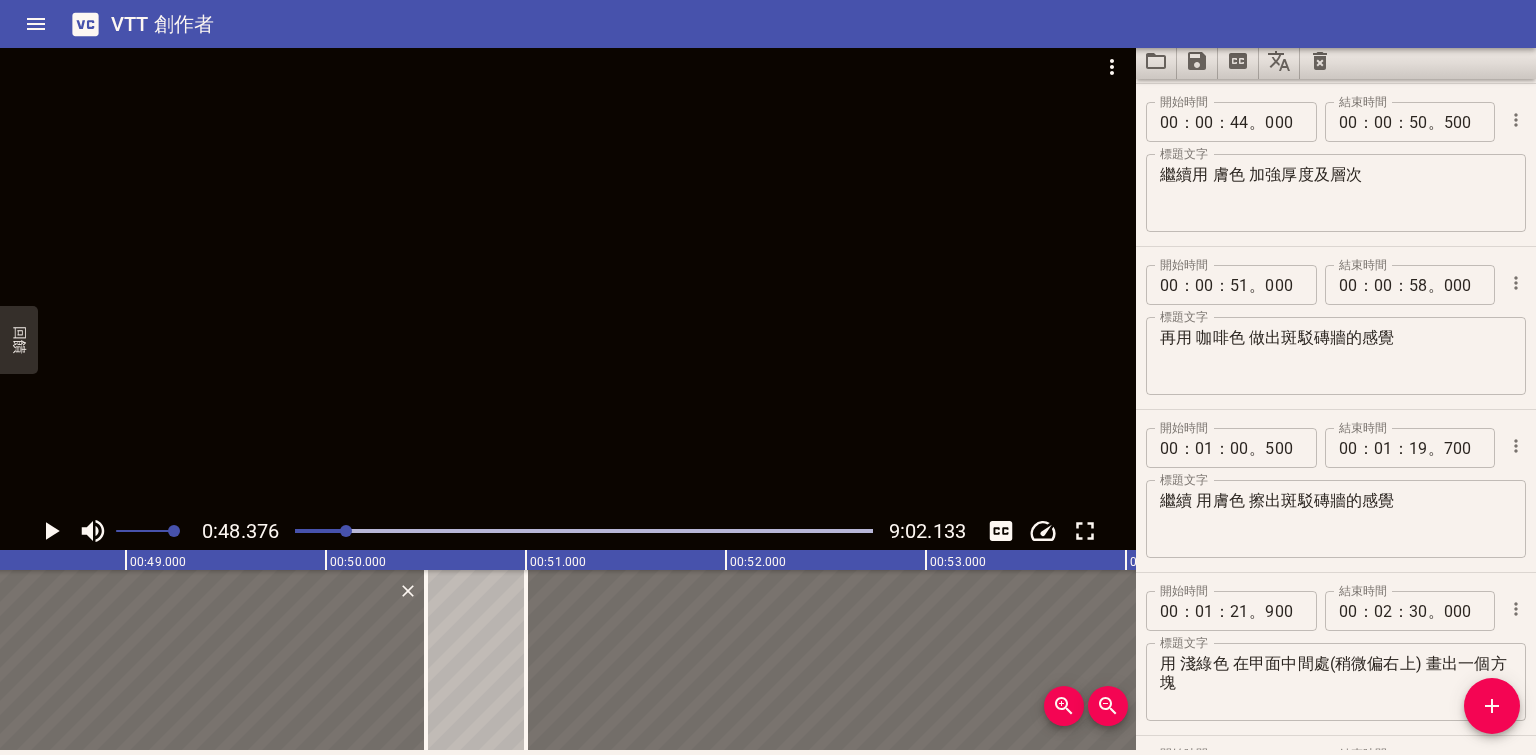 click at bounding box center (568, 277) 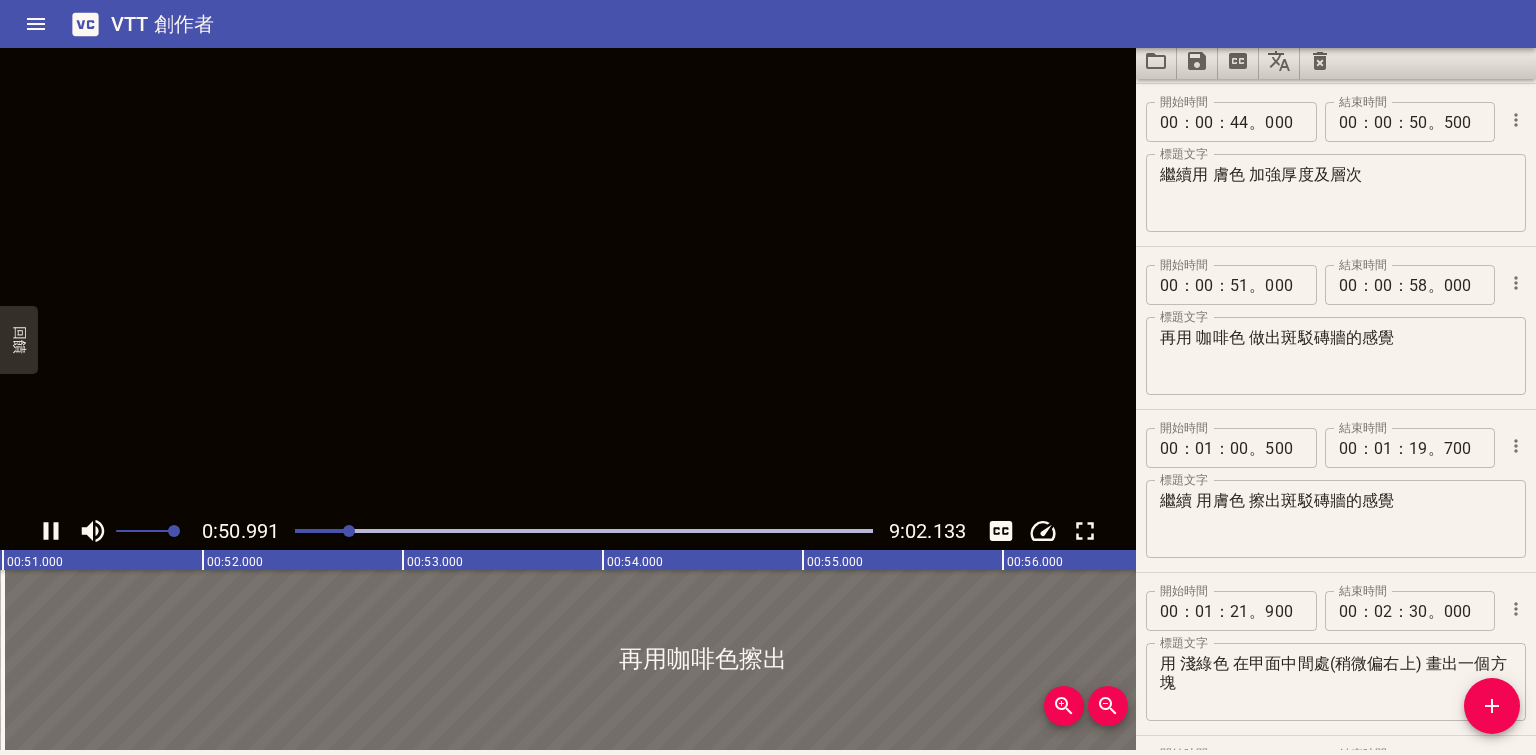 scroll, scrollTop: 0, scrollLeft: 10211, axis: horizontal 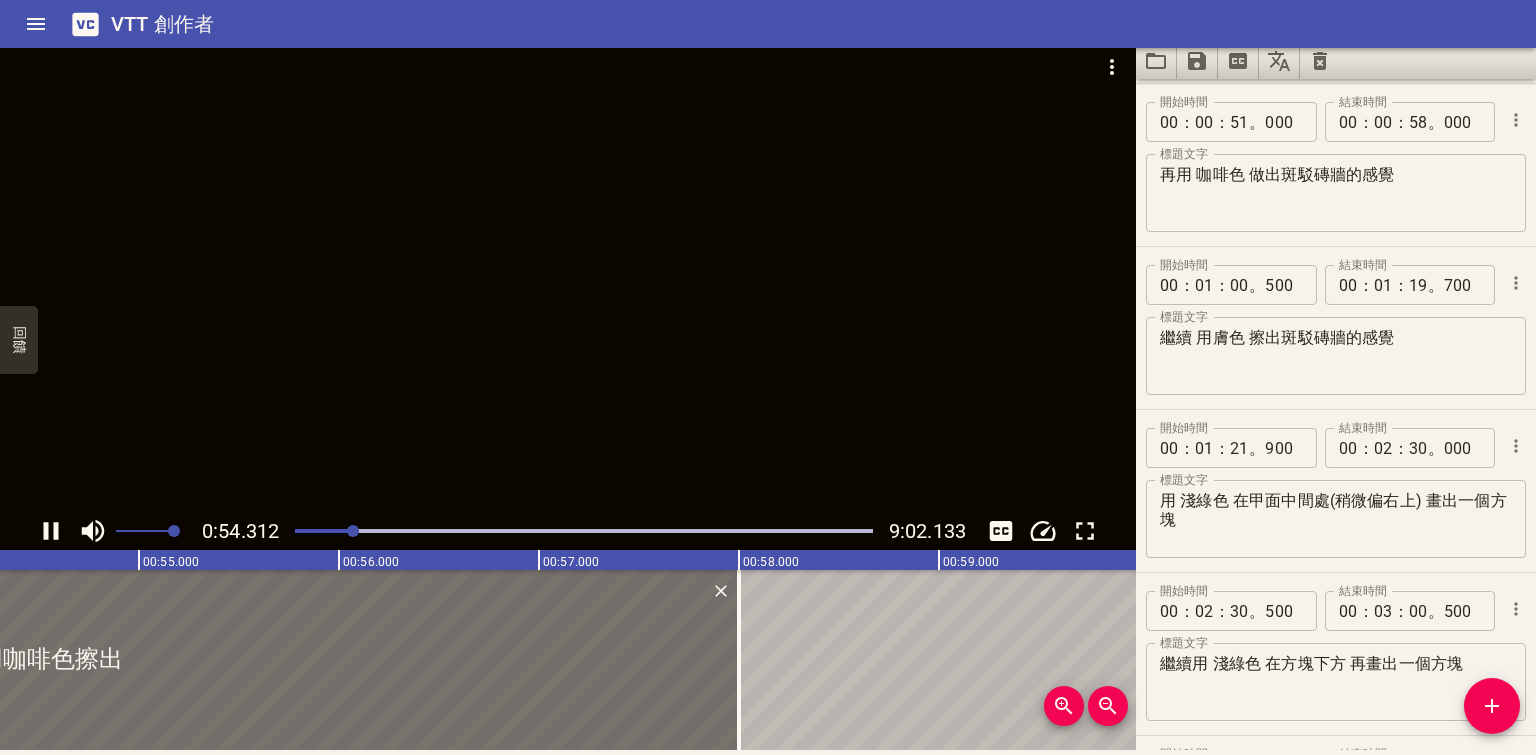 click at bounding box center (584, 531) 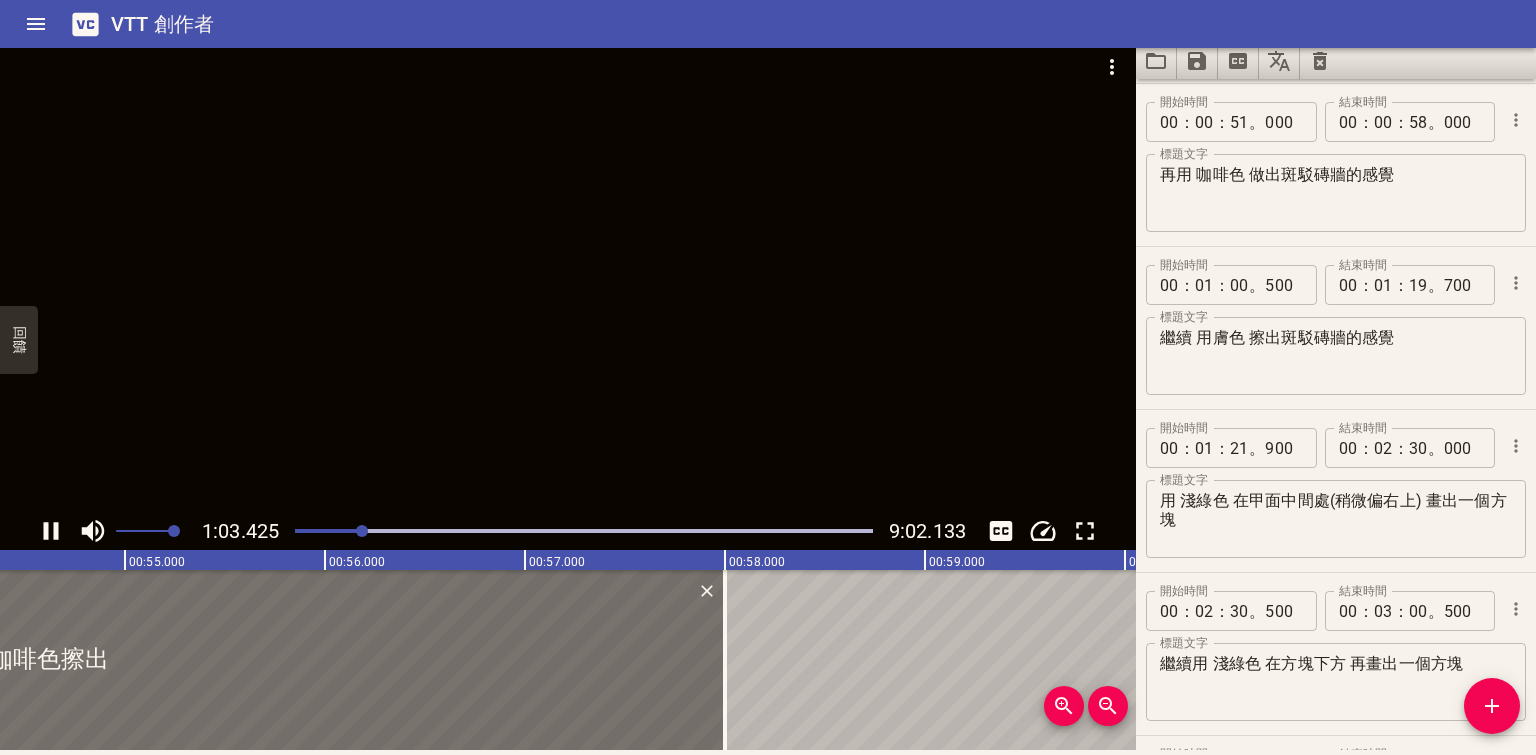 scroll, scrollTop: 0, scrollLeft: 11132, axis: horizontal 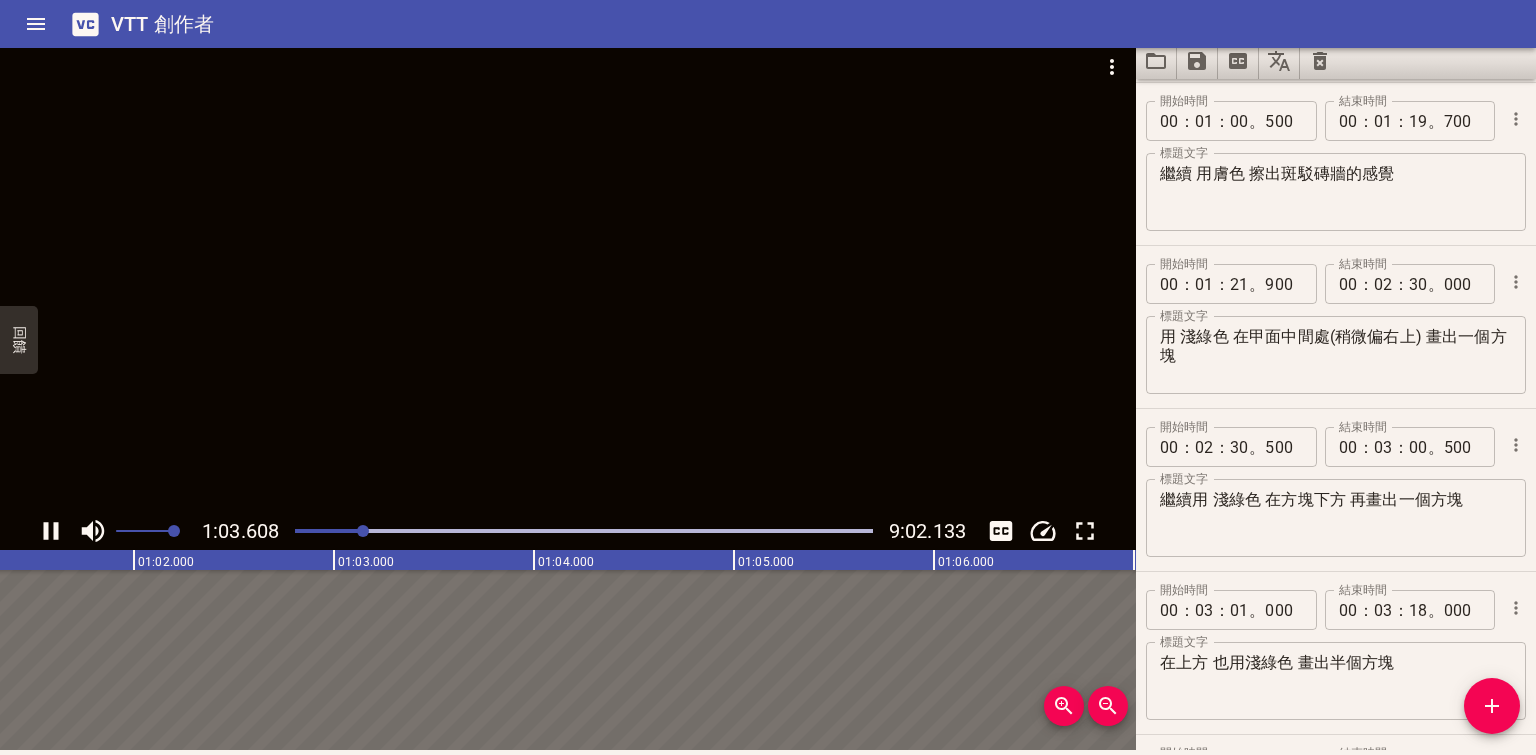 click at bounding box center [74, 531] 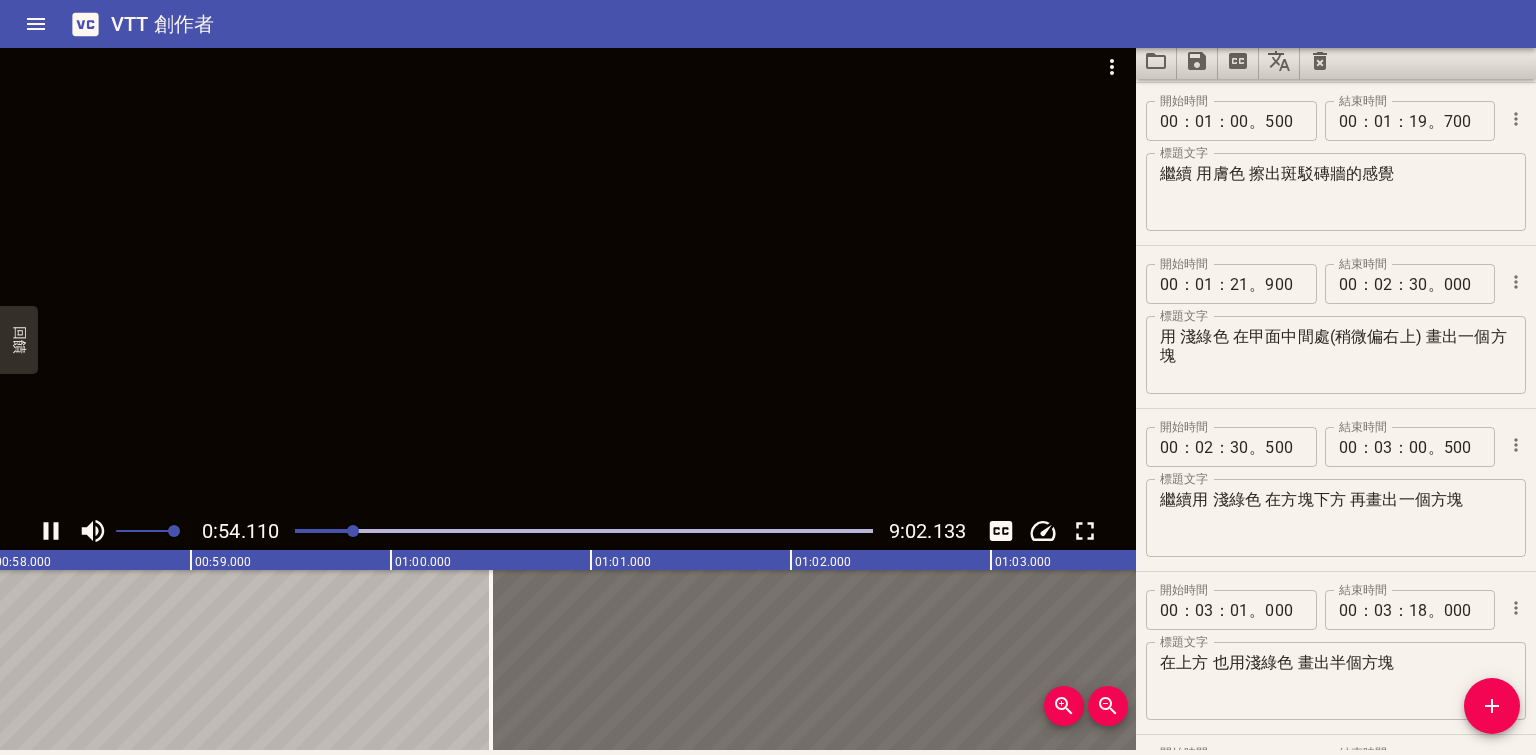 click at bounding box center (584, 531) 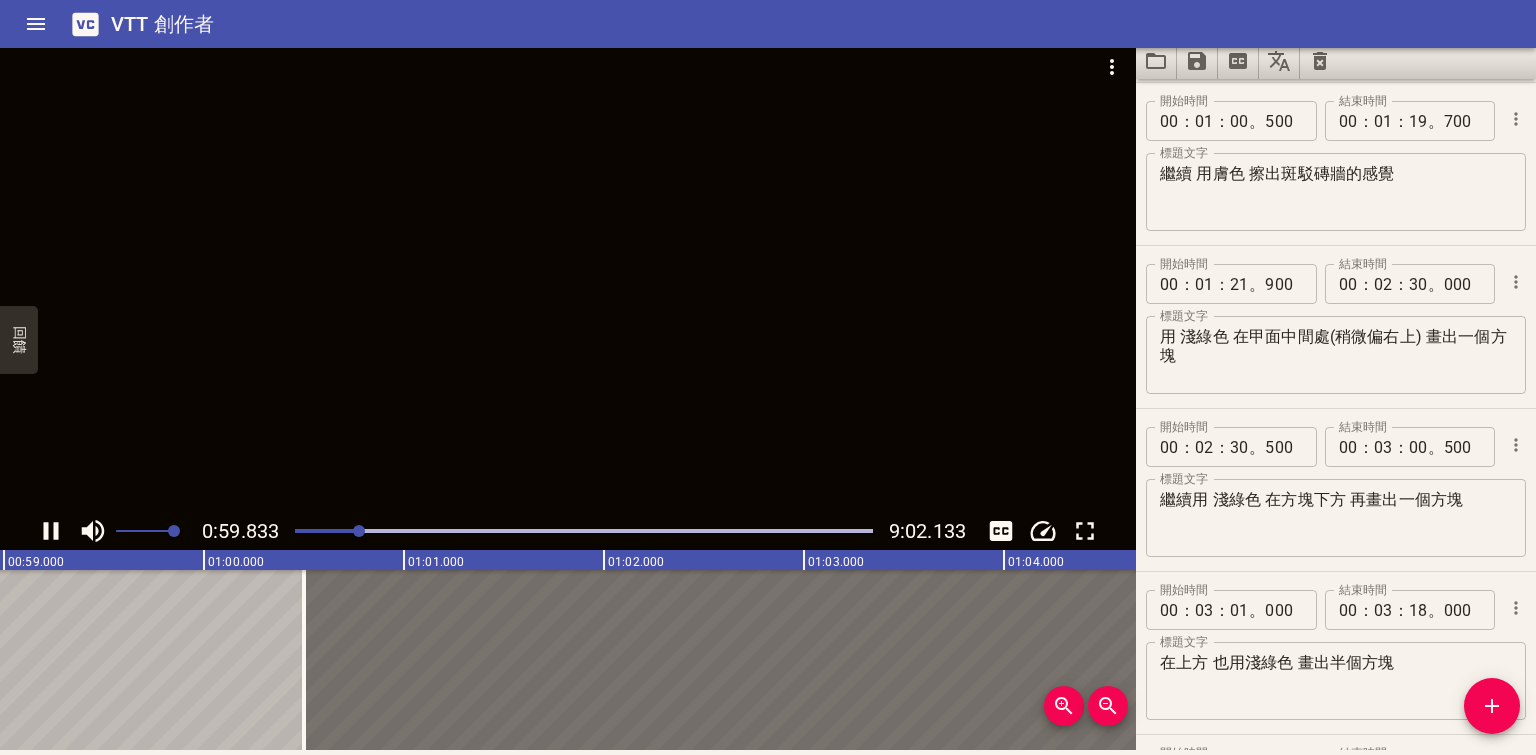 click at bounding box center [359, 531] 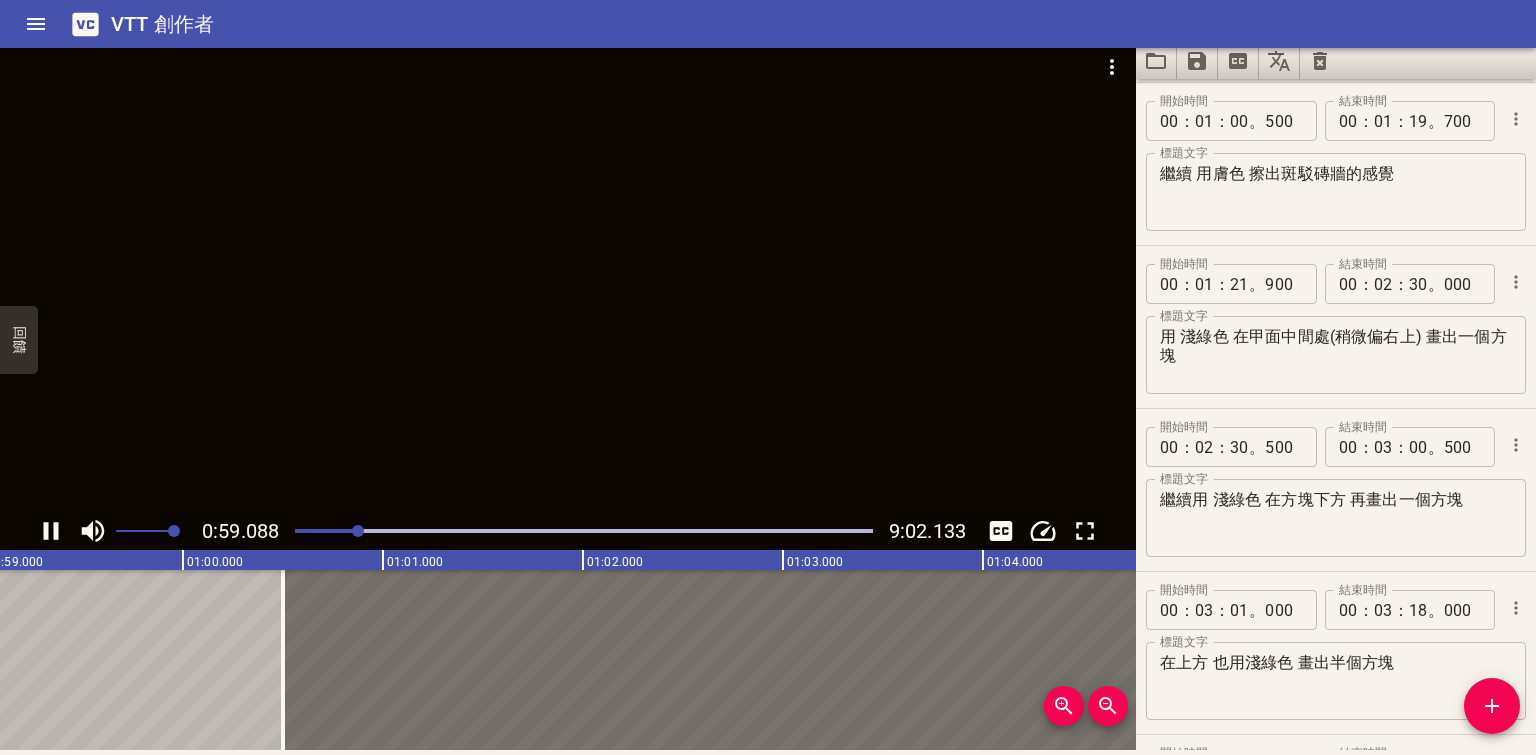 click at bounding box center [70, 531] 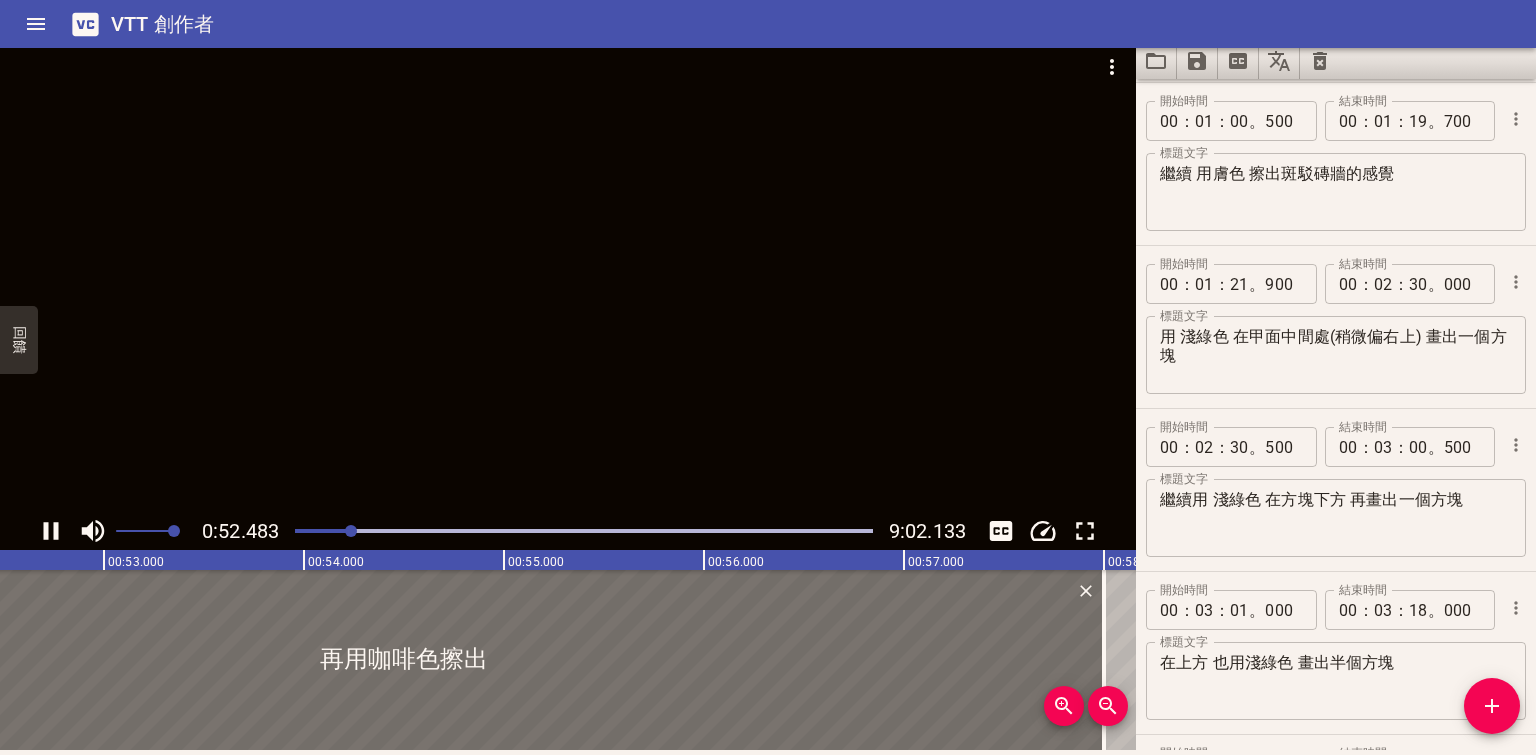 click at bounding box center [351, 531] 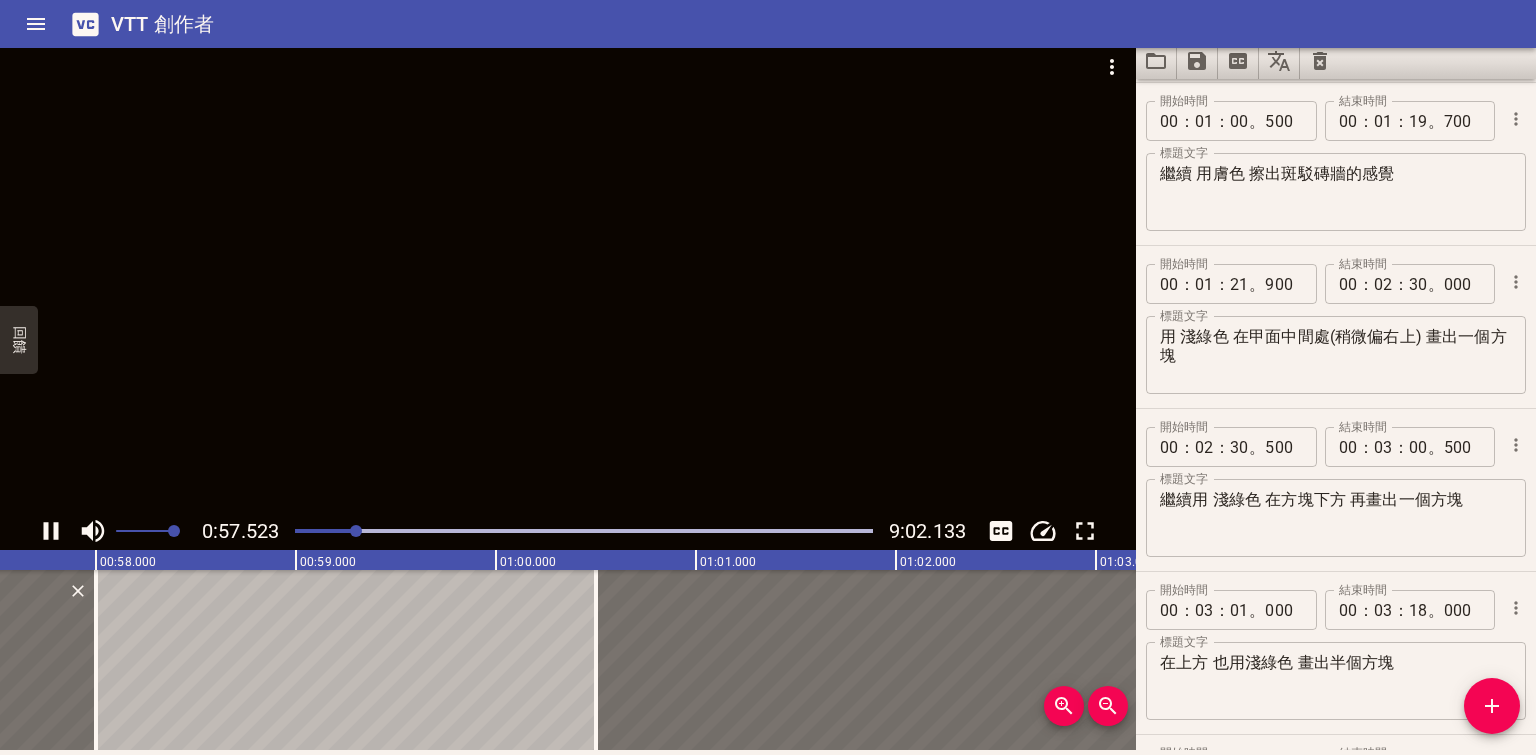 scroll, scrollTop: 0, scrollLeft: 11517, axis: horizontal 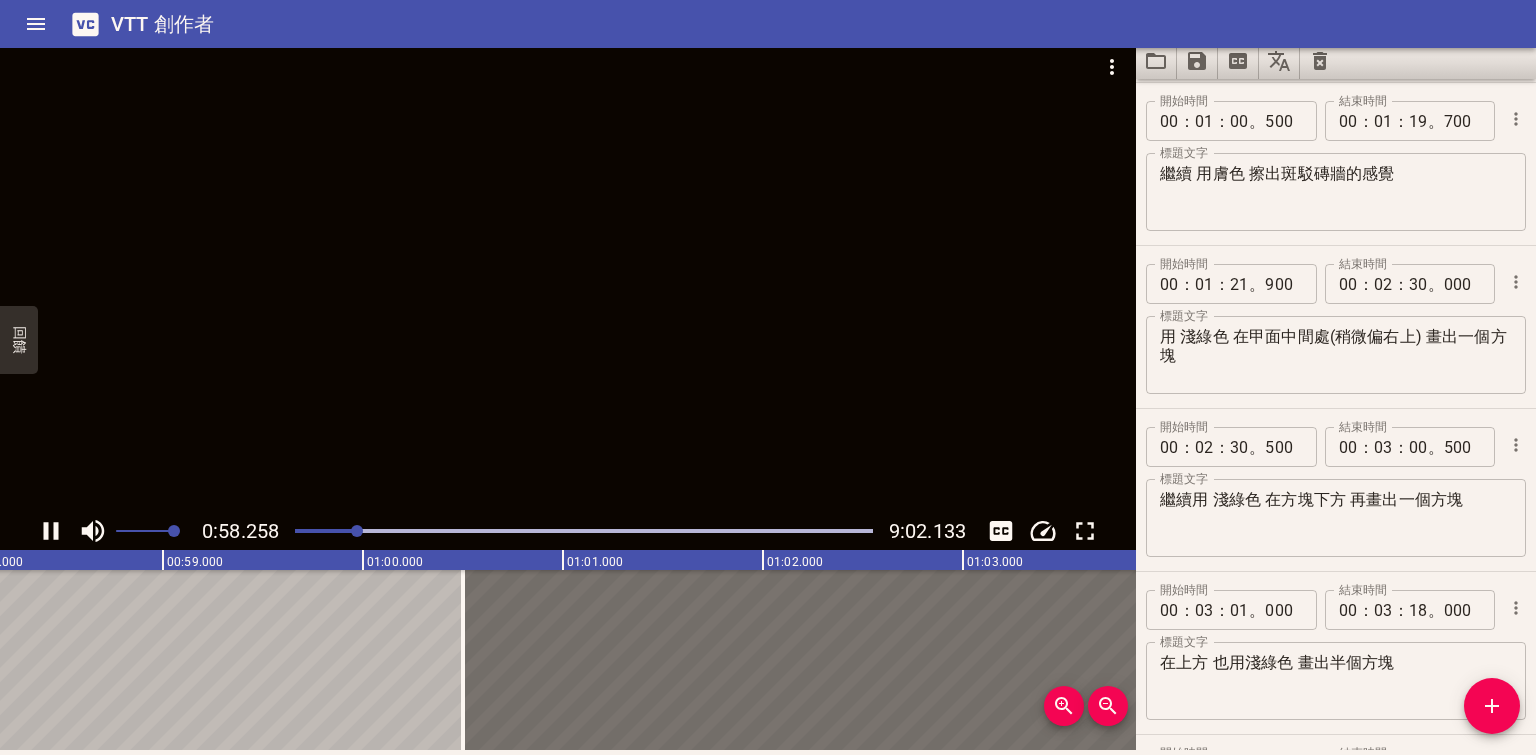 click at bounding box center (568, 277) 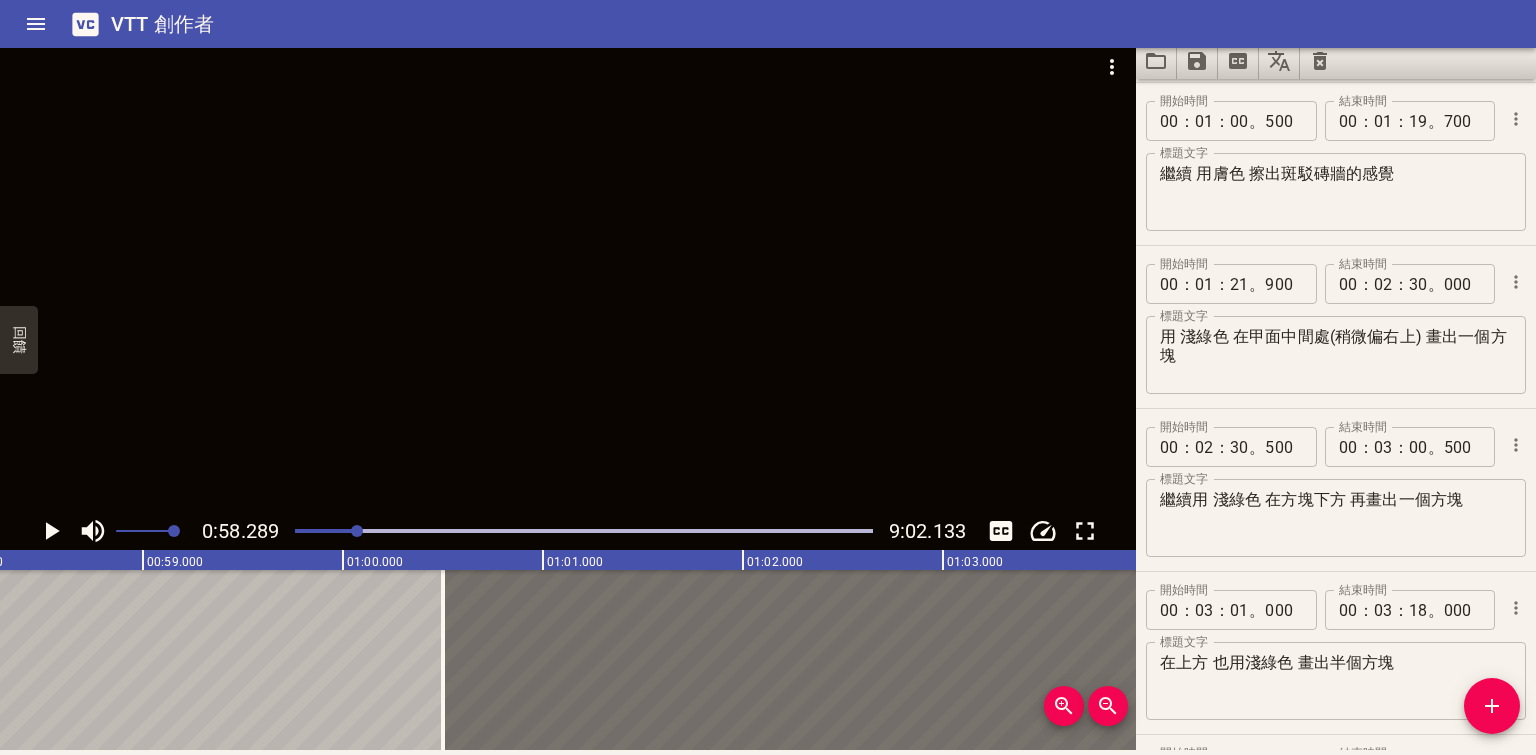 click at bounding box center [568, 277] 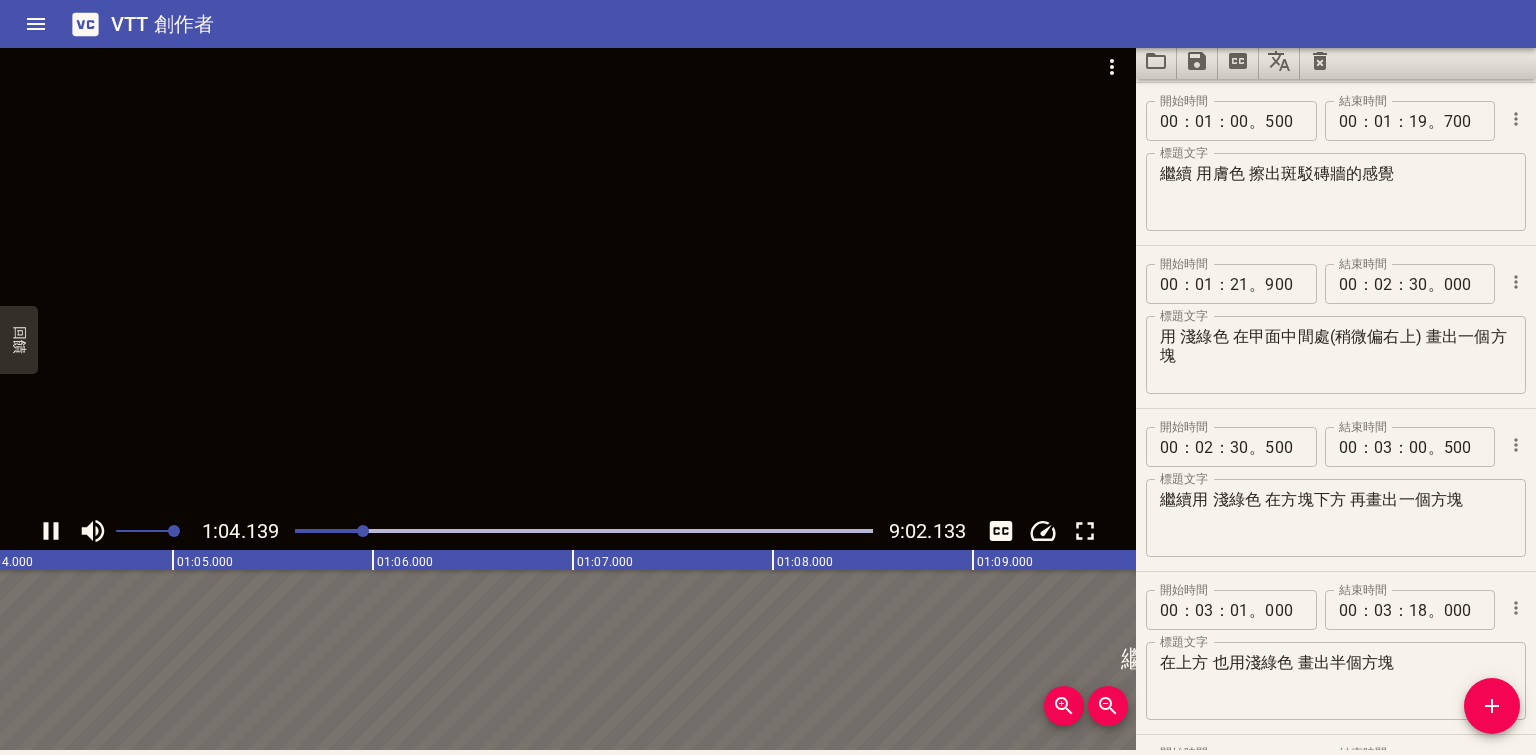 click at bounding box center [584, 531] 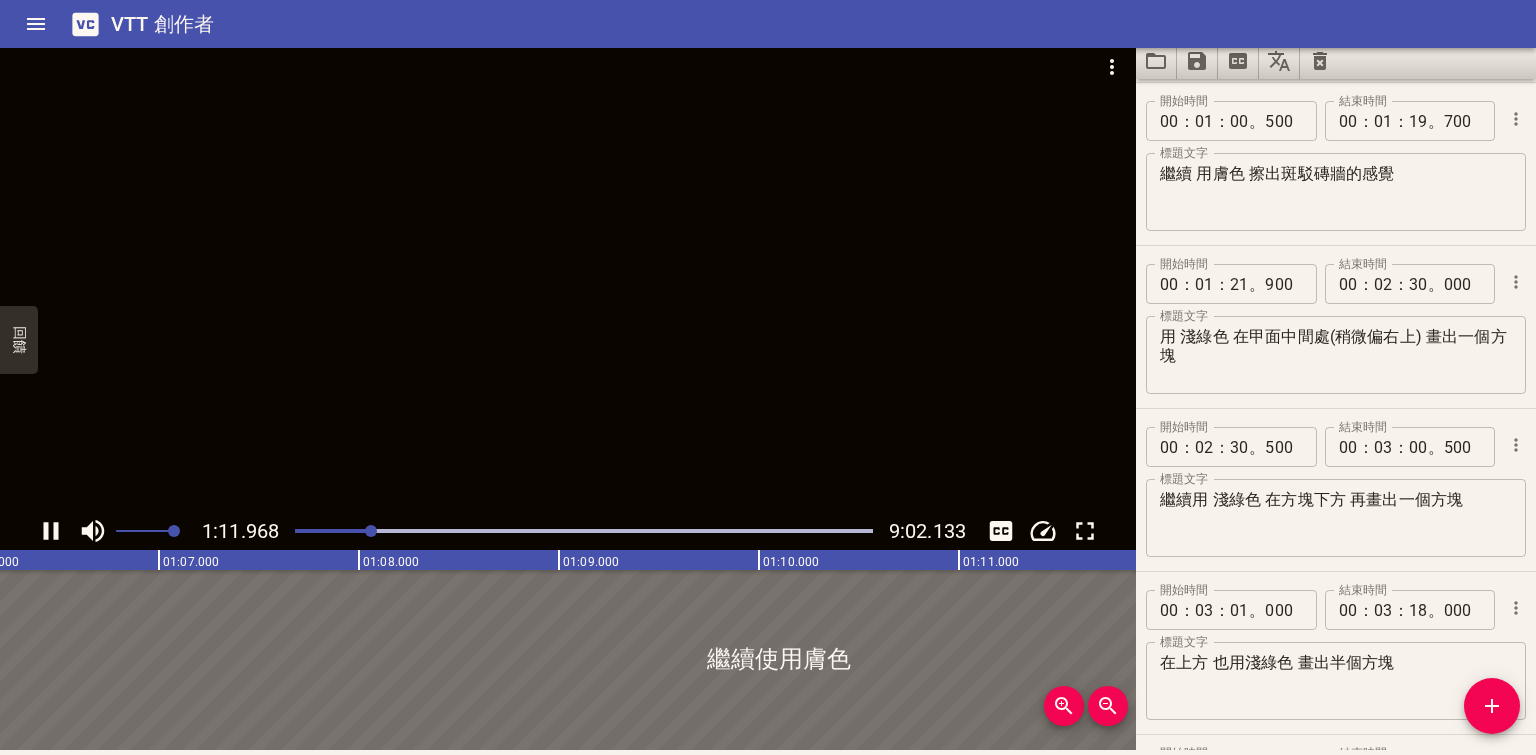 click at bounding box center [568, 277] 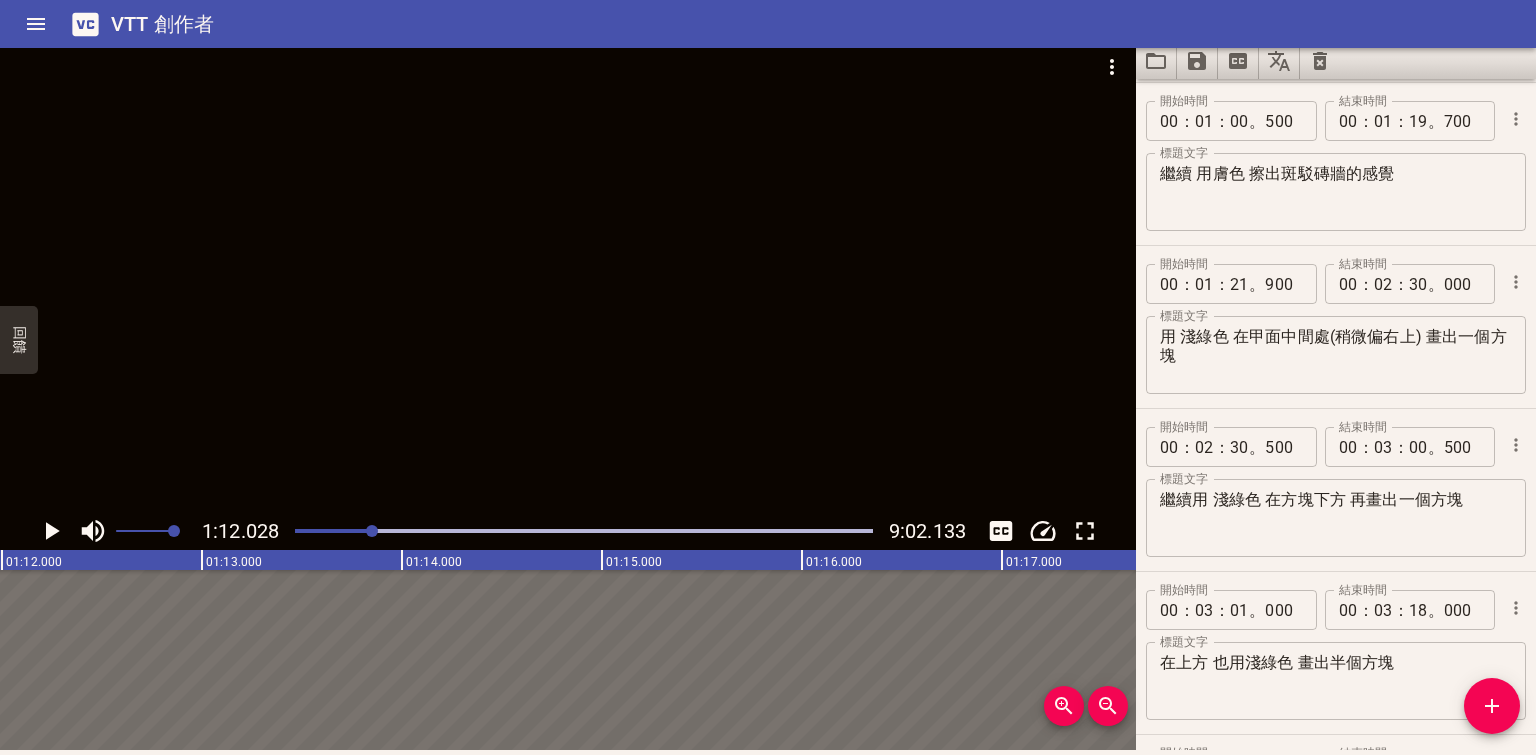 scroll, scrollTop: 0, scrollLeft: 14405, axis: horizontal 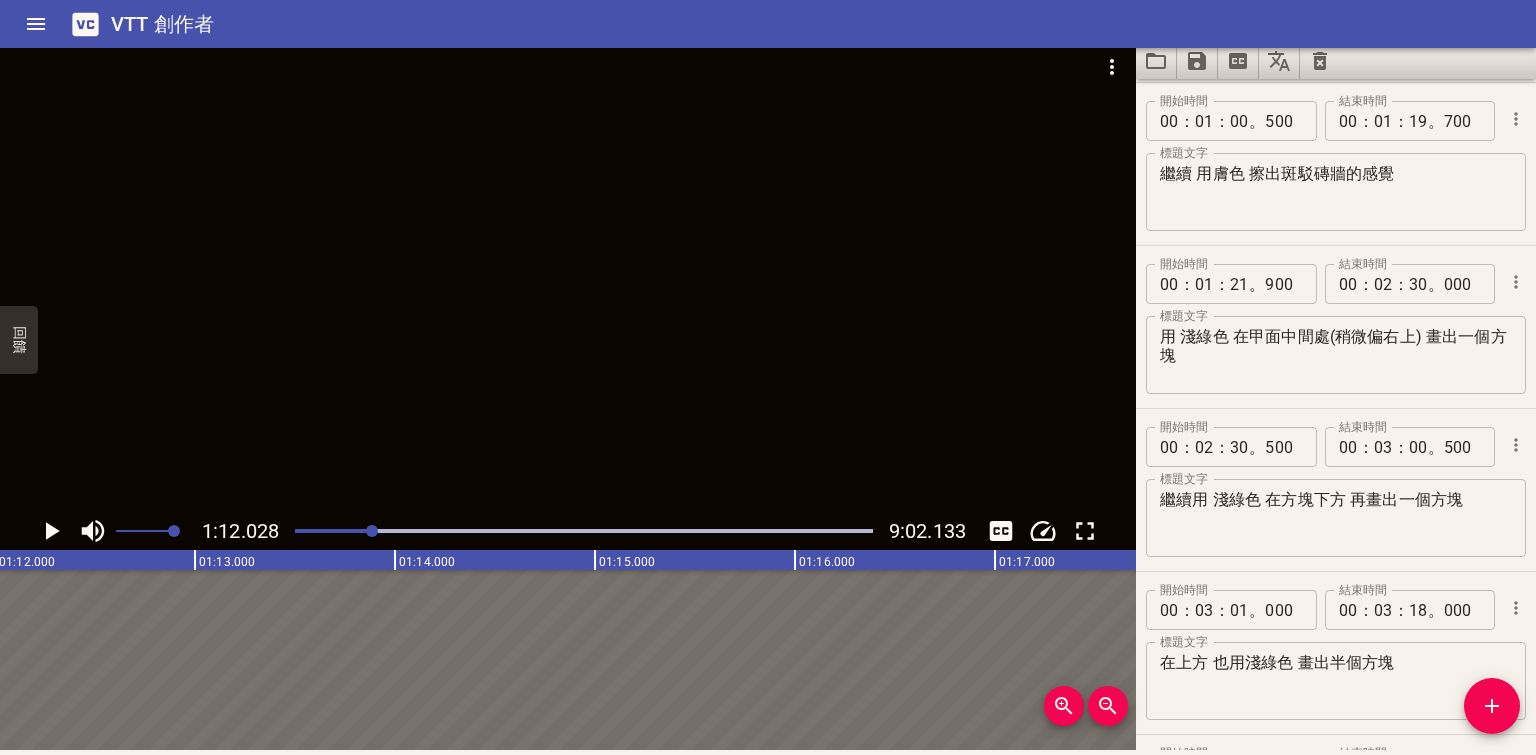 click at bounding box center [568, 277] 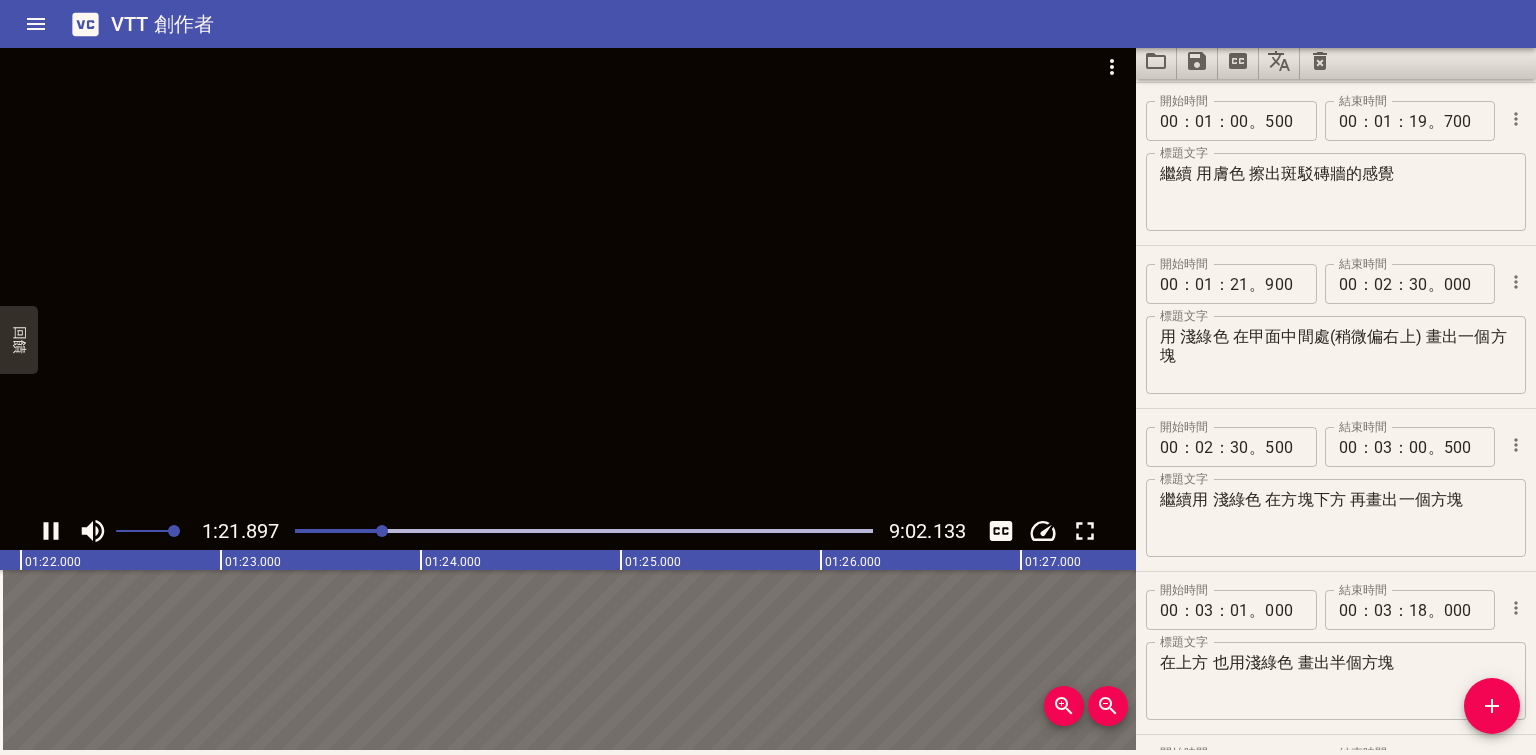 scroll, scrollTop: 0, scrollLeft: 16392, axis: horizontal 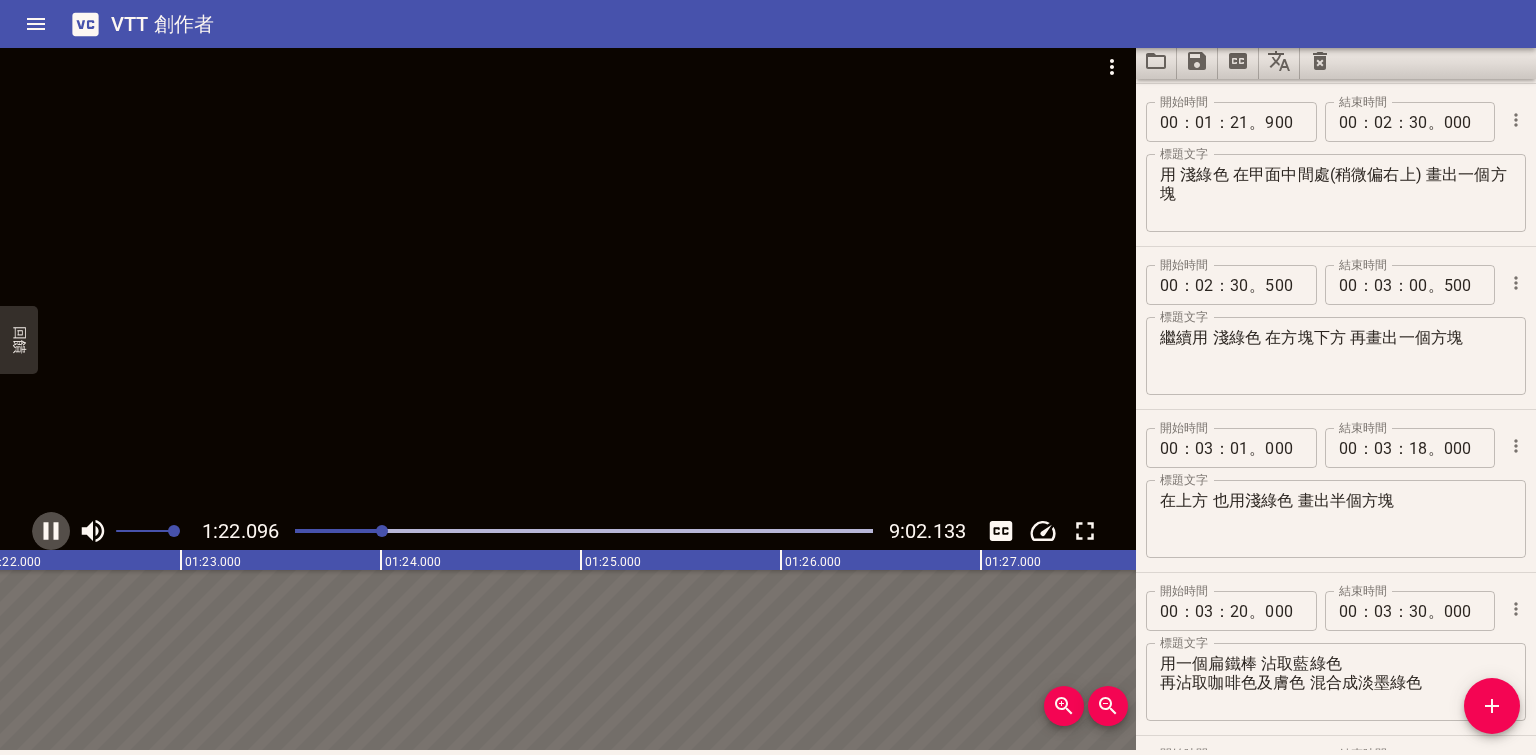 click 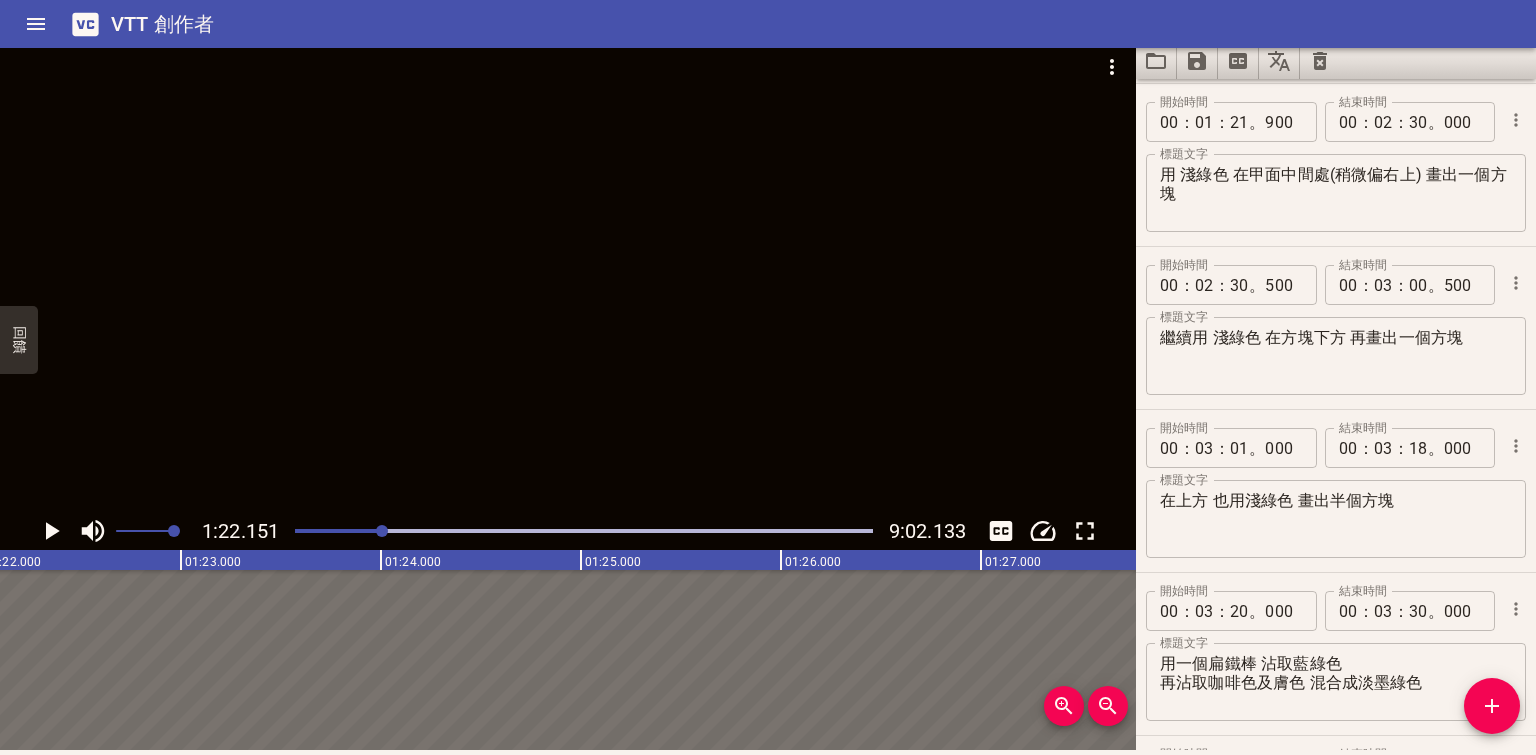 scroll, scrollTop: 0, scrollLeft: 16429, axis: horizontal 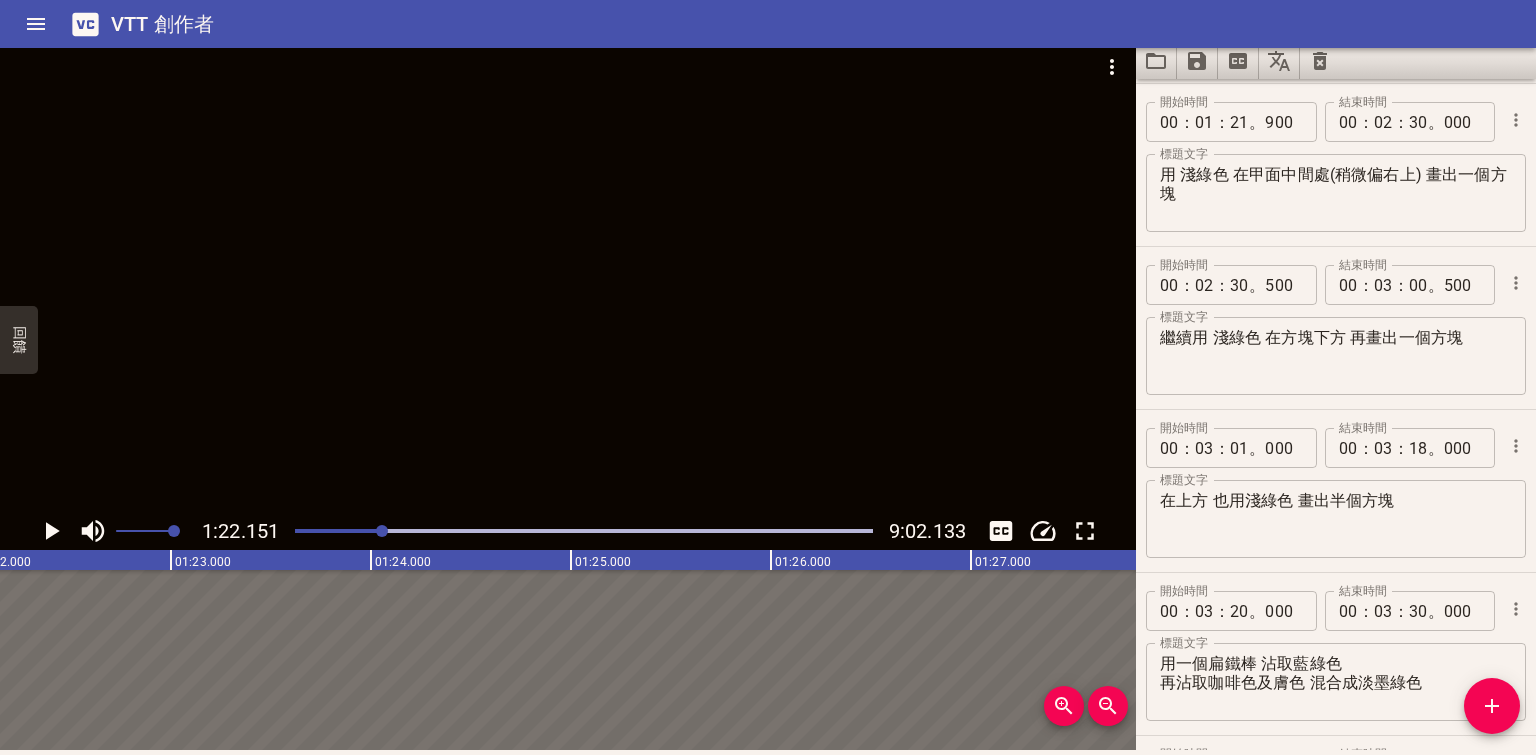 click at bounding box center [584, 531] 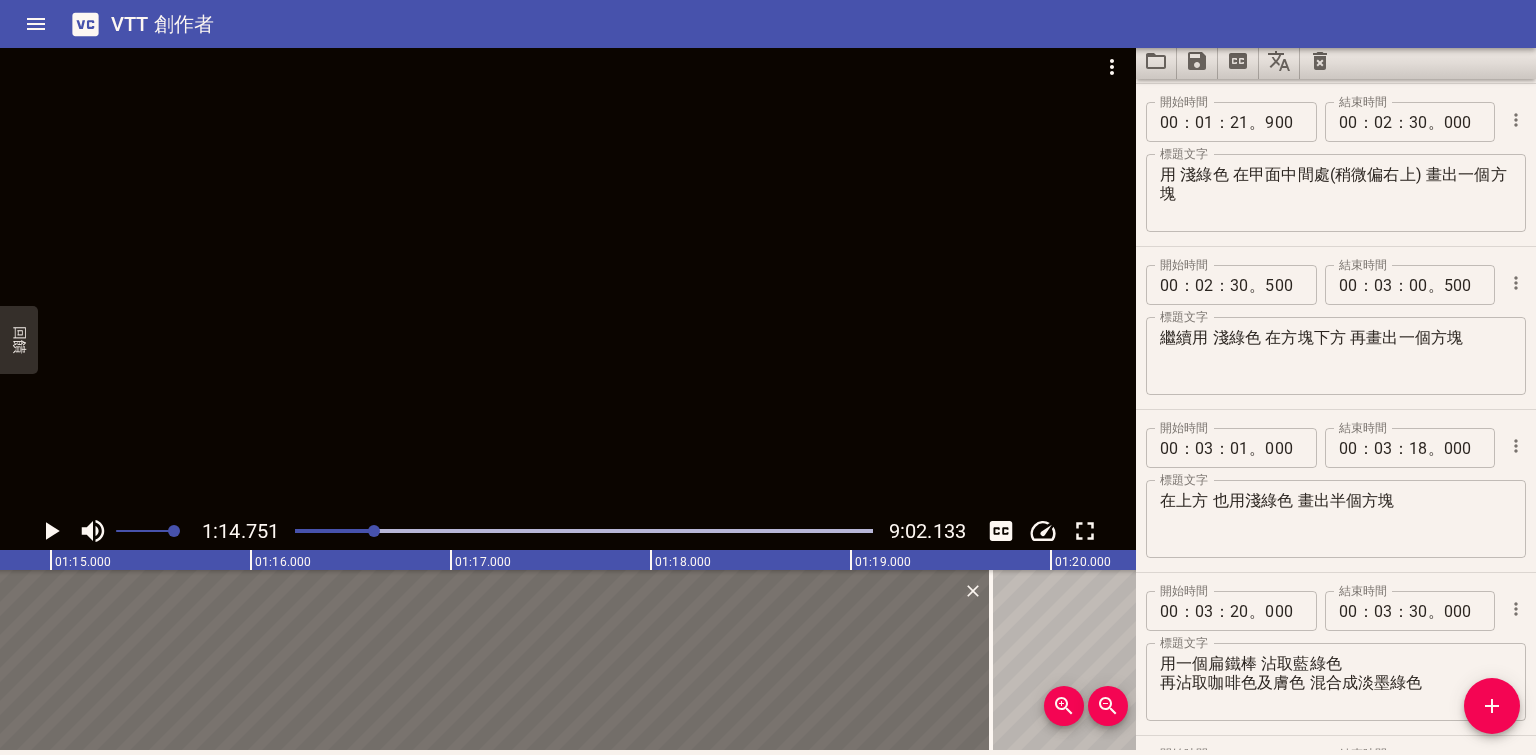 click 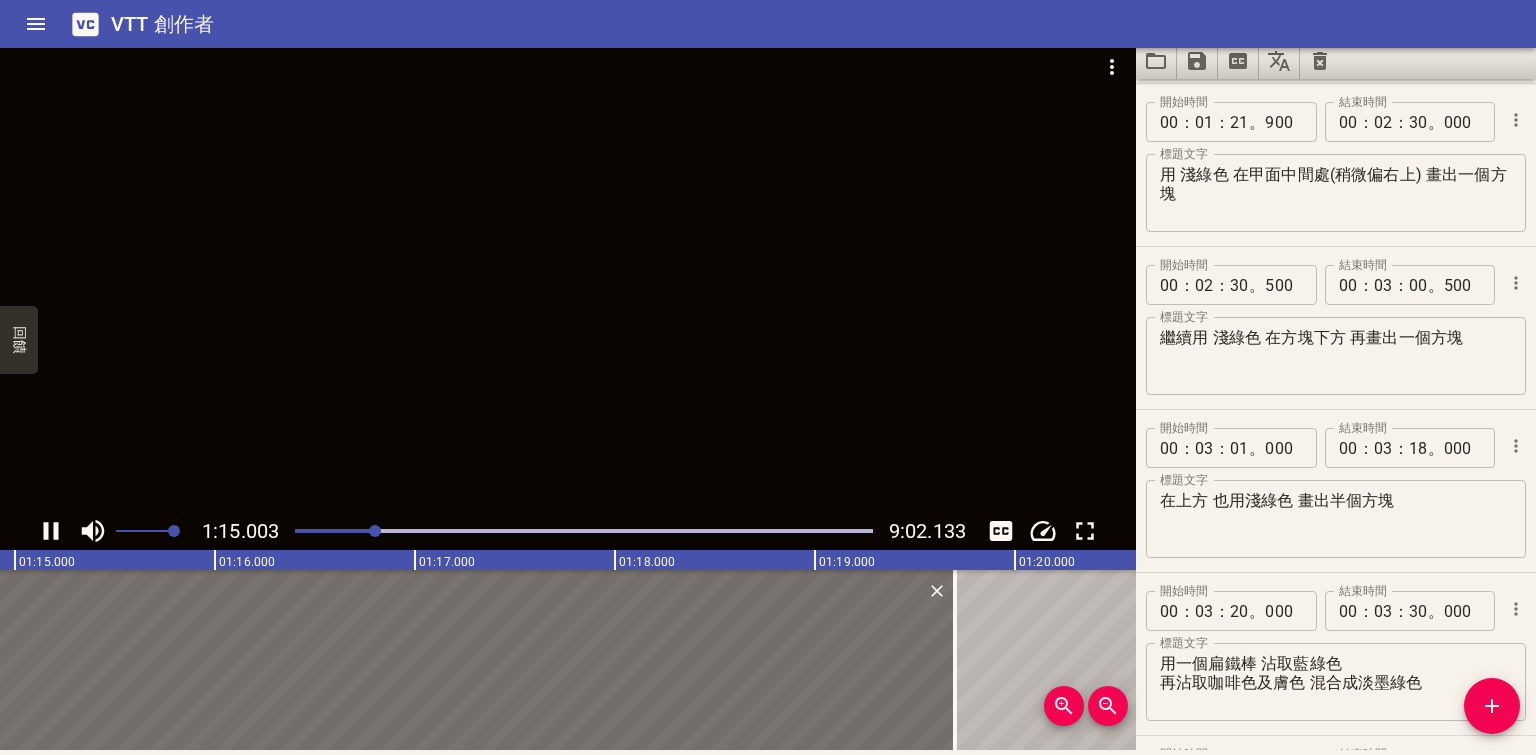 click at bounding box center (375, 531) 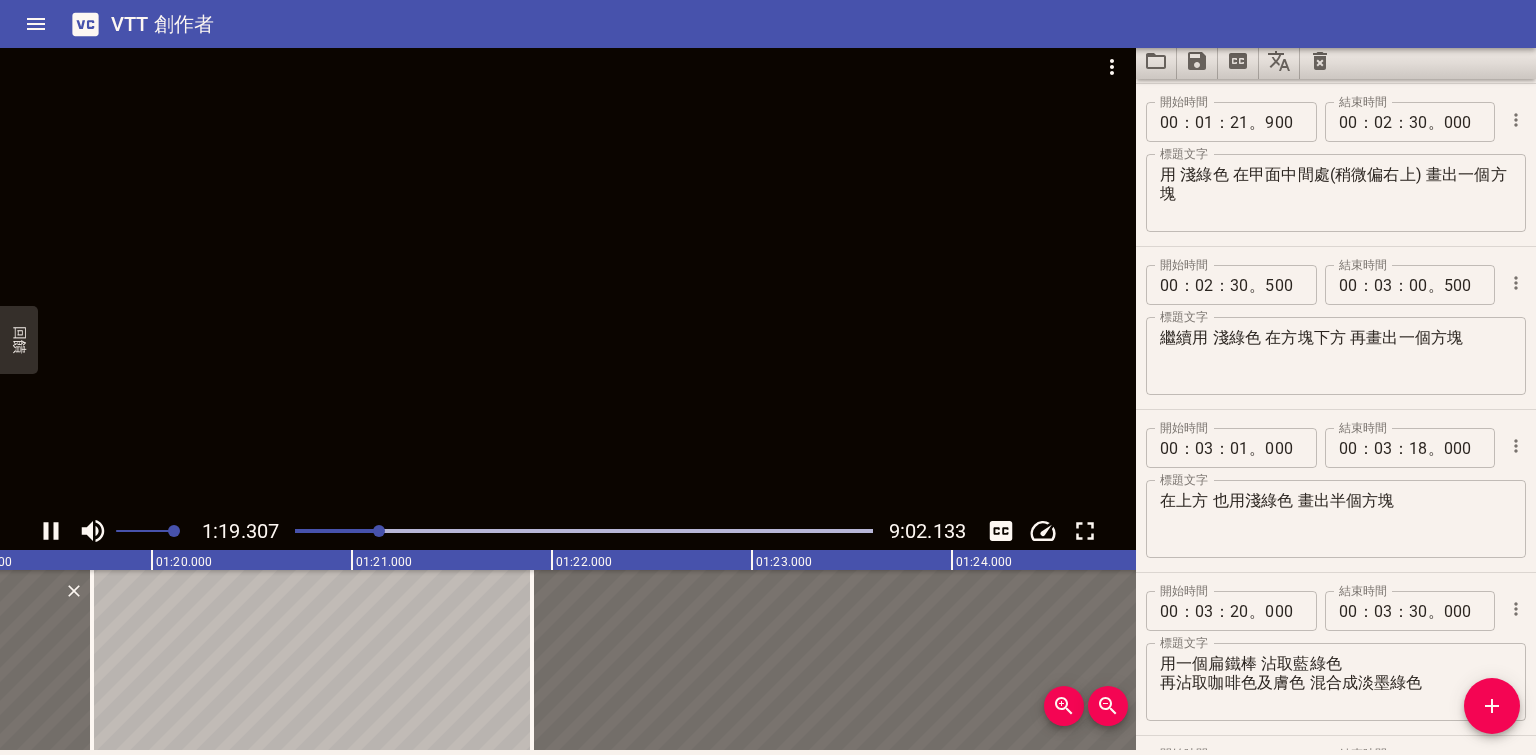 scroll, scrollTop: 0, scrollLeft: 15860, axis: horizontal 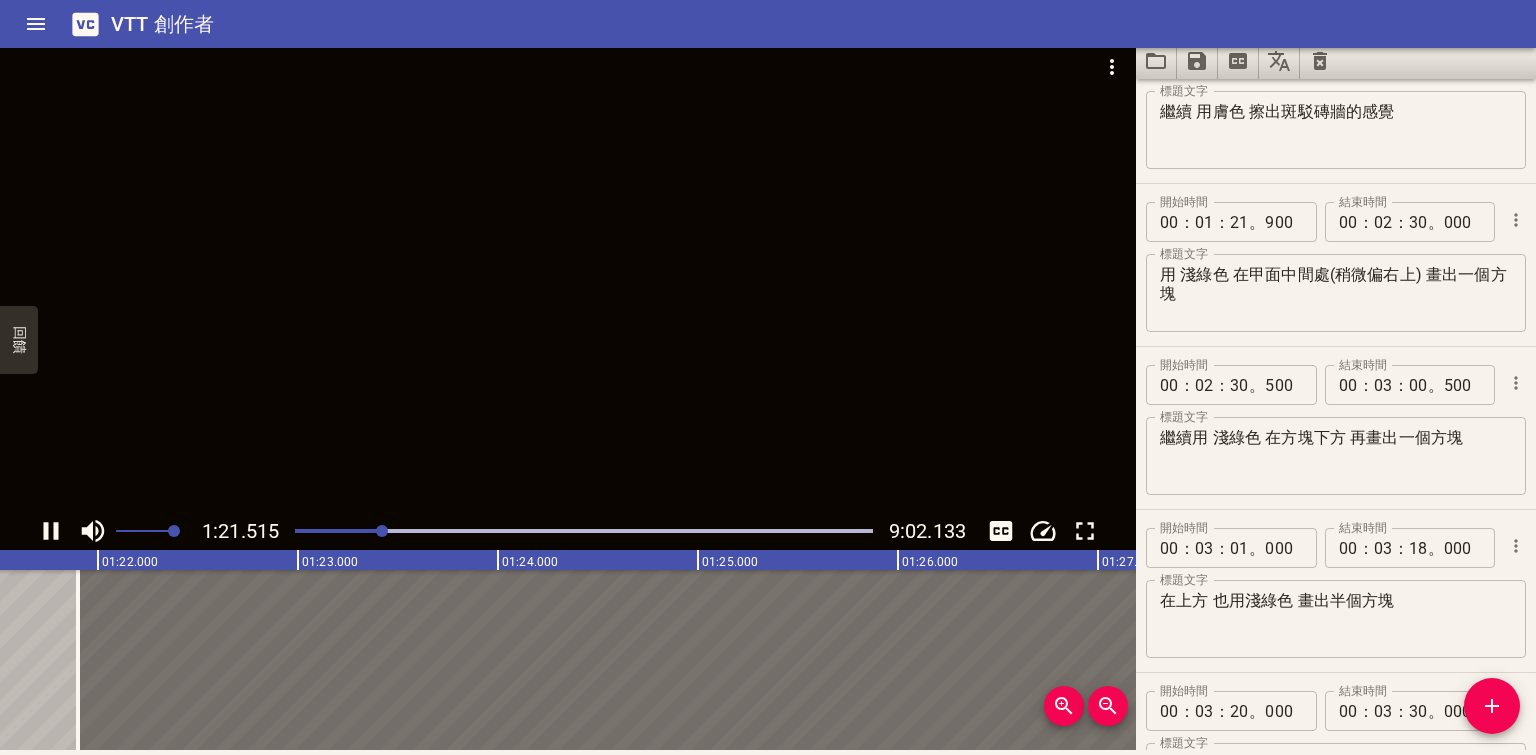 click at bounding box center (568, 277) 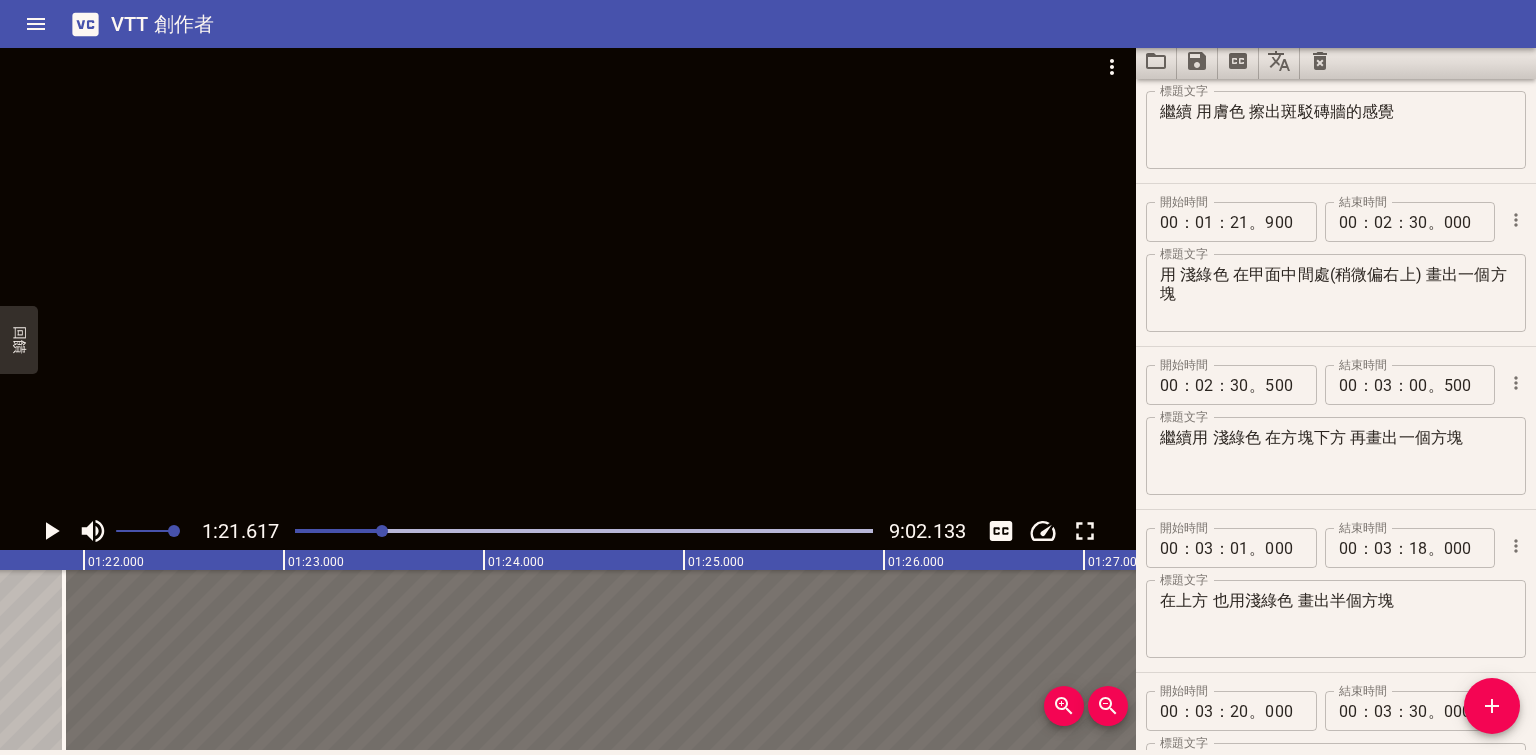 scroll, scrollTop: 0, scrollLeft: 16323, axis: horizontal 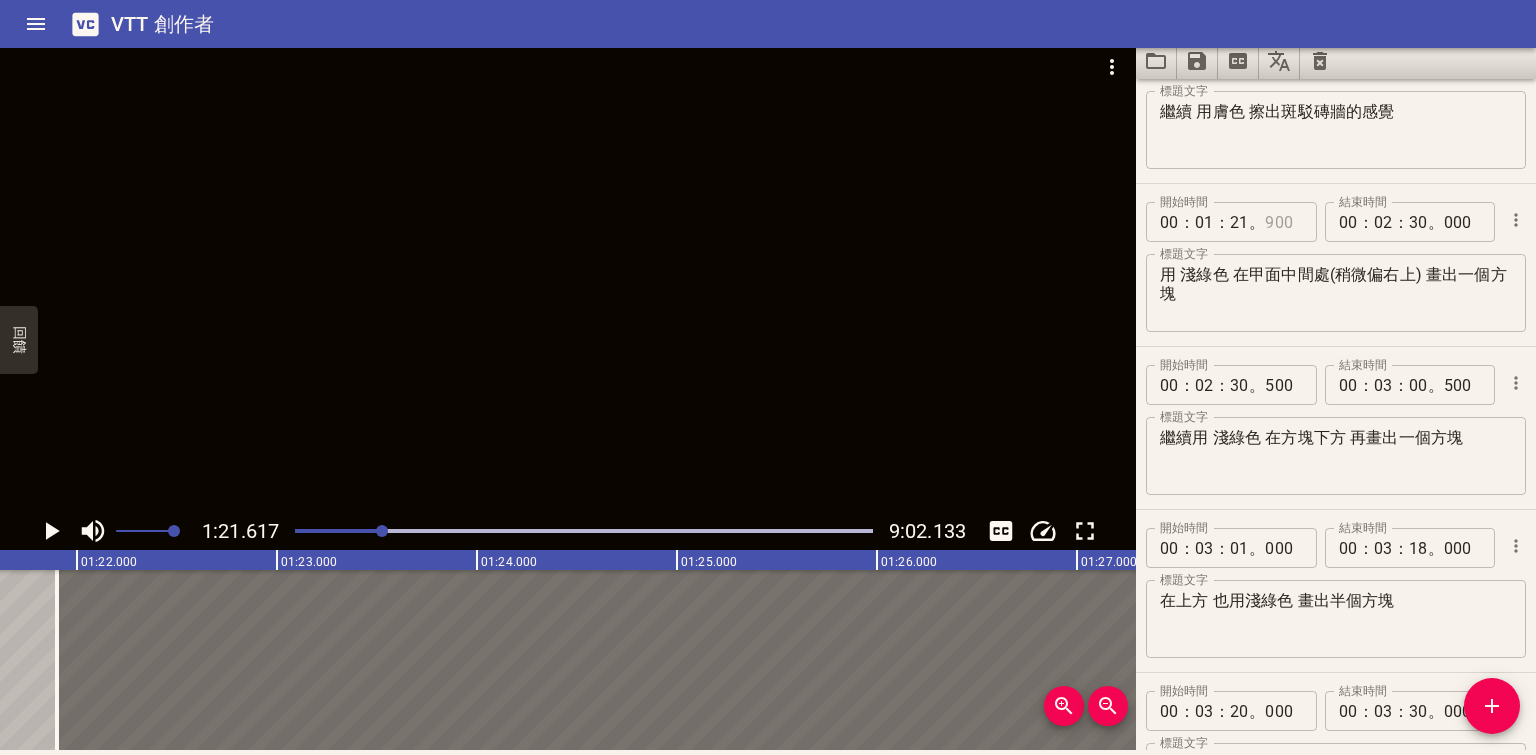 click at bounding box center (1283, 222) 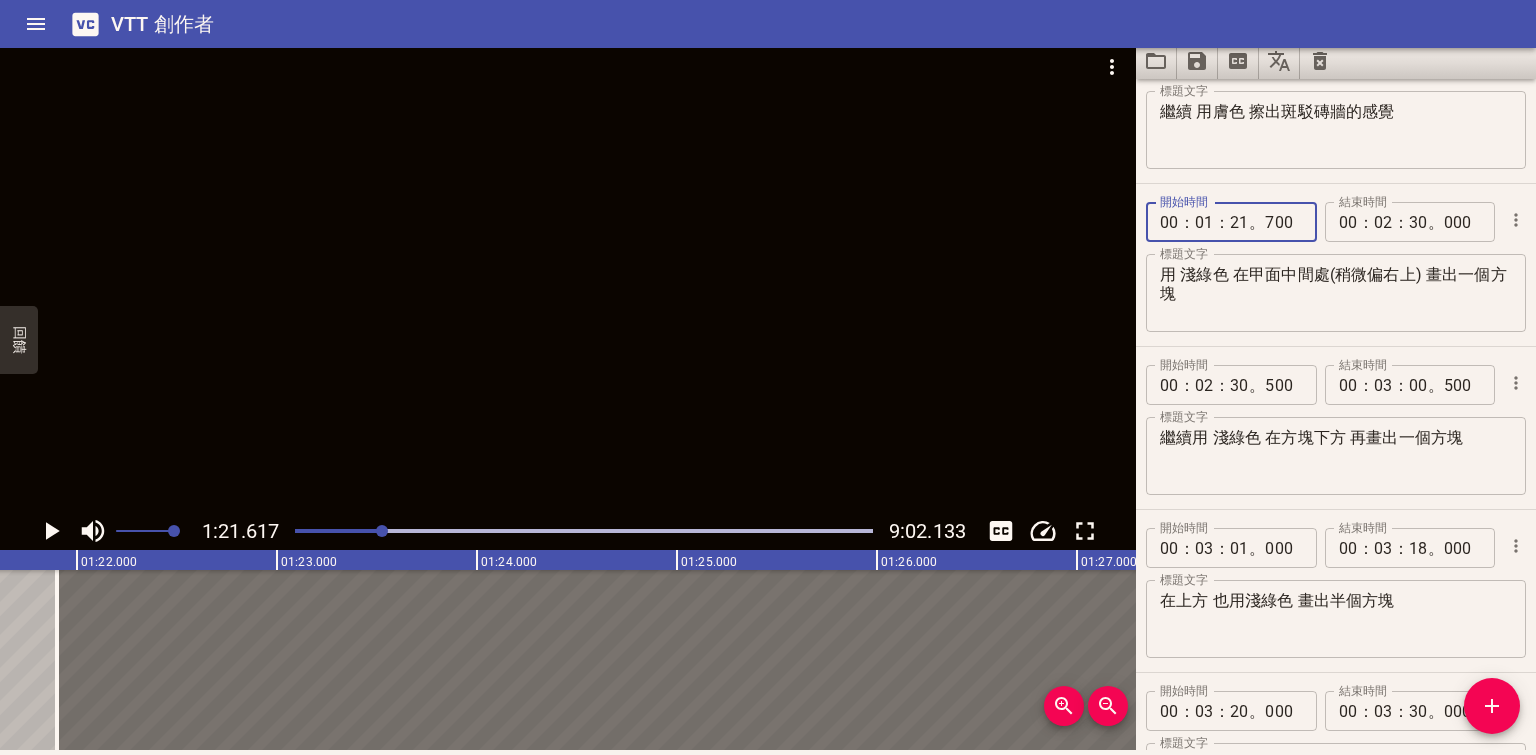 type on "700" 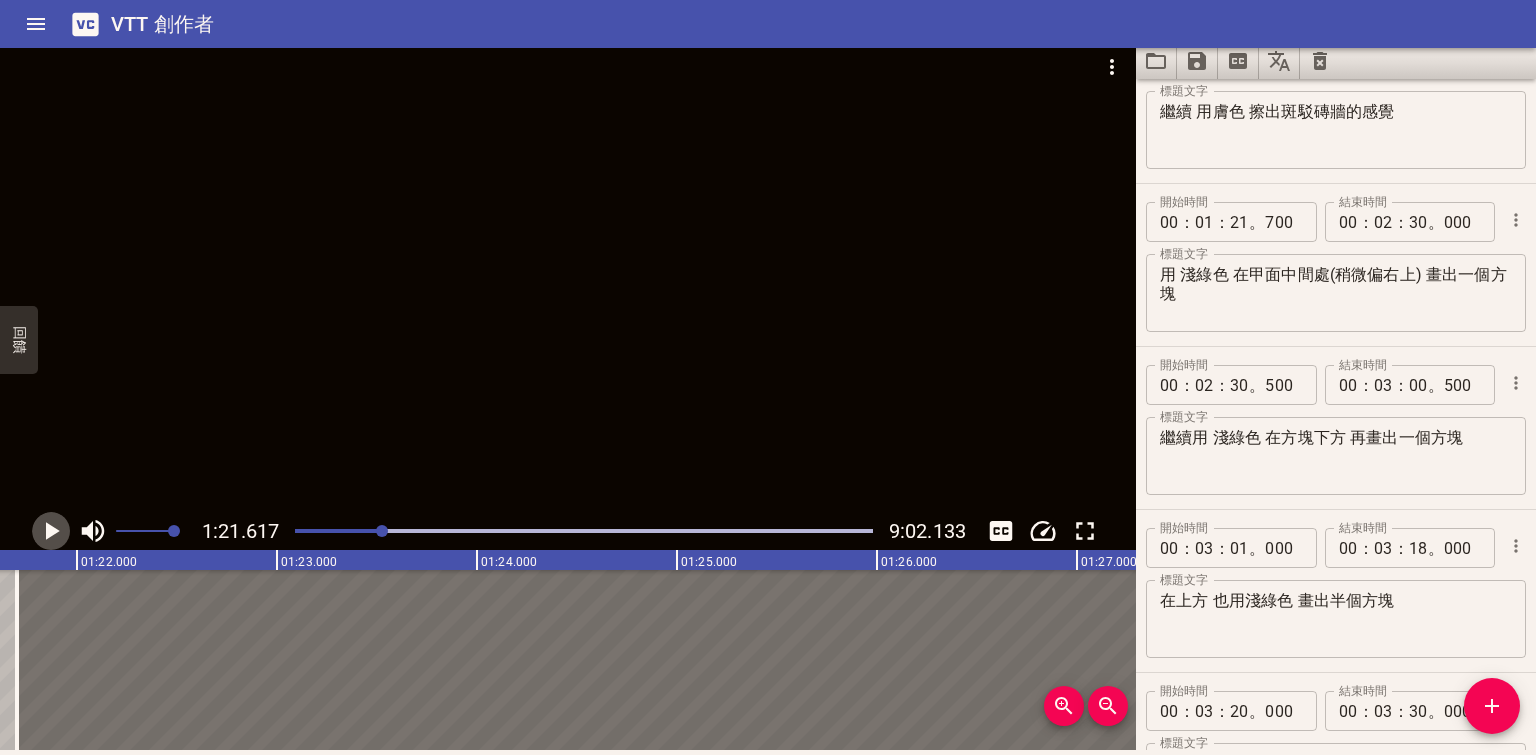 click 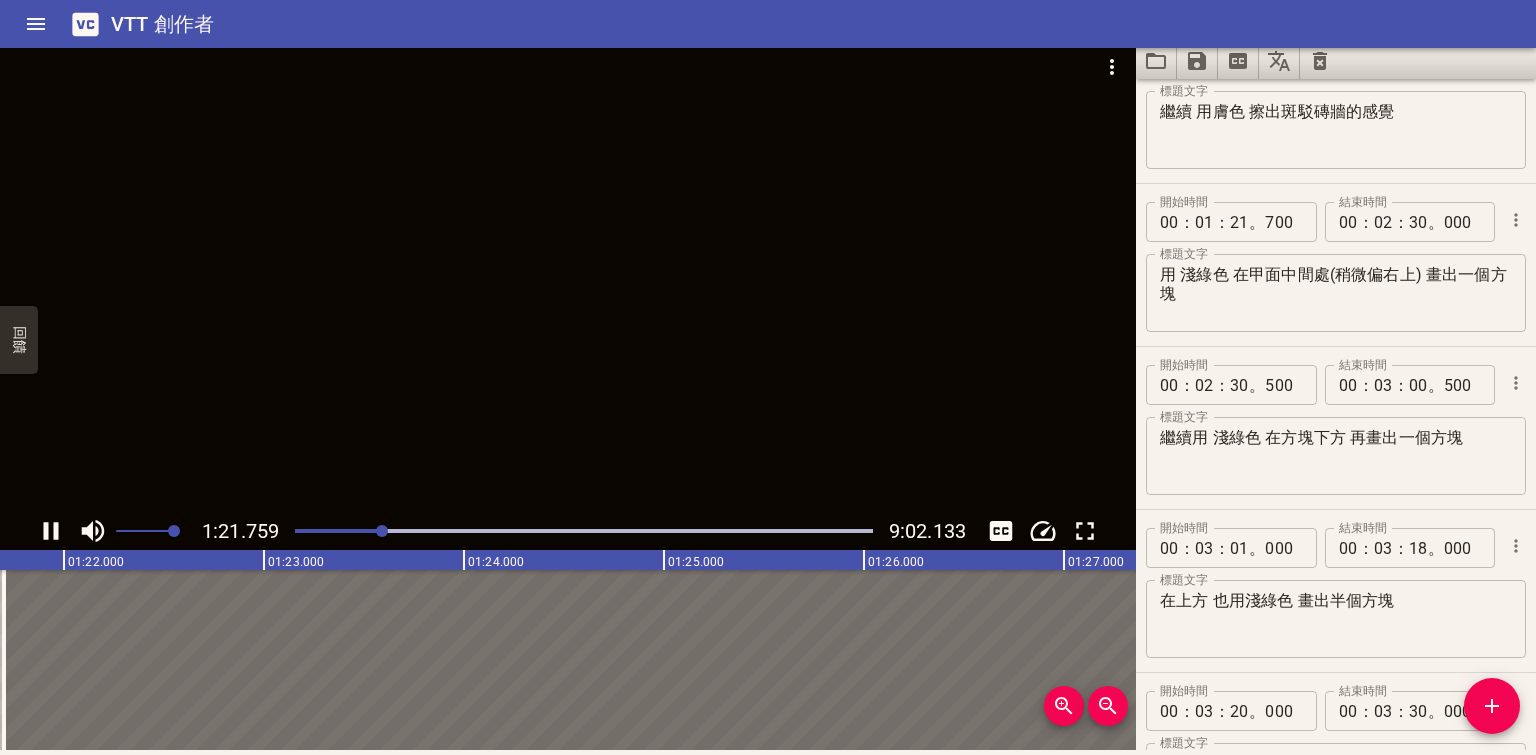 scroll, scrollTop: 0, scrollLeft: 16351, axis: horizontal 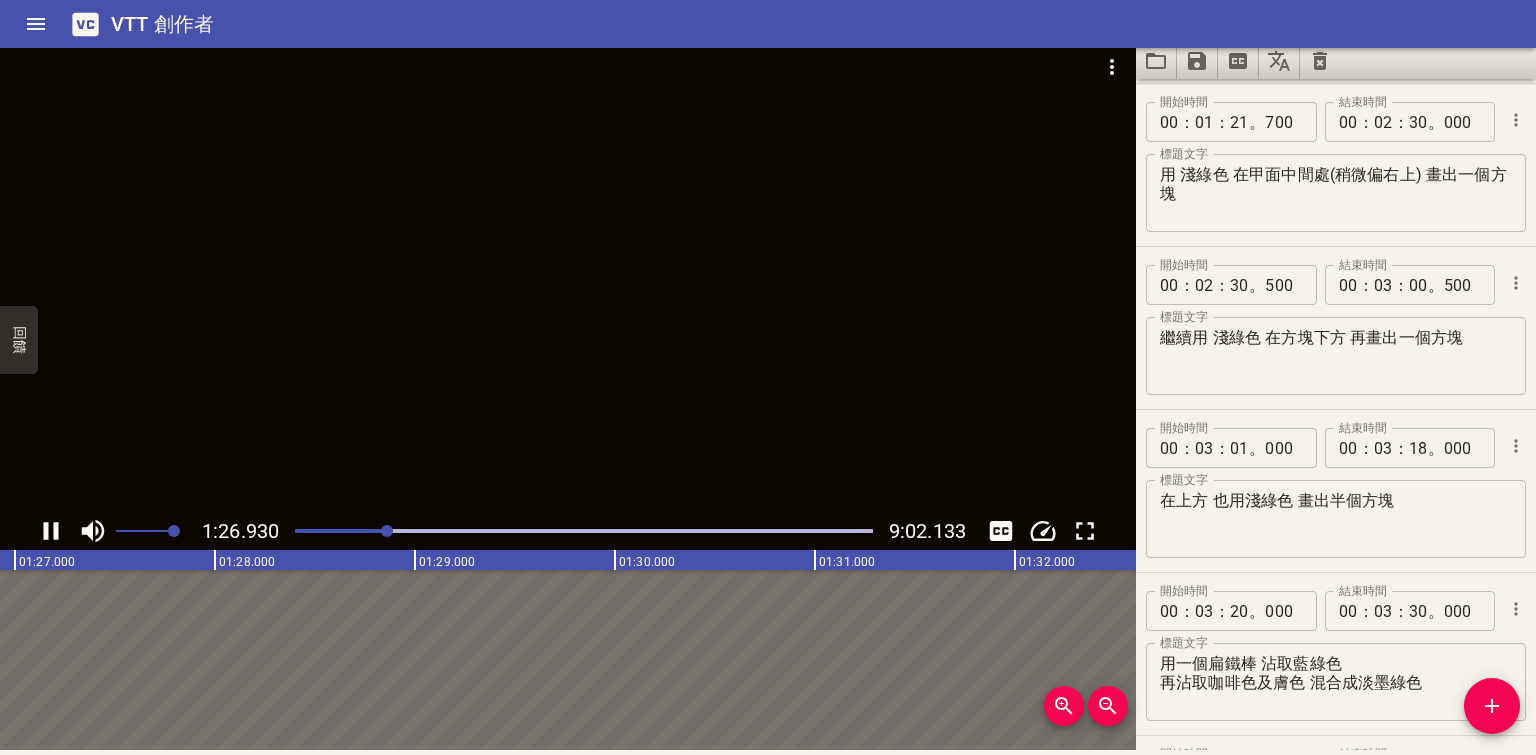 click at bounding box center [584, 531] 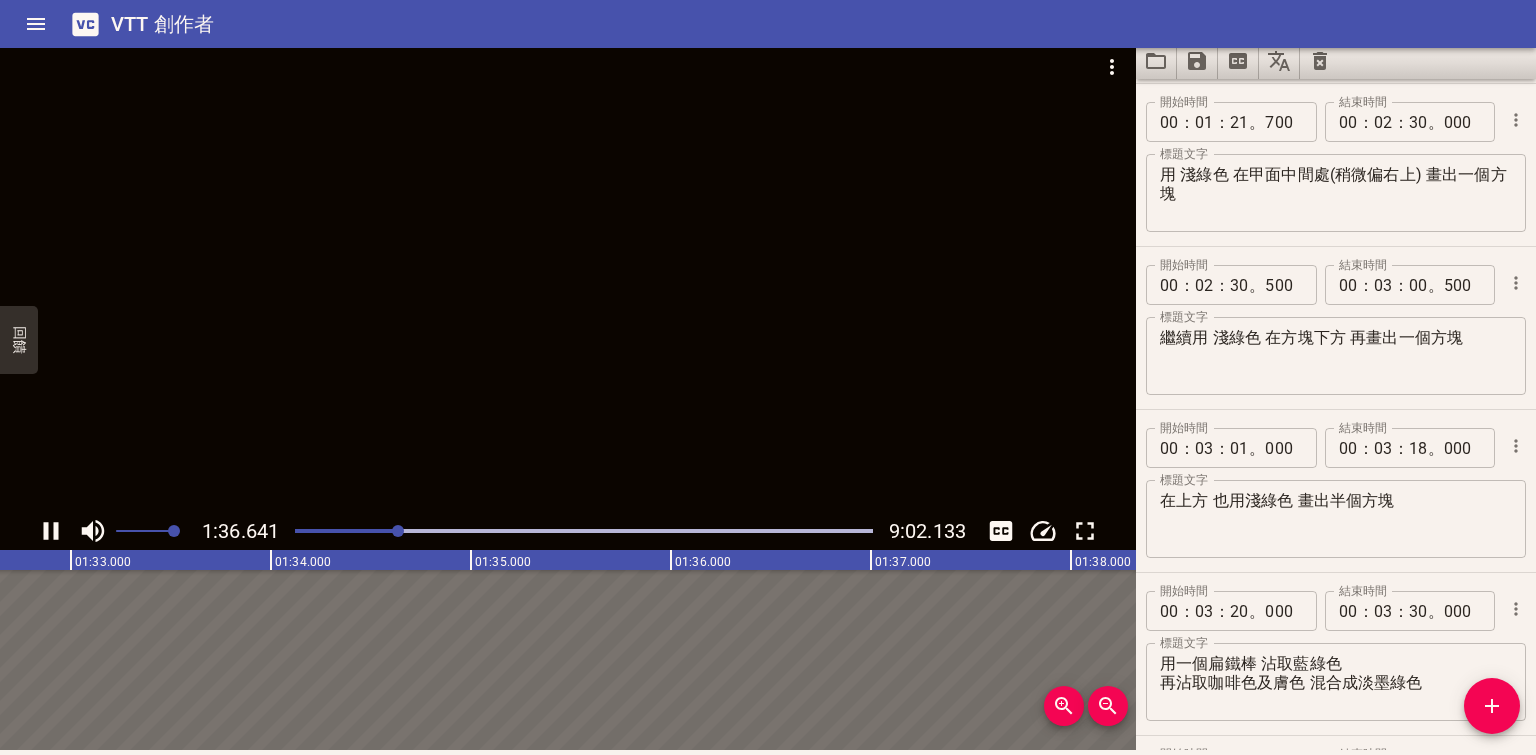 click at bounding box center (584, 531) 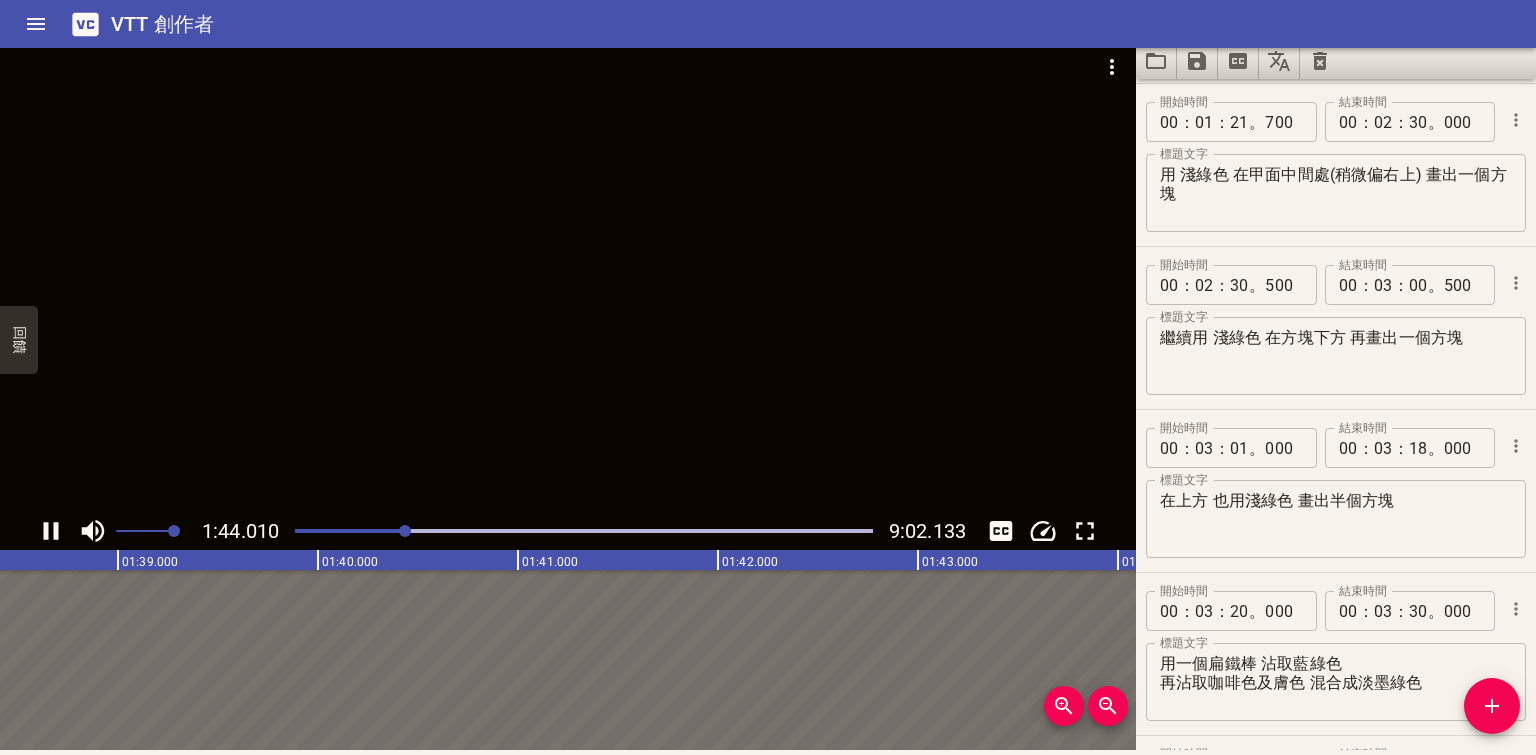 click at bounding box center [584, 531] 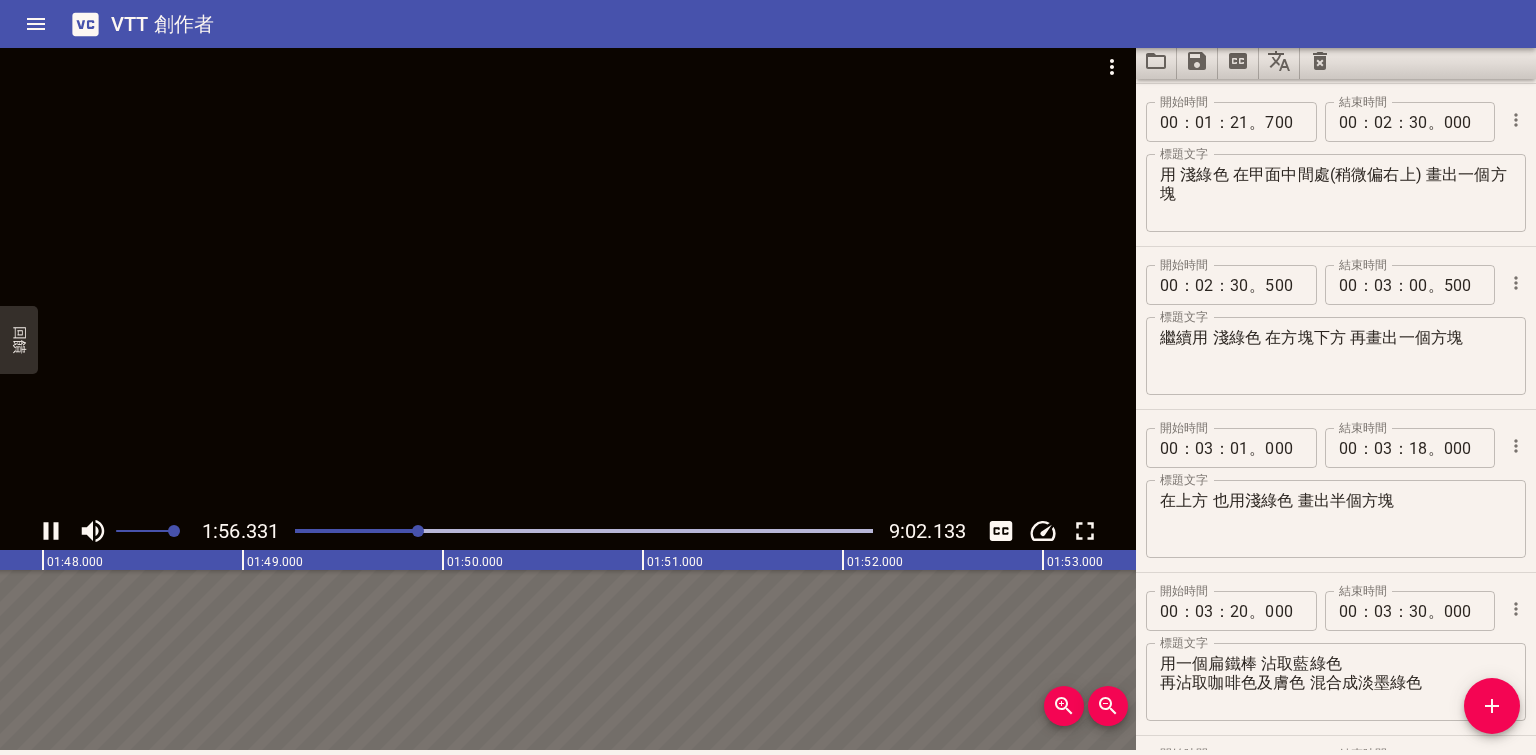 click at bounding box center (584, 531) 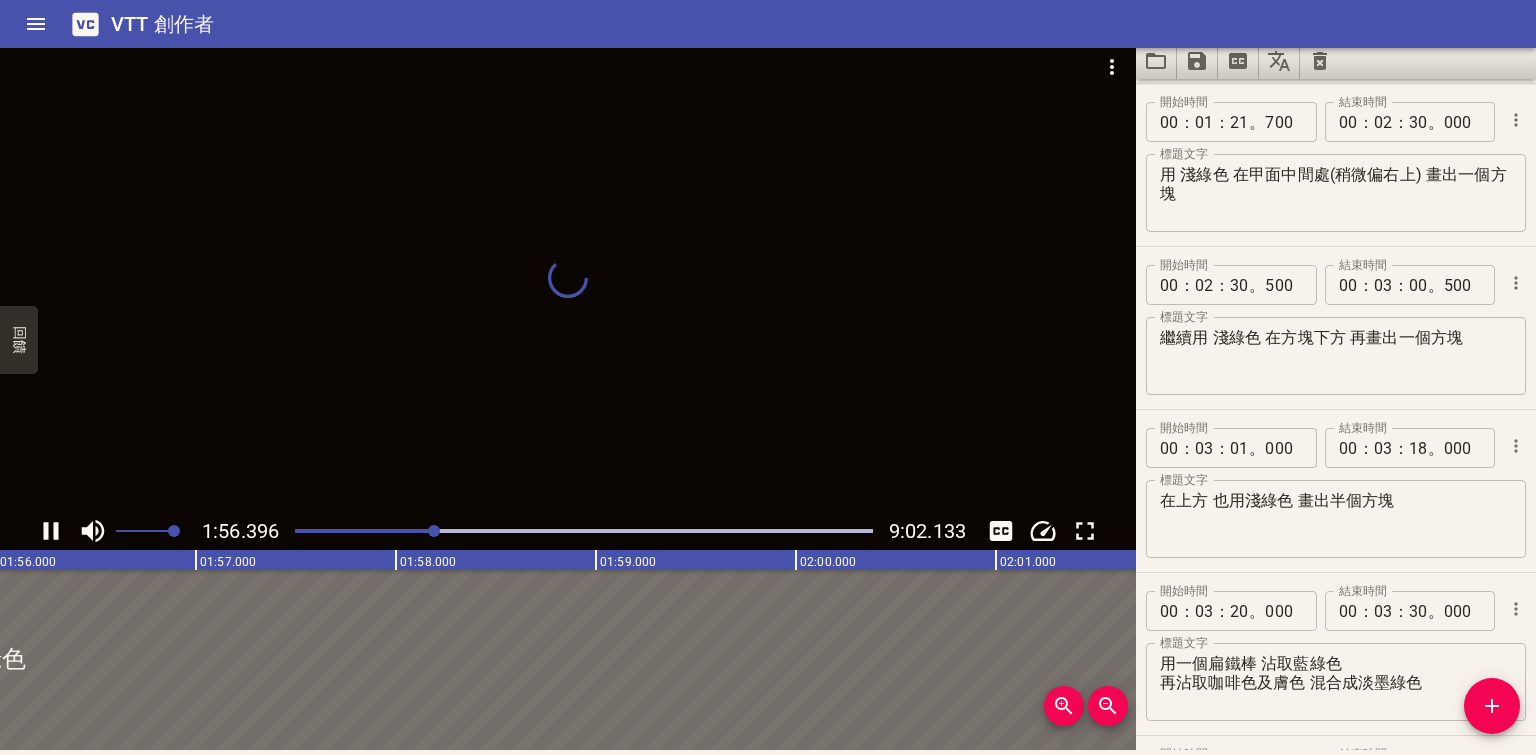 scroll, scrollTop: 0, scrollLeft: 23278, axis: horizontal 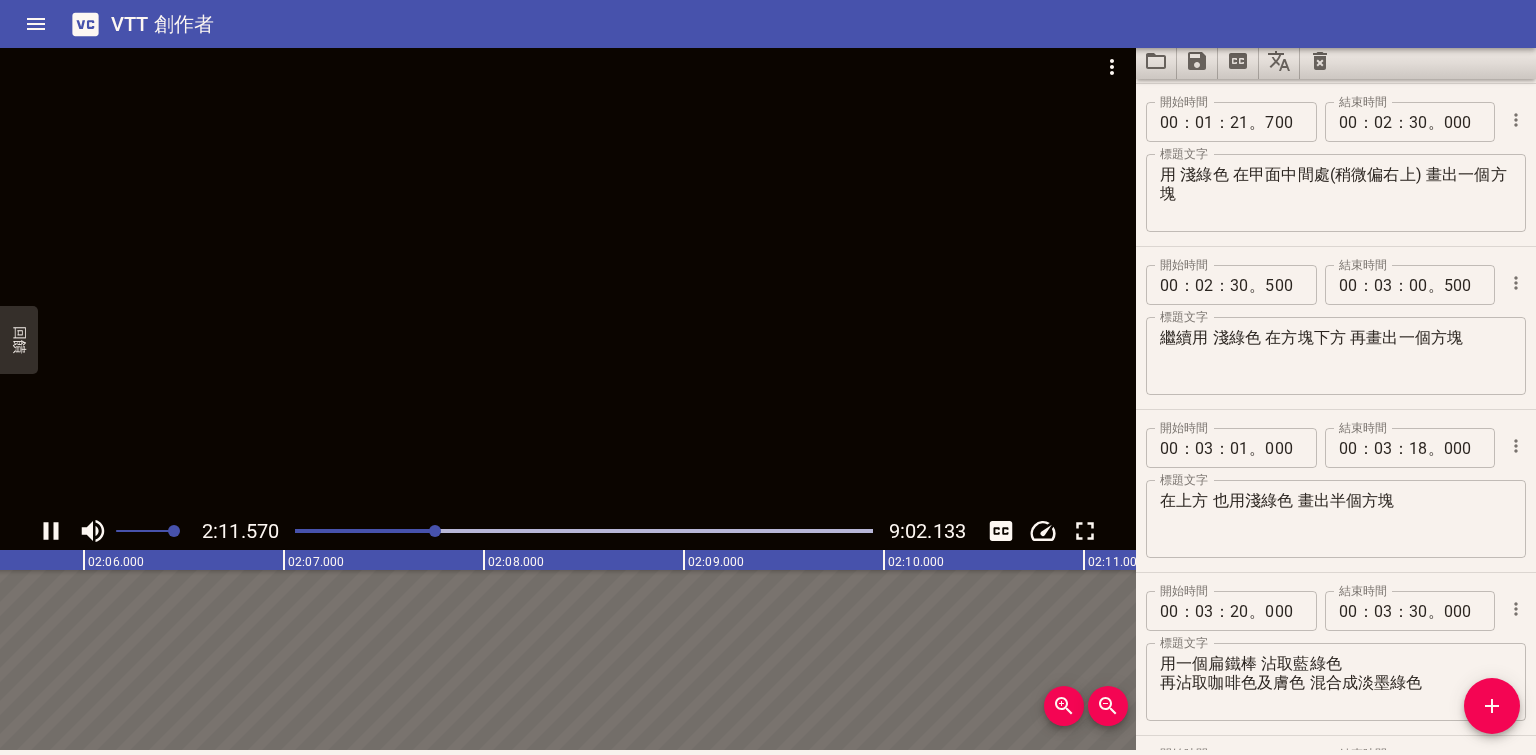 click at bounding box center [584, 531] 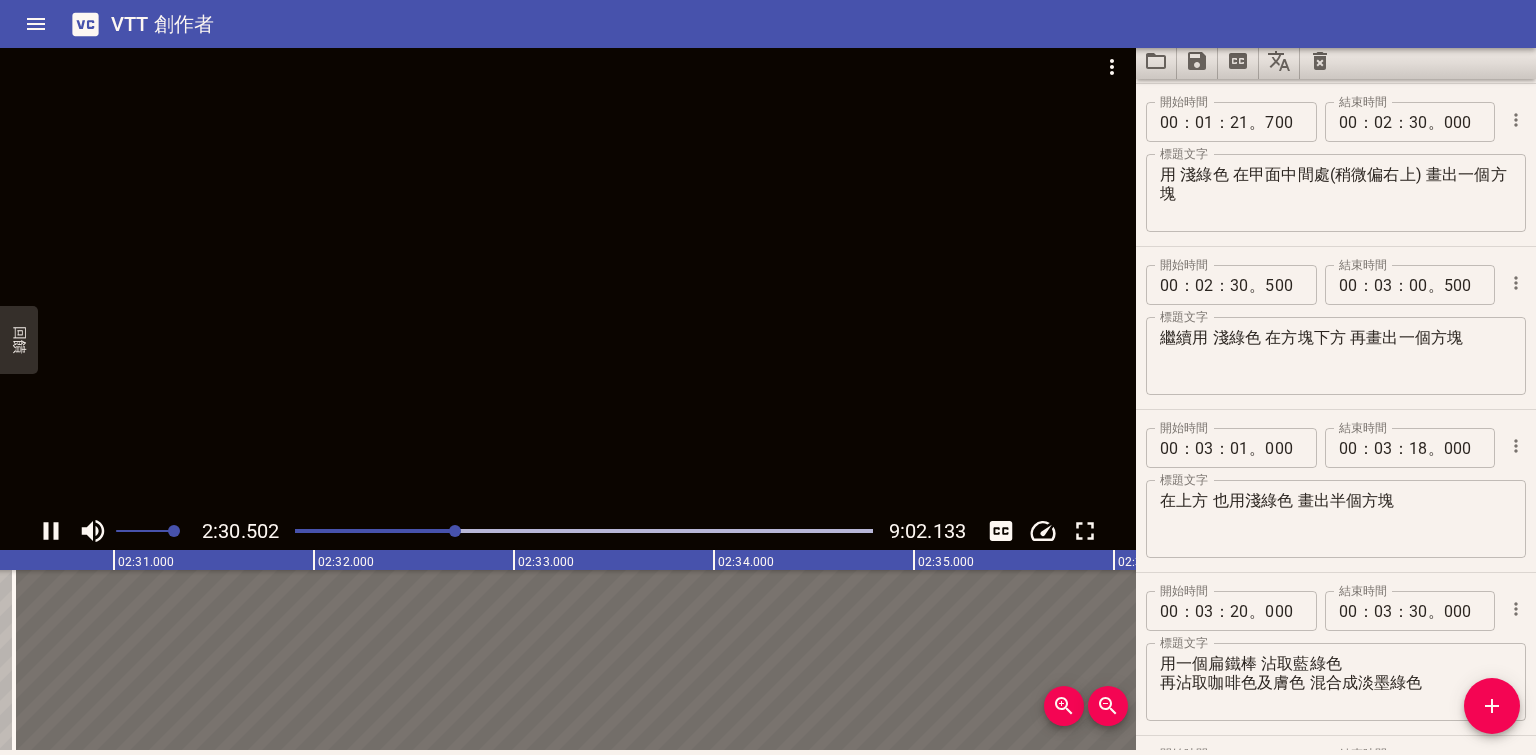 scroll, scrollTop: 0, scrollLeft: 30100, axis: horizontal 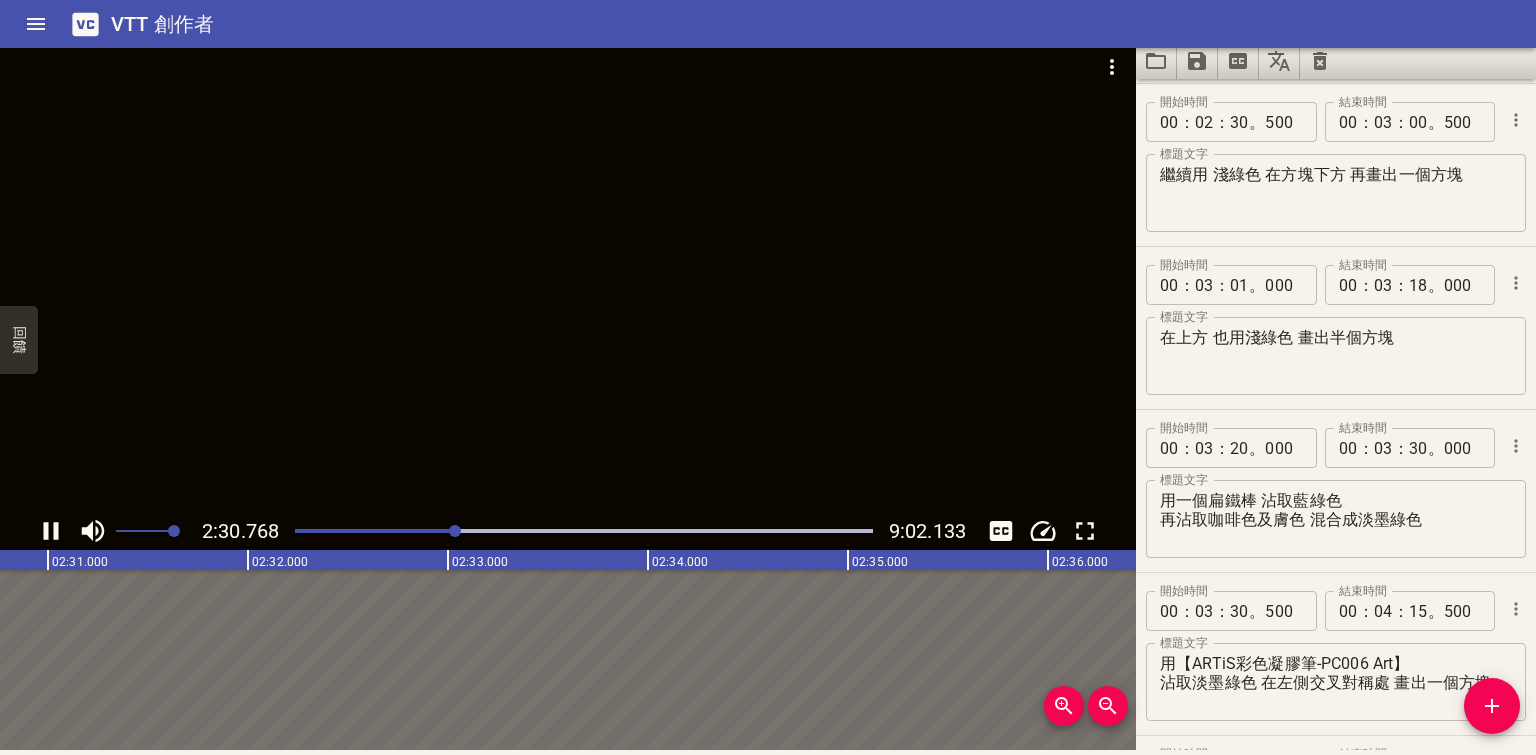 click 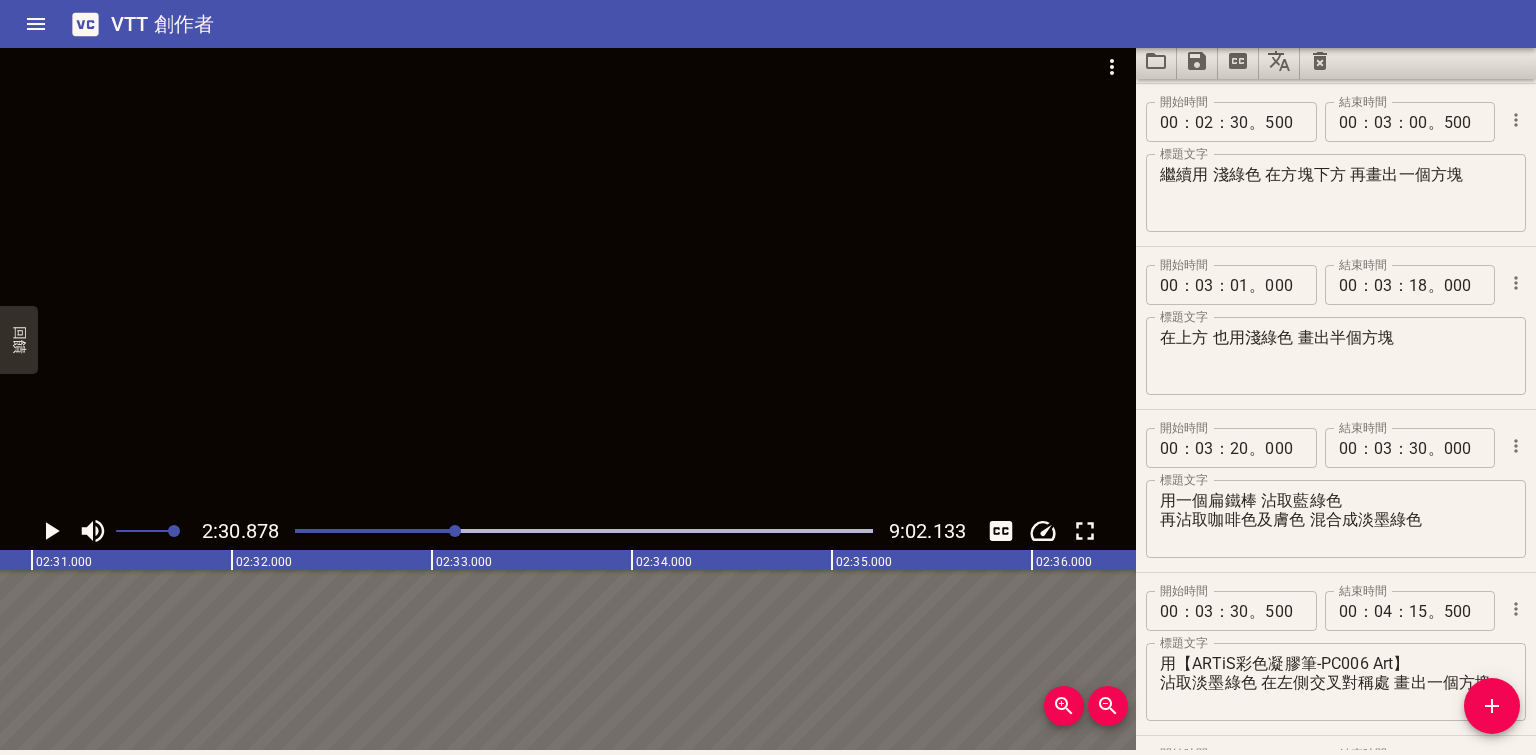 scroll, scrollTop: 0, scrollLeft: 30175, axis: horizontal 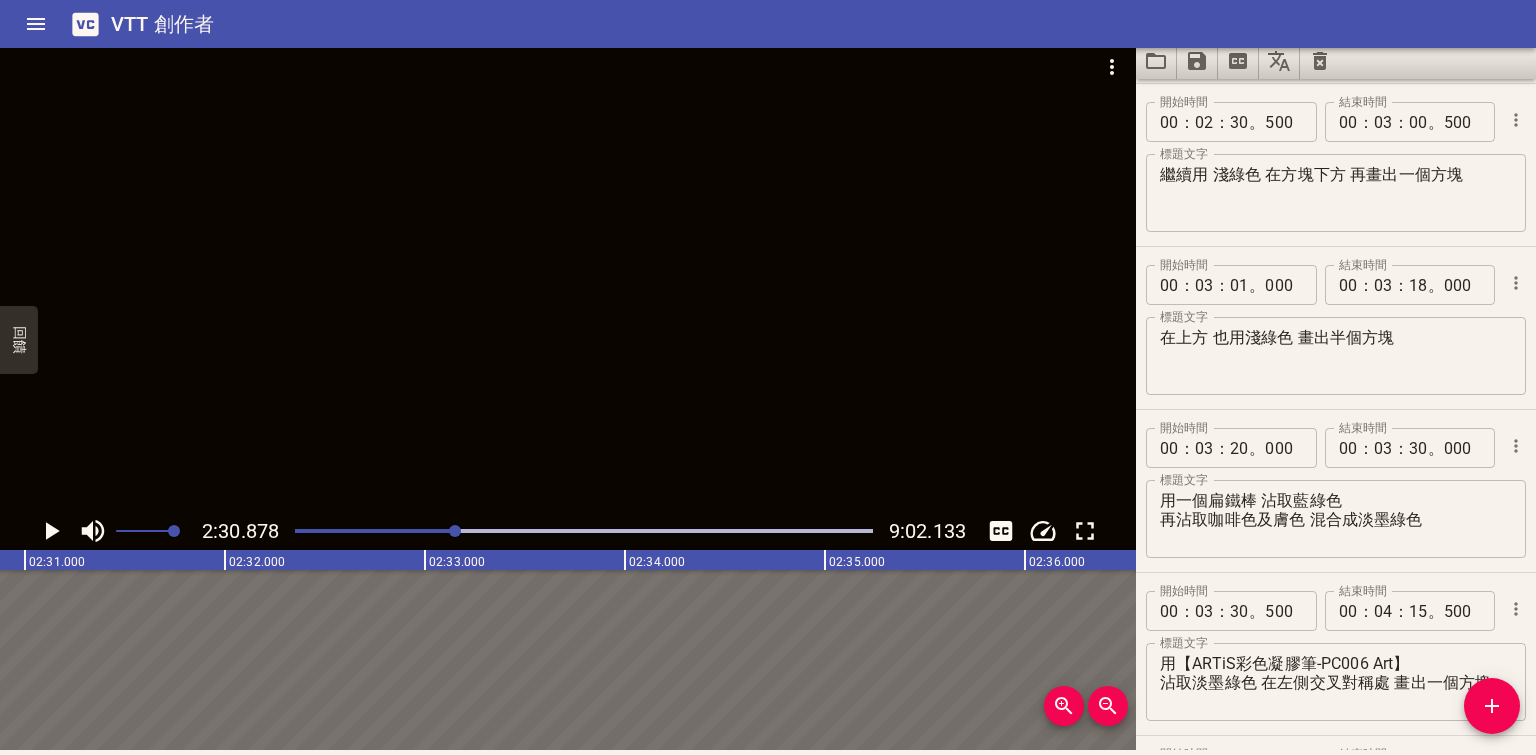 click at bounding box center [568, 277] 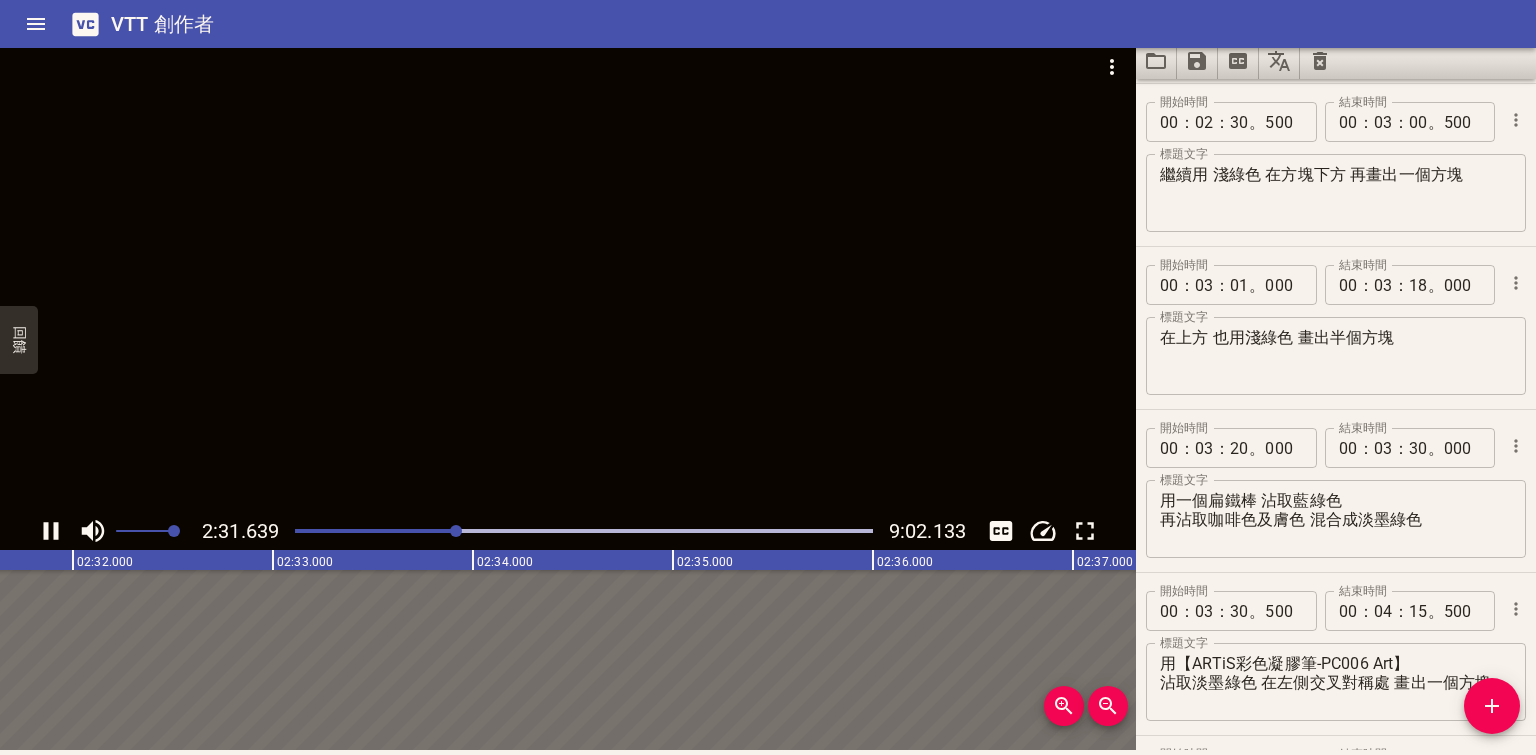 click at bounding box center (584, 531) 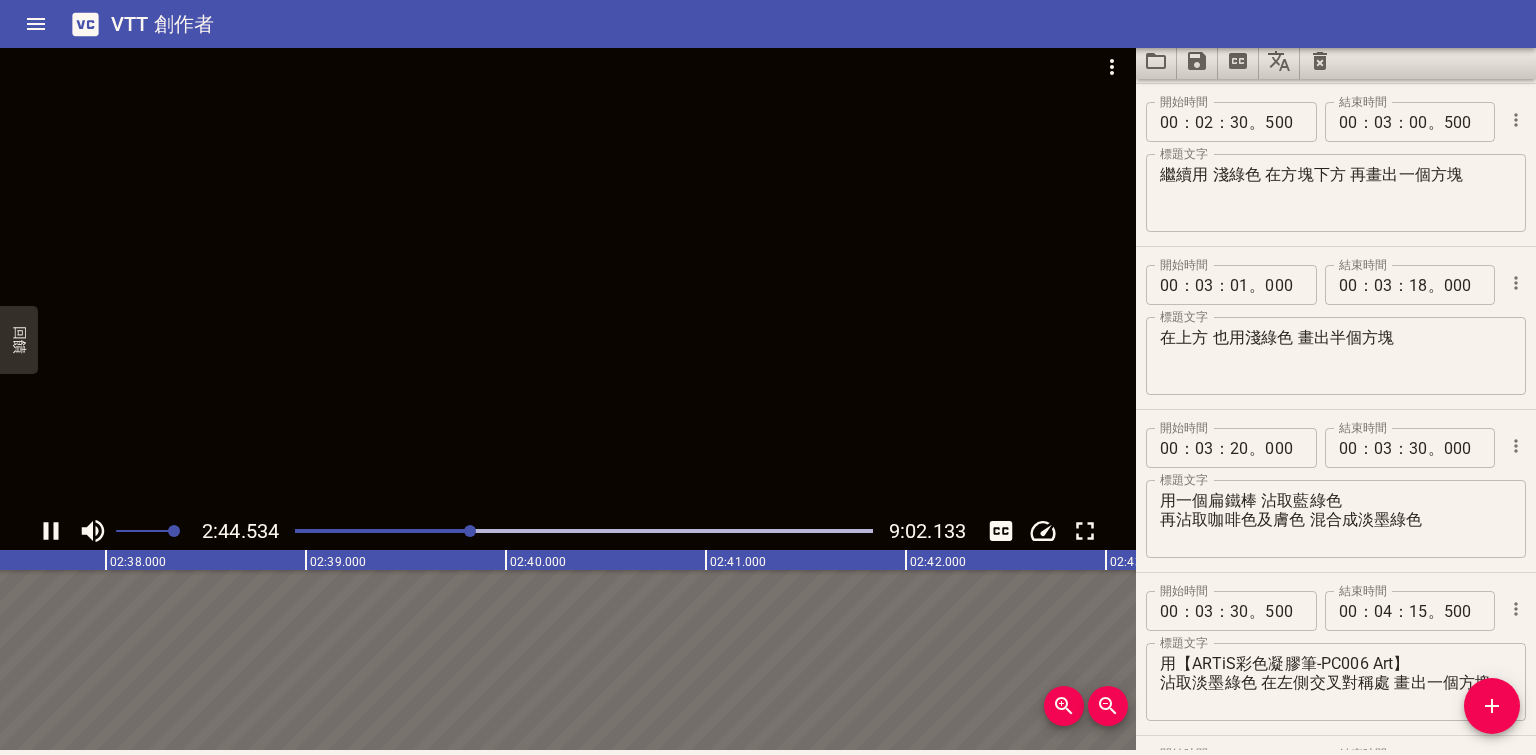 click at bounding box center [584, 531] 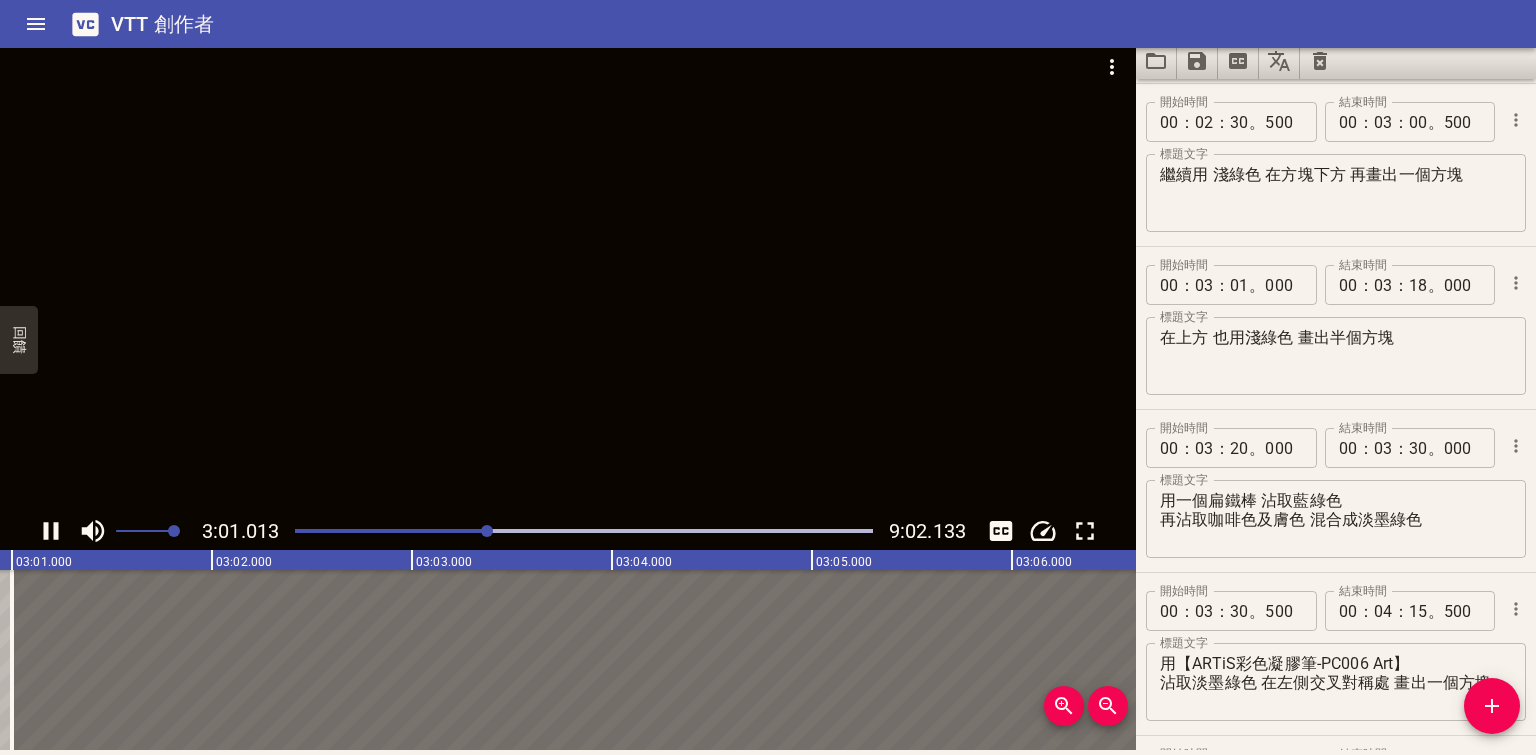 scroll, scrollTop: 0, scrollLeft: 36202, axis: horizontal 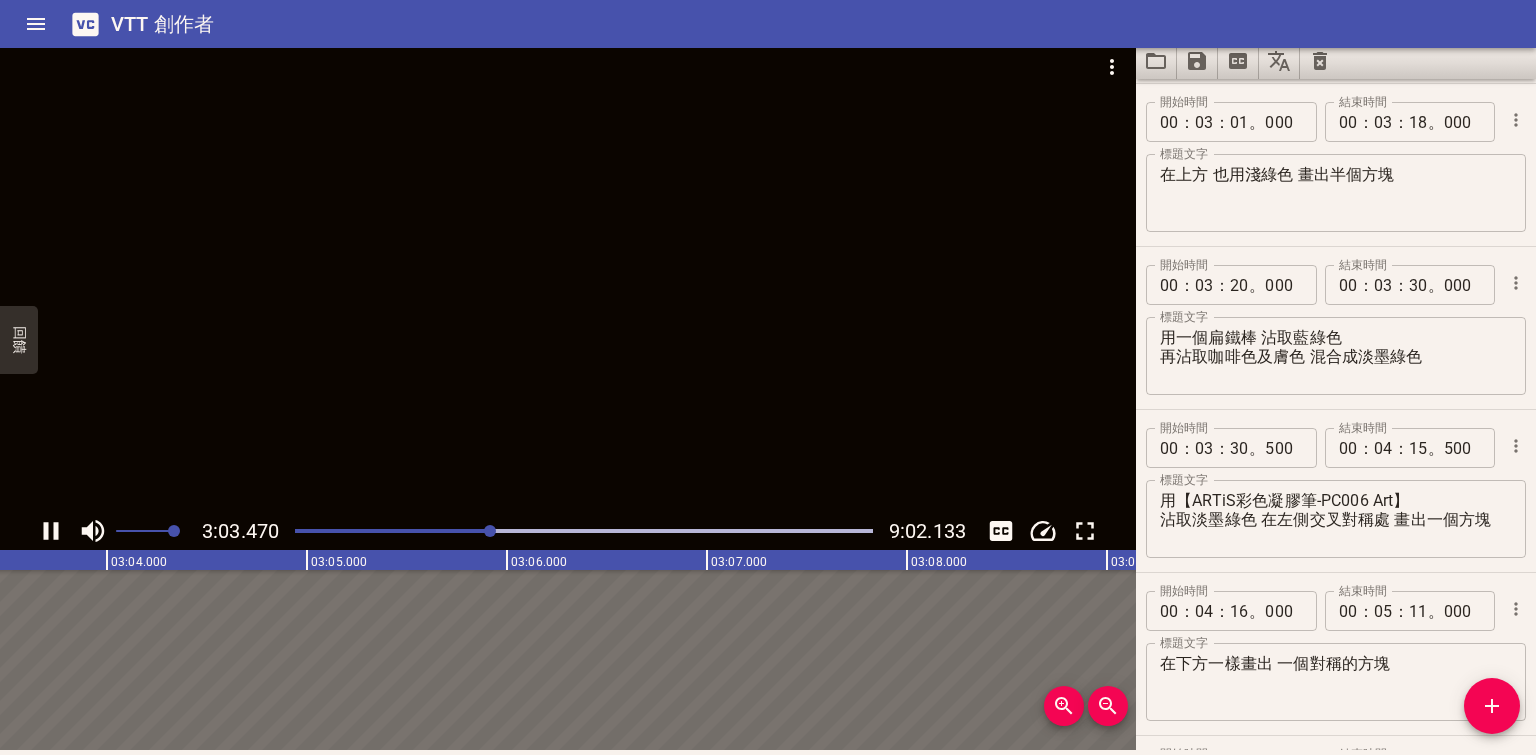 click at bounding box center [584, 531] 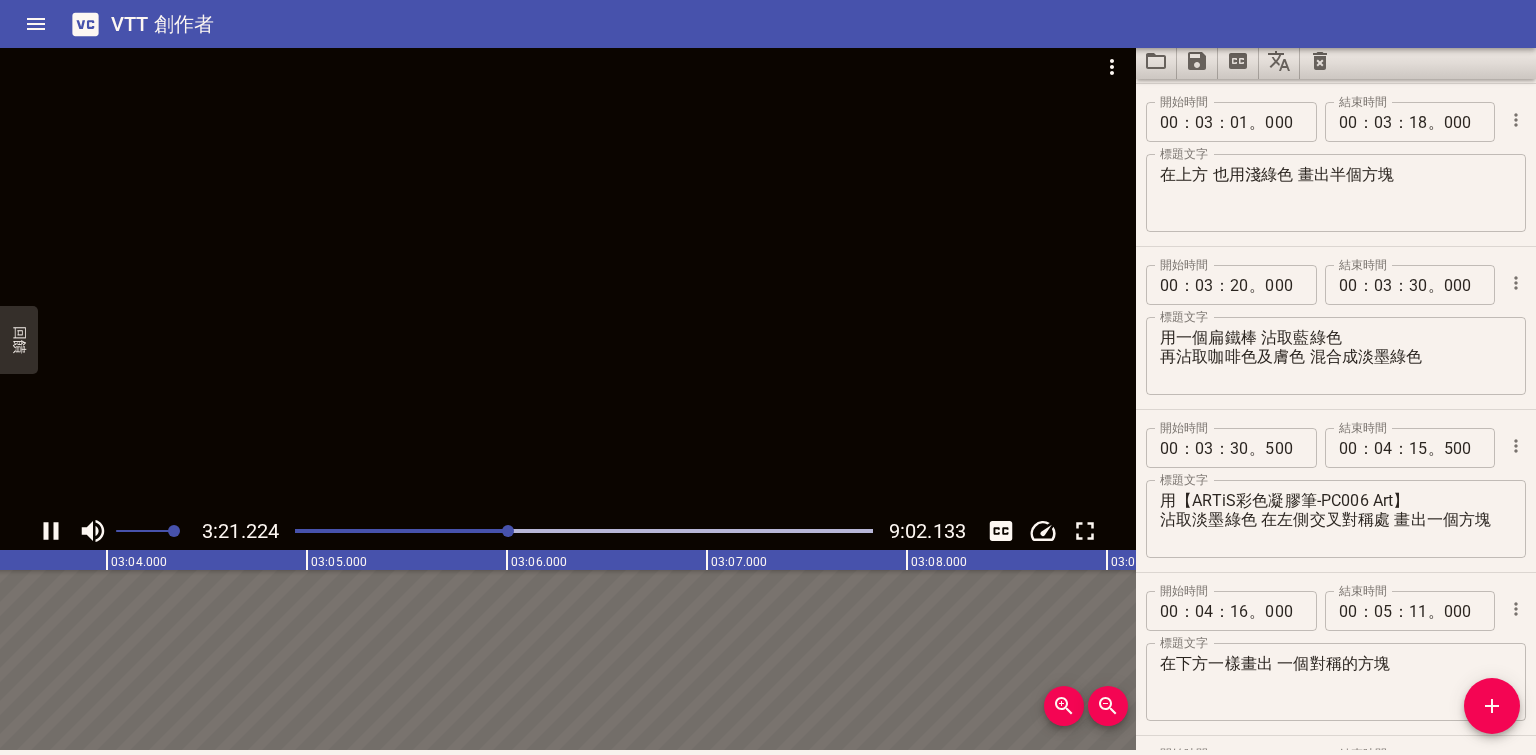 scroll, scrollTop: 0, scrollLeft: 36892, axis: horizontal 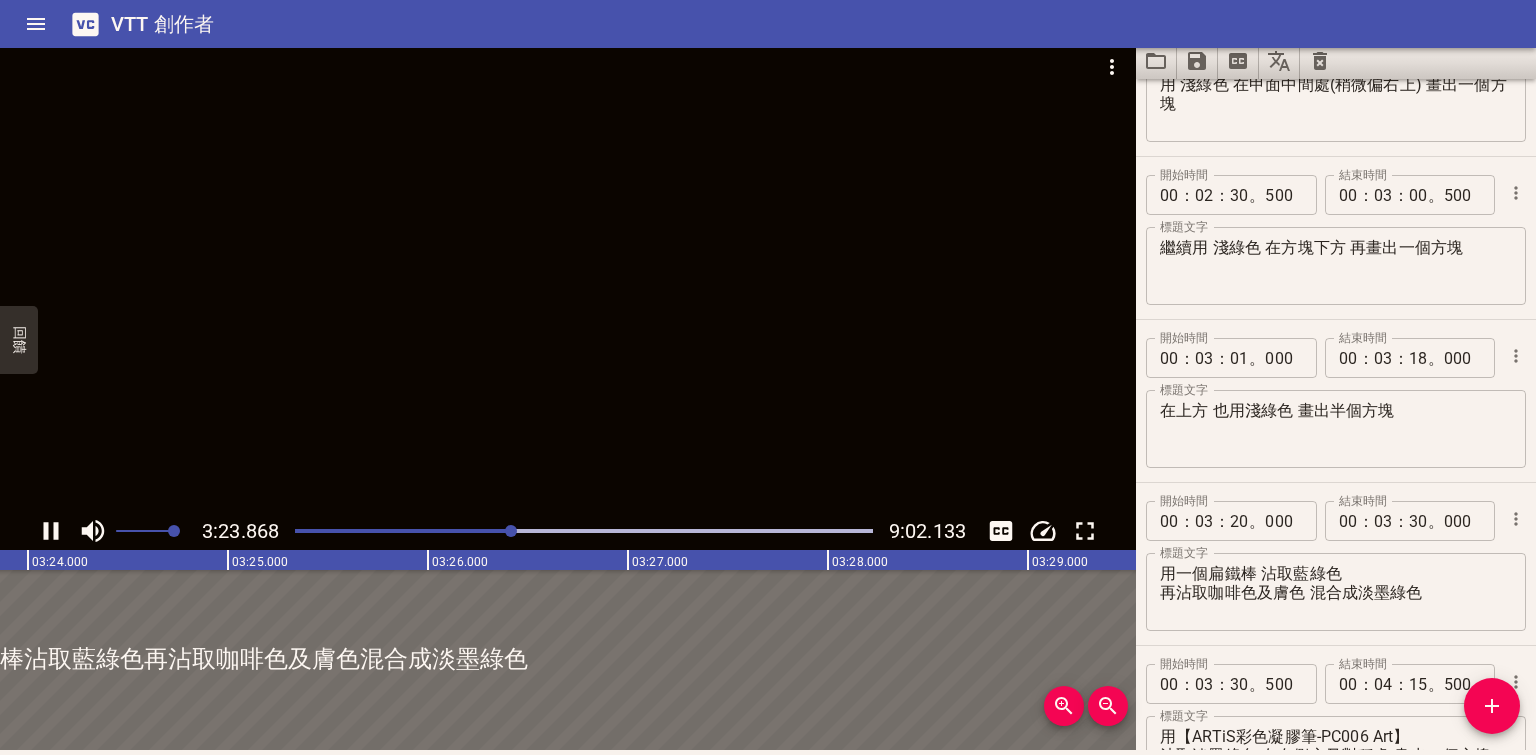 click at bounding box center (224, 531) 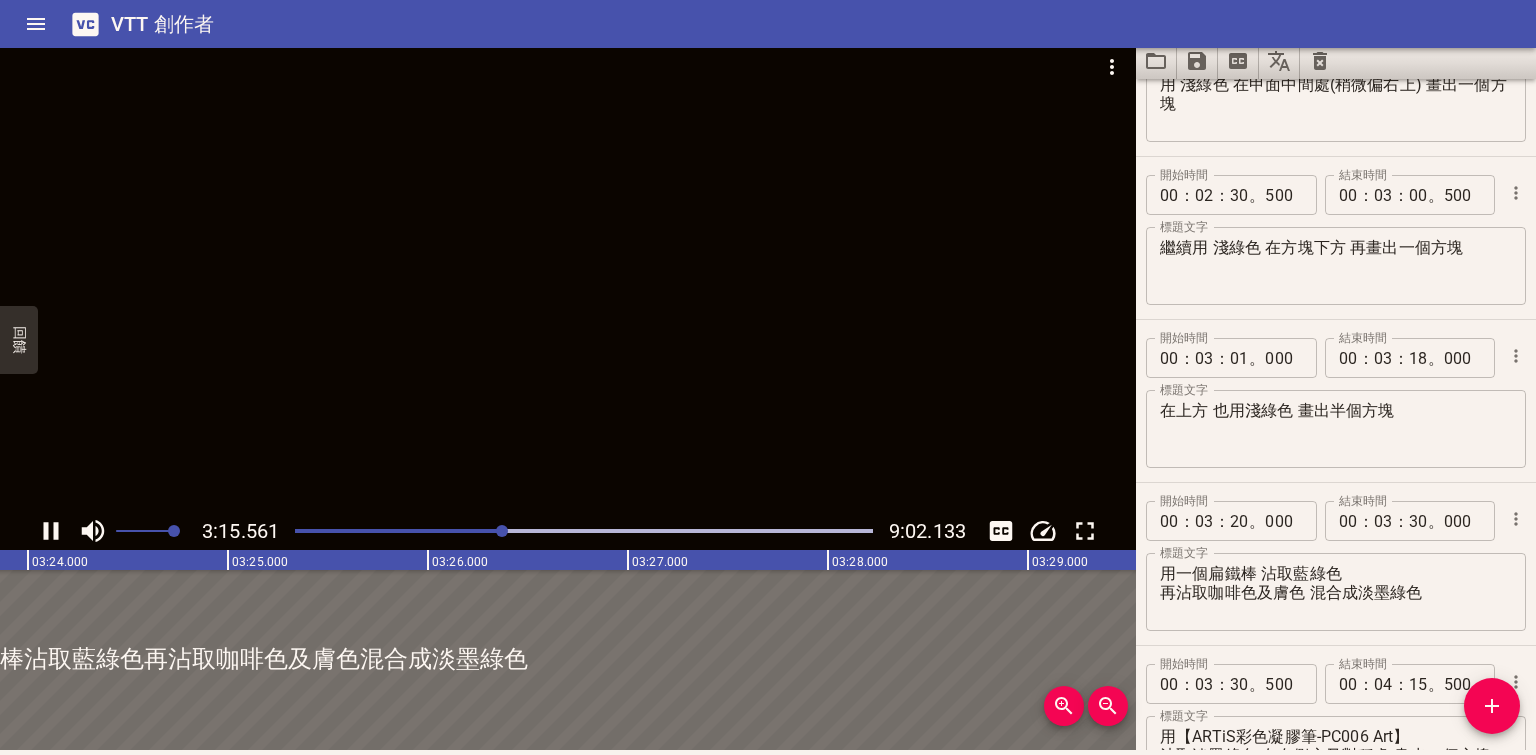 scroll, scrollTop: 0, scrollLeft: 40679, axis: horizontal 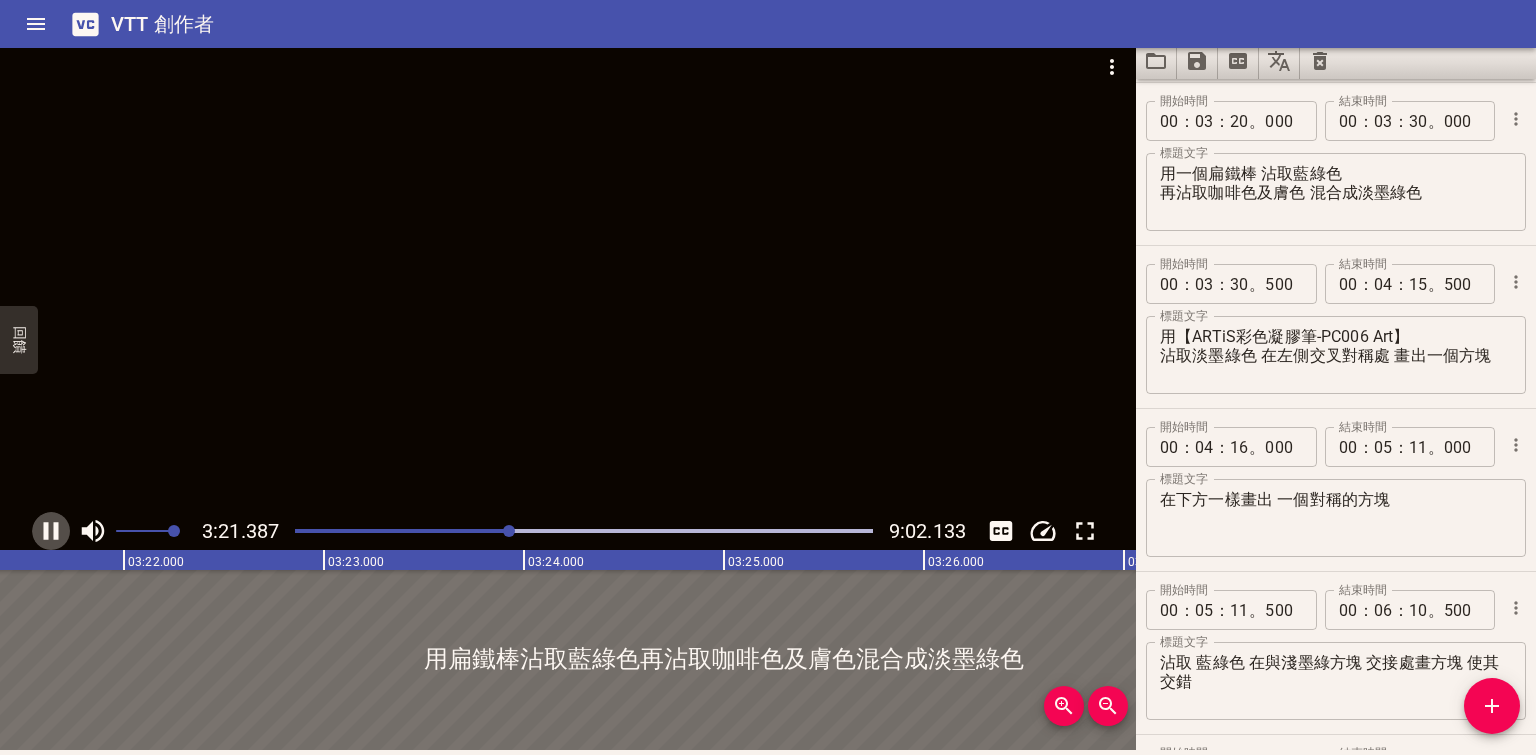 click 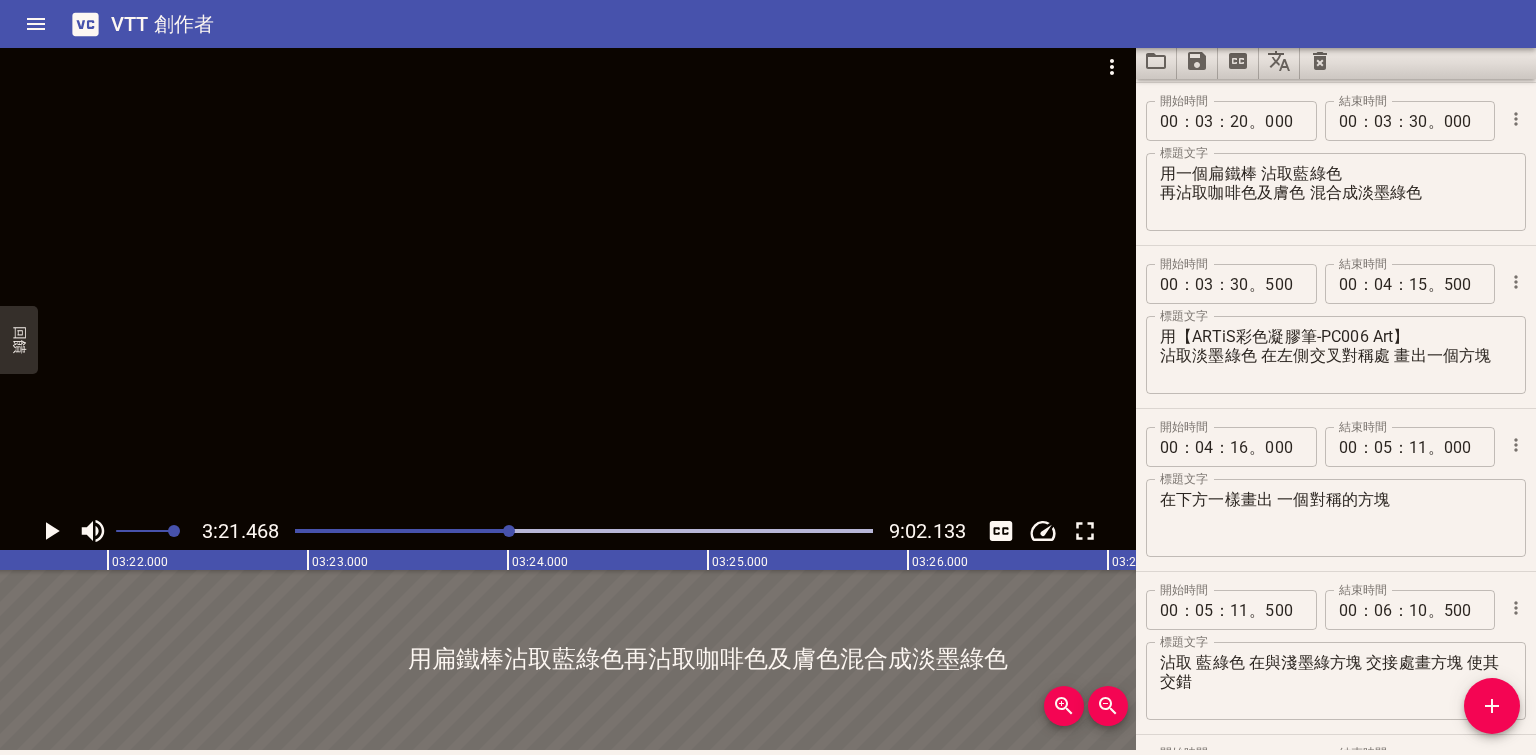 click at bounding box center (568, 277) 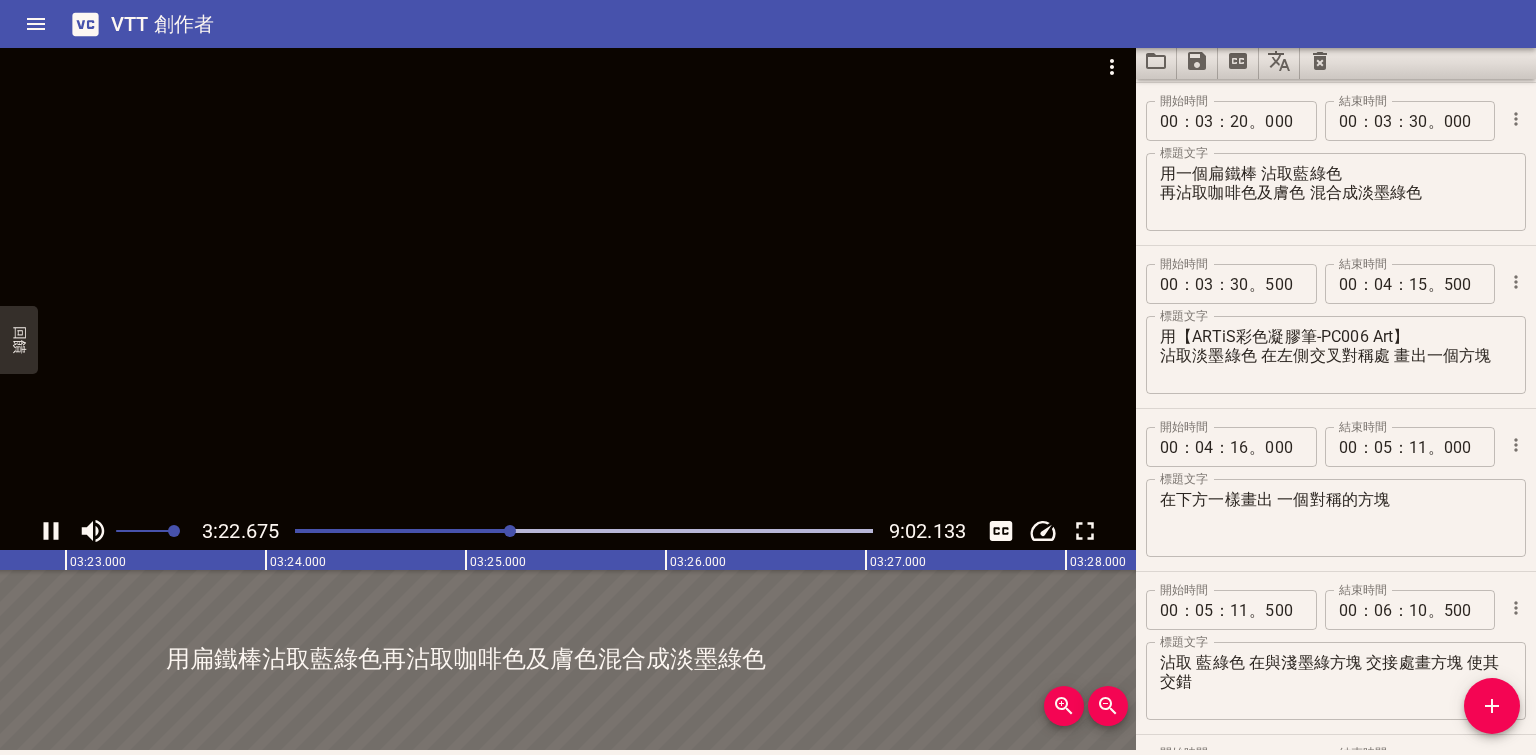 scroll, scrollTop: 0, scrollLeft: 40548, axis: horizontal 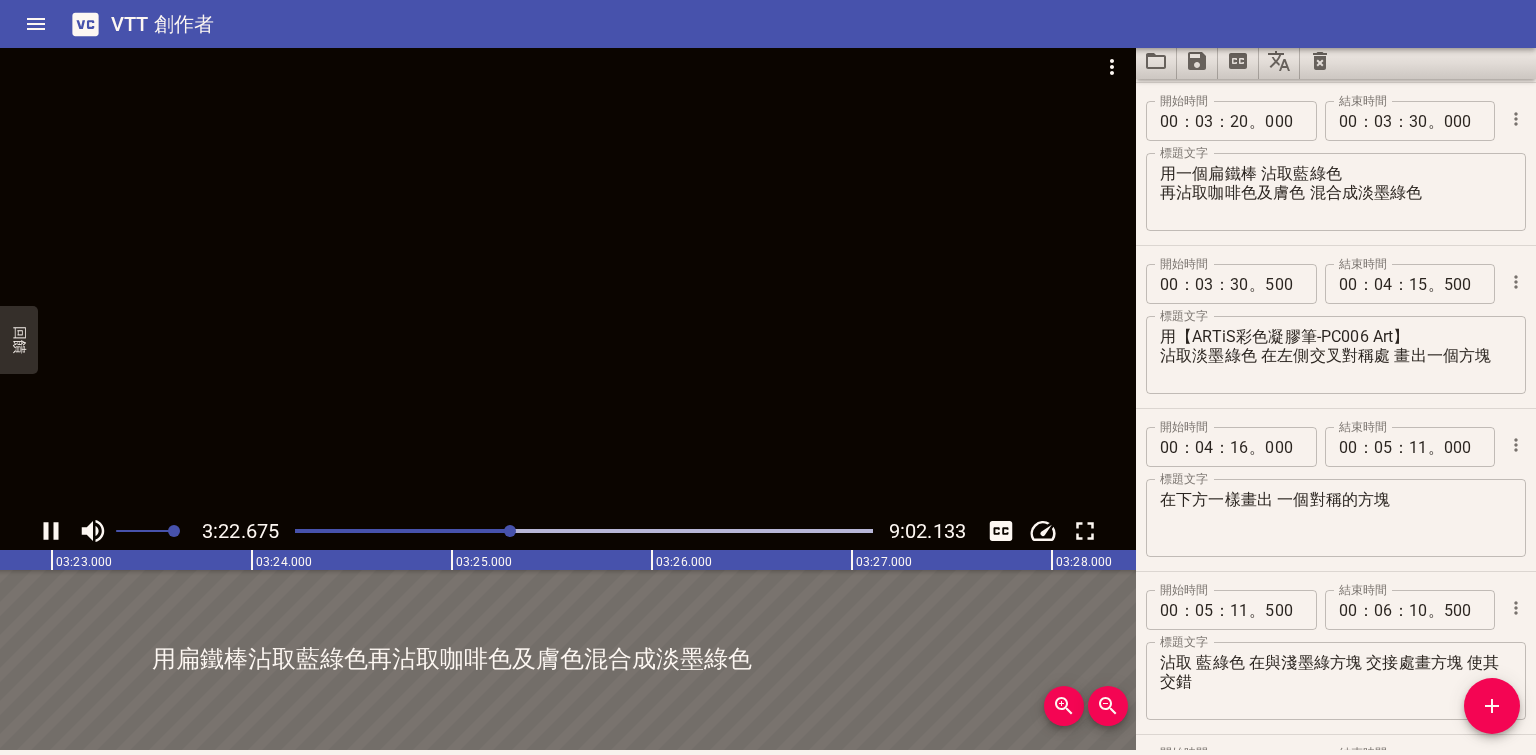 click at bounding box center [510, 531] 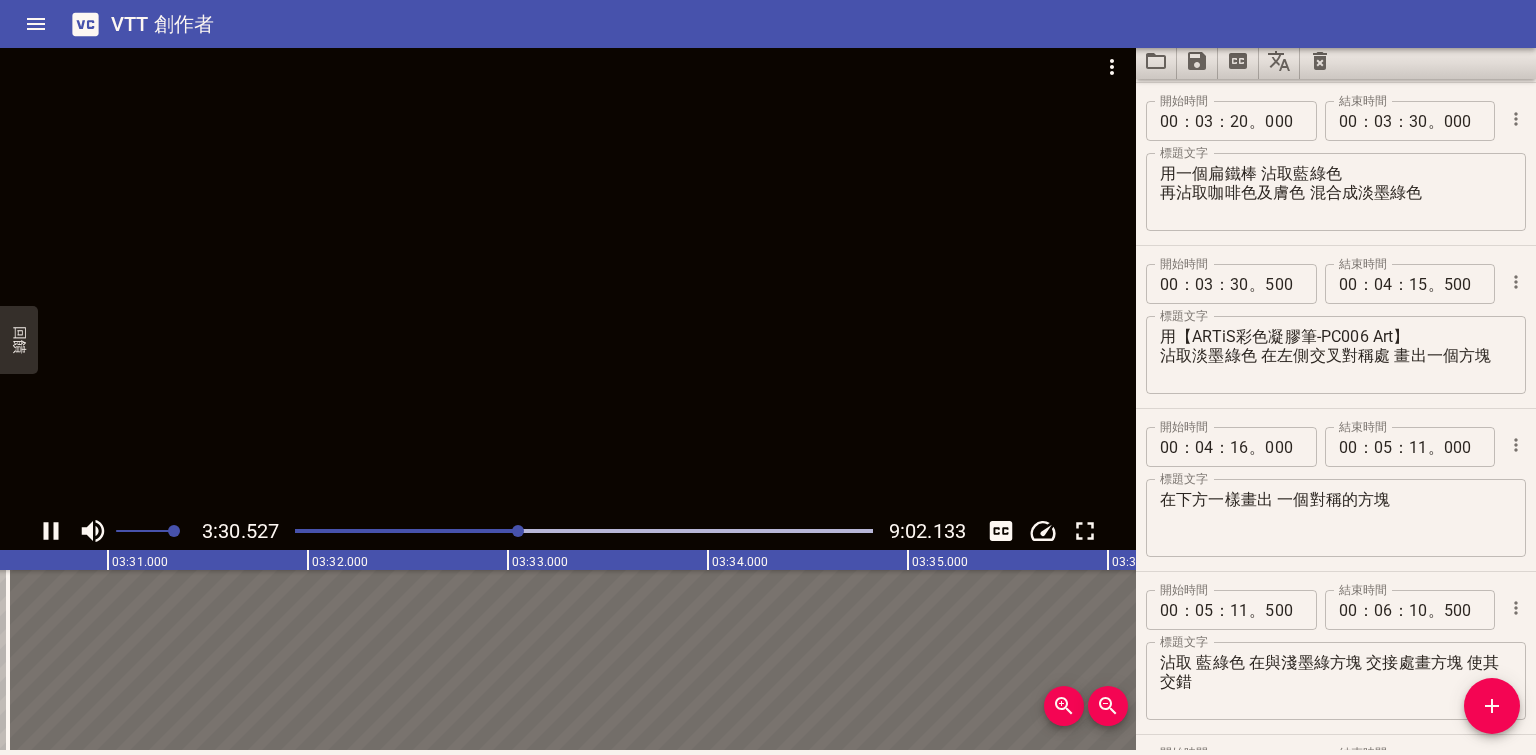 scroll, scrollTop: 0, scrollLeft: 42104, axis: horizontal 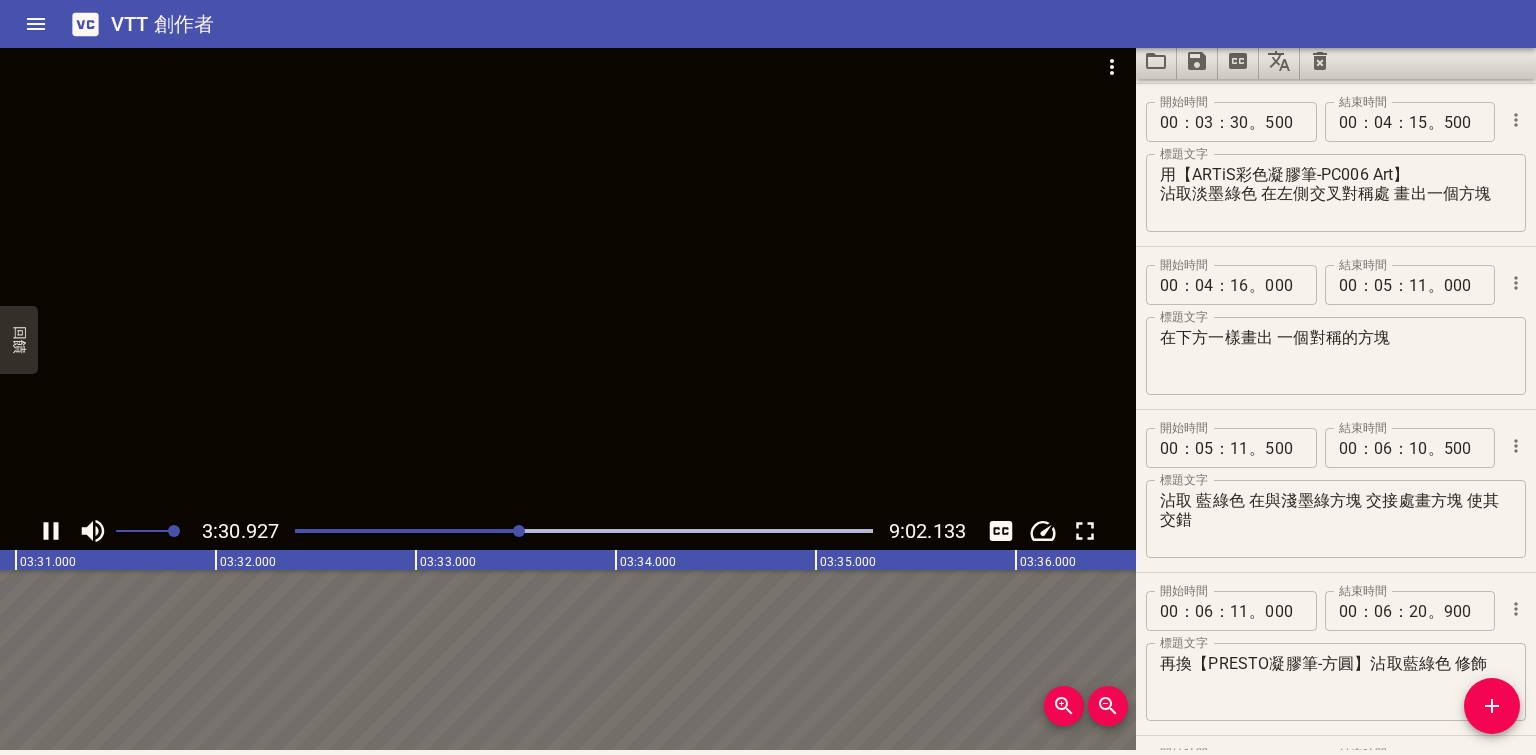 click at bounding box center (568, 277) 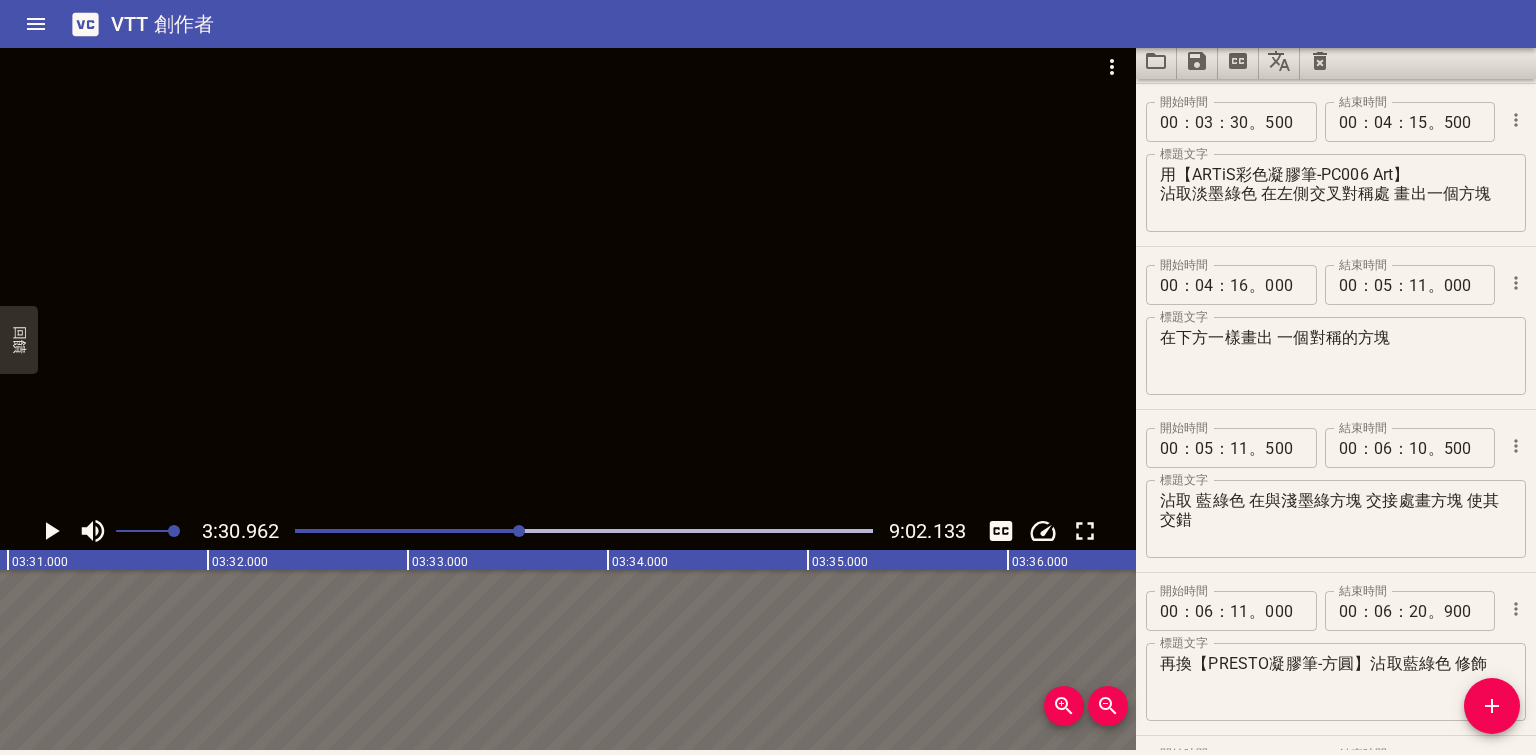 click at bounding box center (568, 277) 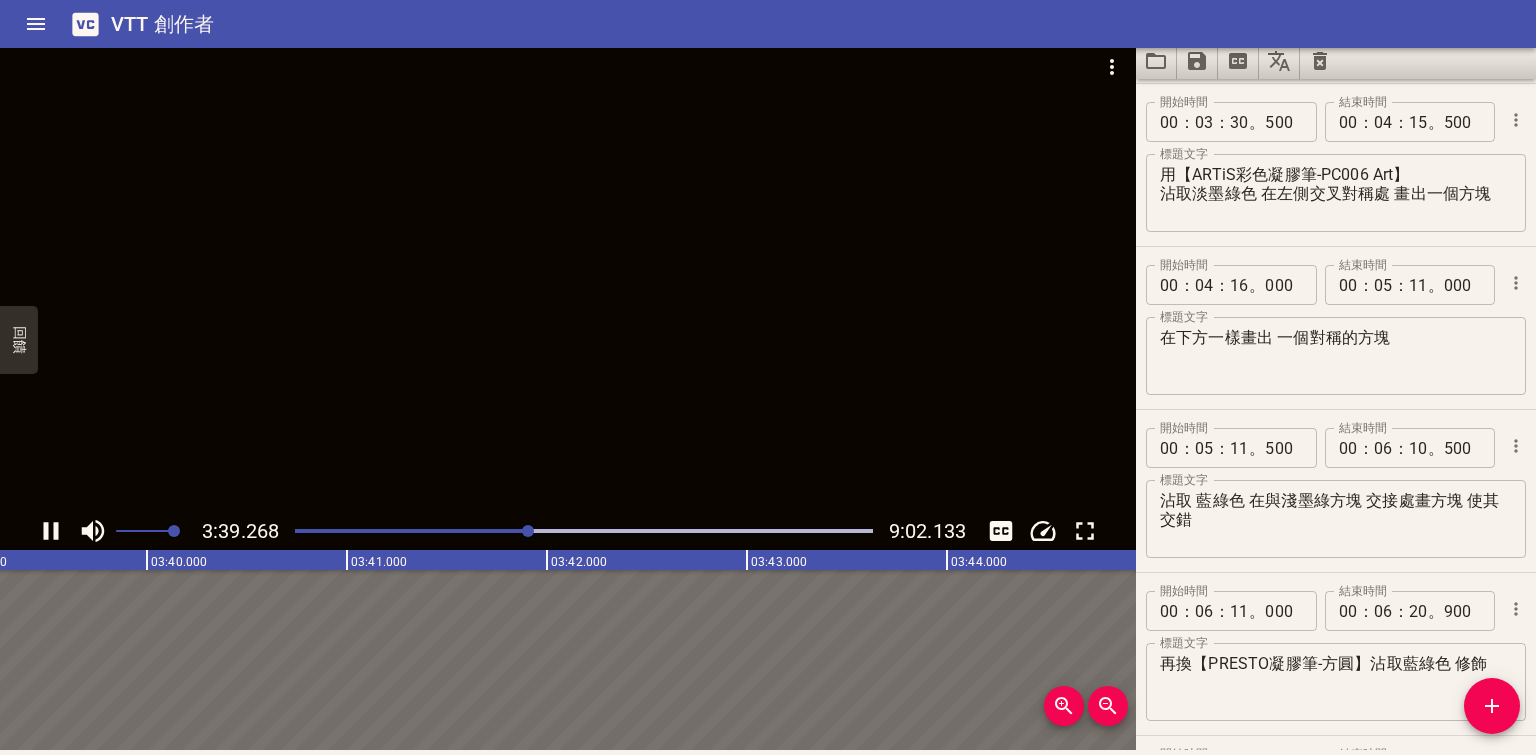 click at bounding box center [584, 531] 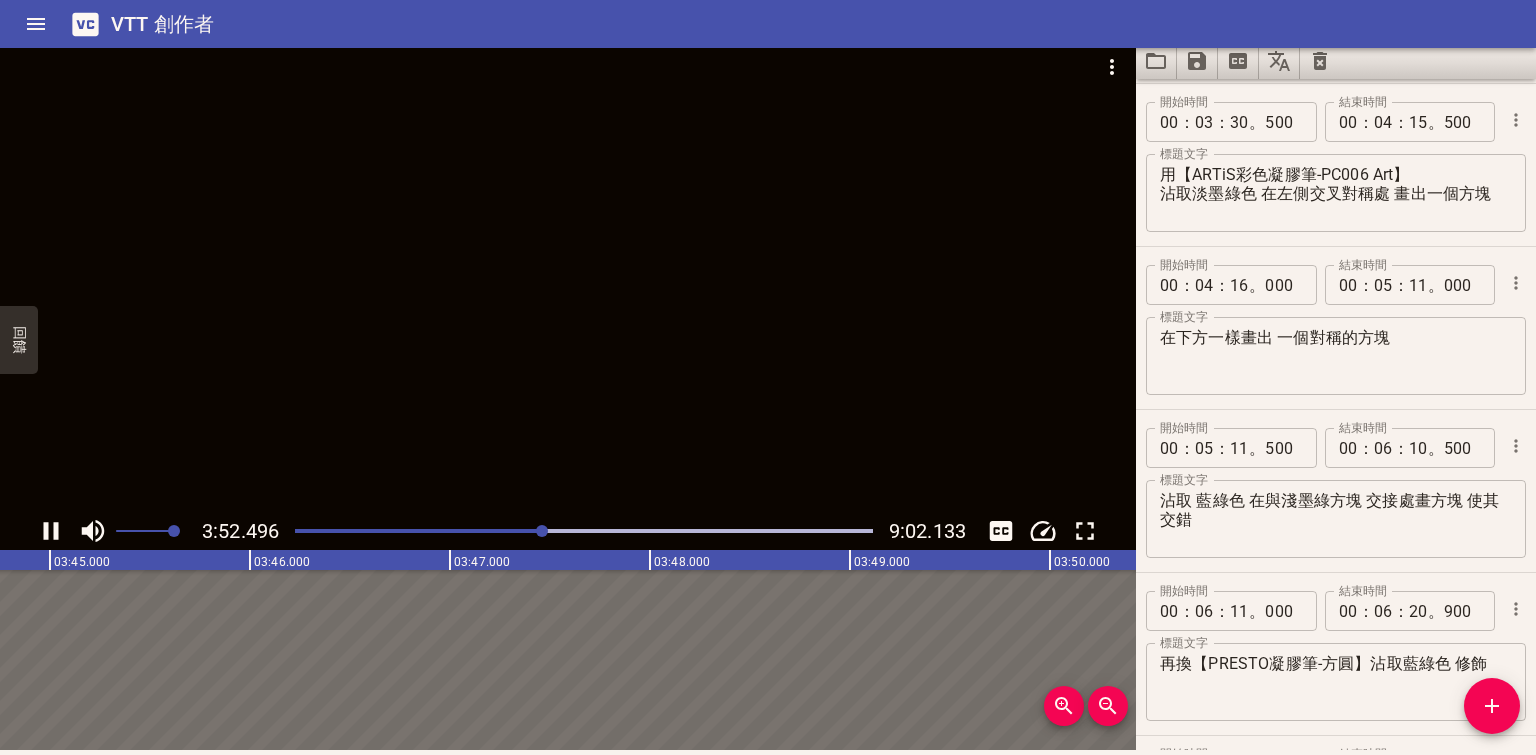 click at bounding box center (584, 531) 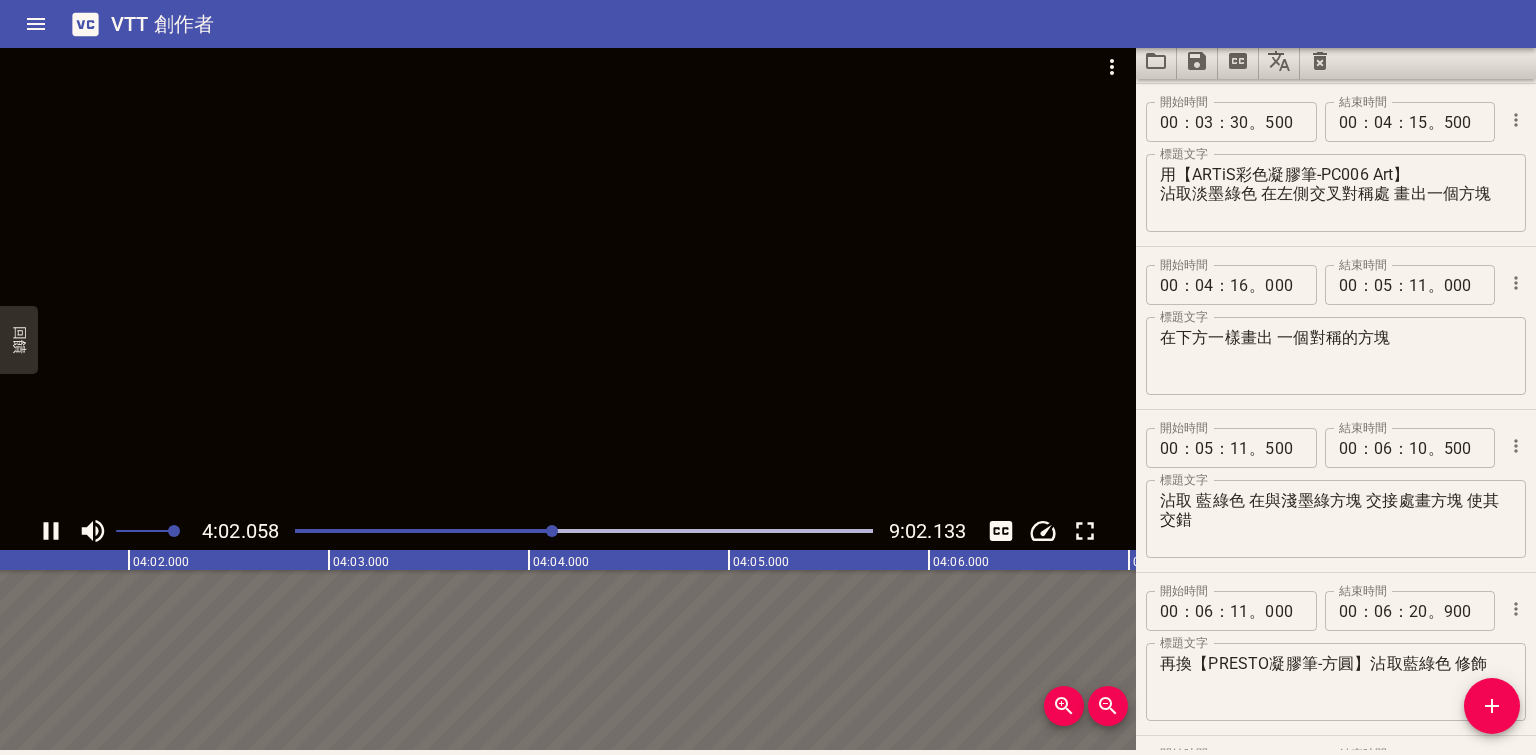 click at bounding box center (584, 531) 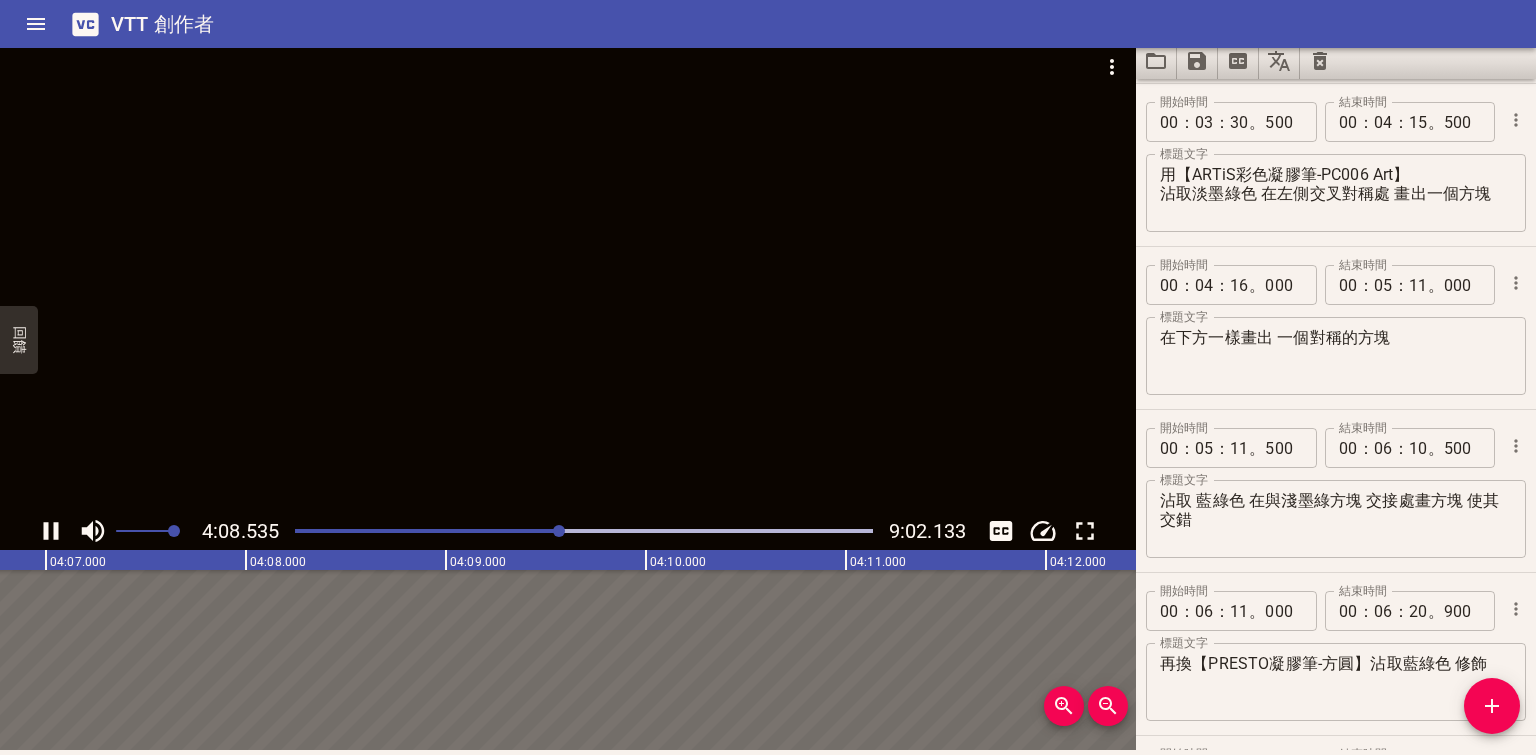 click at bounding box center (559, 531) 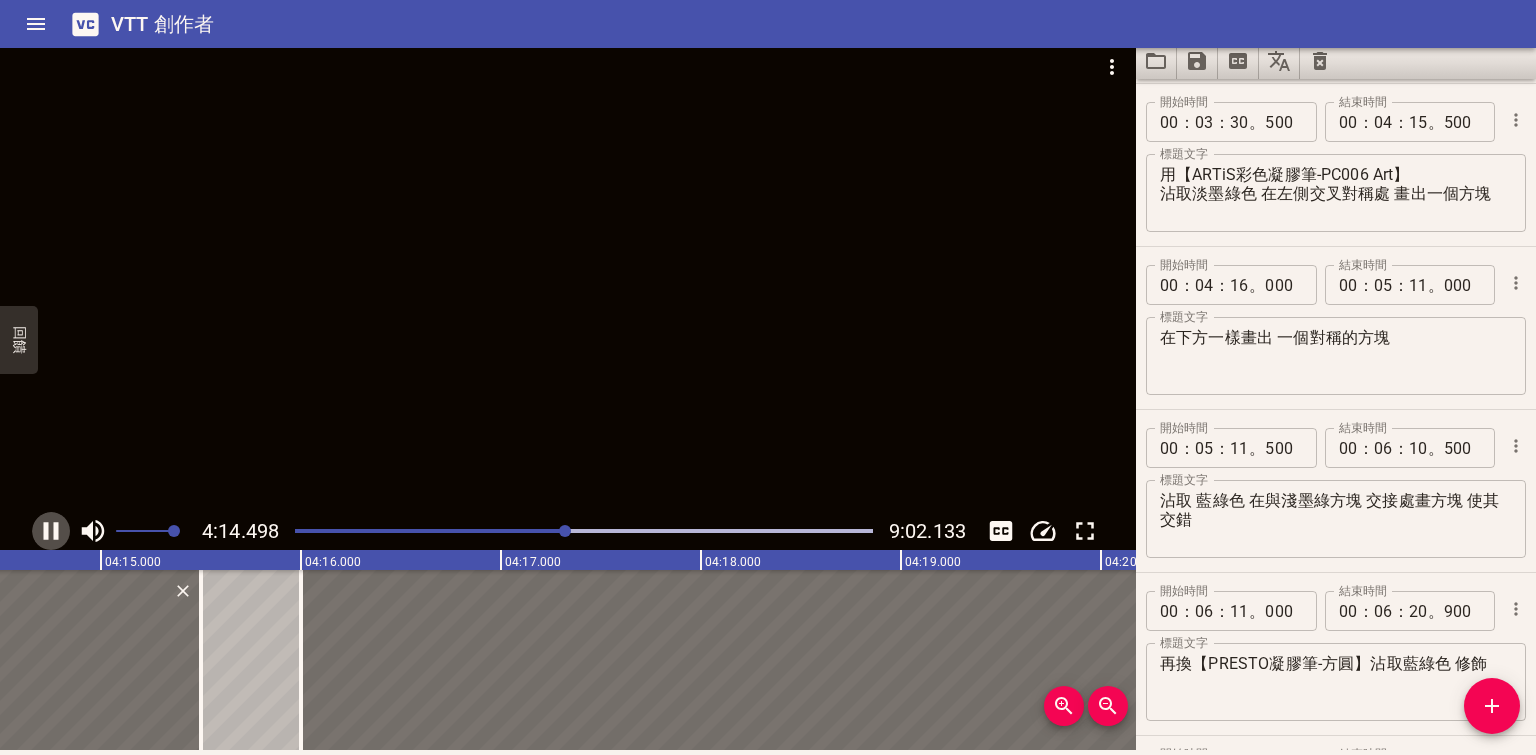click 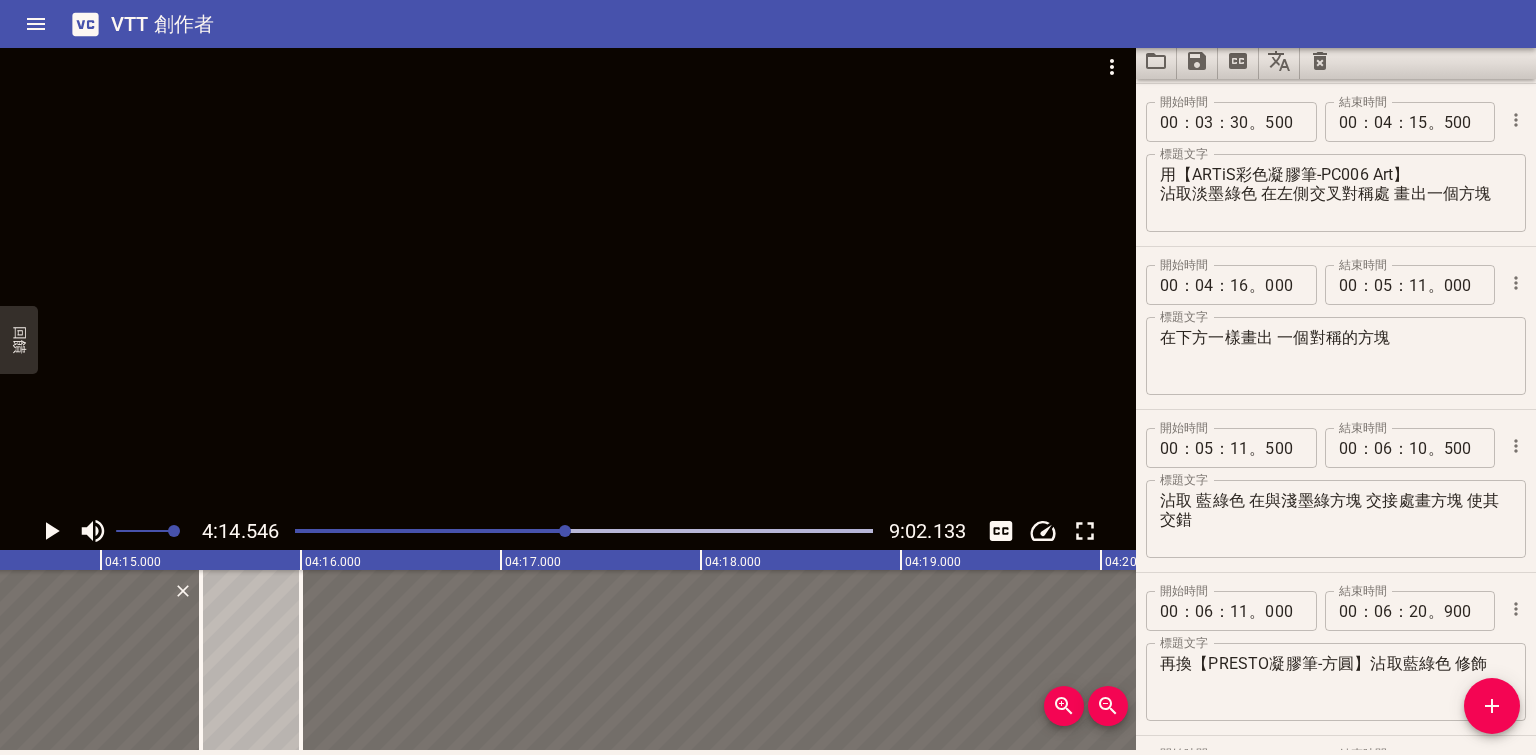 scroll, scrollTop: 0, scrollLeft: 50908, axis: horizontal 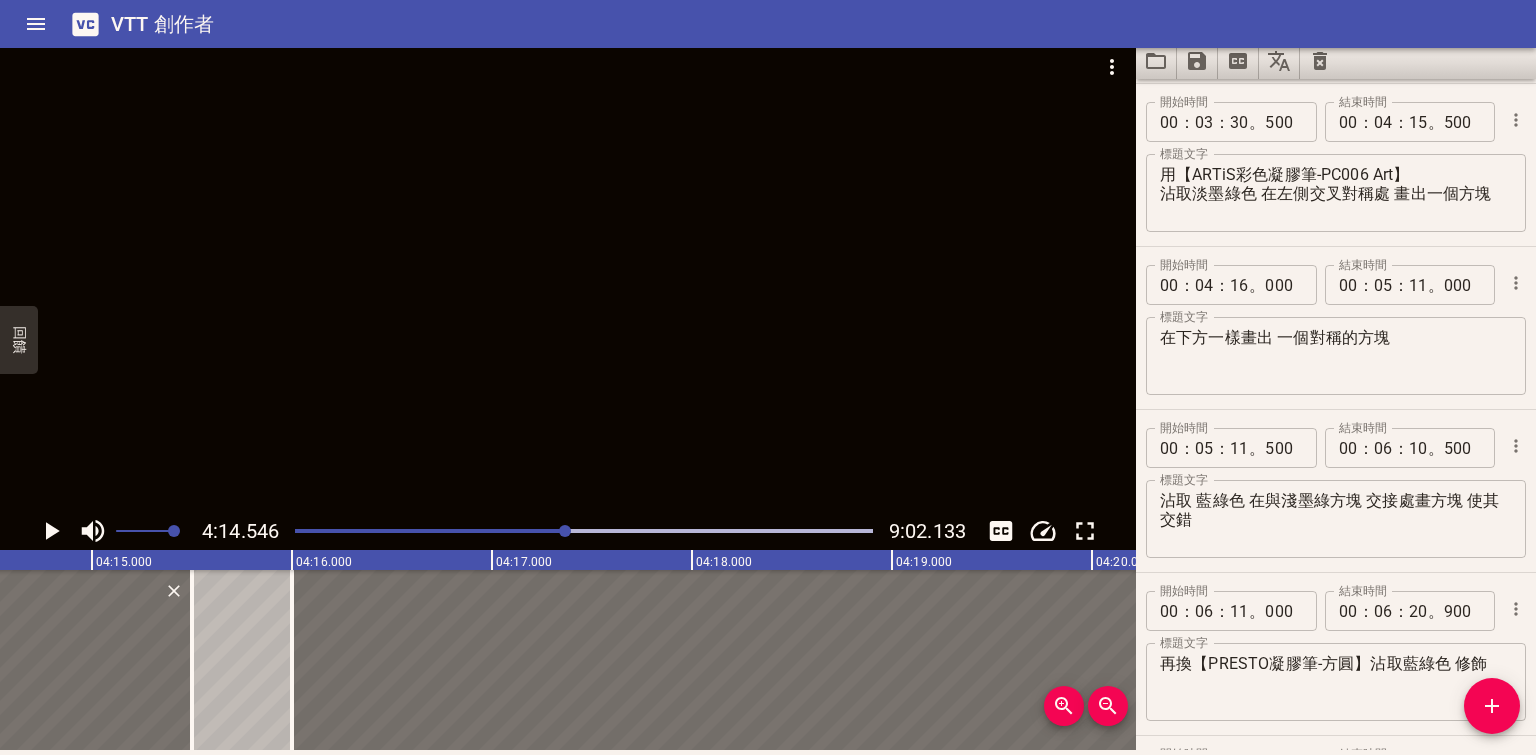 click at bounding box center [568, 277] 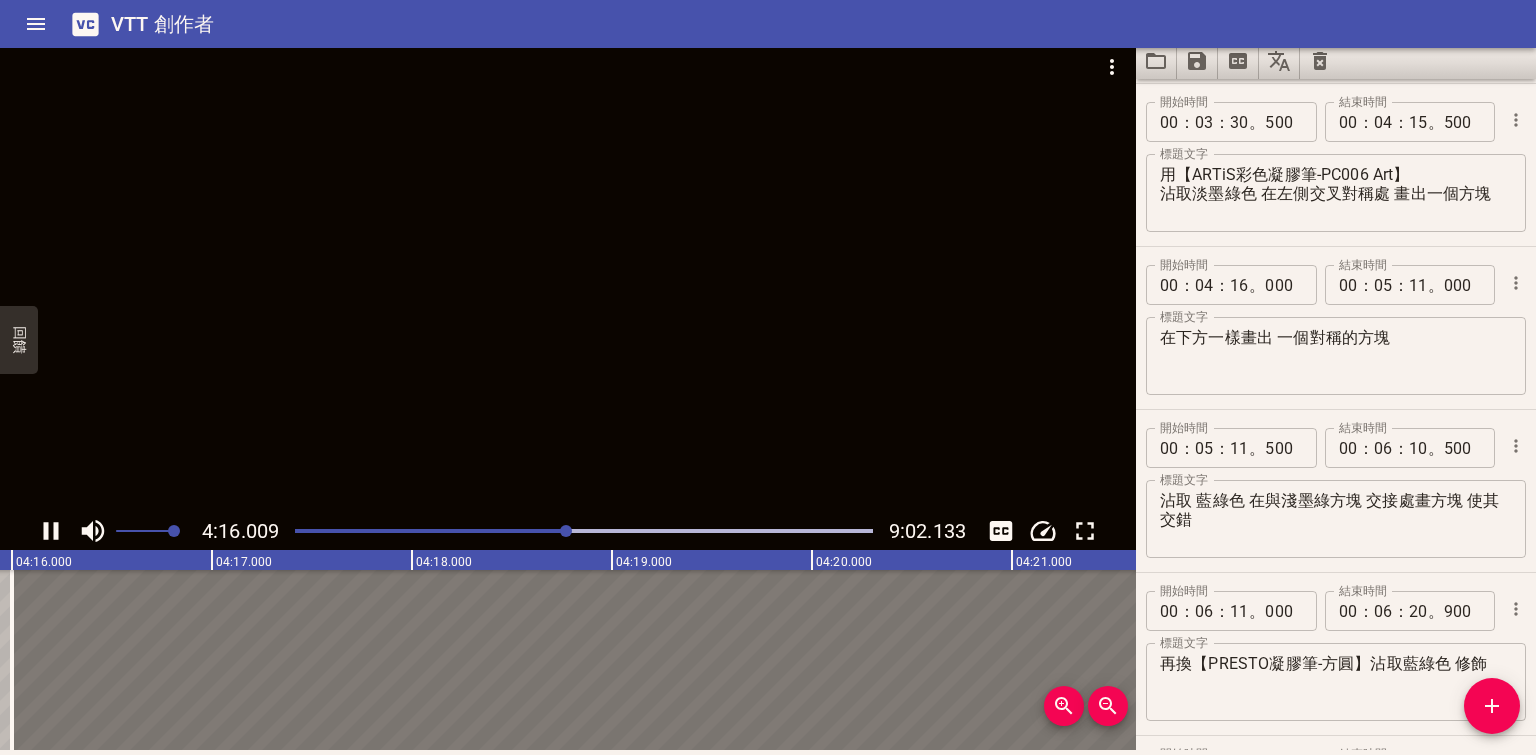 scroll, scrollTop: 0, scrollLeft: 51201, axis: horizontal 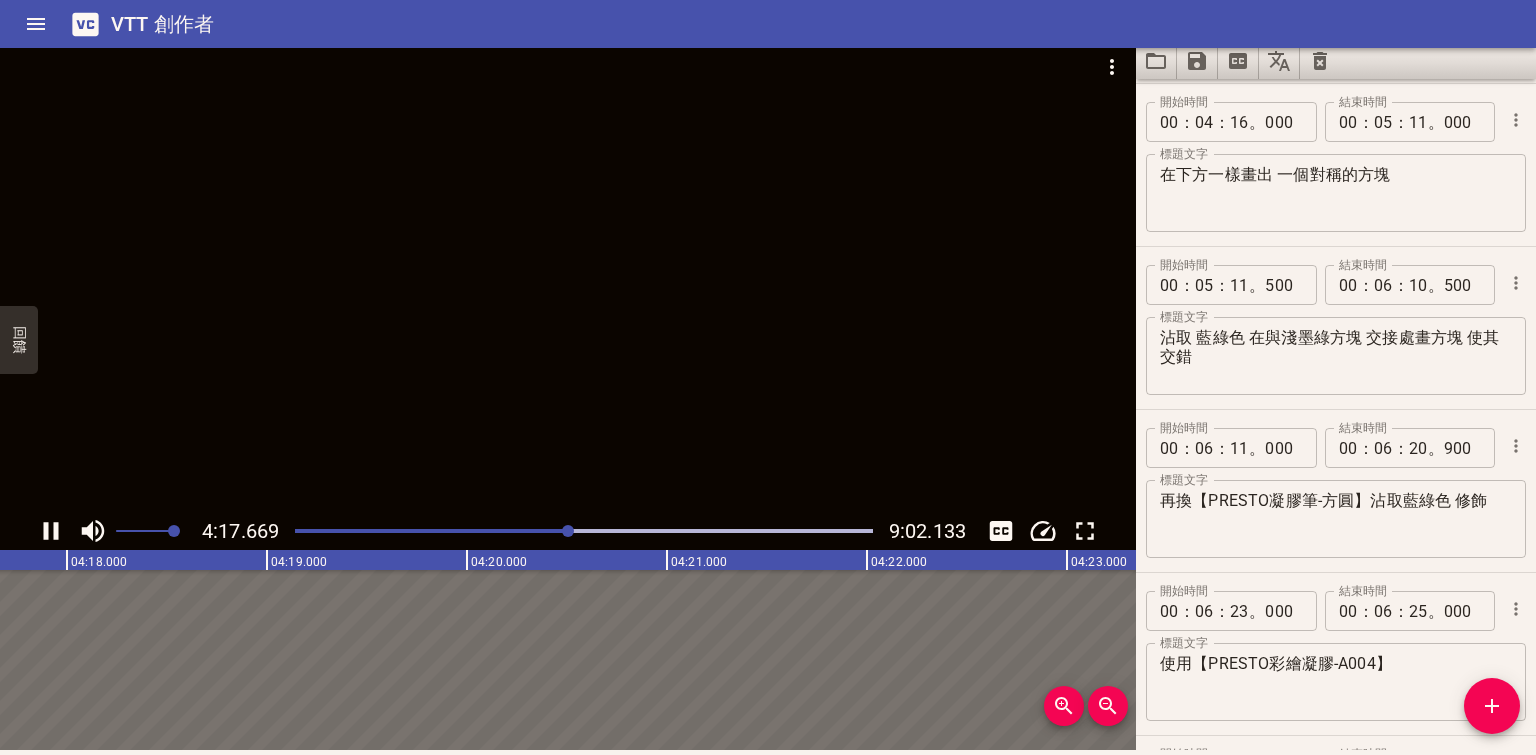 click at bounding box center [584, 531] 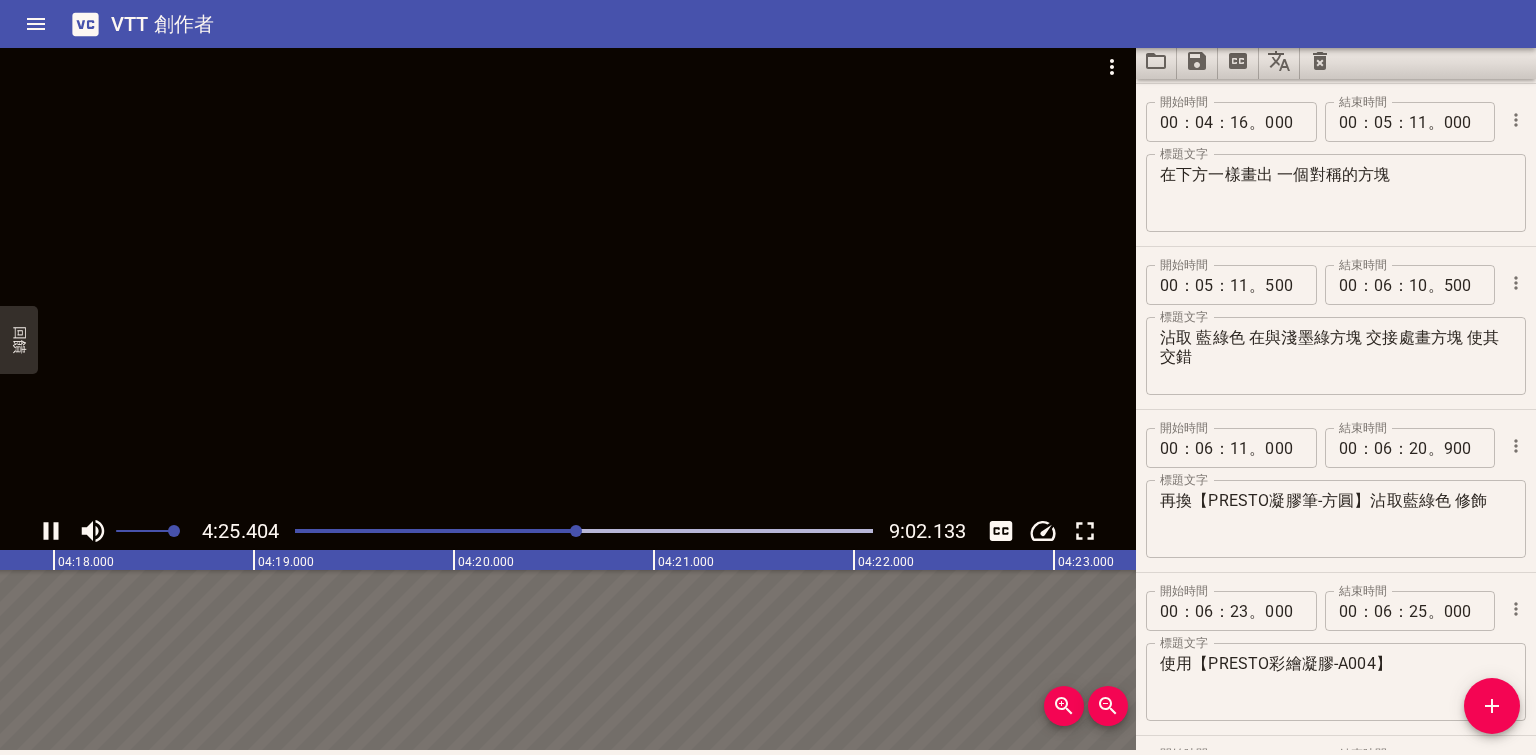 click at bounding box center (584, 531) 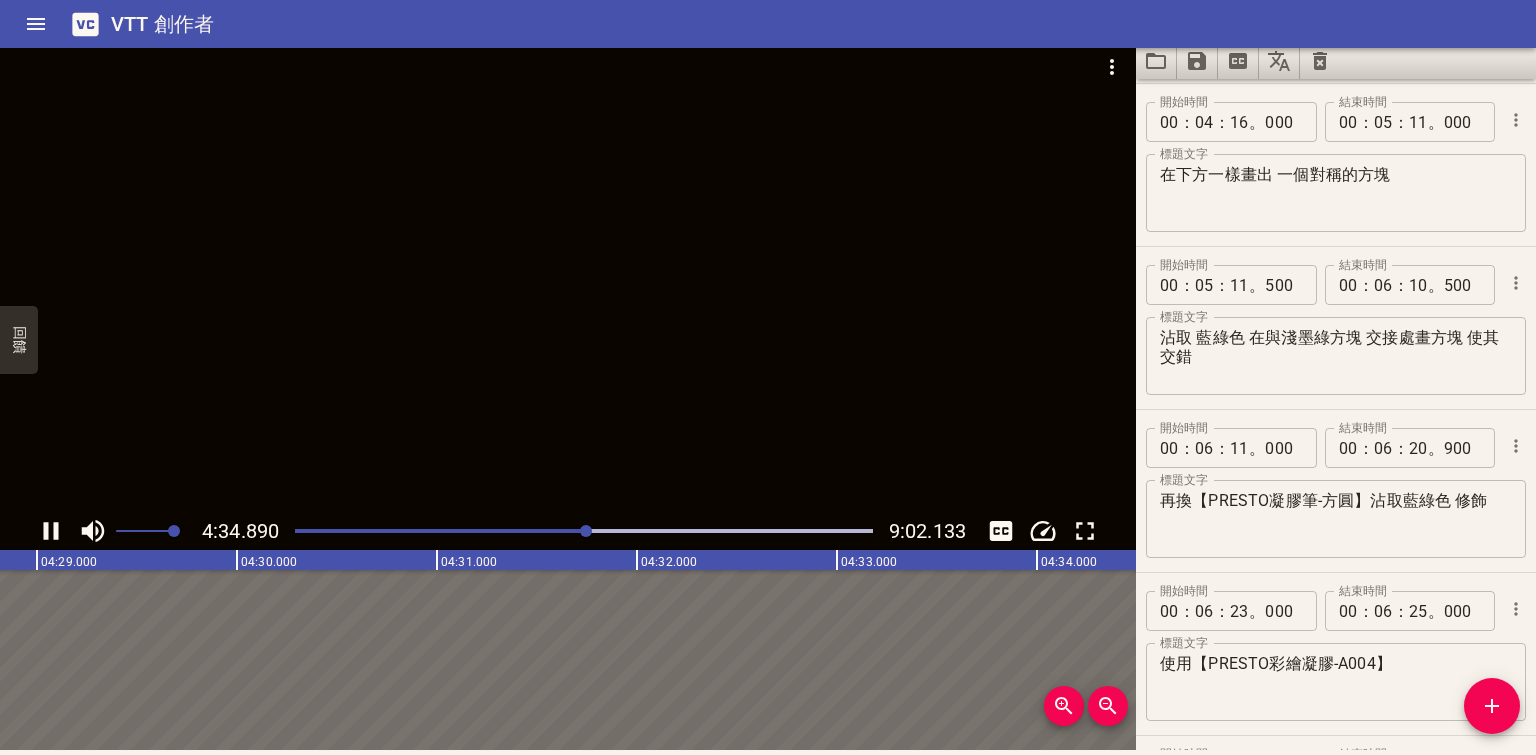 click at bounding box center (584, 531) 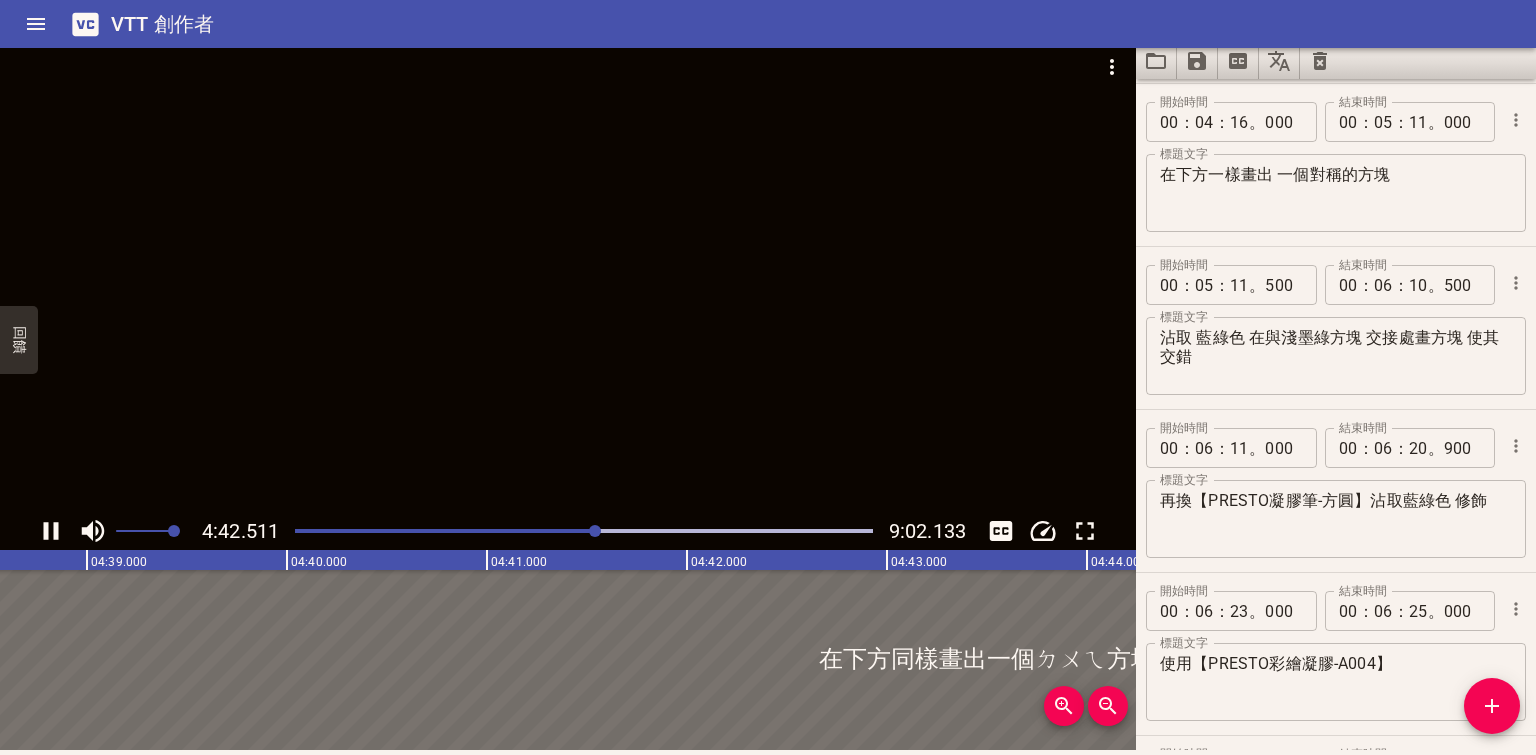 click at bounding box center [584, 531] 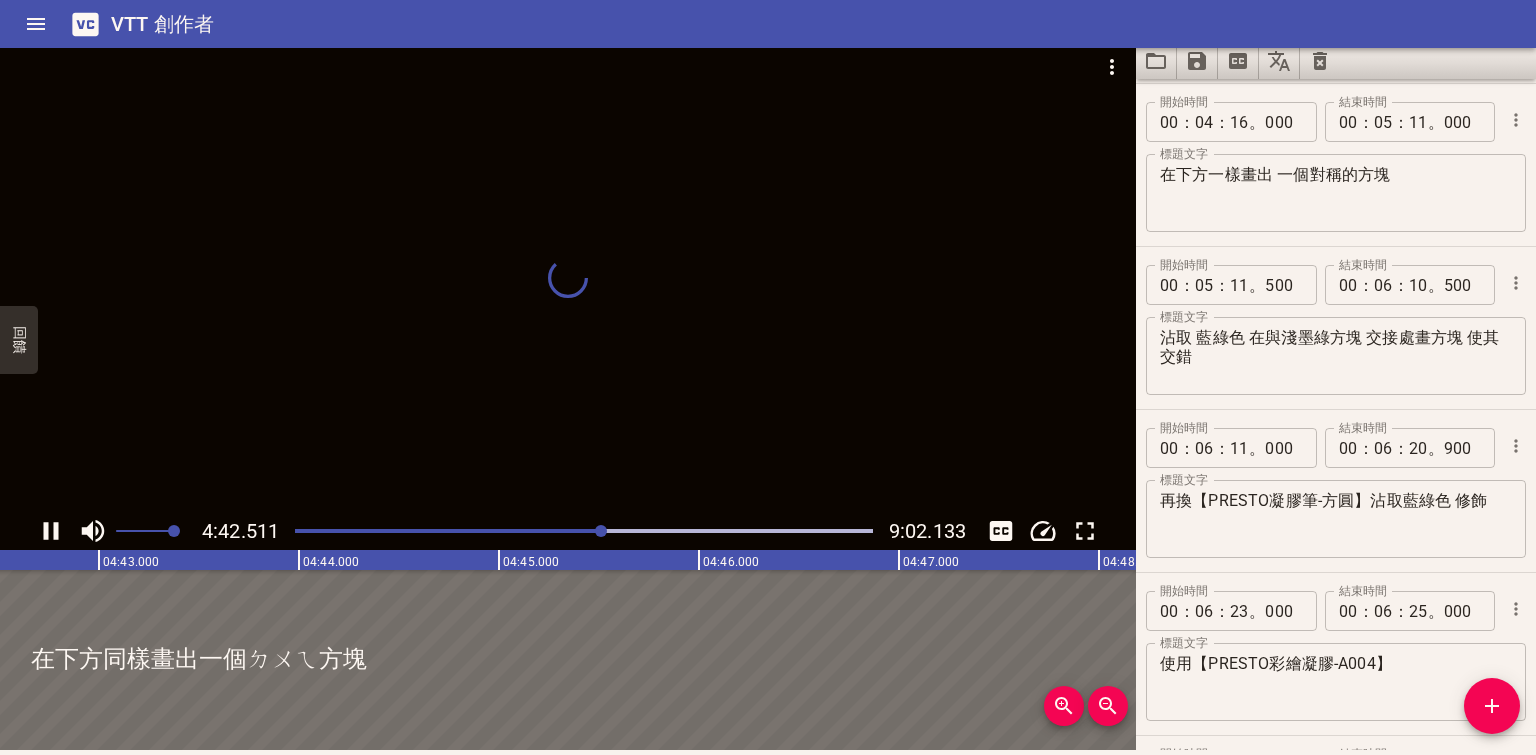 click at bounding box center [601, 531] 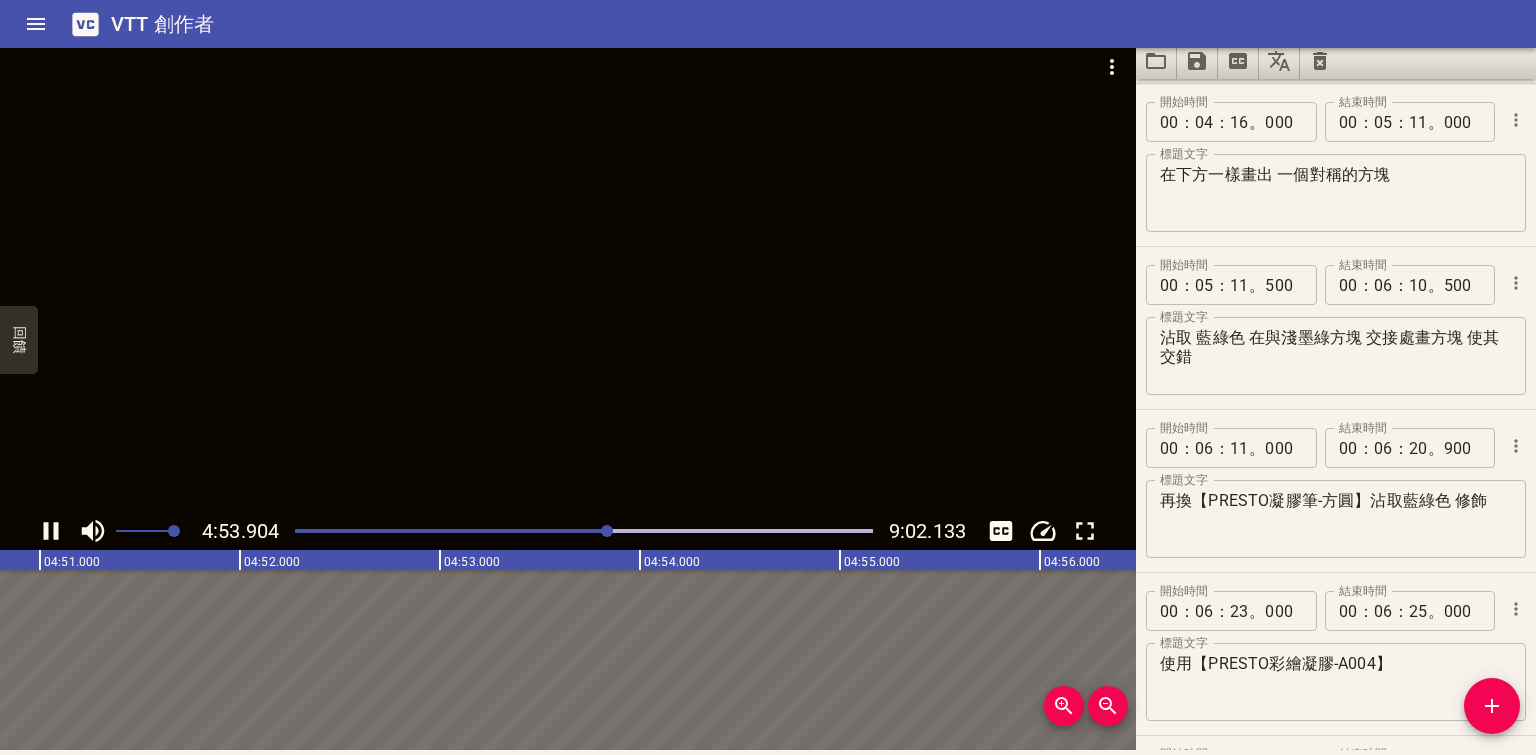 click at bounding box center (584, 531) 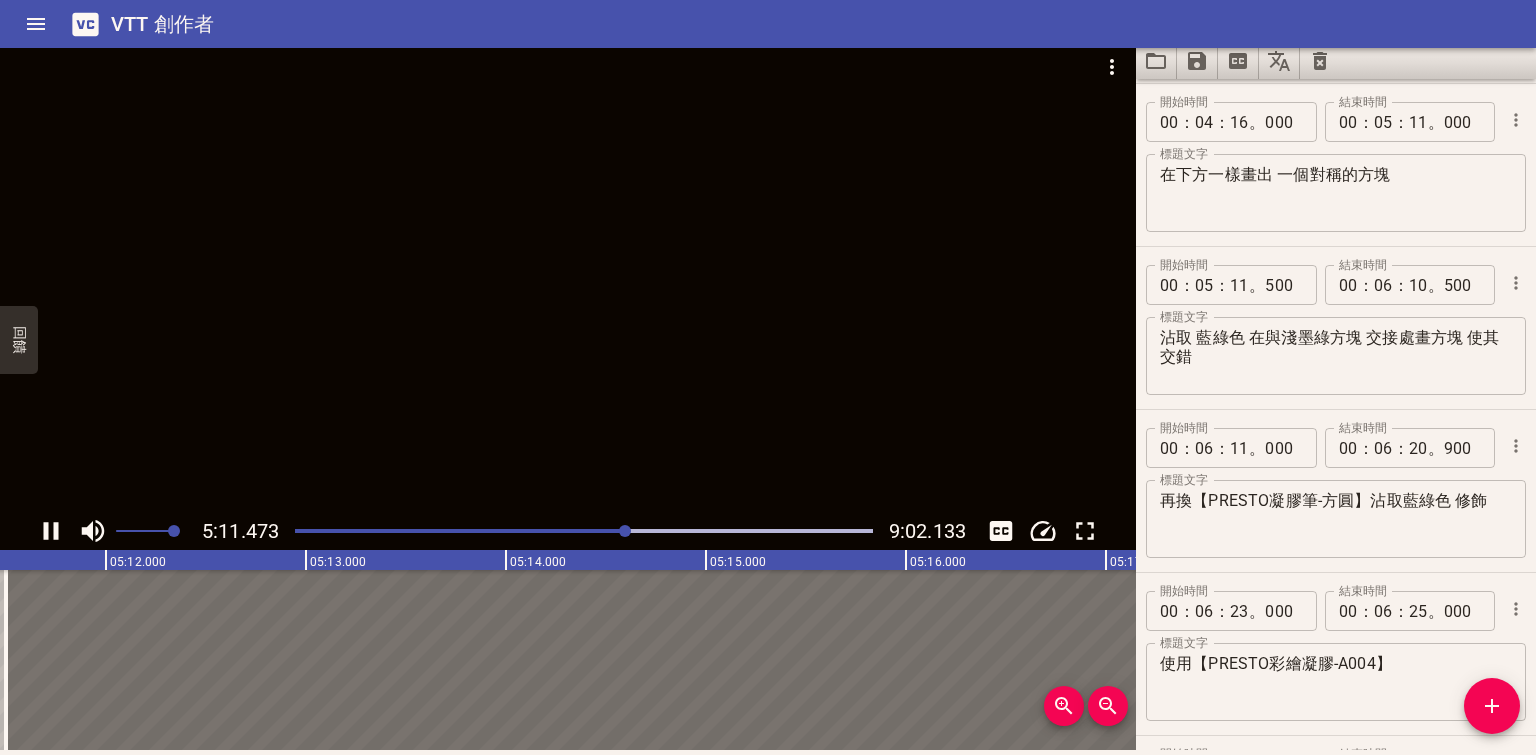 scroll, scrollTop: 0, scrollLeft: 62307, axis: horizontal 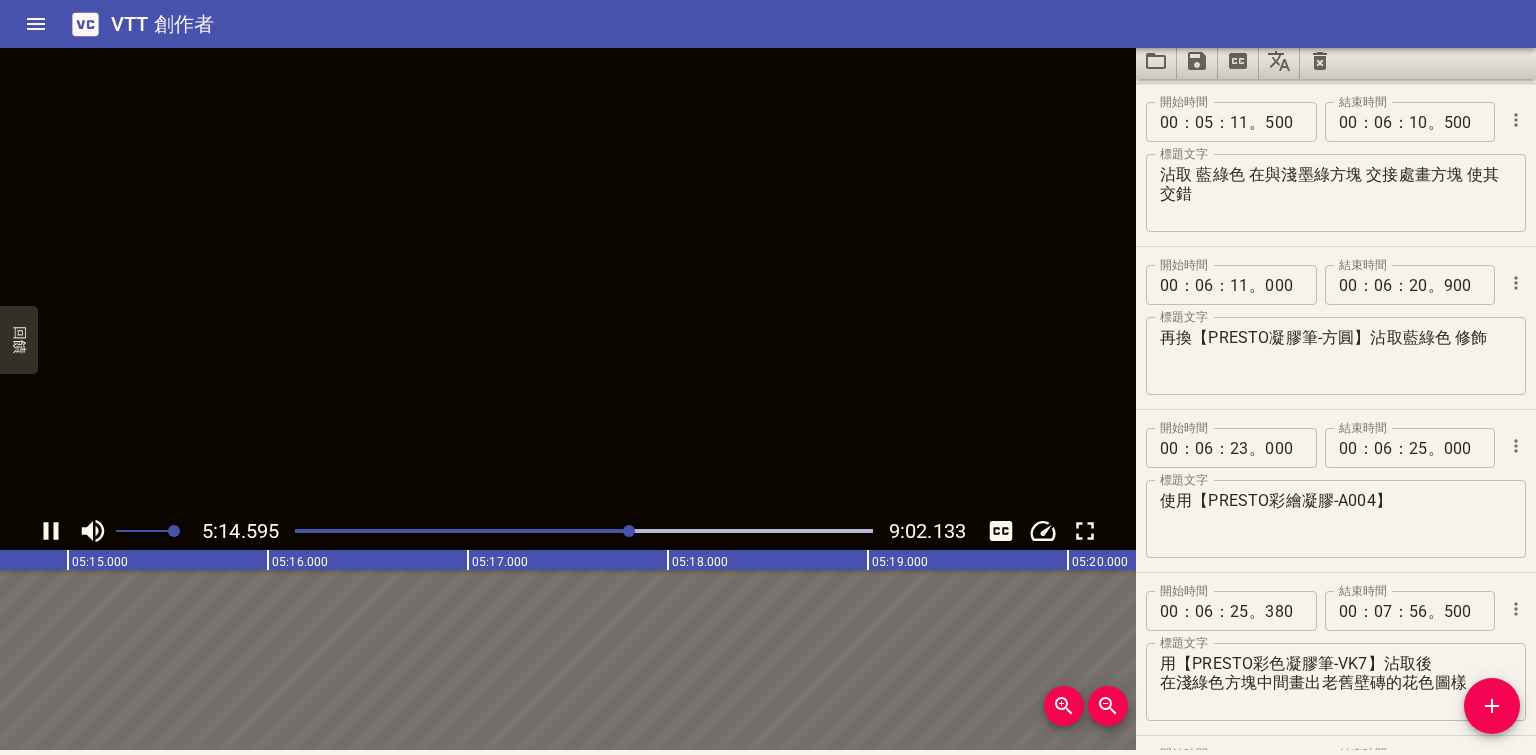 click on "沾取 藍綠色 在與淺墨綠方塊 交接處畫方塊 使其交錯" at bounding box center (1336, 193) 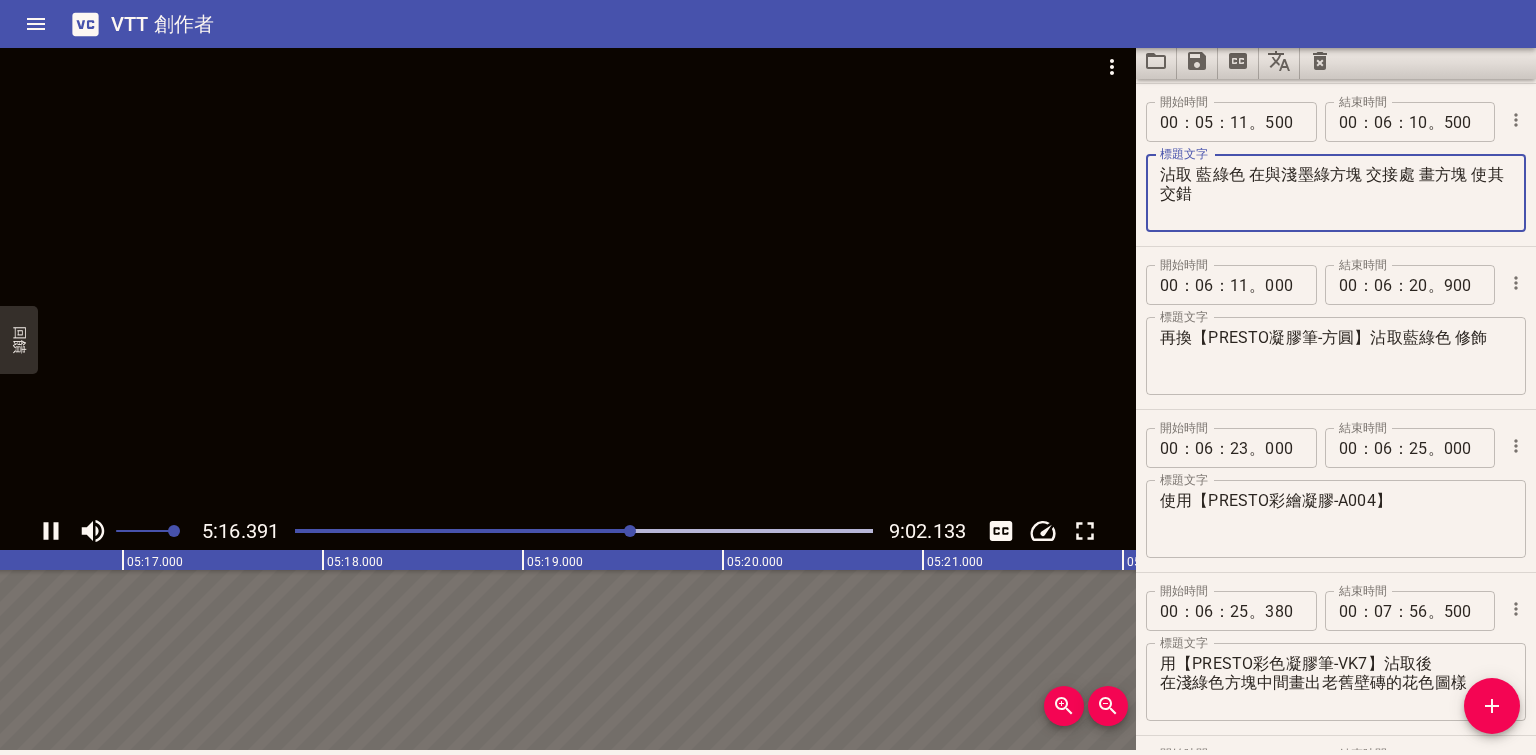 type on "沾取 藍綠色 在與淺墨綠方塊 交接處 畫方塊 使其交錯" 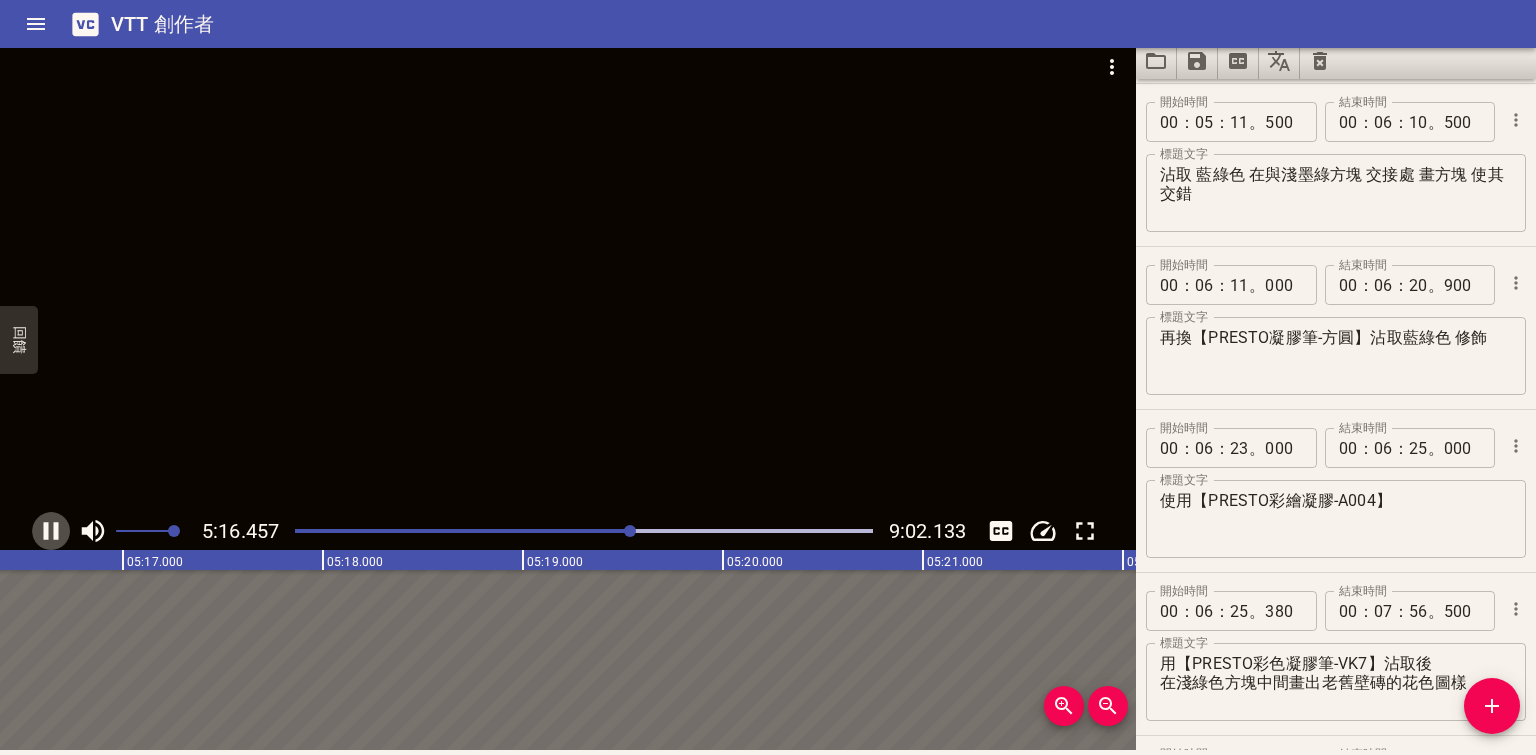 click 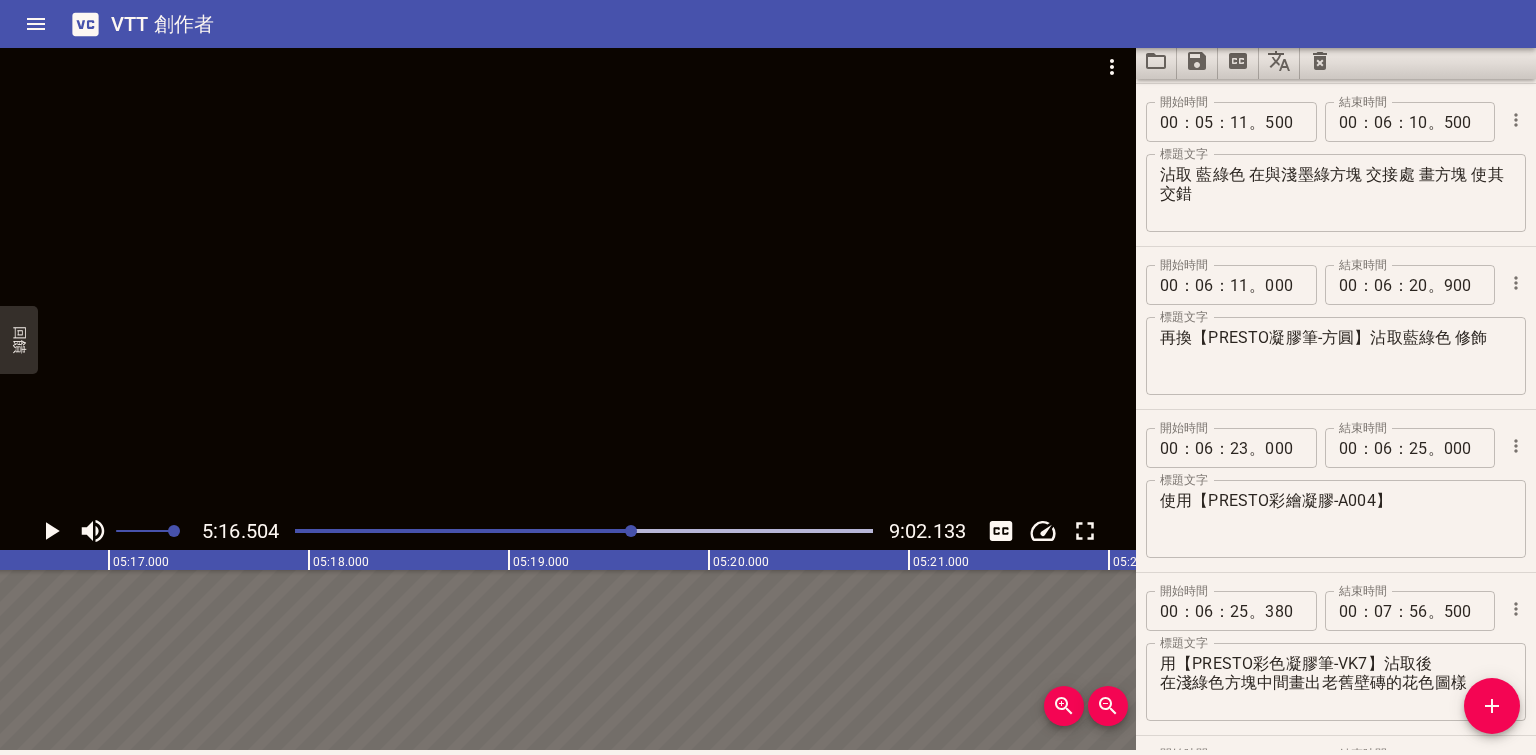 scroll, scrollTop: 0, scrollLeft: 63300, axis: horizontal 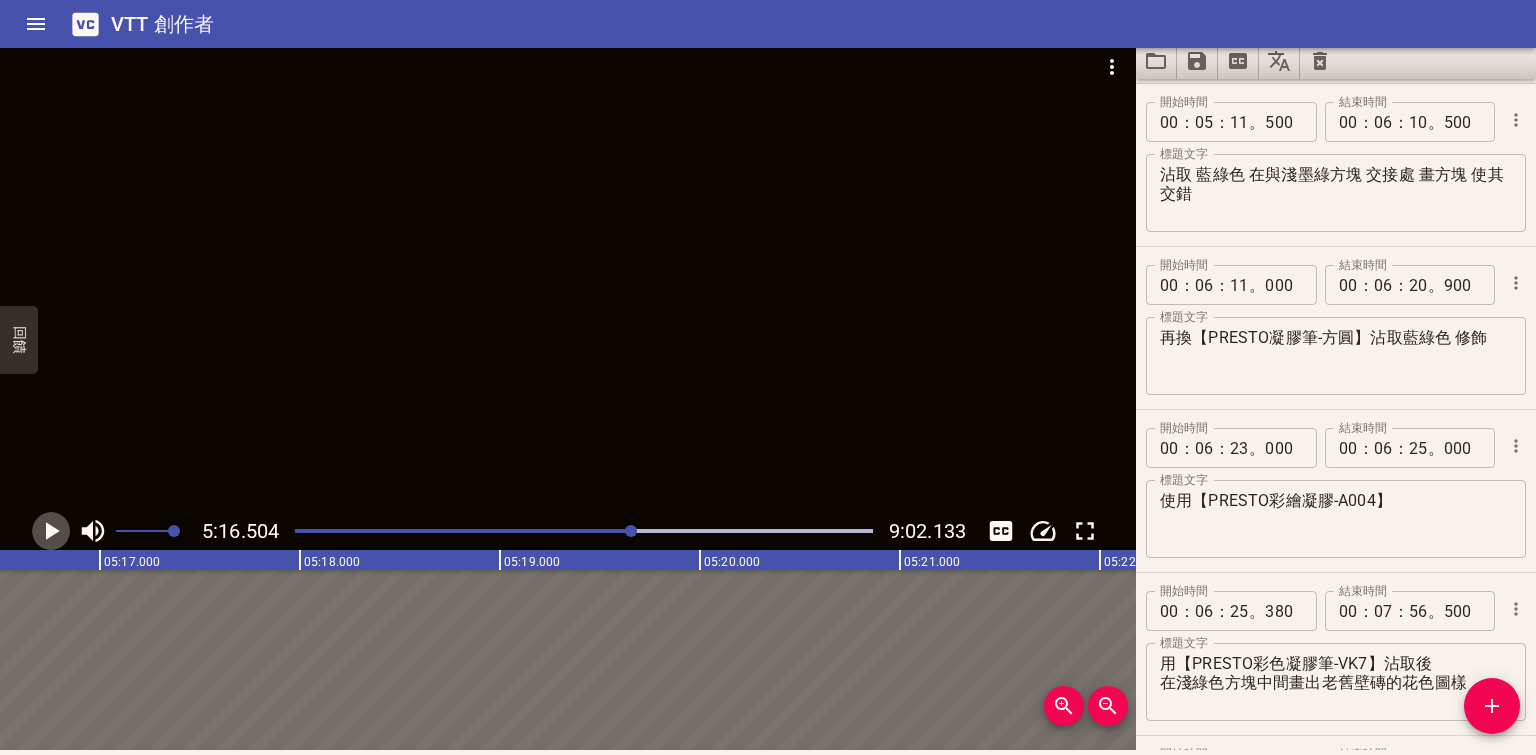 click 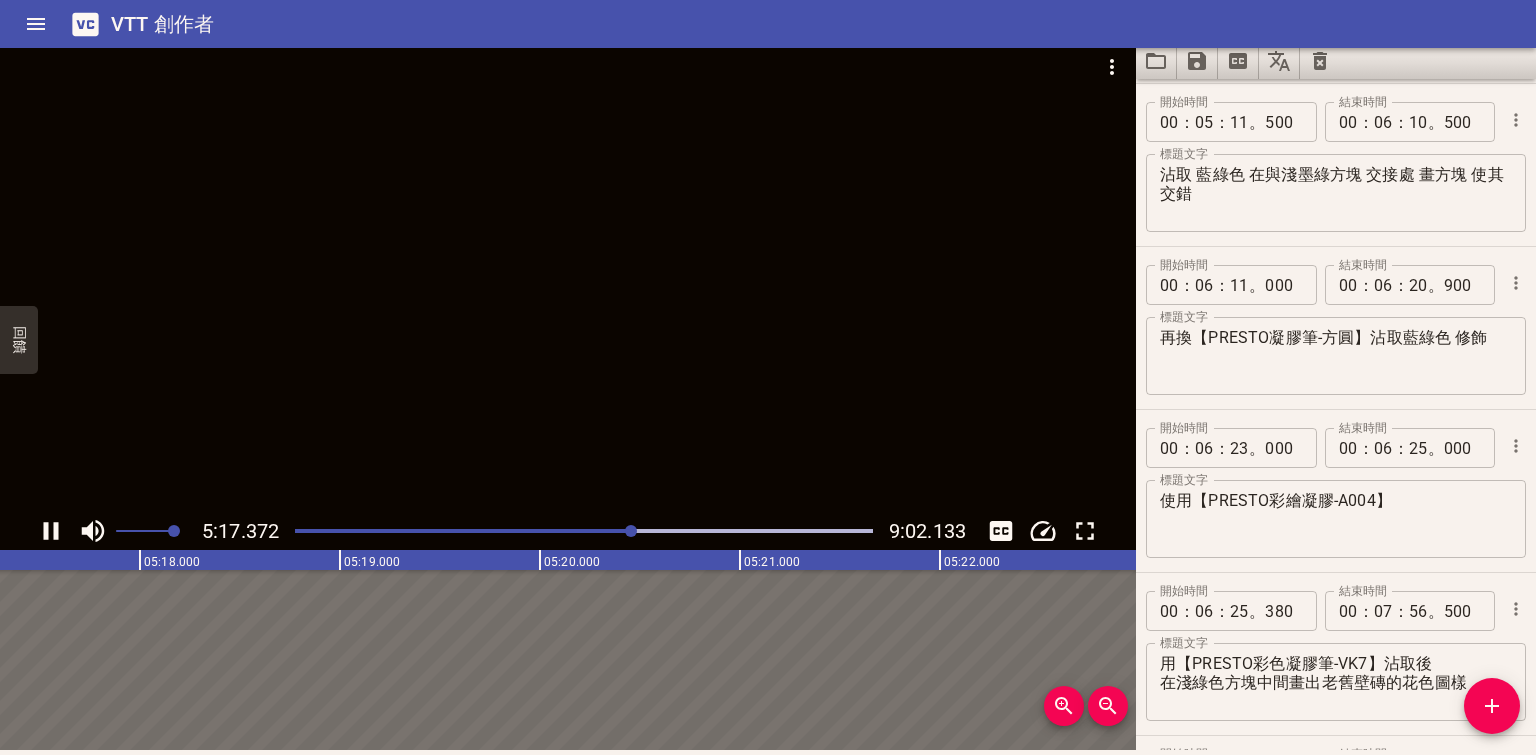 scroll, scrollTop: 0, scrollLeft: 63474, axis: horizontal 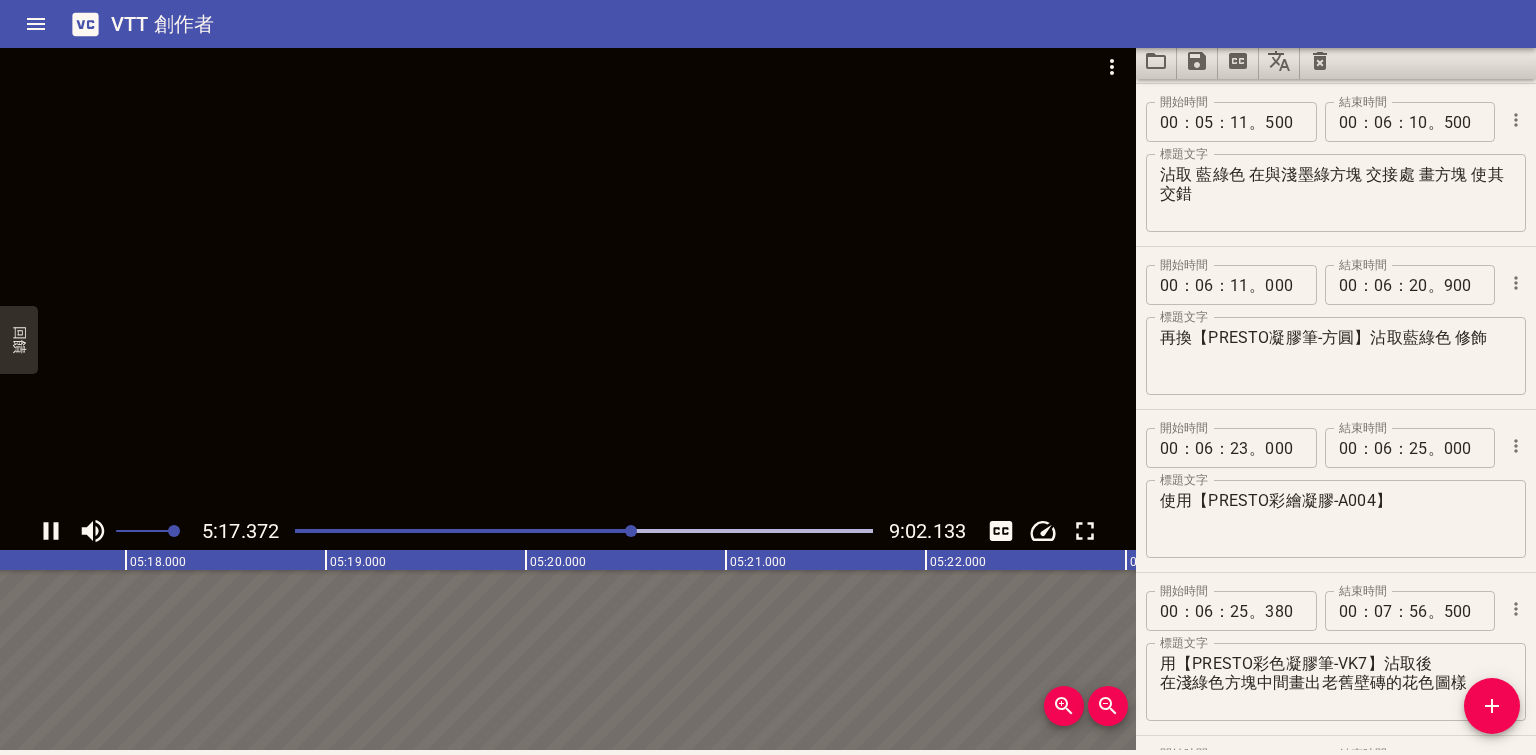 click at bounding box center [584, 531] 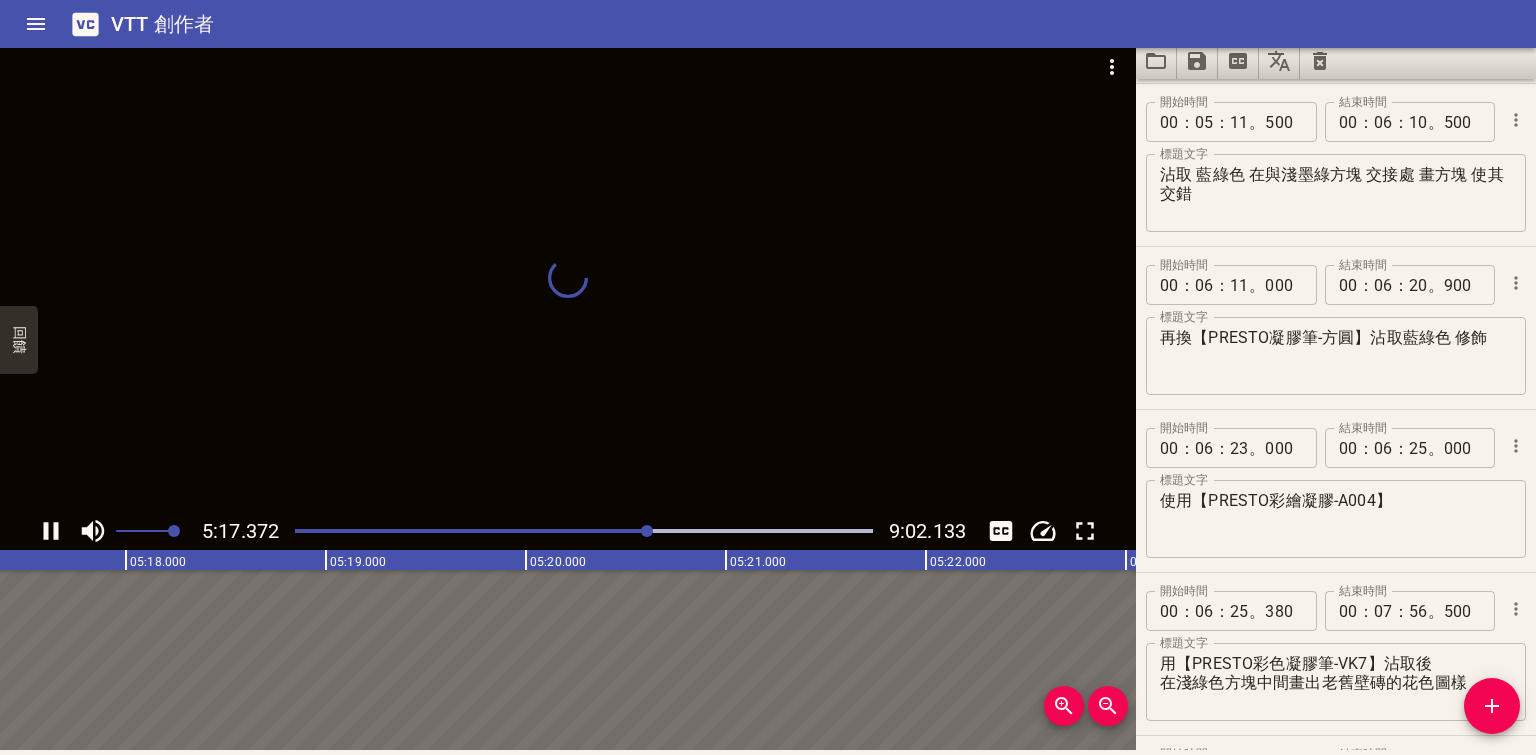 click at bounding box center [584, 531] 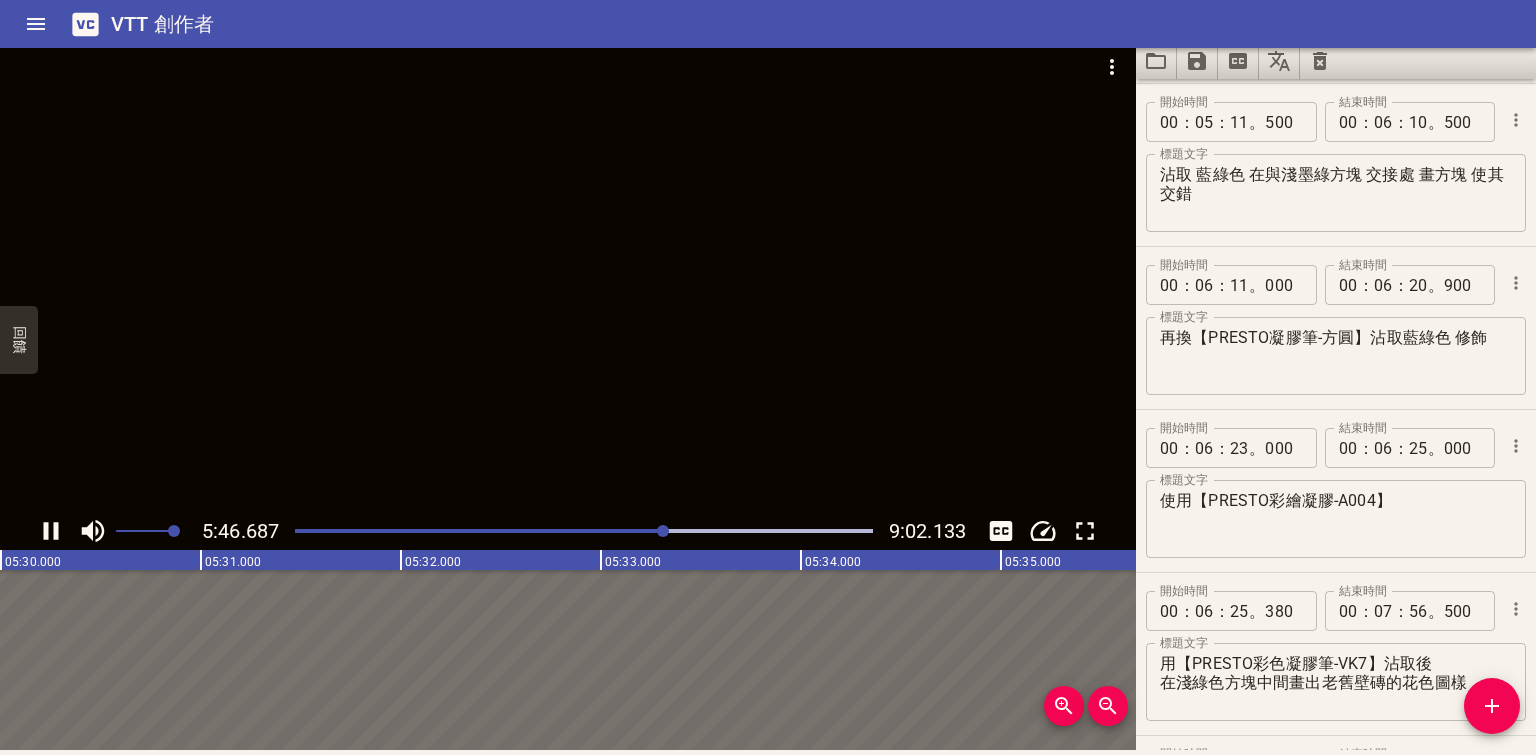 click at bounding box center [584, 531] 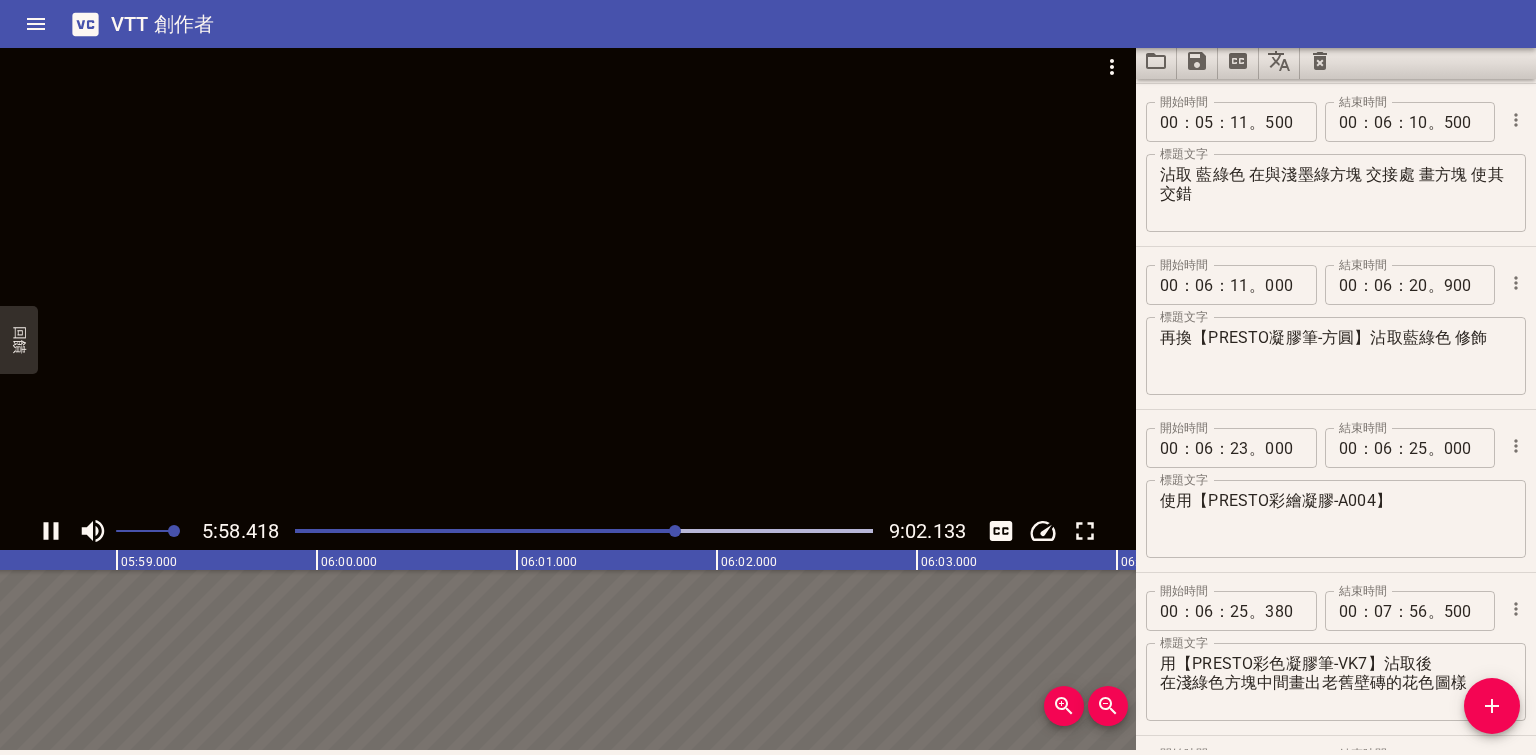 click at bounding box center (584, 531) 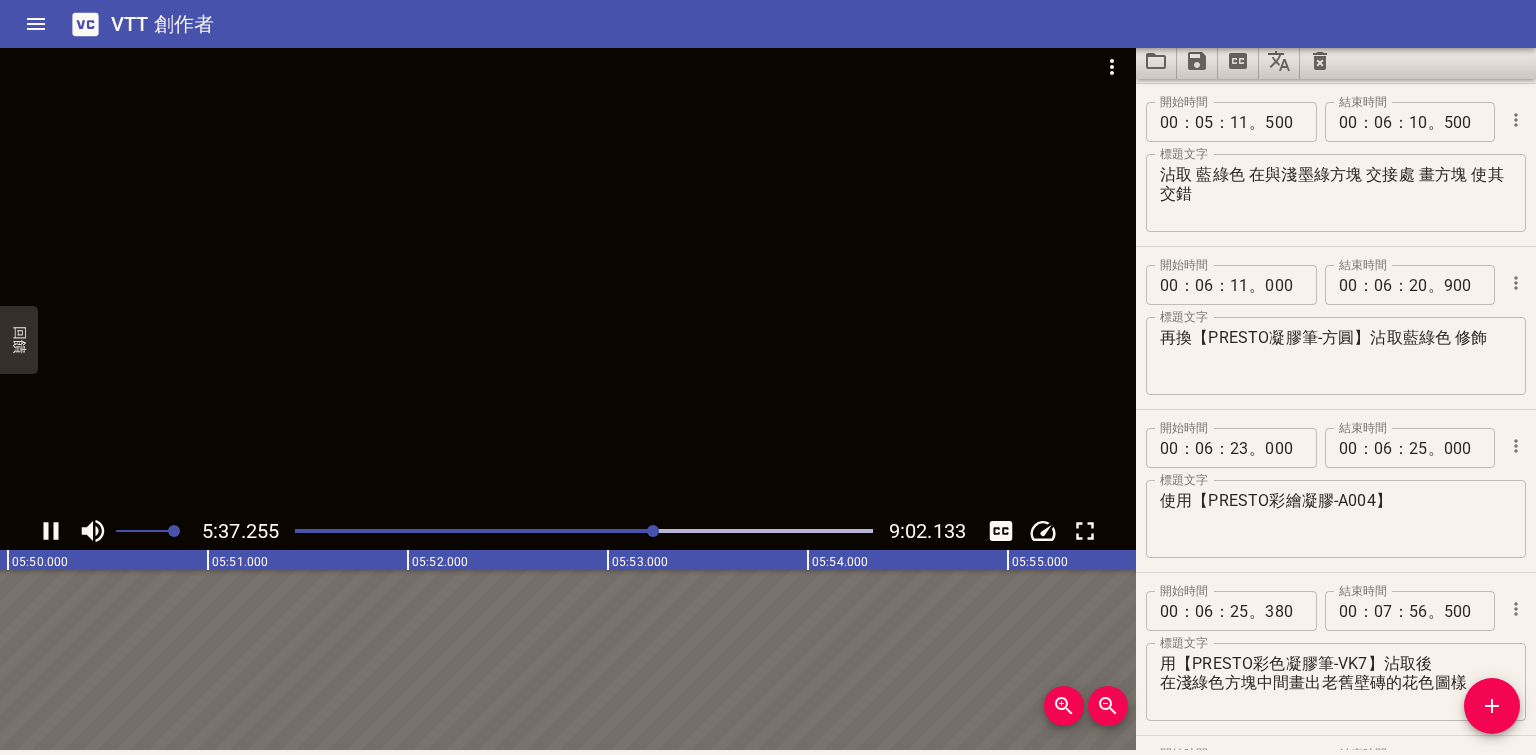 click at bounding box center (584, 531) 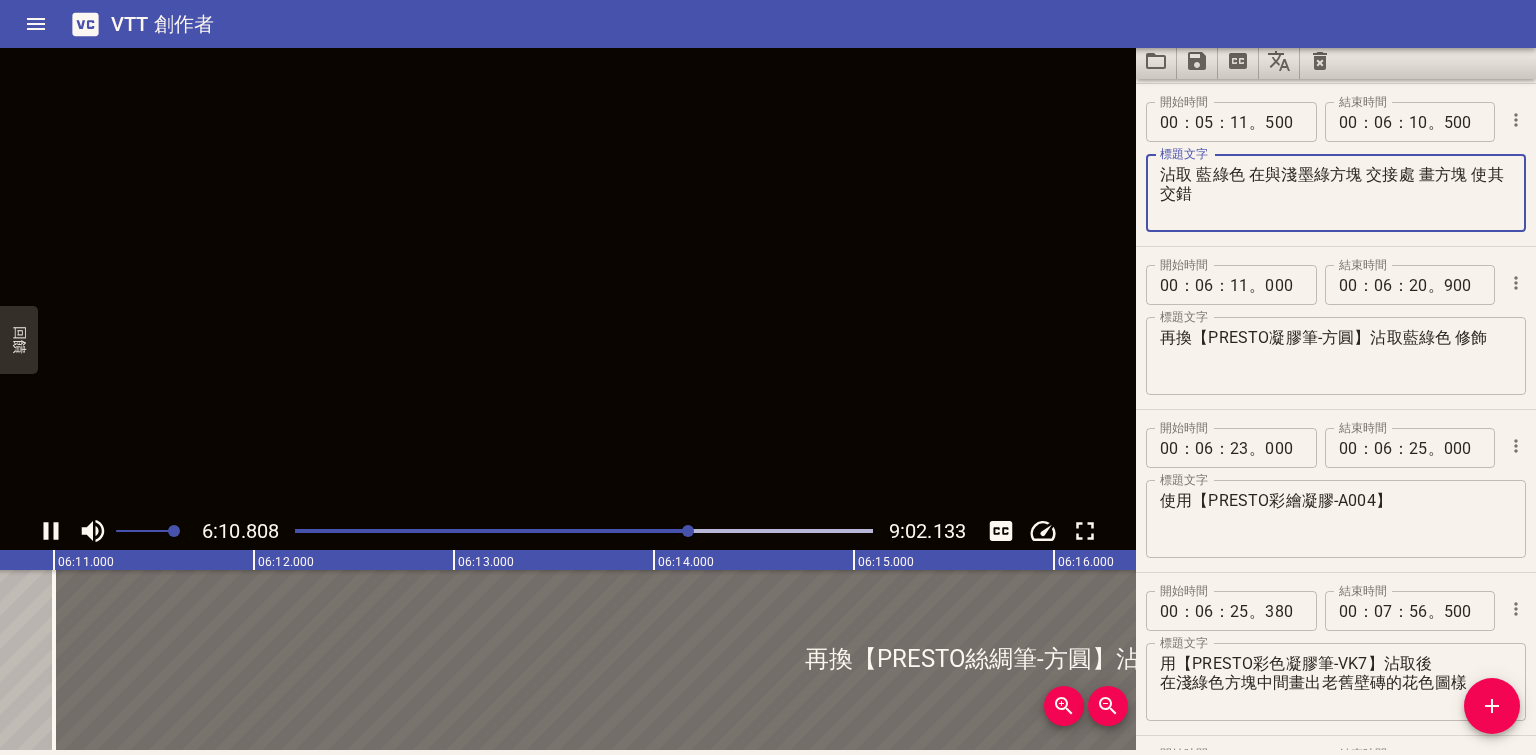 click on "沾取 藍綠色 在與淺墨綠方塊 交接處 畫方塊 使其交錯" at bounding box center (1336, 193) 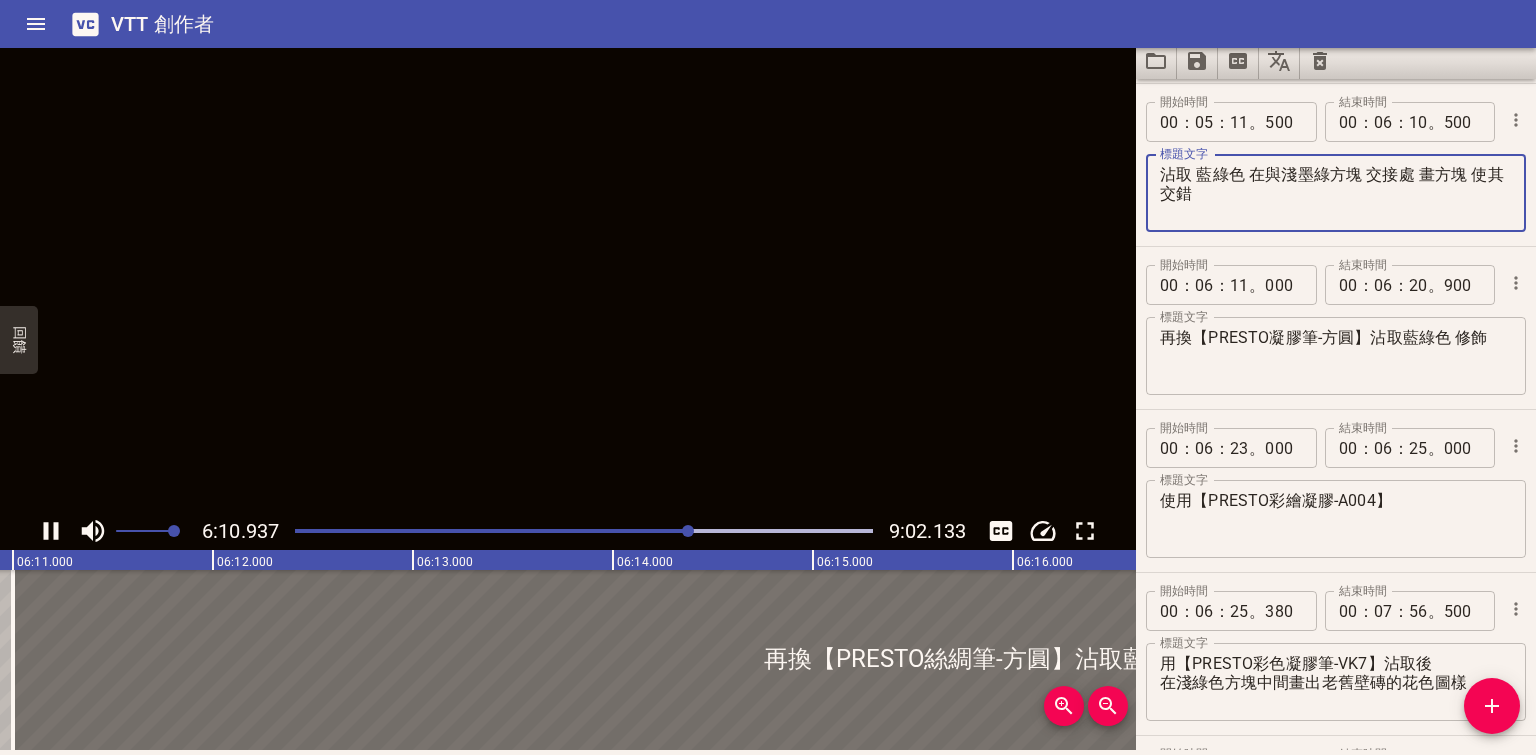 scroll, scrollTop: 0, scrollLeft: 74200, axis: horizontal 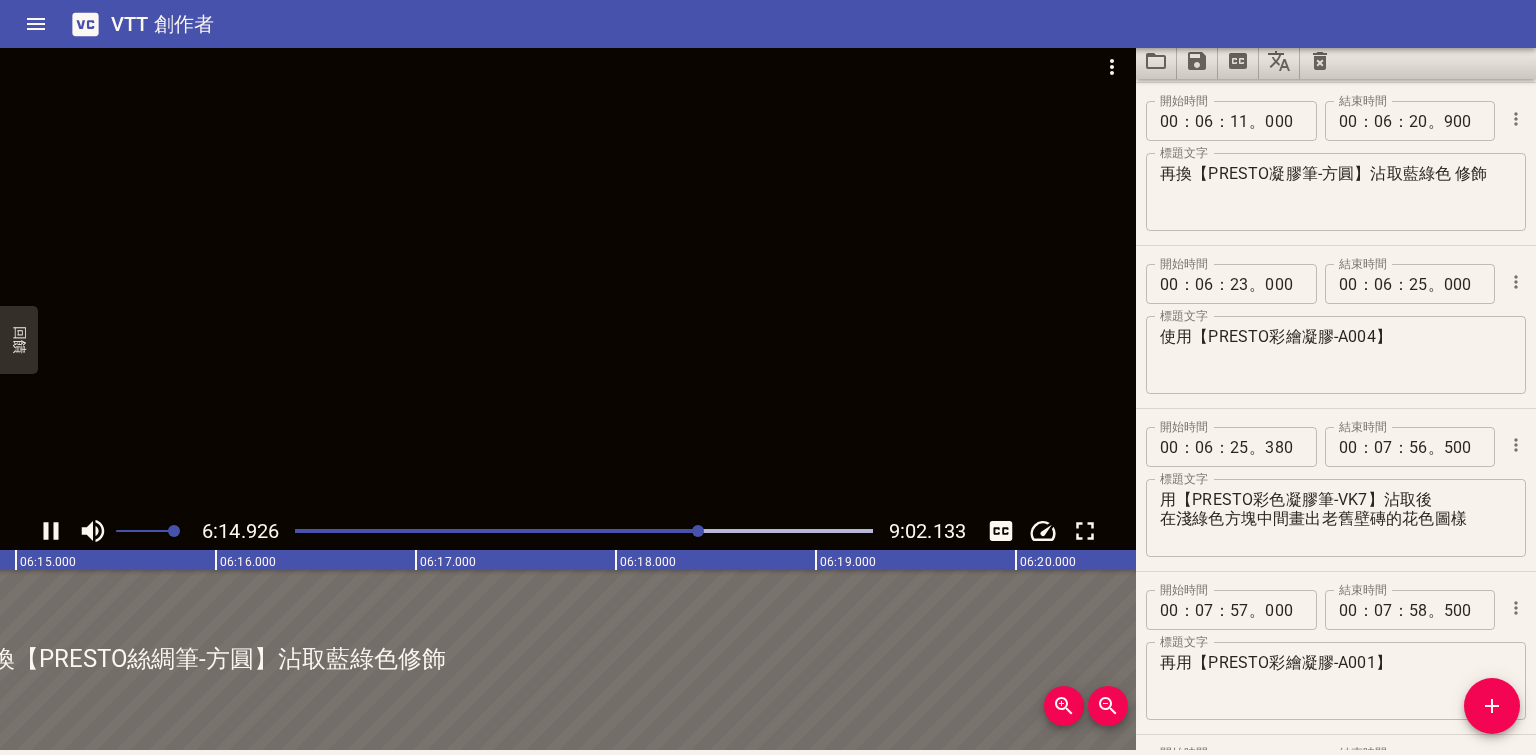 click at bounding box center (698, 531) 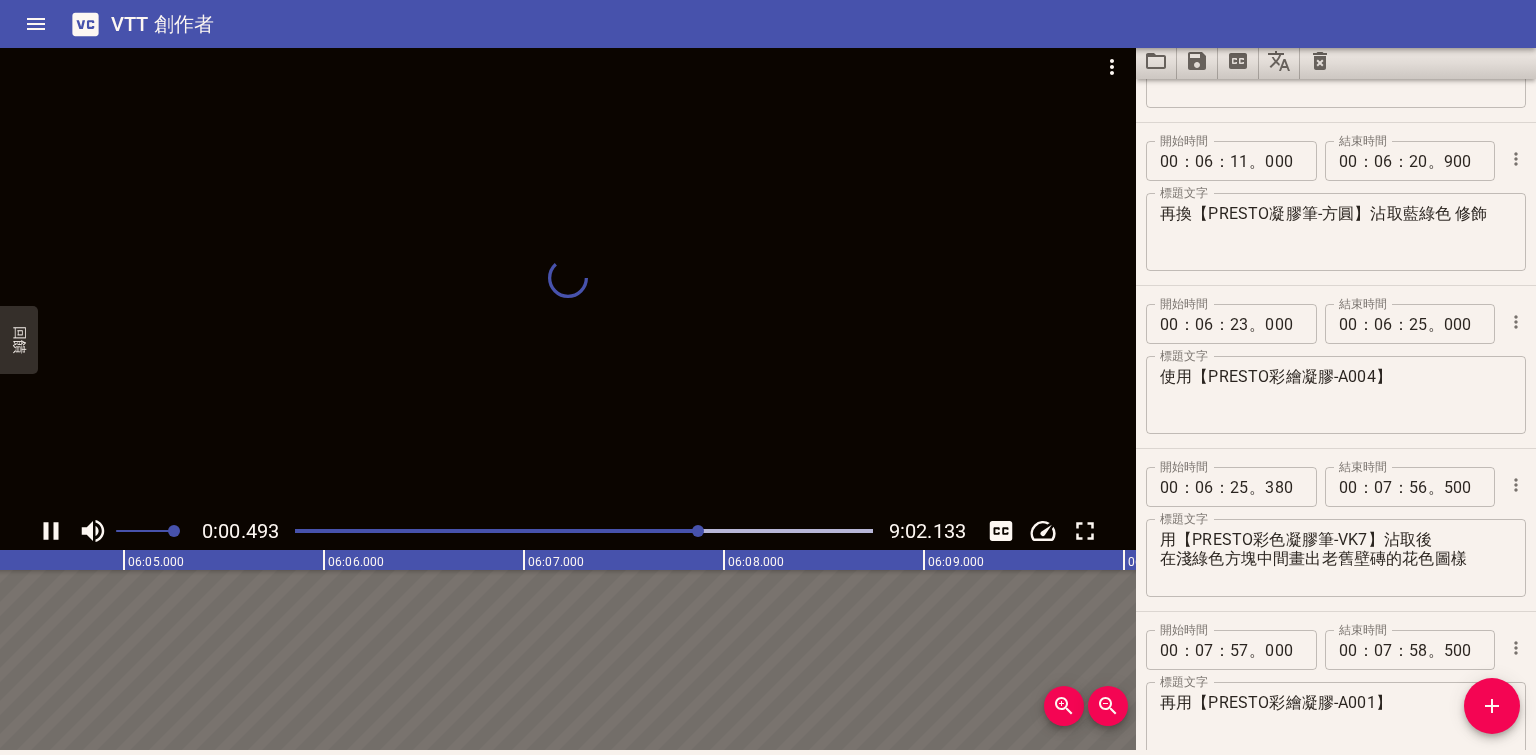 scroll, scrollTop: 0, scrollLeft: 62276, axis: horizontal 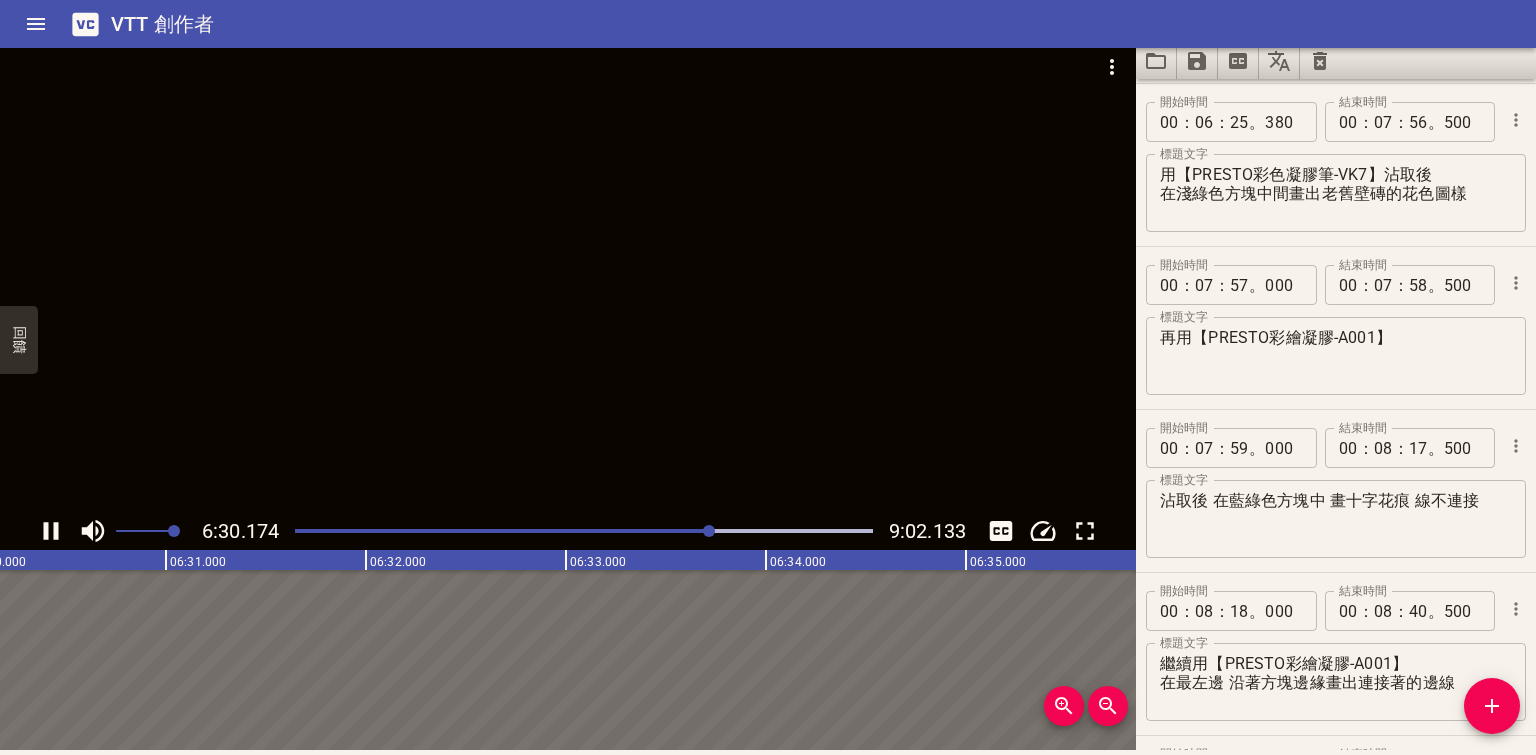click at bounding box center (584, 531) 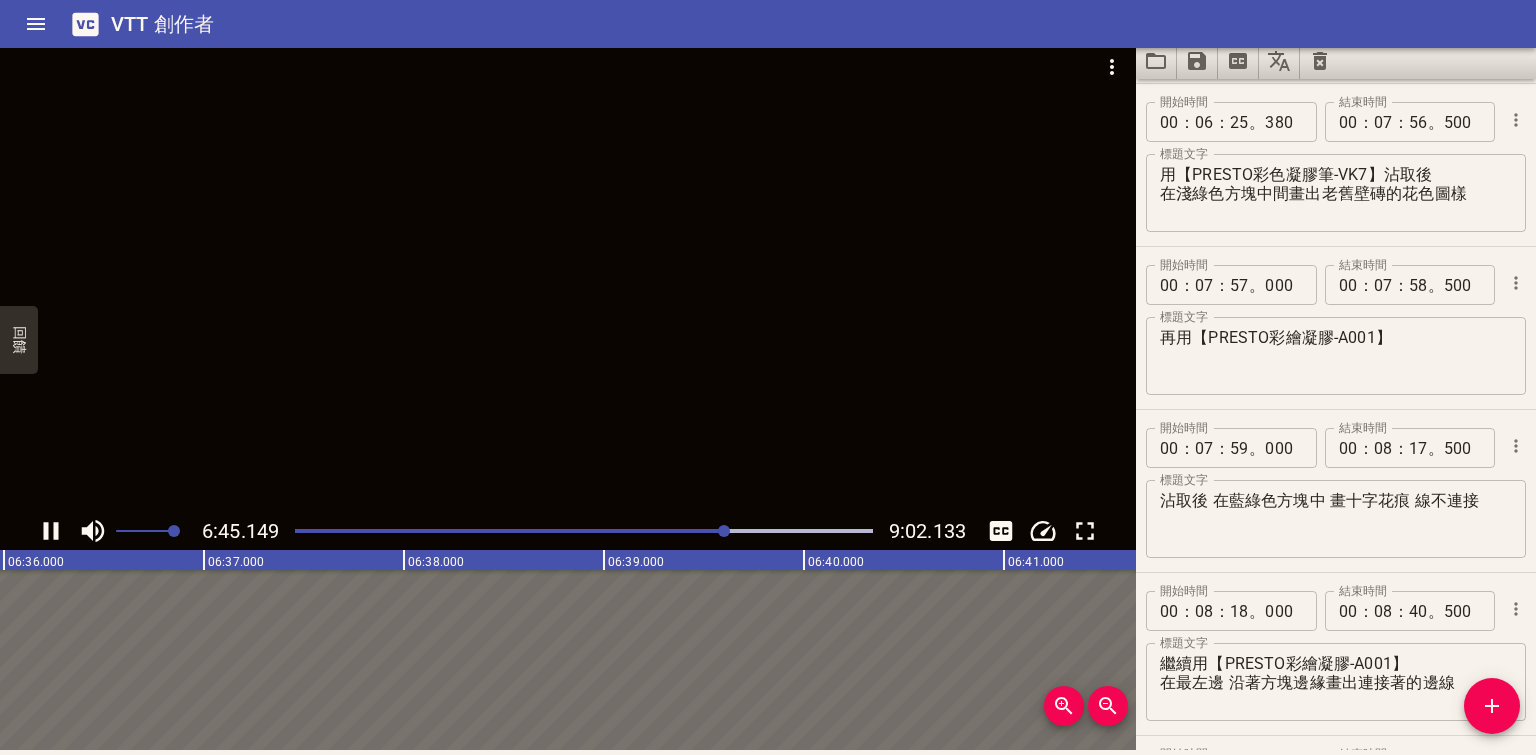 click at bounding box center (584, 531) 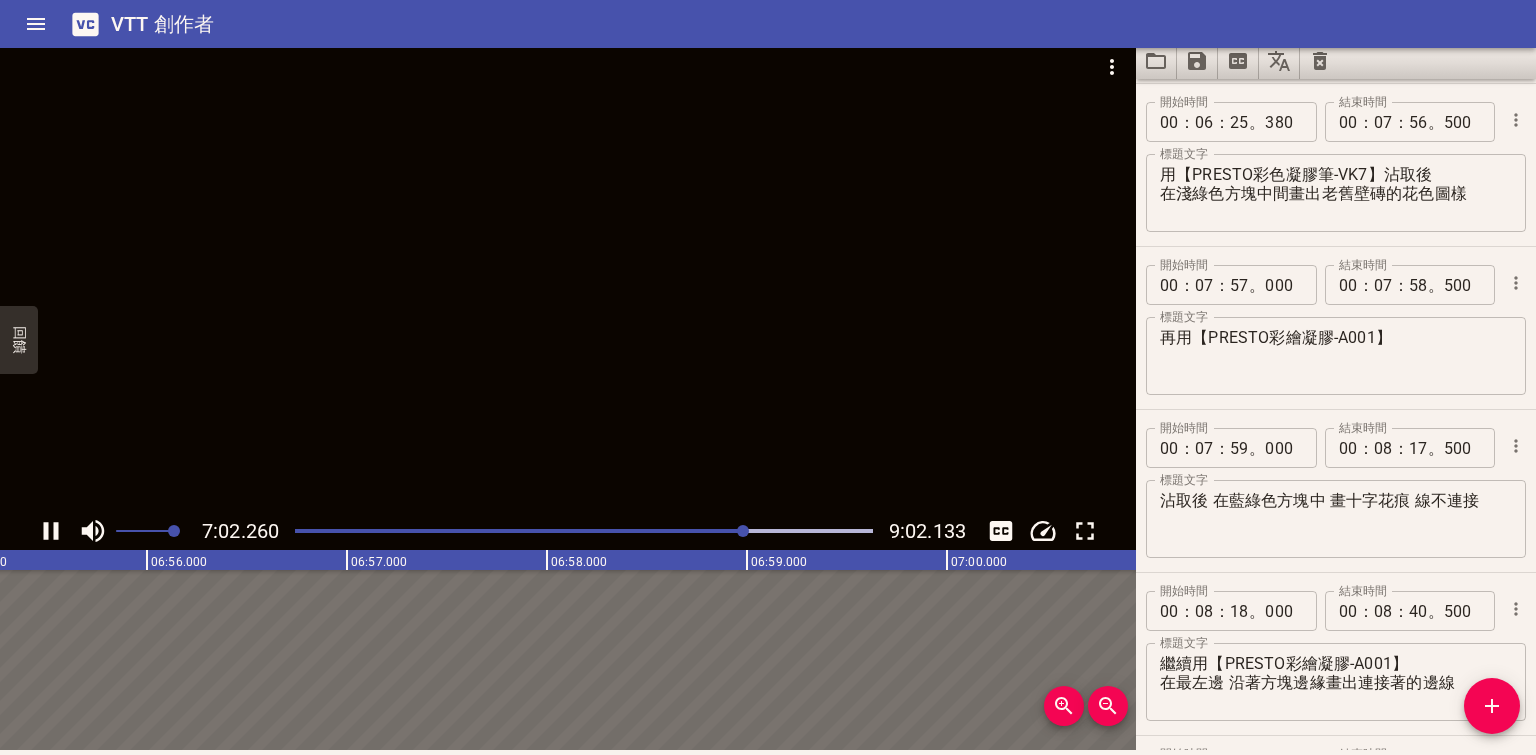 click at bounding box center (584, 531) 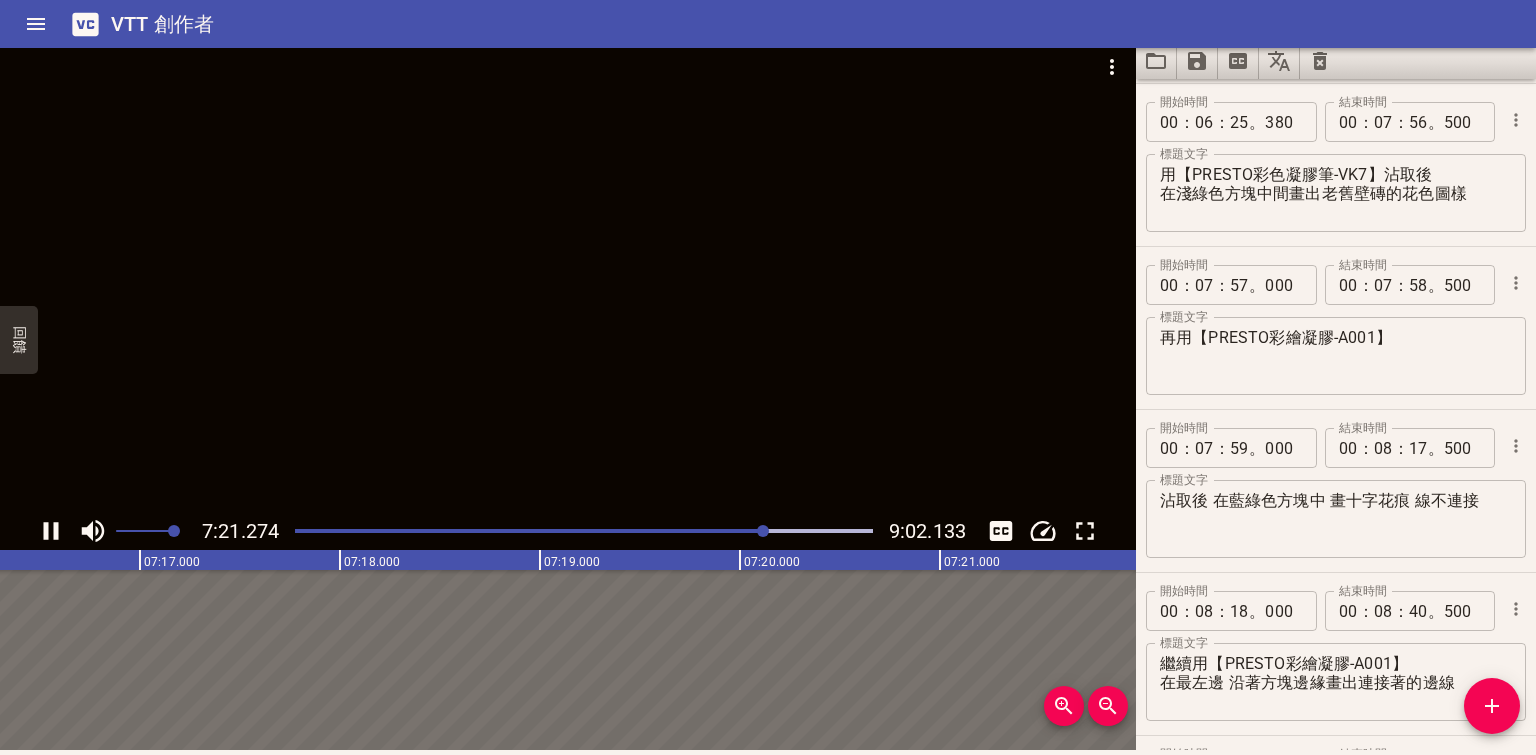 click at bounding box center [584, 531] 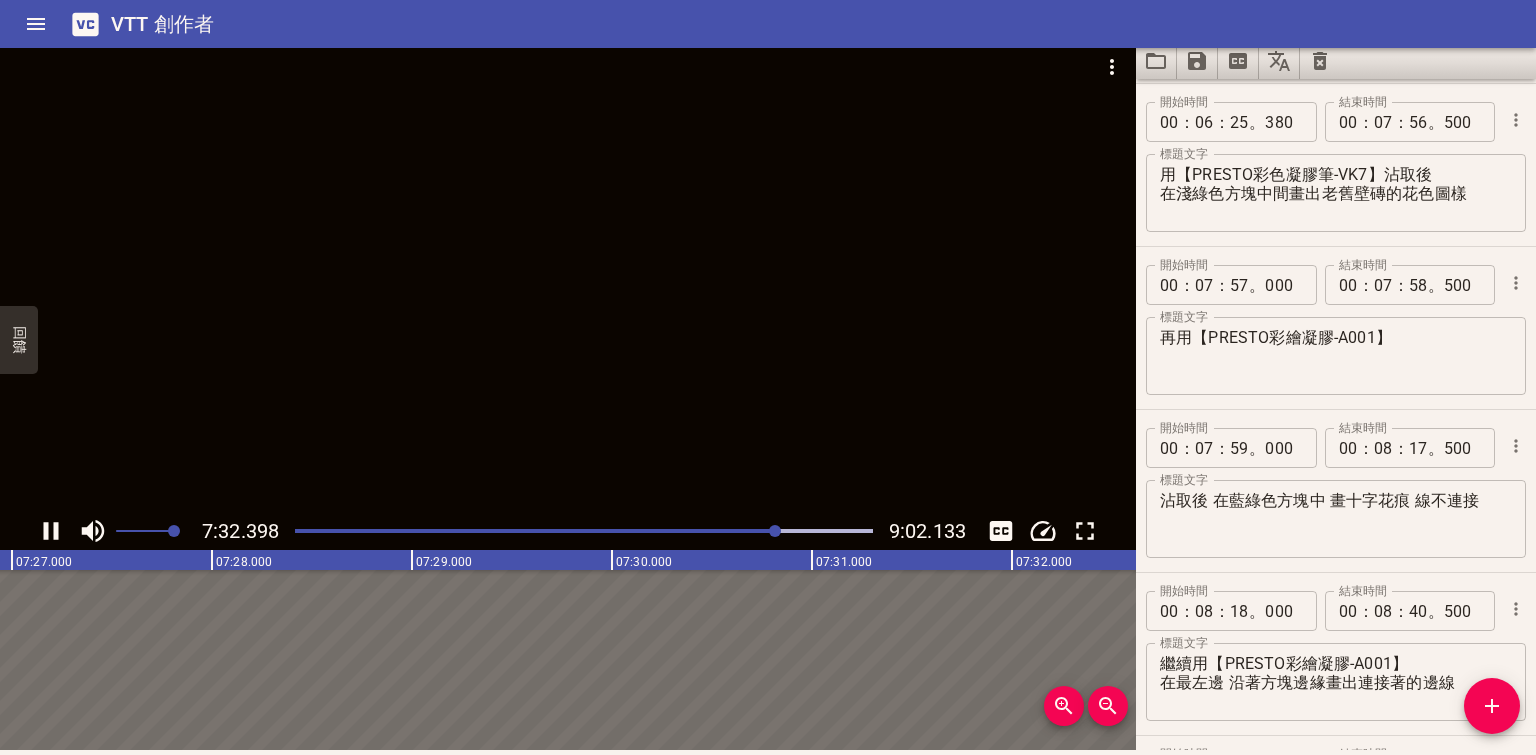 click at bounding box center [584, 531] 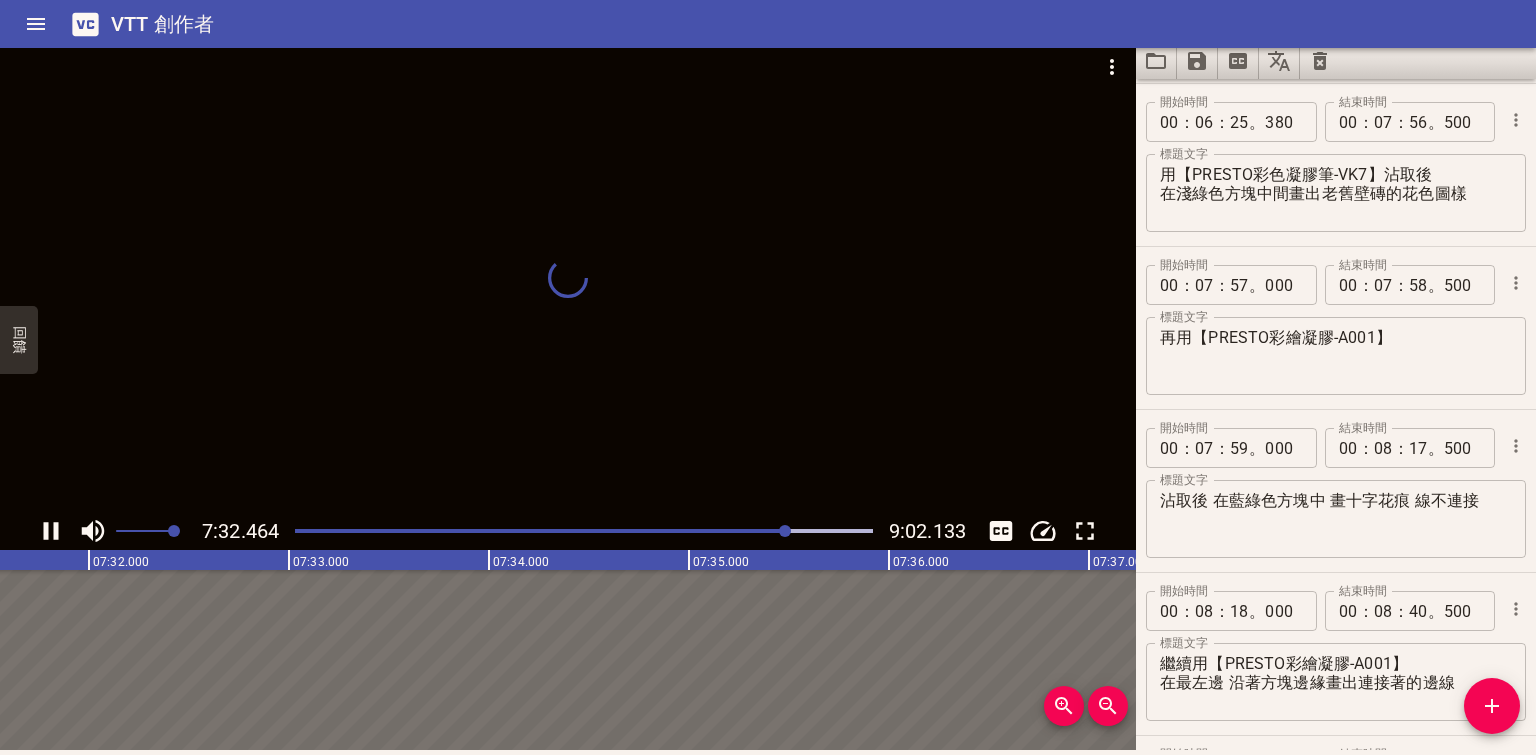 scroll, scrollTop: 0, scrollLeft: 90492, axis: horizontal 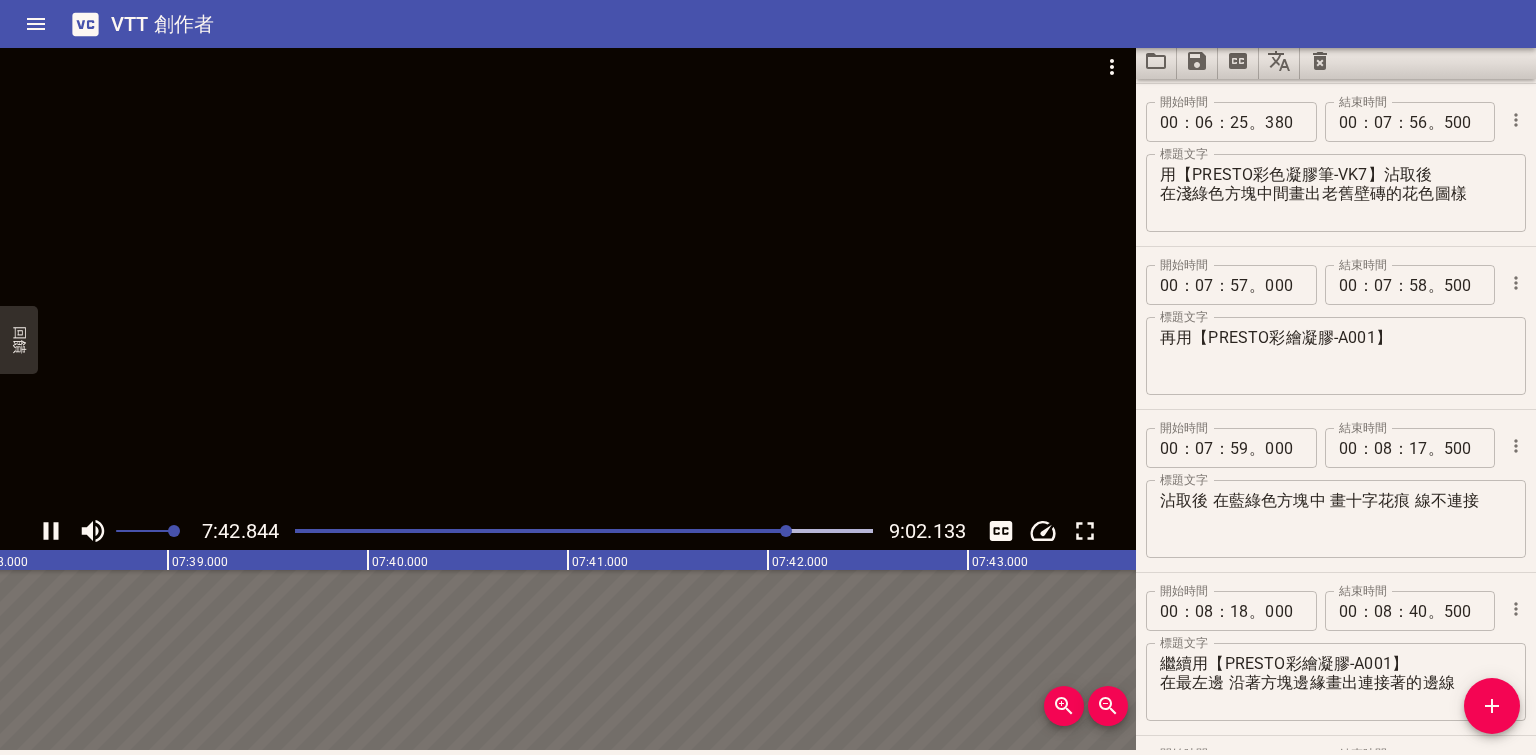 click at bounding box center [584, 531] 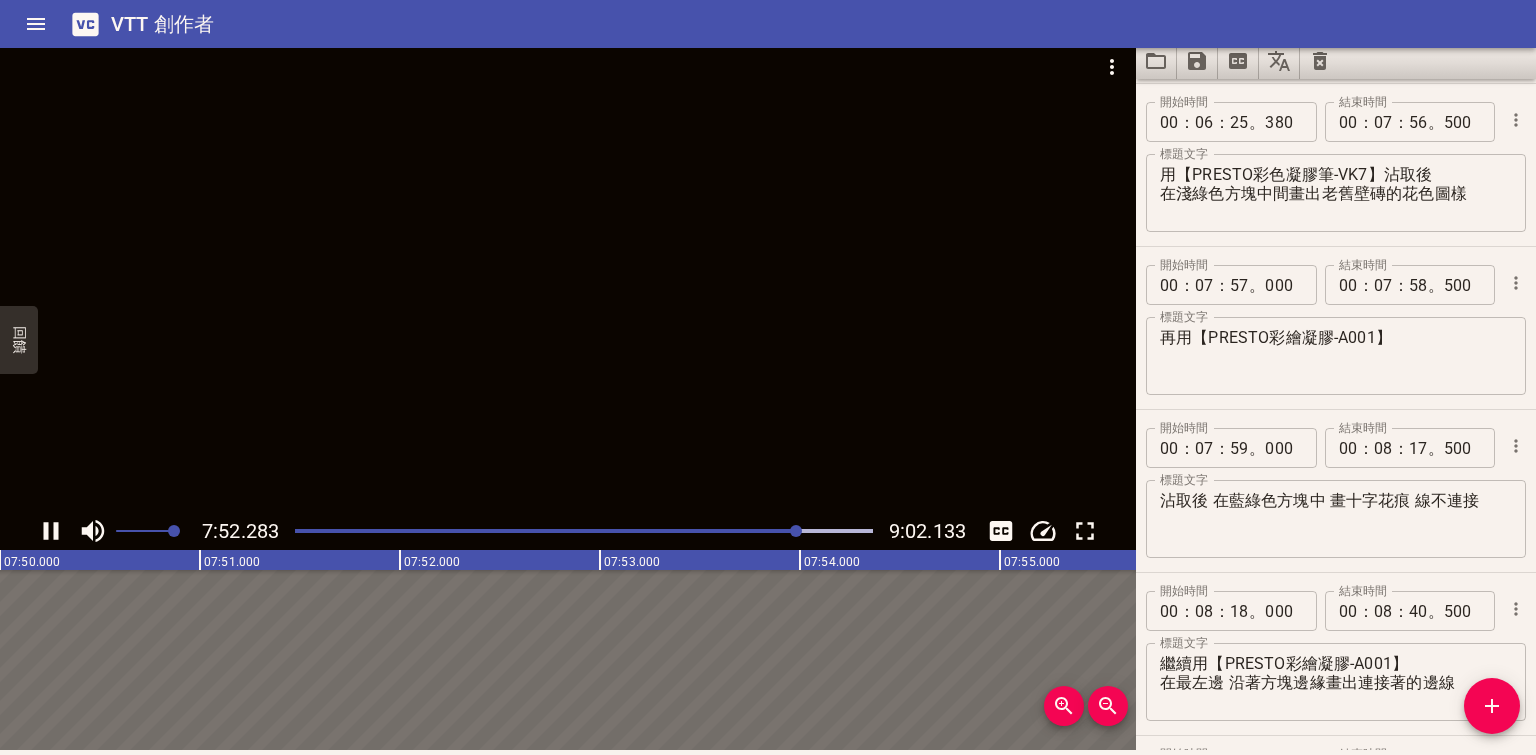 click at bounding box center (796, 531) 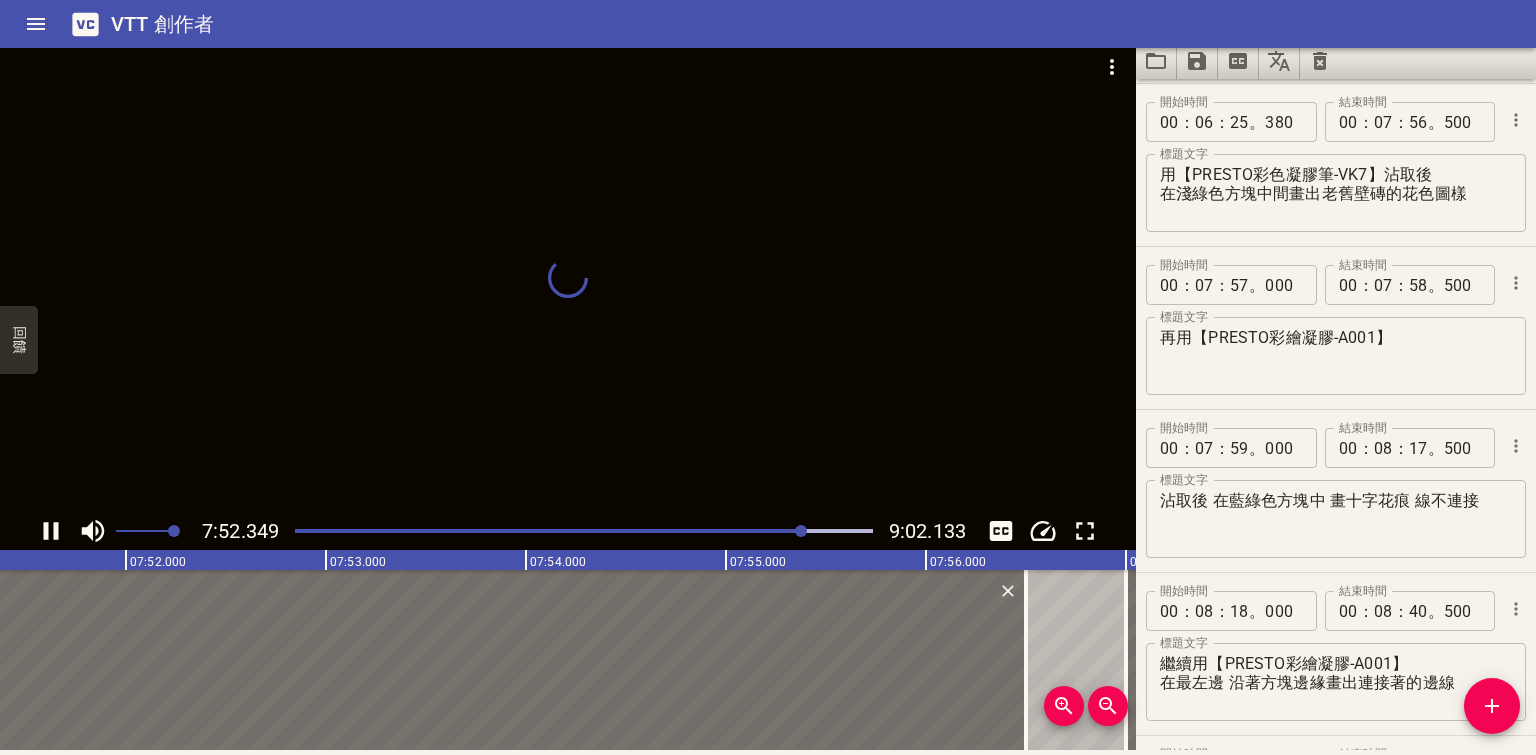 scroll, scrollTop: 0, scrollLeft: 94353, axis: horizontal 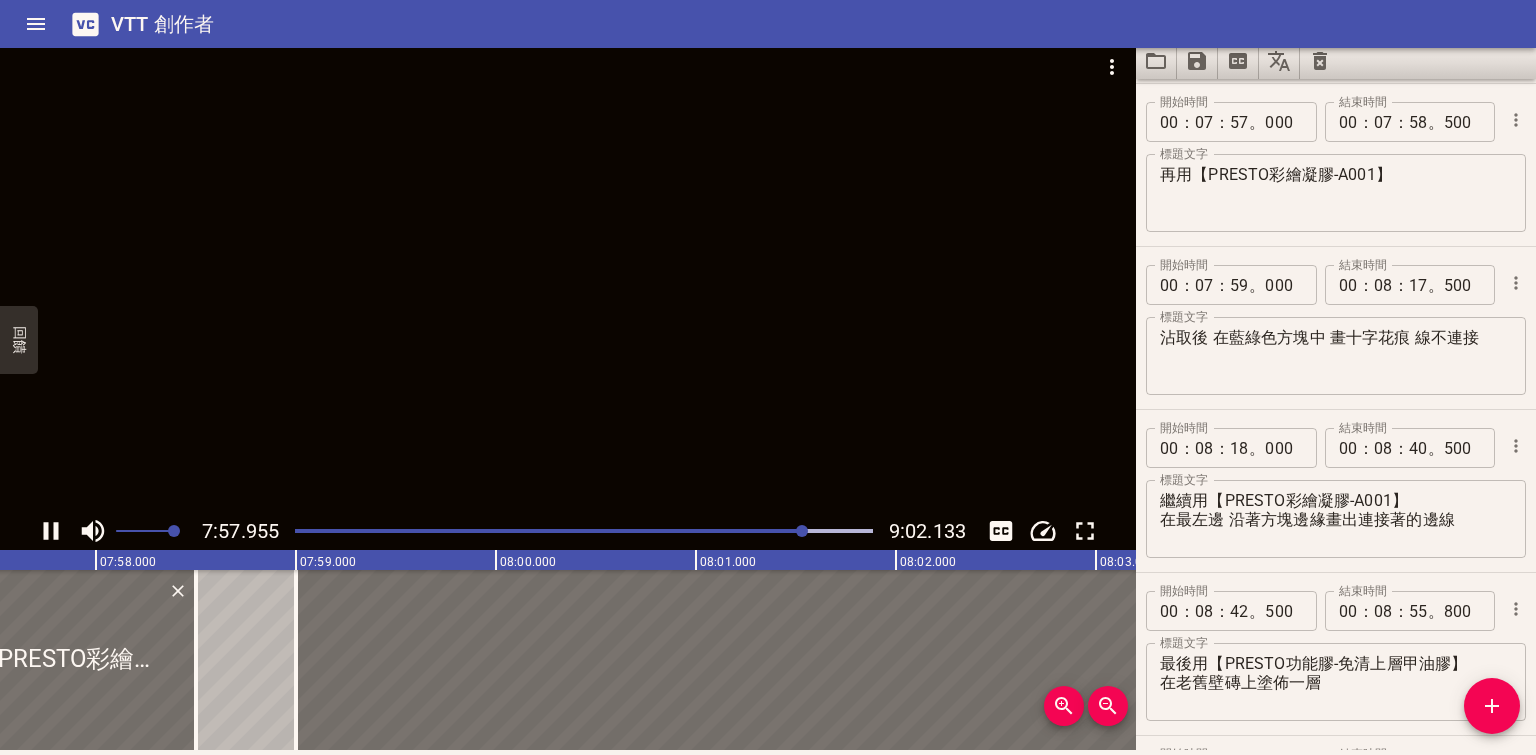 click at bounding box center [802, 531] 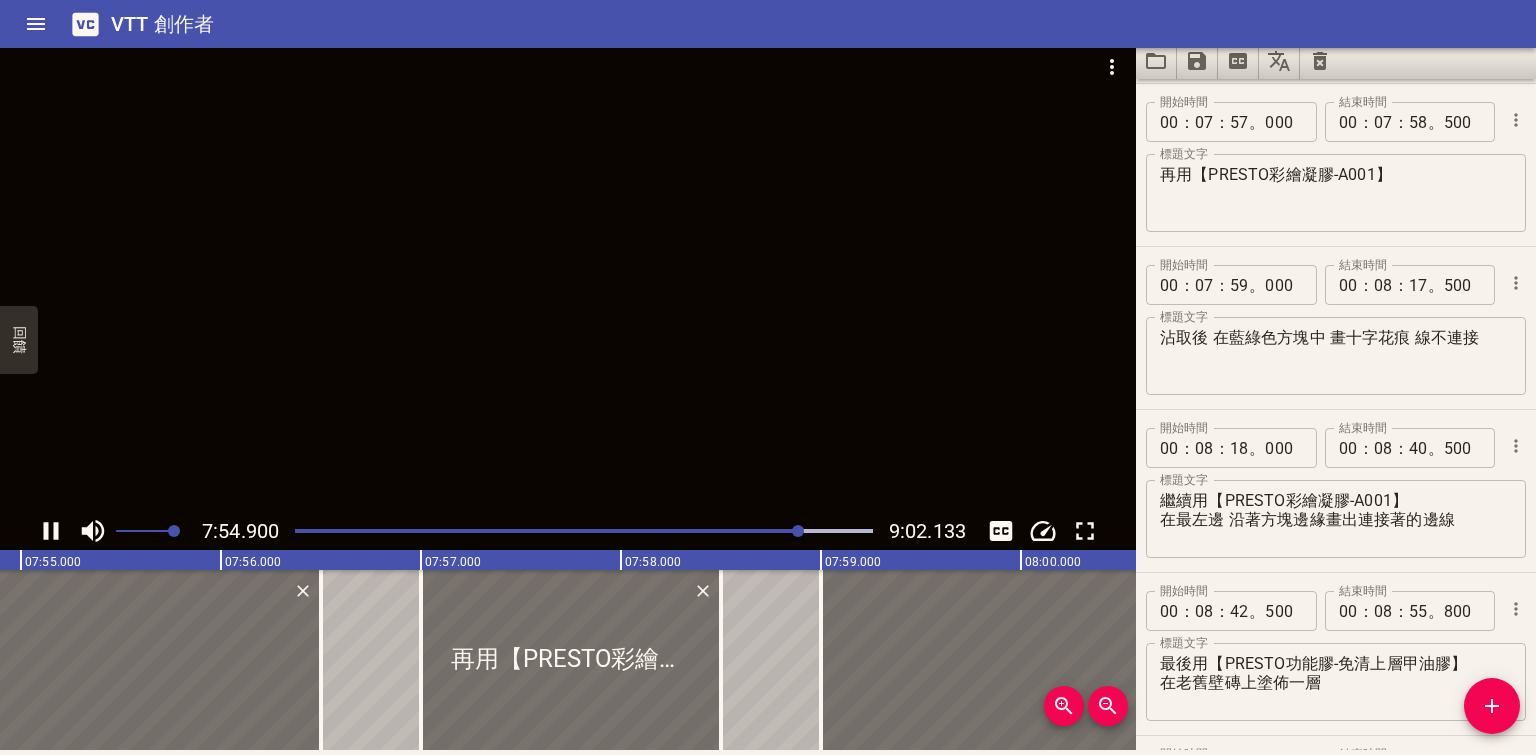 scroll, scrollTop: 0, scrollLeft: 94992, axis: horizontal 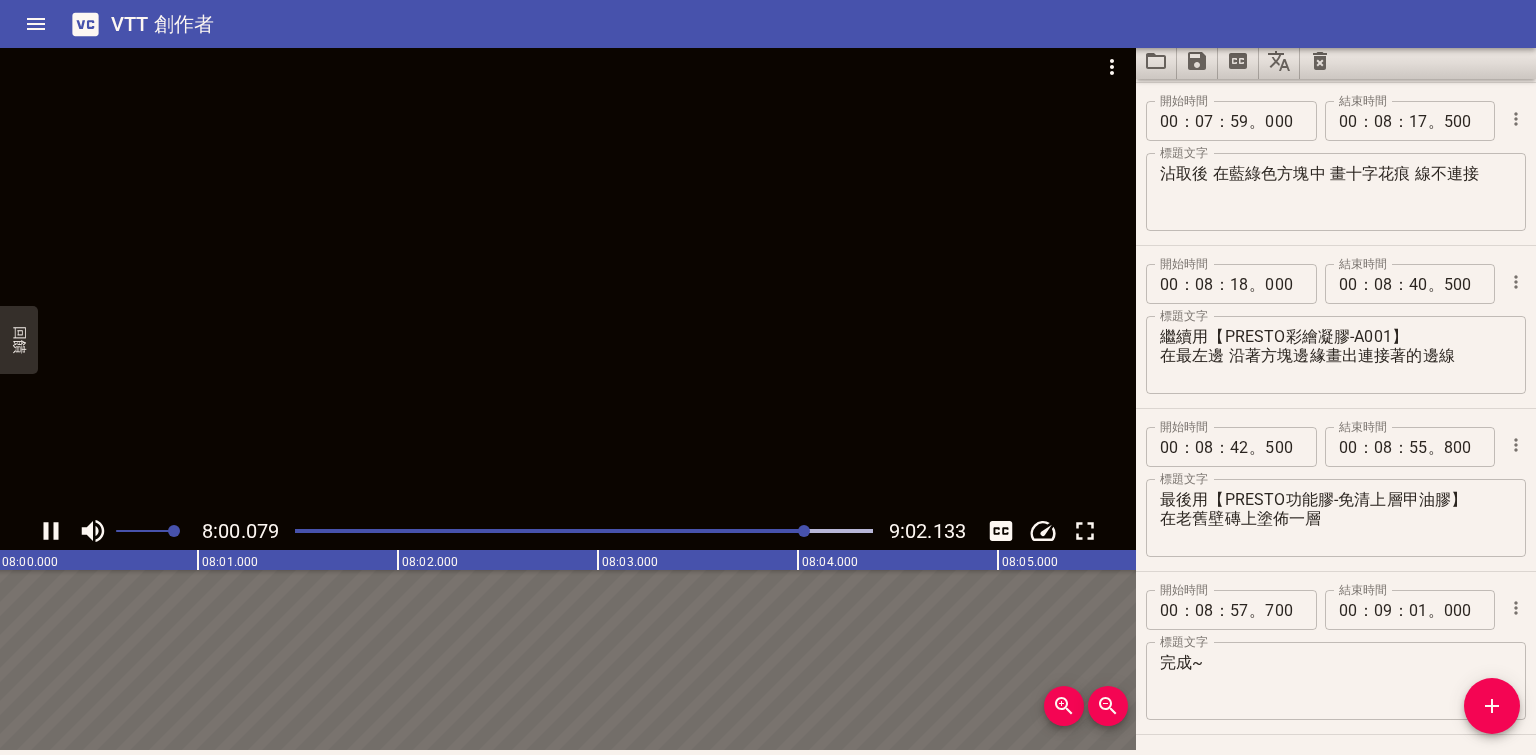 click at bounding box center (568, 277) 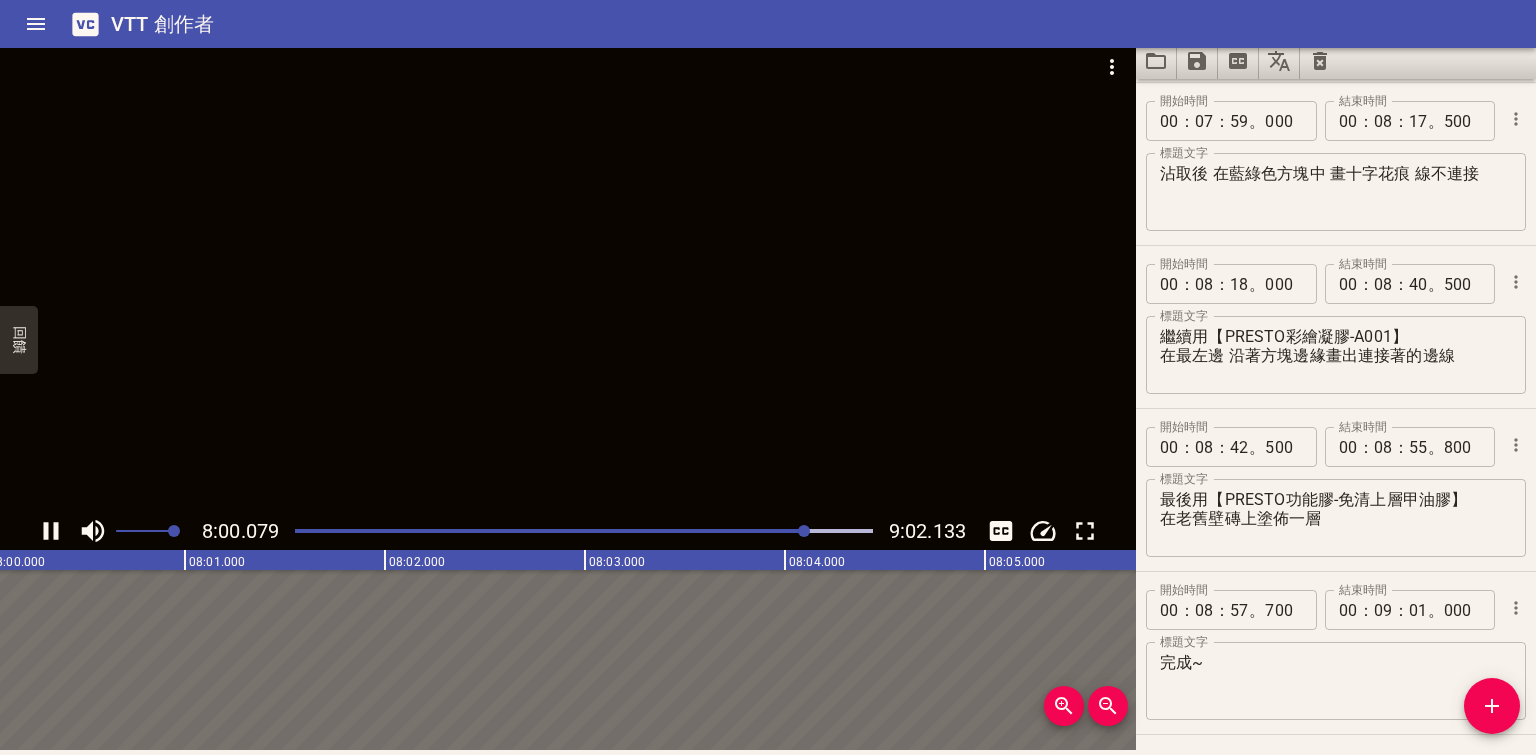 scroll, scrollTop: 0, scrollLeft: 96021, axis: horizontal 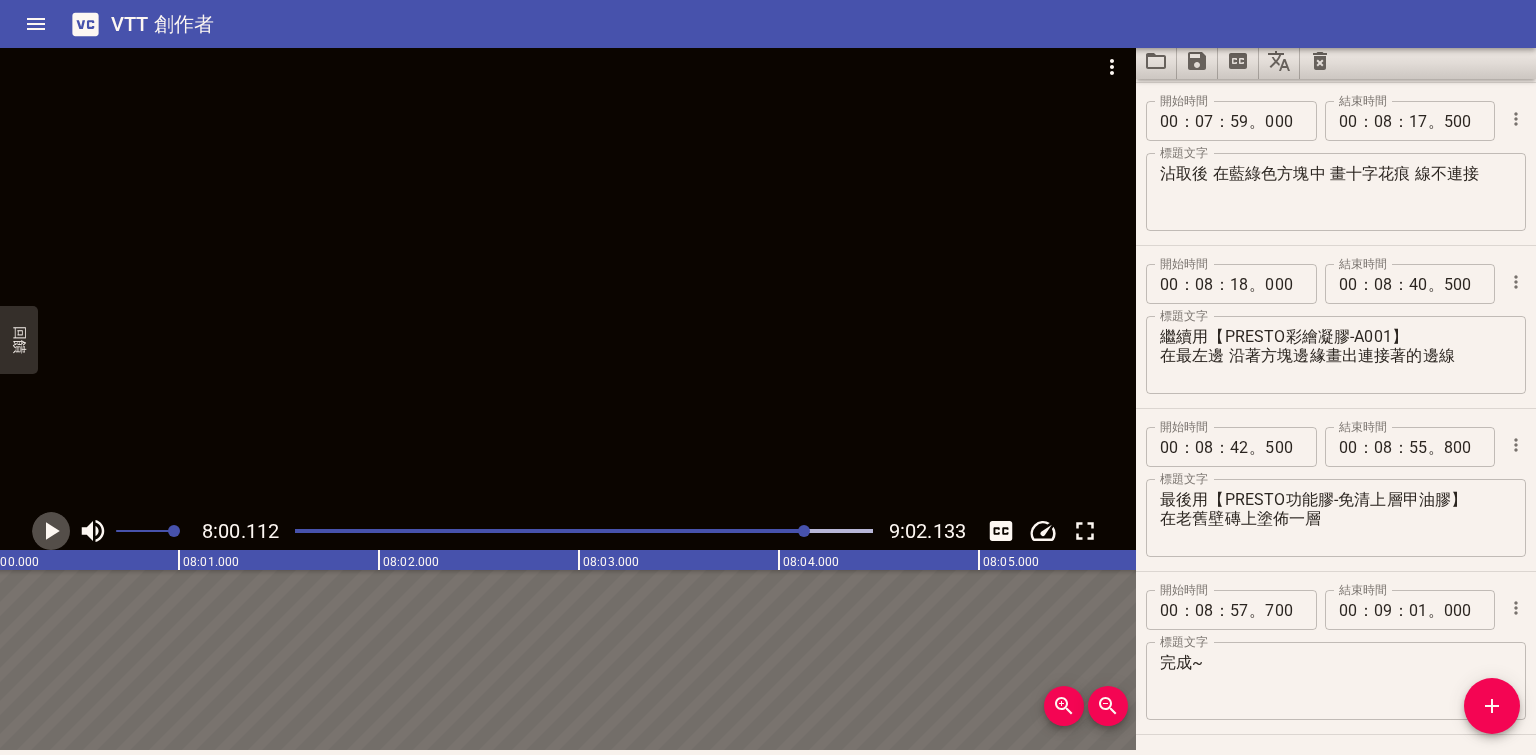 click 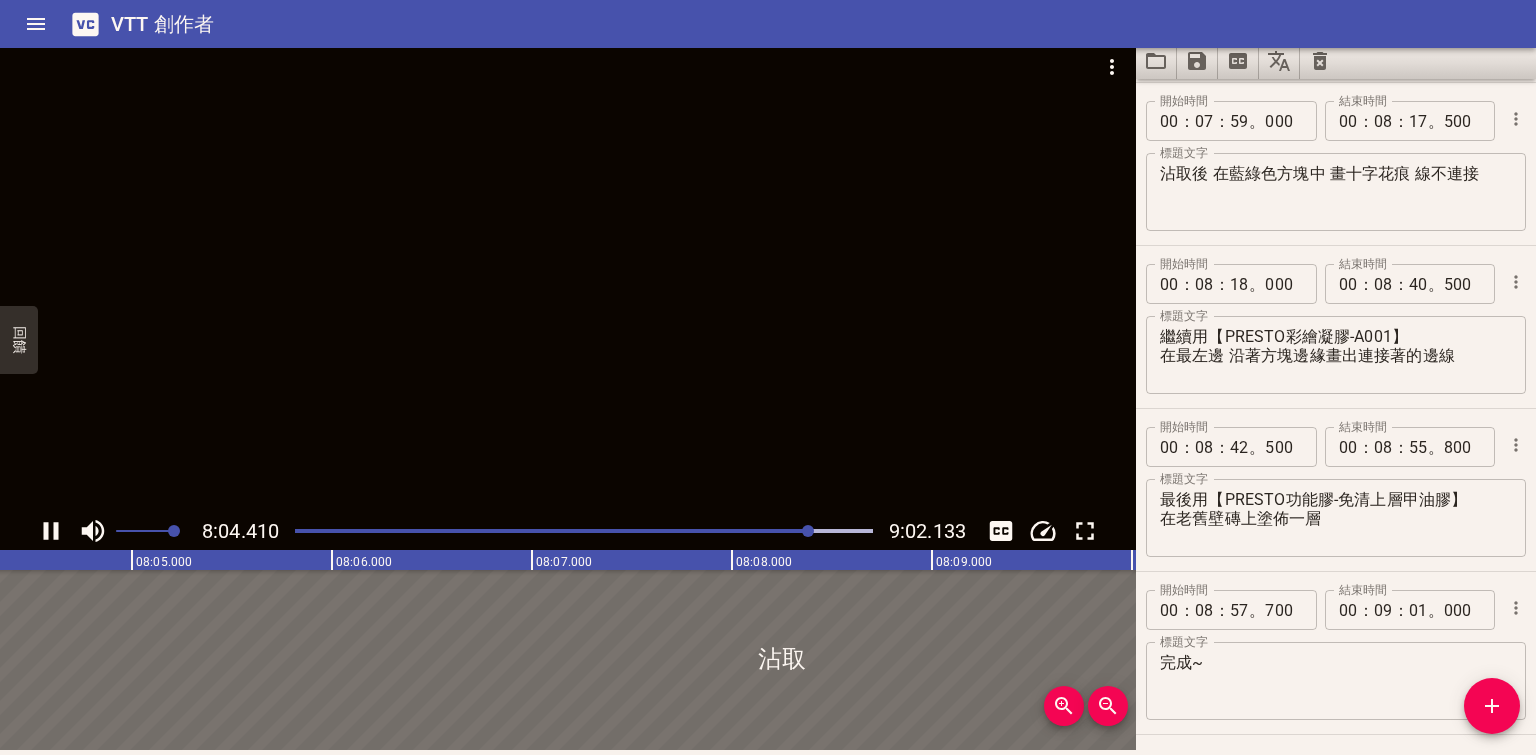 click at bounding box center (584, 531) 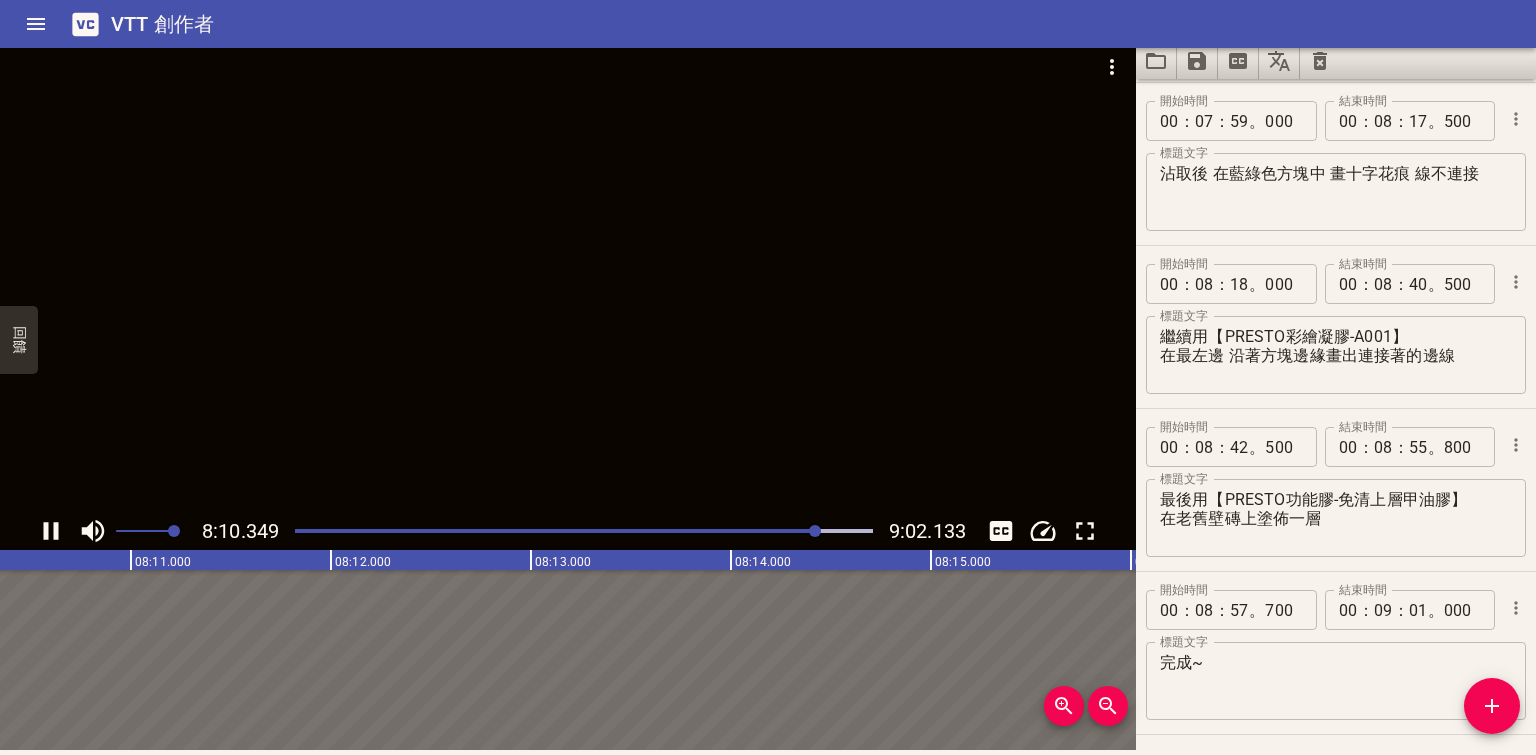 click at bounding box center (815, 531) 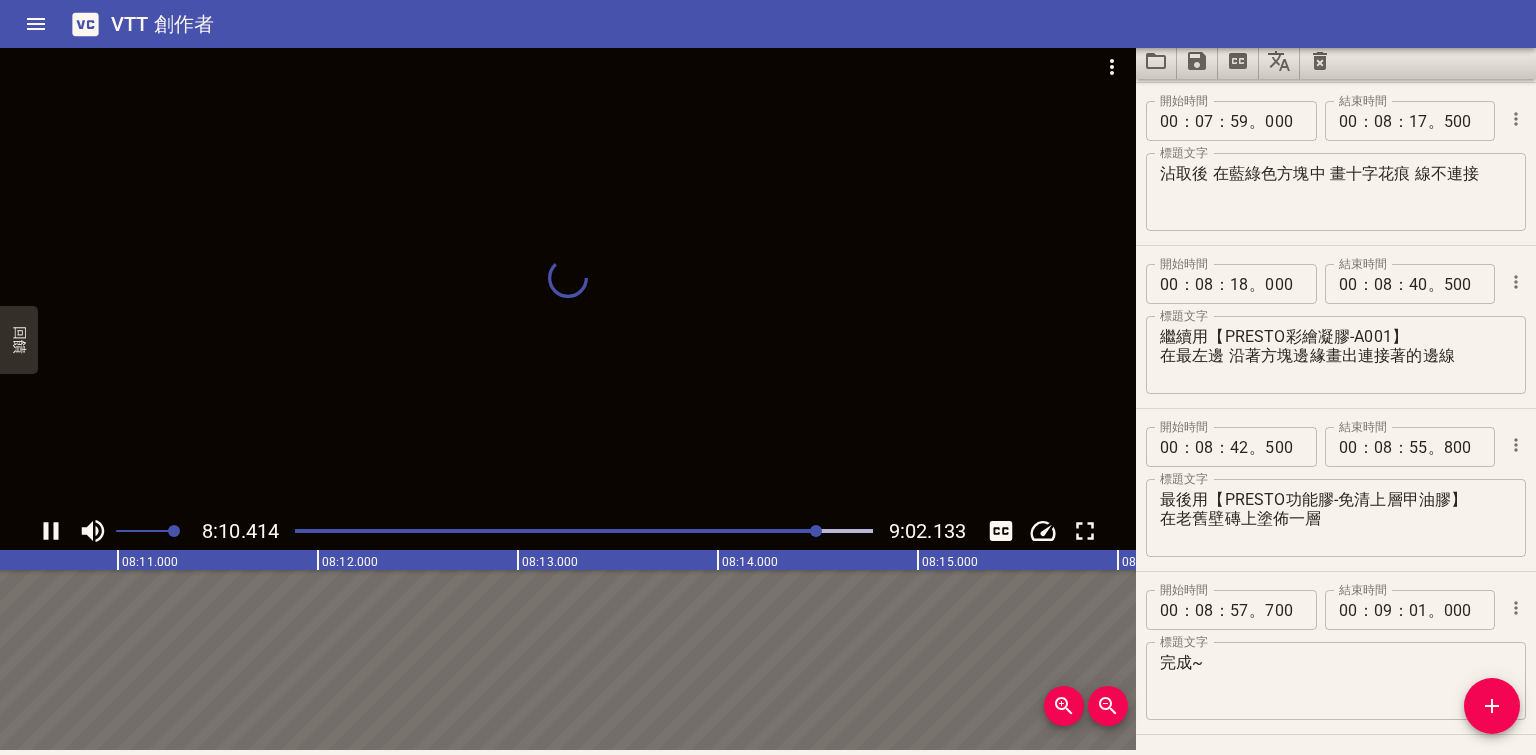 click at bounding box center [816, 531] 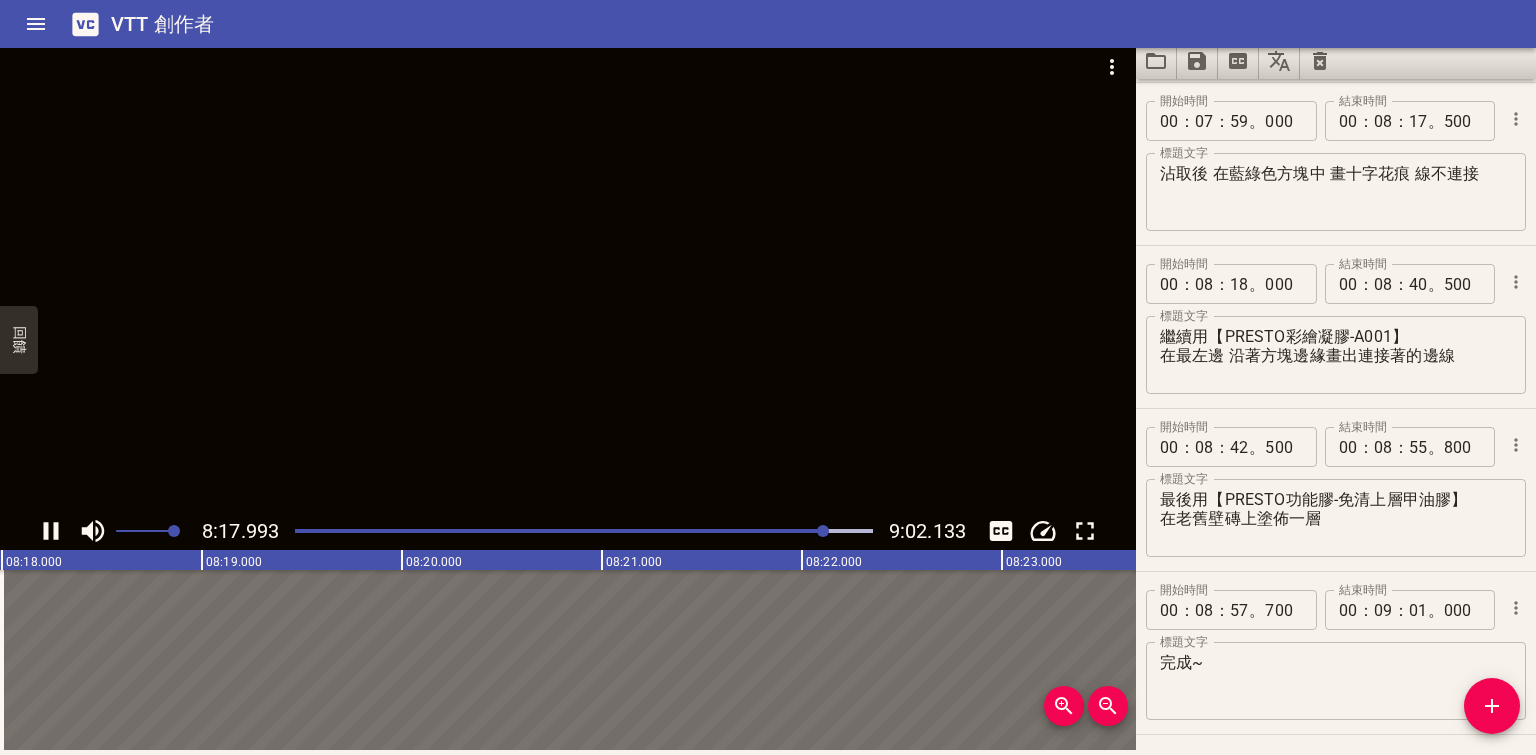 scroll, scrollTop: 0, scrollLeft: 99611, axis: horizontal 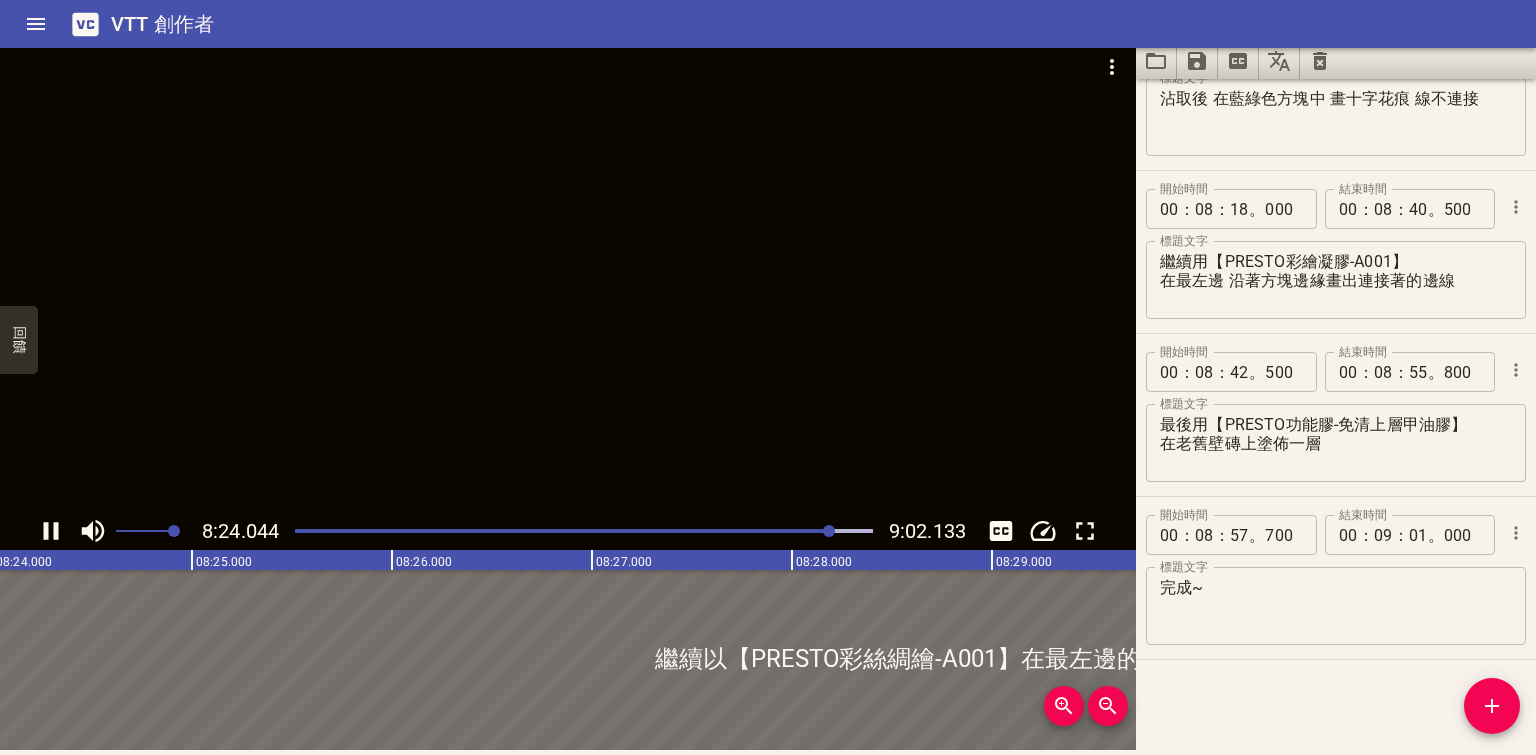 click at bounding box center (584, 531) 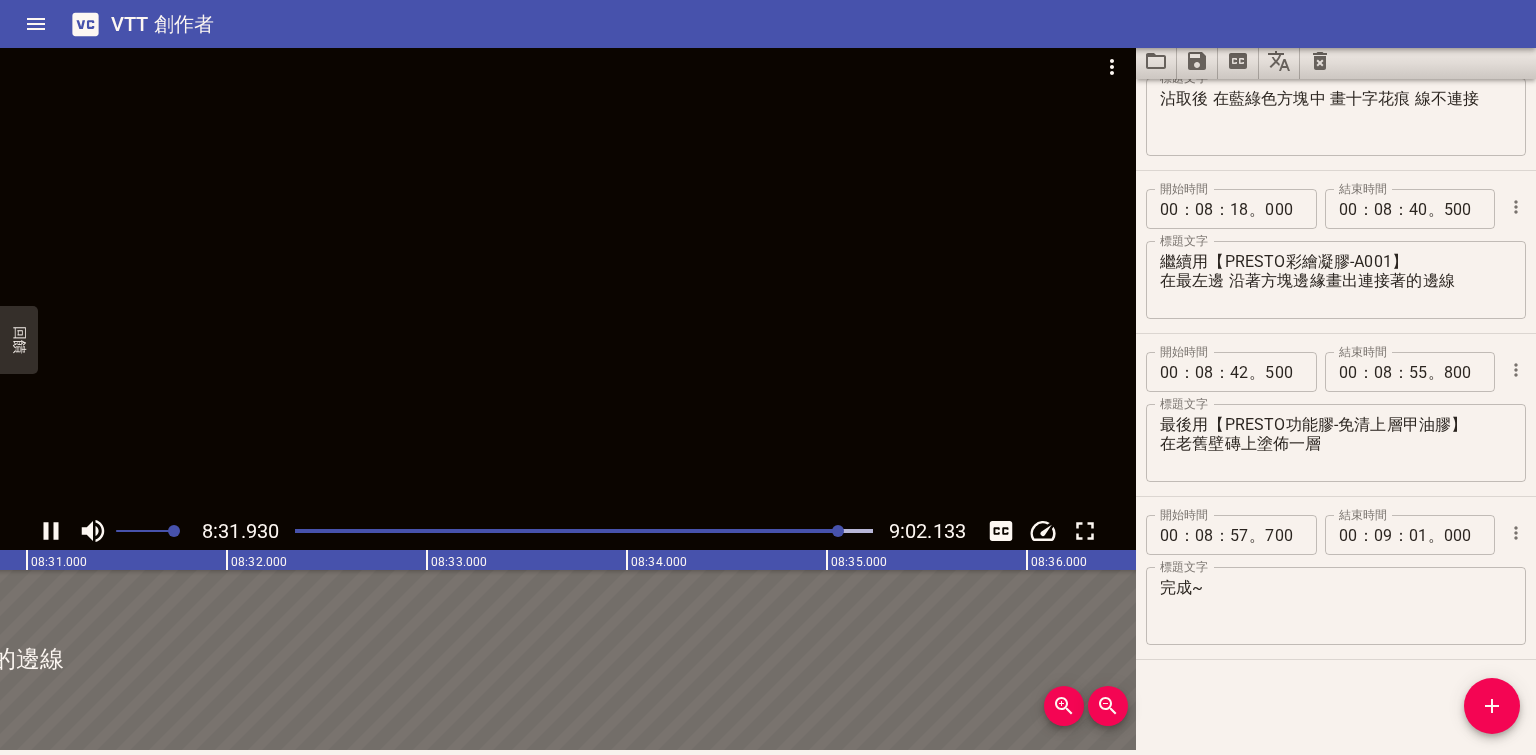 click at bounding box center (838, 531) 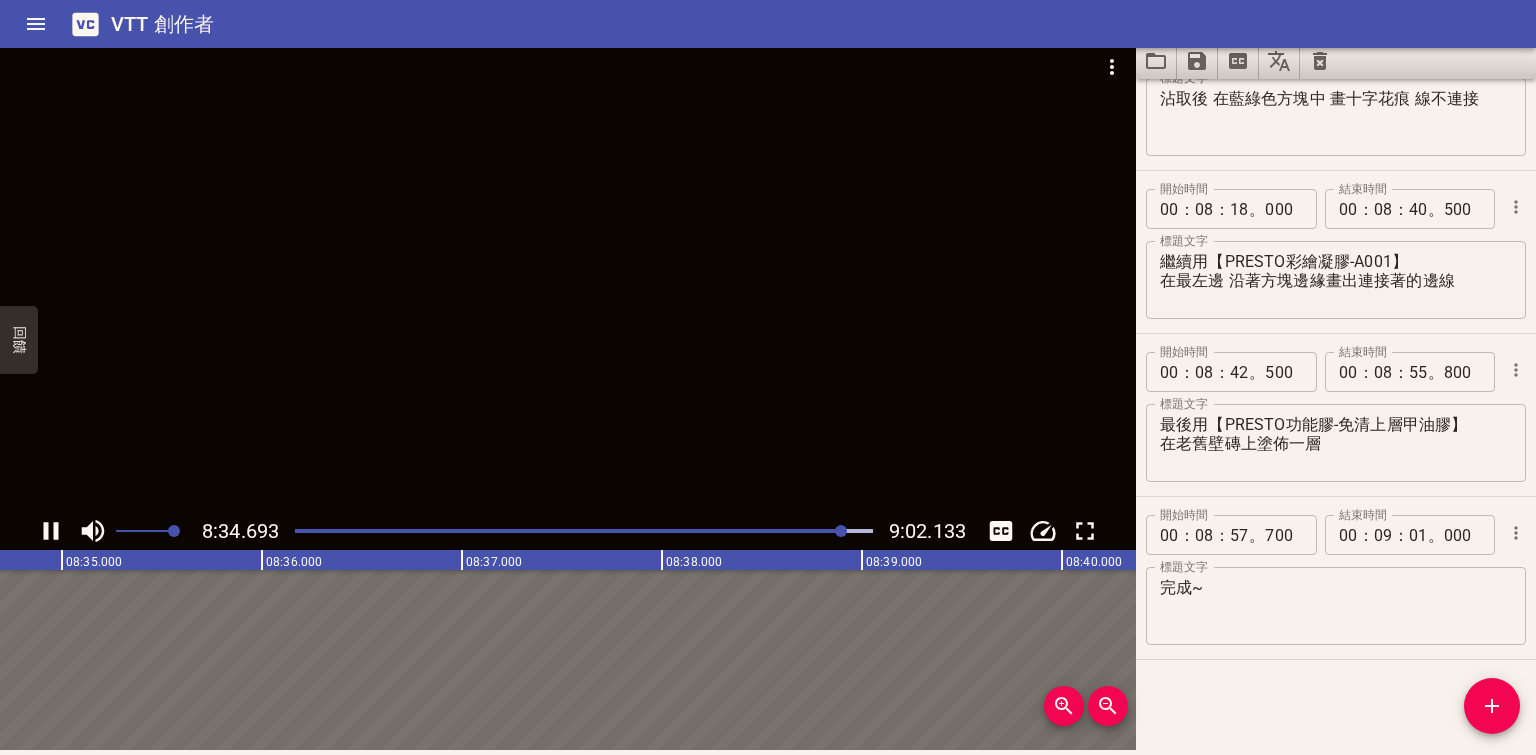 click at bounding box center [841, 531] 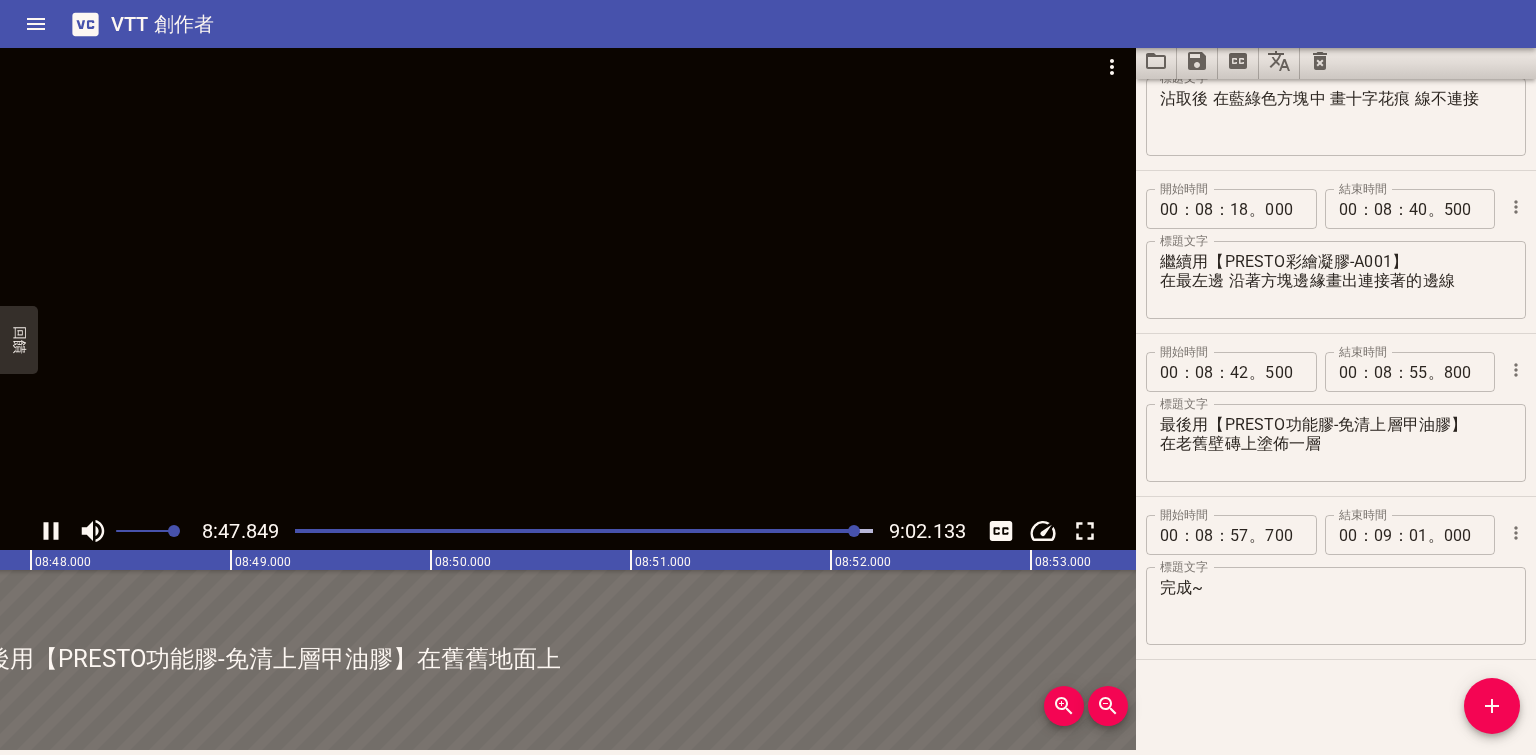 click at bounding box center (854, 531) 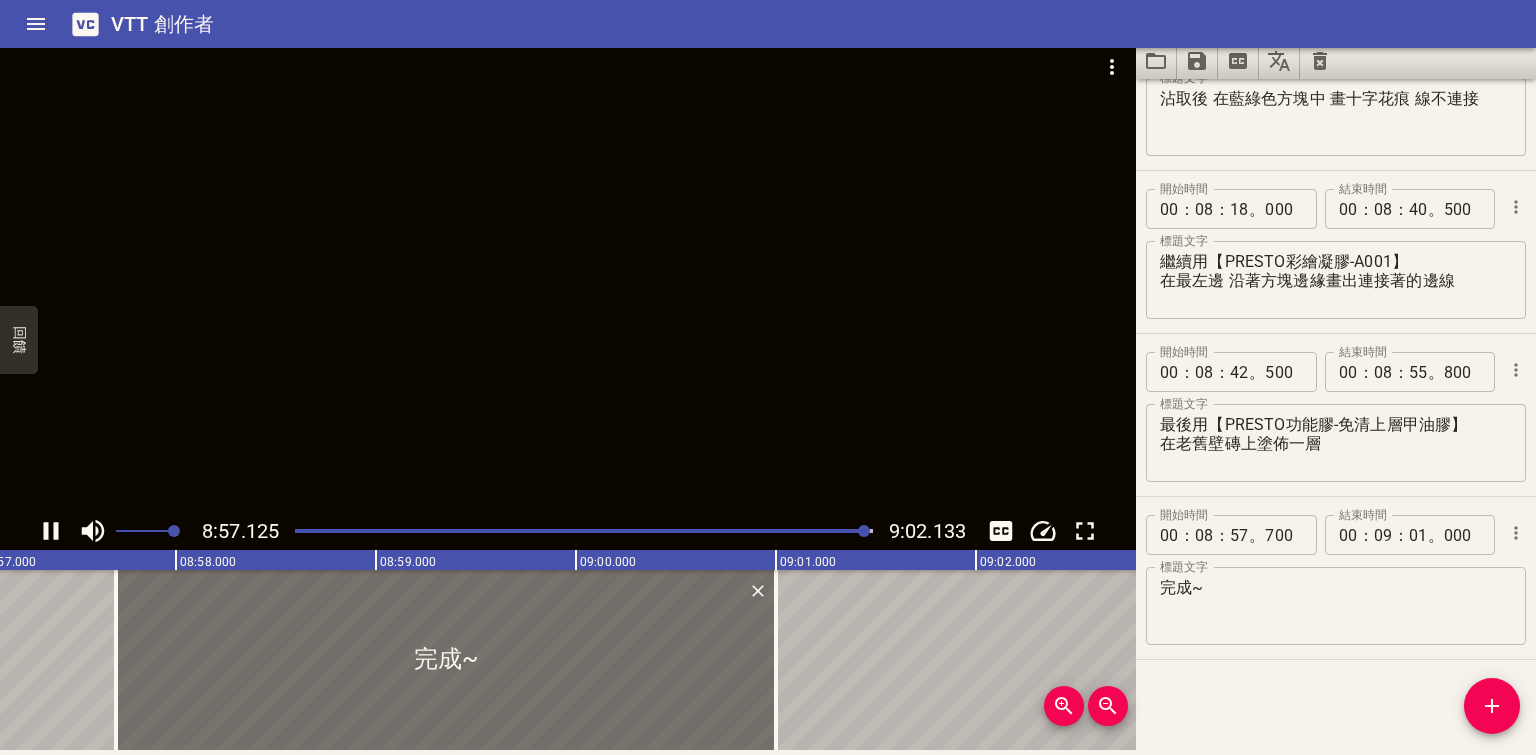 click 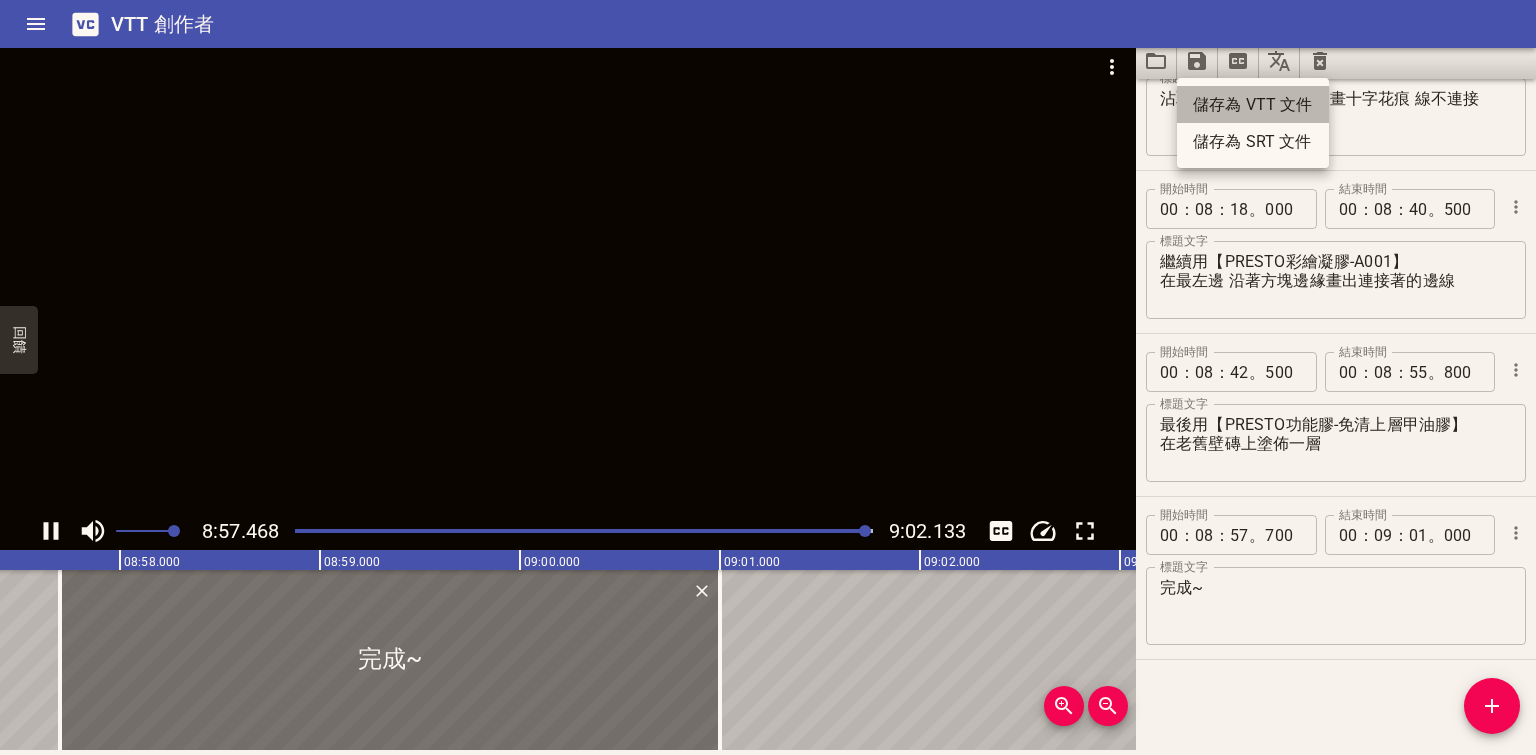 click on "儲存為 VTT 文件" at bounding box center [1253, 104] 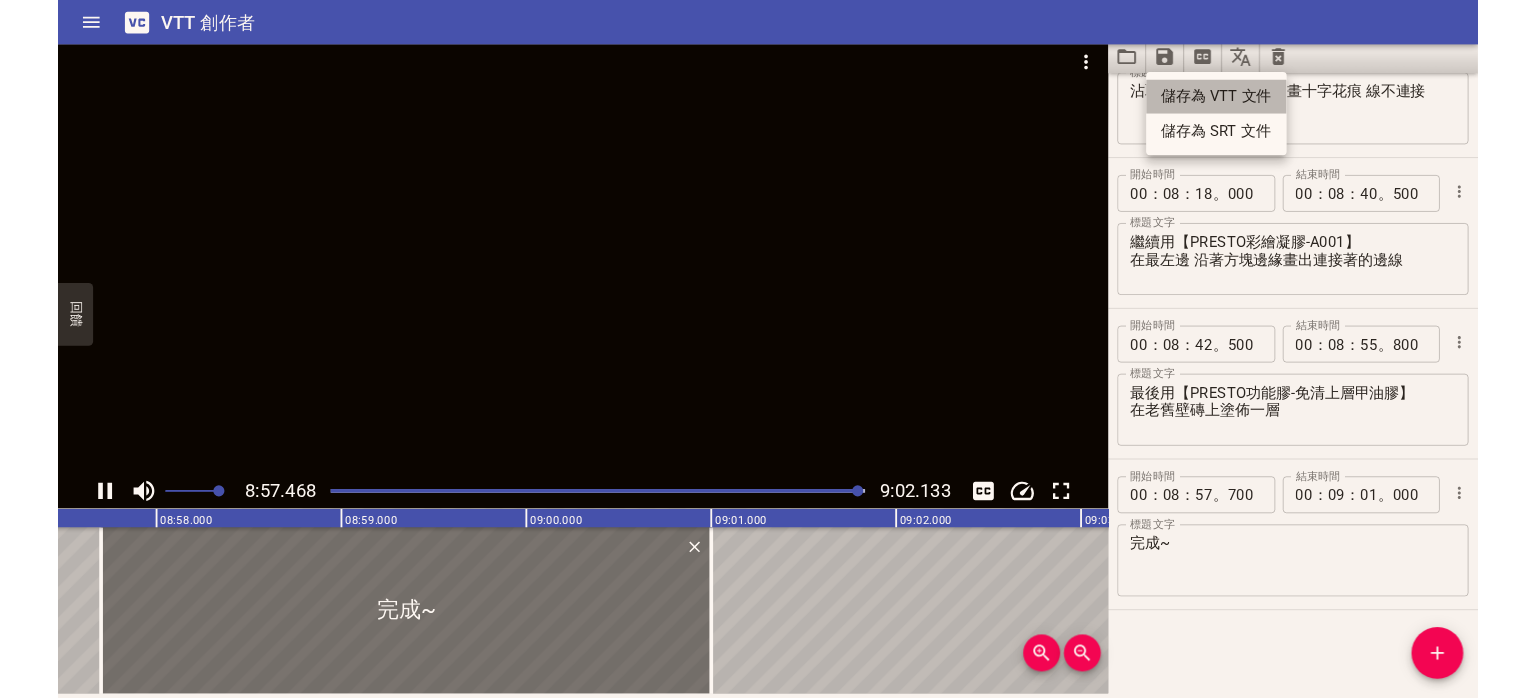 scroll, scrollTop: 0, scrollLeft: 0, axis: both 